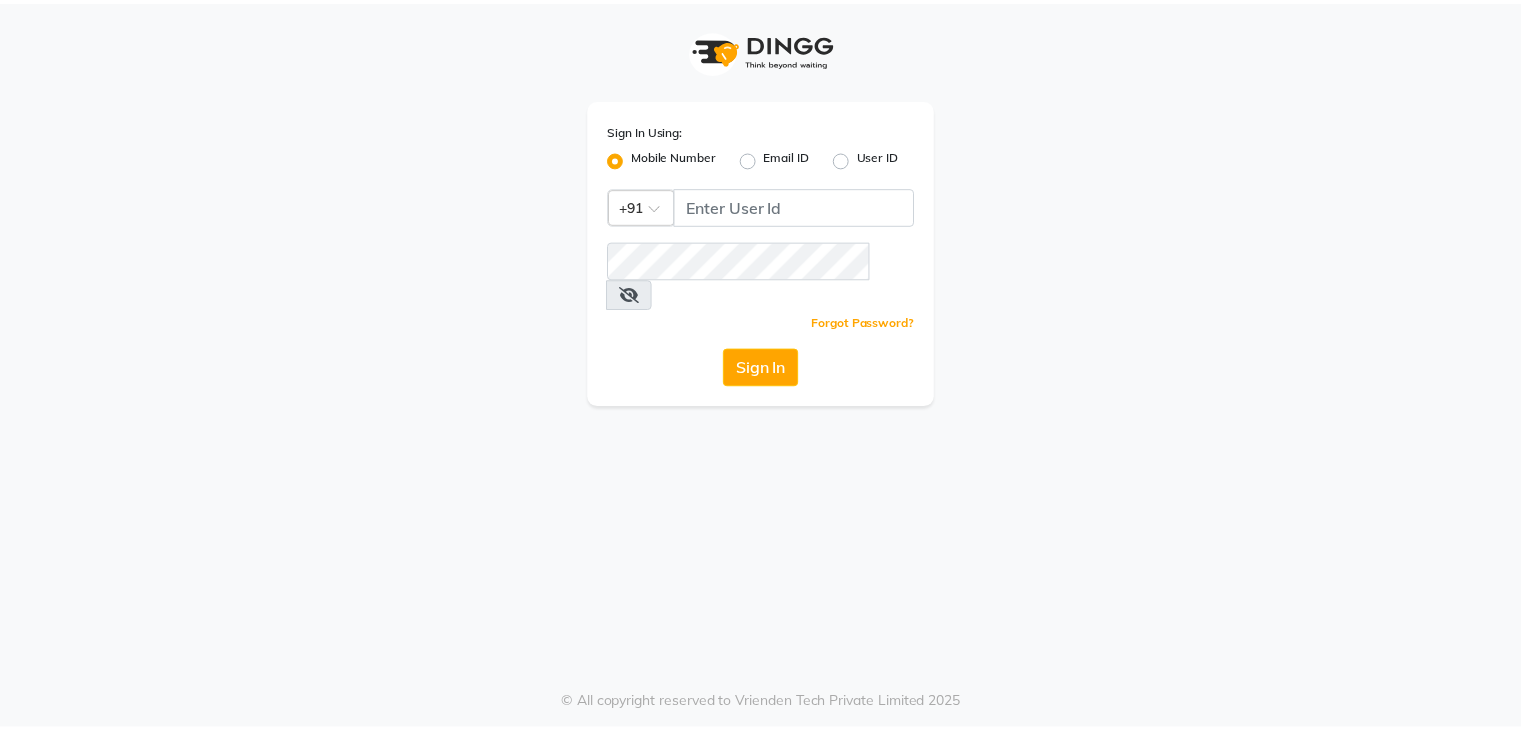 scroll, scrollTop: 0, scrollLeft: 0, axis: both 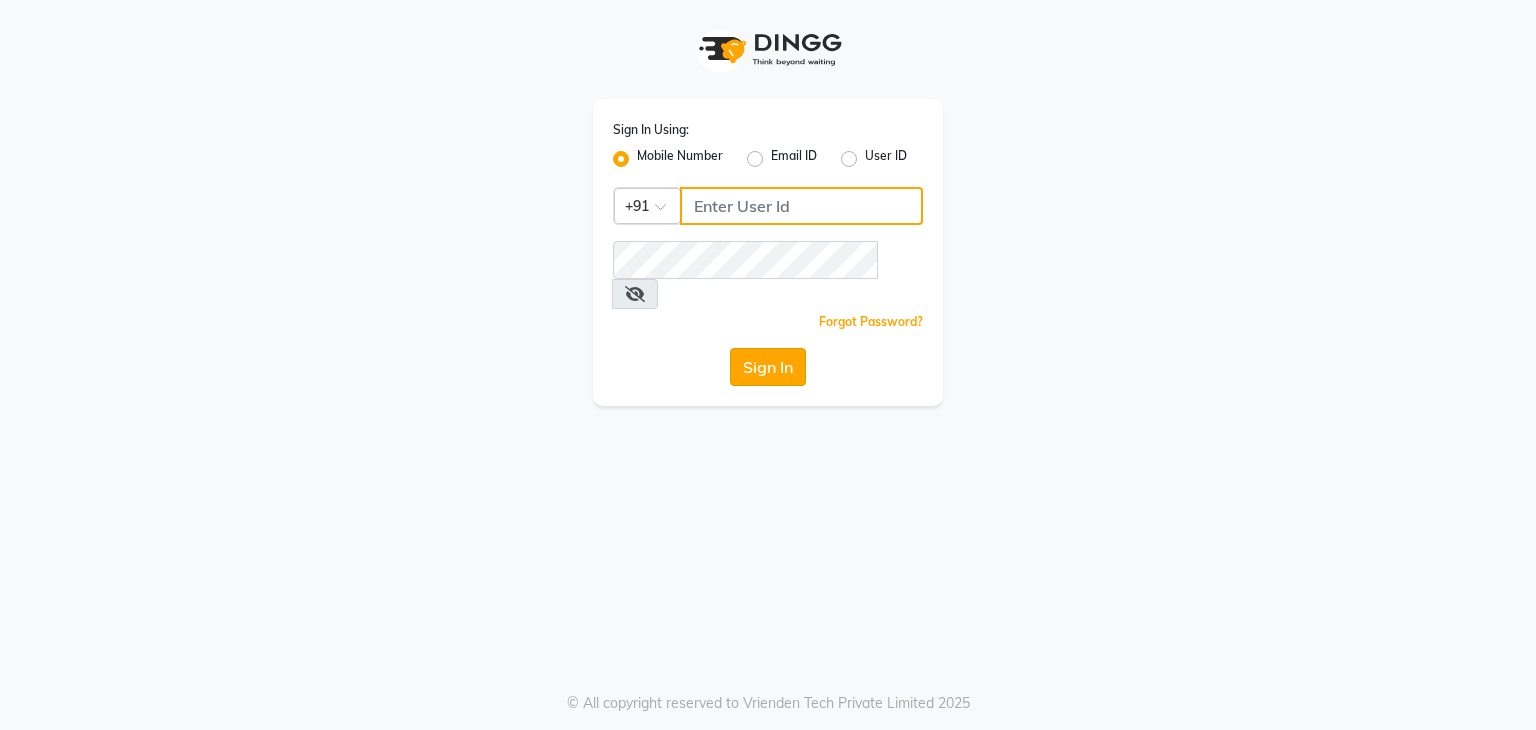 type on "9903241893" 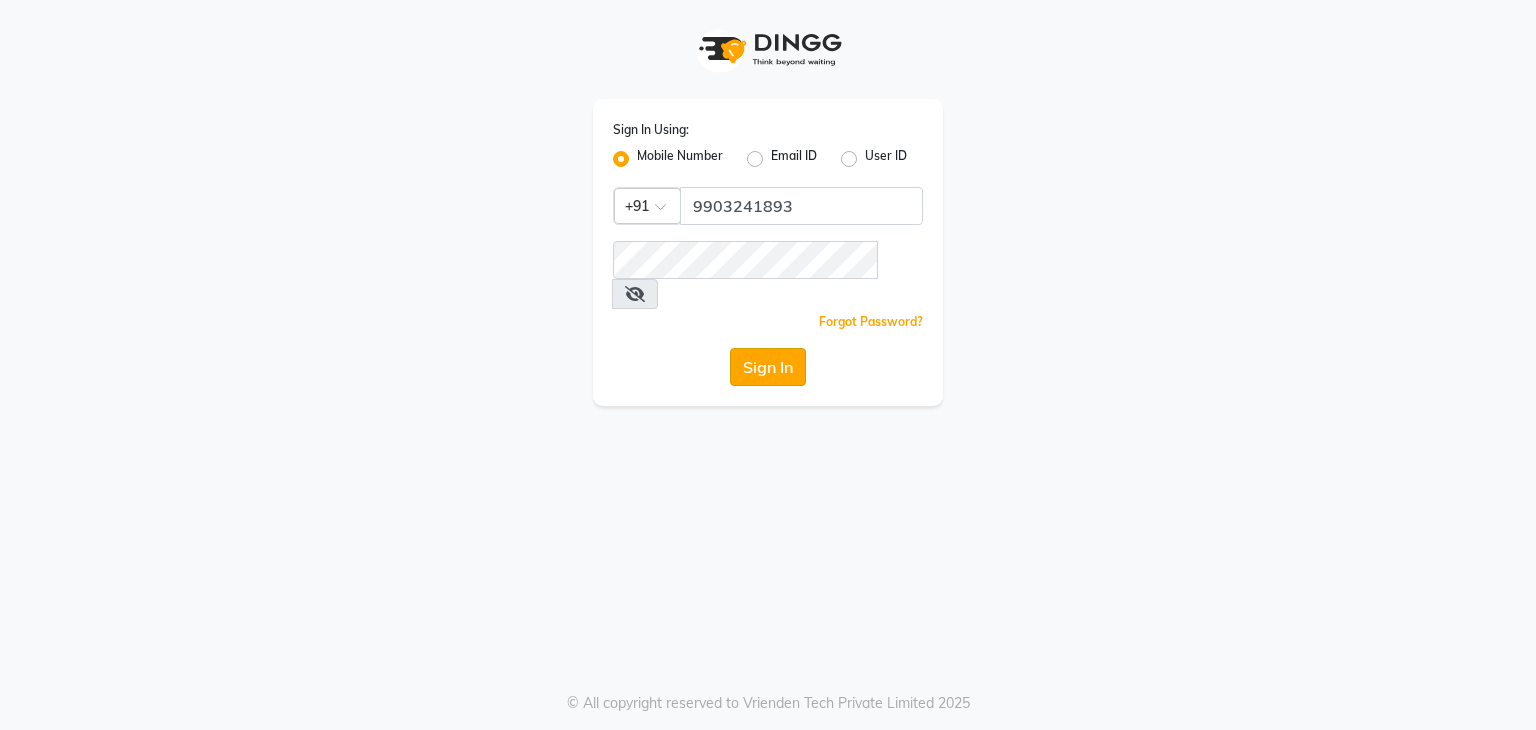 click on "Sign In" 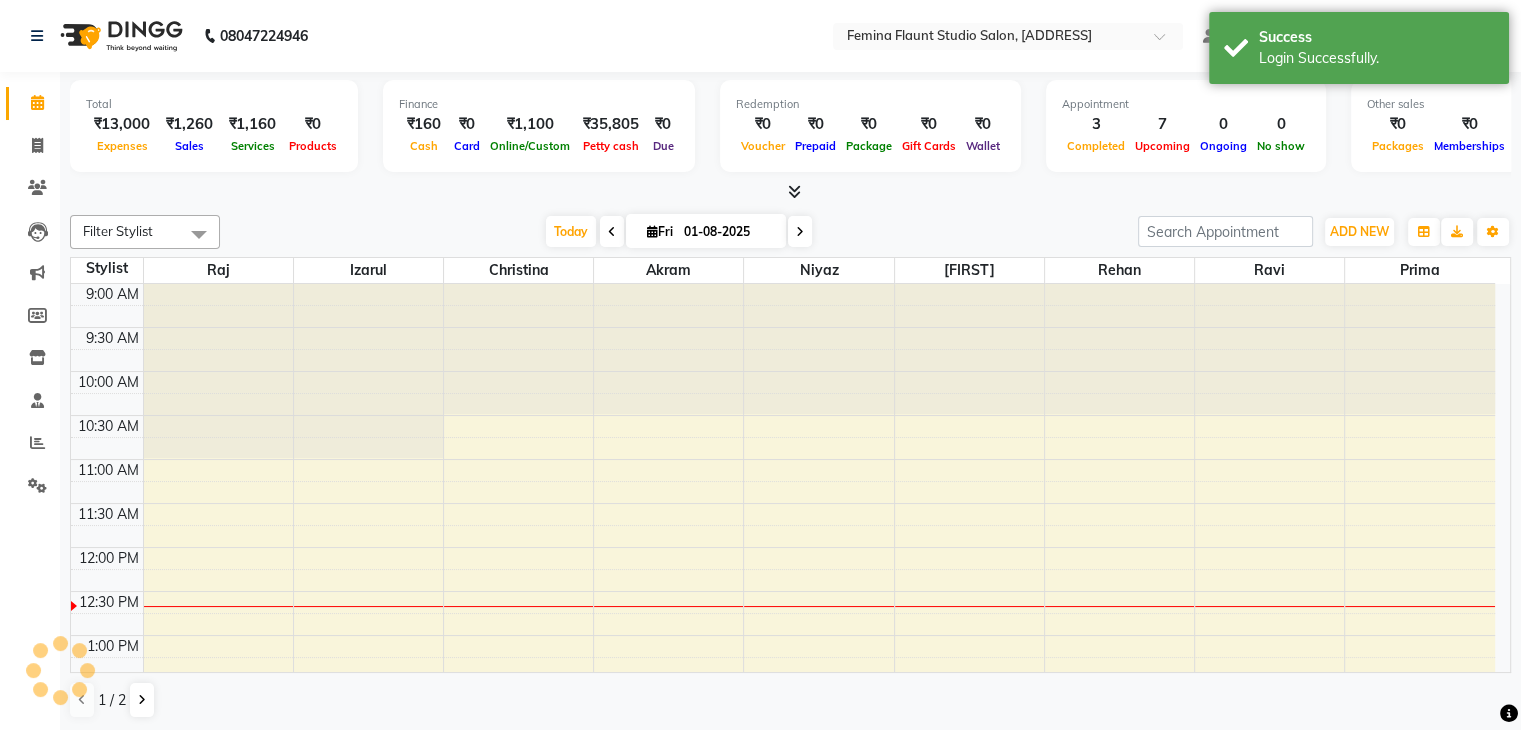 scroll, scrollTop: 0, scrollLeft: 0, axis: both 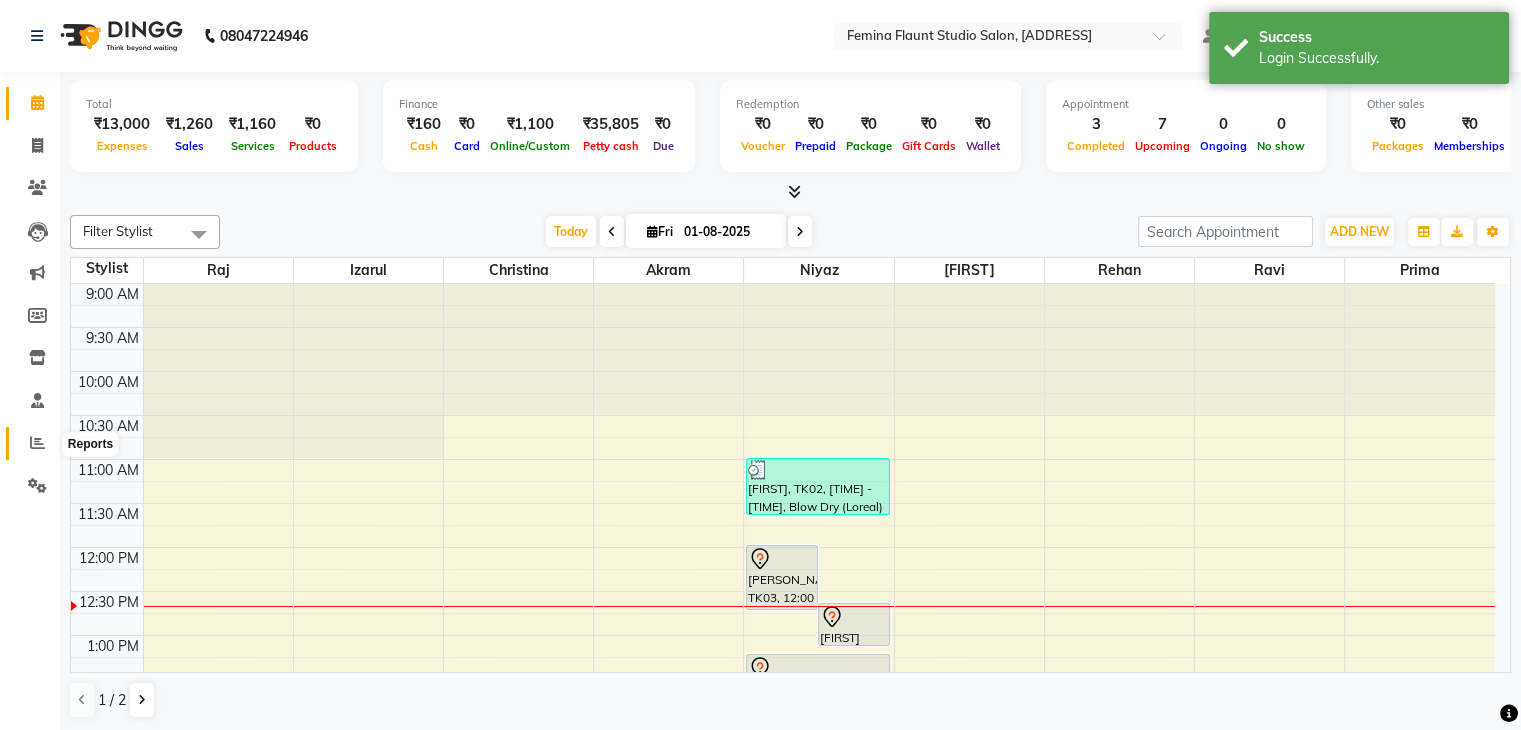 click 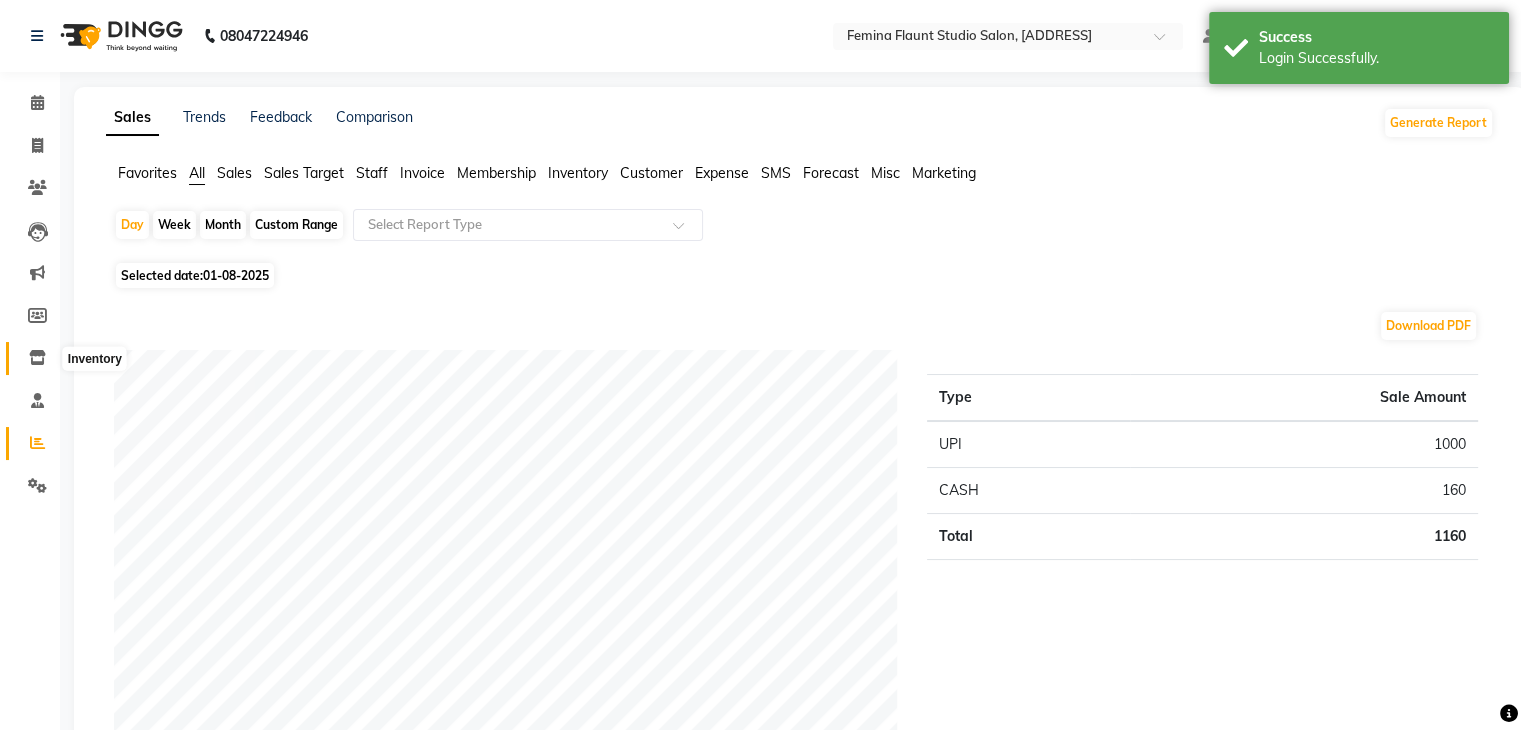 click 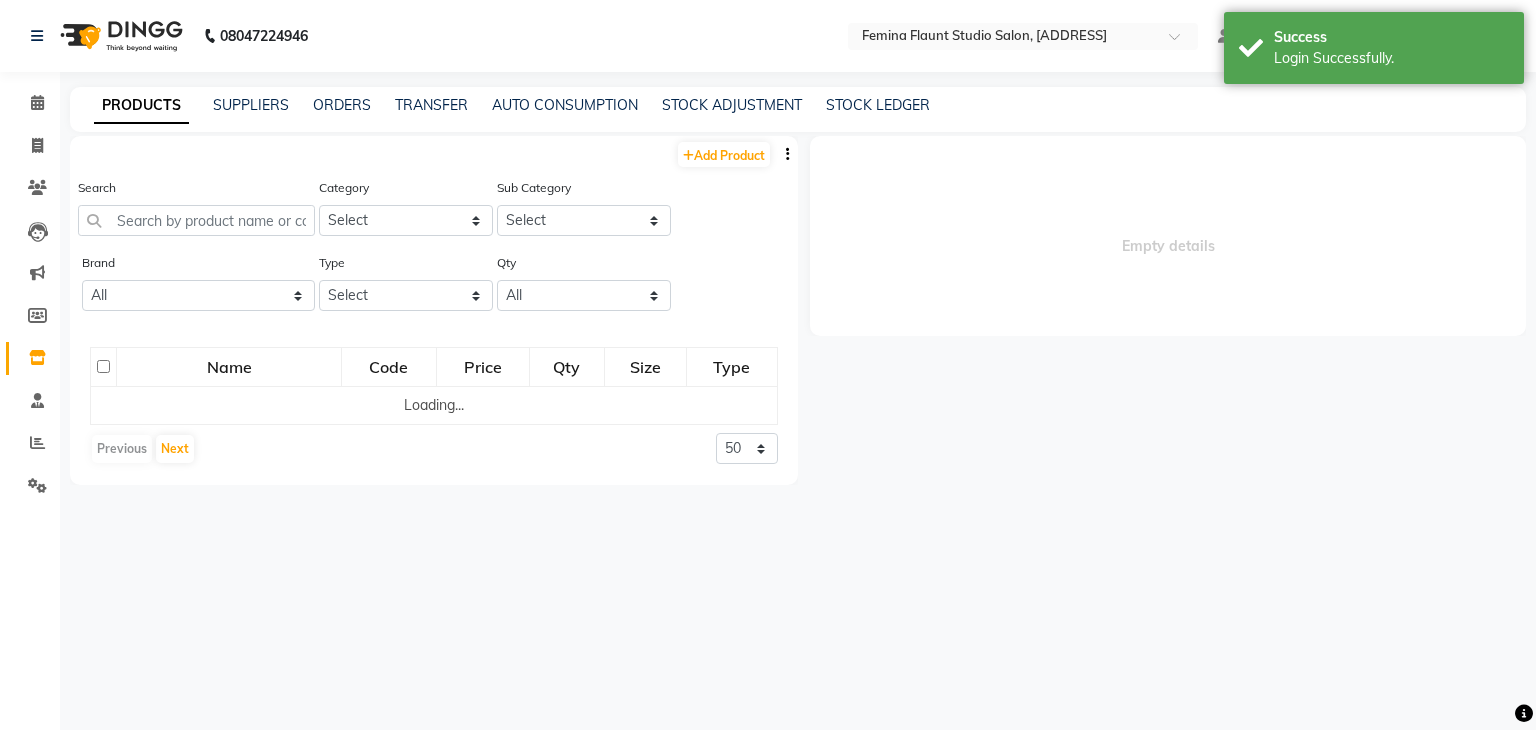 select 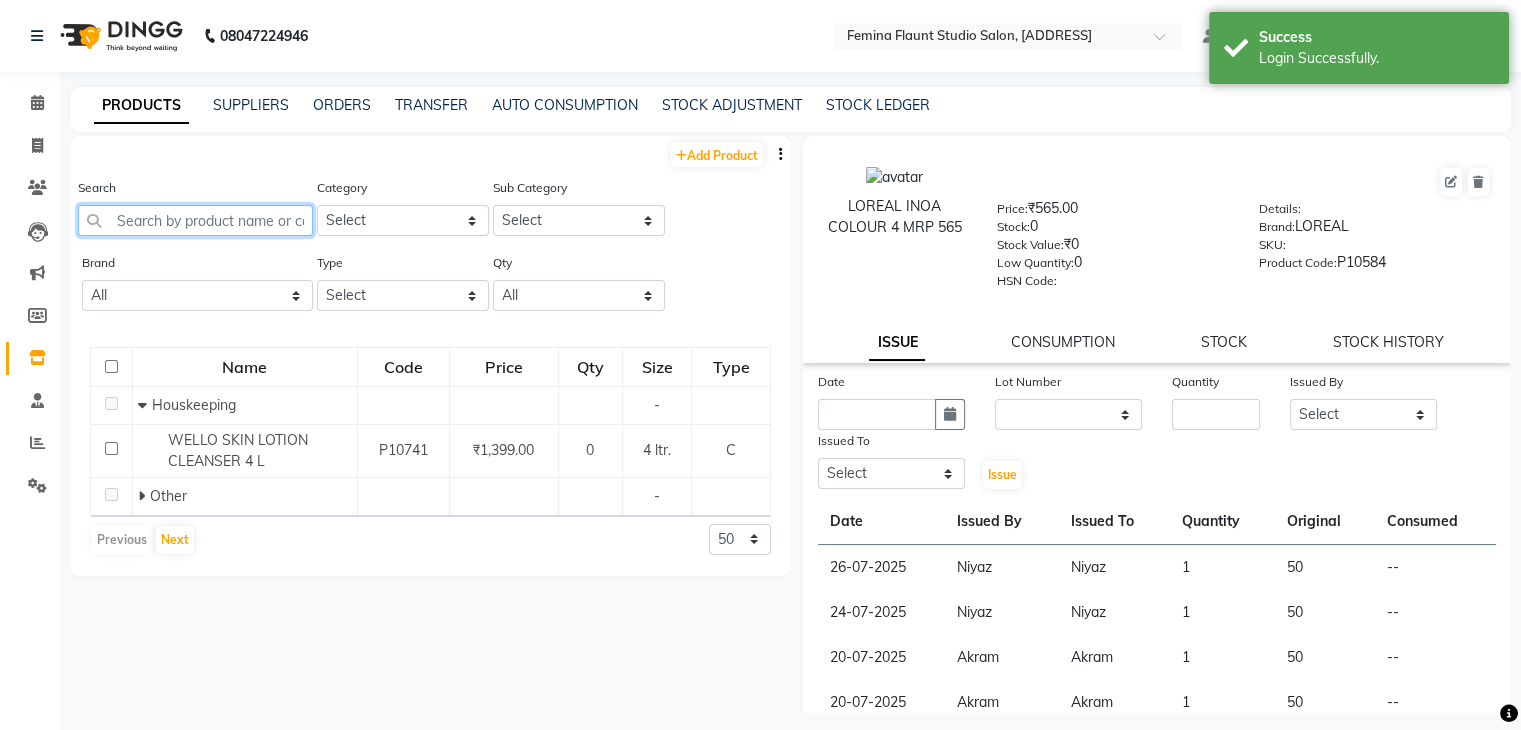 click 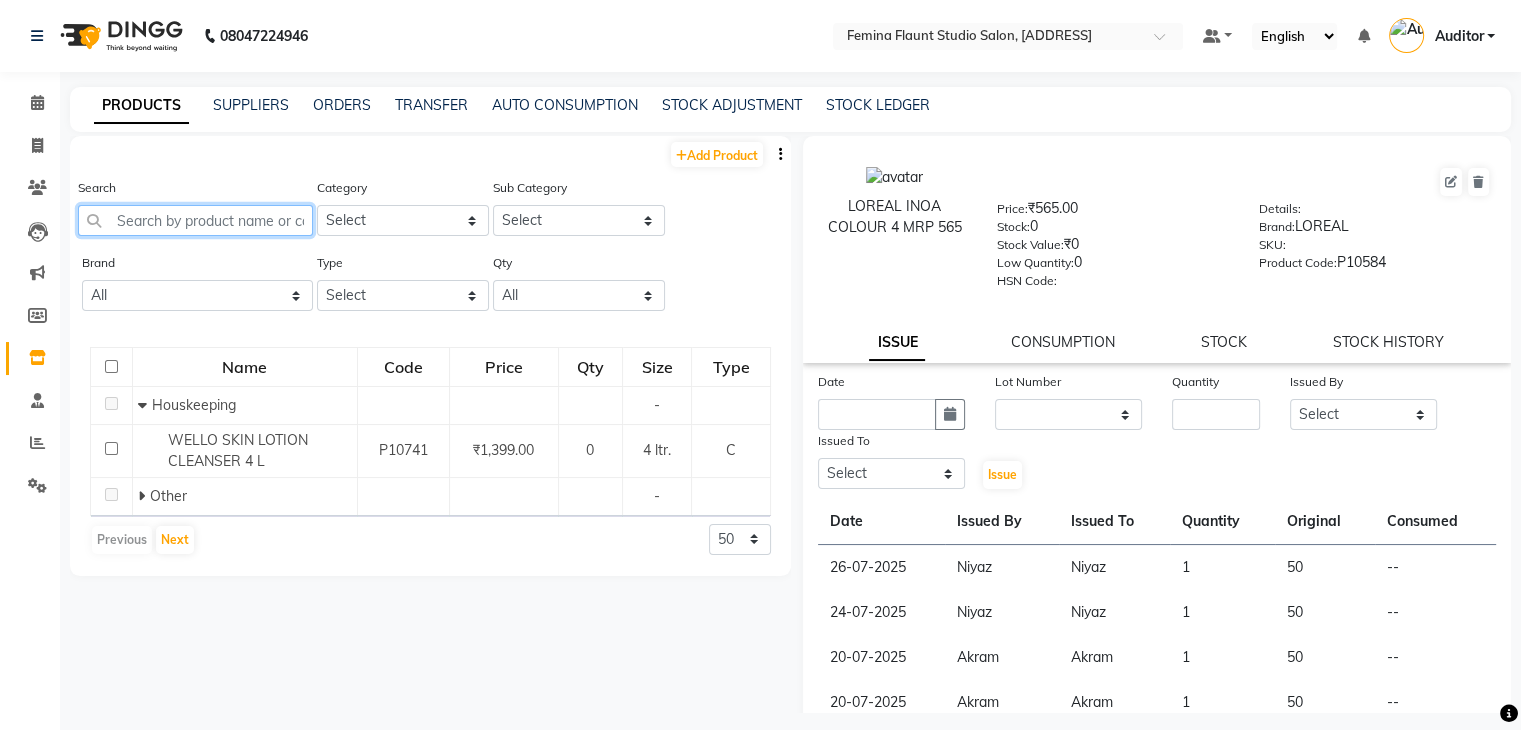 click 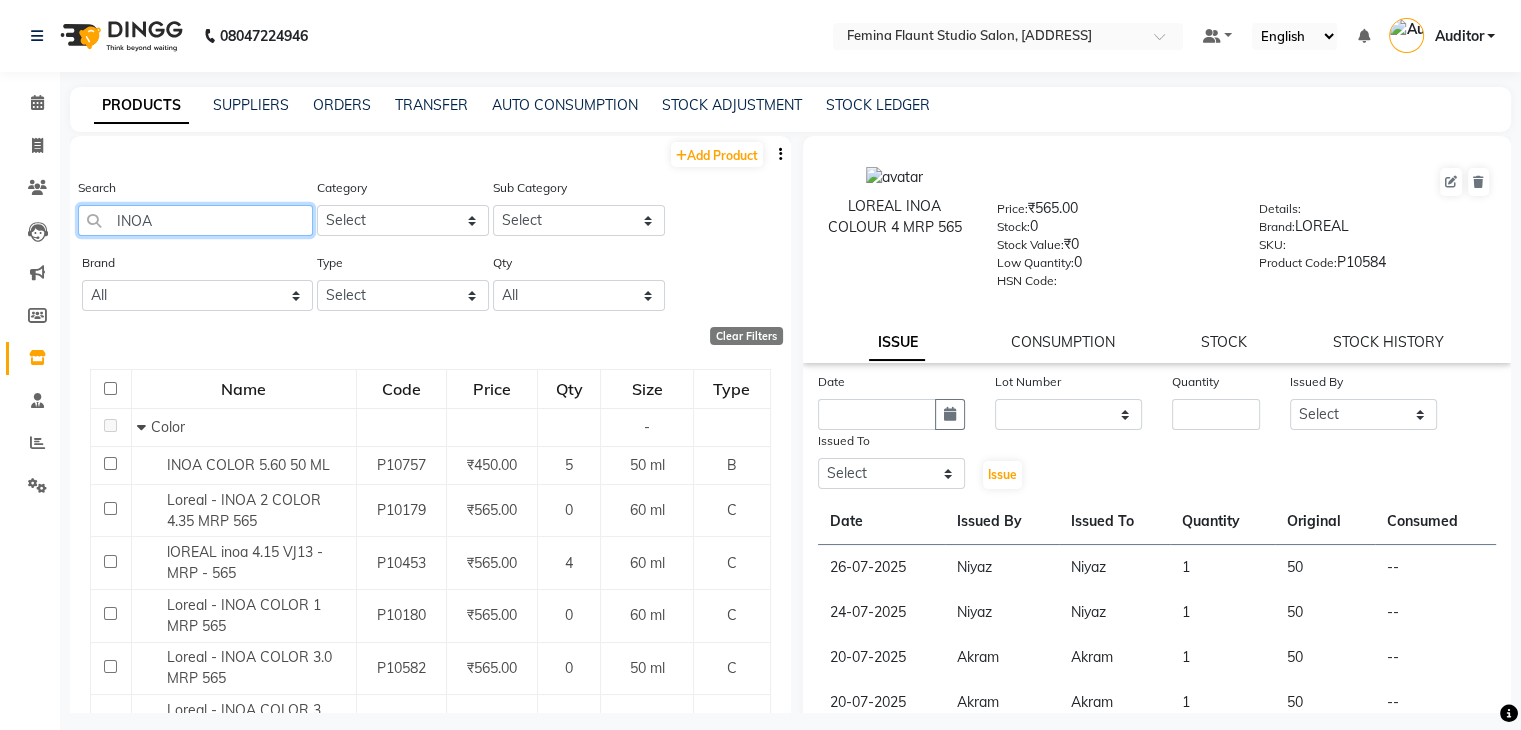 scroll, scrollTop: 7, scrollLeft: 0, axis: vertical 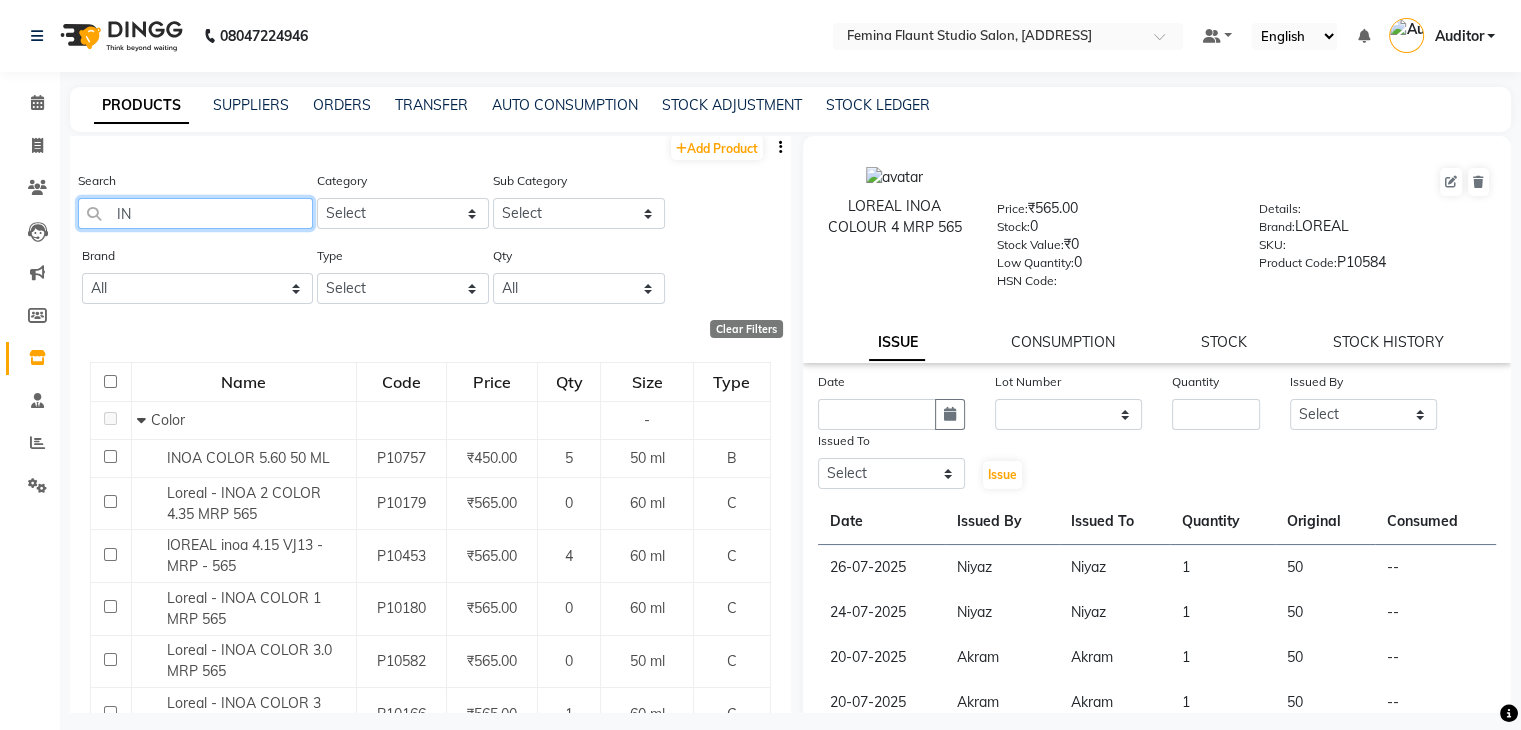 type on "I" 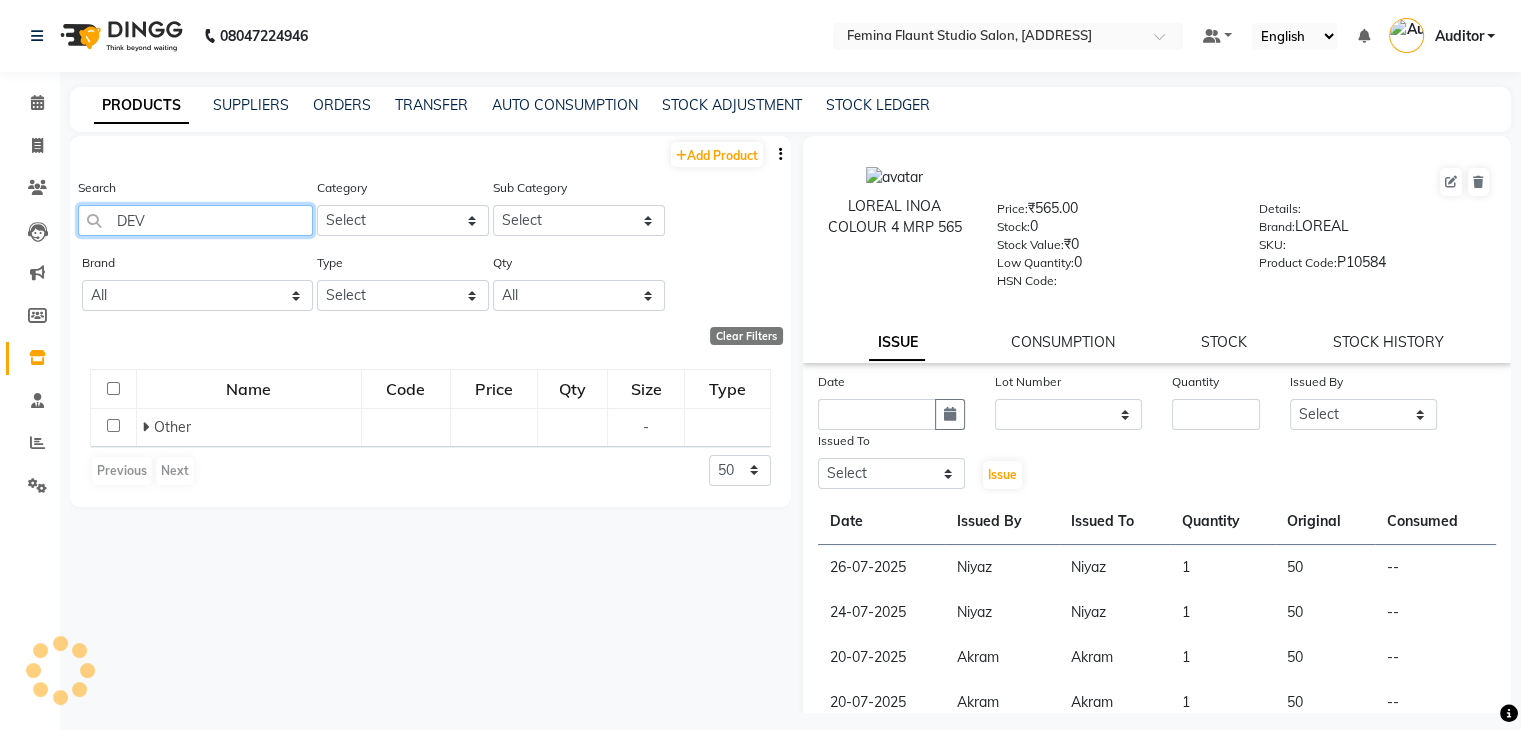 scroll, scrollTop: 0, scrollLeft: 0, axis: both 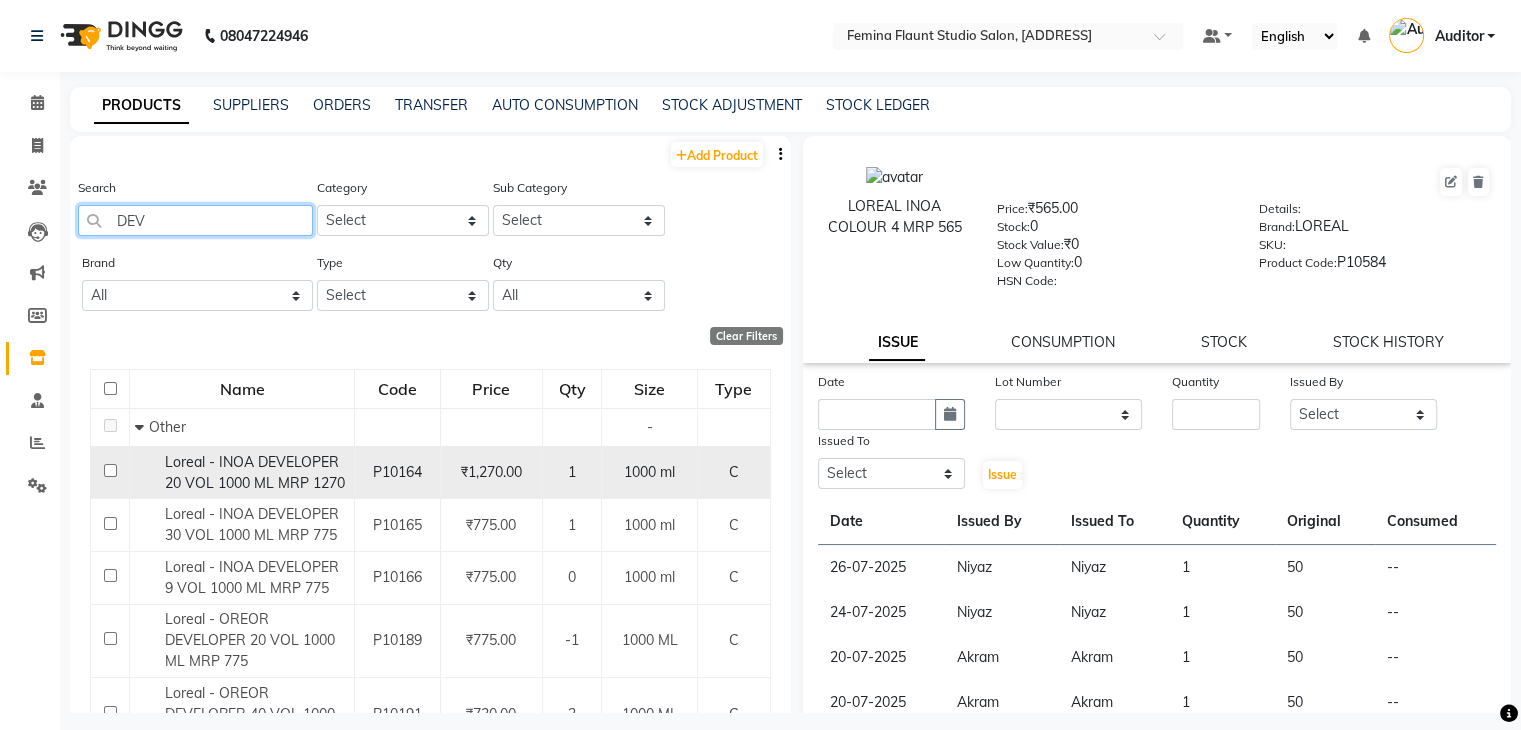 type on "DEV" 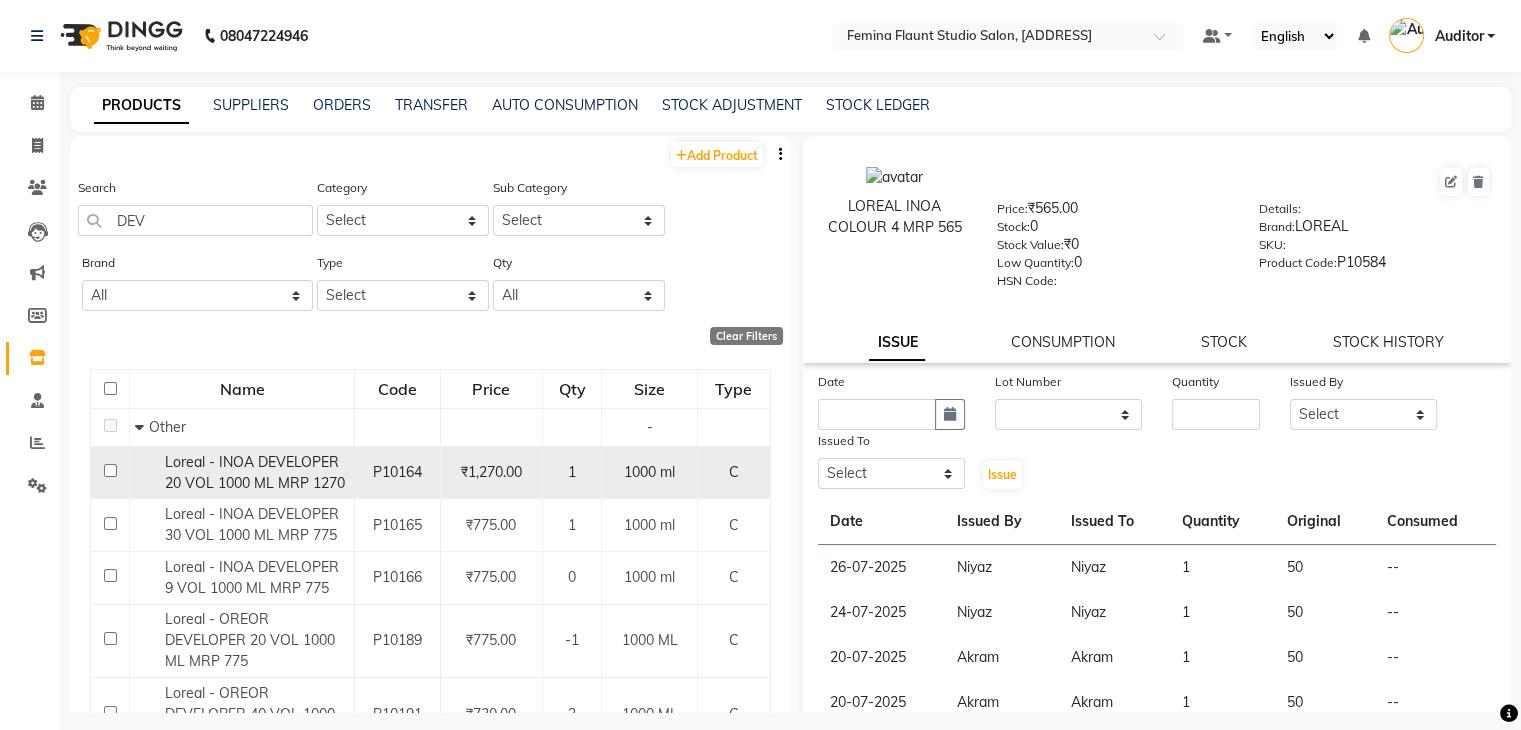 click on "Loreal - INOA DEVELOPER 20 VOL 1000 ML MRP 1270" 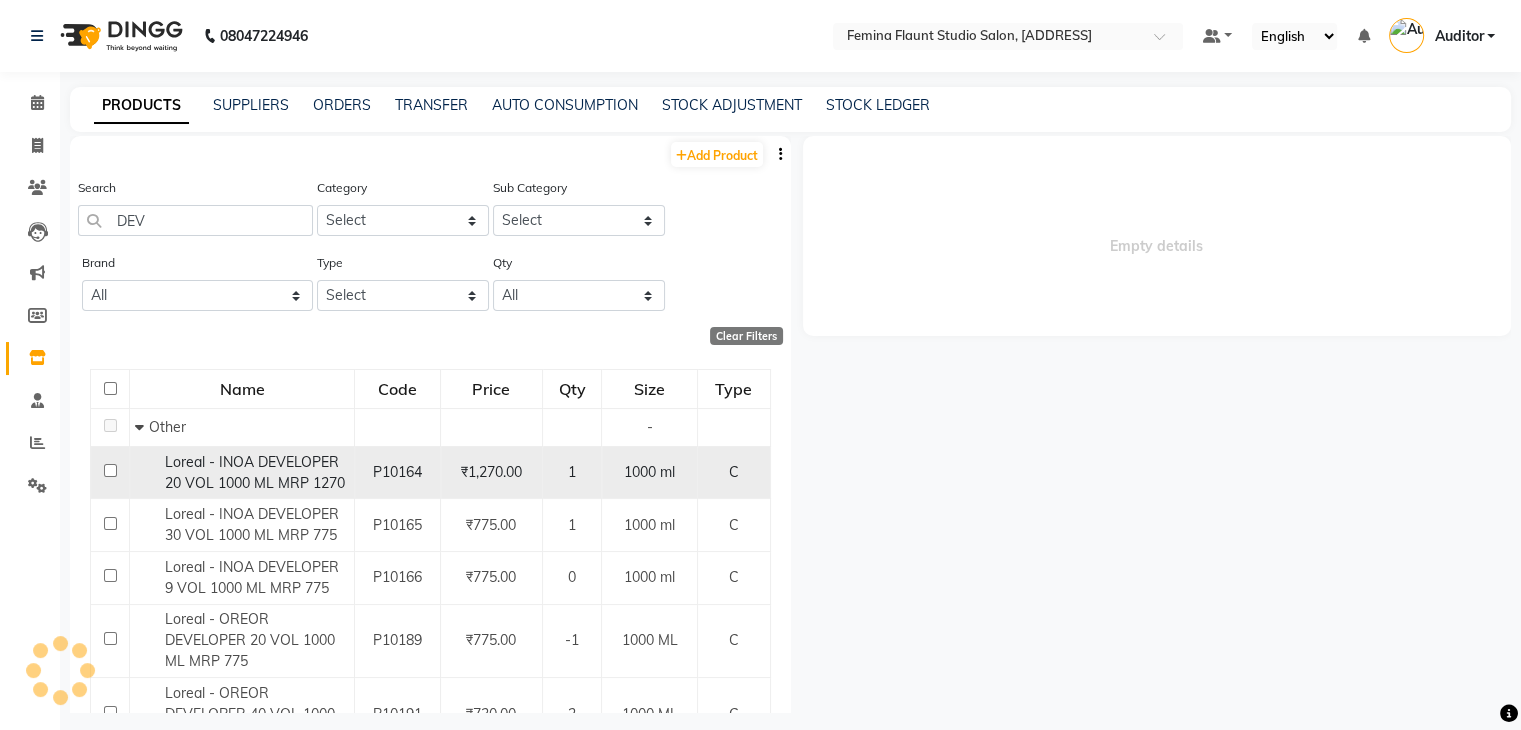 select 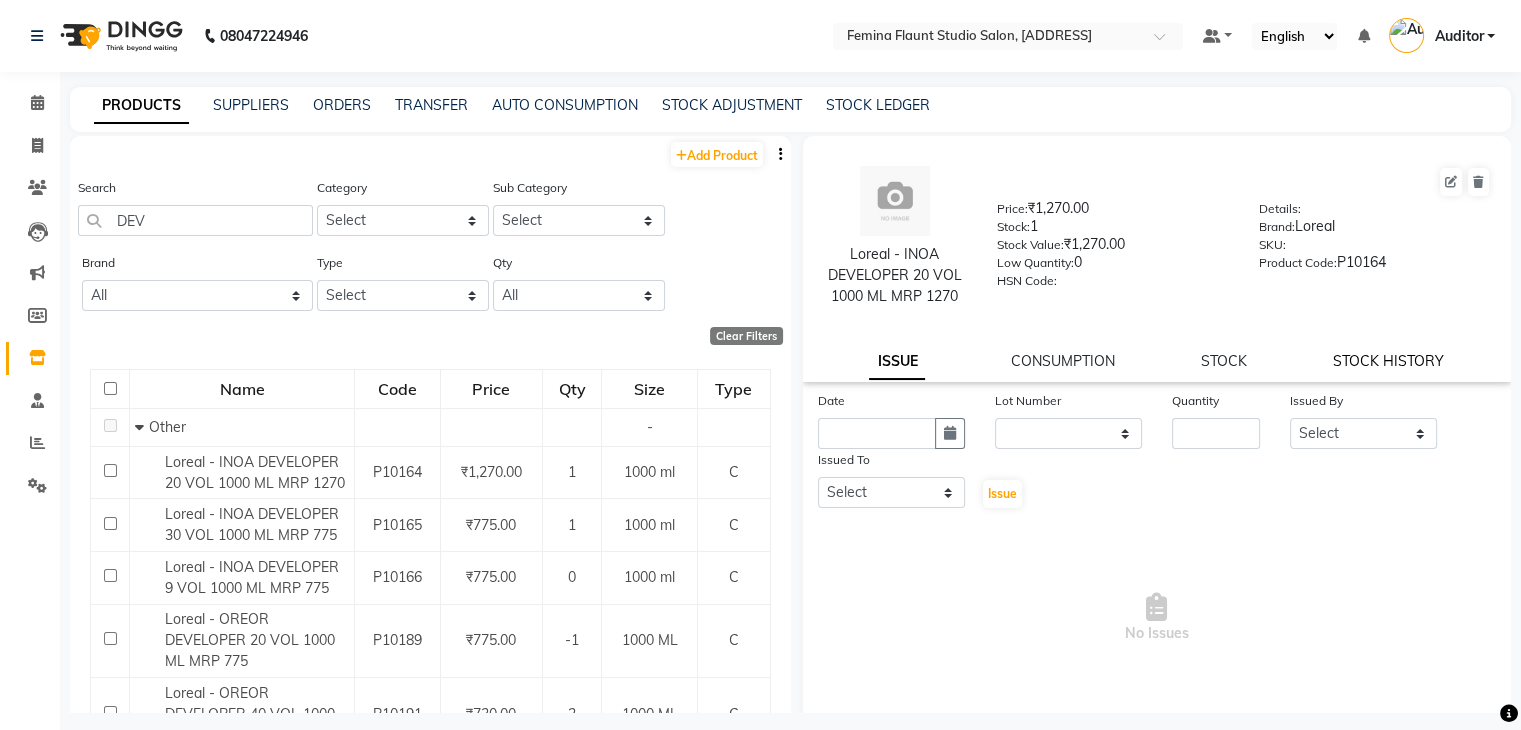 click on "STOCK HISTORY" 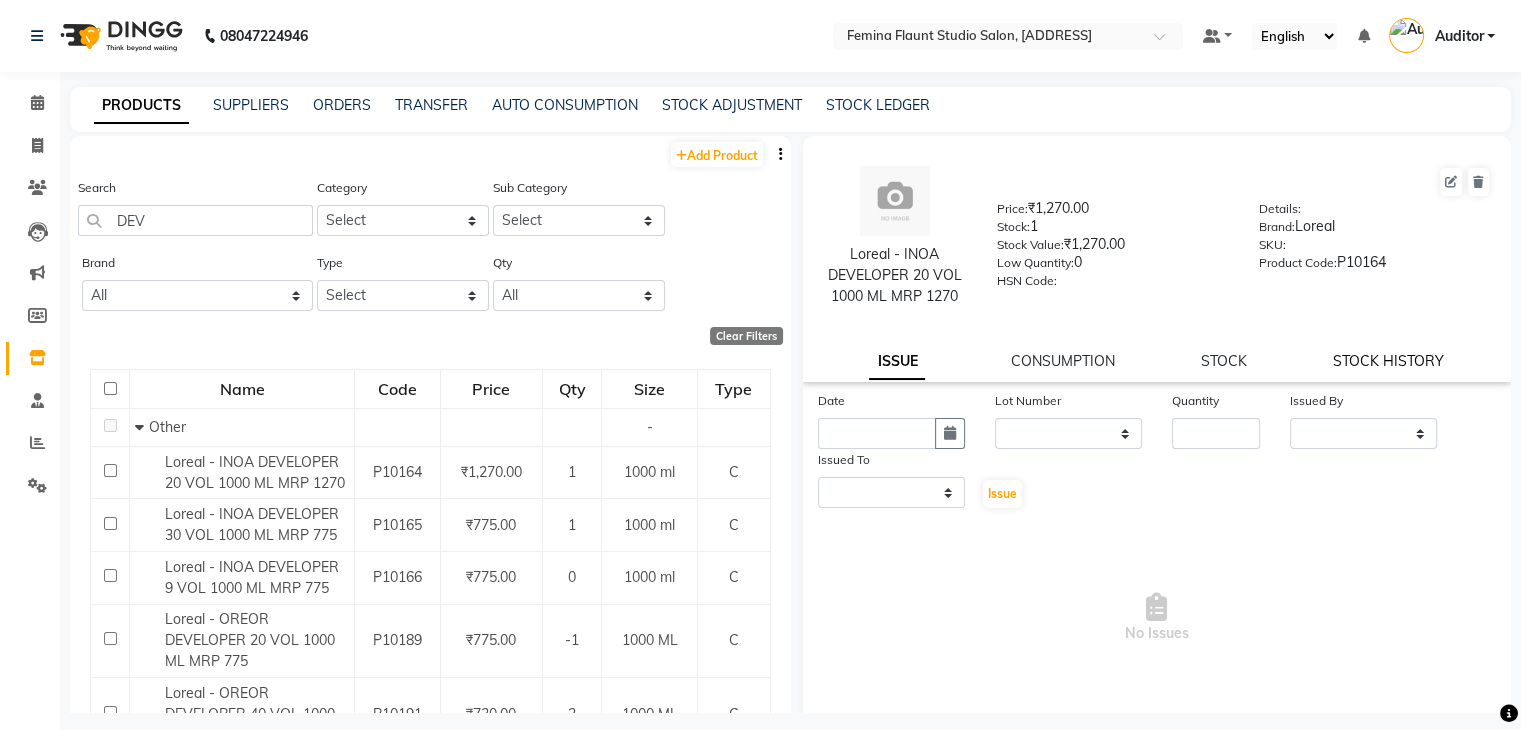 select on "all" 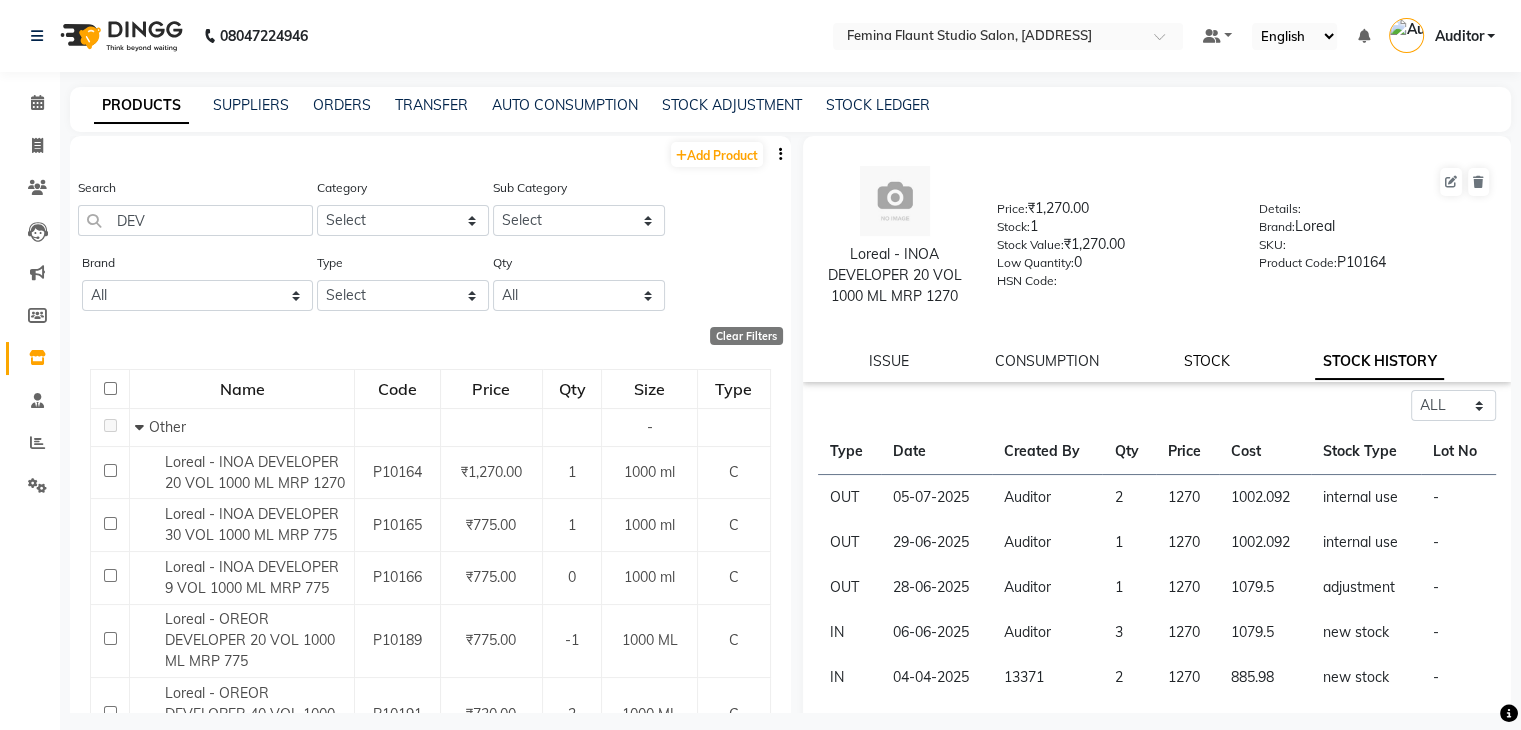 click on "STOCK" 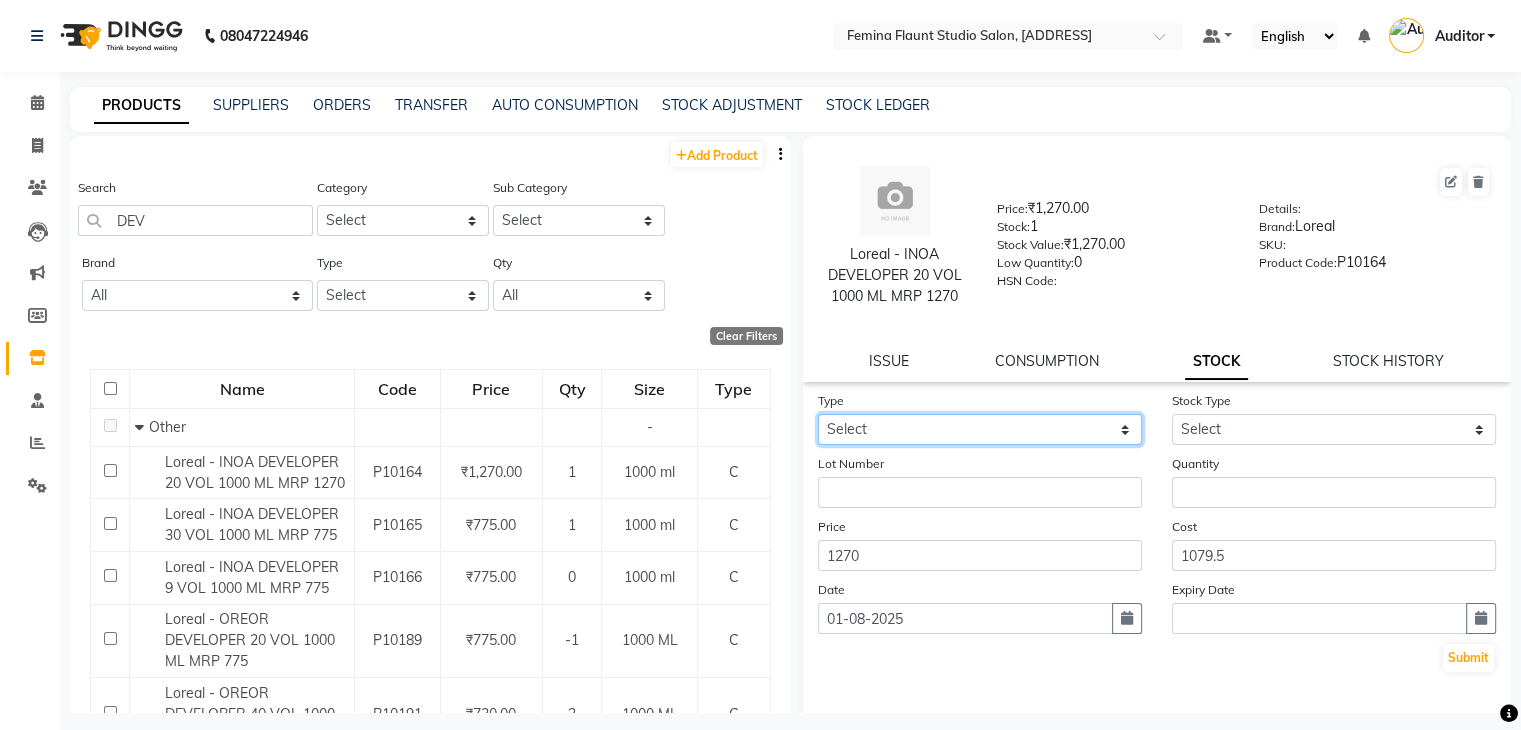 click on "Select In Out" 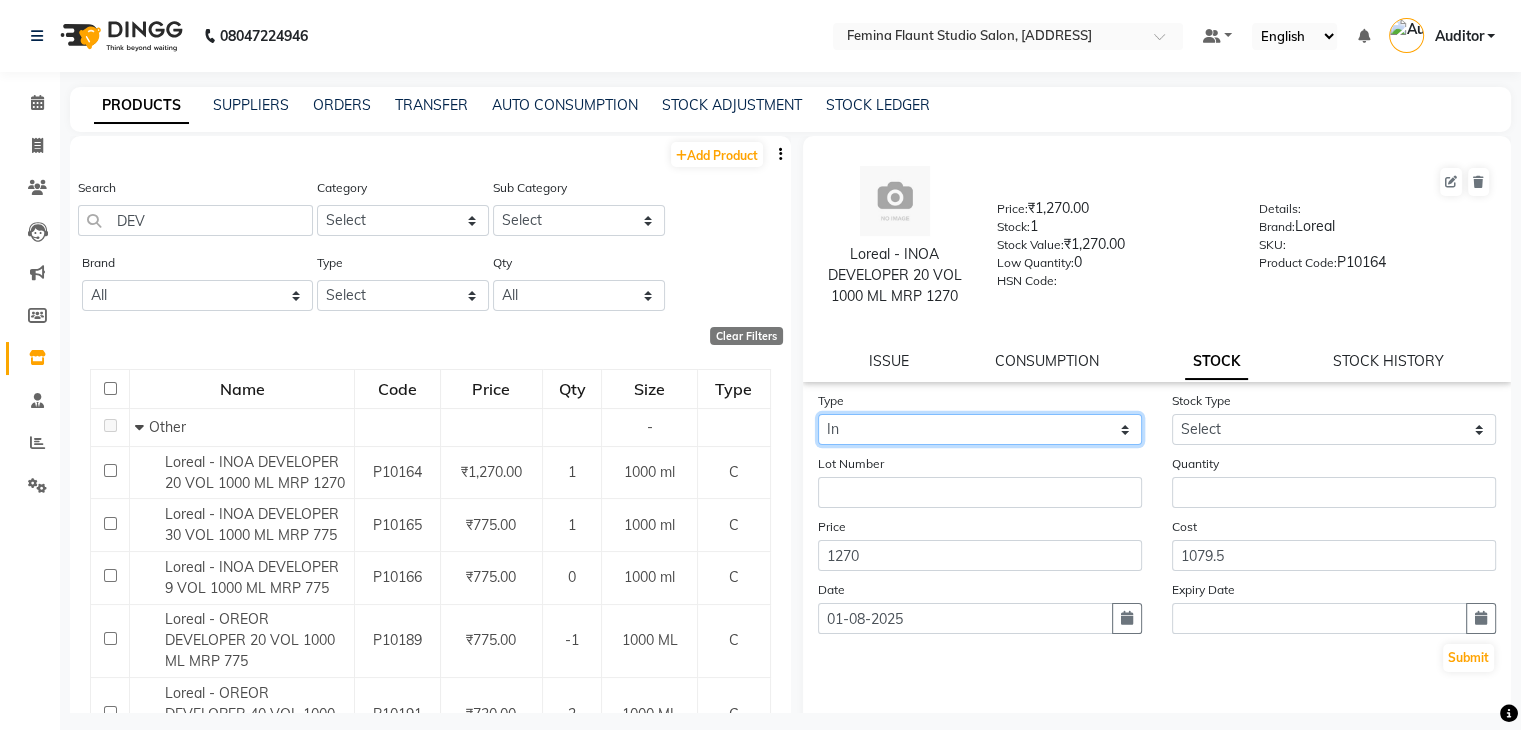 click on "Select In Out" 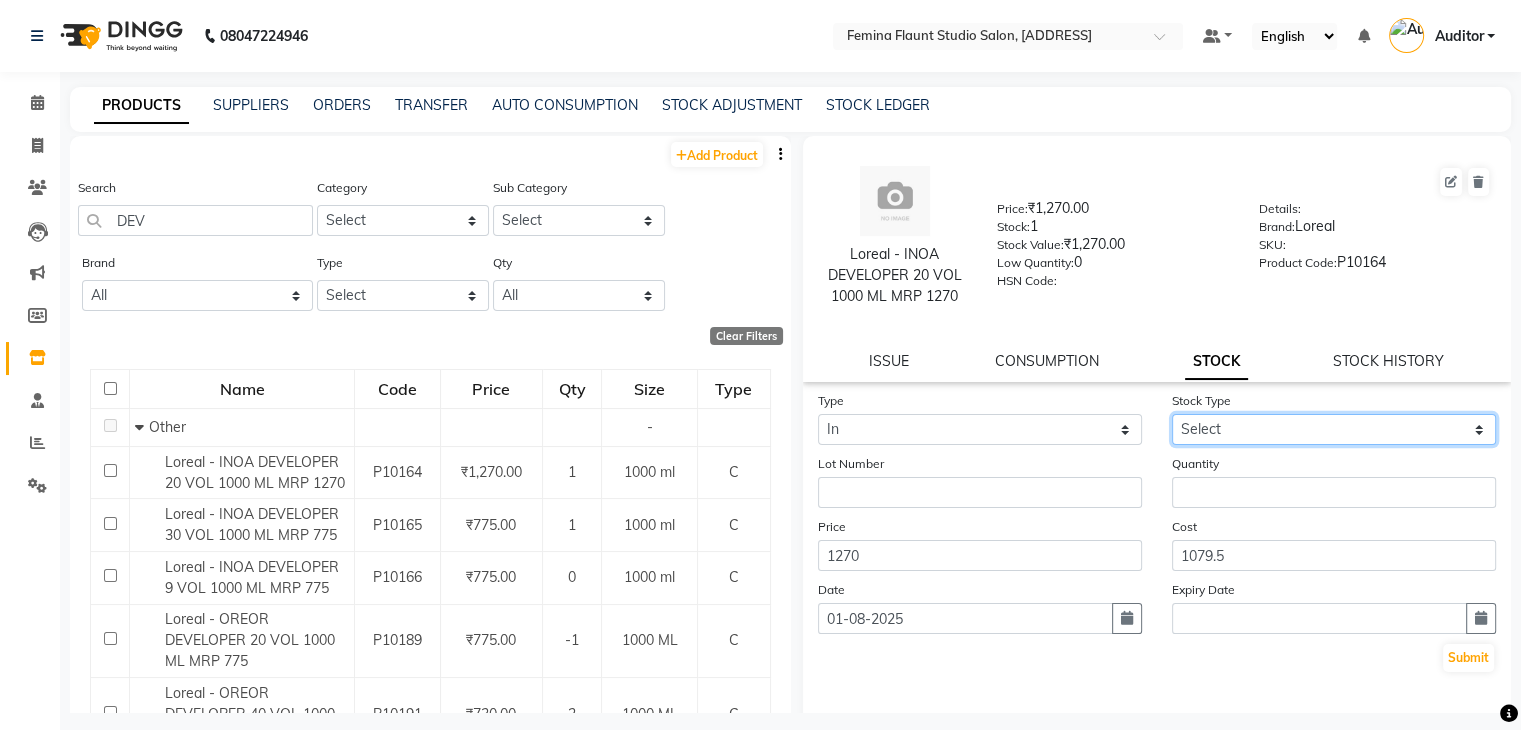 click on "Select New Stock Adjustment Return Other" 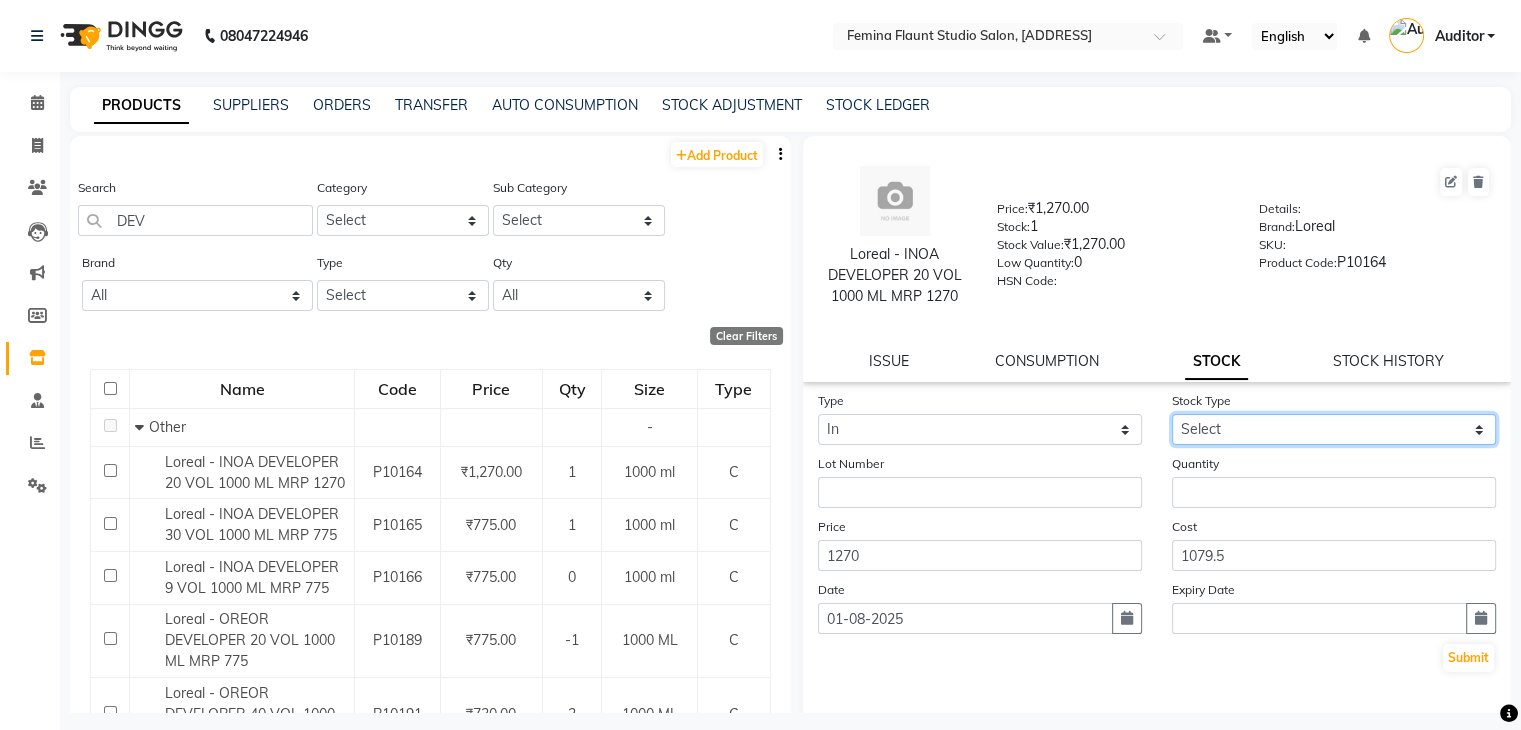 select on "new stock" 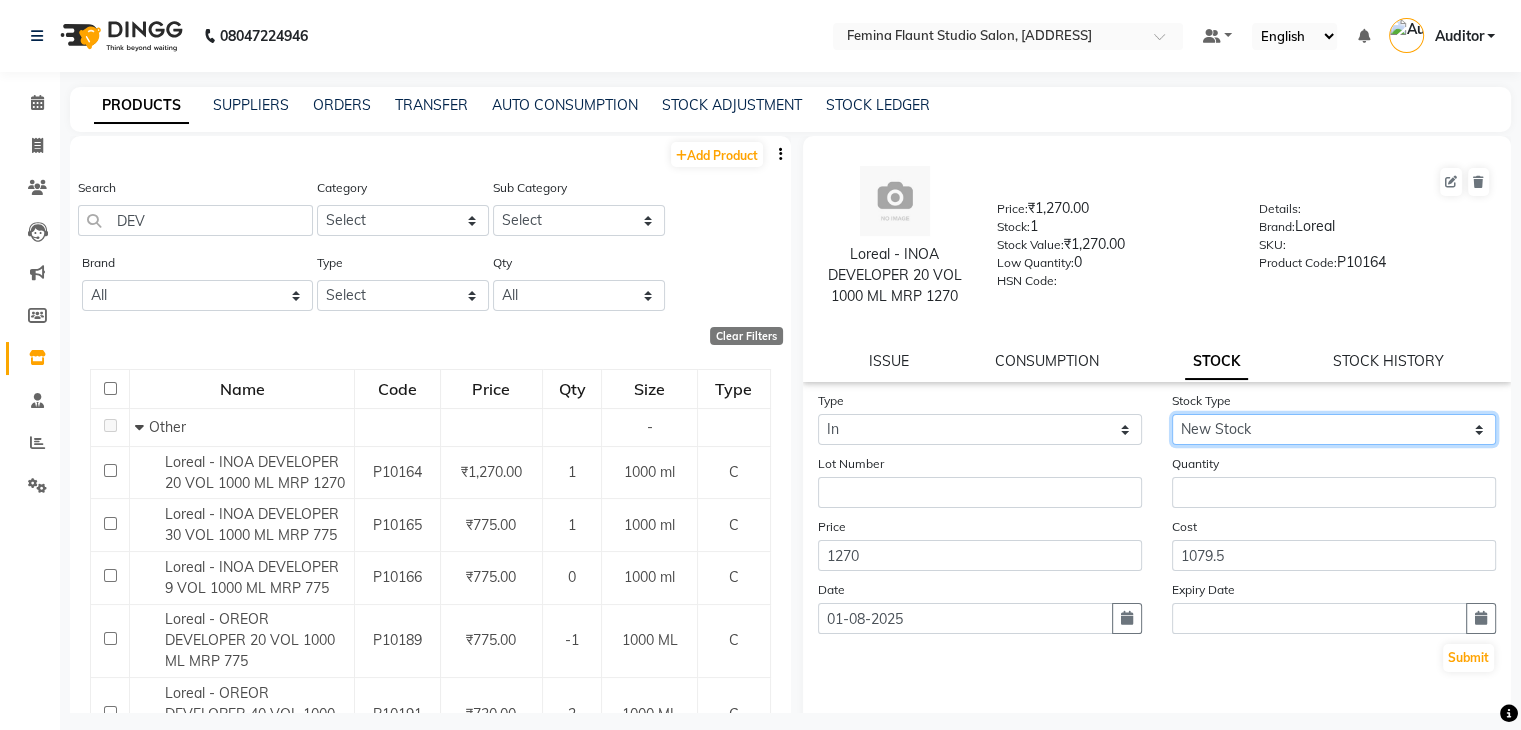 click on "Select New Stock Adjustment Return Other" 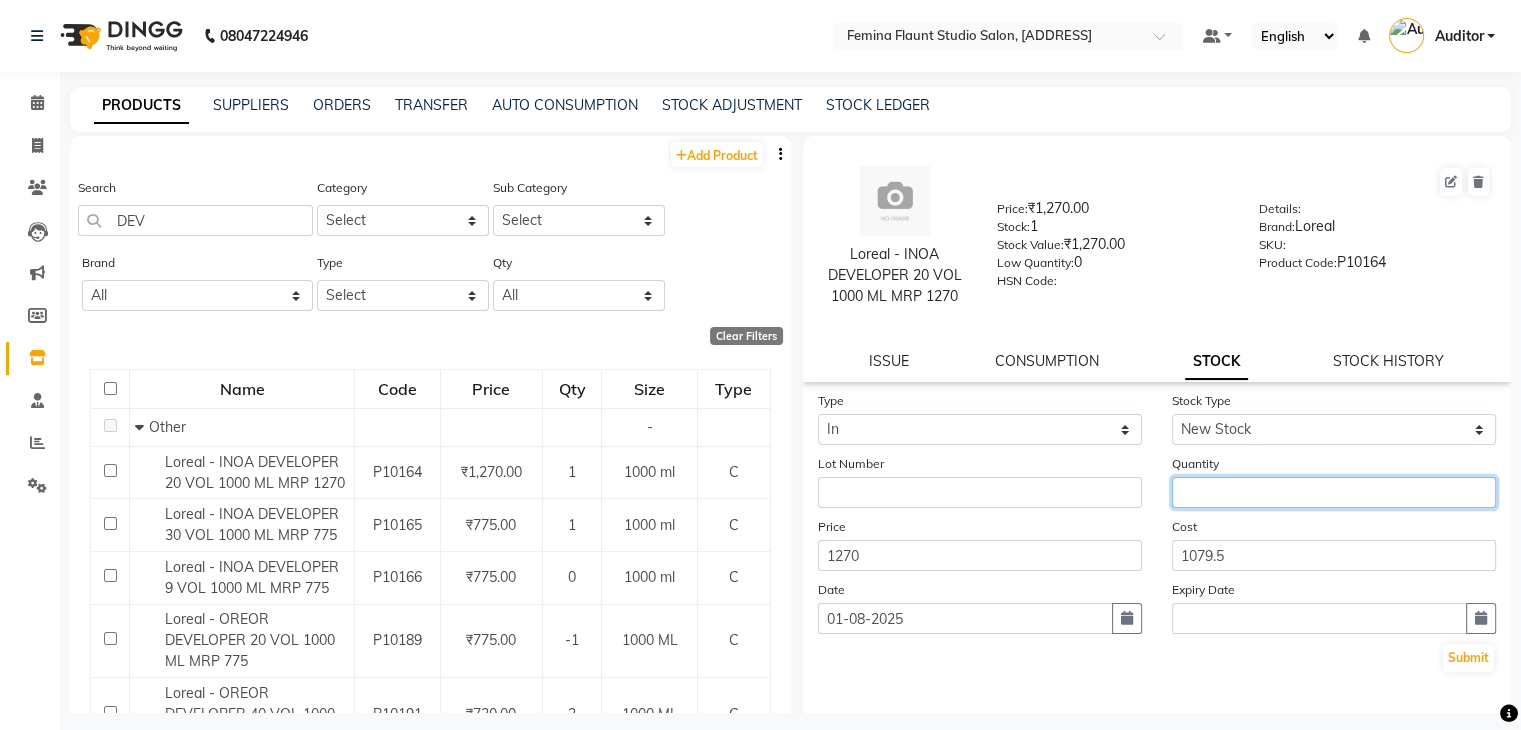 click 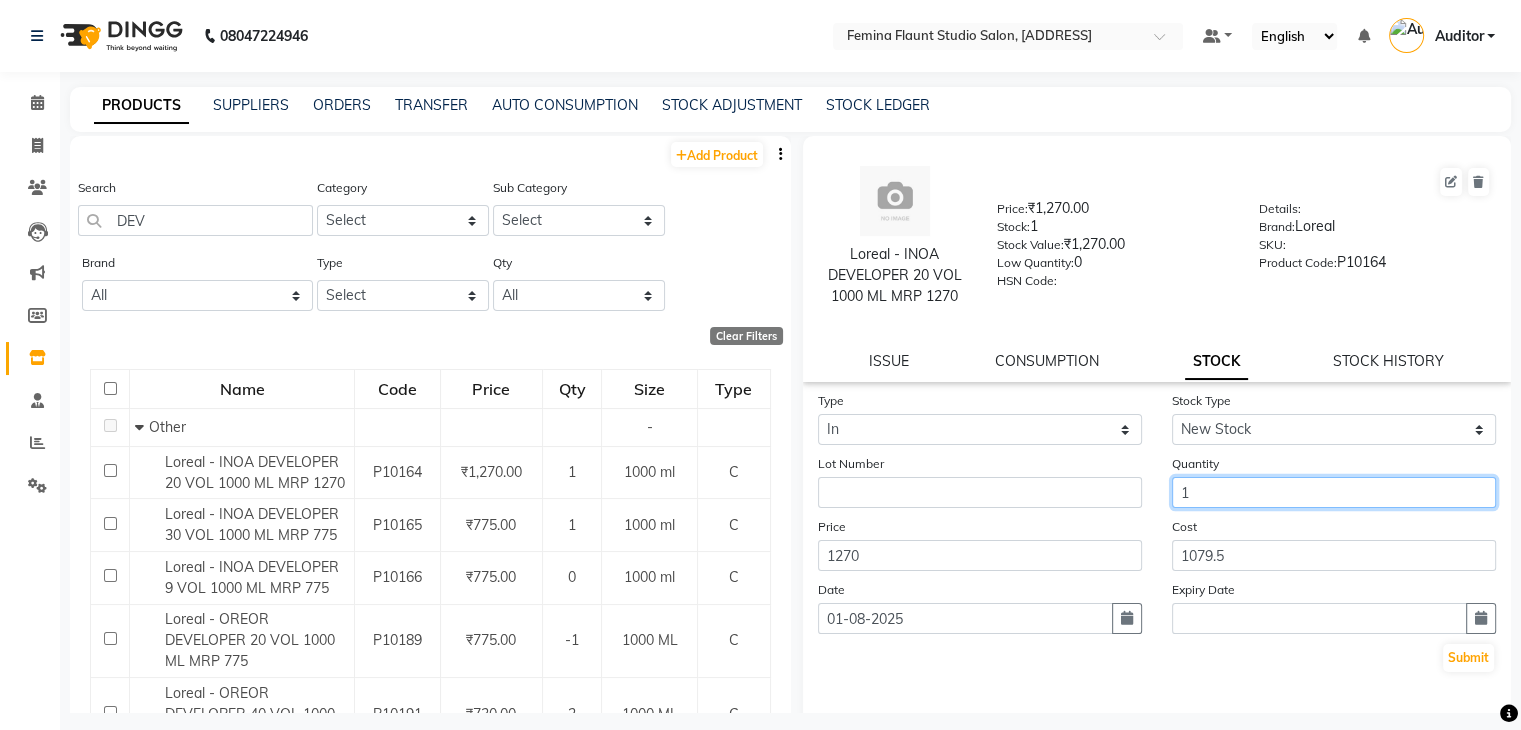 type on "1" 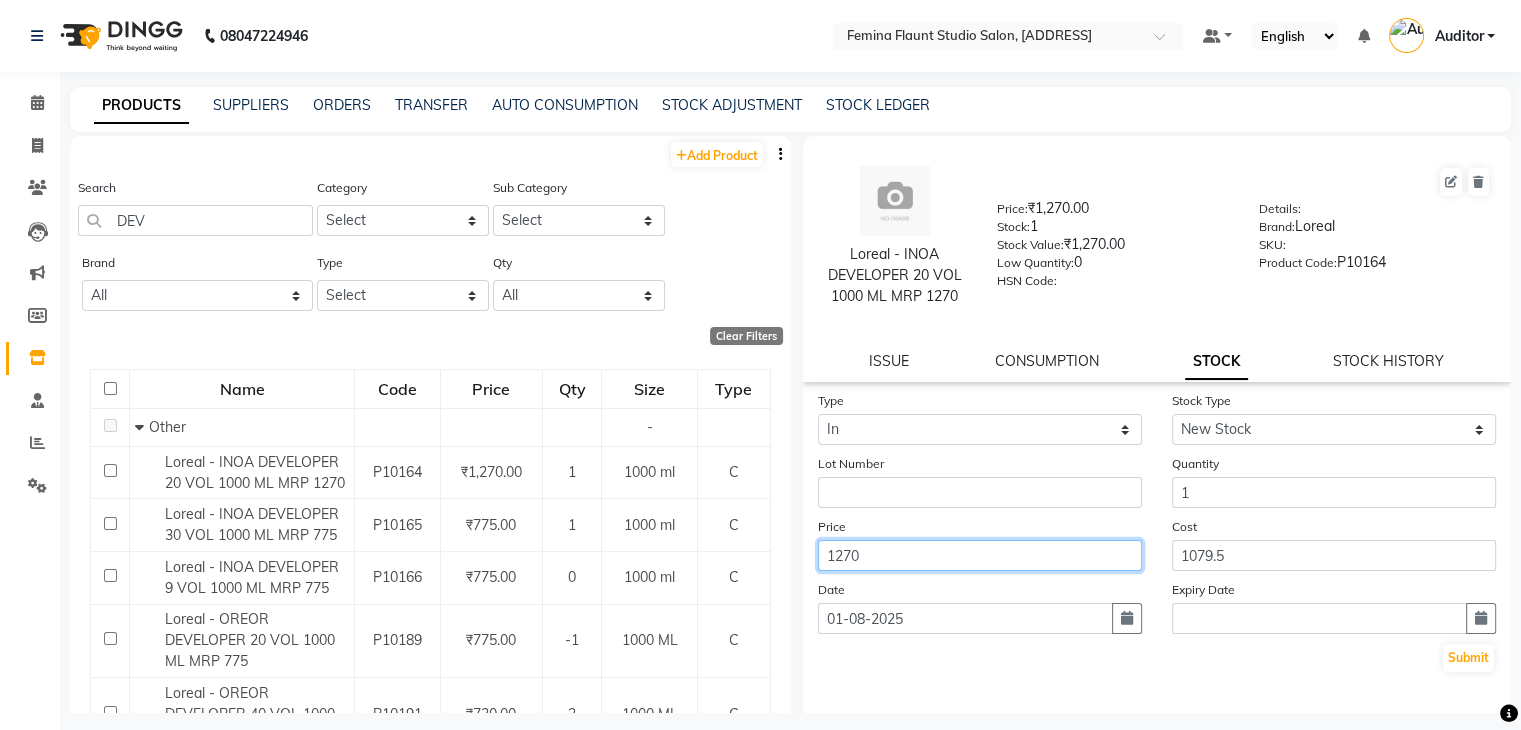 click on "1270" 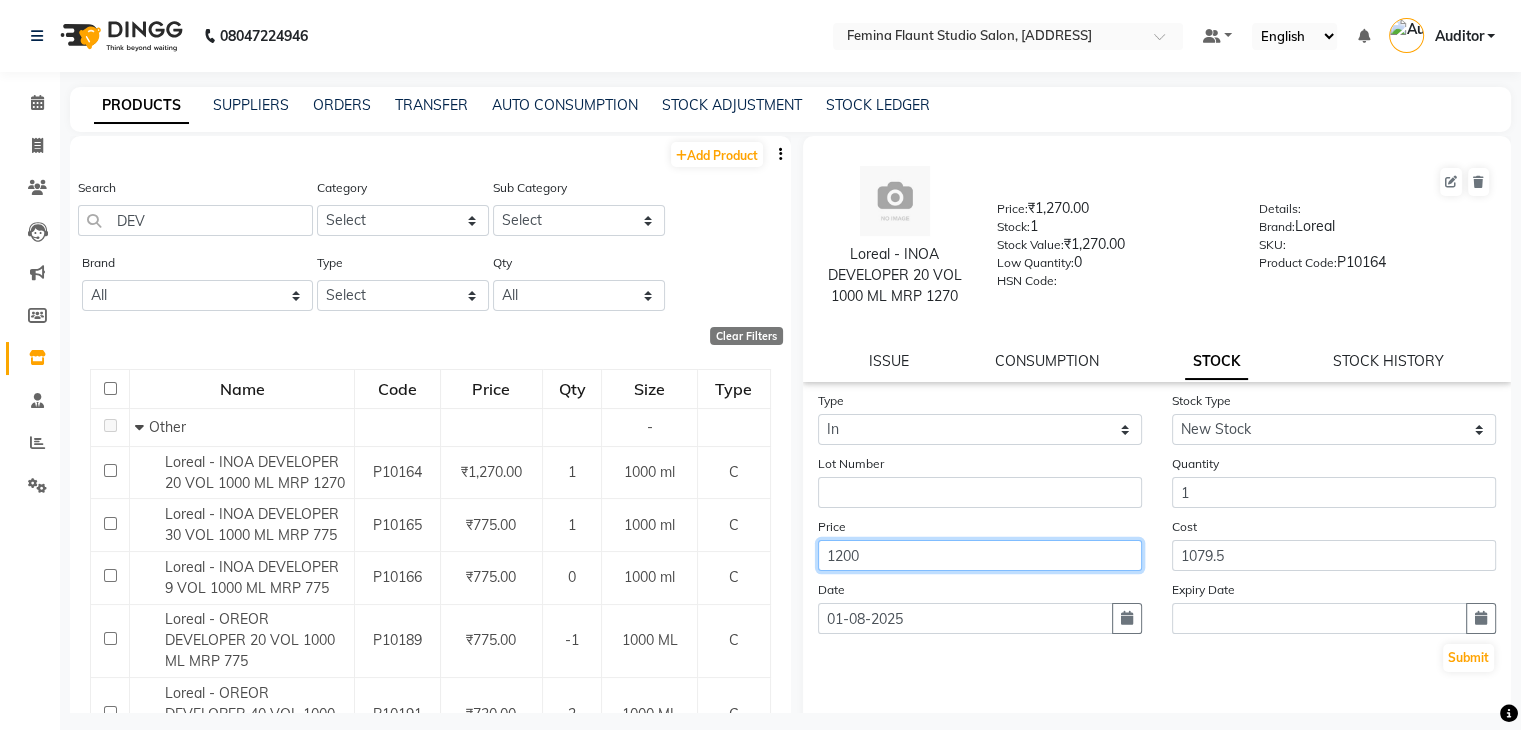 type on "1200" 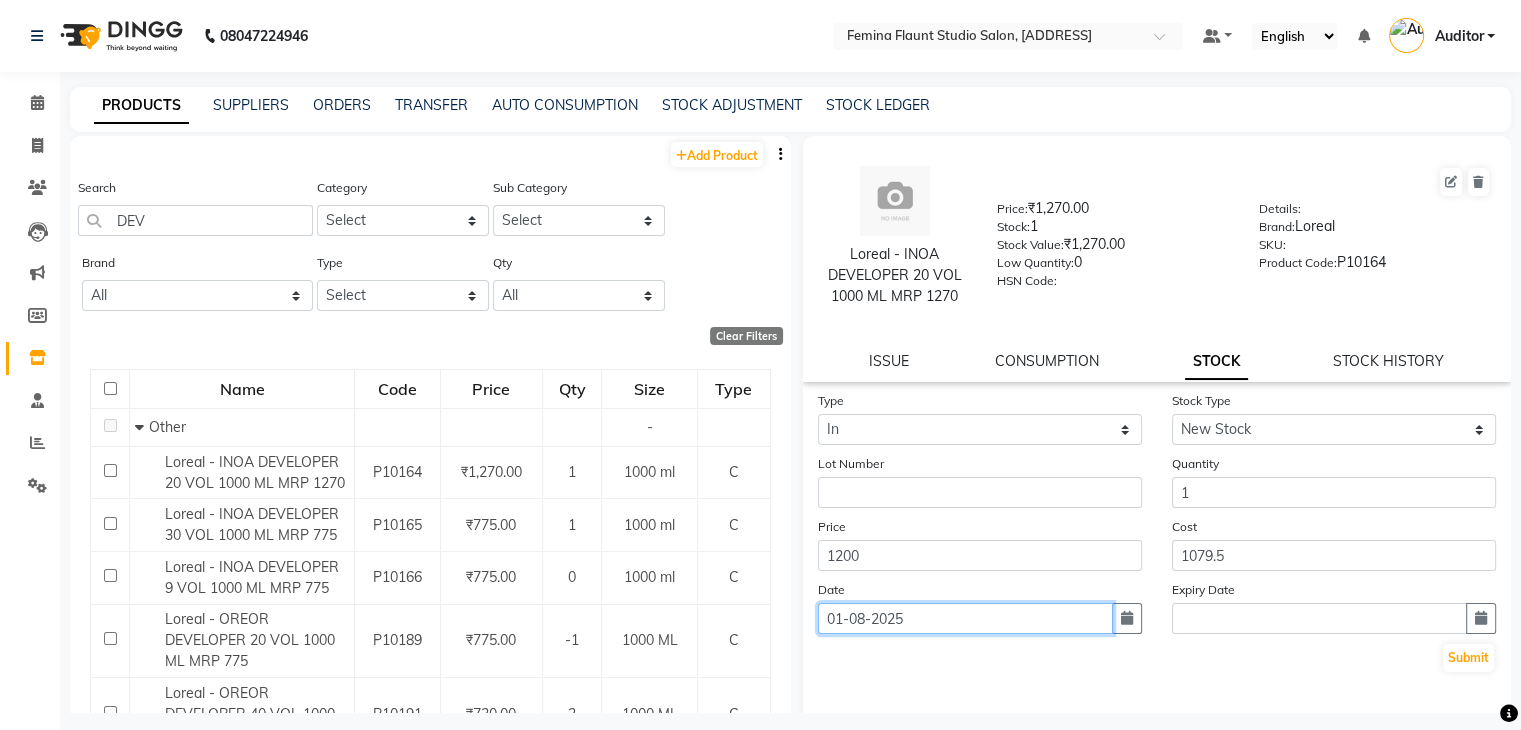 click on "01-08-2025" 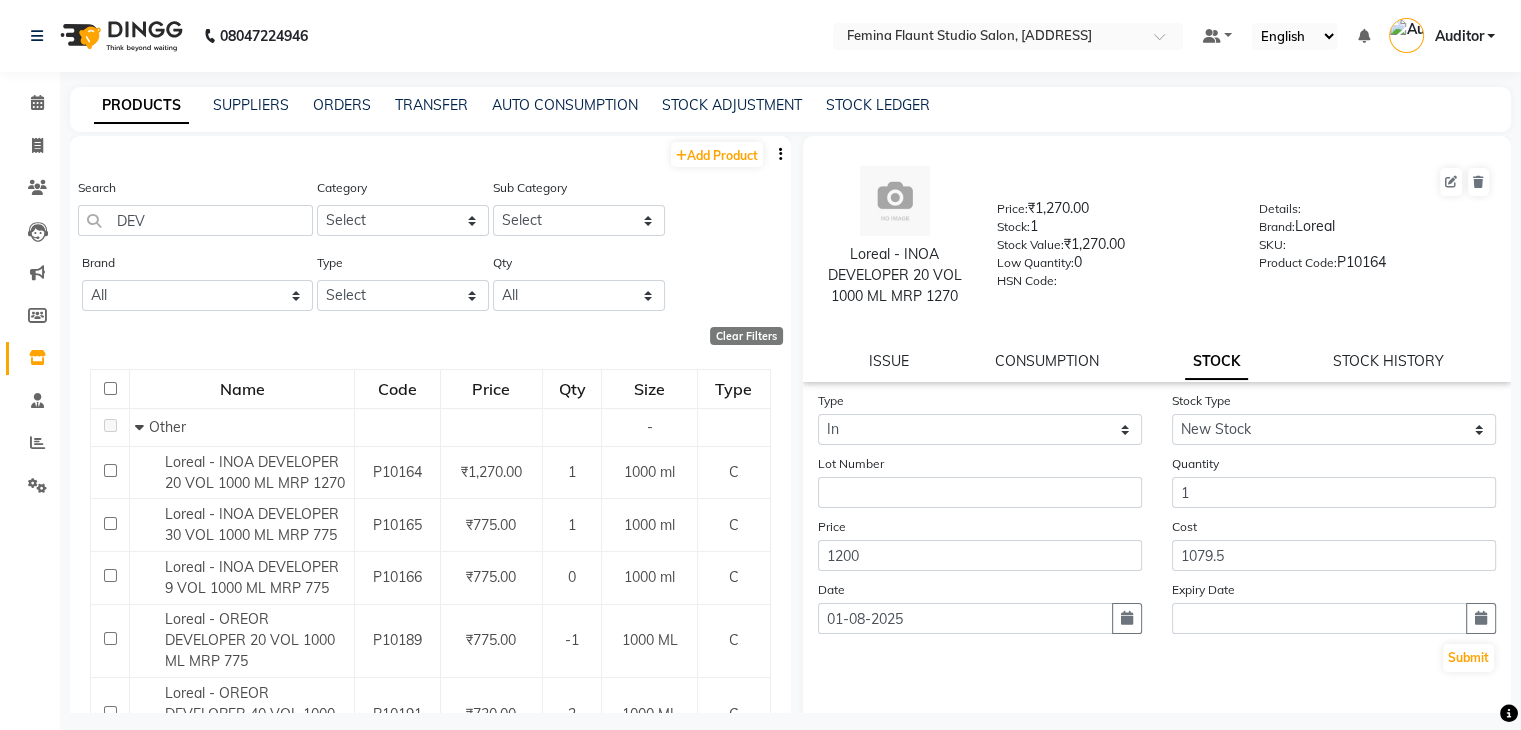 select on "8" 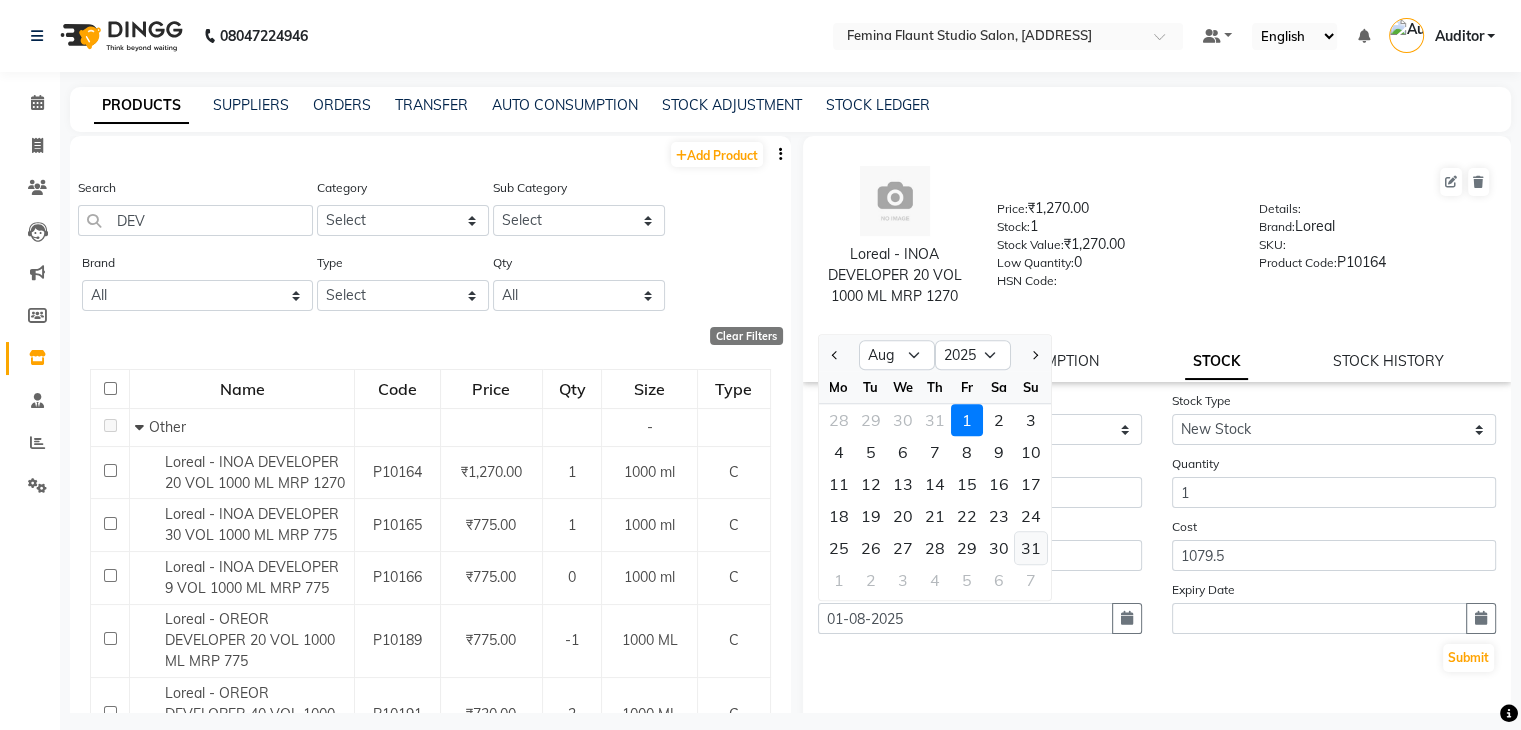 click on "31" 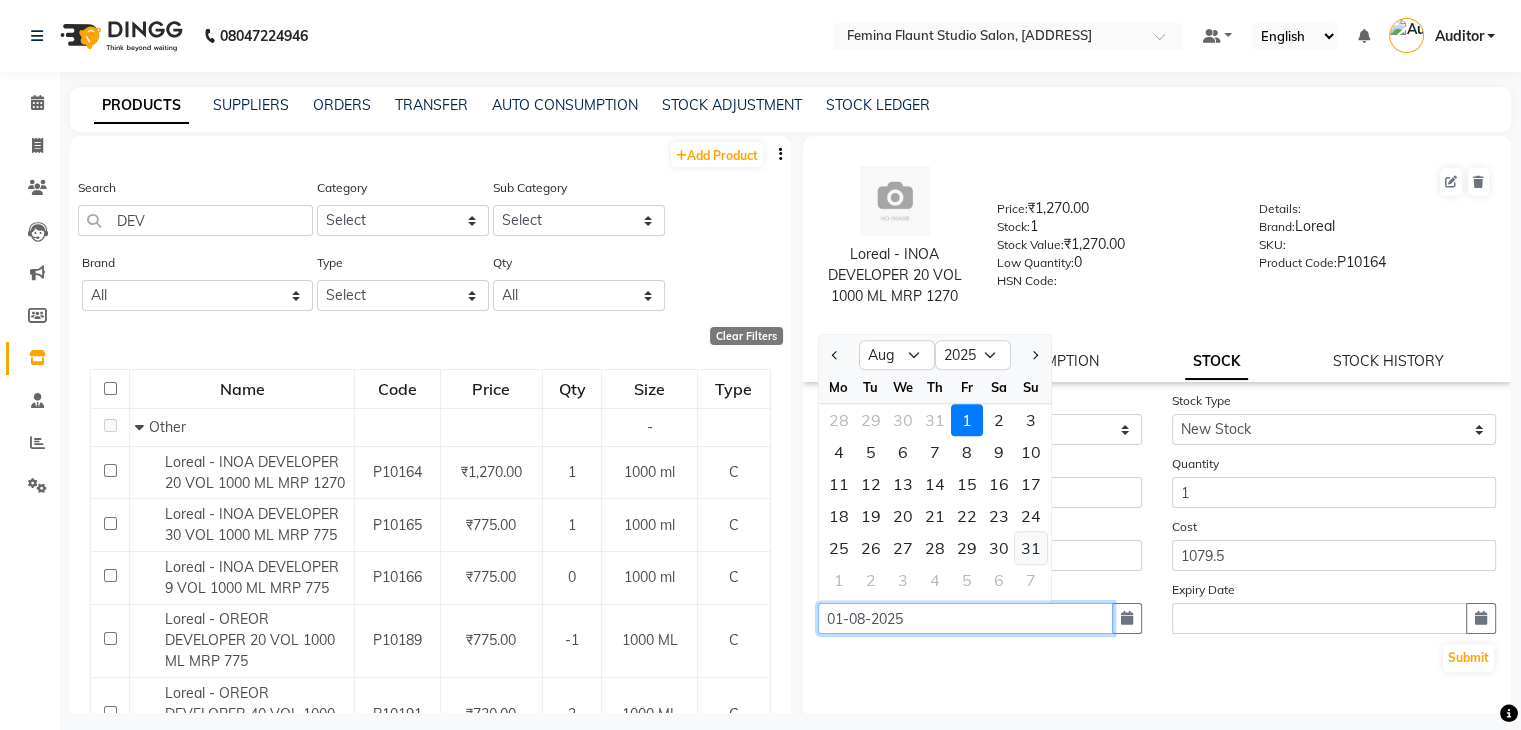type on "31-08-2025" 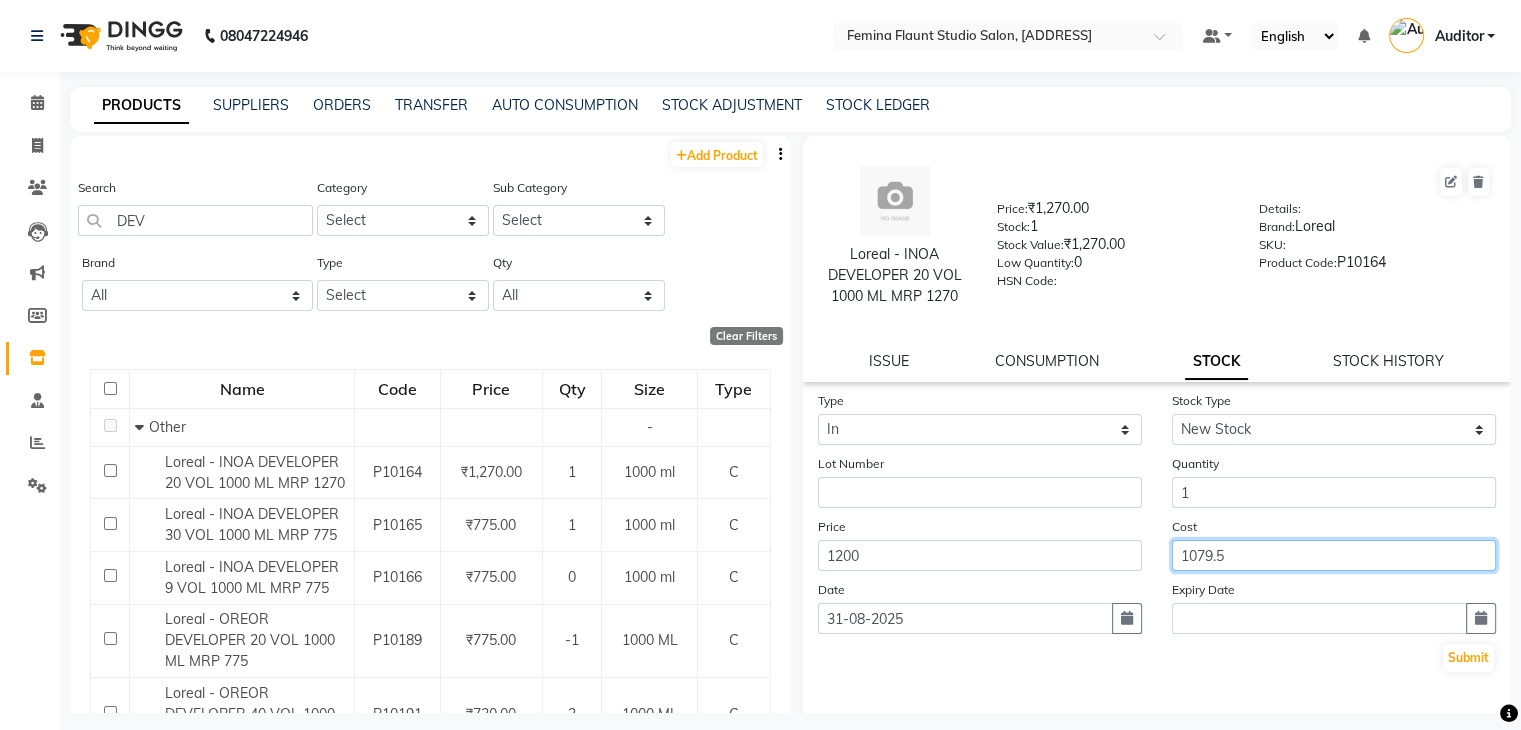 drag, startPoint x: 1272, startPoint y: 555, endPoint x: 1112, endPoint y: 552, distance: 160.02812 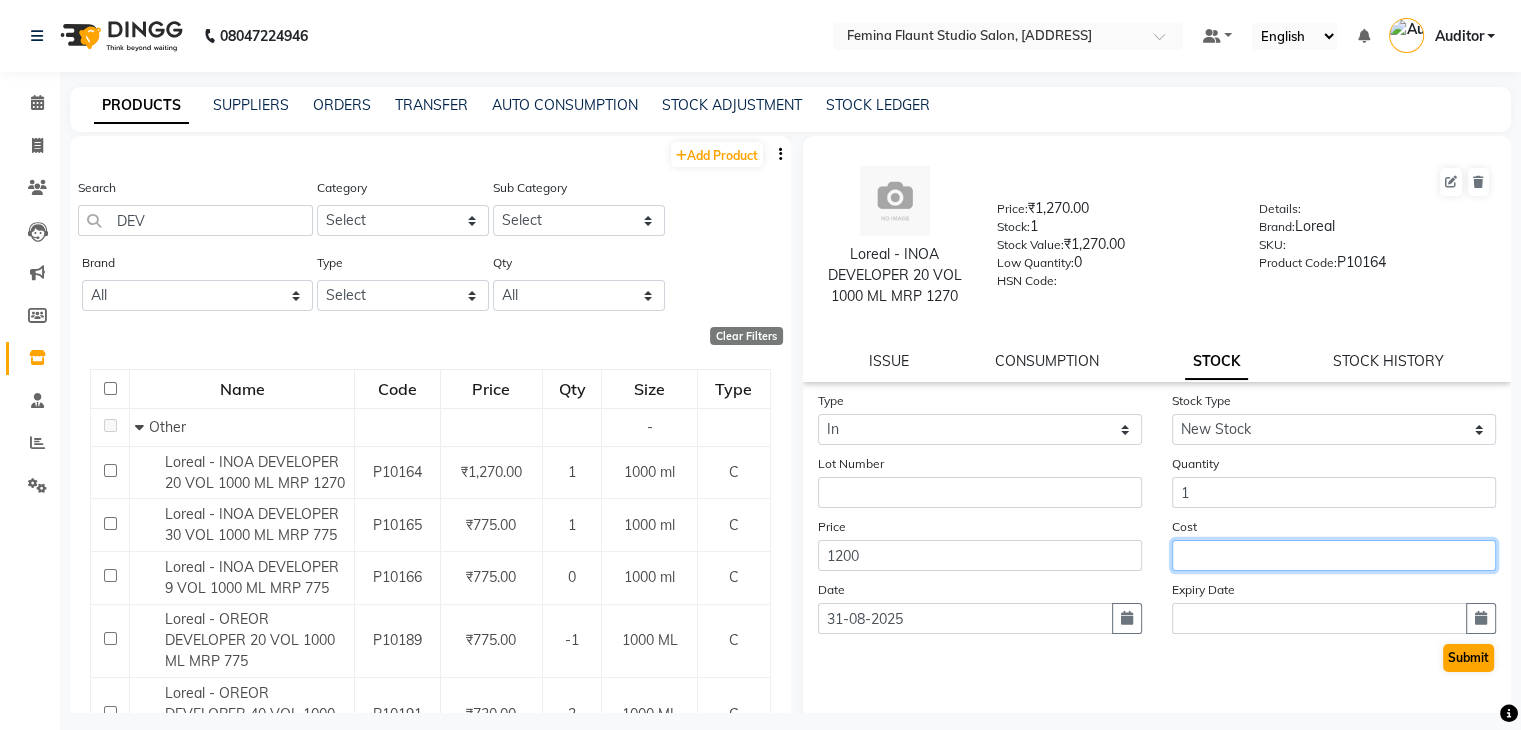 type 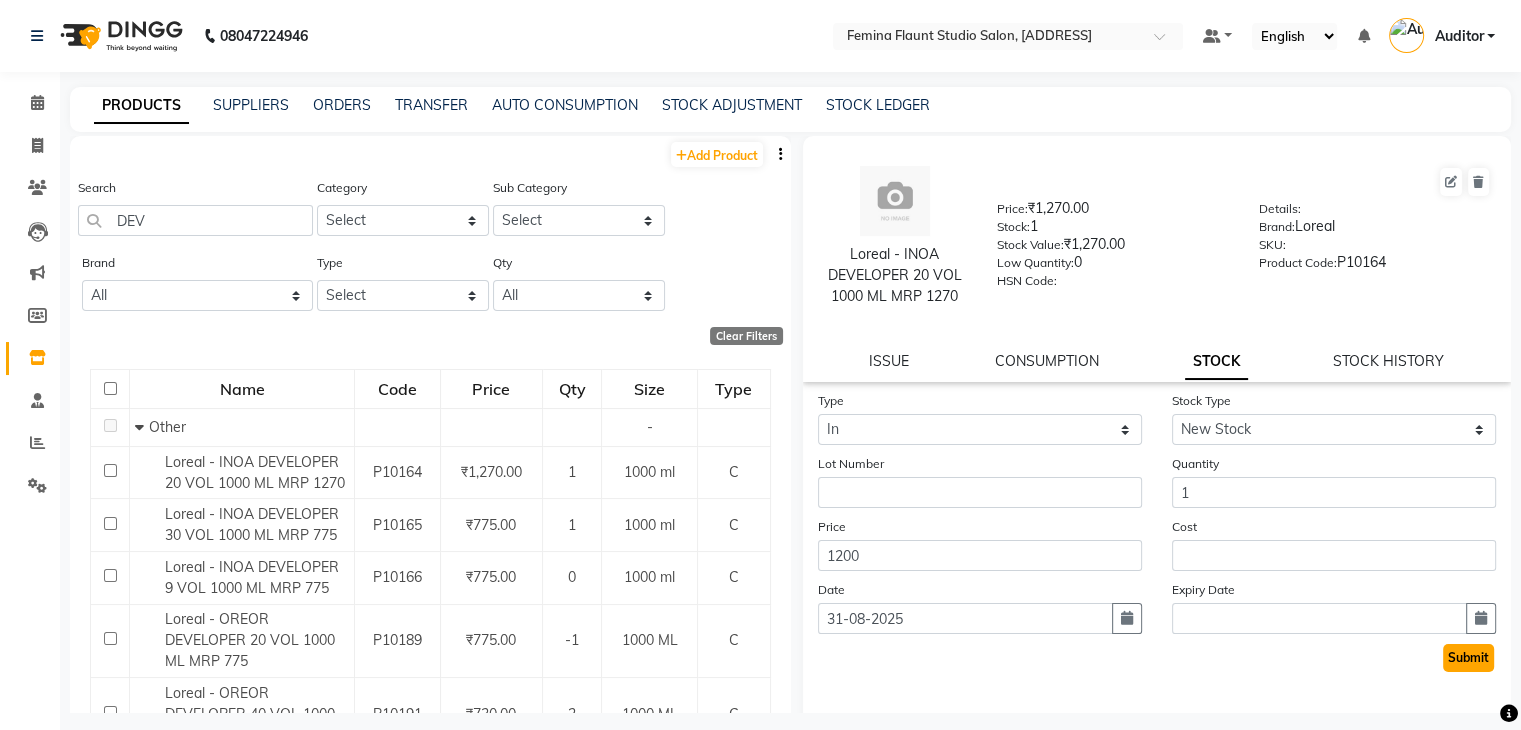click on "Submit" 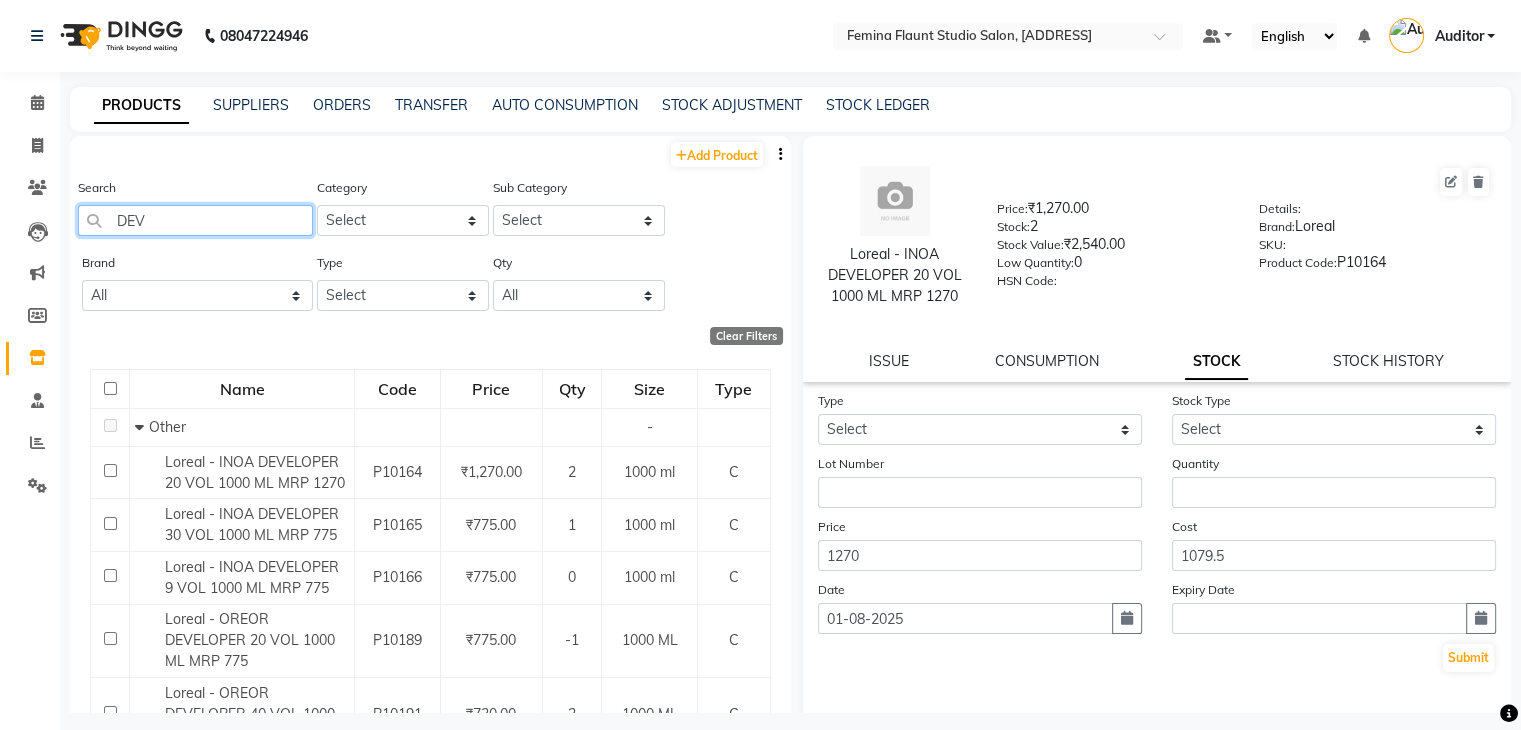 click on "DEV" 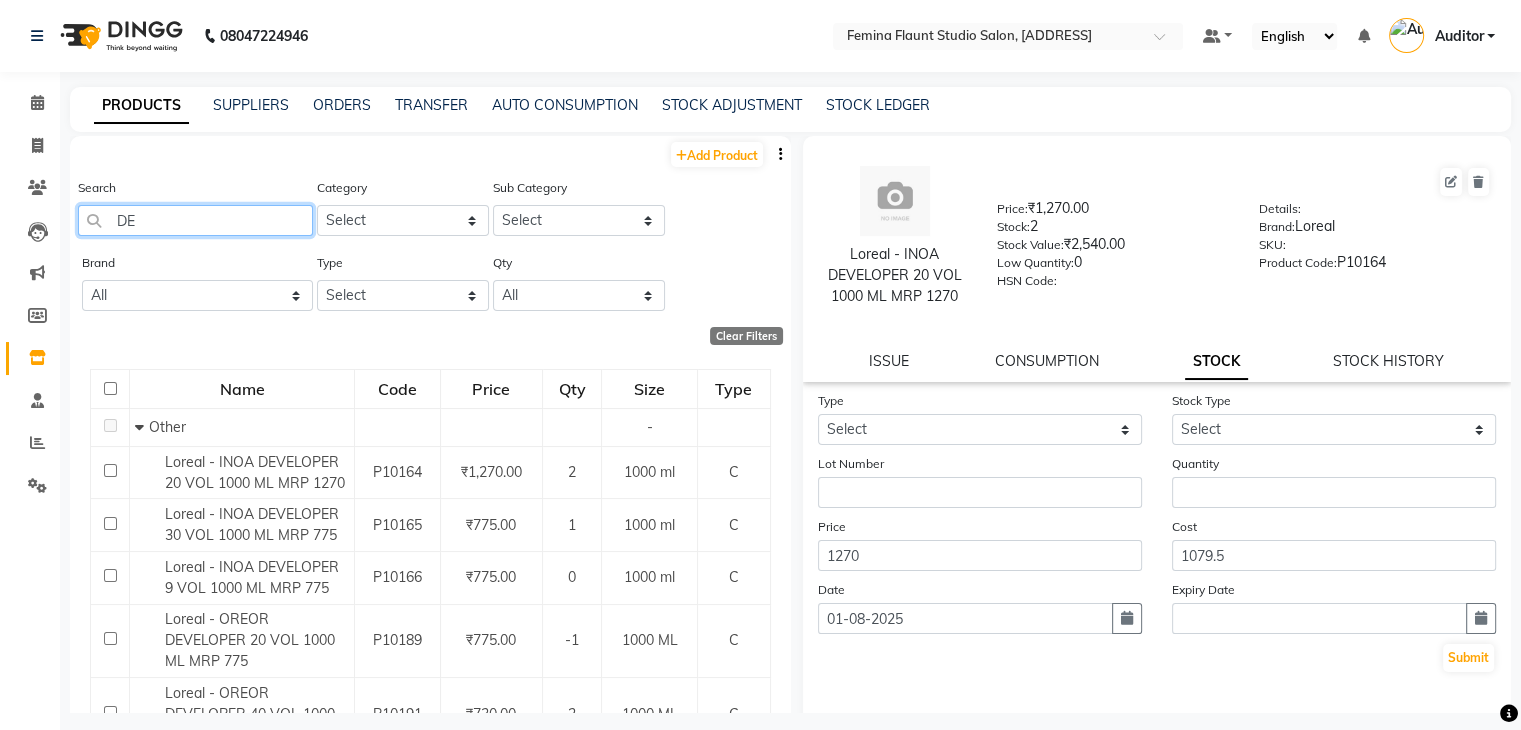 type on "D" 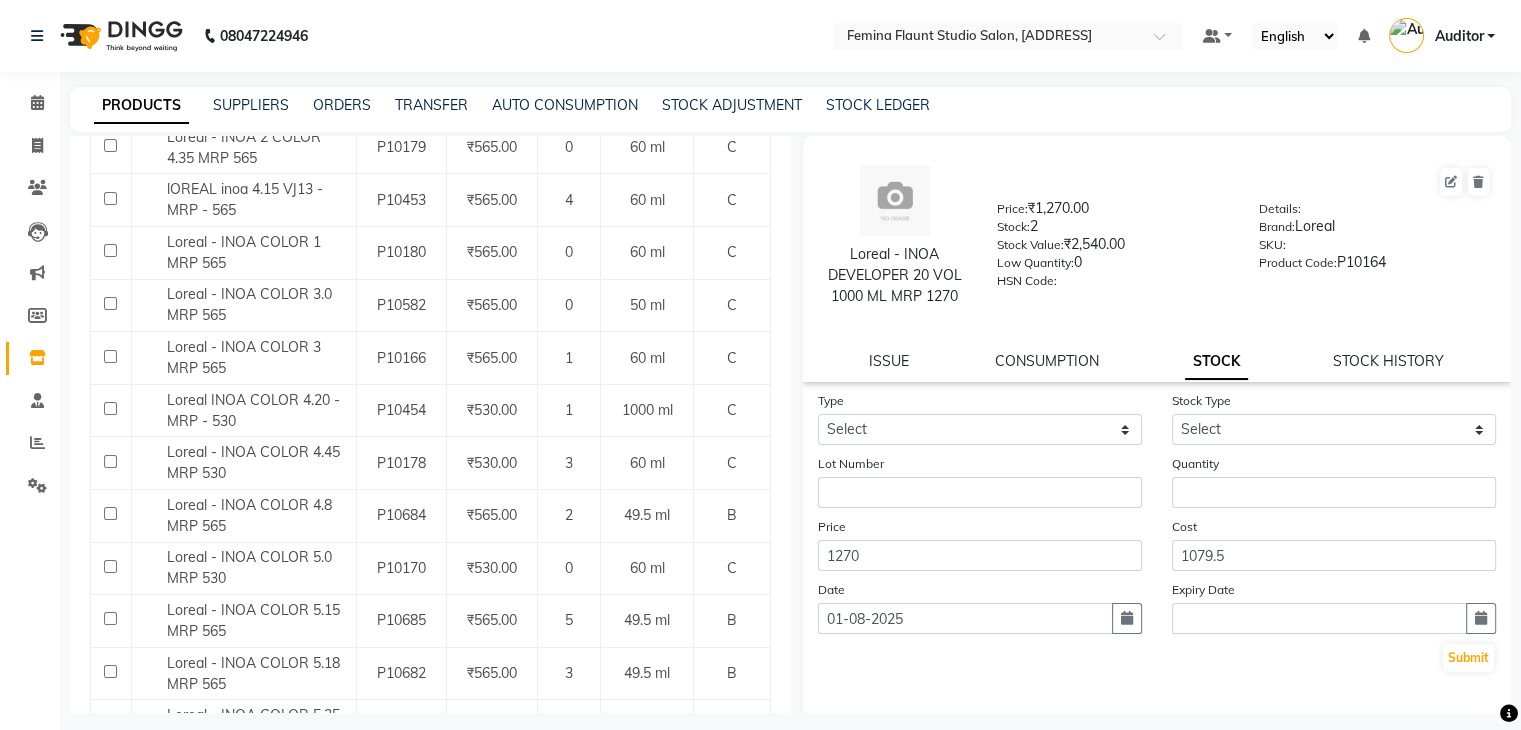 scroll, scrollTop: 364, scrollLeft: 0, axis: vertical 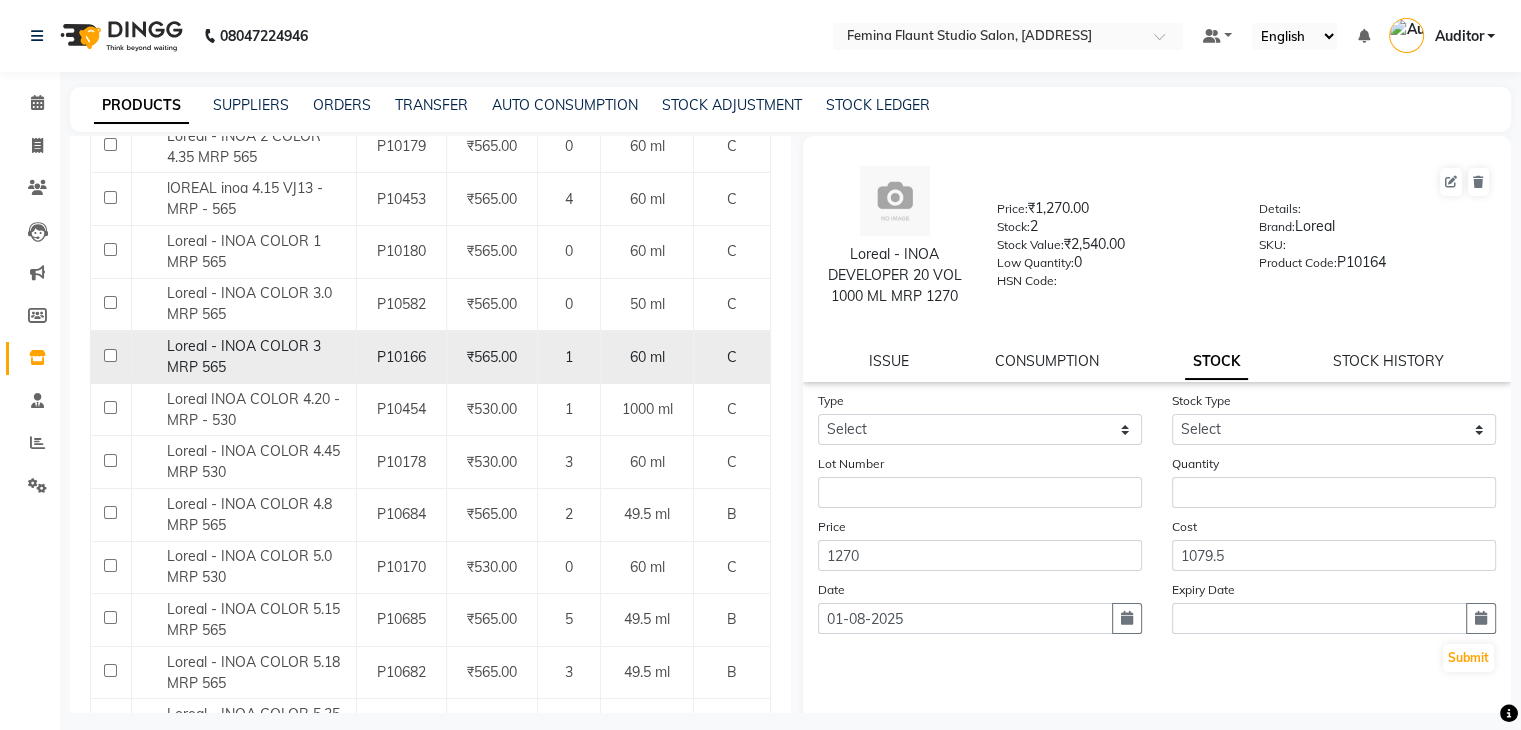 type on "INOA" 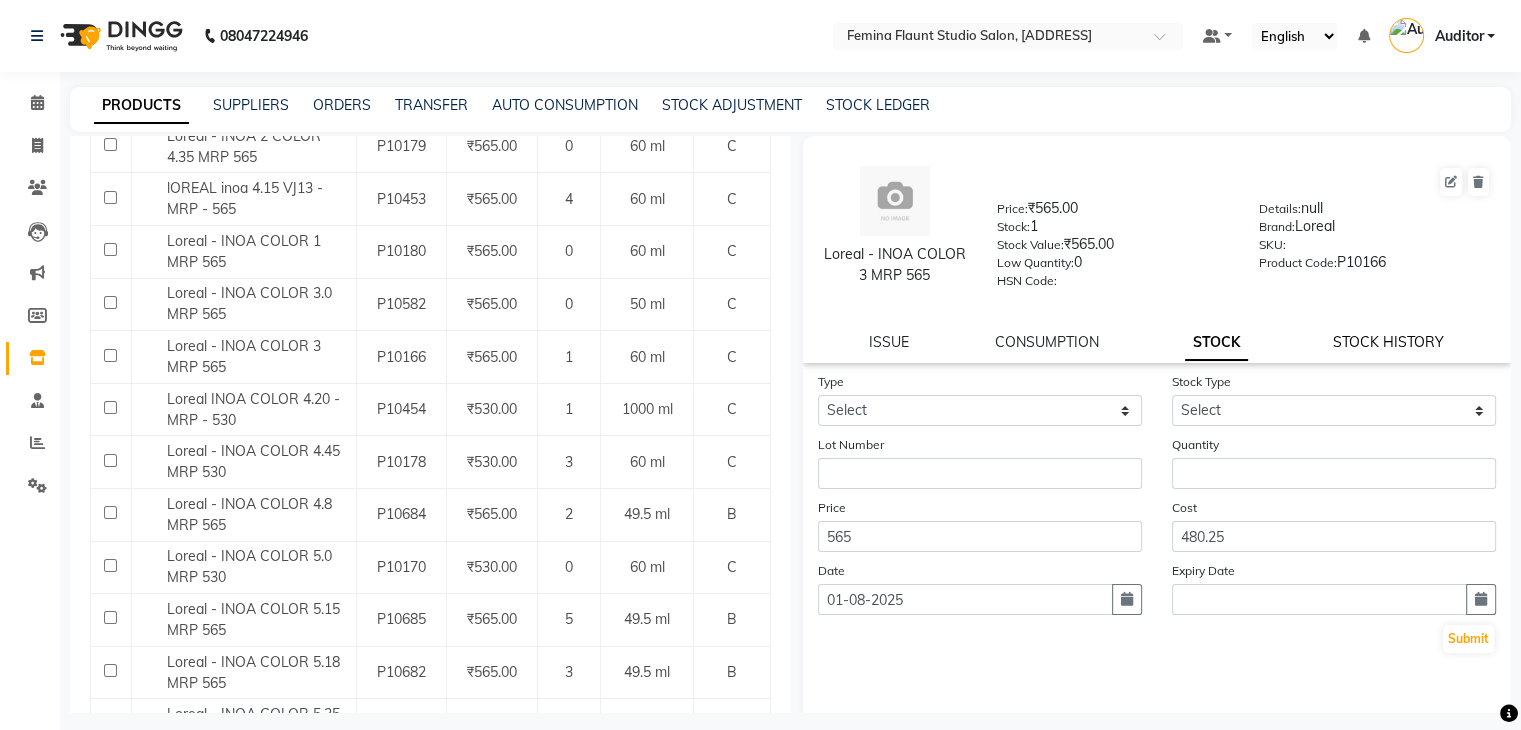 click on "STOCK HISTORY" 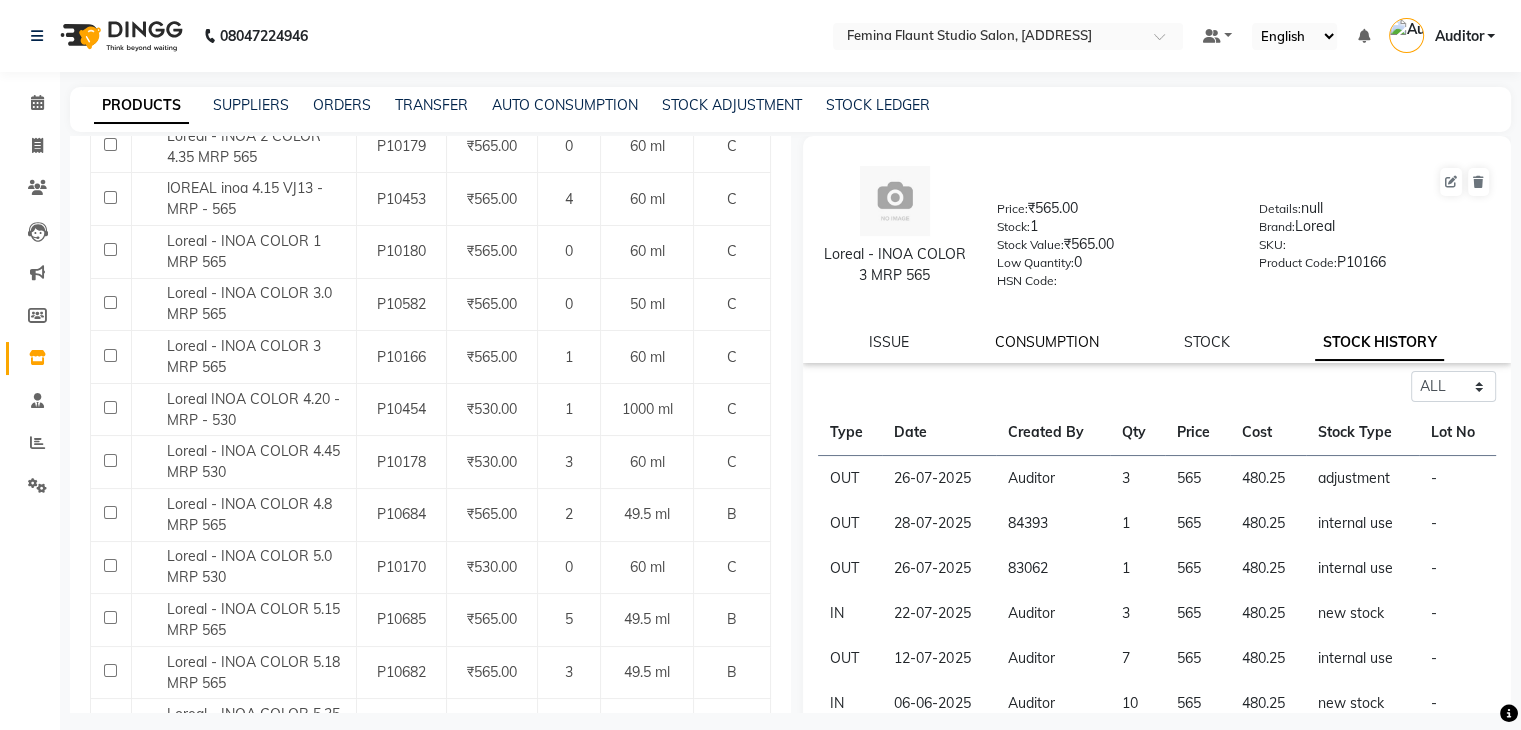 click on "CONSUMPTION" 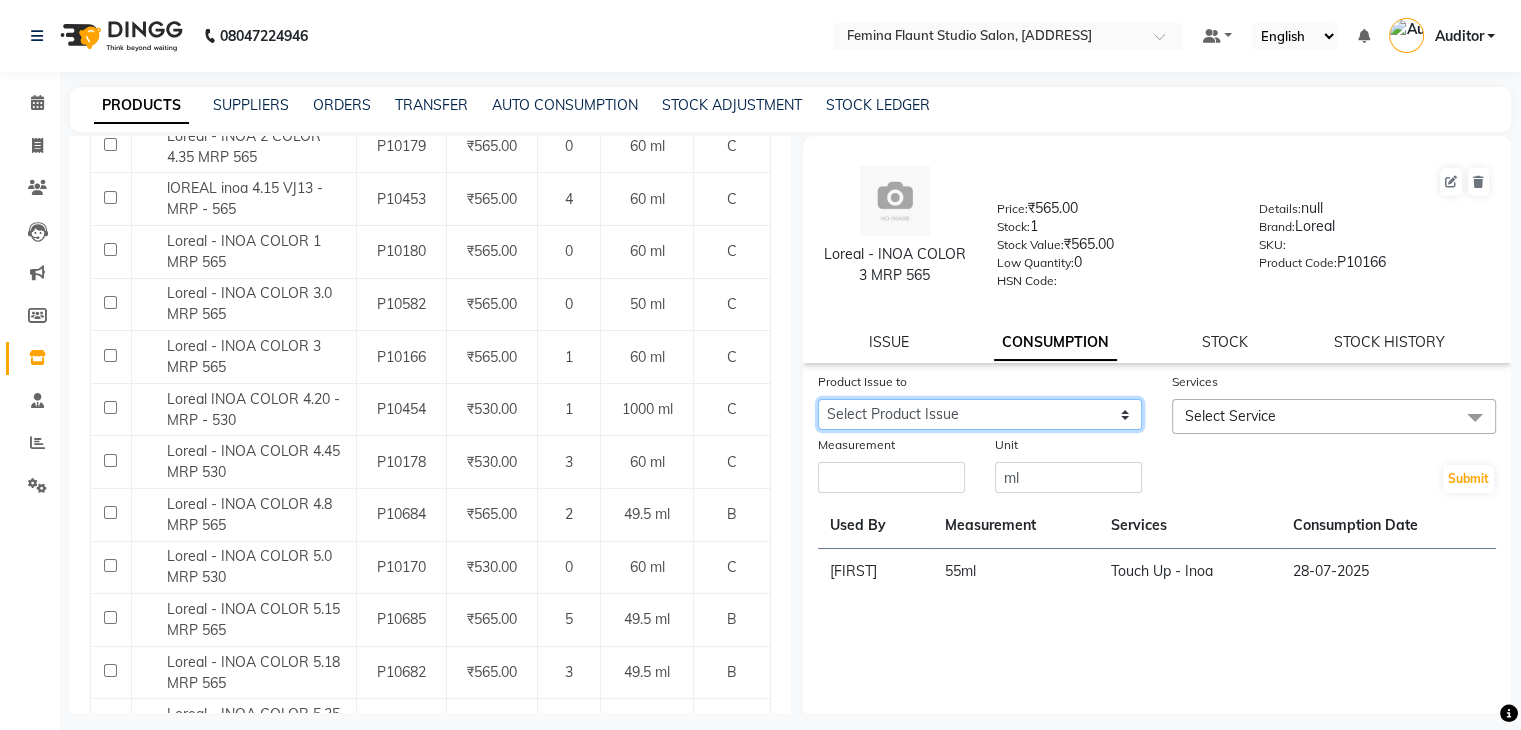 click on "Select Product Issue [DATE], Issued to: [PERSON_NAME], Balance: 5 [DATE], Issued to: [PERSON_NAME], Balance: 60 [DATE], Issued to: [PERSON_NAME], Balance: 60" 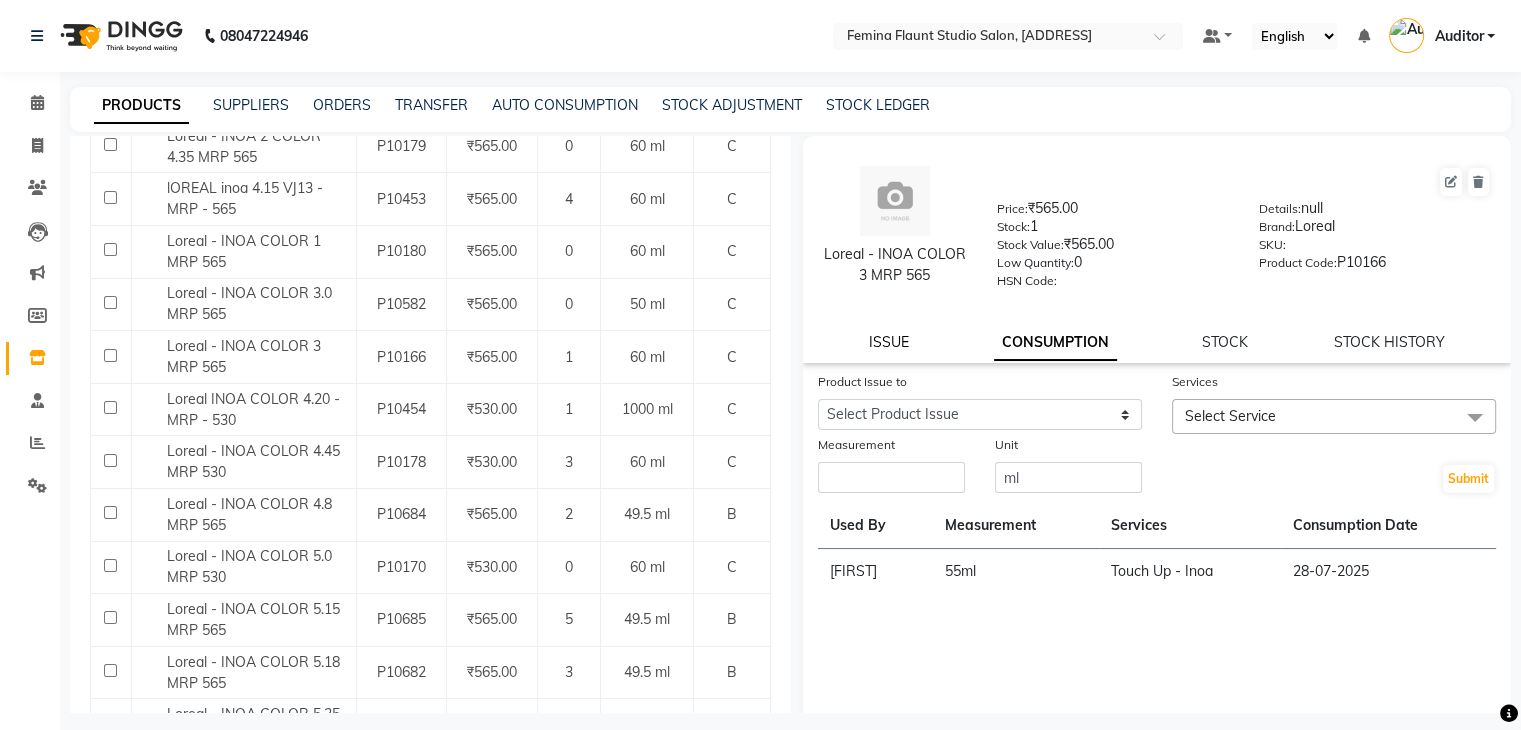 click on "ISSUE" 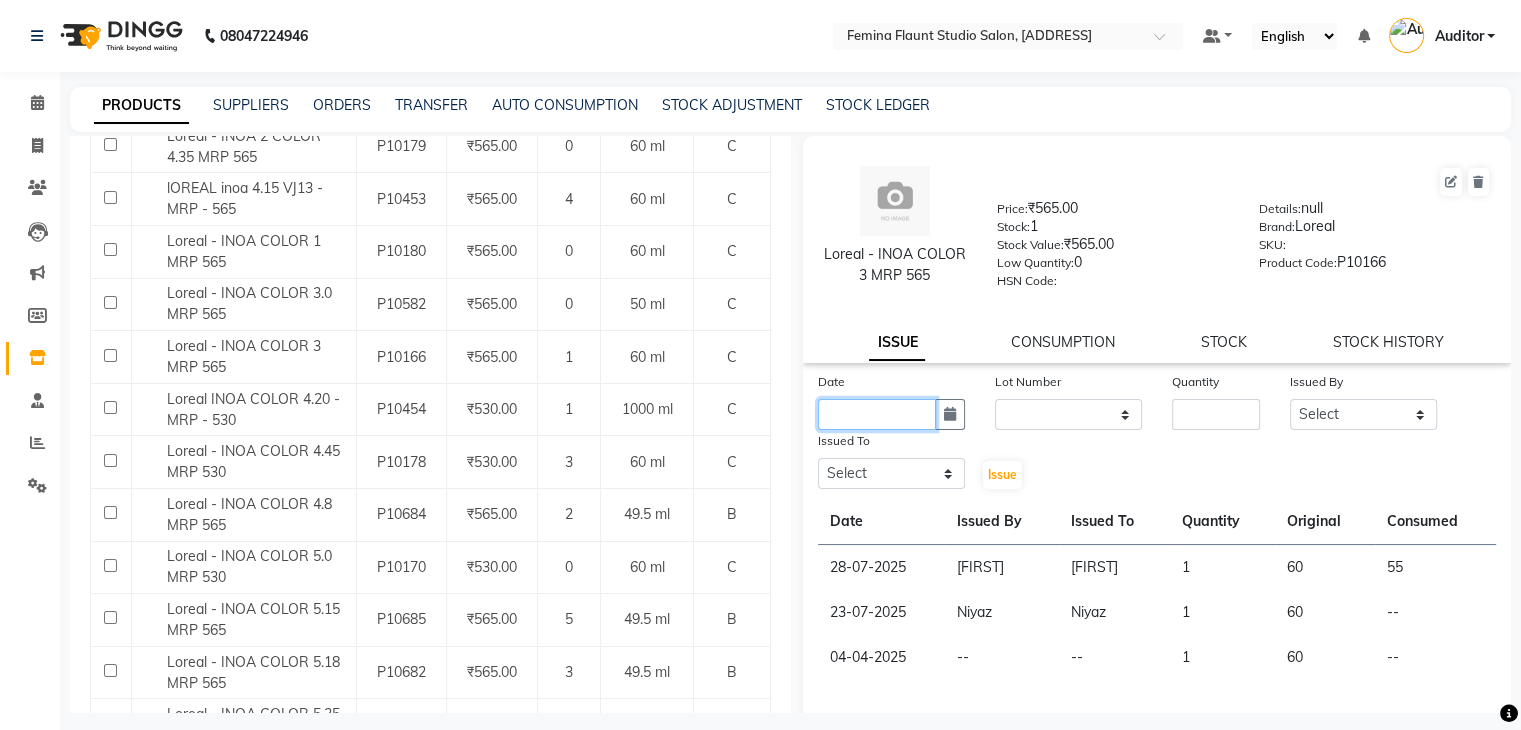click 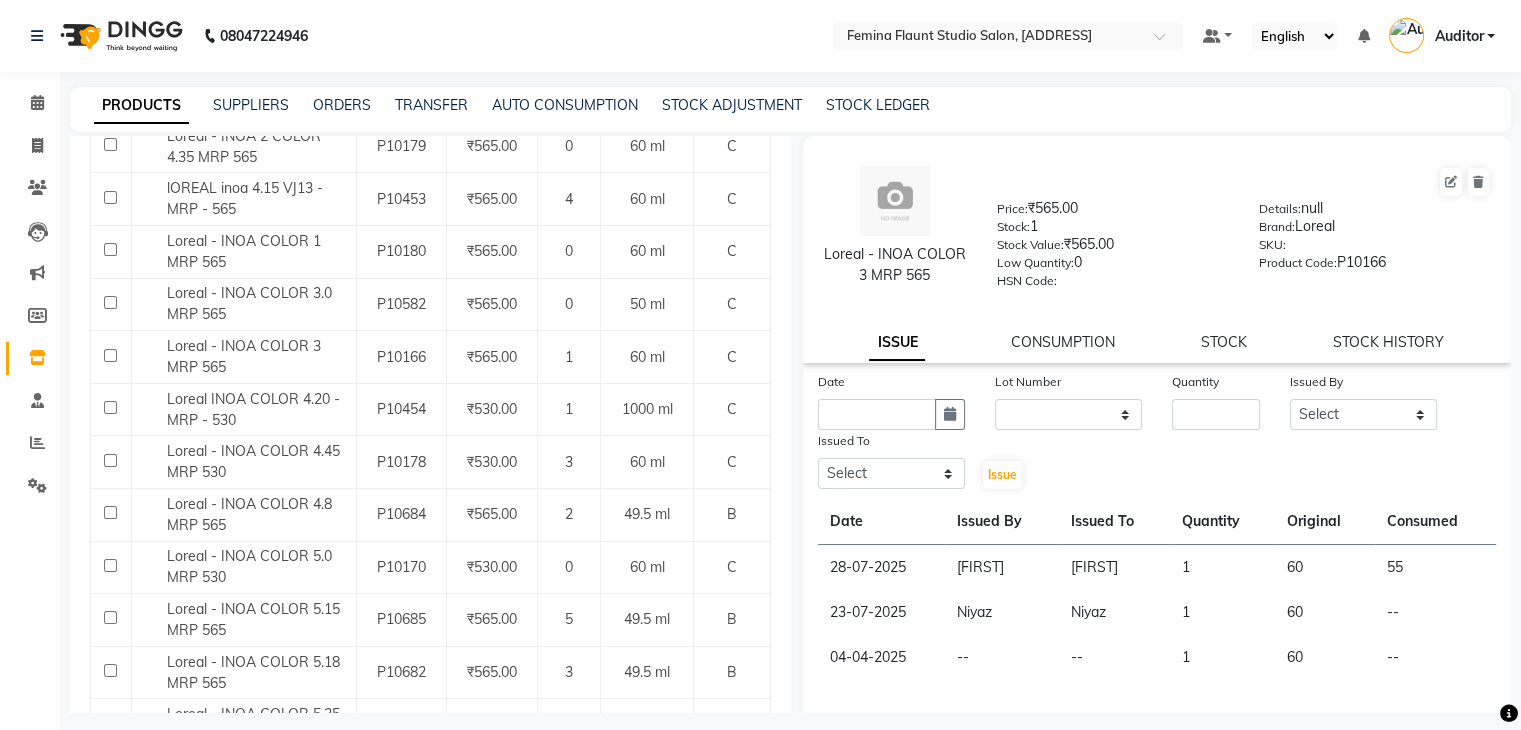 select on "8" 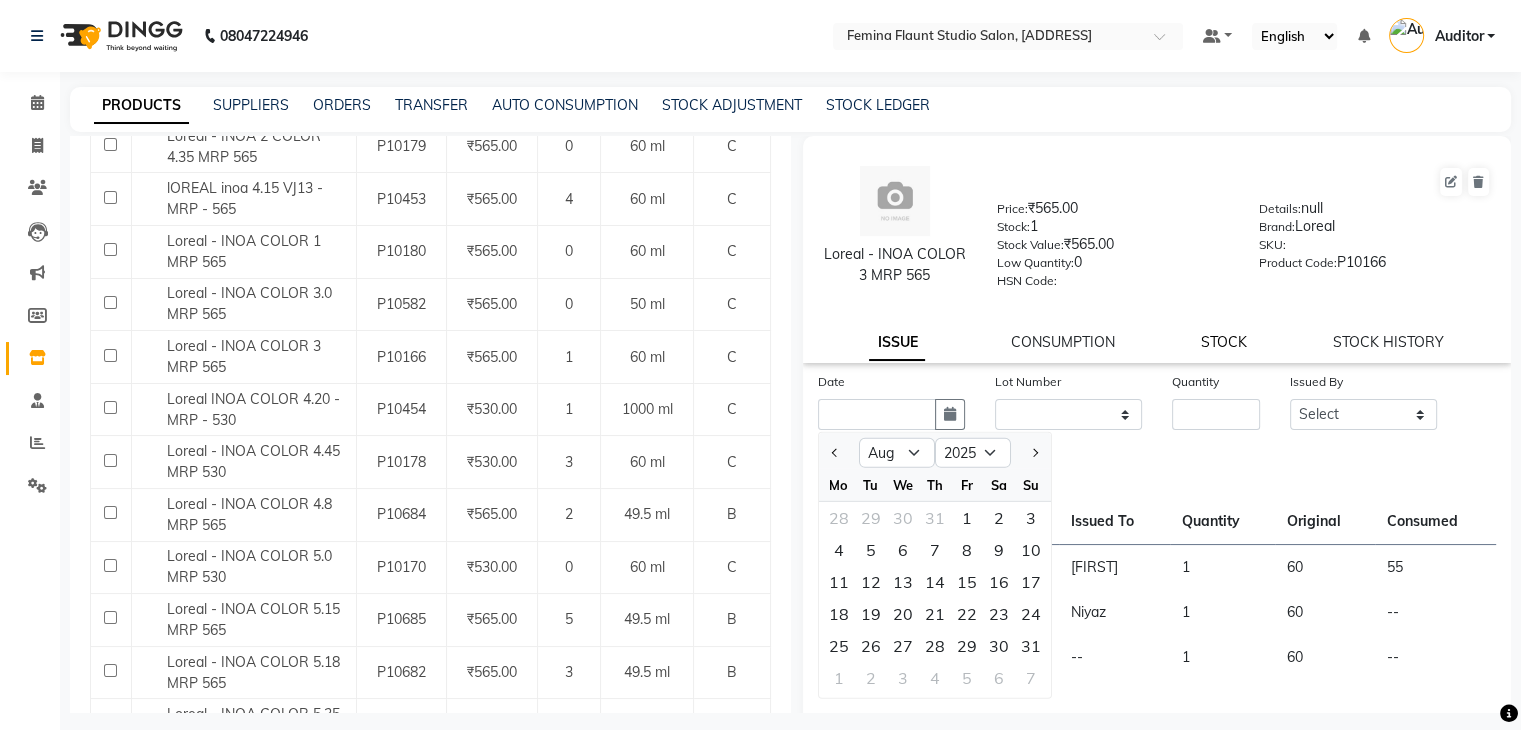 click on "STOCK" 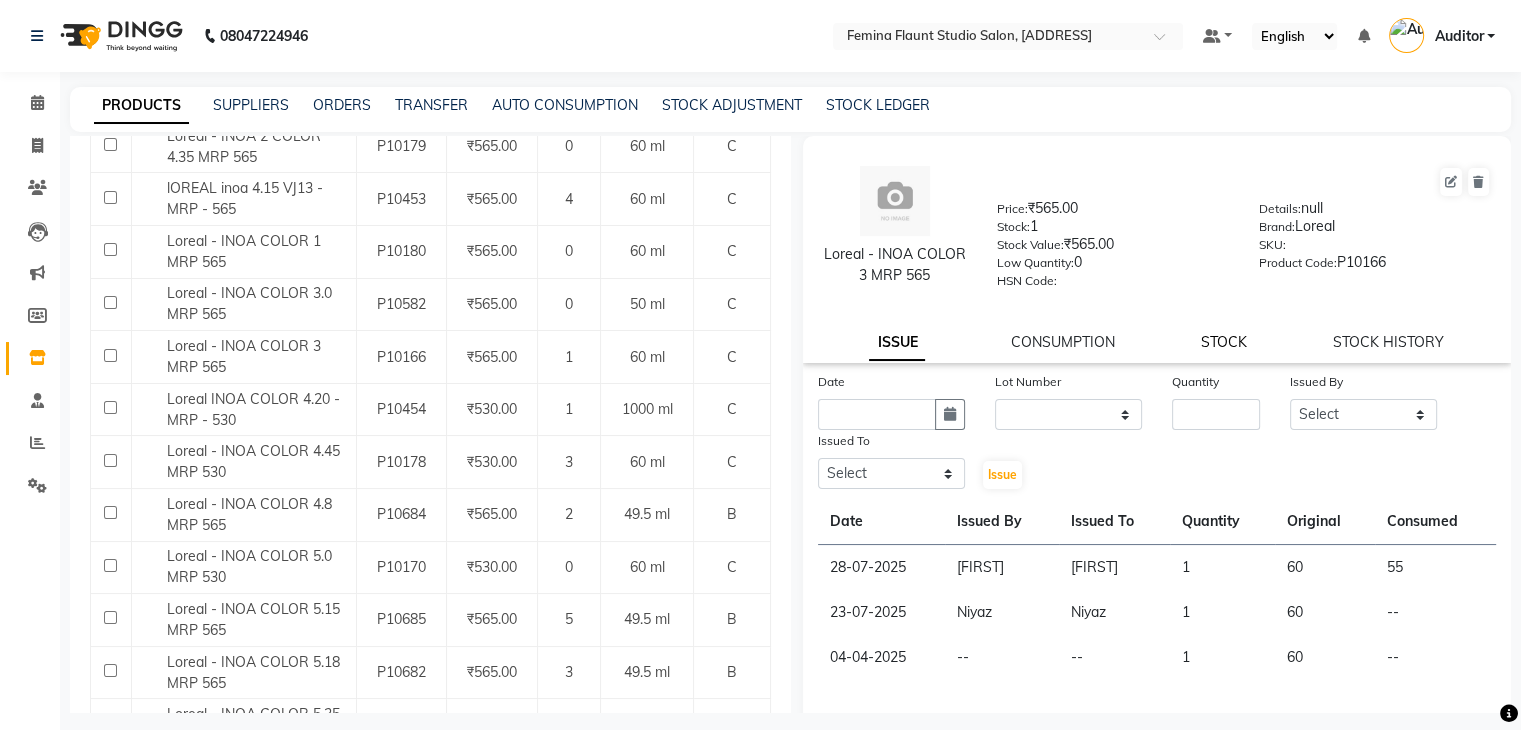click on "STOCK" 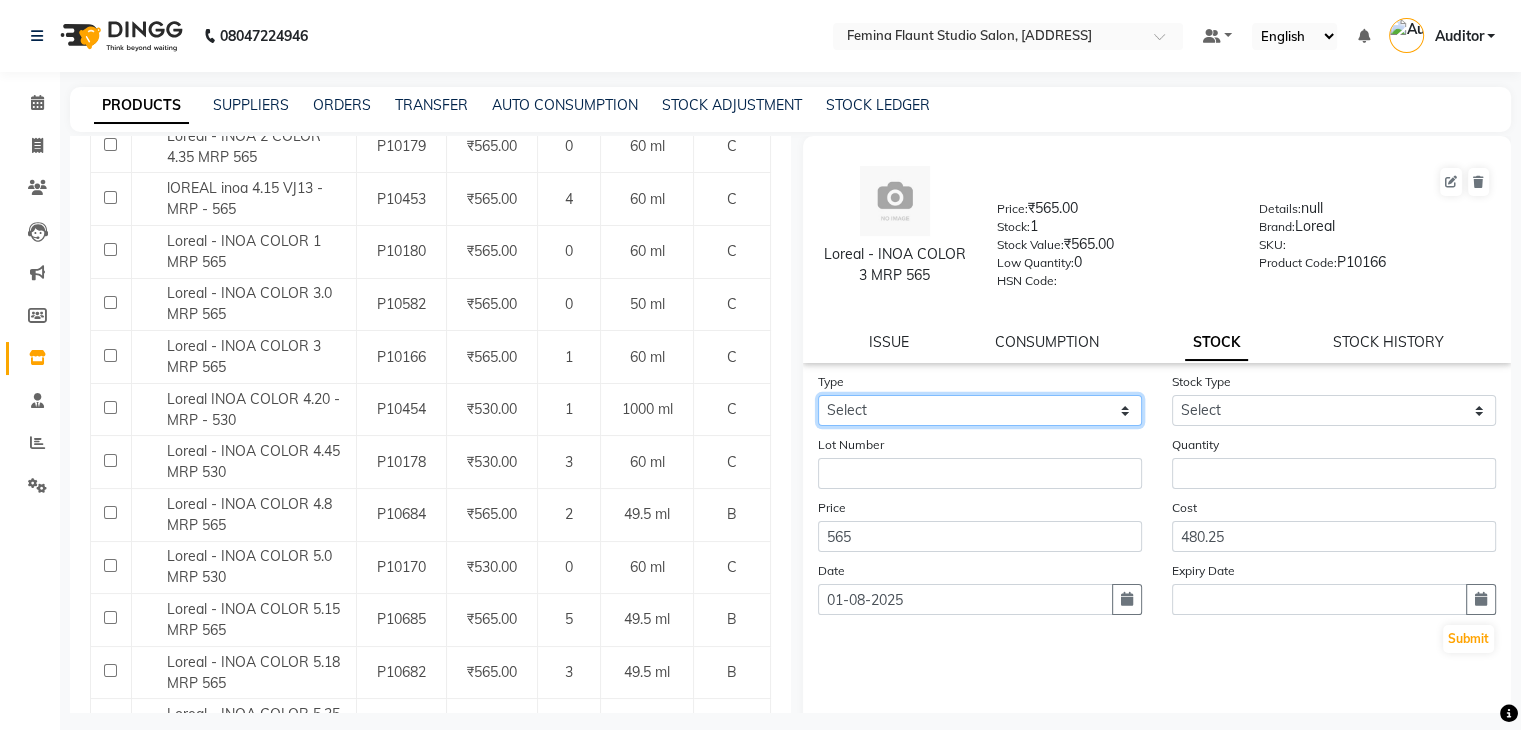 click on "Select In Out" 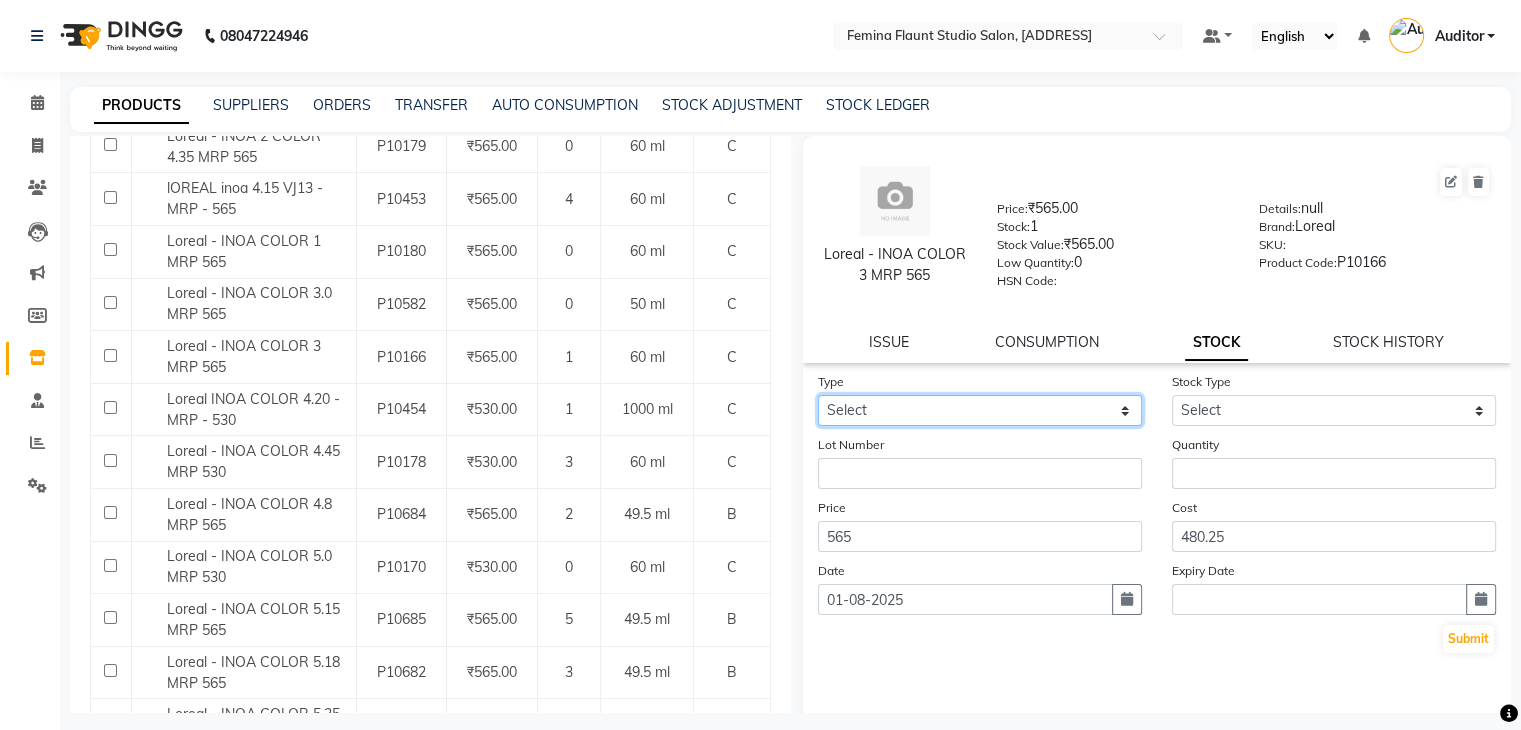 select on "in" 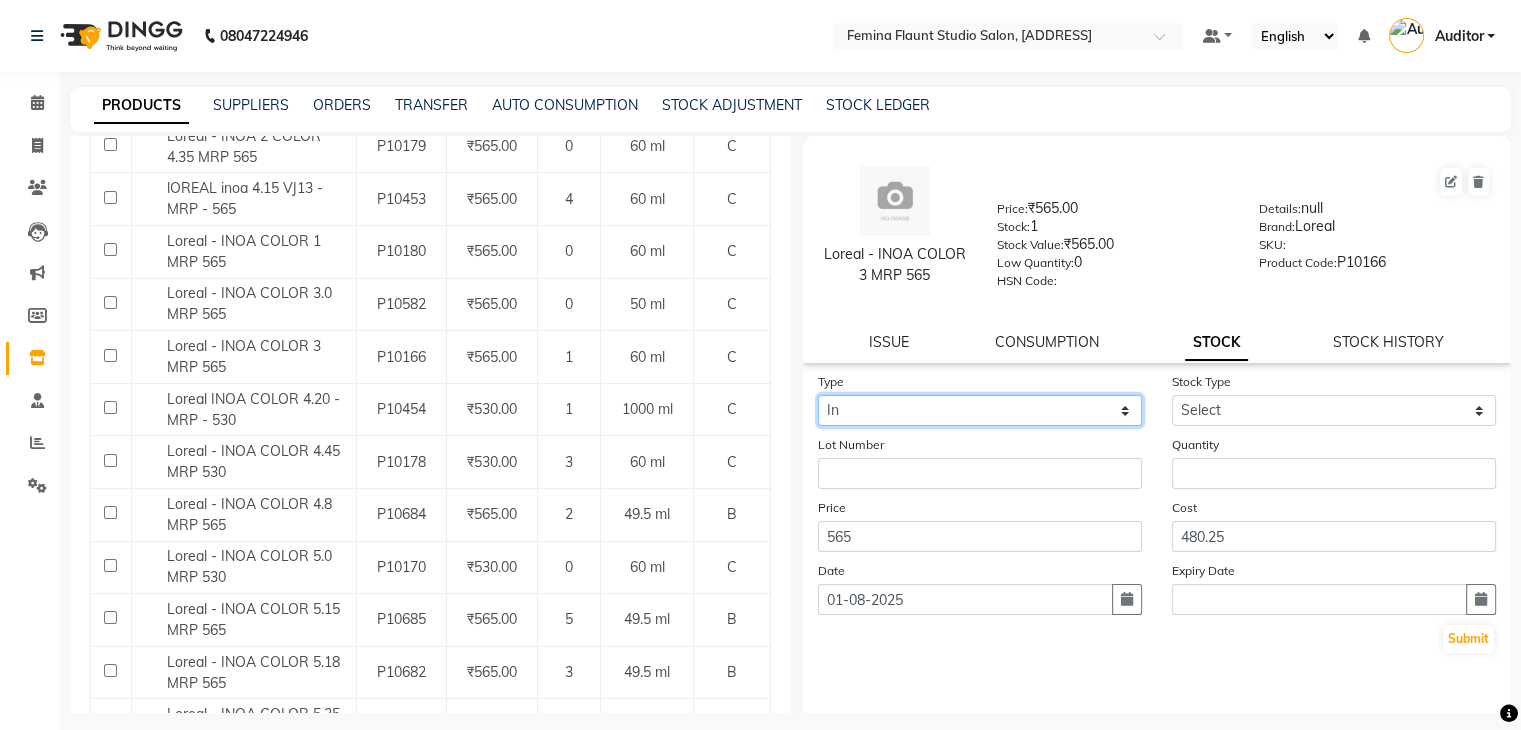 click on "Select In Out" 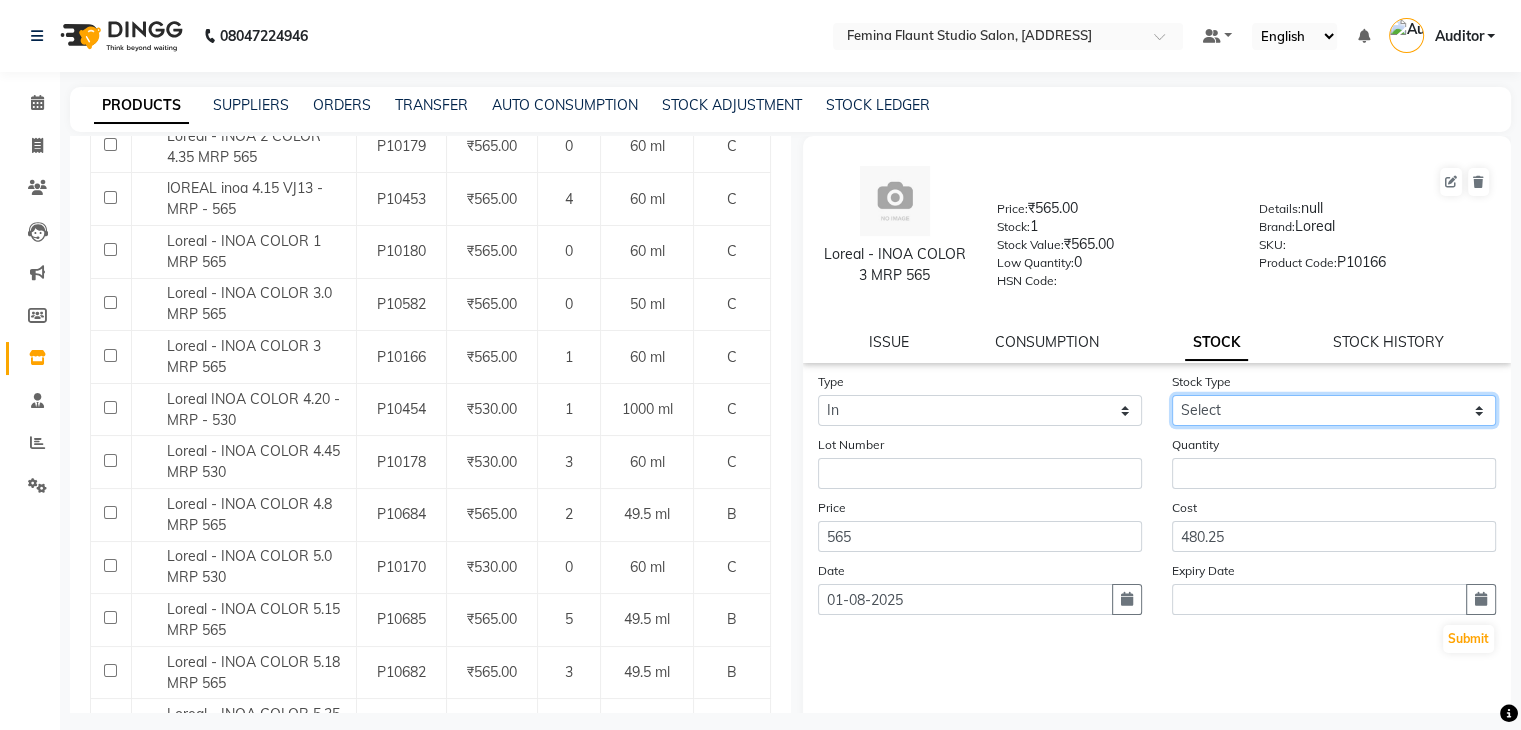 click on "Select New Stock Adjustment Return Other" 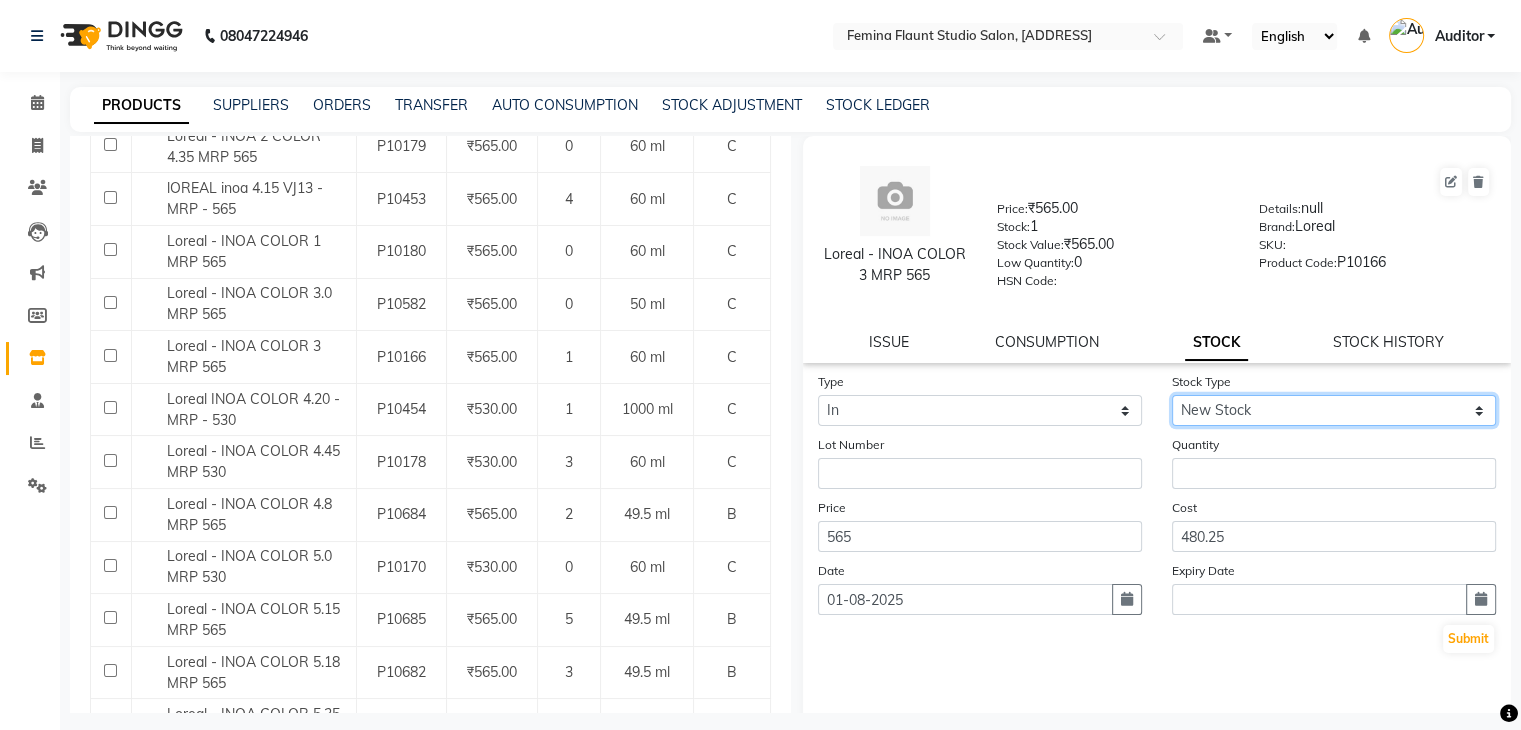 click on "Select New Stock Adjustment Return Other" 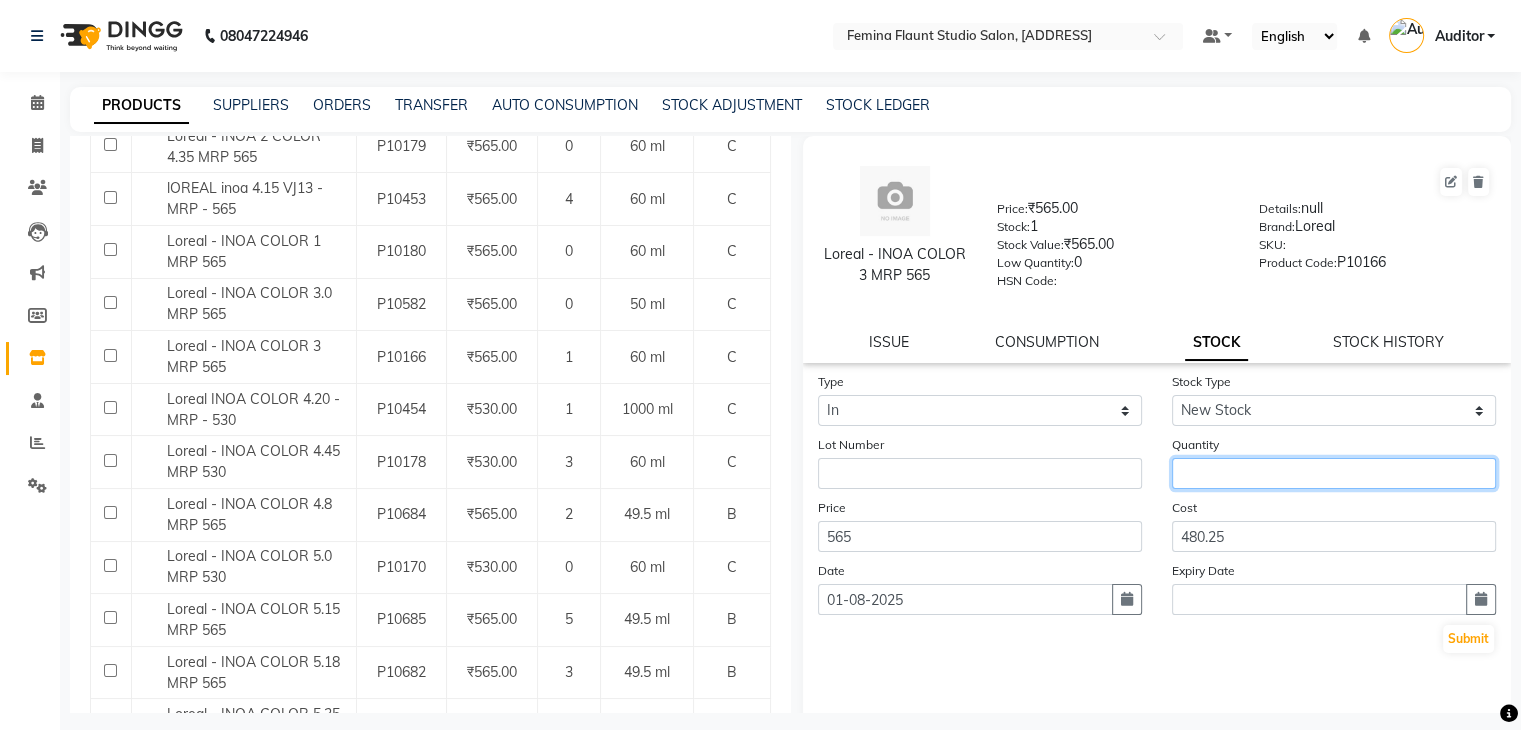 click 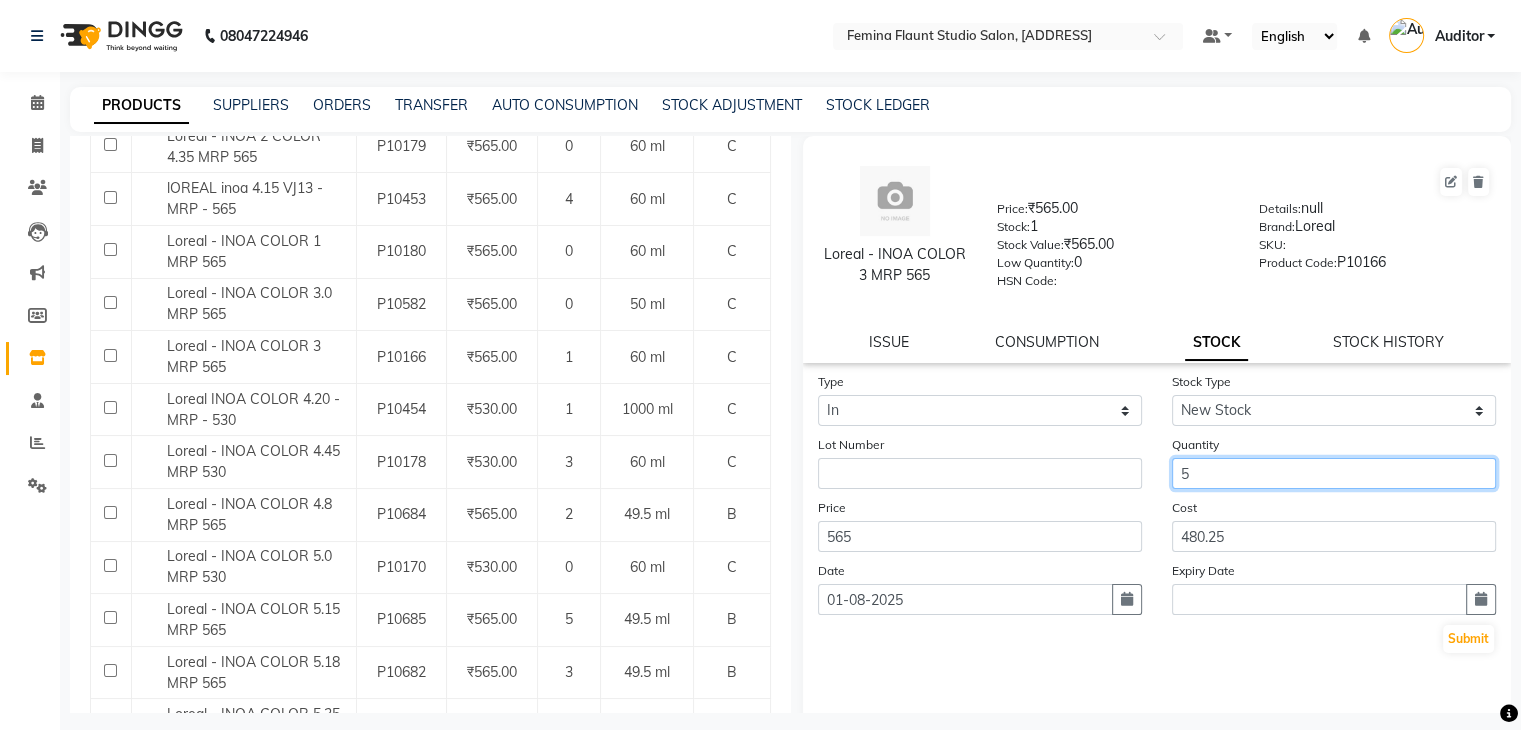 type on "5" 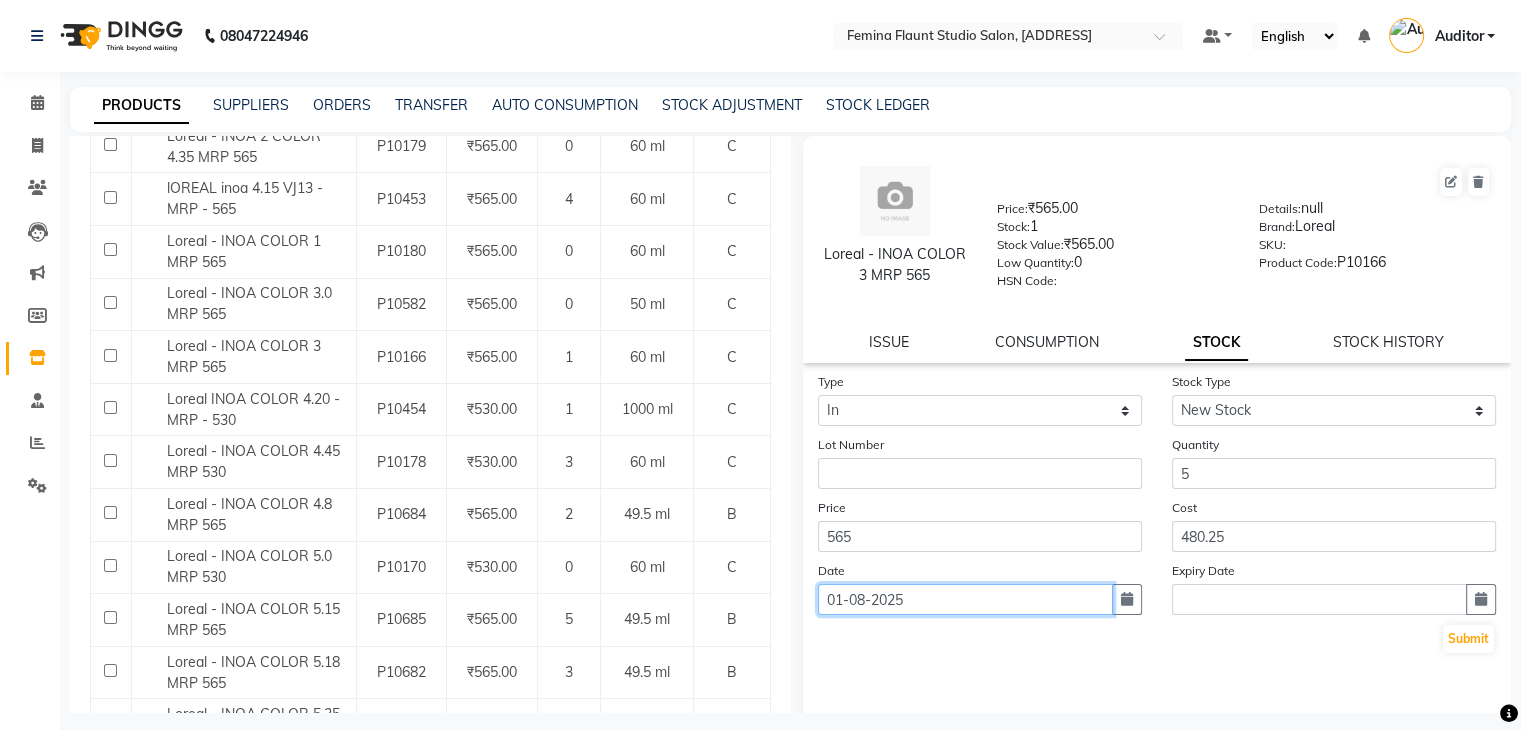 click on "01-08-2025" 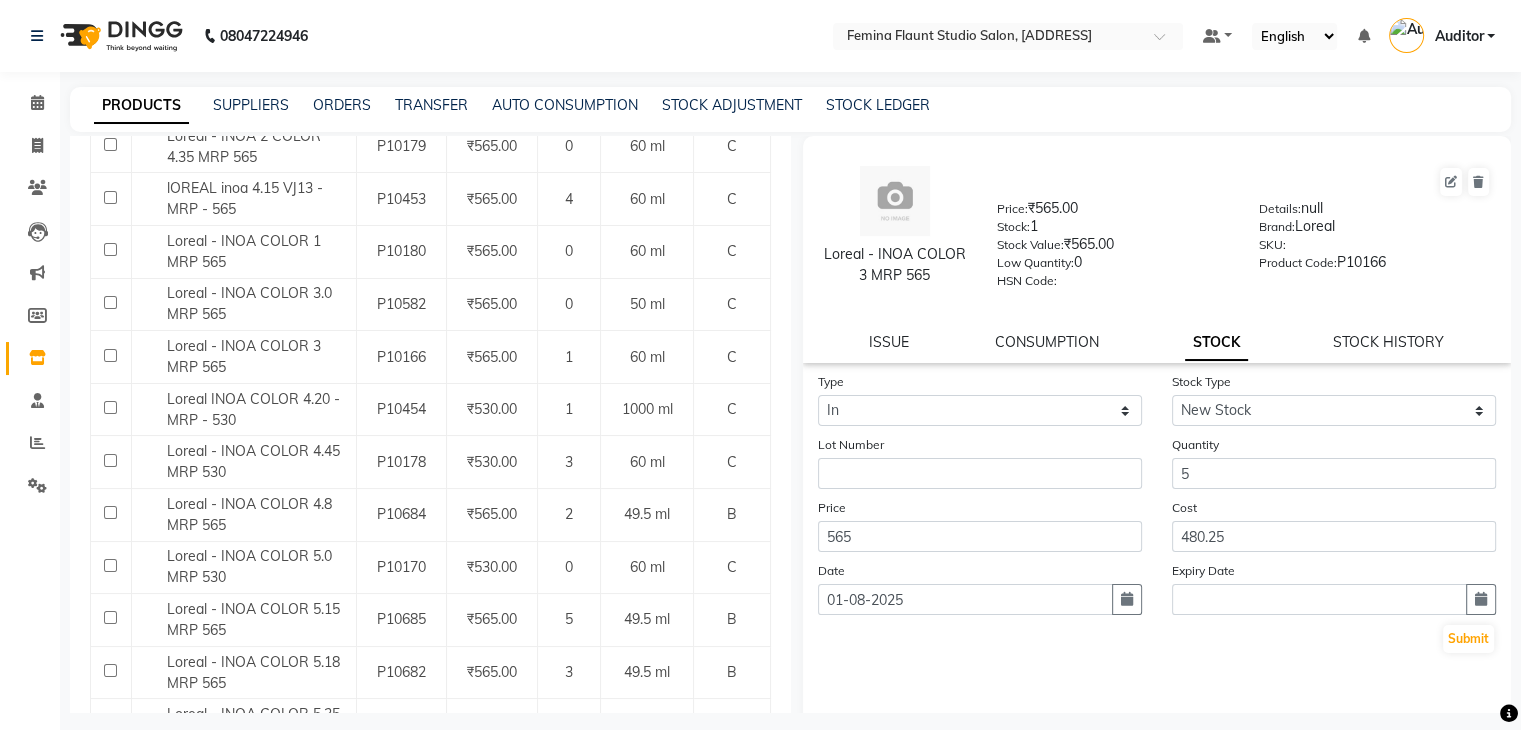 select on "8" 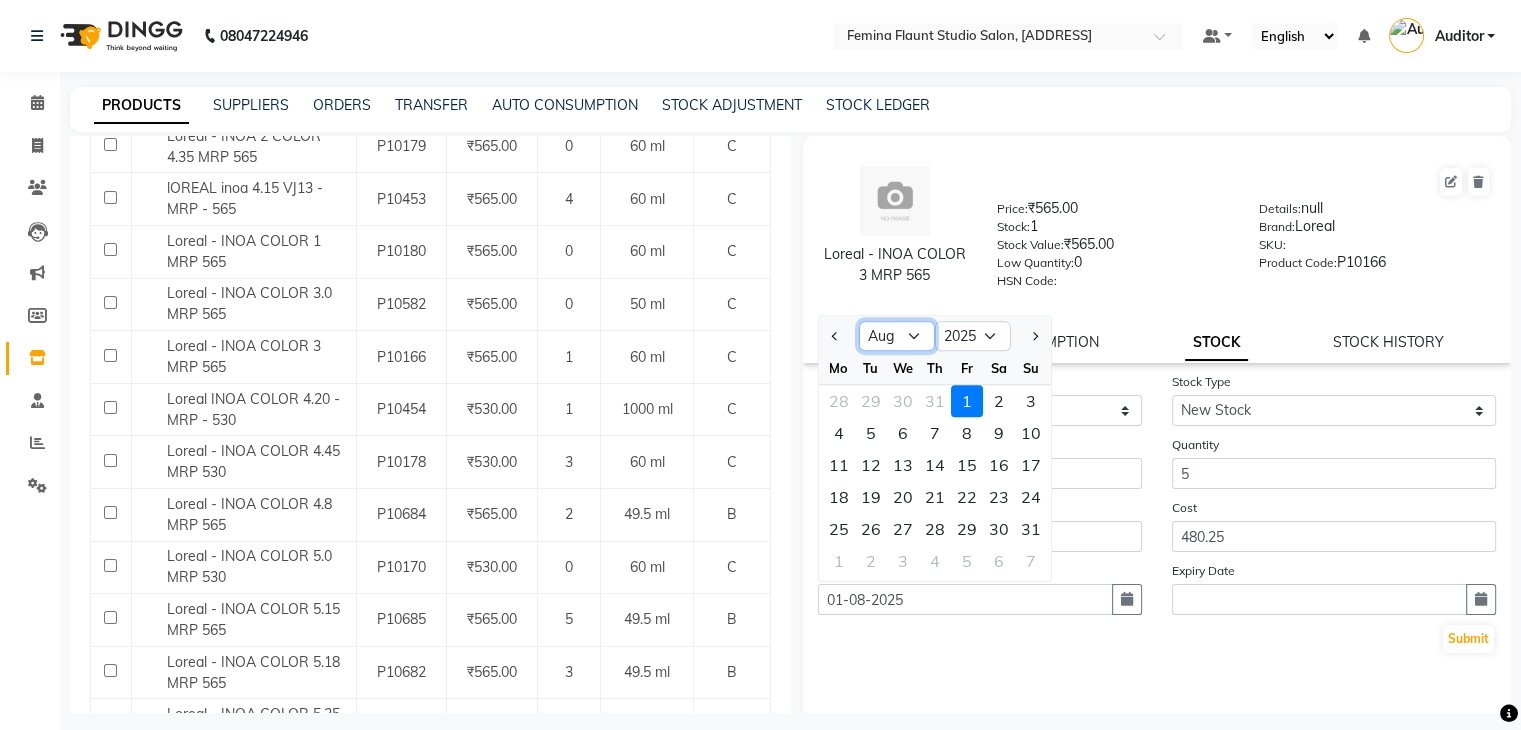 click on "Jan Feb Mar Apr May Jun Jul Aug Sep Oct Nov Dec" 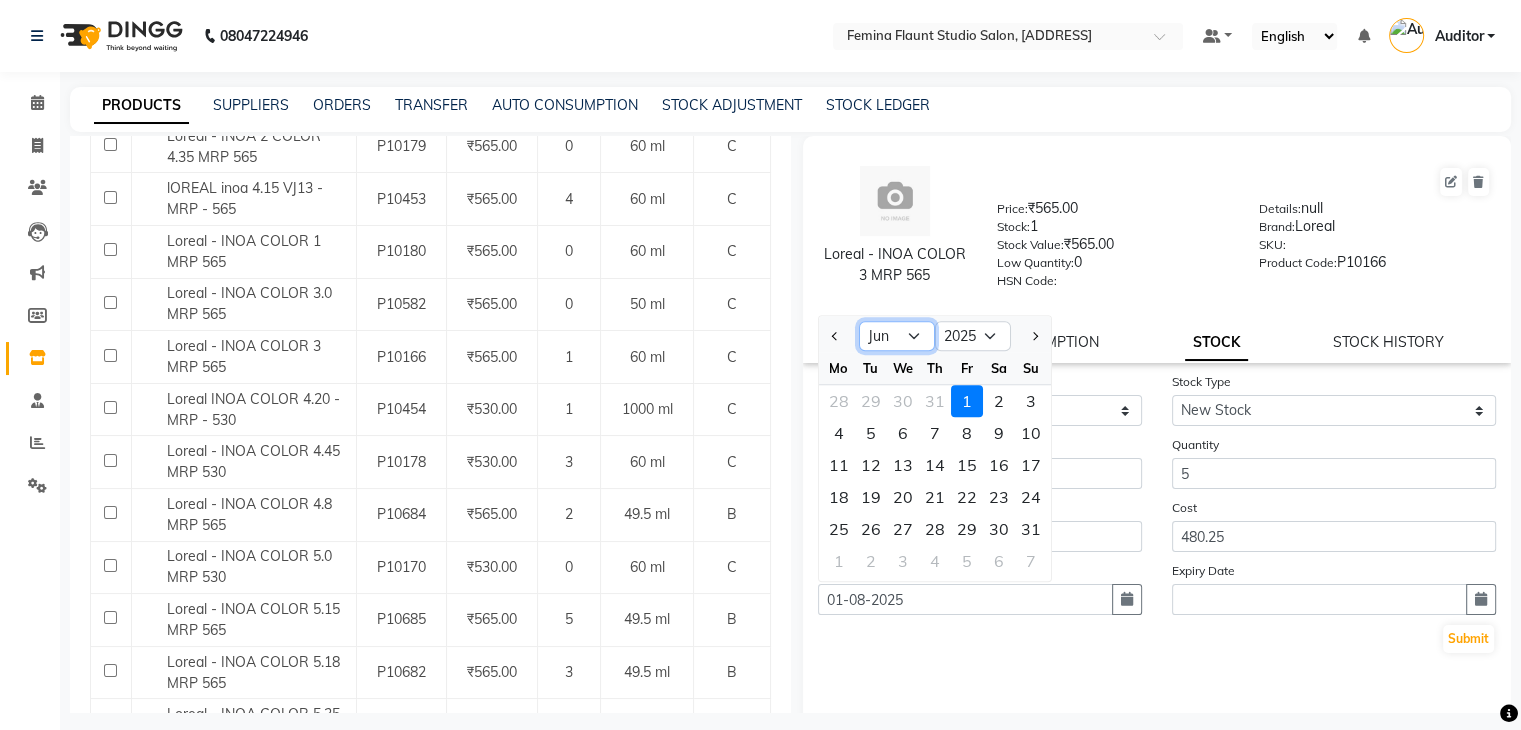 click on "Jan Feb Mar Apr May Jun Jul Aug Sep Oct Nov Dec" 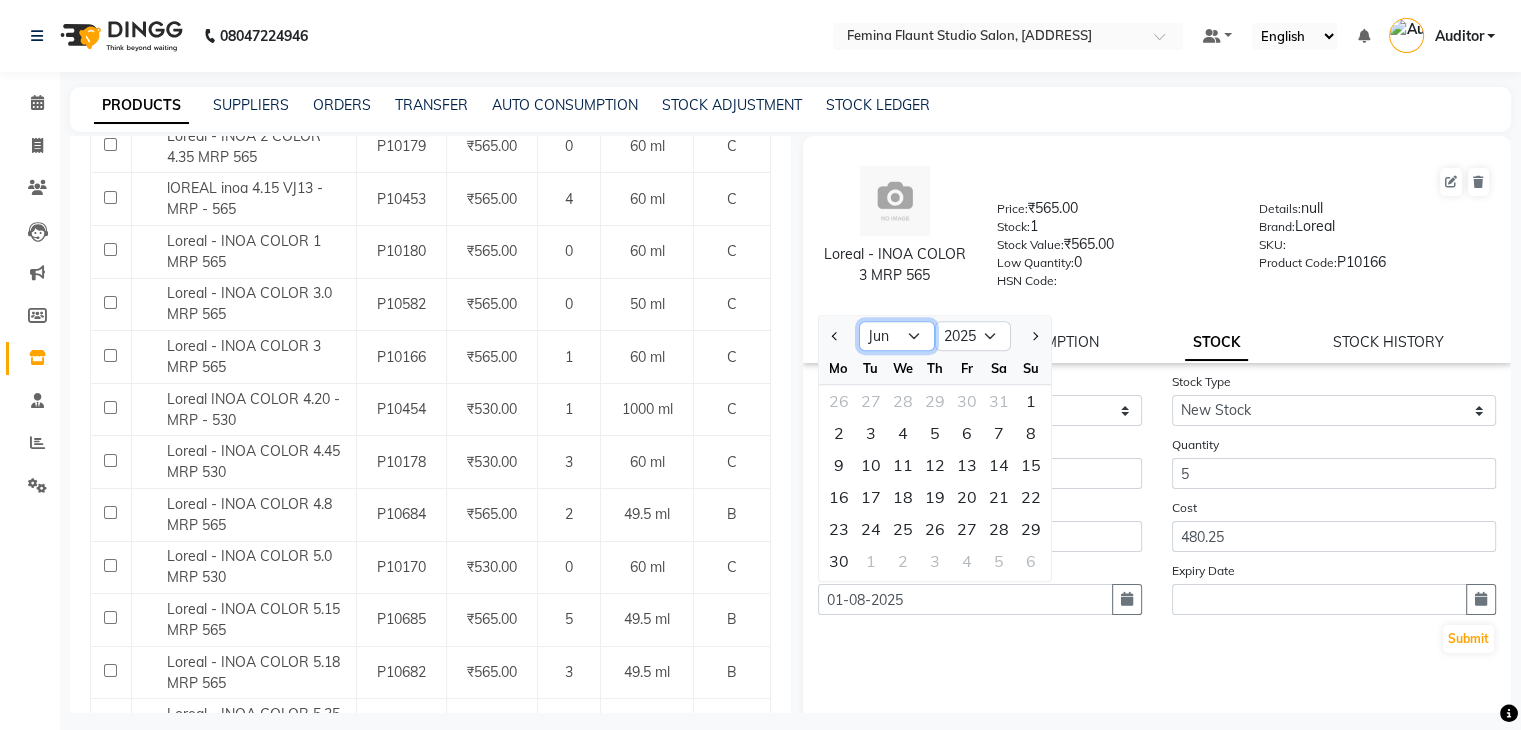 click on "Jan Feb Mar Apr May Jun Jul Aug Sep Oct Nov Dec" 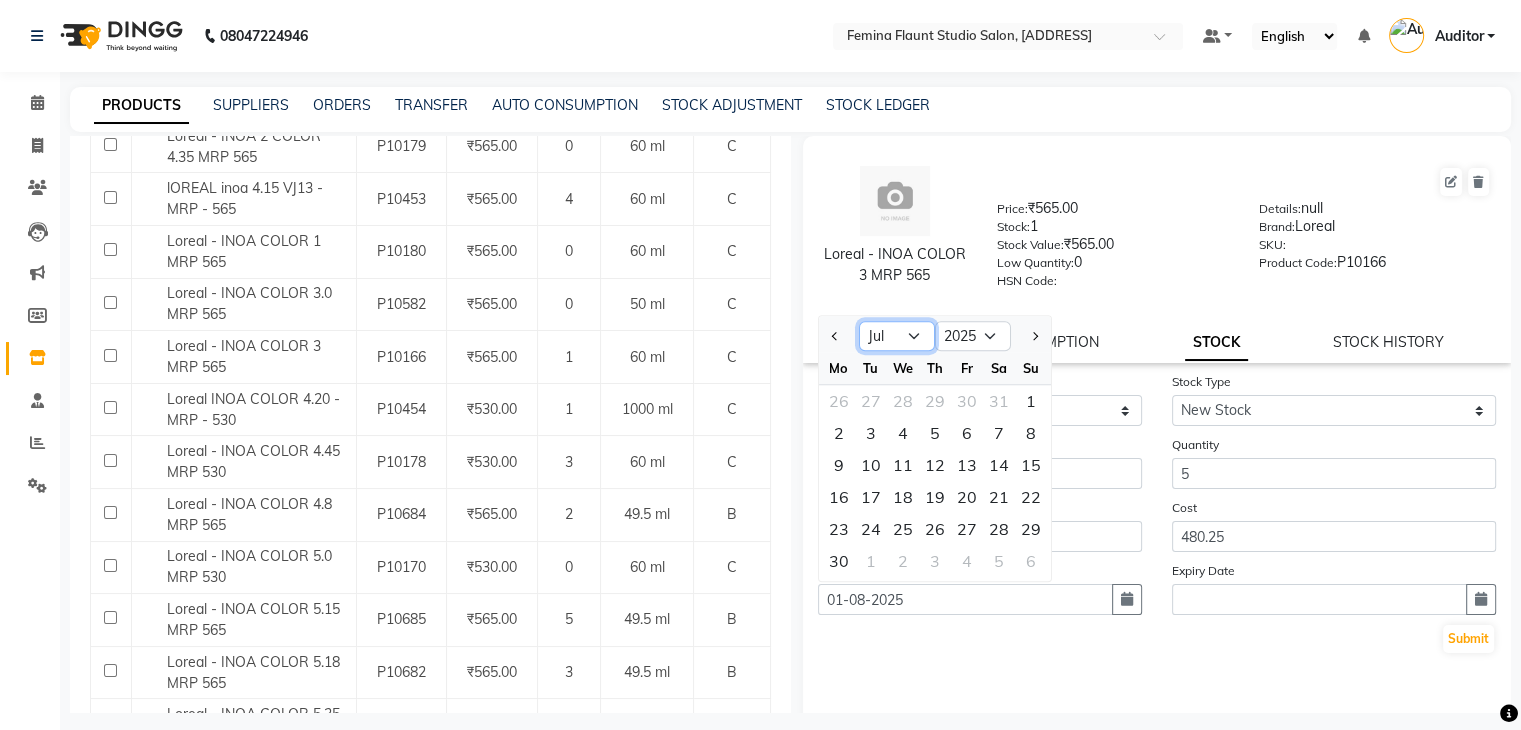 click on "Jan Feb Mar Apr May Jun Jul Aug Sep Oct Nov Dec" 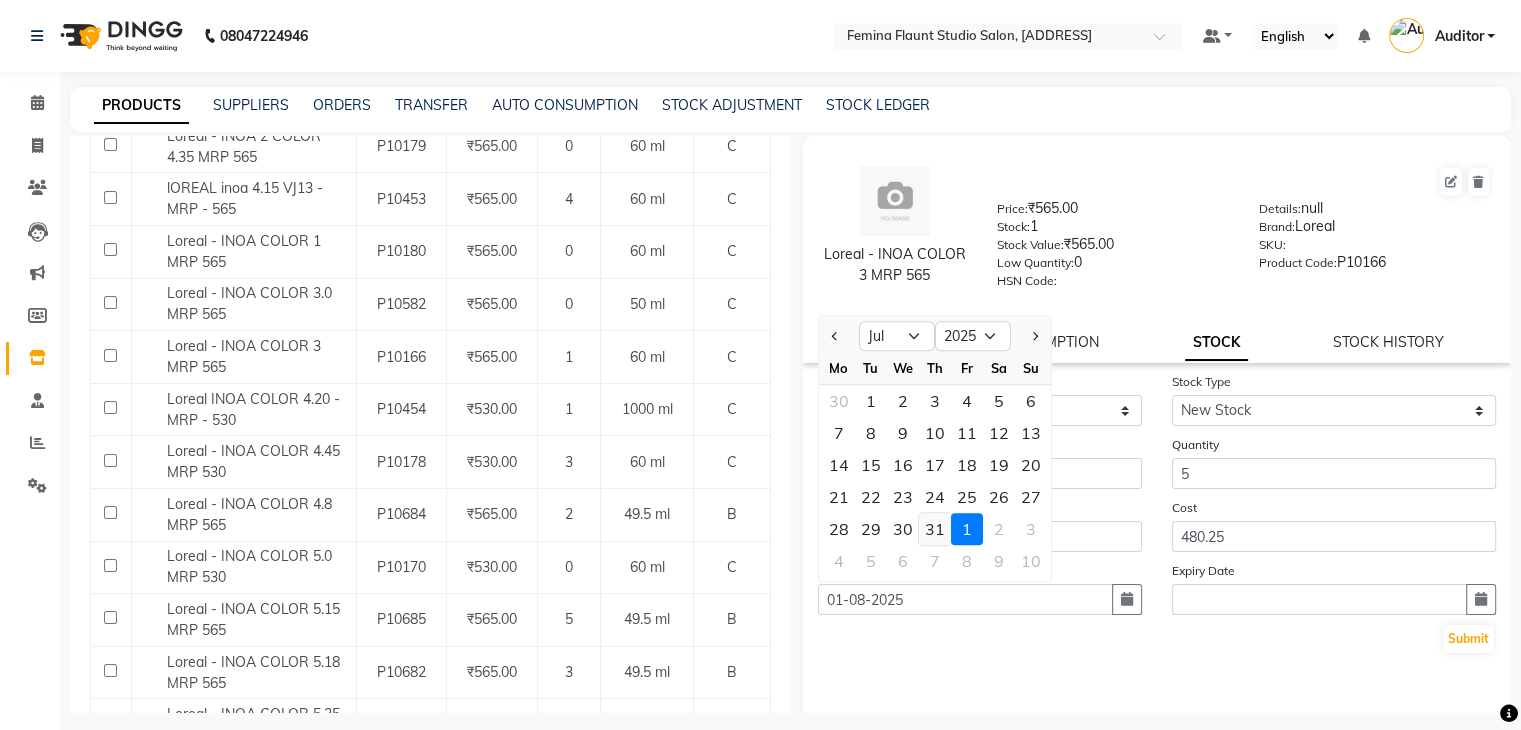 click on "31" 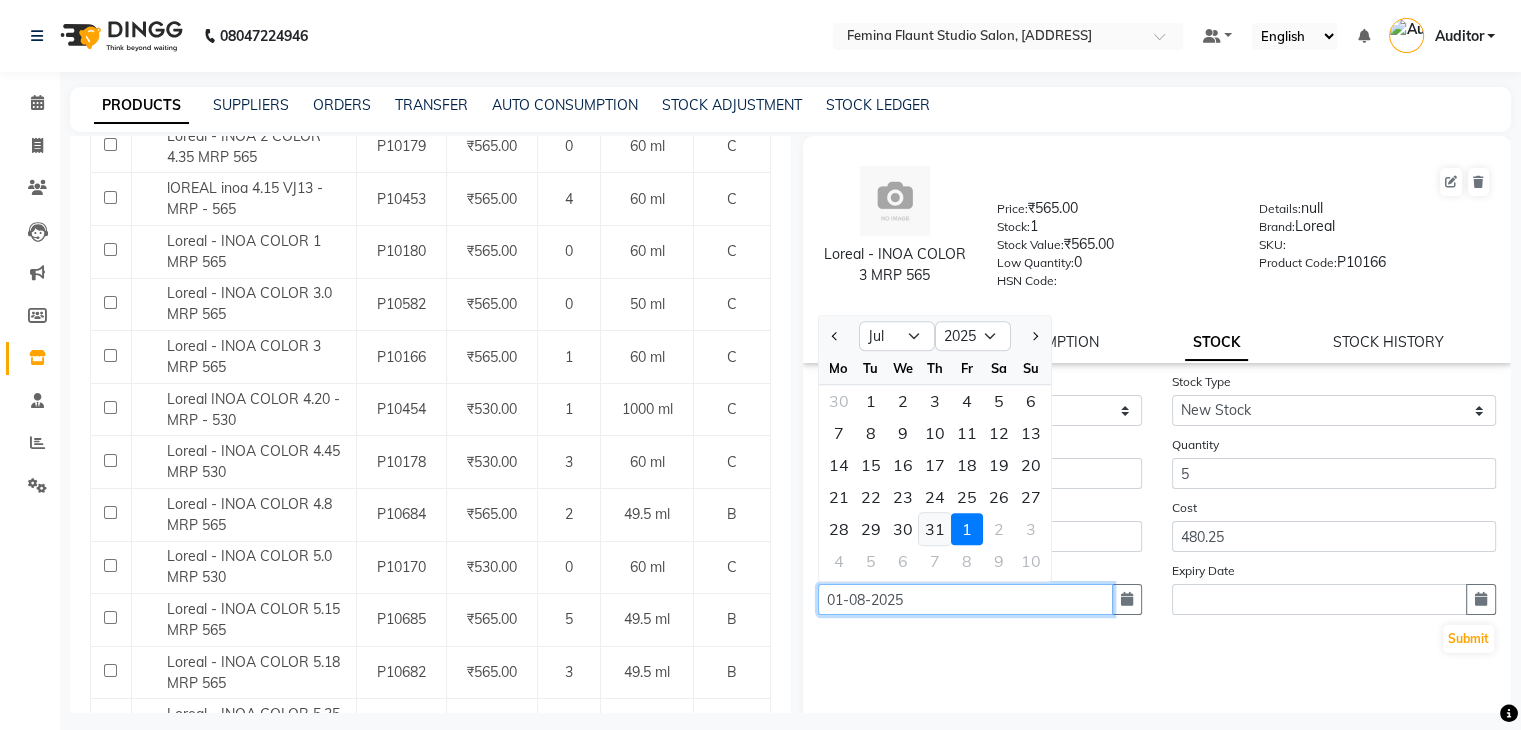 type on "31-07-2025" 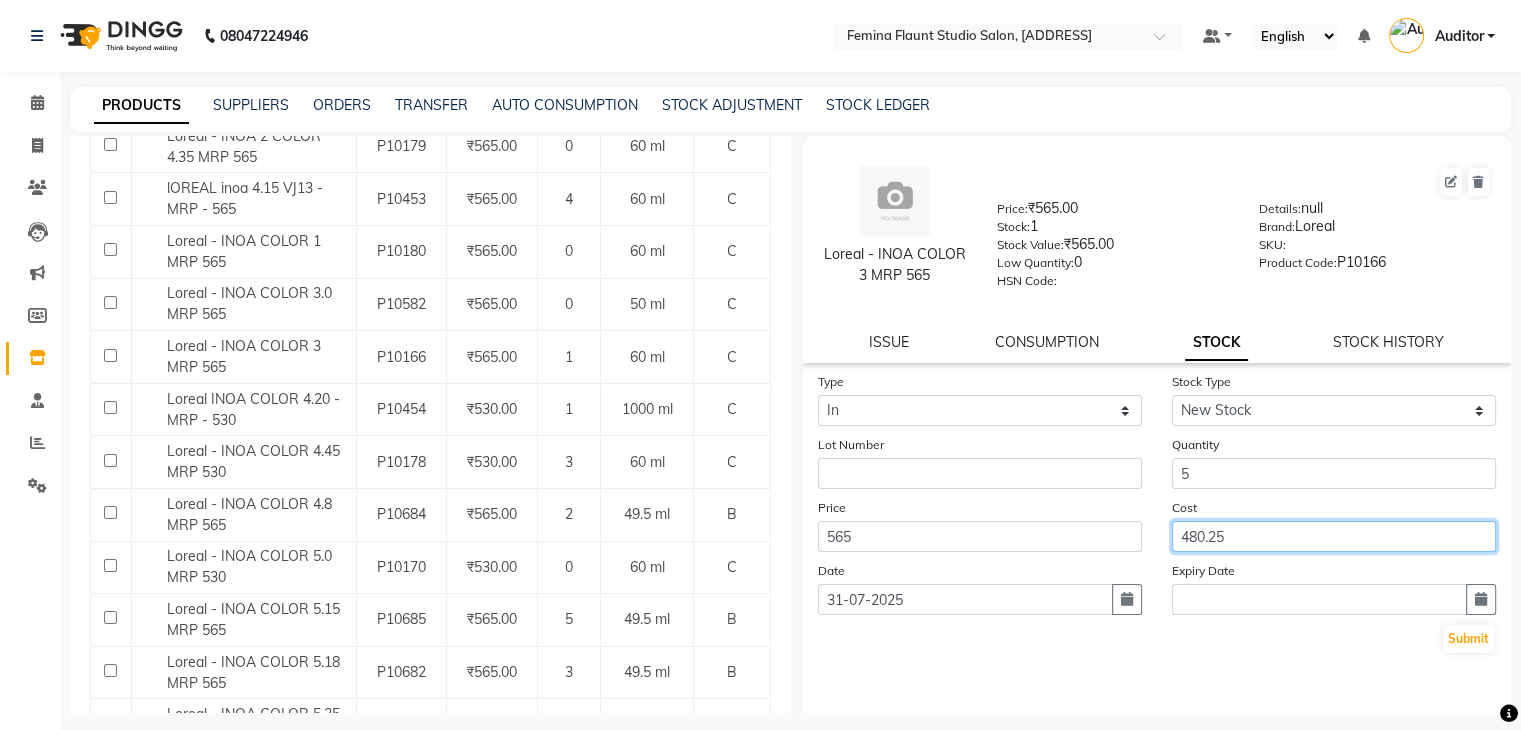 drag, startPoint x: 1255, startPoint y: 545, endPoint x: 1095, endPoint y: 543, distance: 160.0125 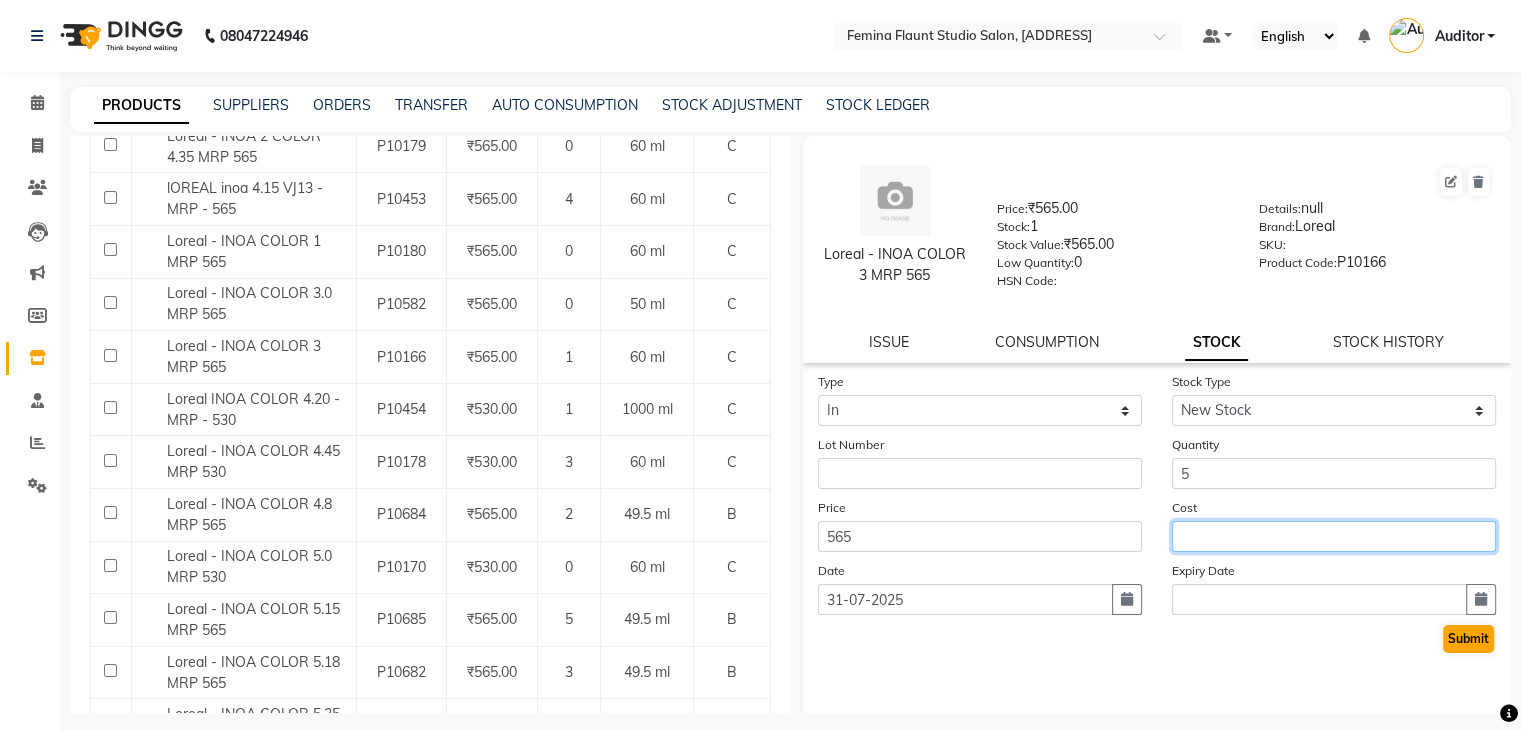 type 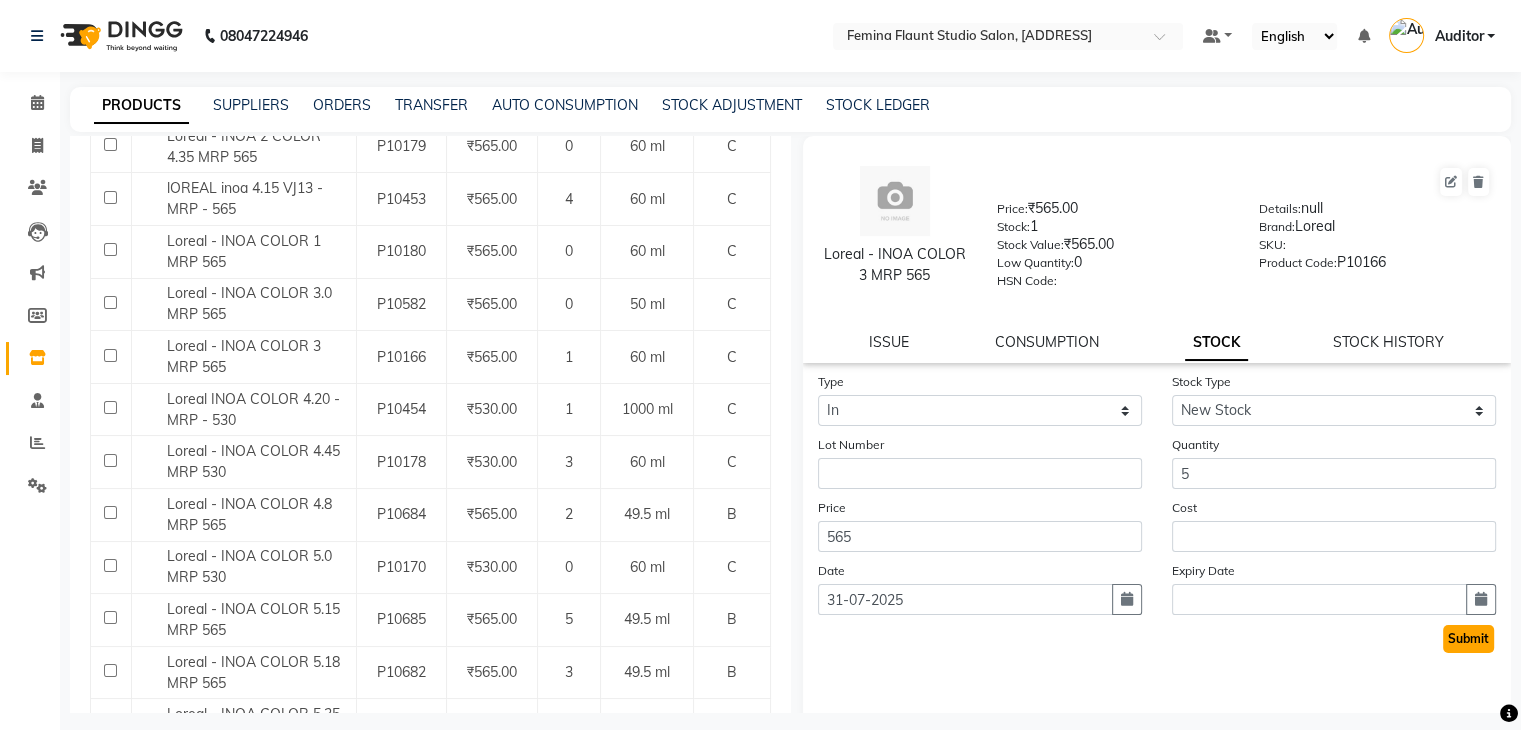 click on "Submit" 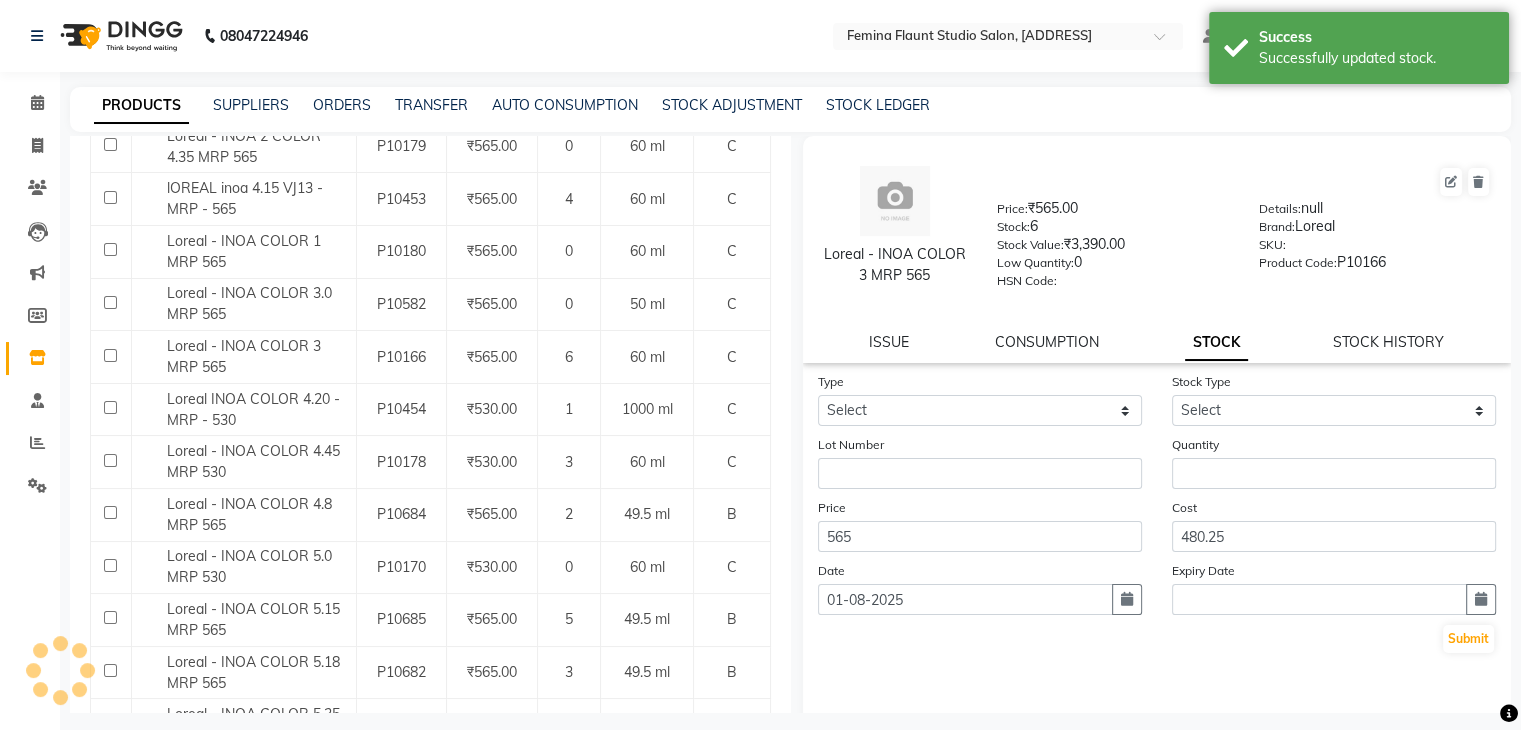 scroll, scrollTop: 0, scrollLeft: 0, axis: both 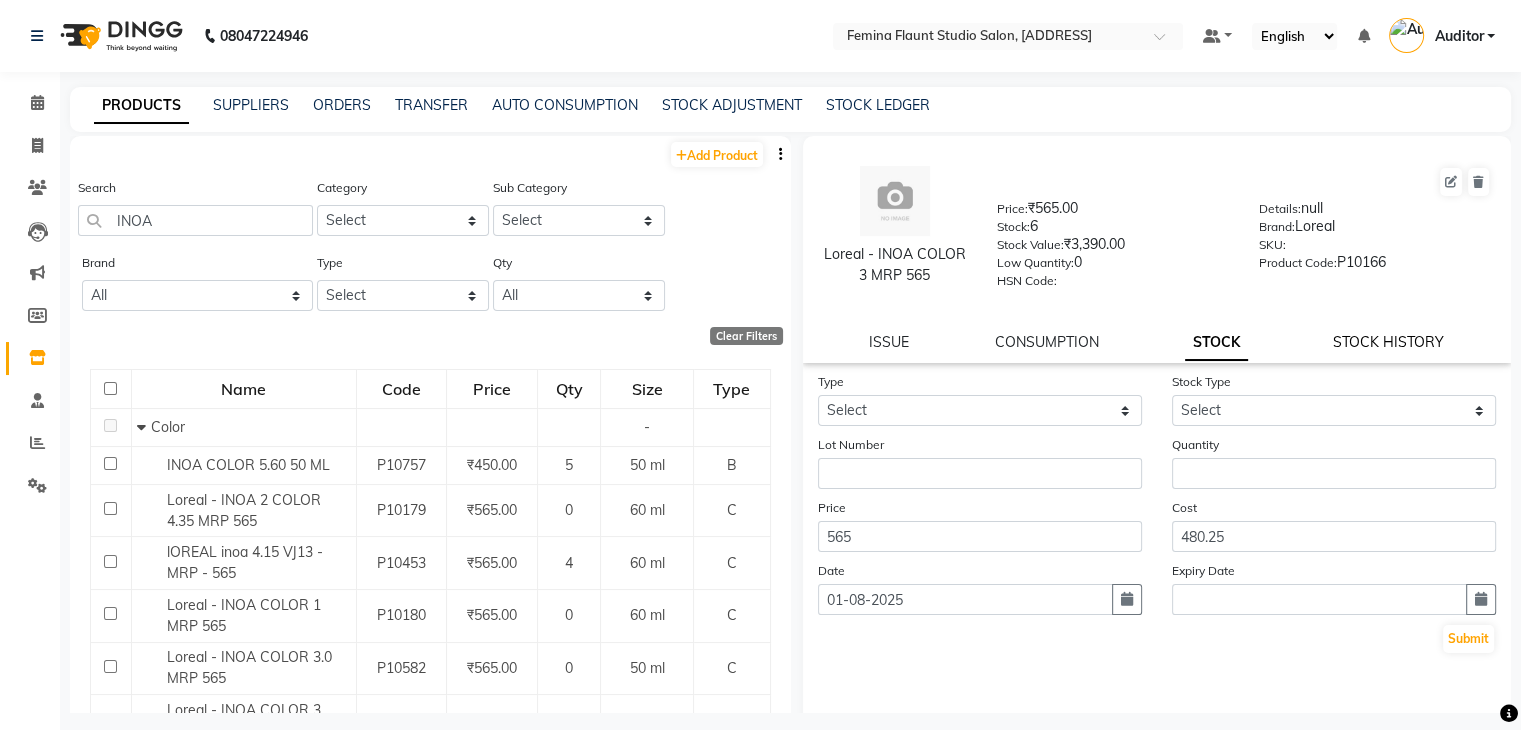 click on "STOCK HISTORY" 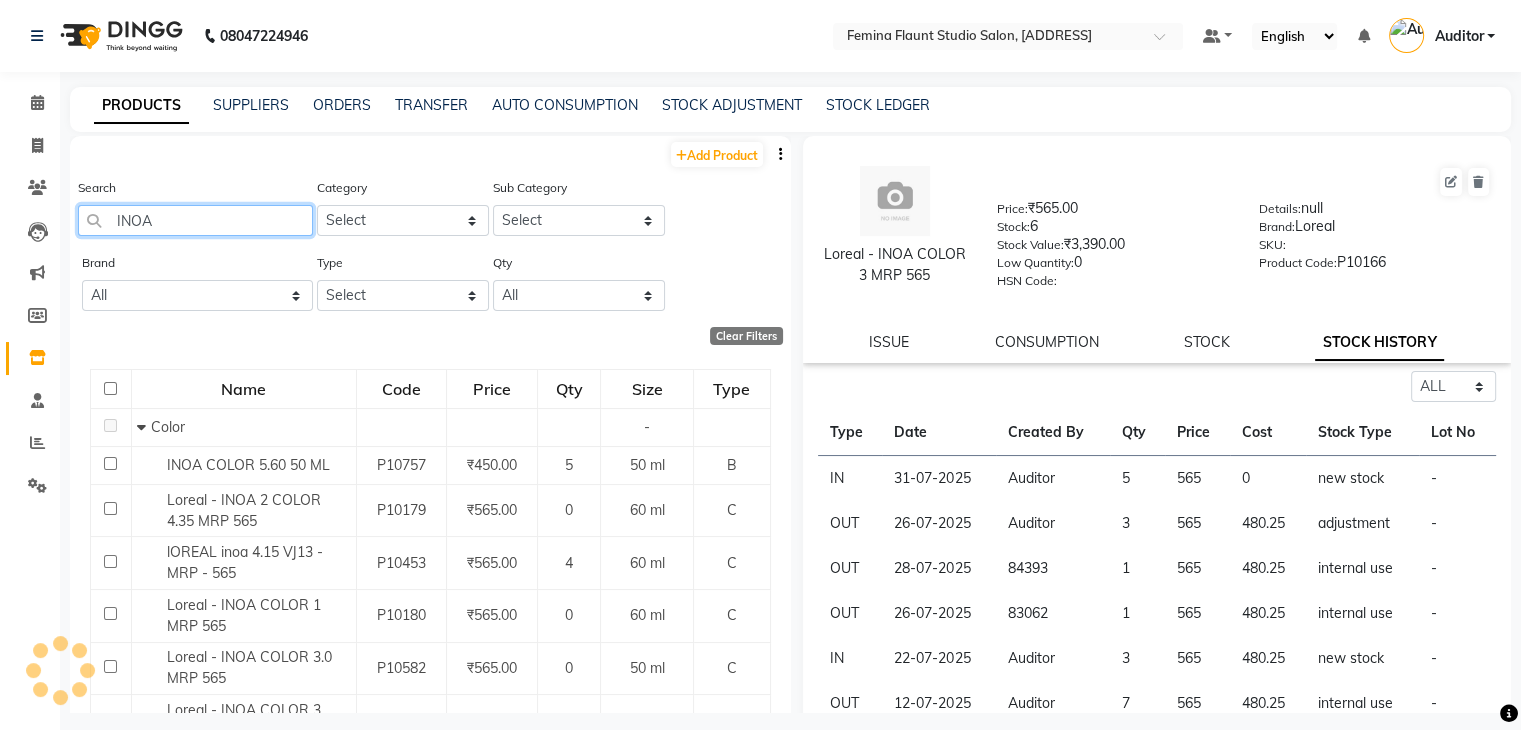 click on "INOA" 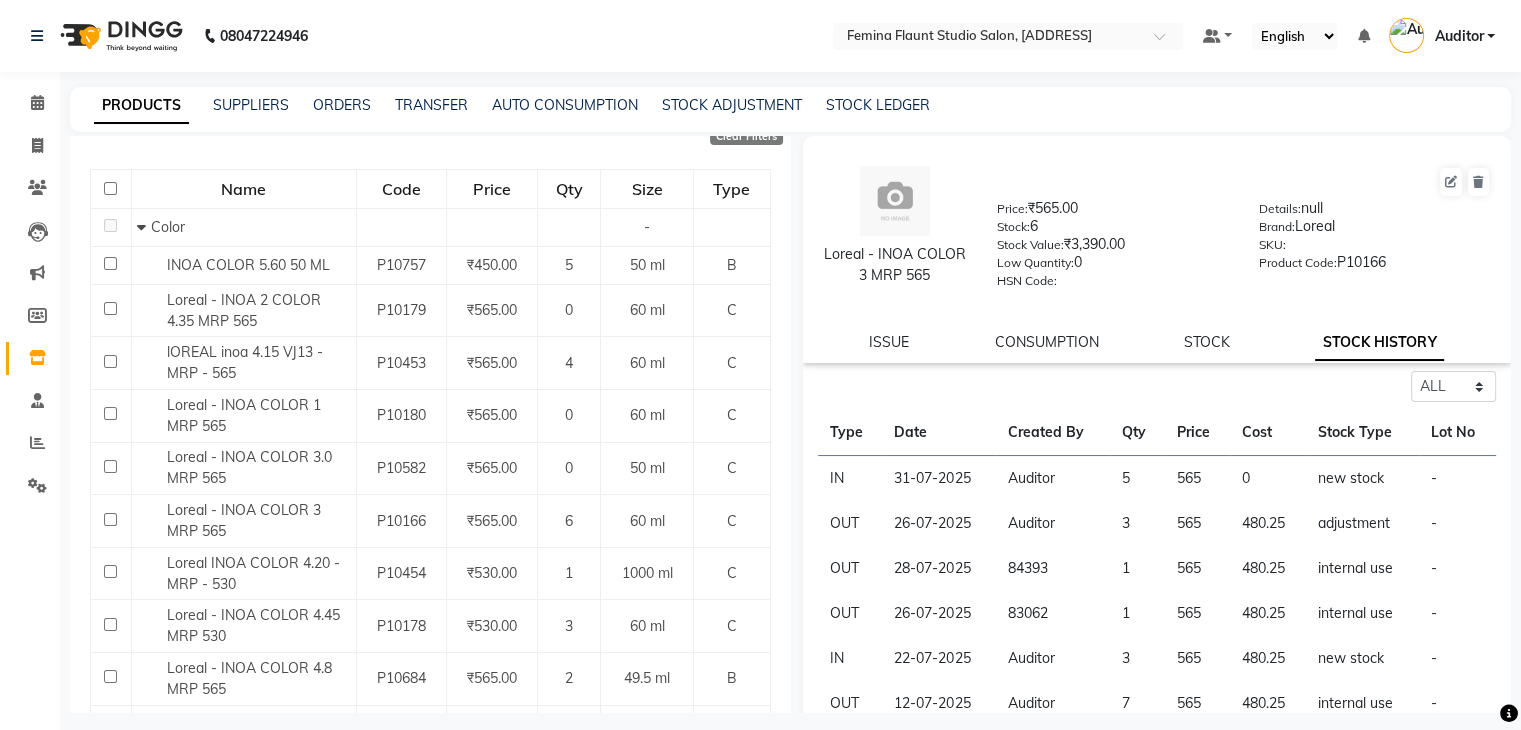 scroll, scrollTop: 202, scrollLeft: 0, axis: vertical 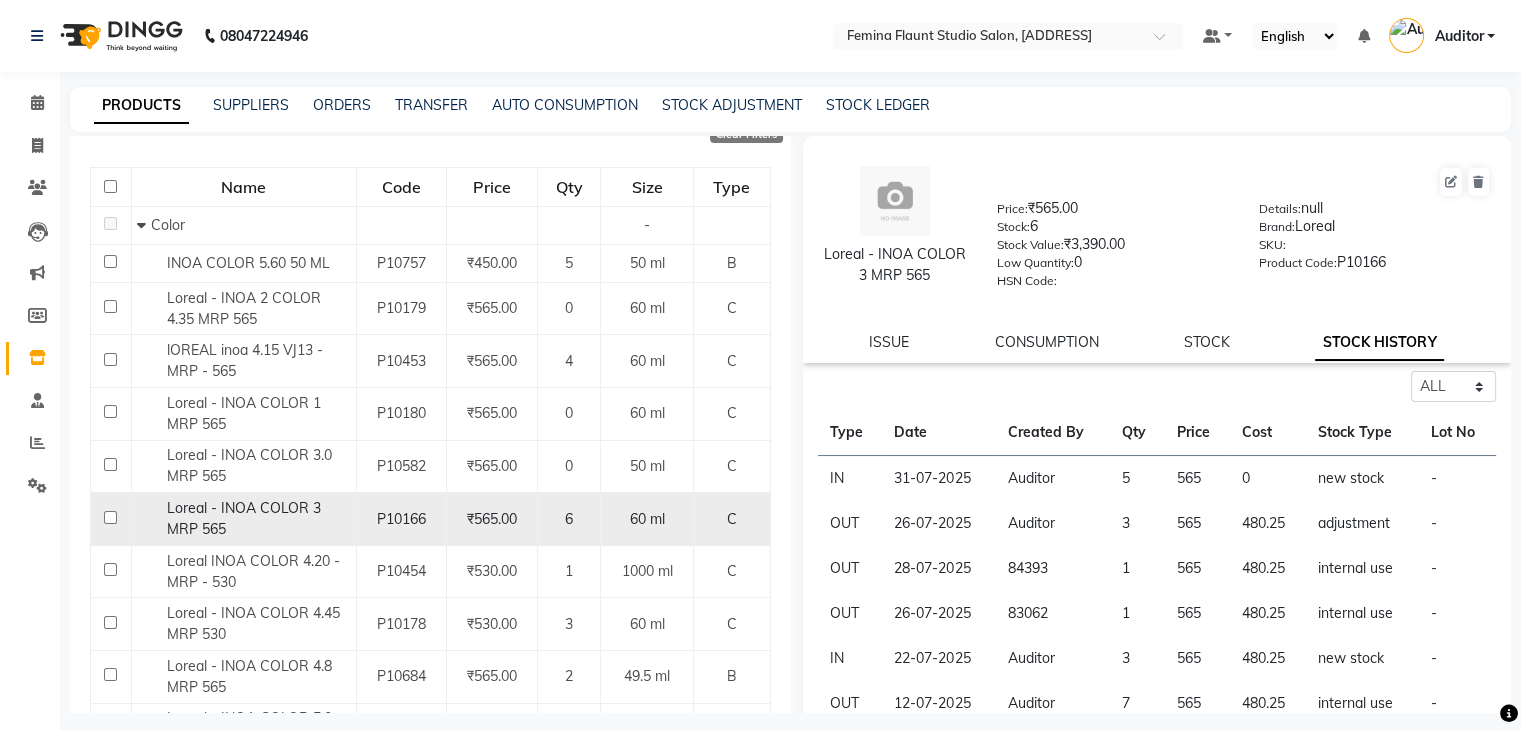 click on "Loreal - INOA COLOR 3 MRP 565" 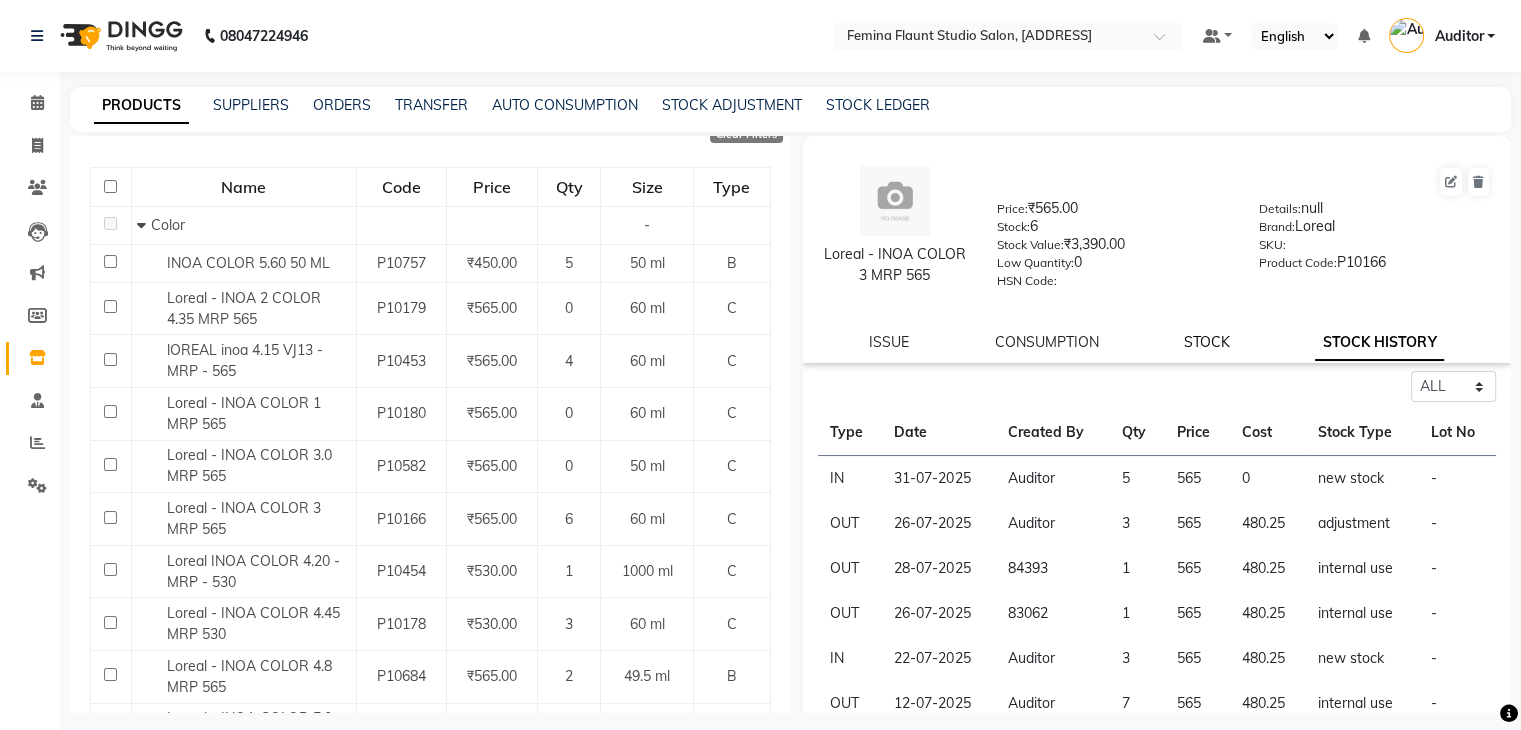 click on "STOCK" 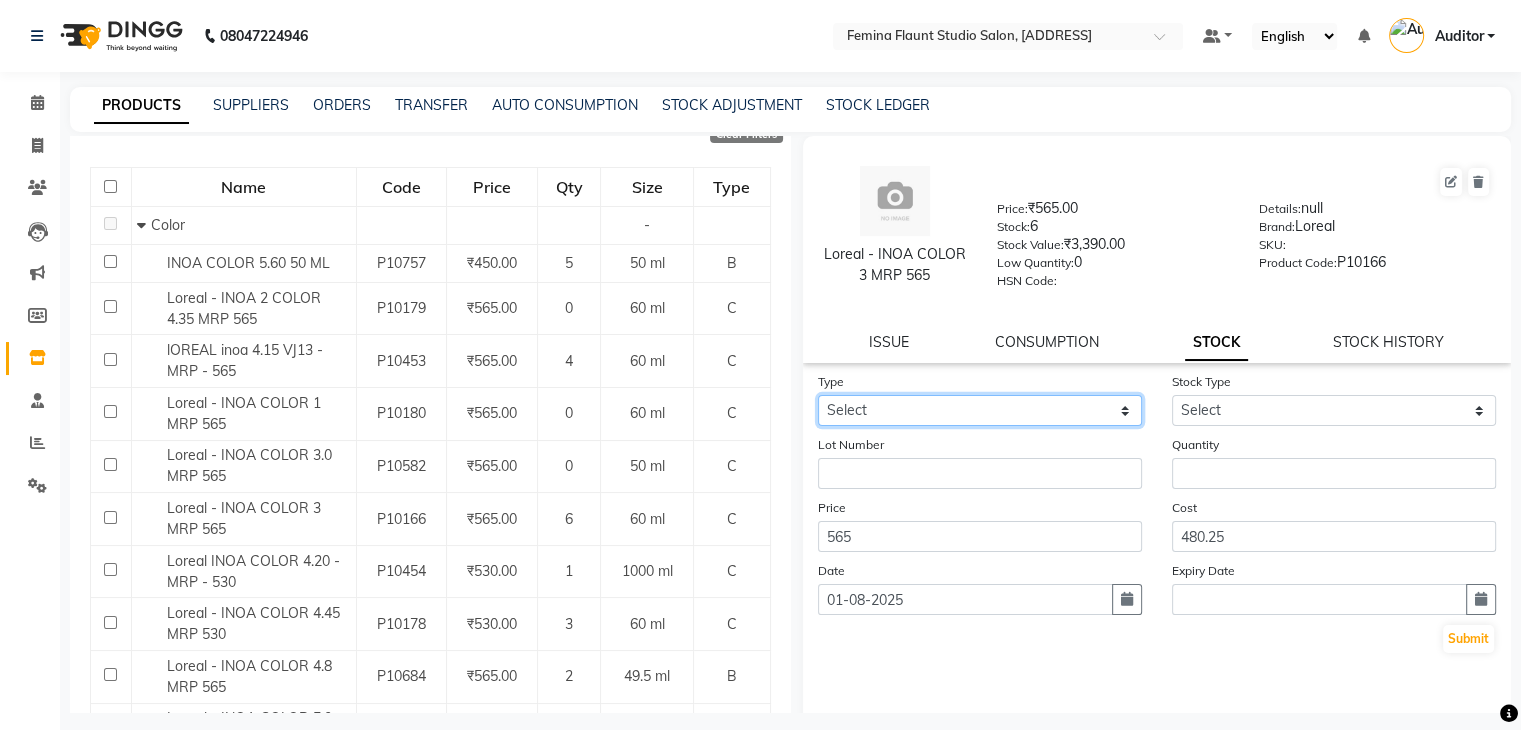 click on "Select In Out" 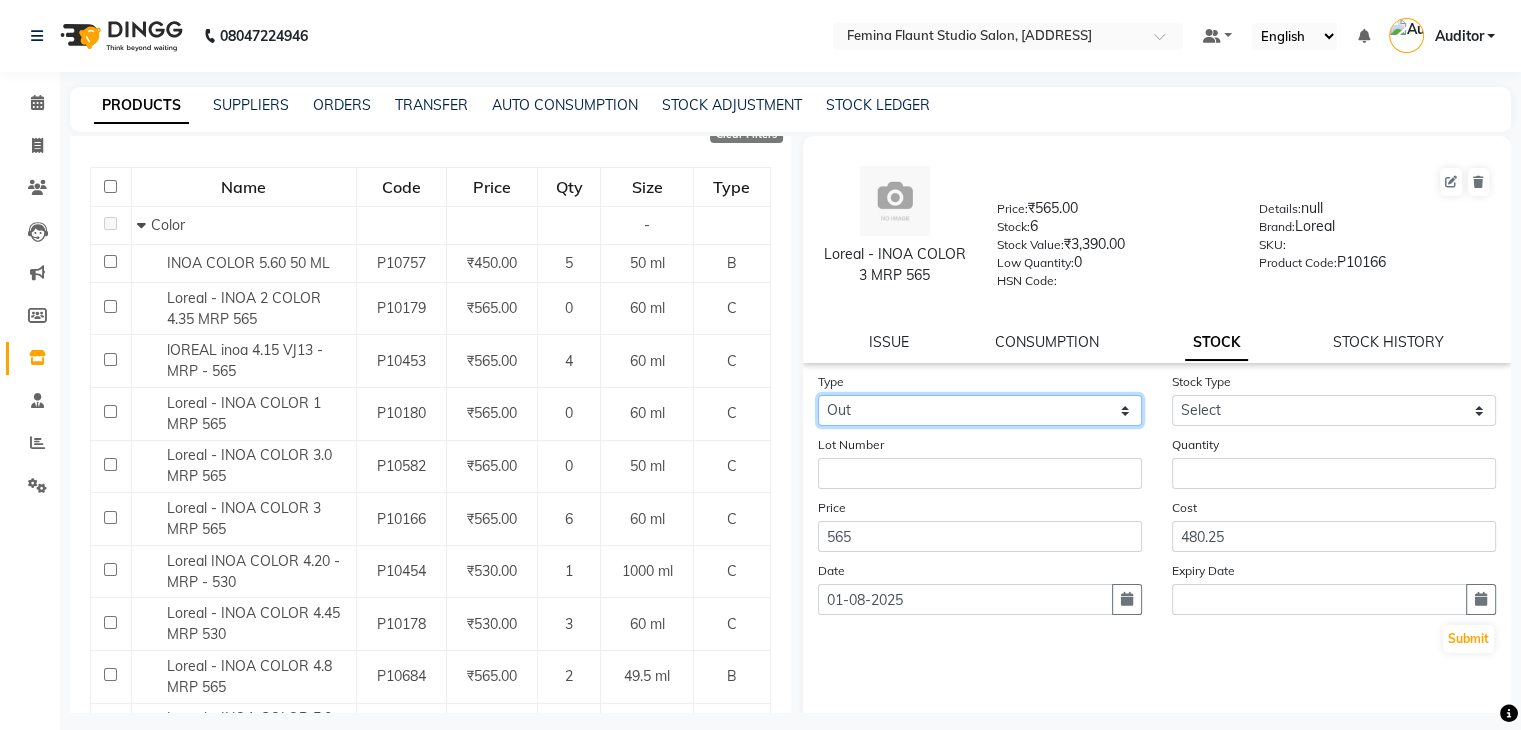 click on "Select In Out" 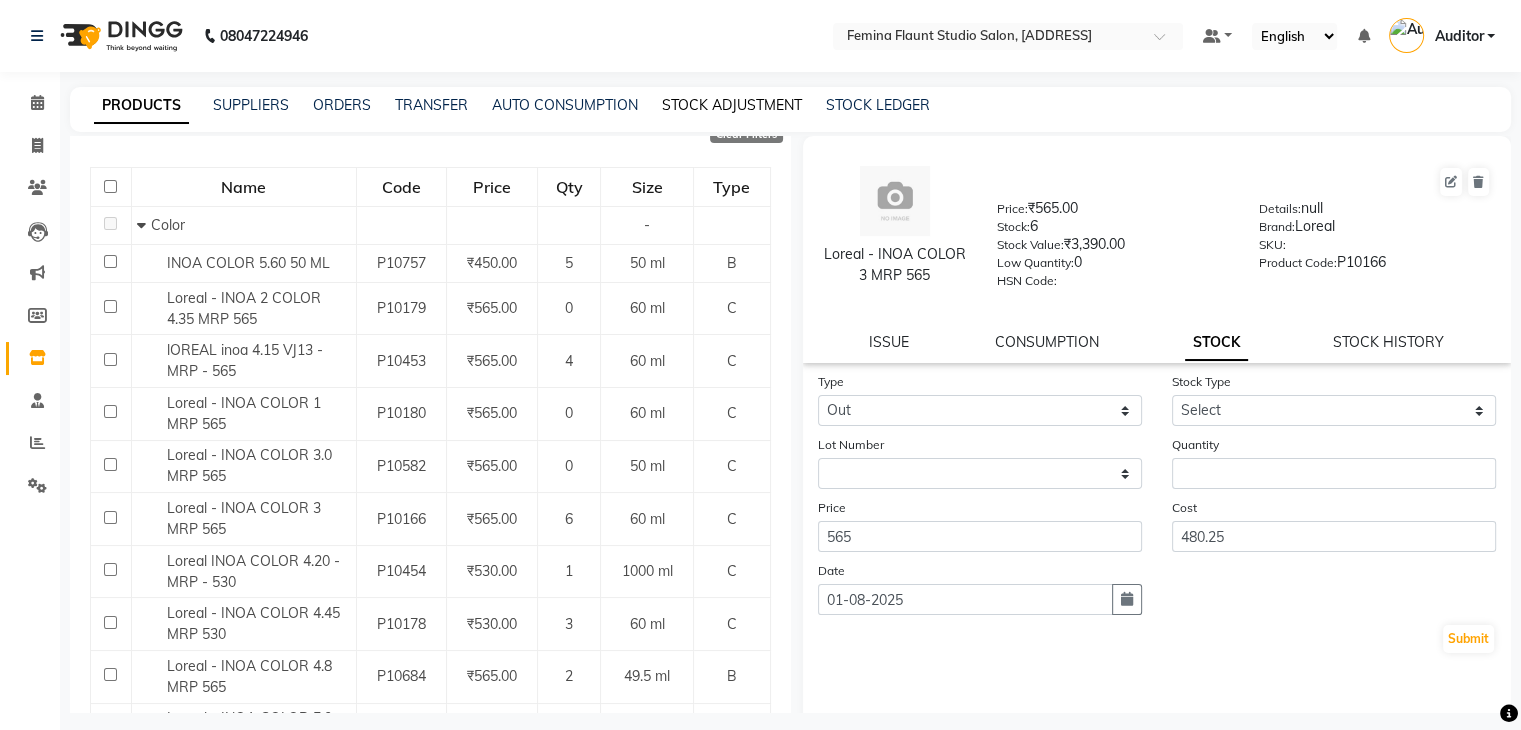 click on "STOCK ADJUSTMENT" 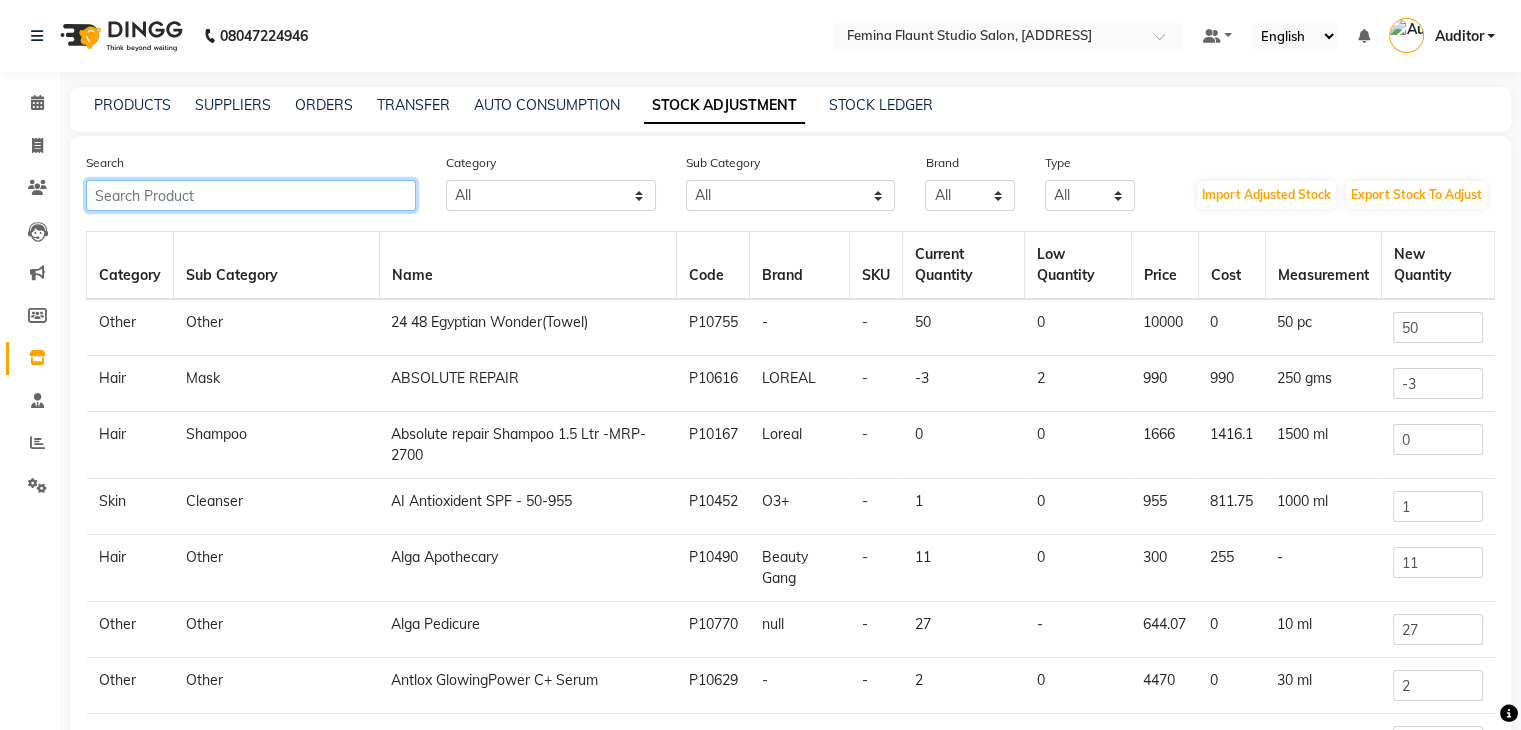 click 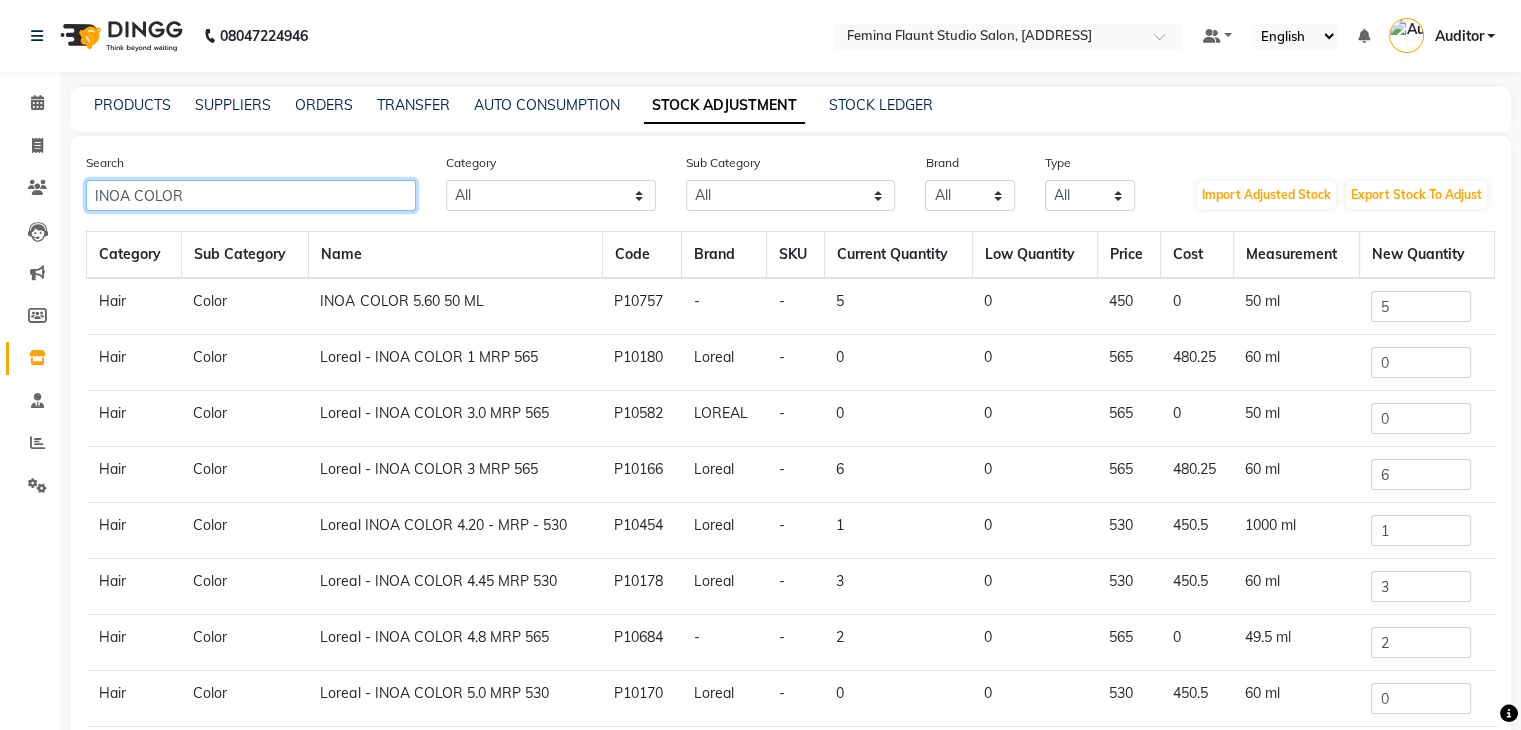 type on "INOA COLOR" 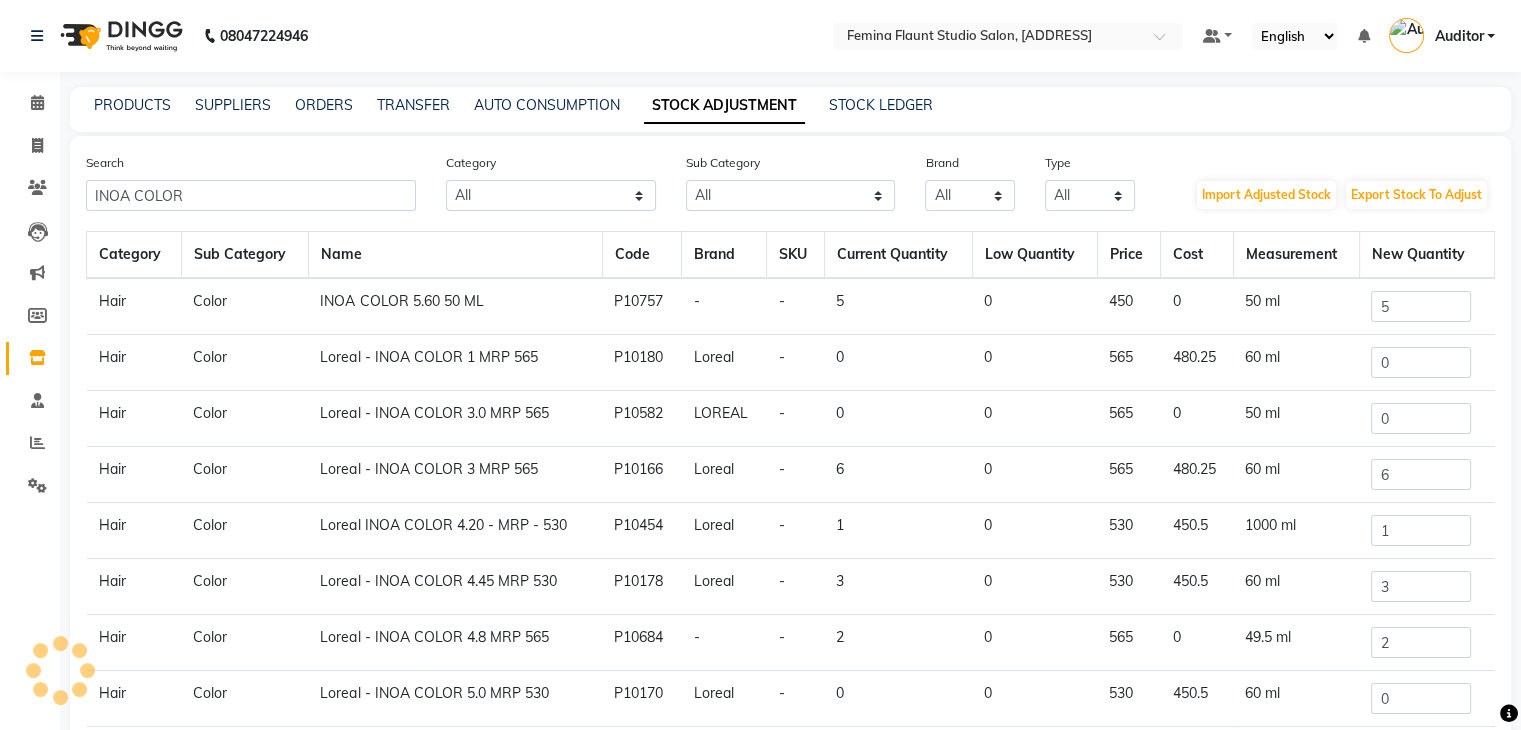click on "Loreal - INOA COLOR 3 MRP 565" 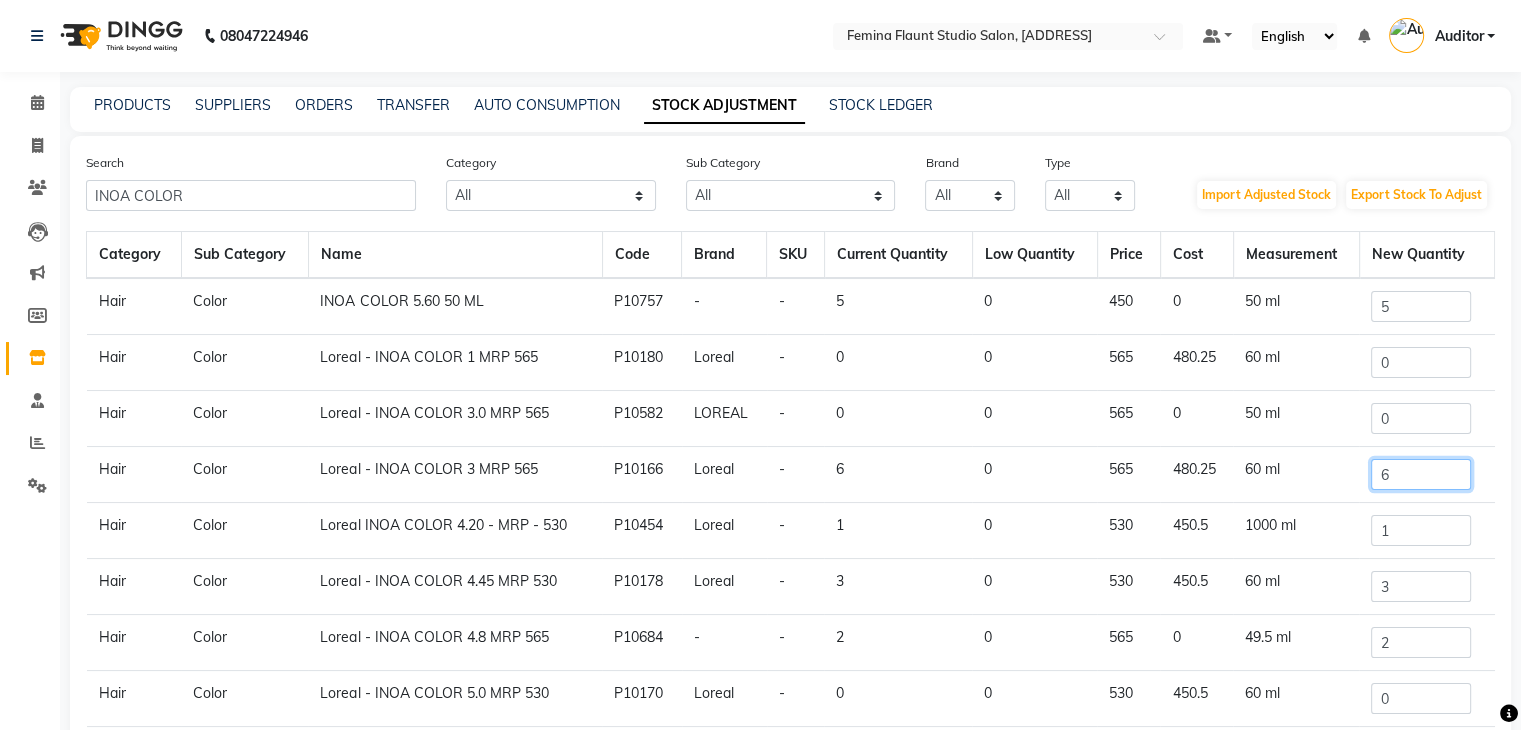 click on "6" 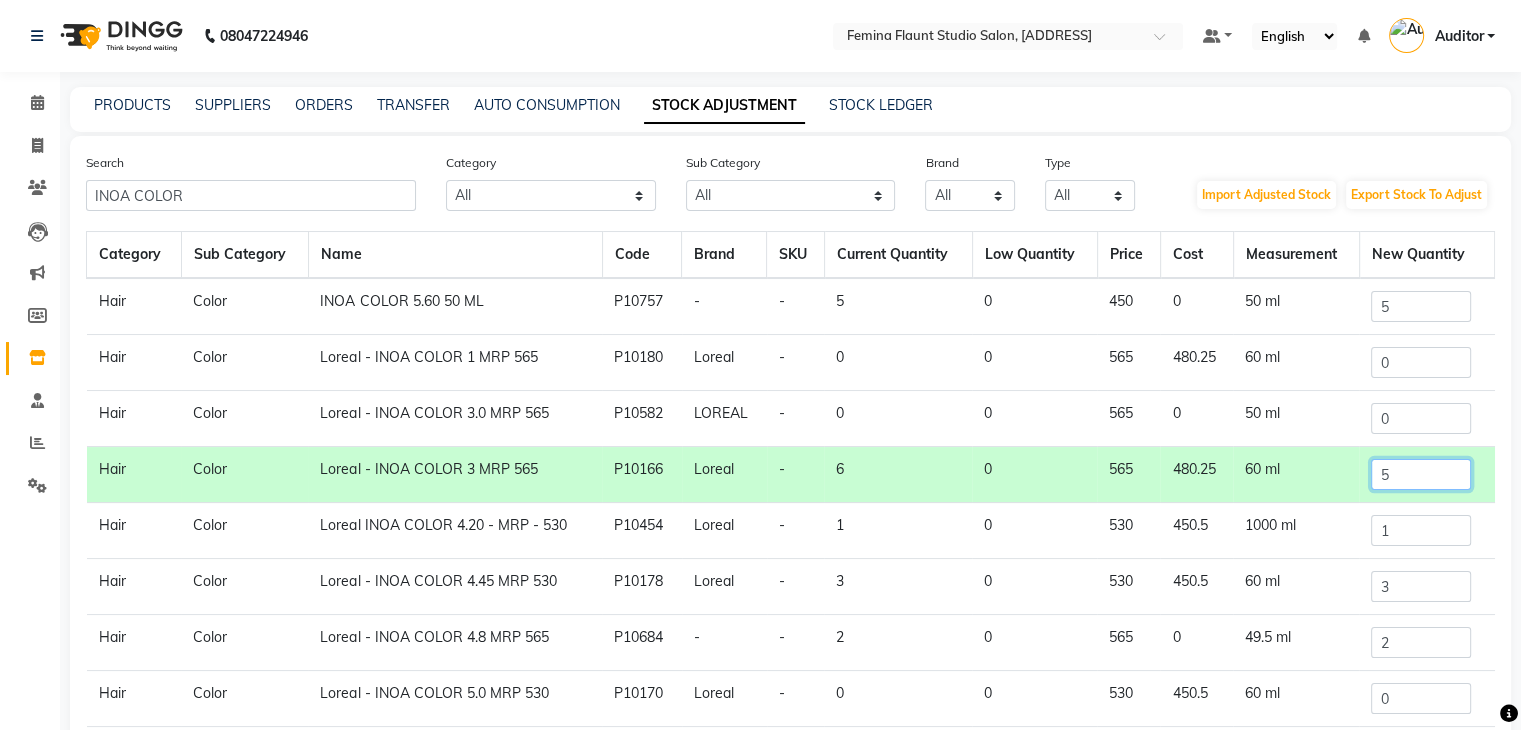 scroll, scrollTop: 165, scrollLeft: 0, axis: vertical 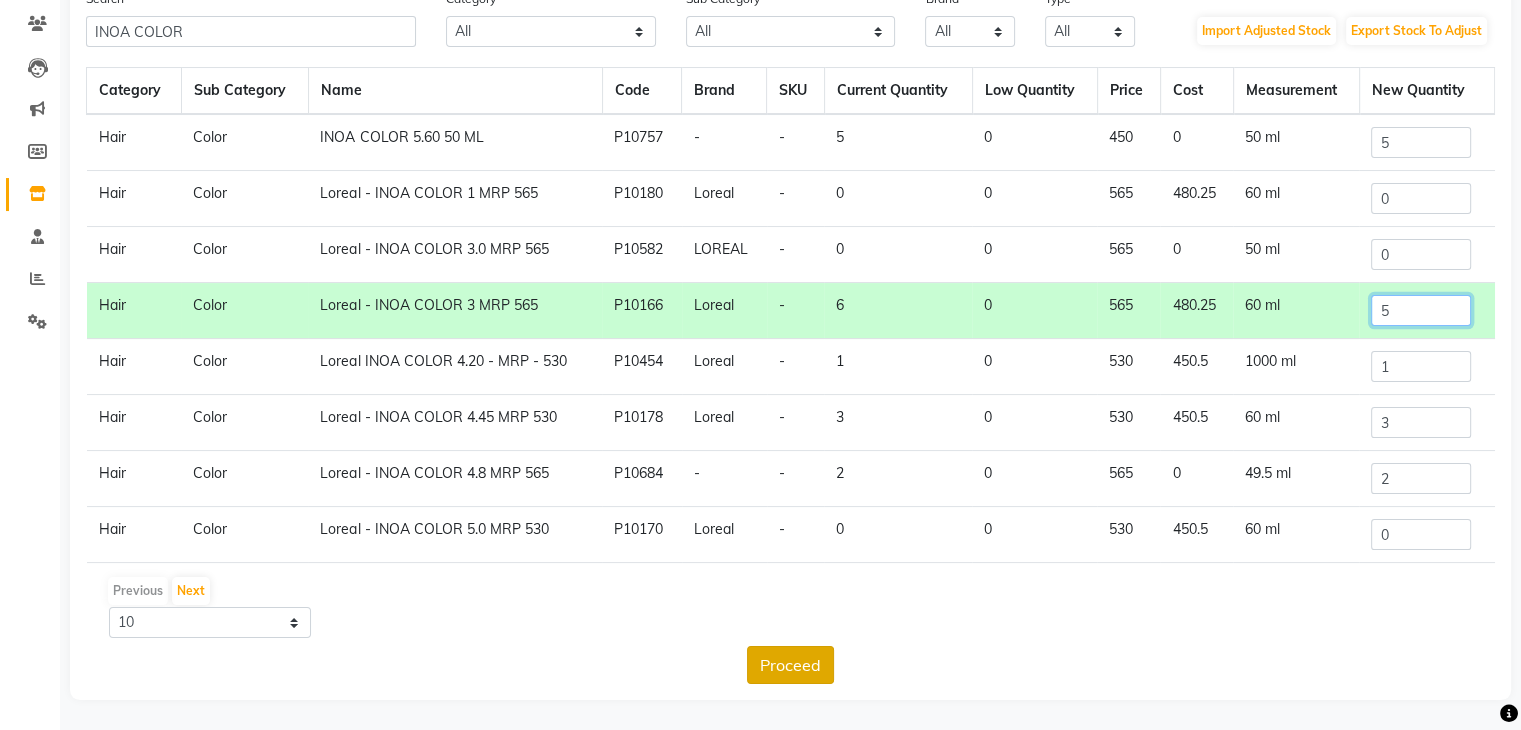 type on "5" 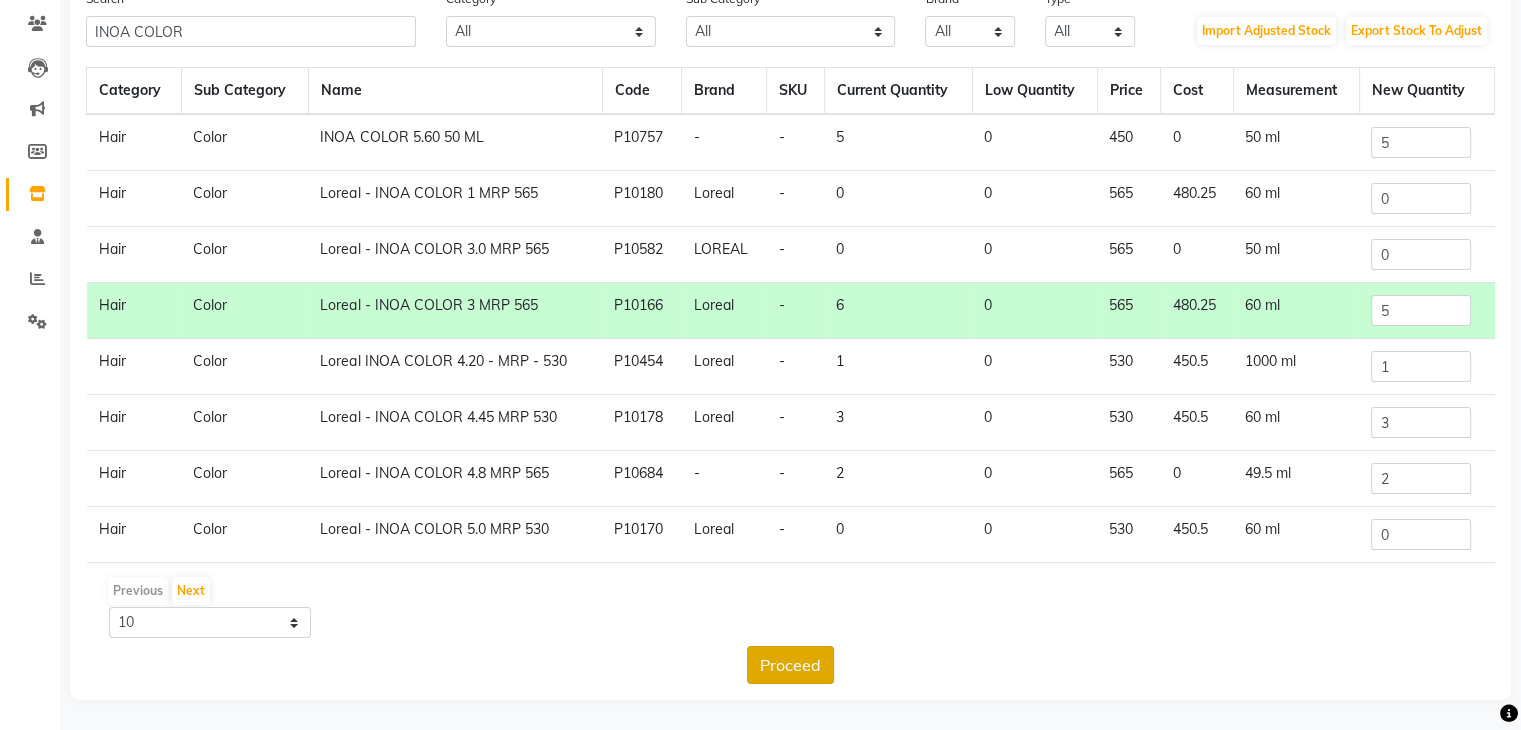 click on "Proceed" 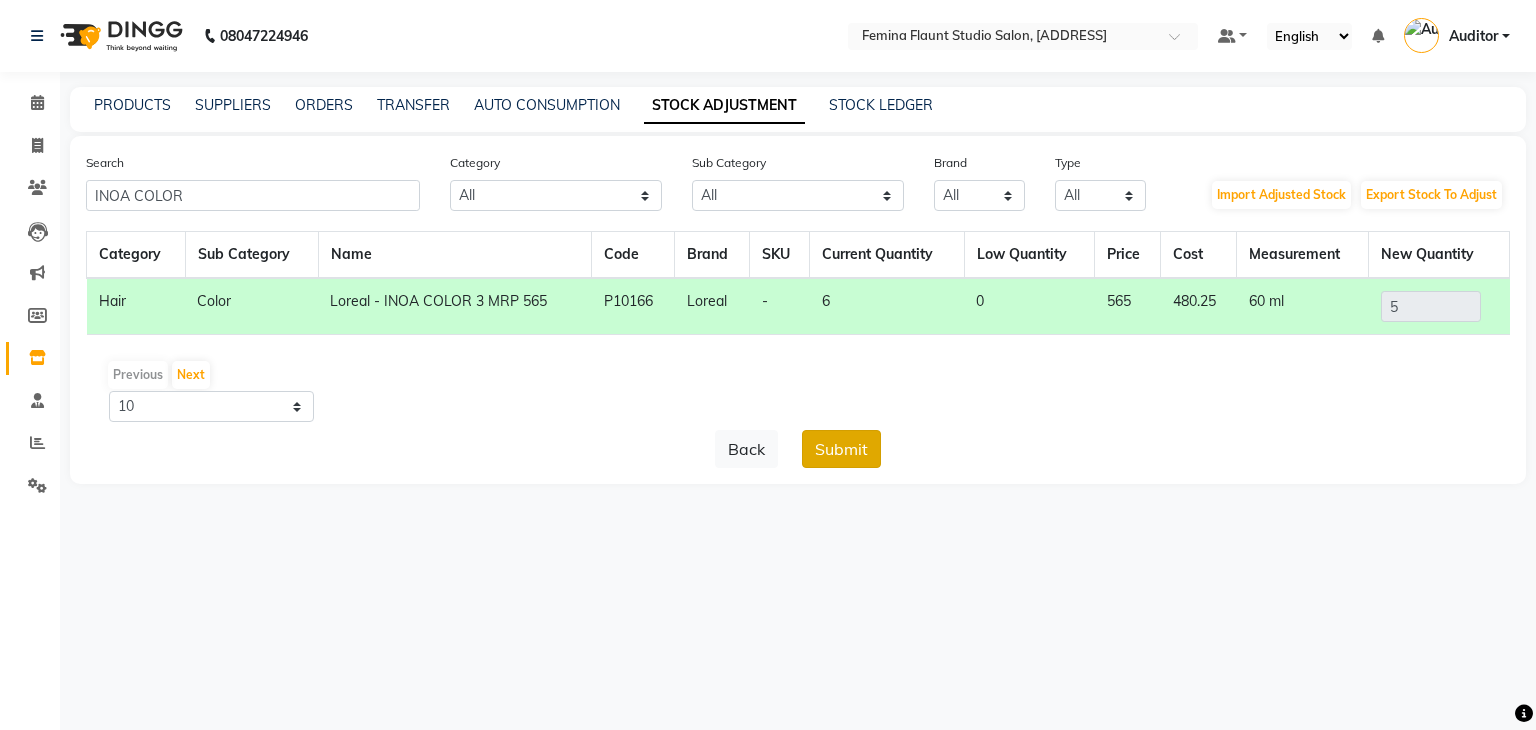 click on "Submit" 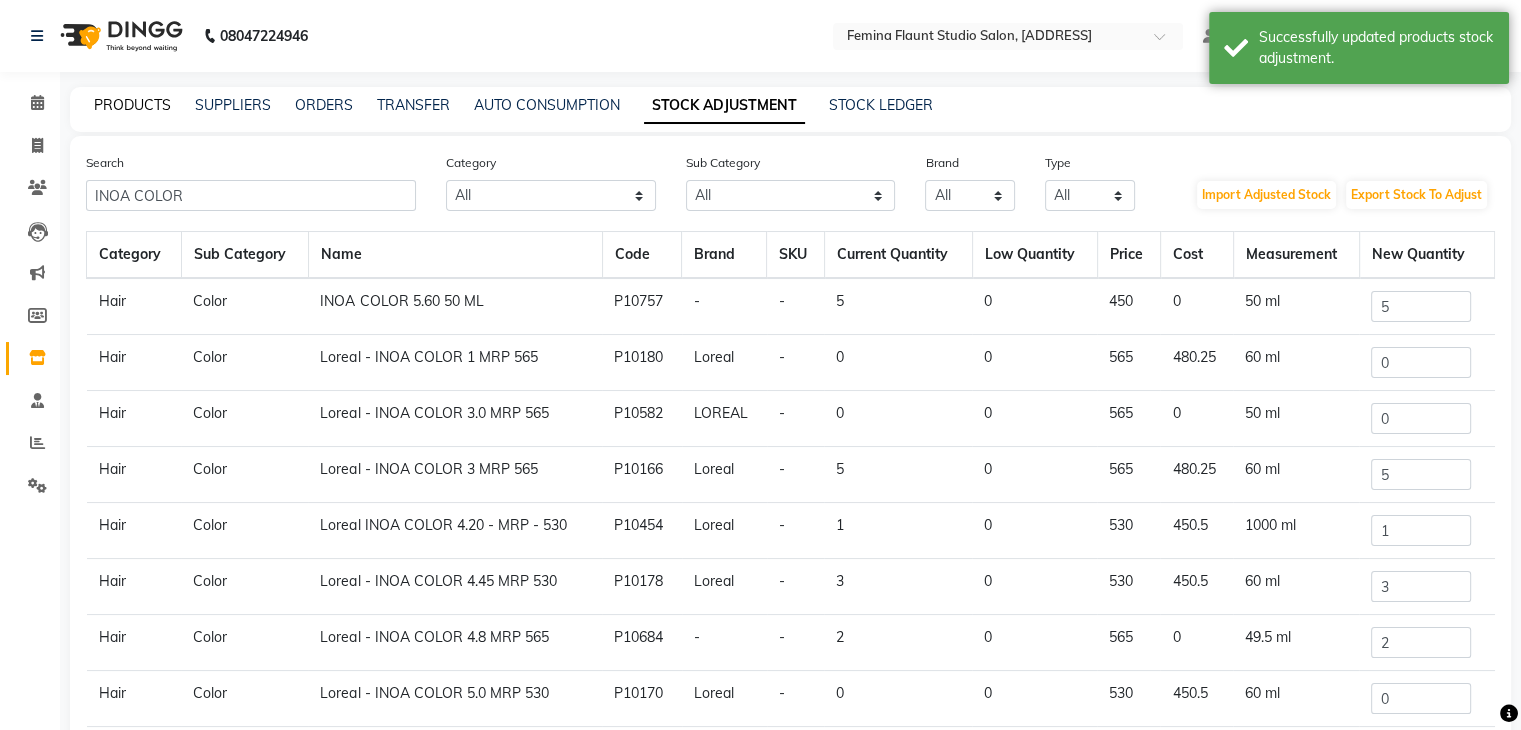 click on "PRODUCTS" 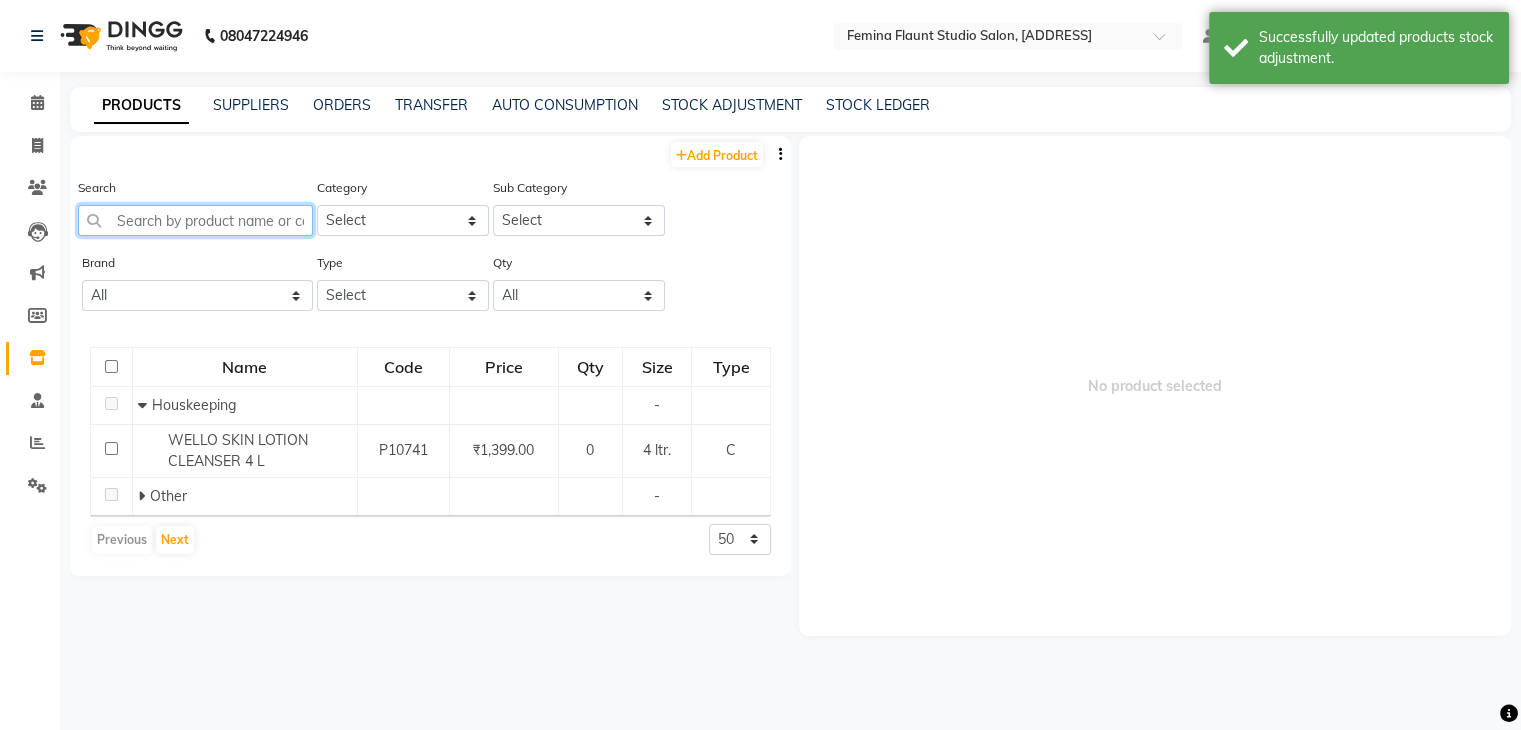 click 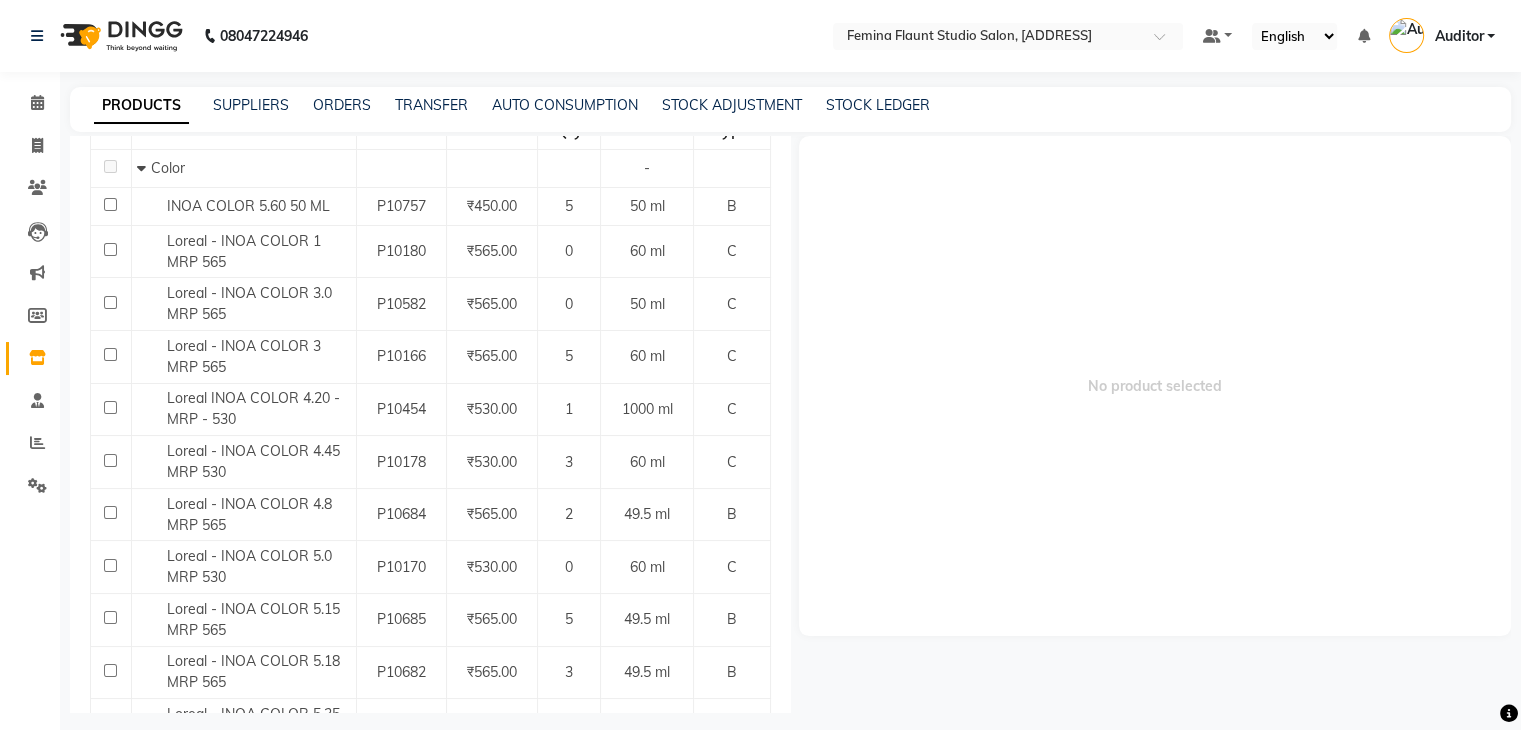 scroll, scrollTop: 265, scrollLeft: 0, axis: vertical 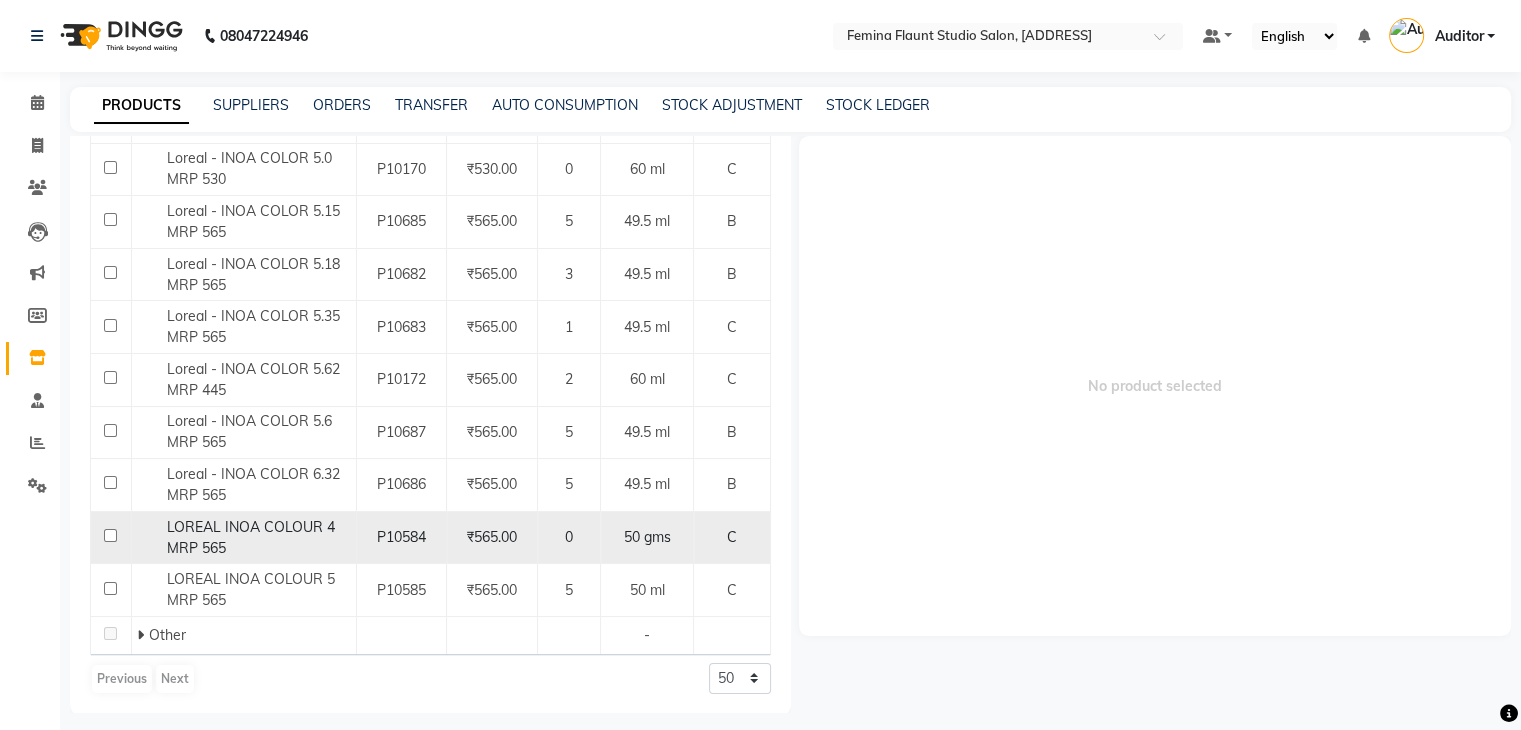 type on "INOA" 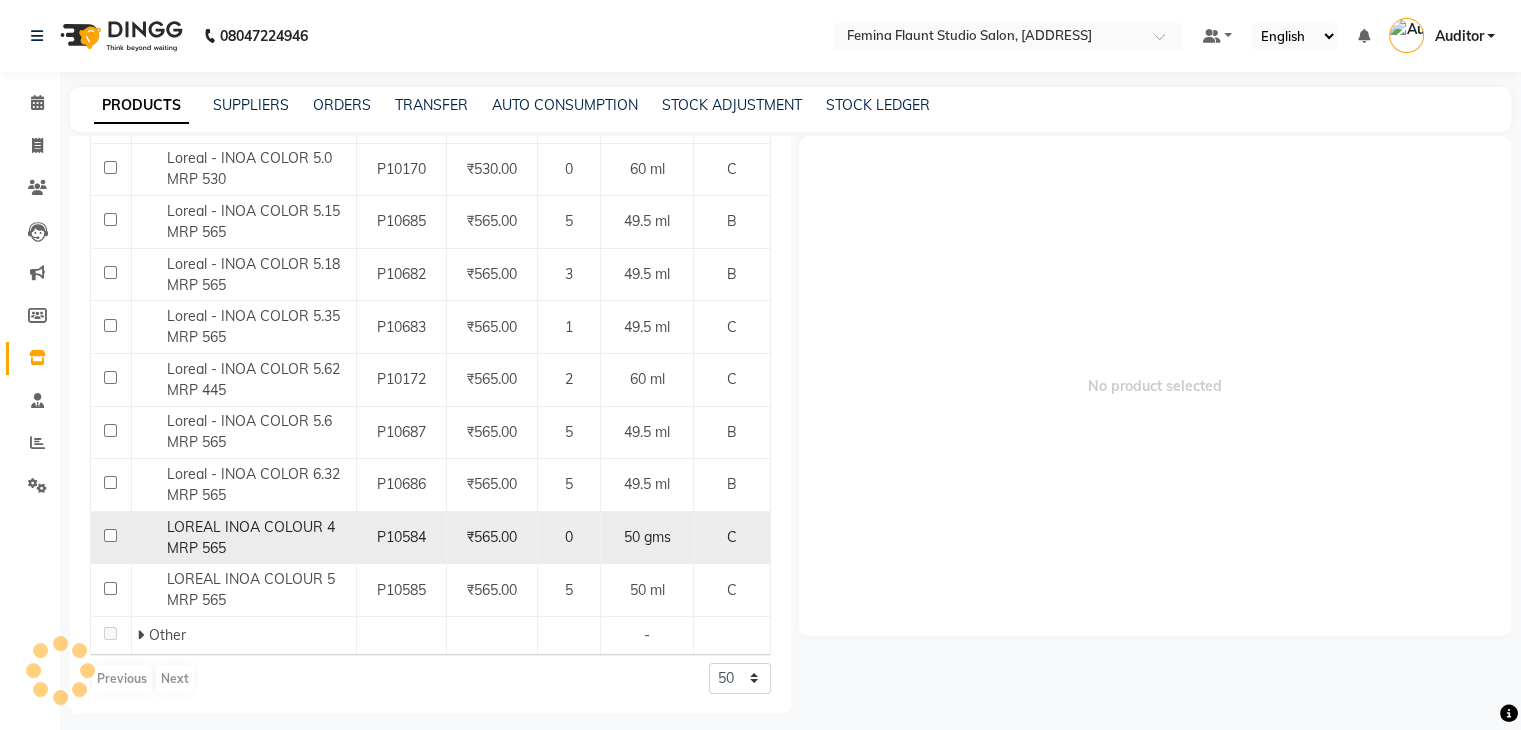 click on "LOREAL INOA COLOUR 4 MRP 565" 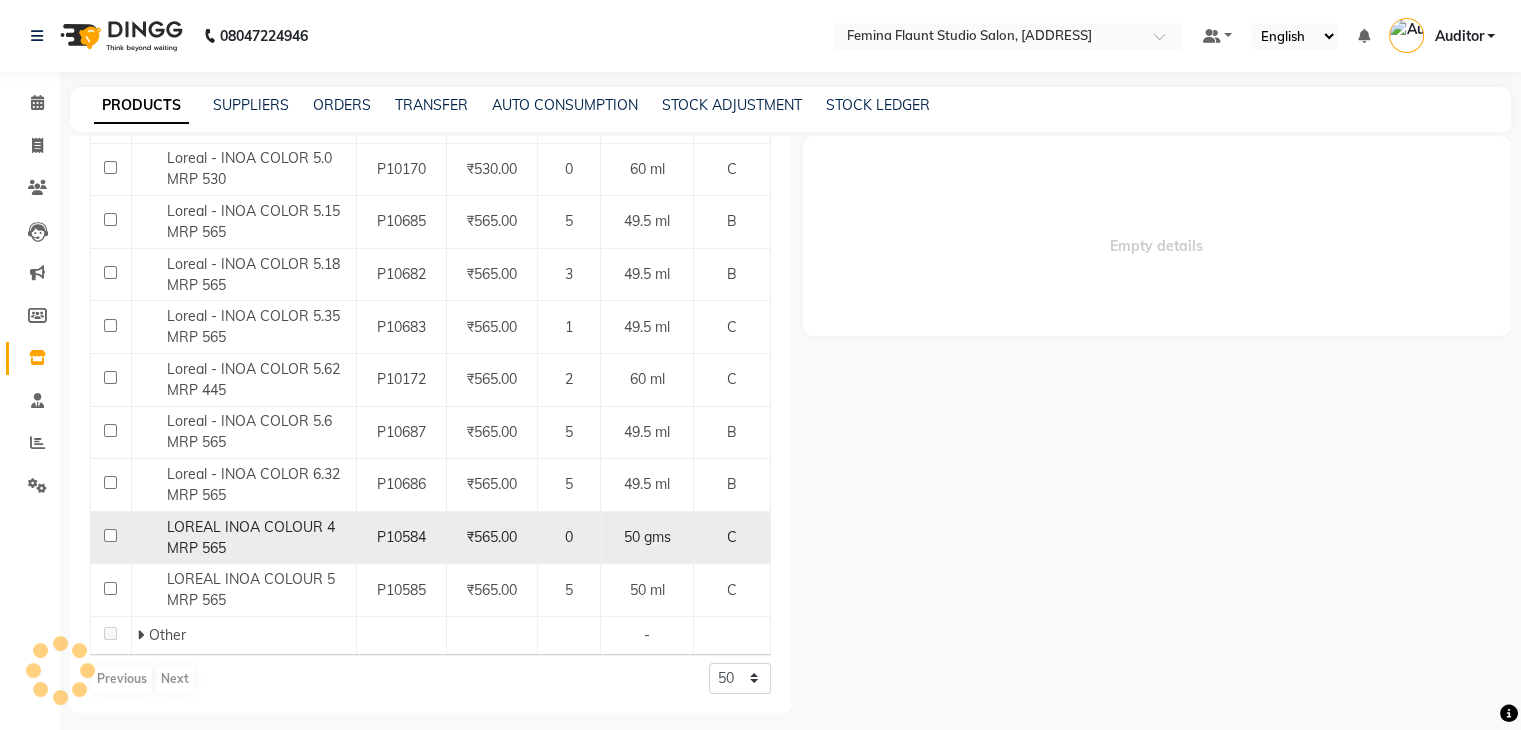 select 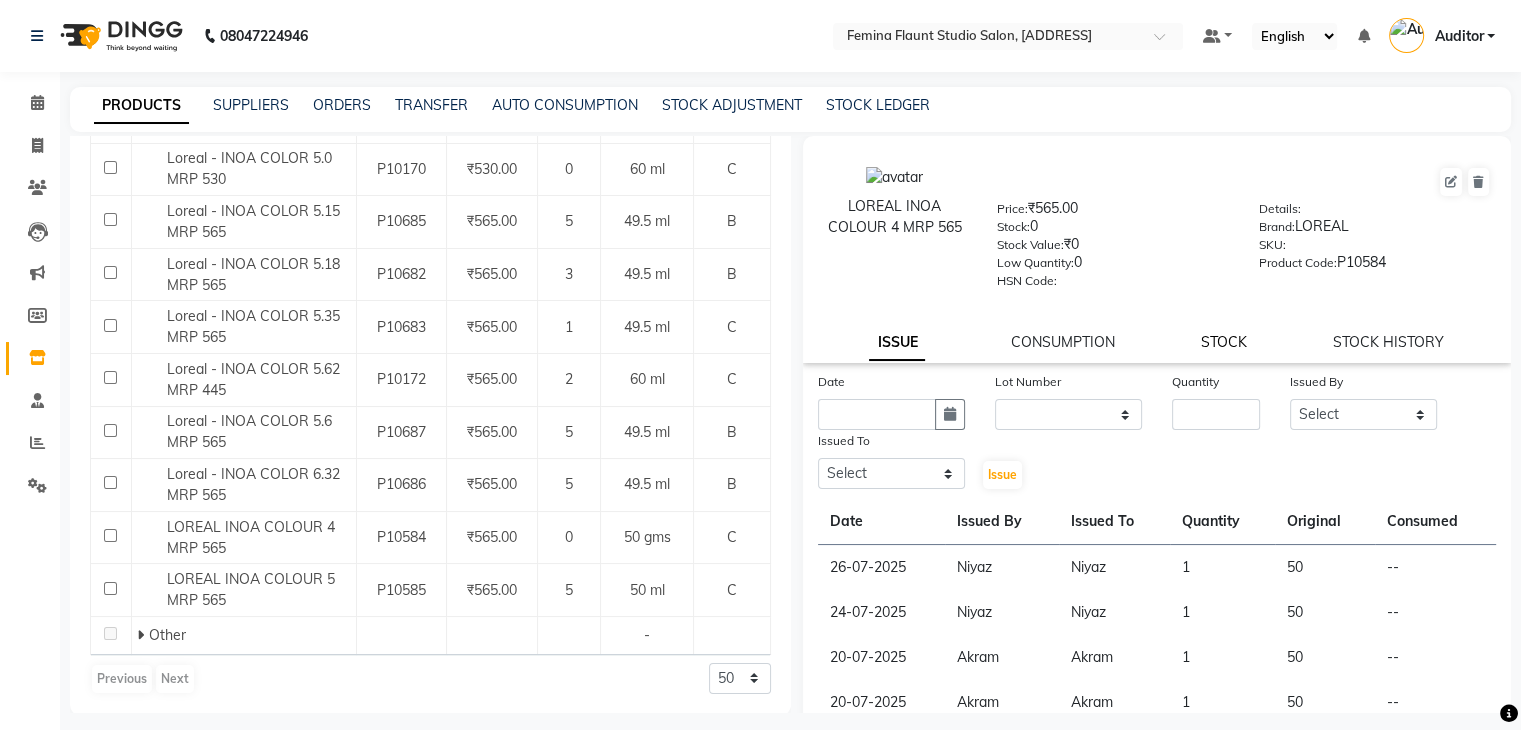 click on "STOCK" 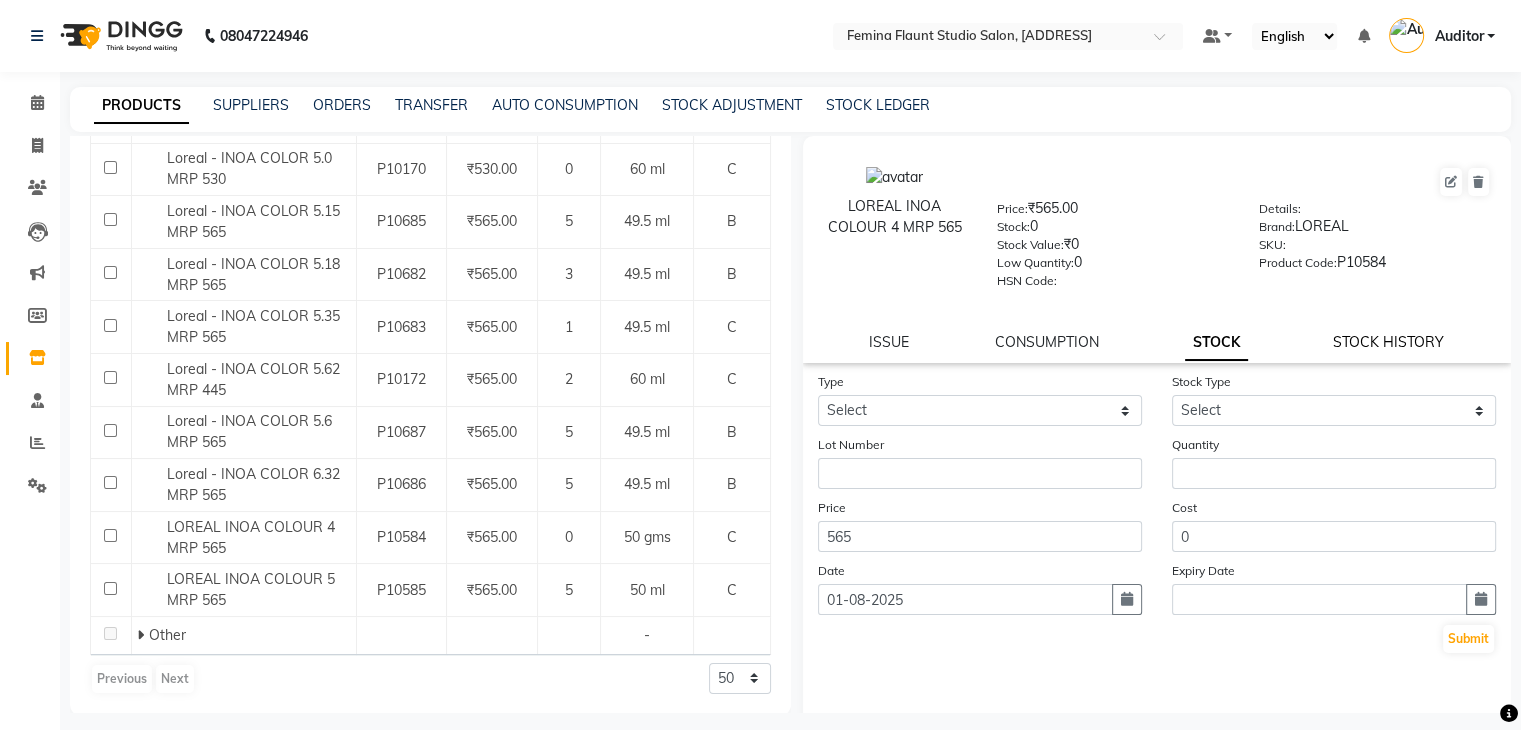 click on "STOCK HISTORY" 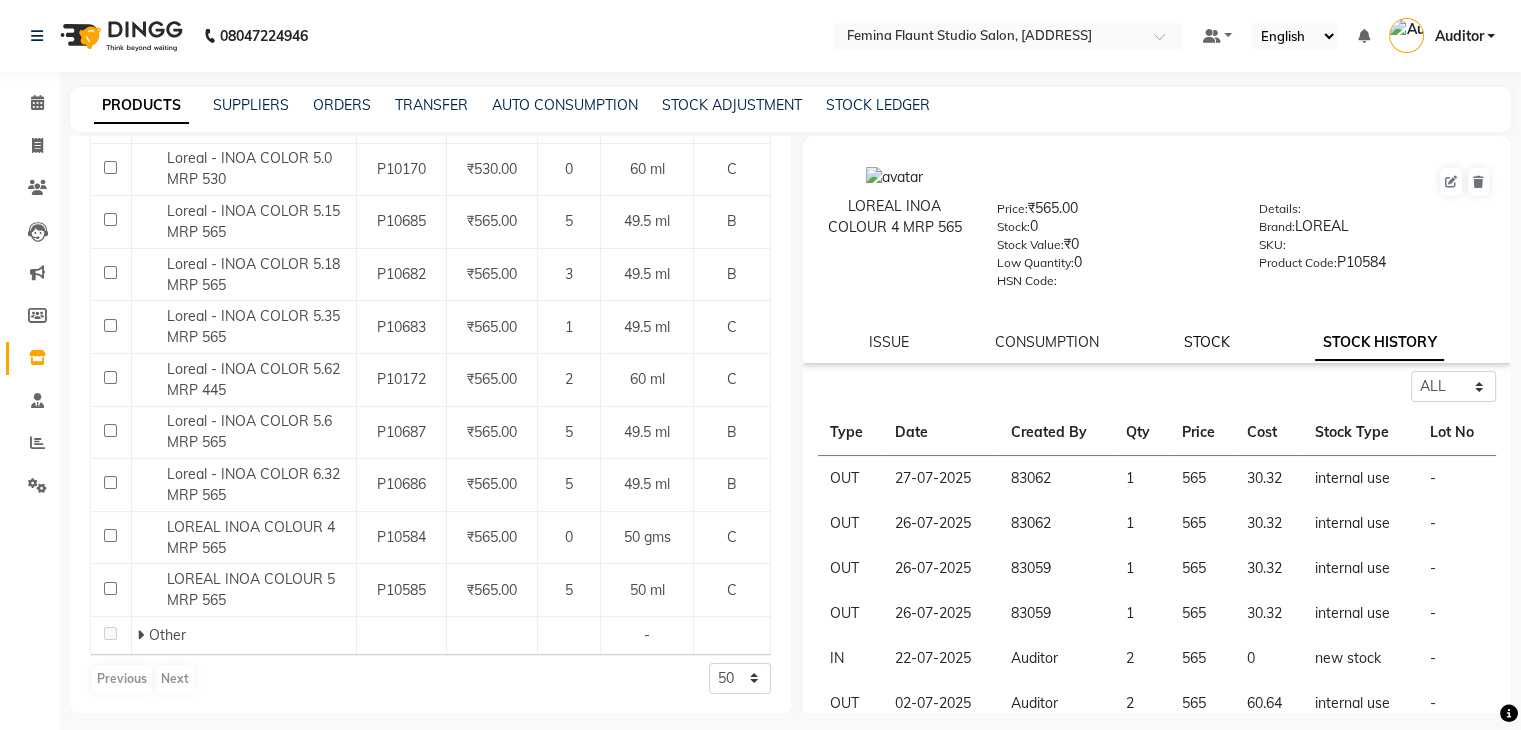 click on "STOCK" 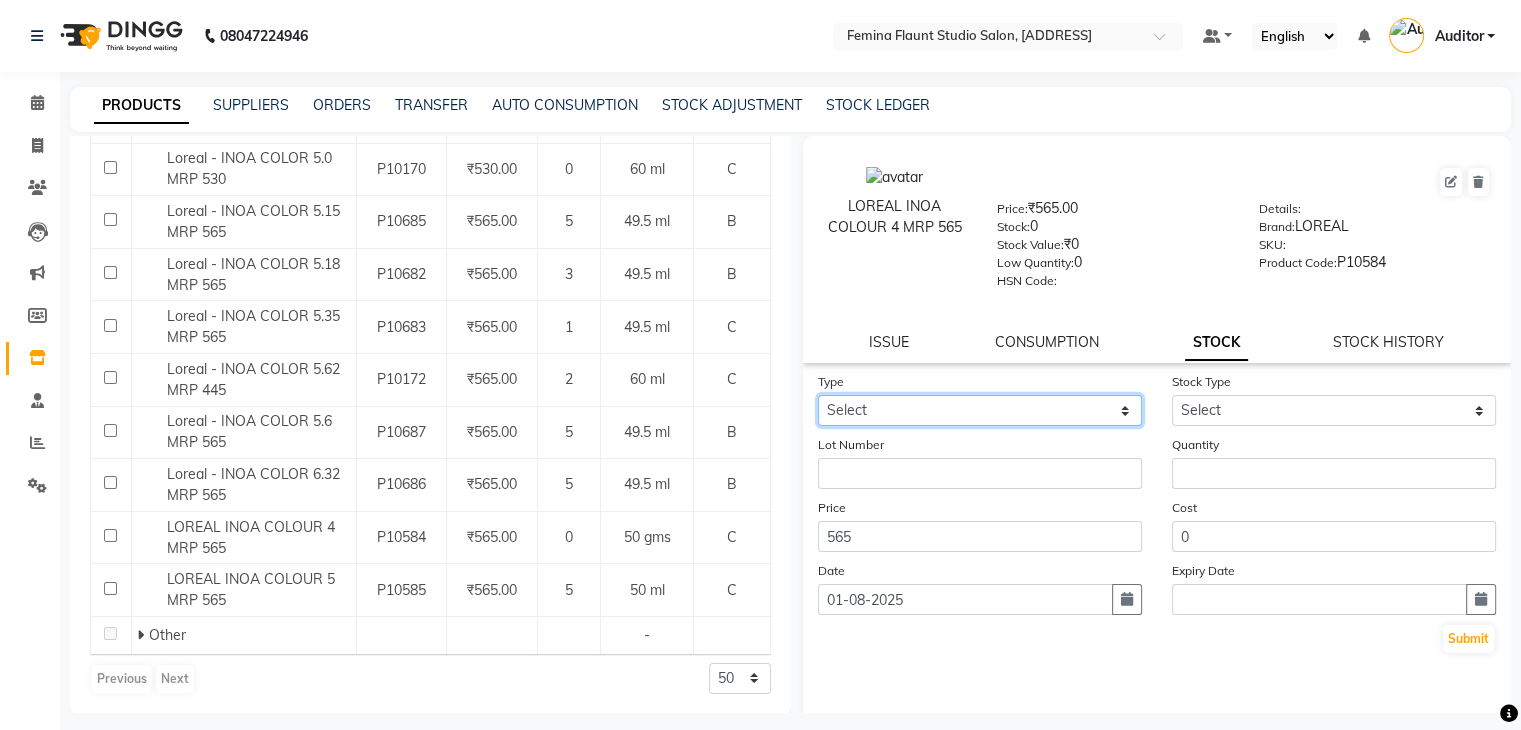 click on "Select In Out" 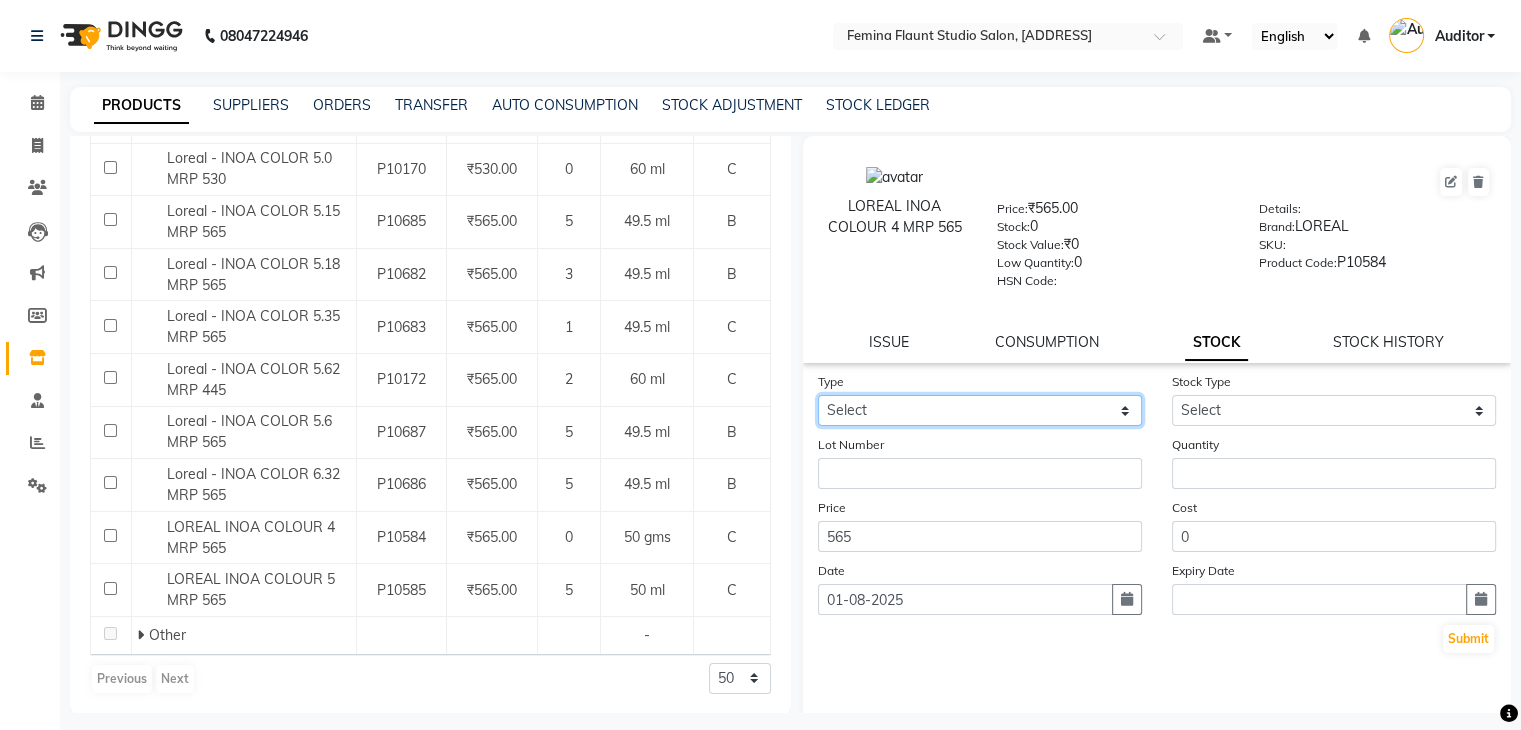 select on "in" 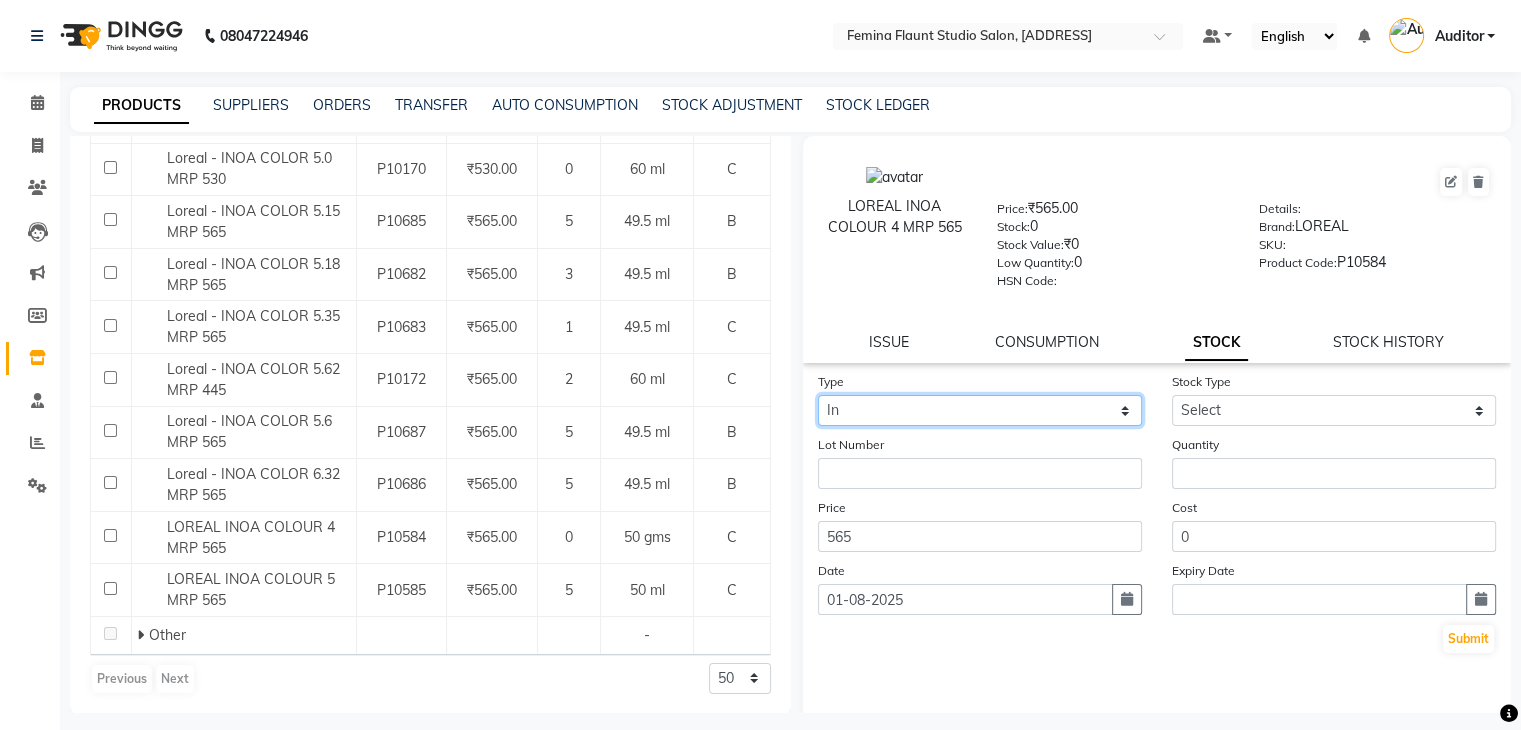 click on "Select In Out" 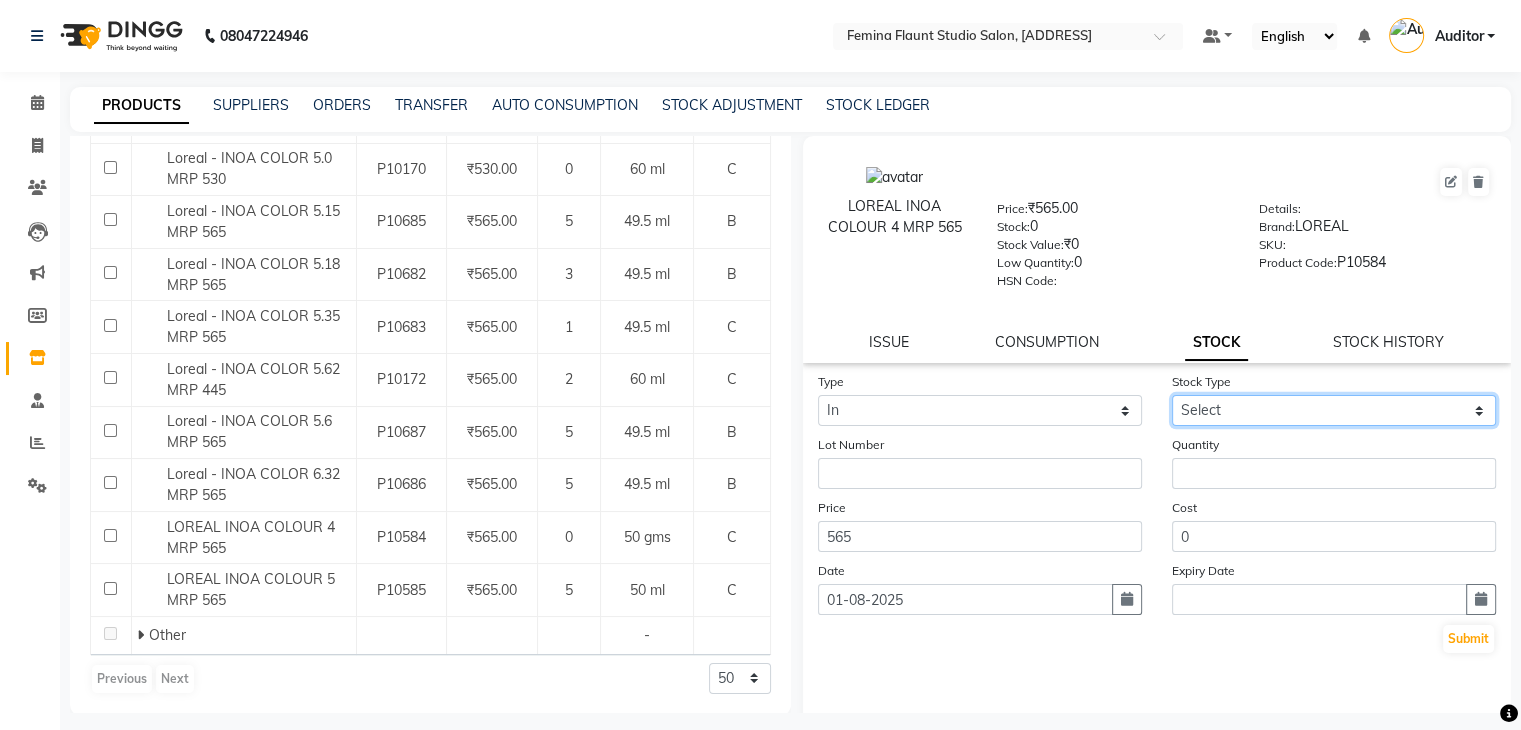 click on "Select New Stock Adjustment Return Other" 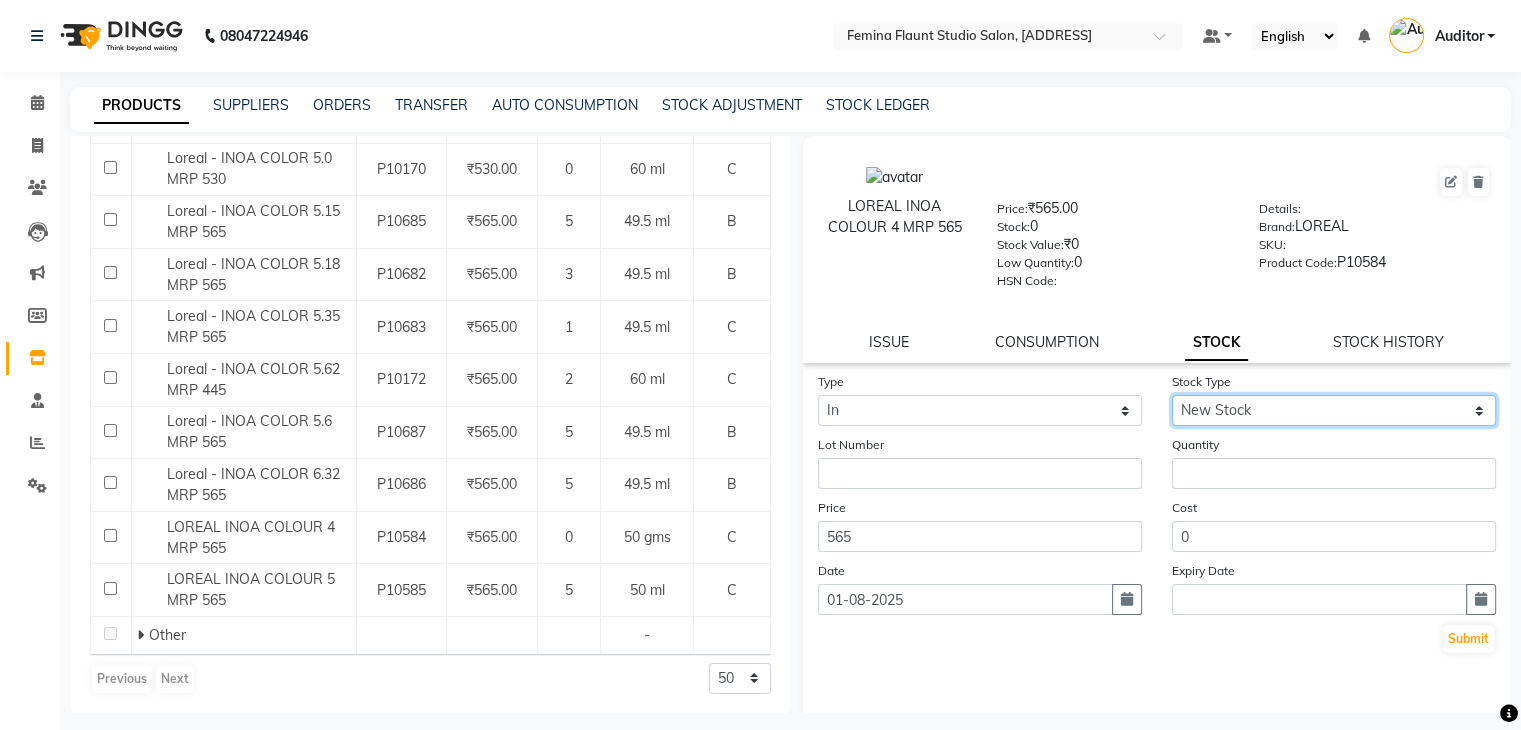 click on "Select New Stock Adjustment Return Other" 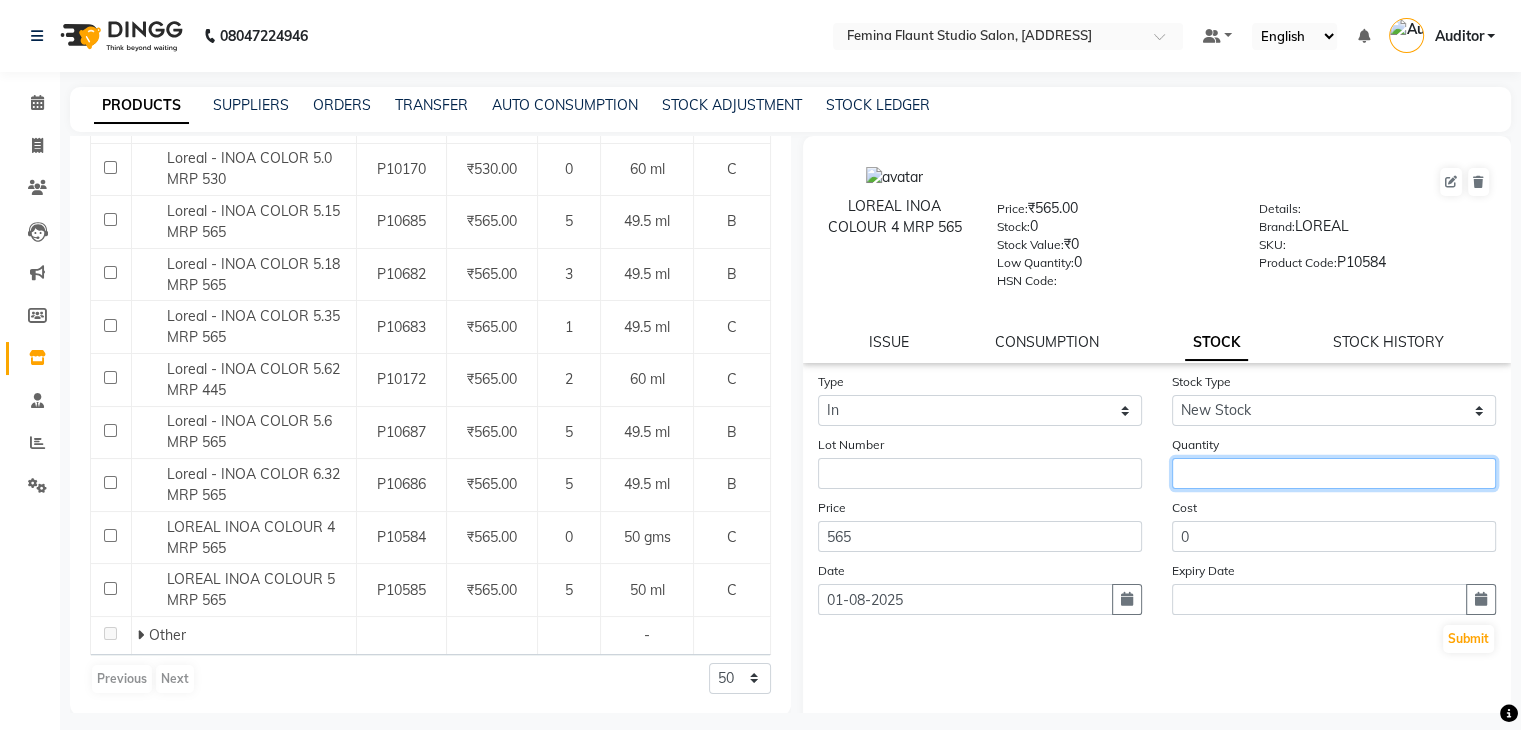 click 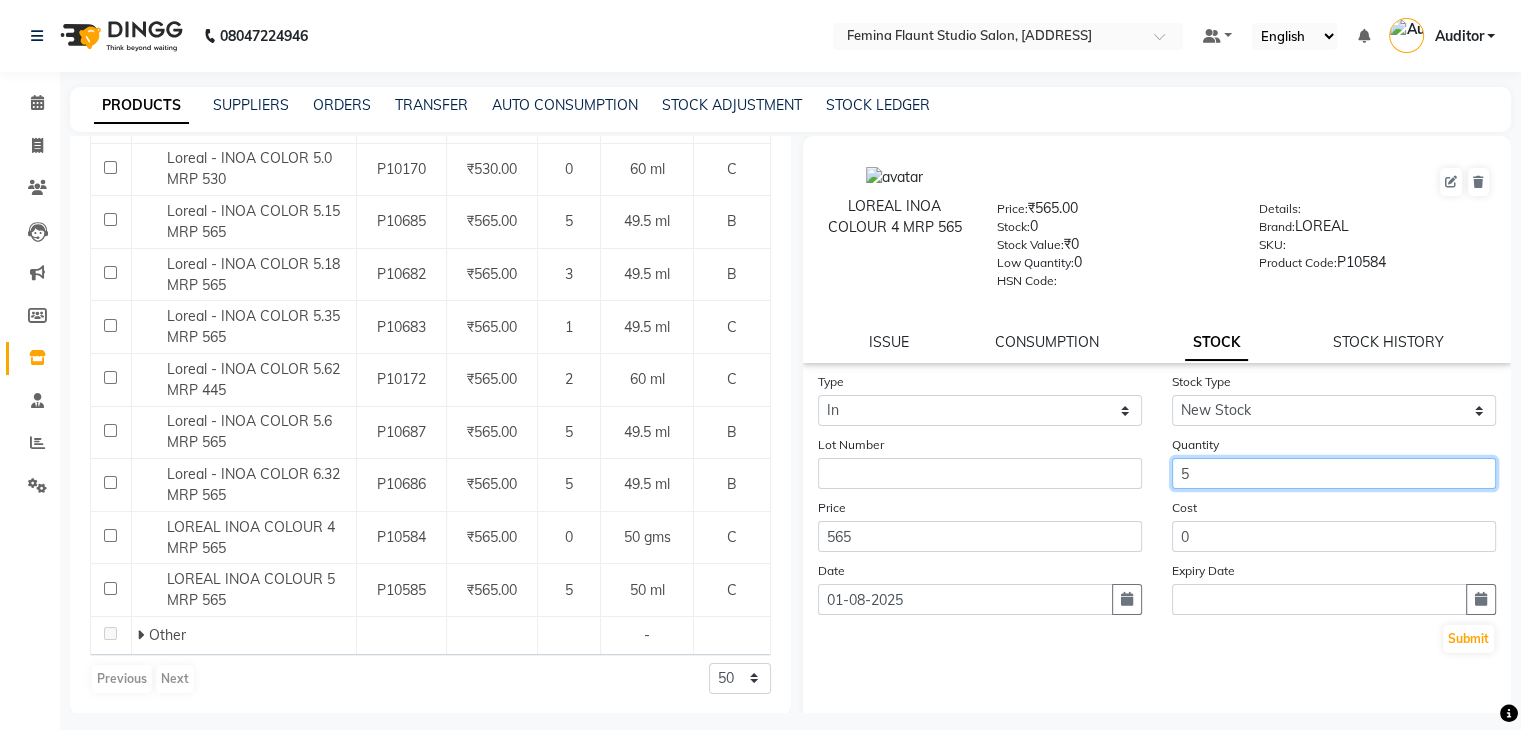 type on "5" 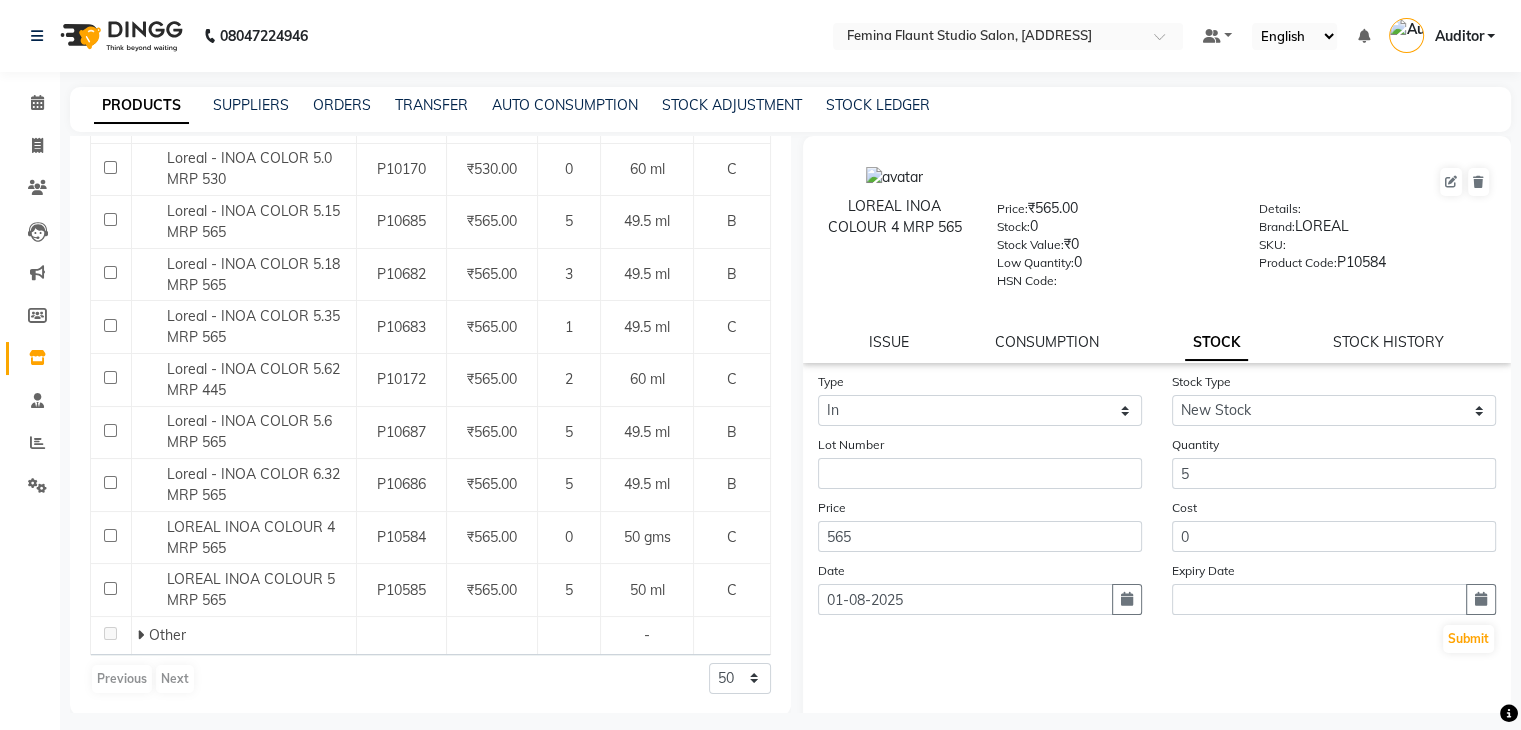 click on "Type Select In Out Stock Type Select New Stock Adjustment Return Other Lot Number Quantity 5 Price 565 Cost 0 Date [DATE] Expiry Date Submit" 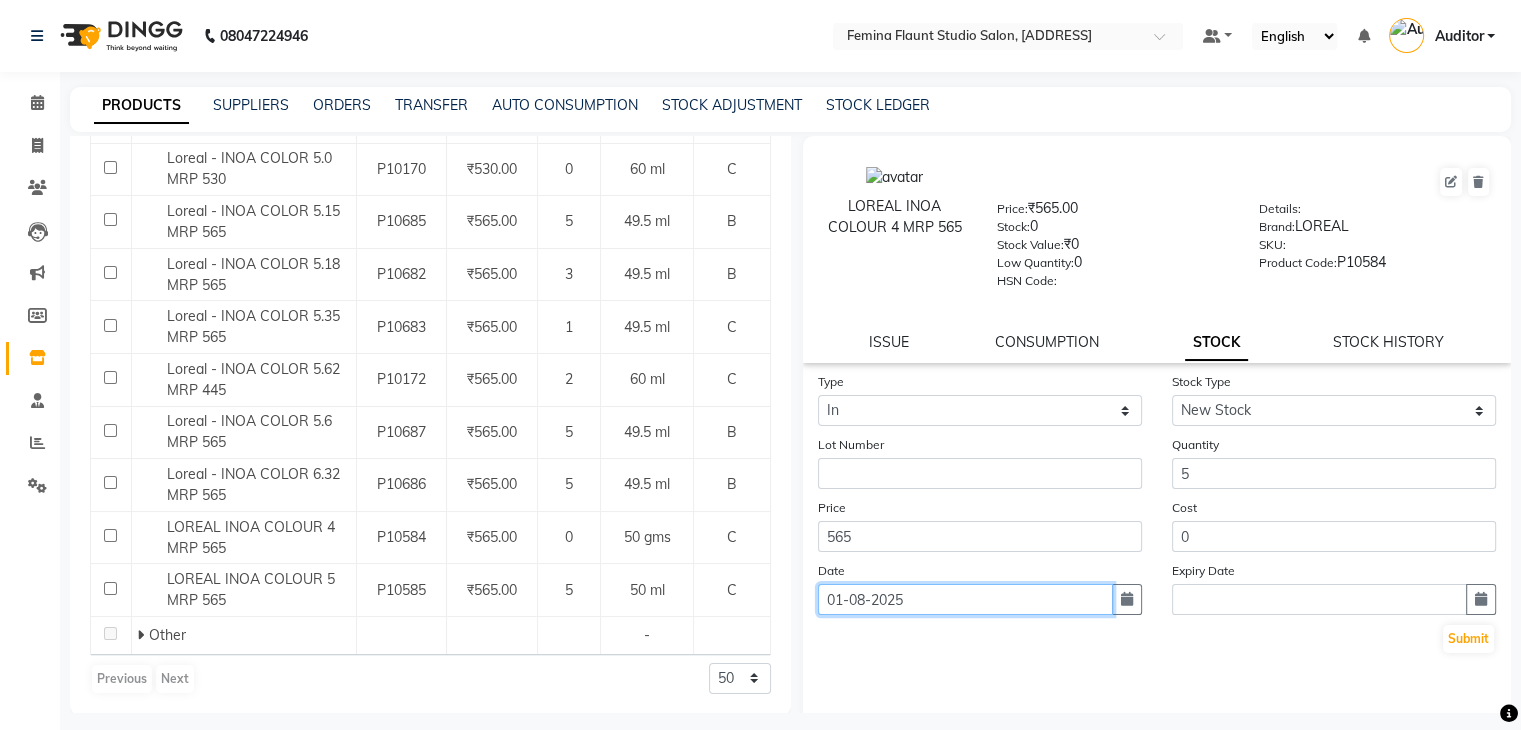 click on "01-08-2025" 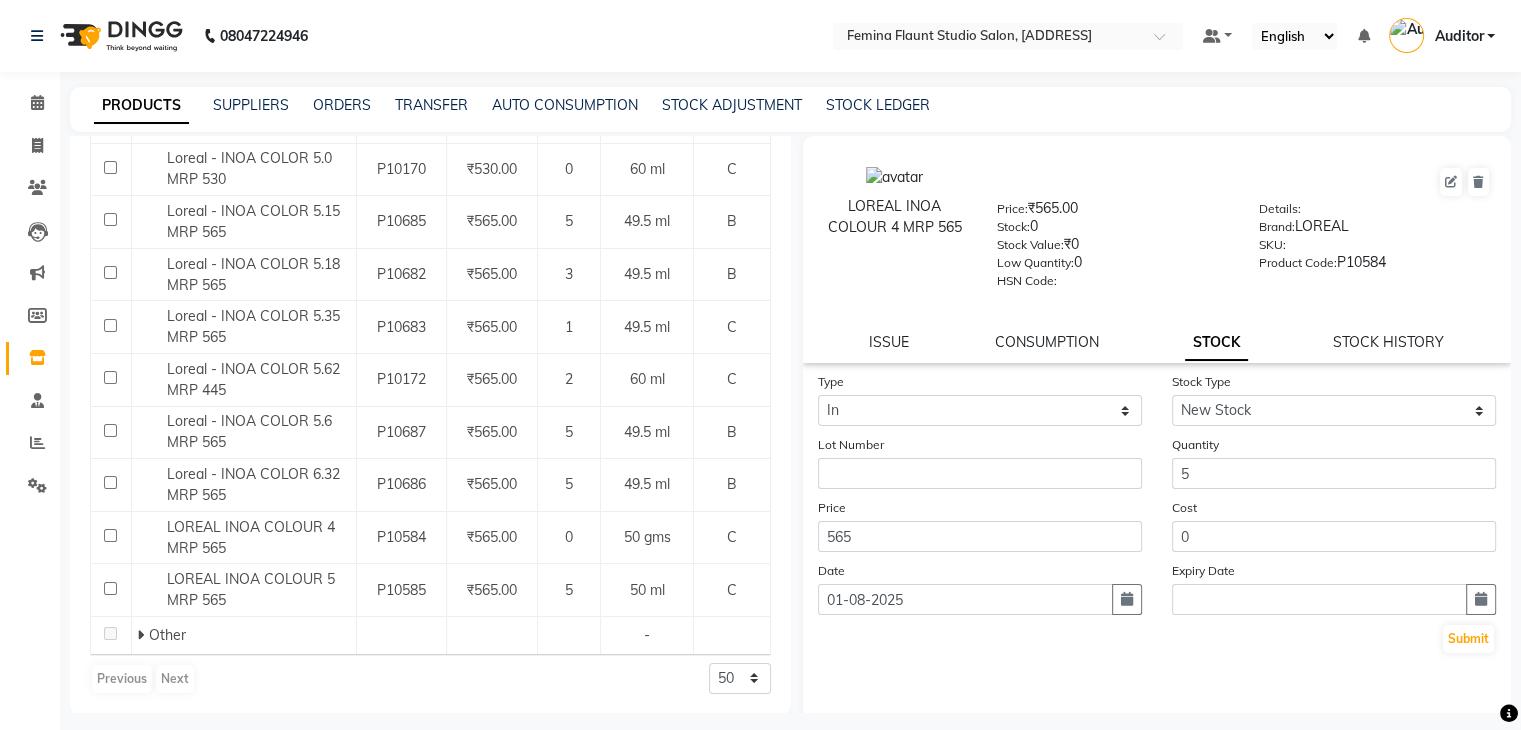 select on "8" 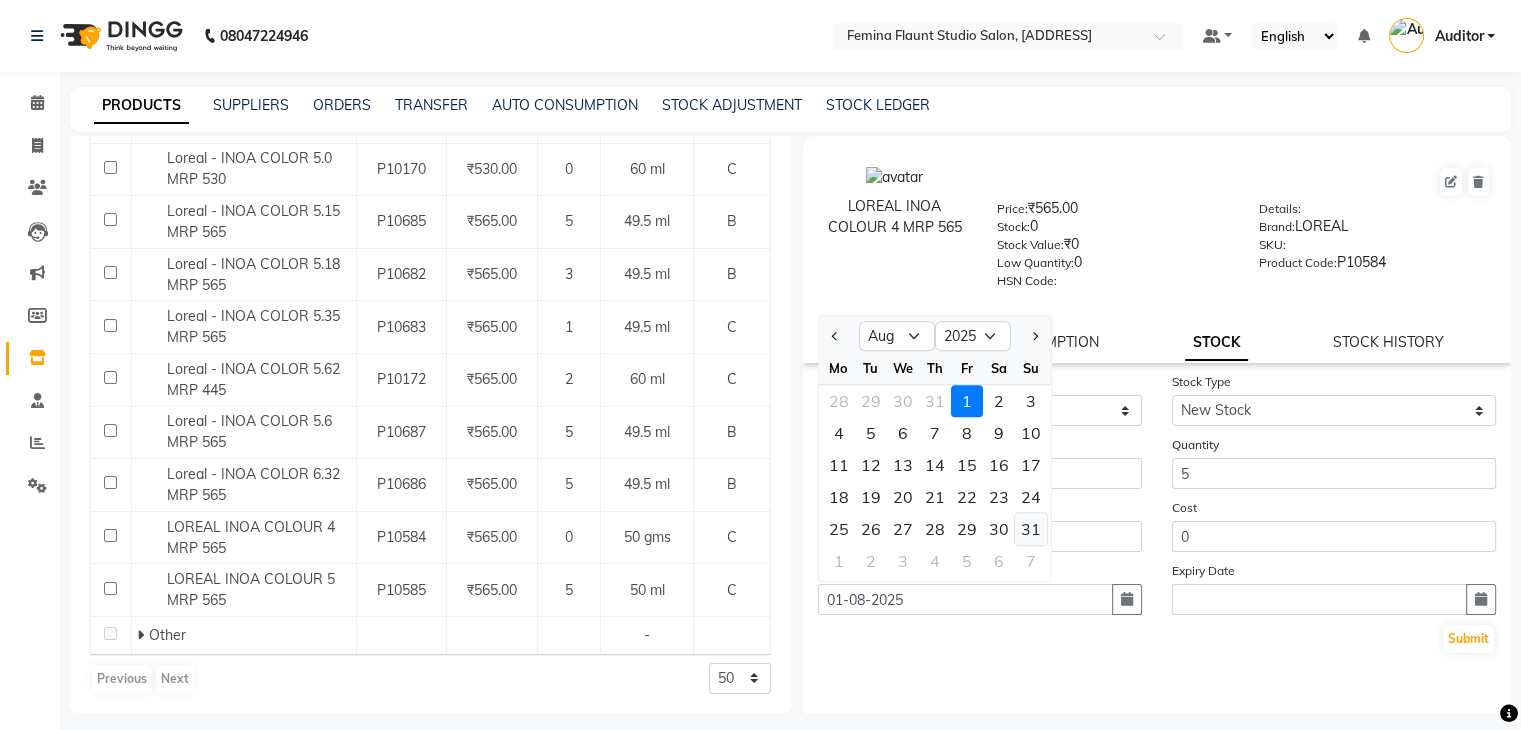 click on "31" 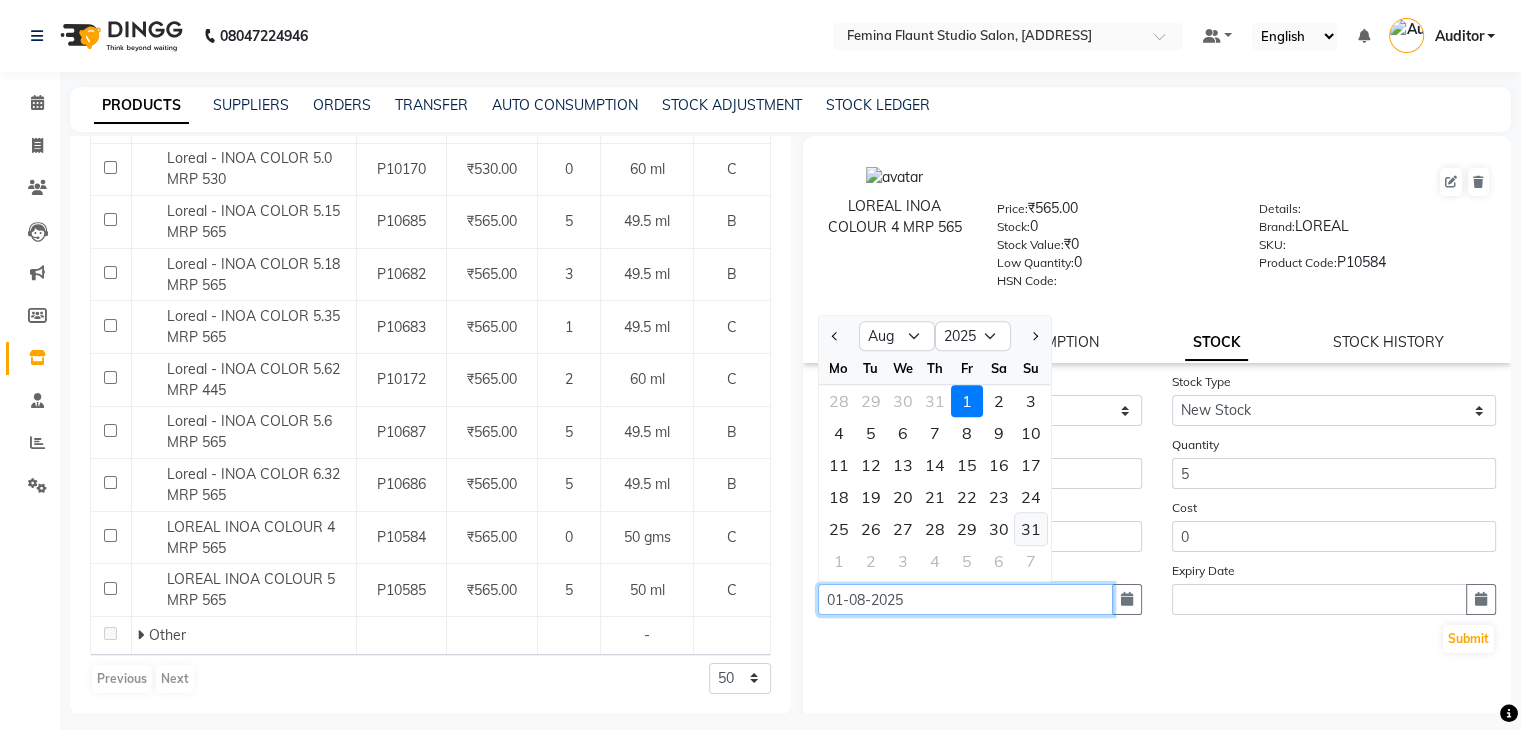 type on "31-08-2025" 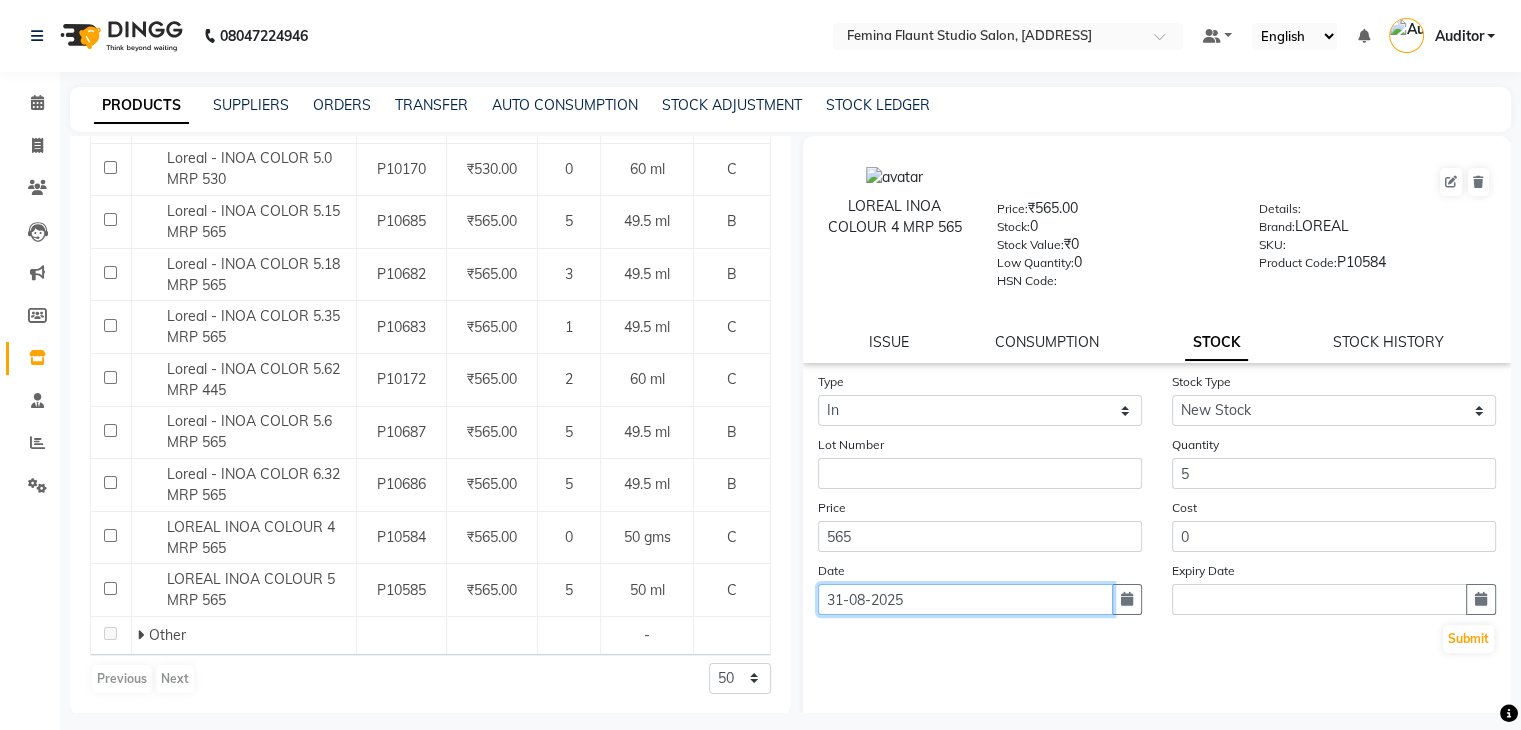 click on "31-08-2025" 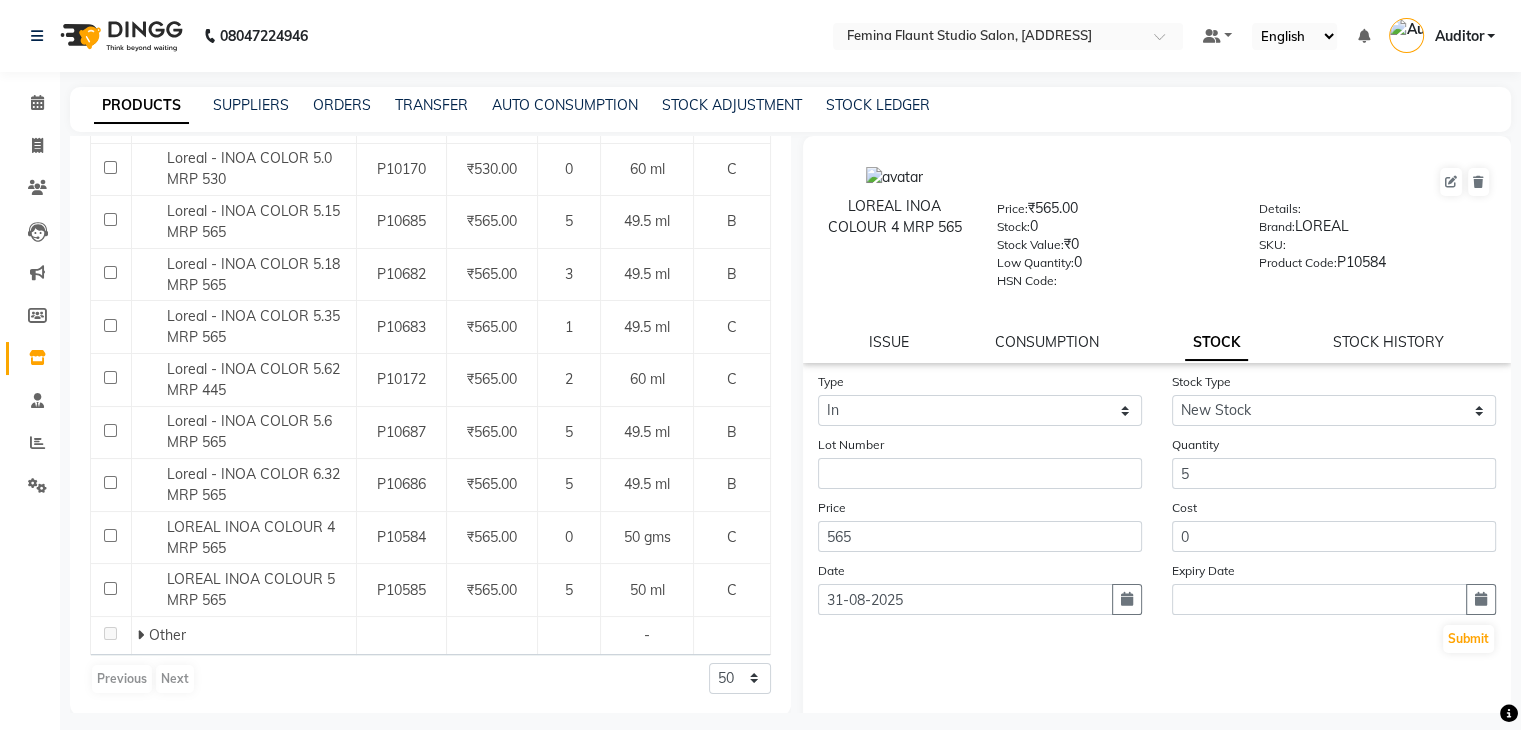 select on "8" 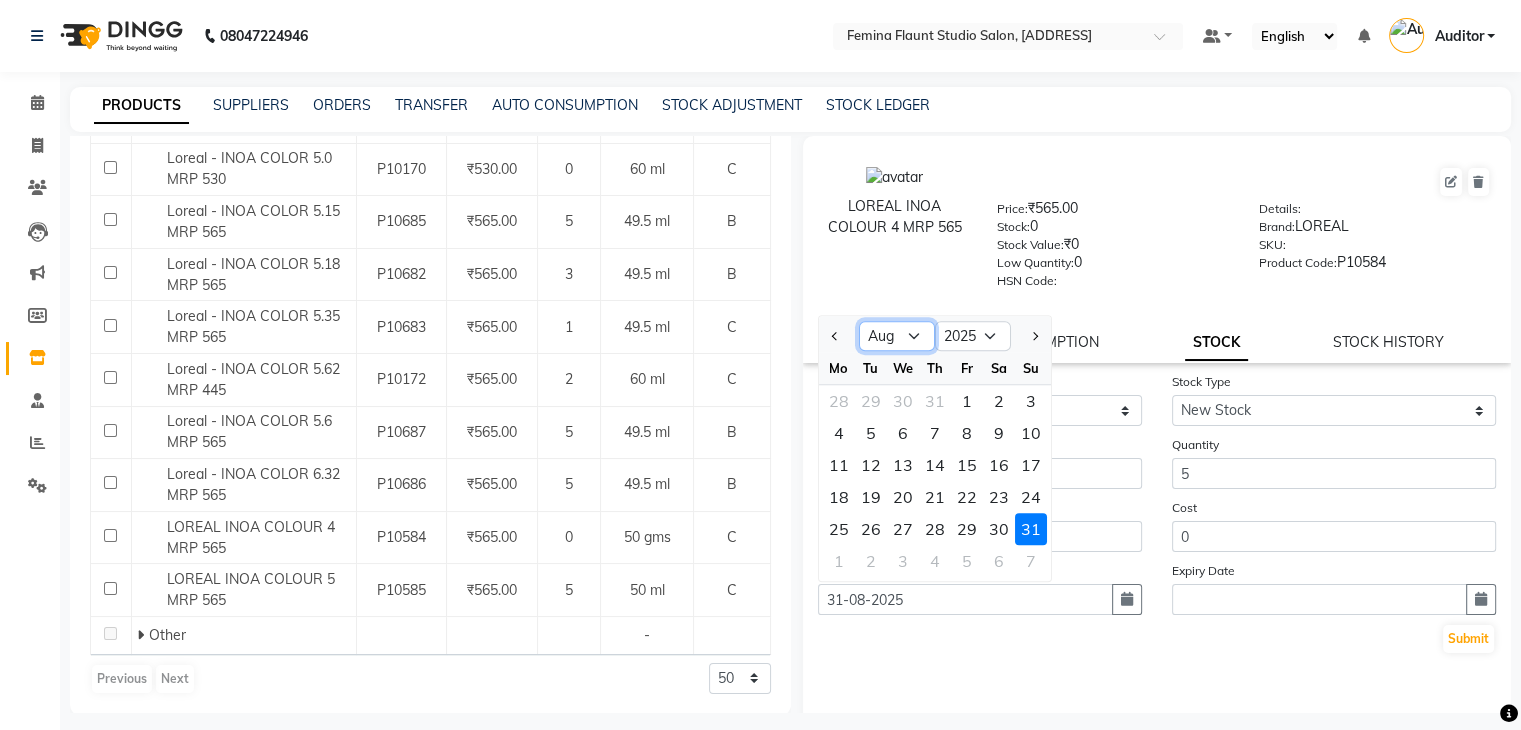 click on "Jan Feb Mar Apr May Jun Jul Aug Sep Oct Nov Dec" 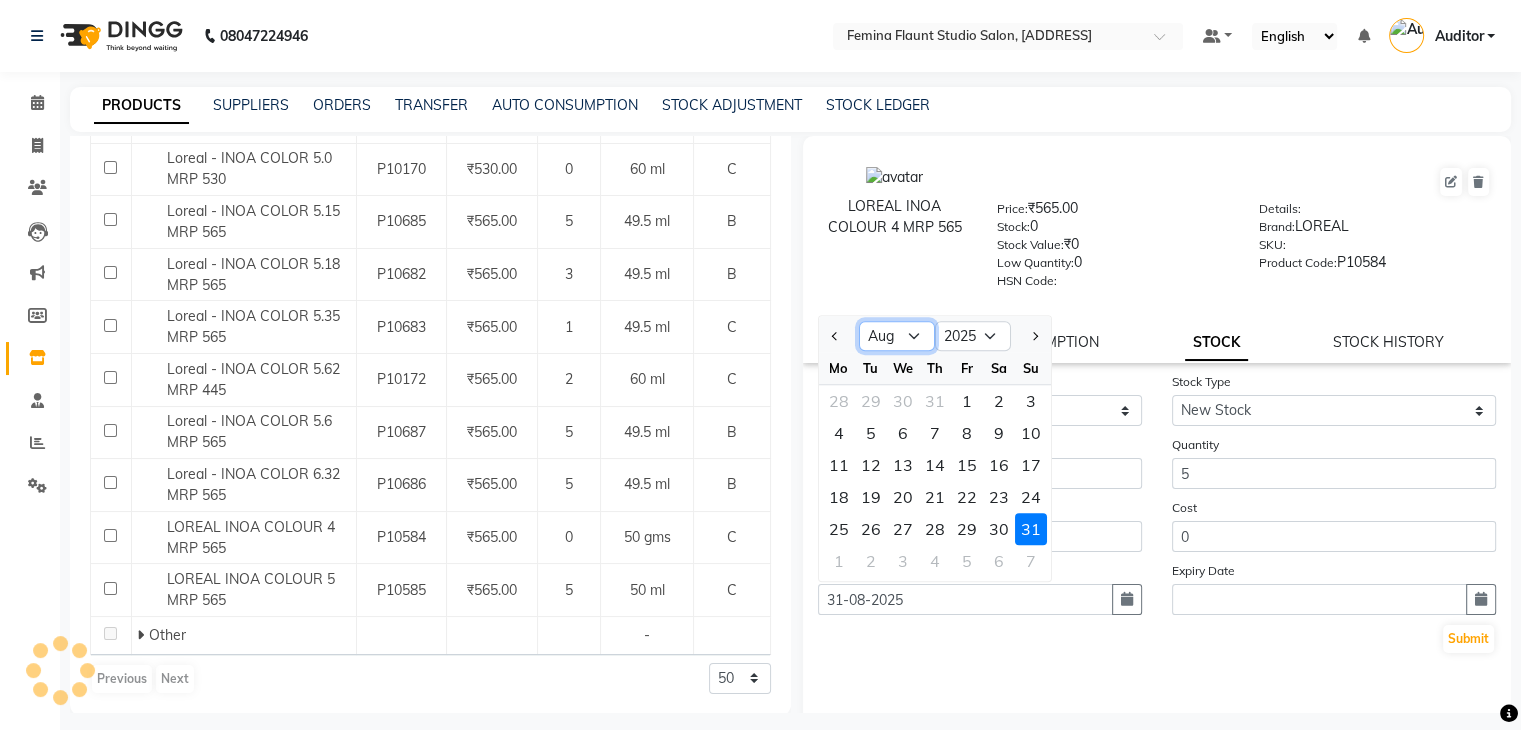 select on "7" 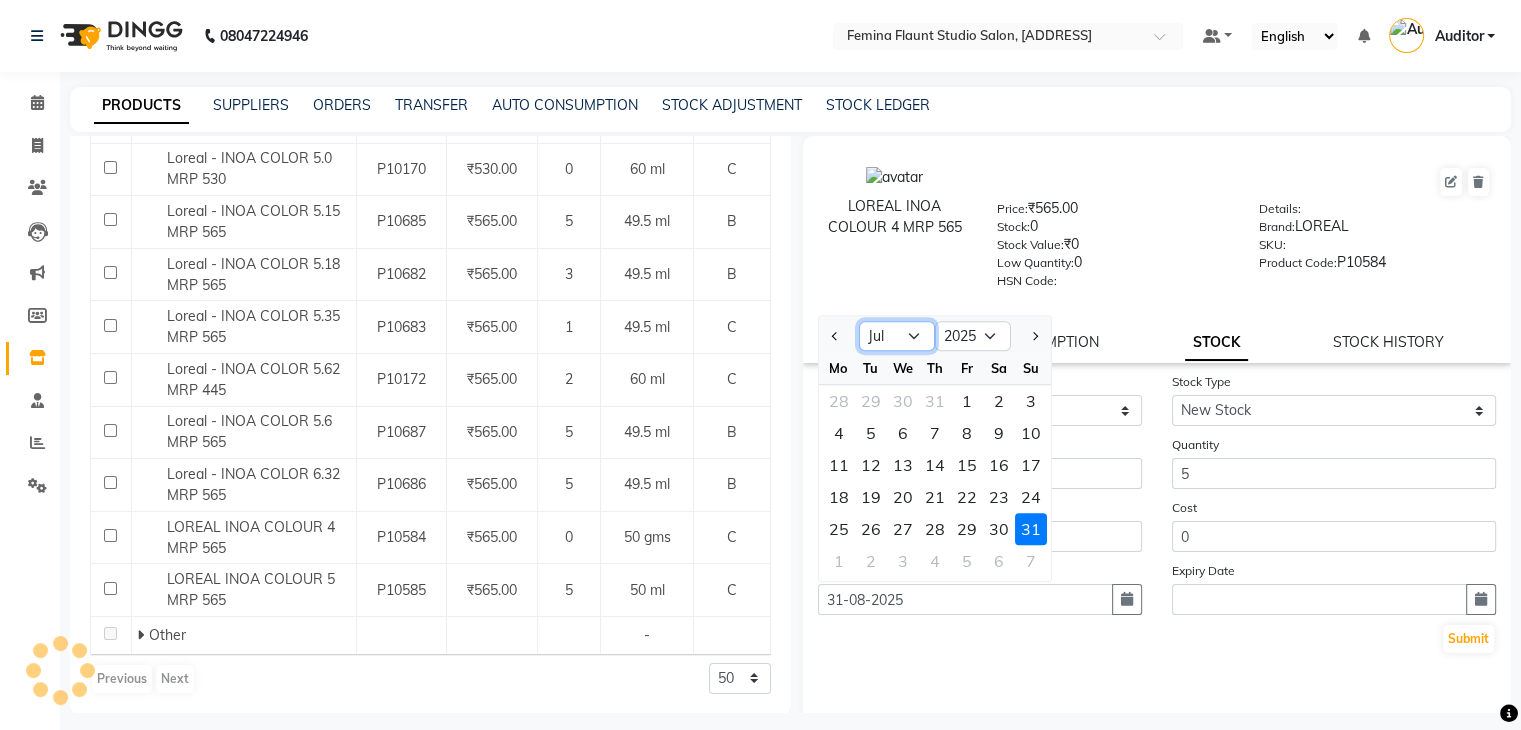 click on "Jan Feb Mar Apr May Jun Jul Aug Sep Oct Nov Dec" 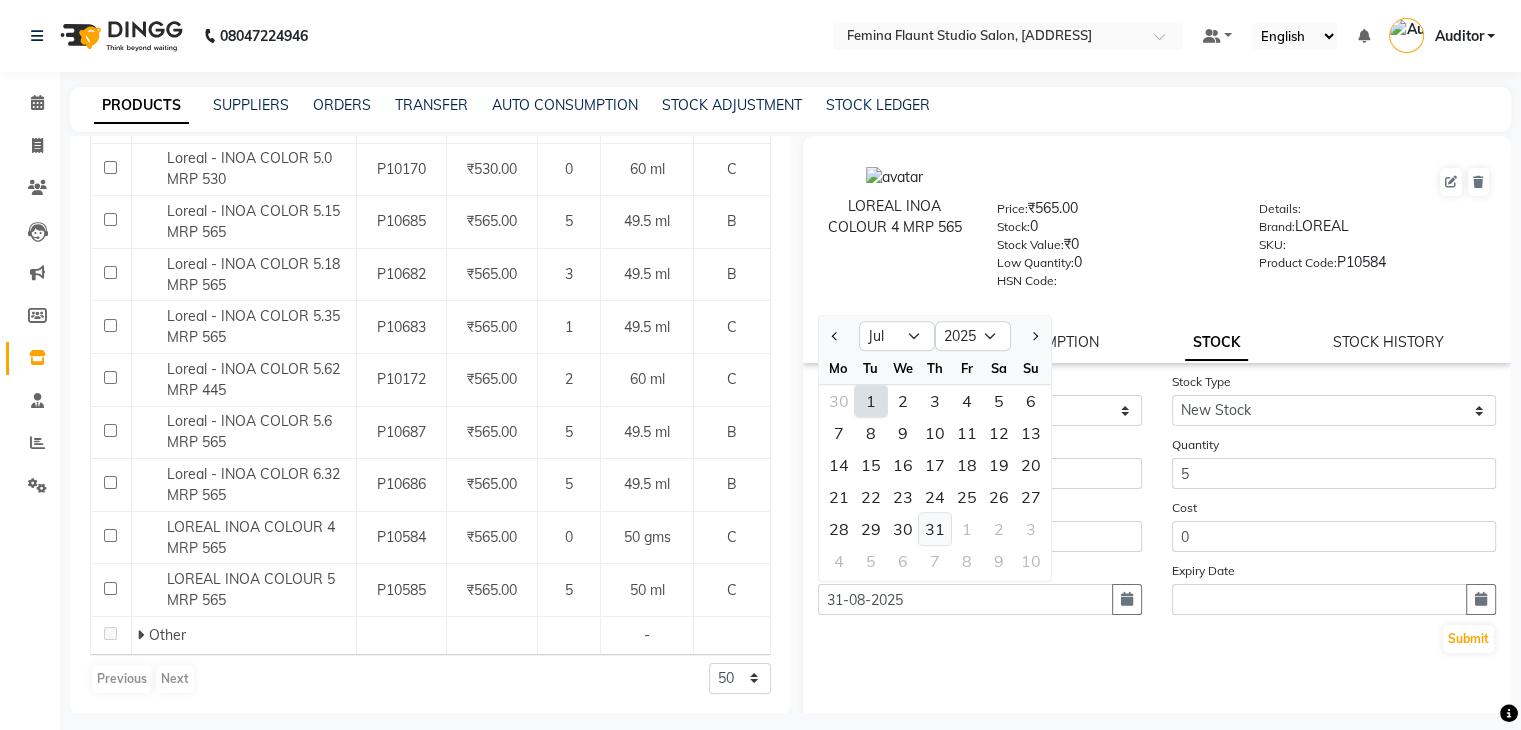 click on "31" 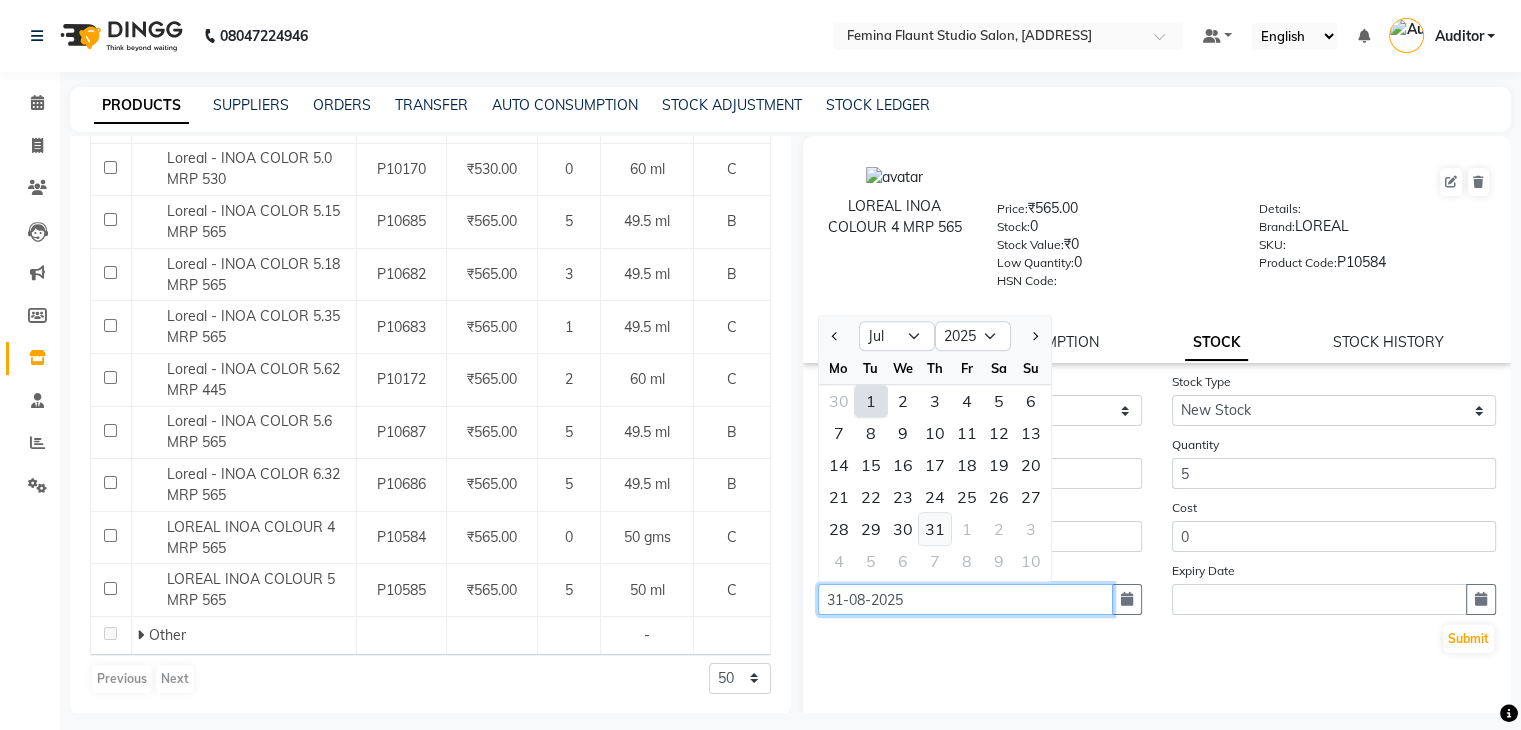 type on "31-07-2025" 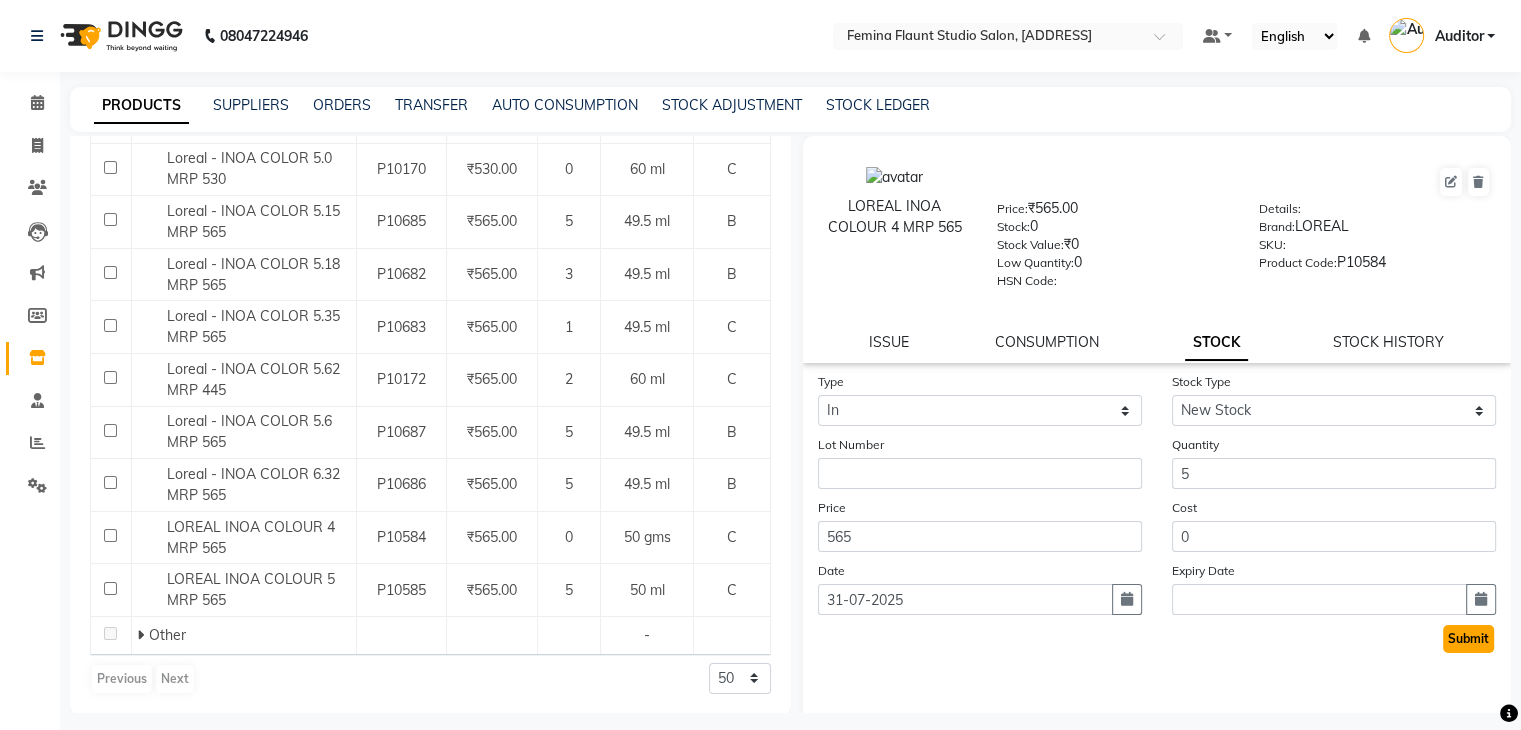 click on "Submit" 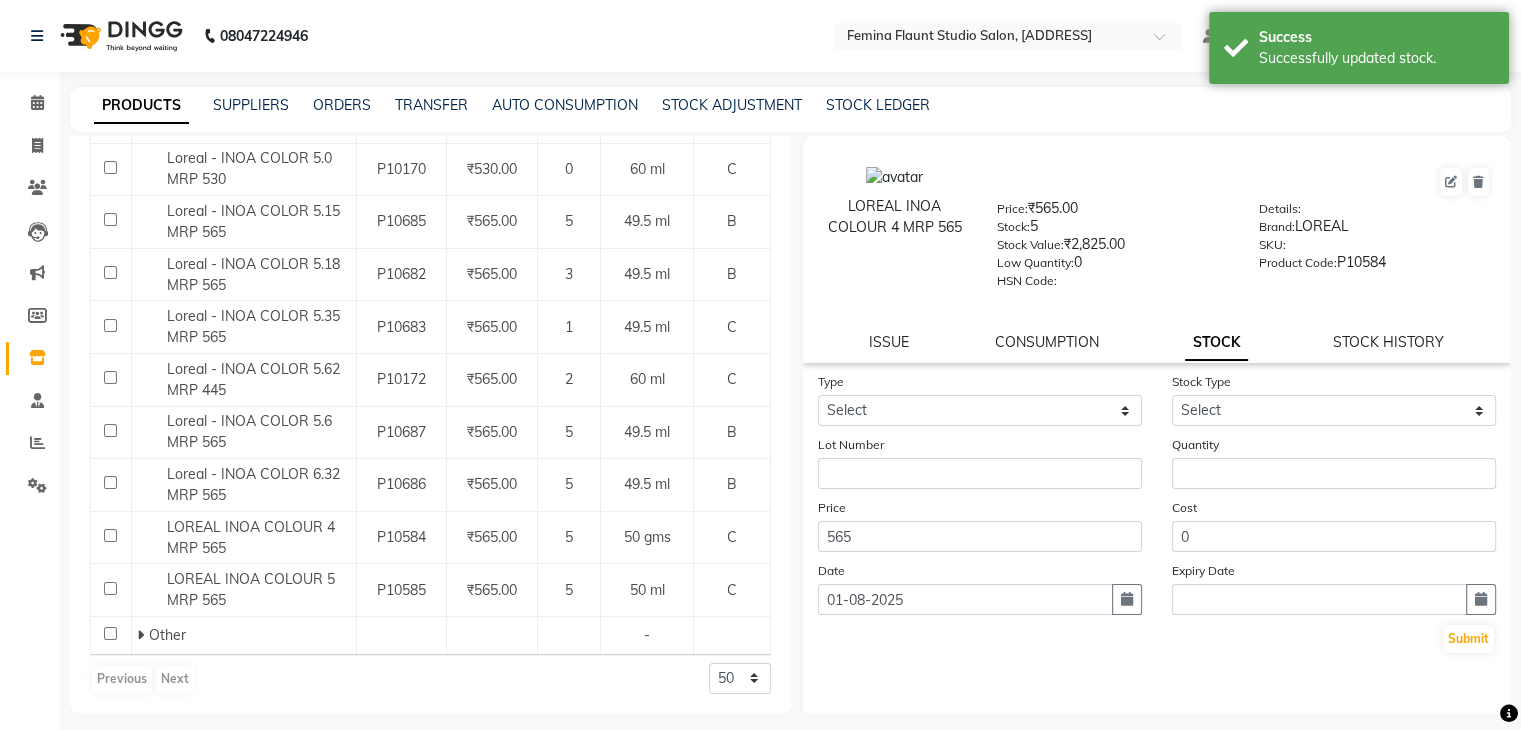 scroll, scrollTop: 0, scrollLeft: 0, axis: both 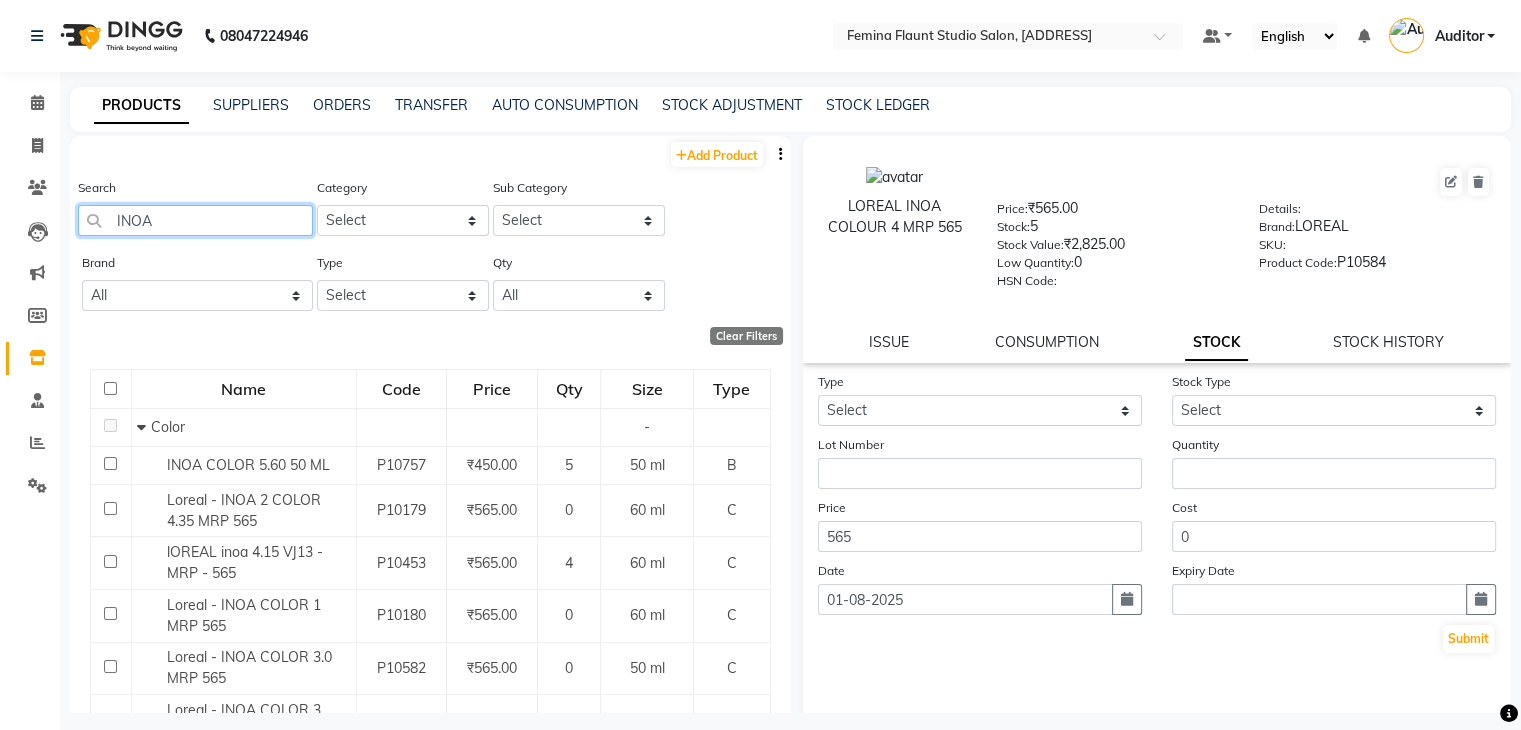click on "INOA" 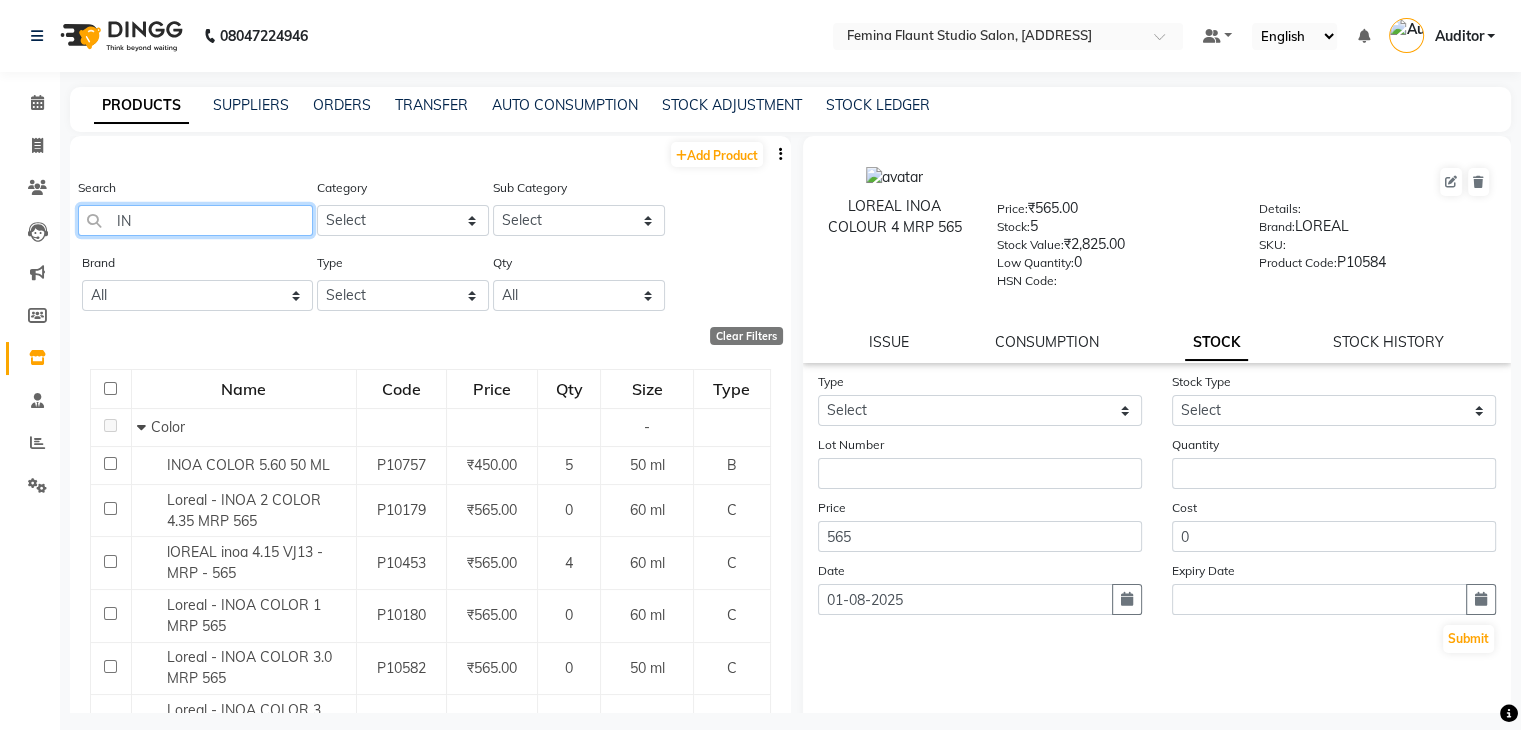 type on "I" 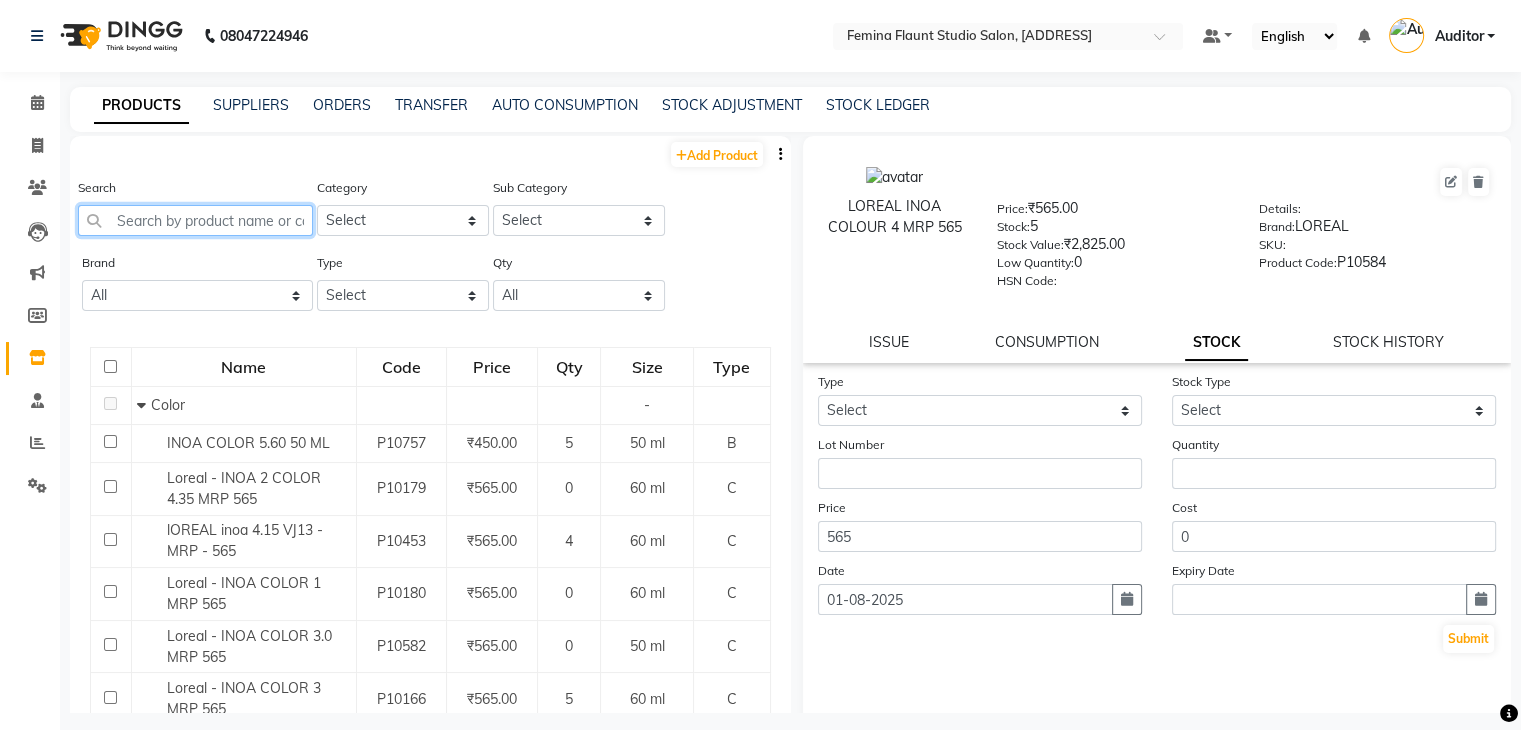 type on "3" 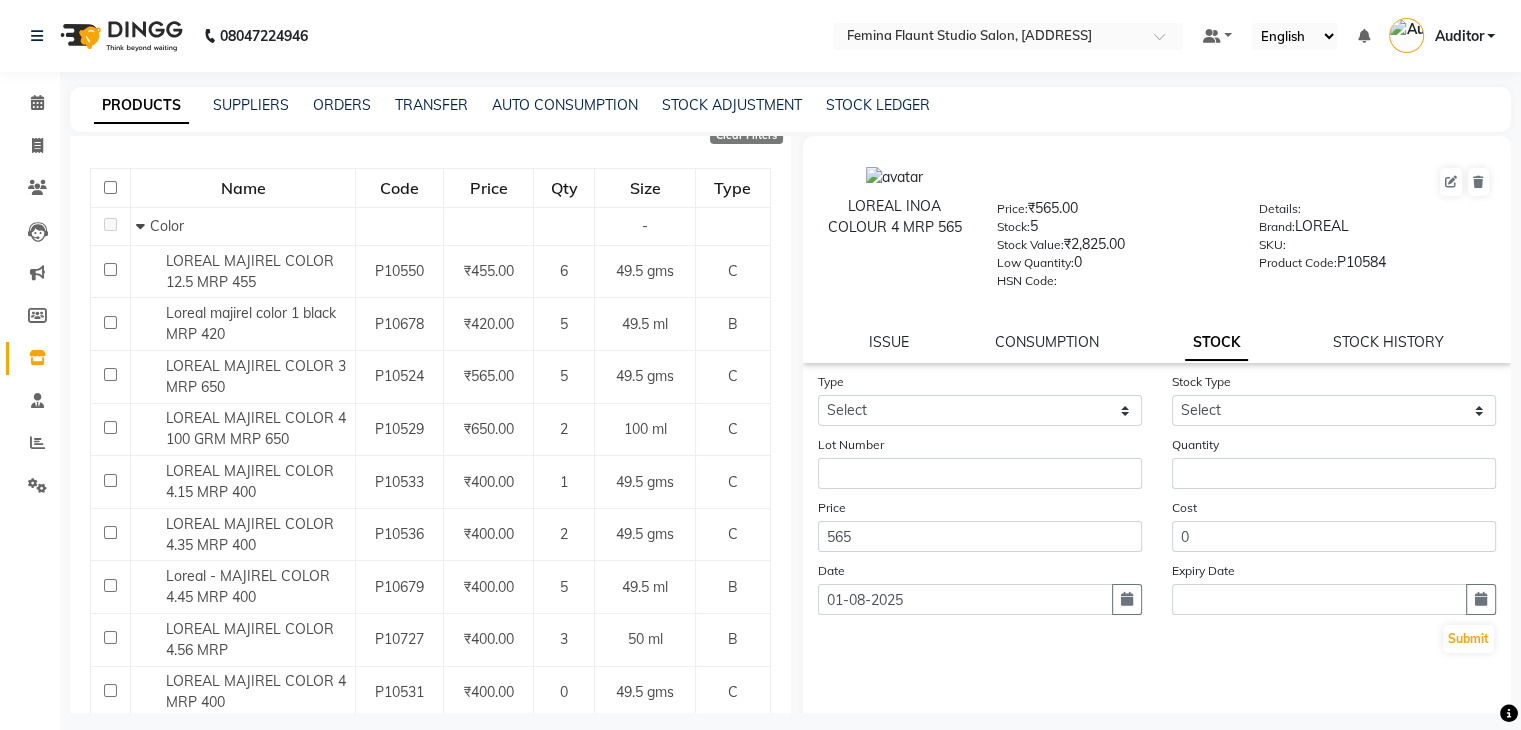 scroll, scrollTop: 210, scrollLeft: 0, axis: vertical 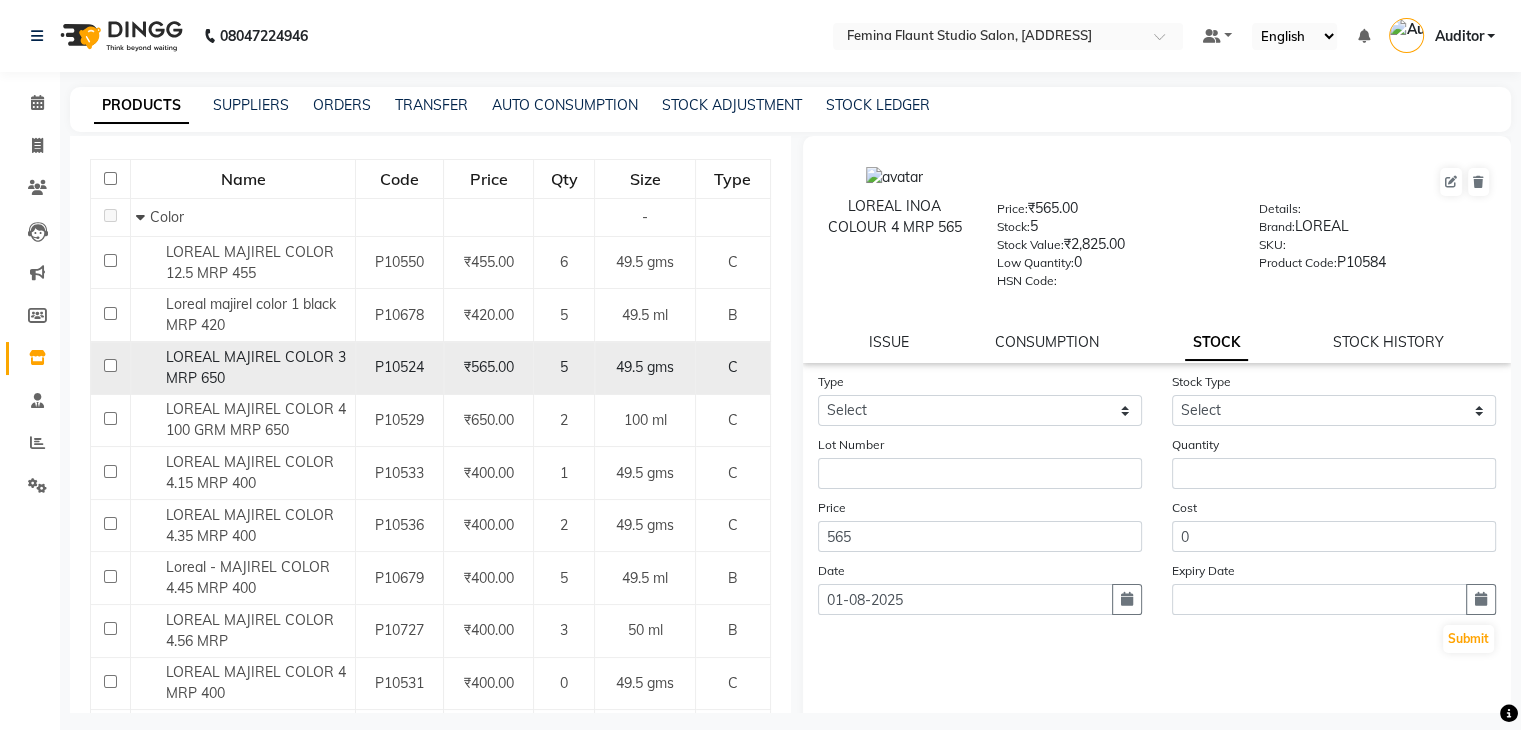 type on "MAJIREL" 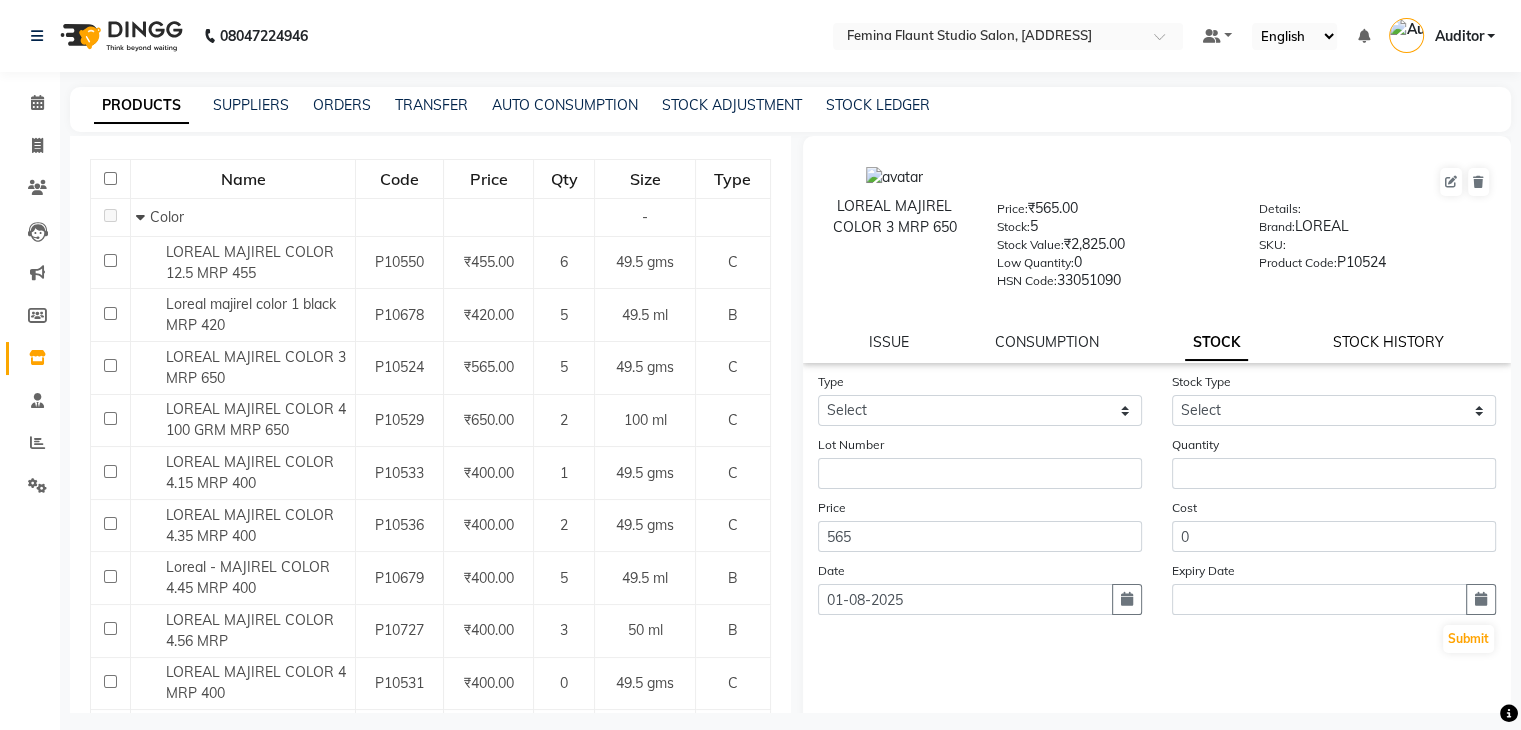 click on "STOCK HISTORY" 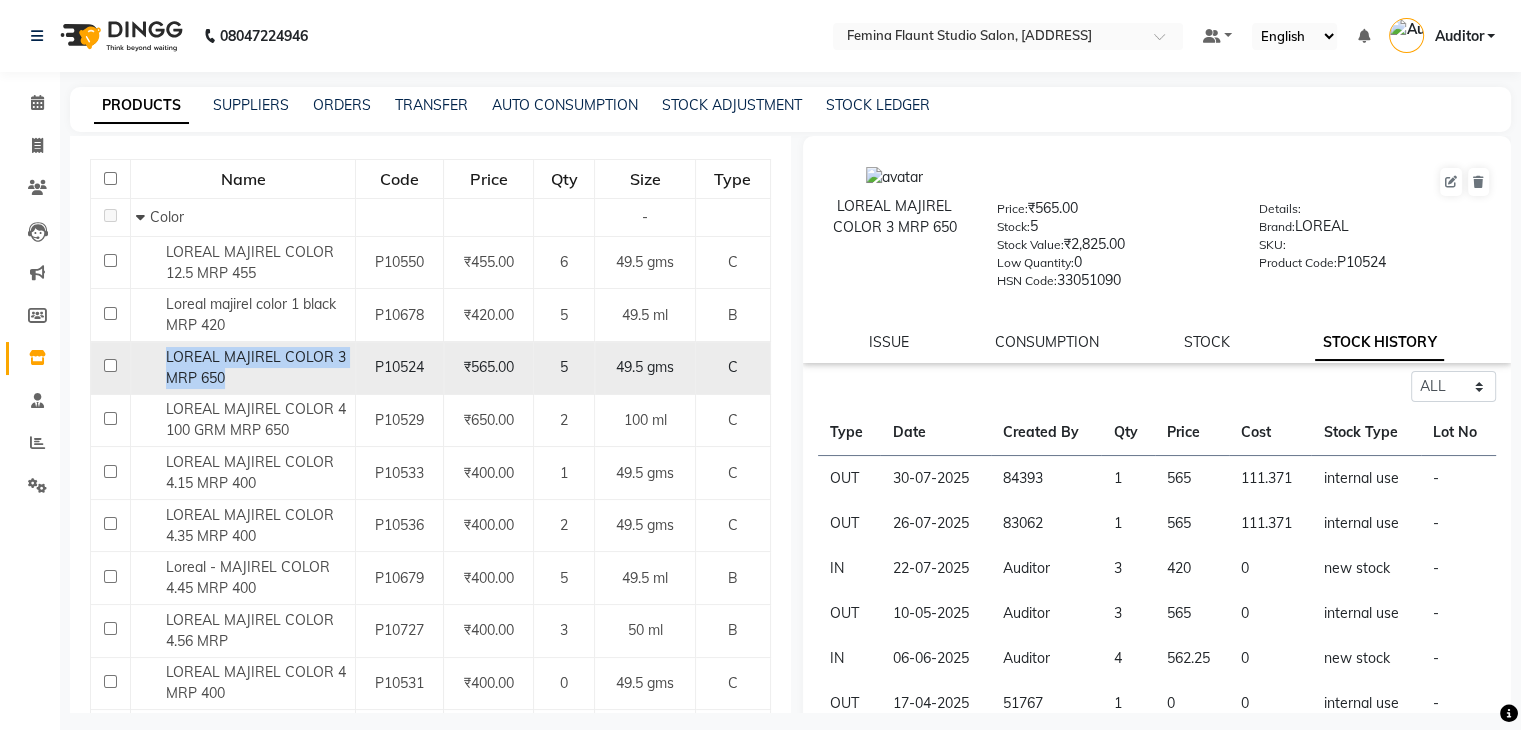 drag, startPoint x: 244, startPoint y: 381, endPoint x: 163, endPoint y: 365, distance: 82.565125 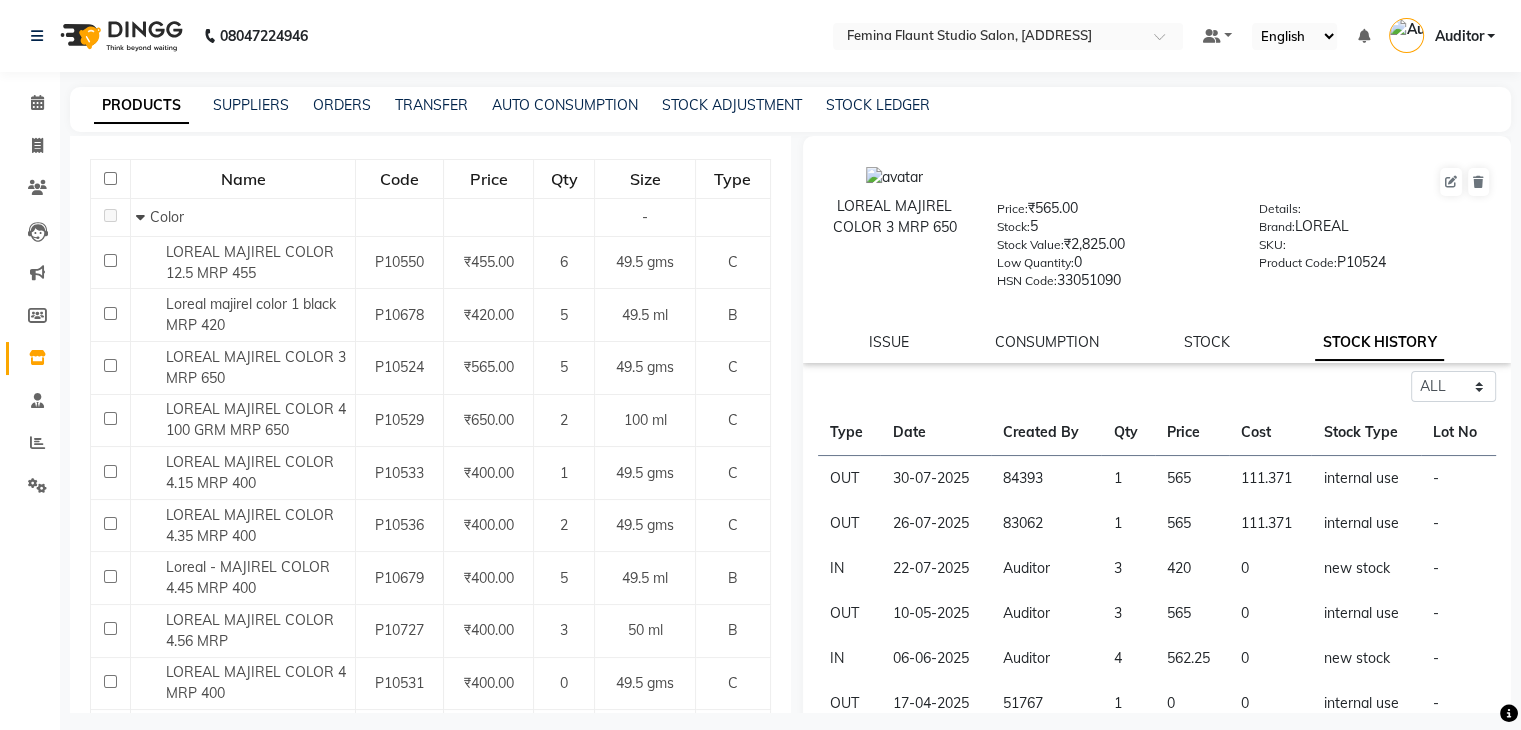 click on "STOCK ADJUSTMENT" 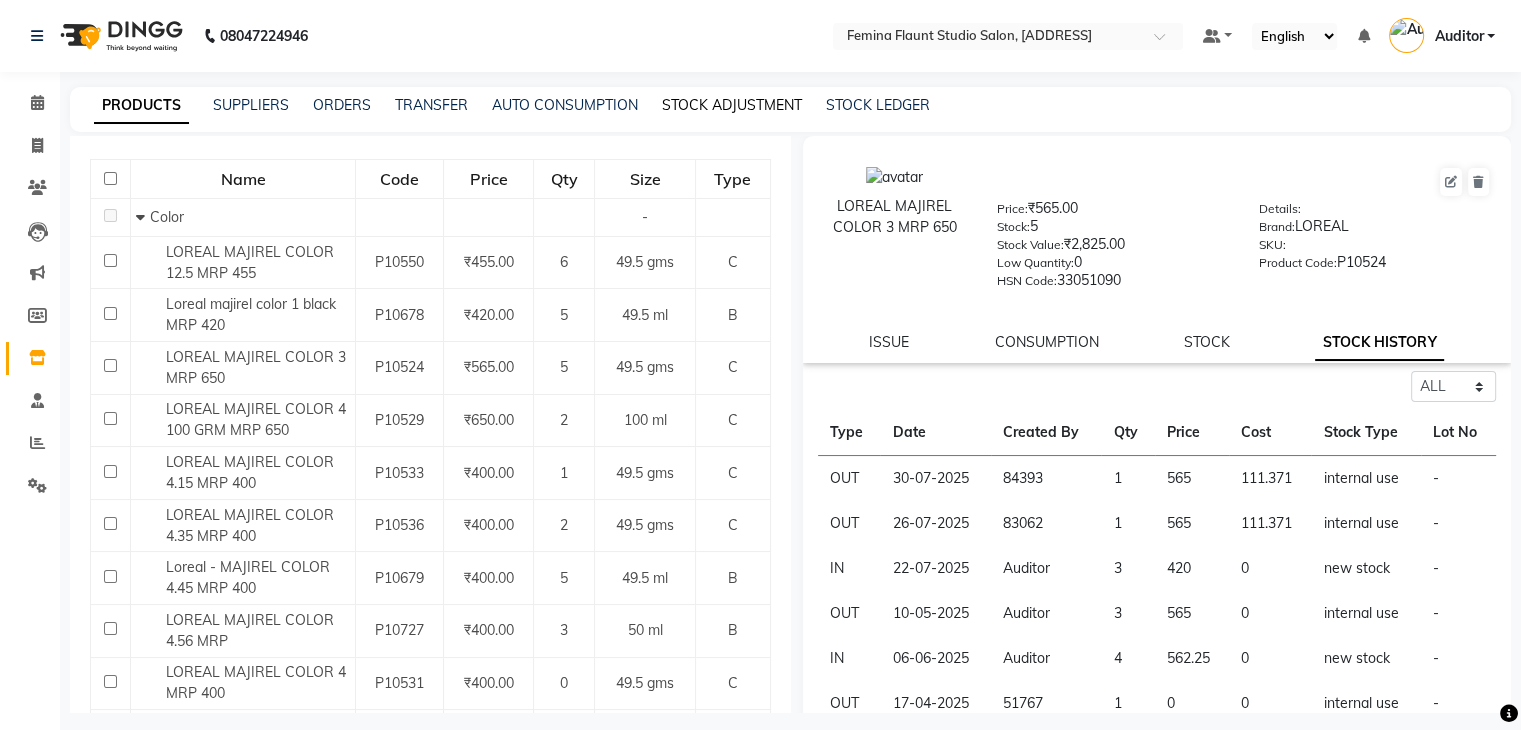 click on "STOCK ADJUSTMENT" 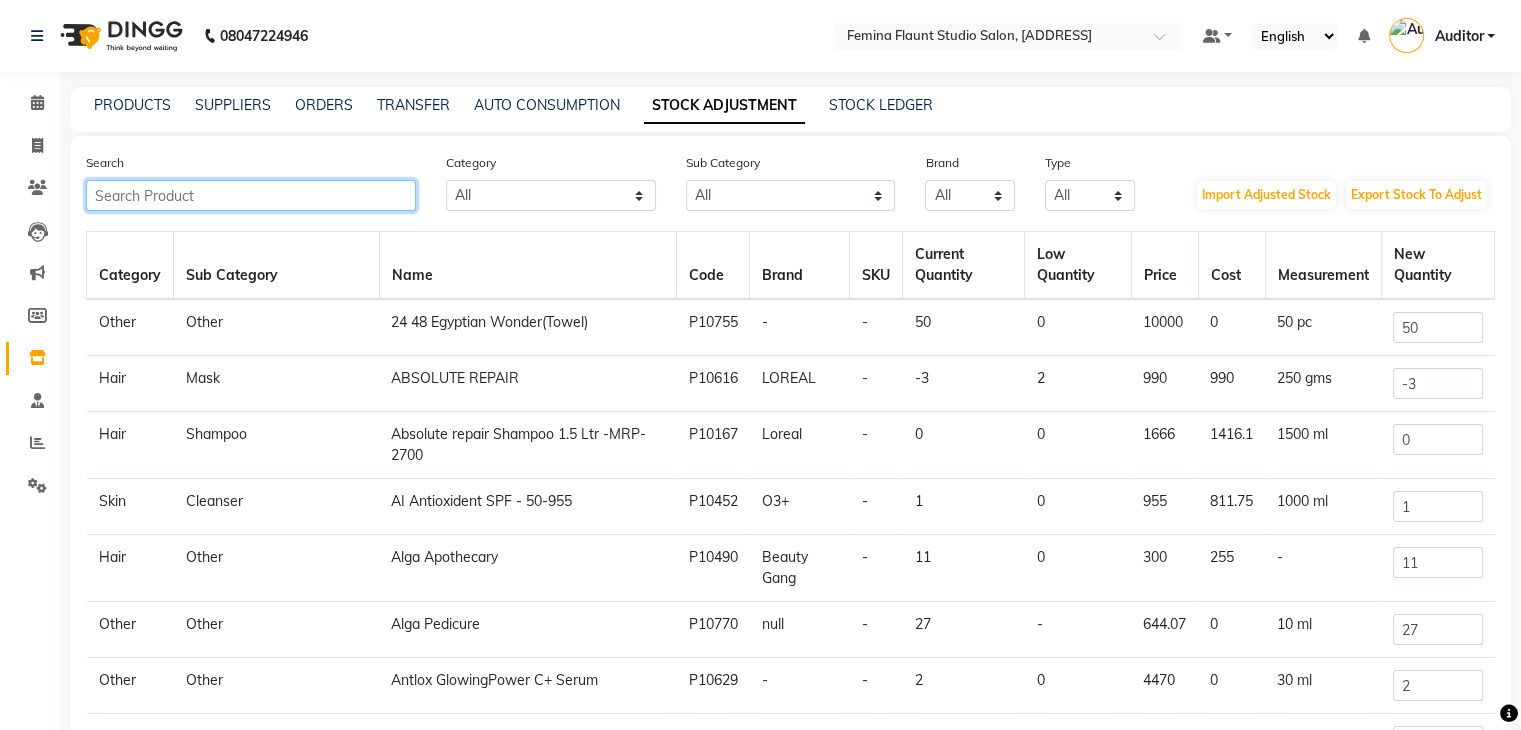 click 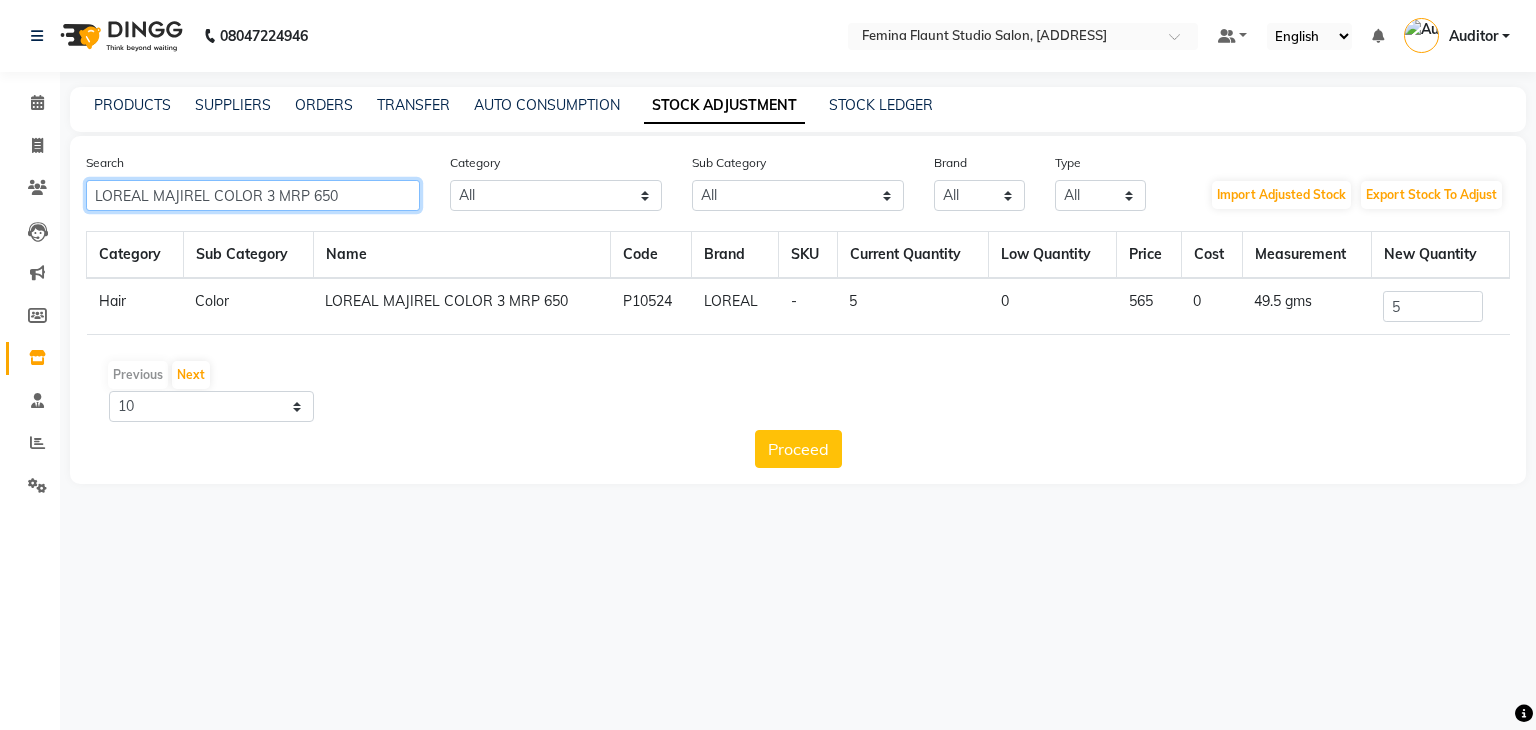 type on "LOREAL MAJIREL COLOR 3 MRP 650" 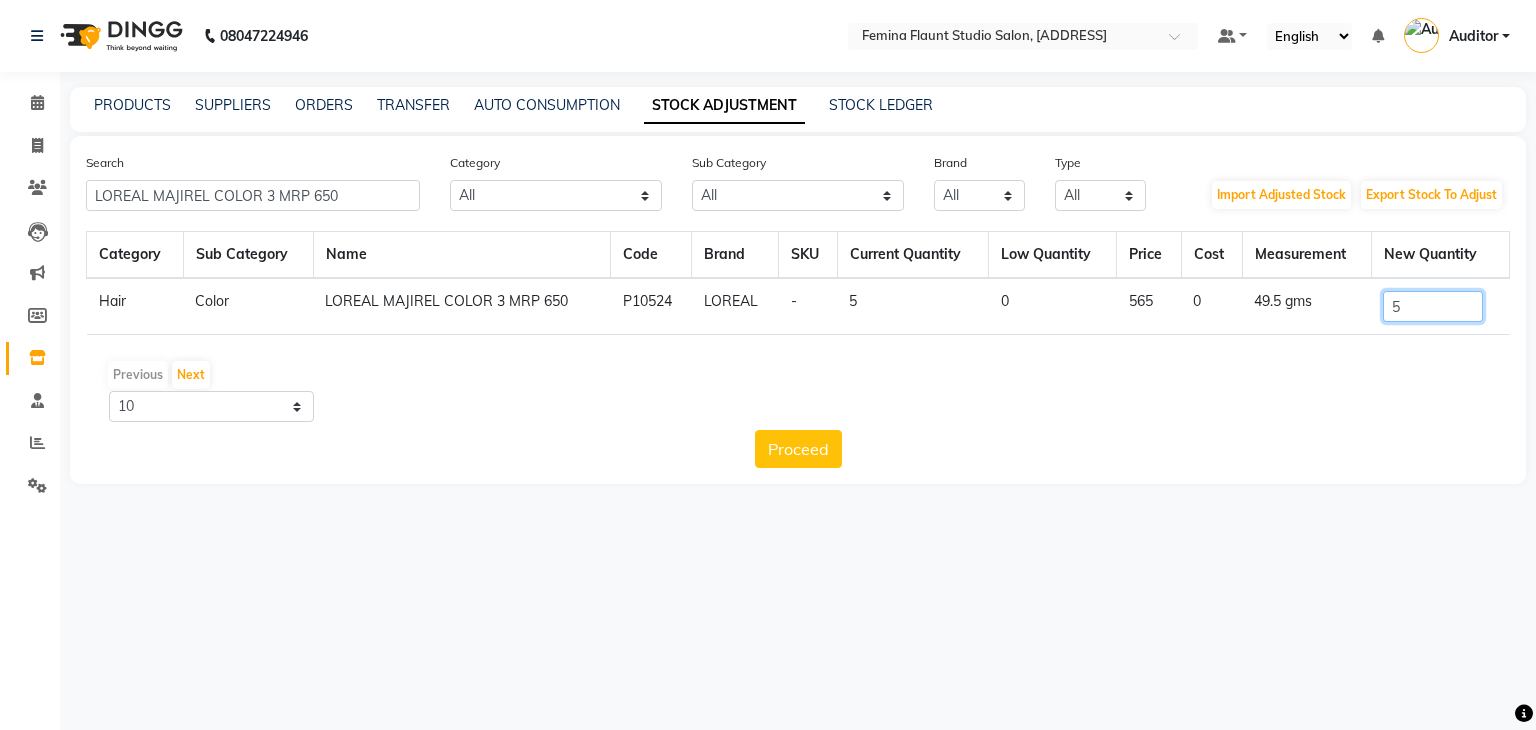 drag, startPoint x: 1425, startPoint y: 308, endPoint x: 1385, endPoint y: 305, distance: 40.112343 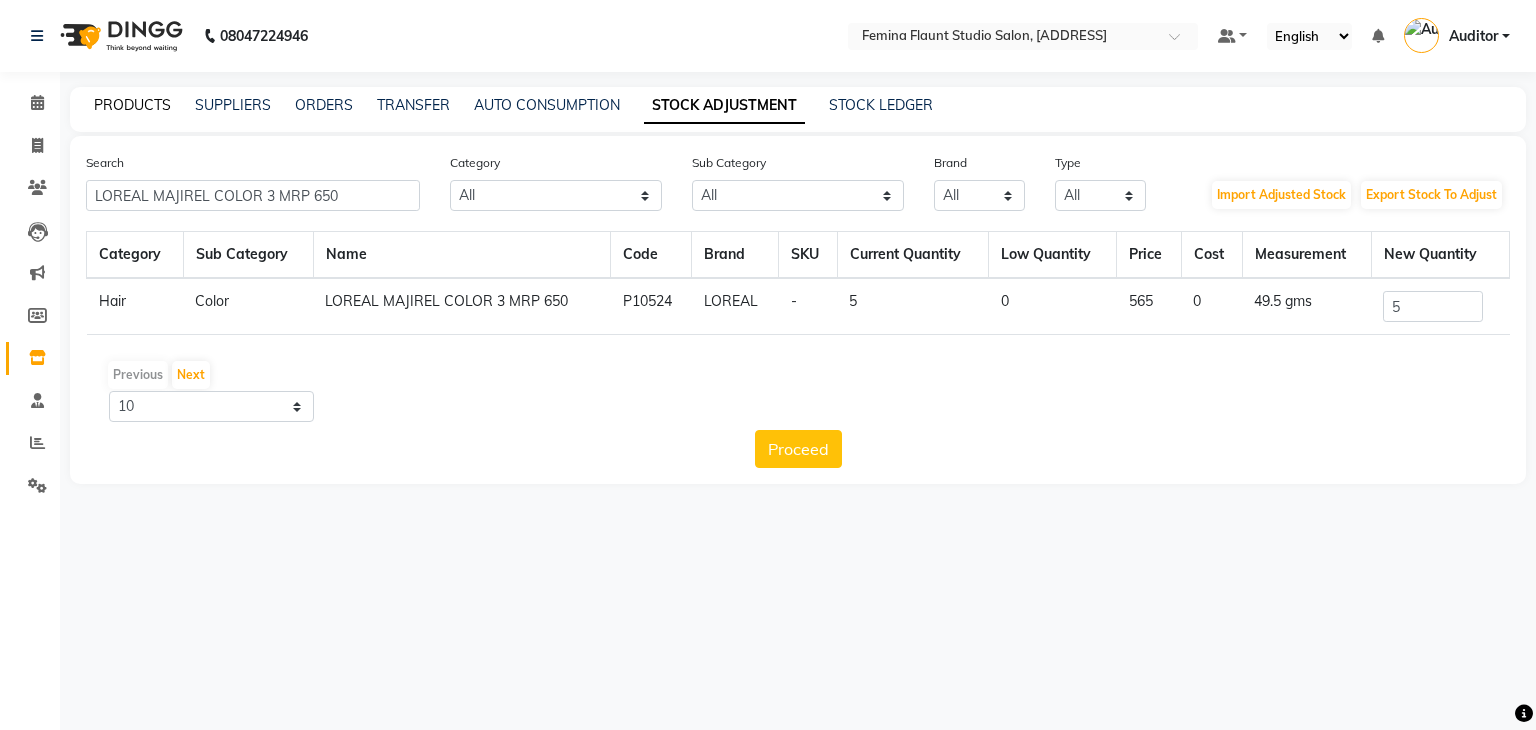 click on "PRODUCTS" 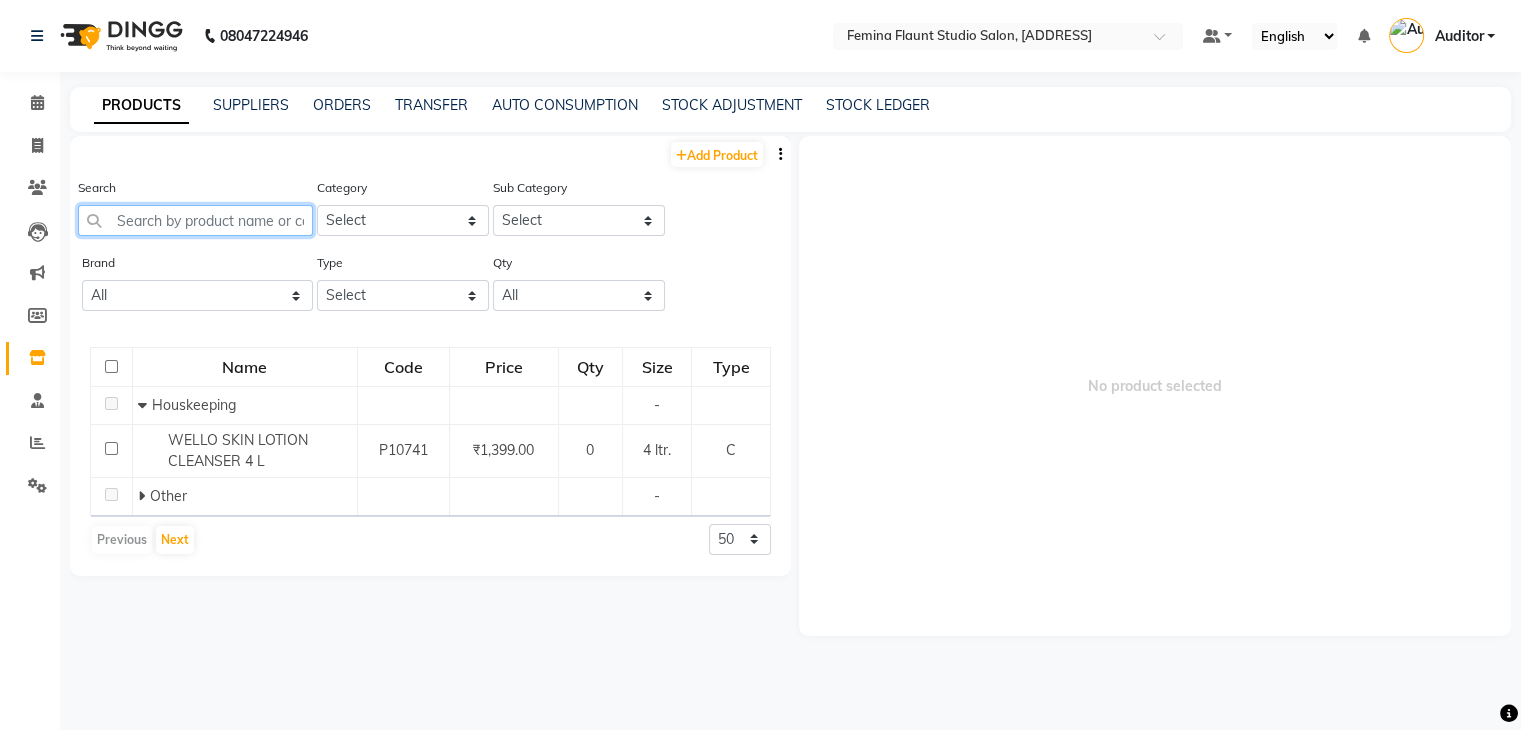 click 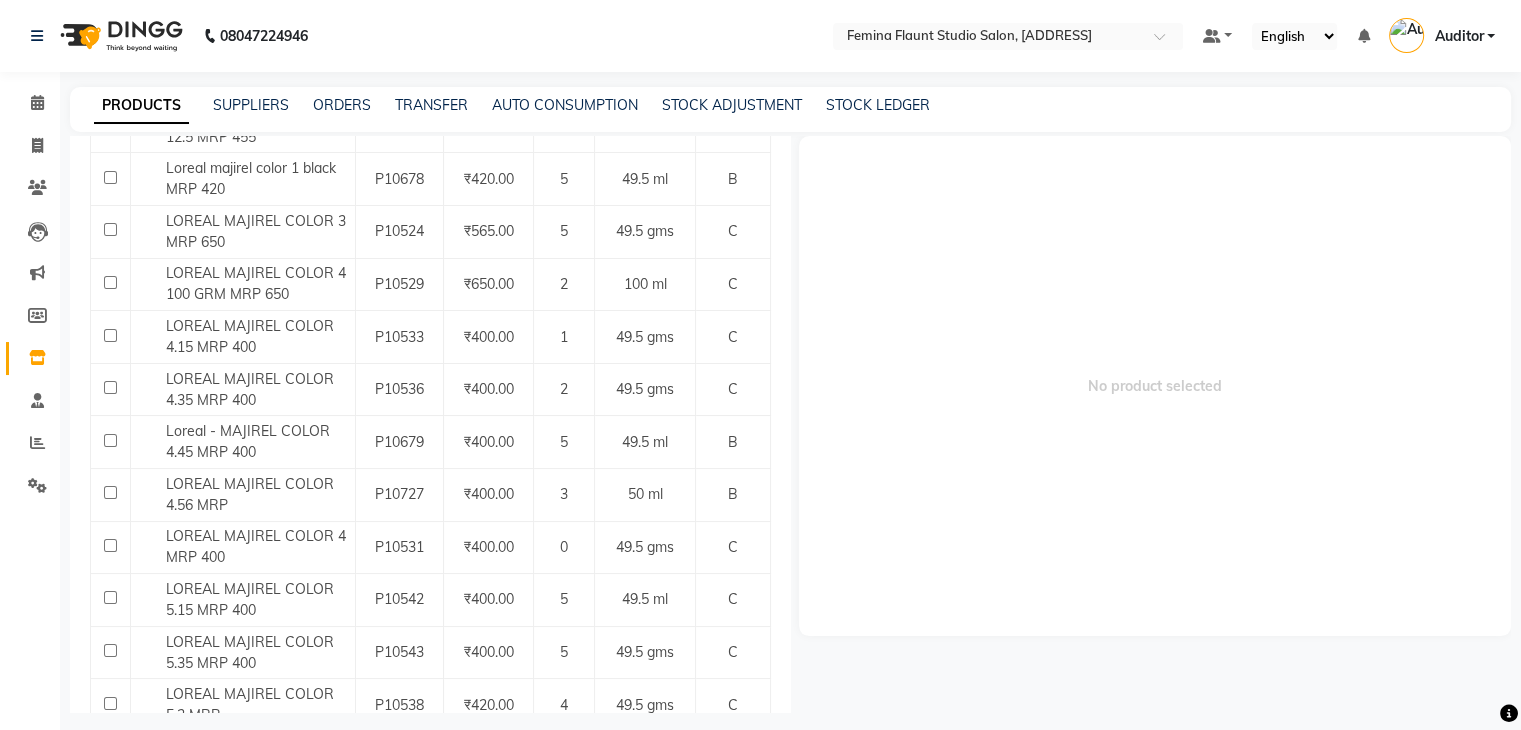 scroll, scrollTop: 349, scrollLeft: 0, axis: vertical 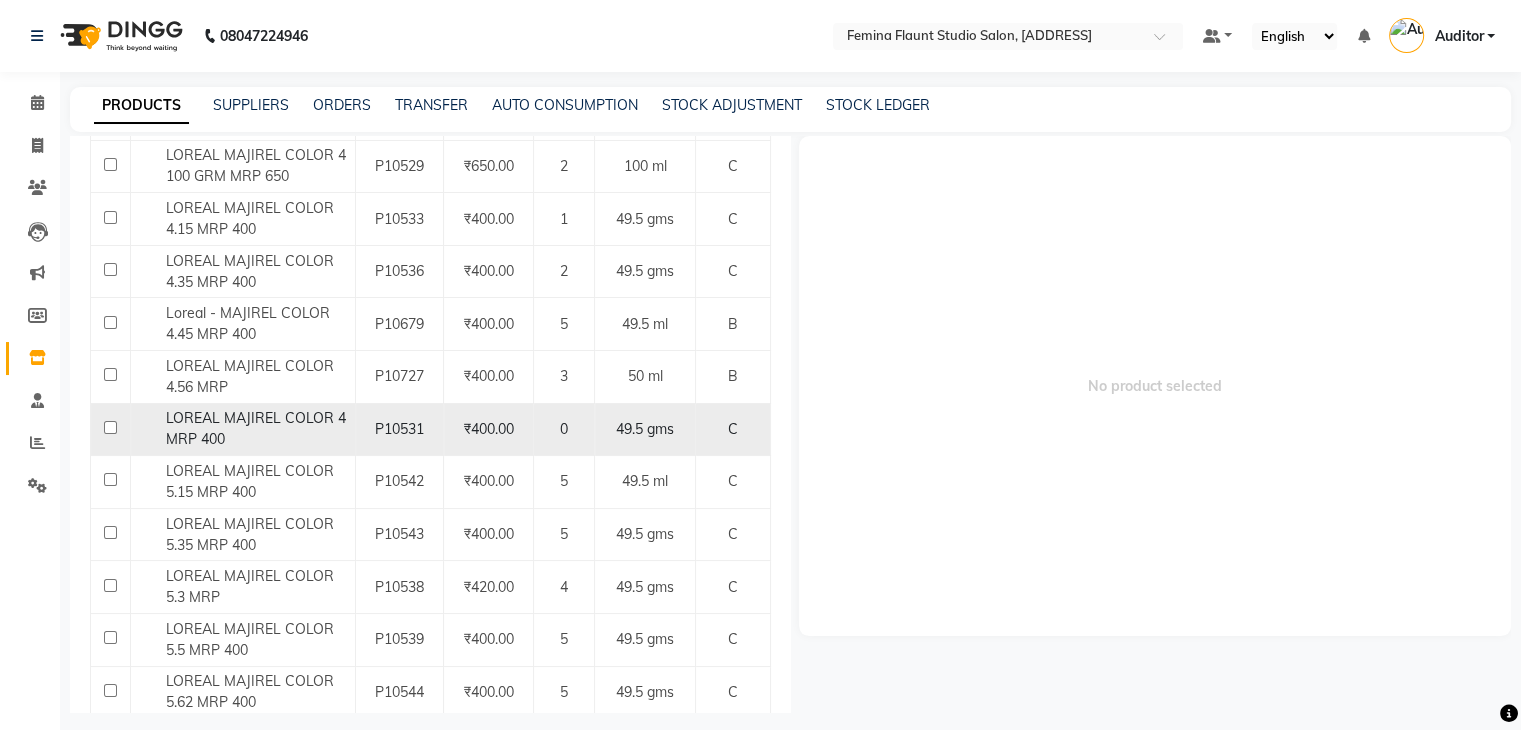 type on "MAJIREL" 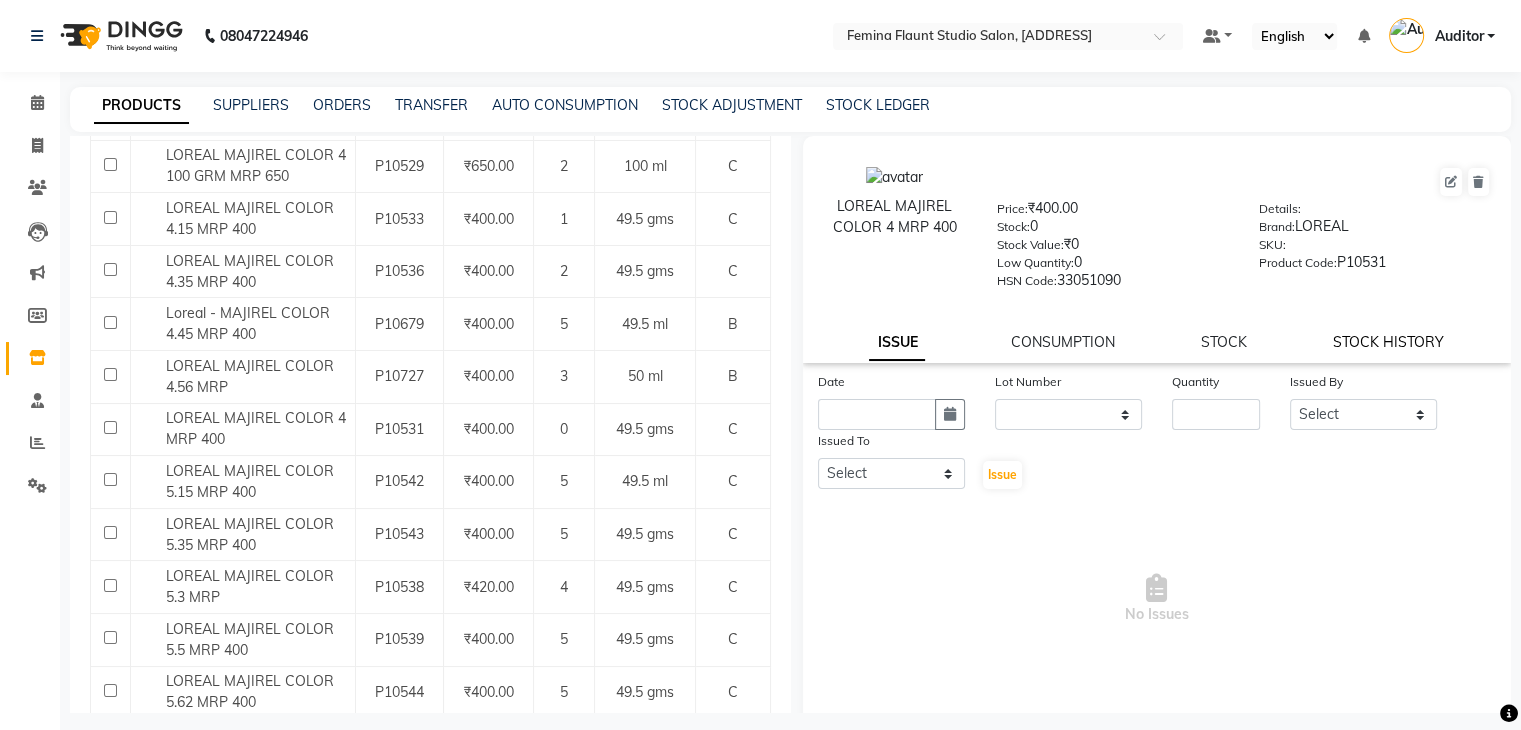 click on "STOCK HISTORY" 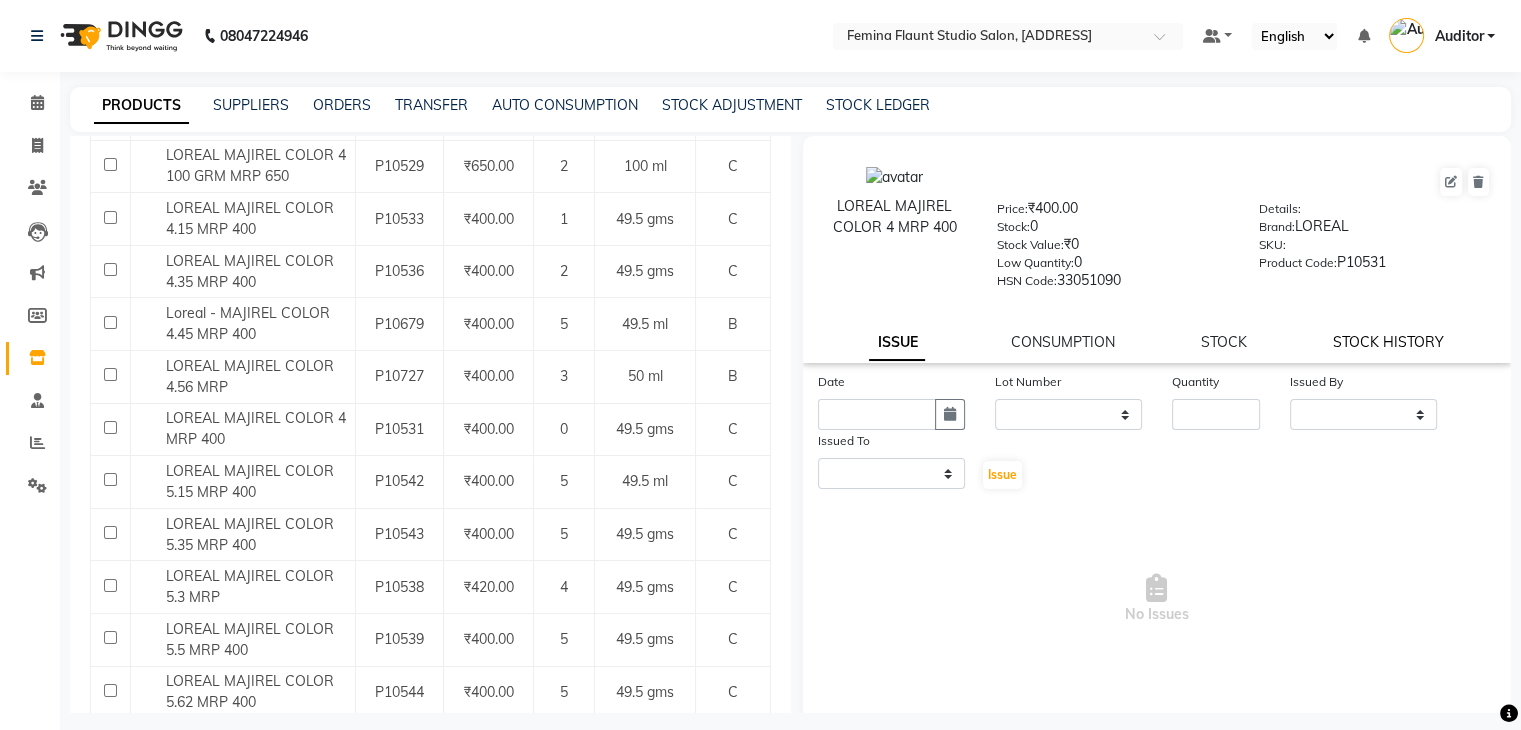 select on "all" 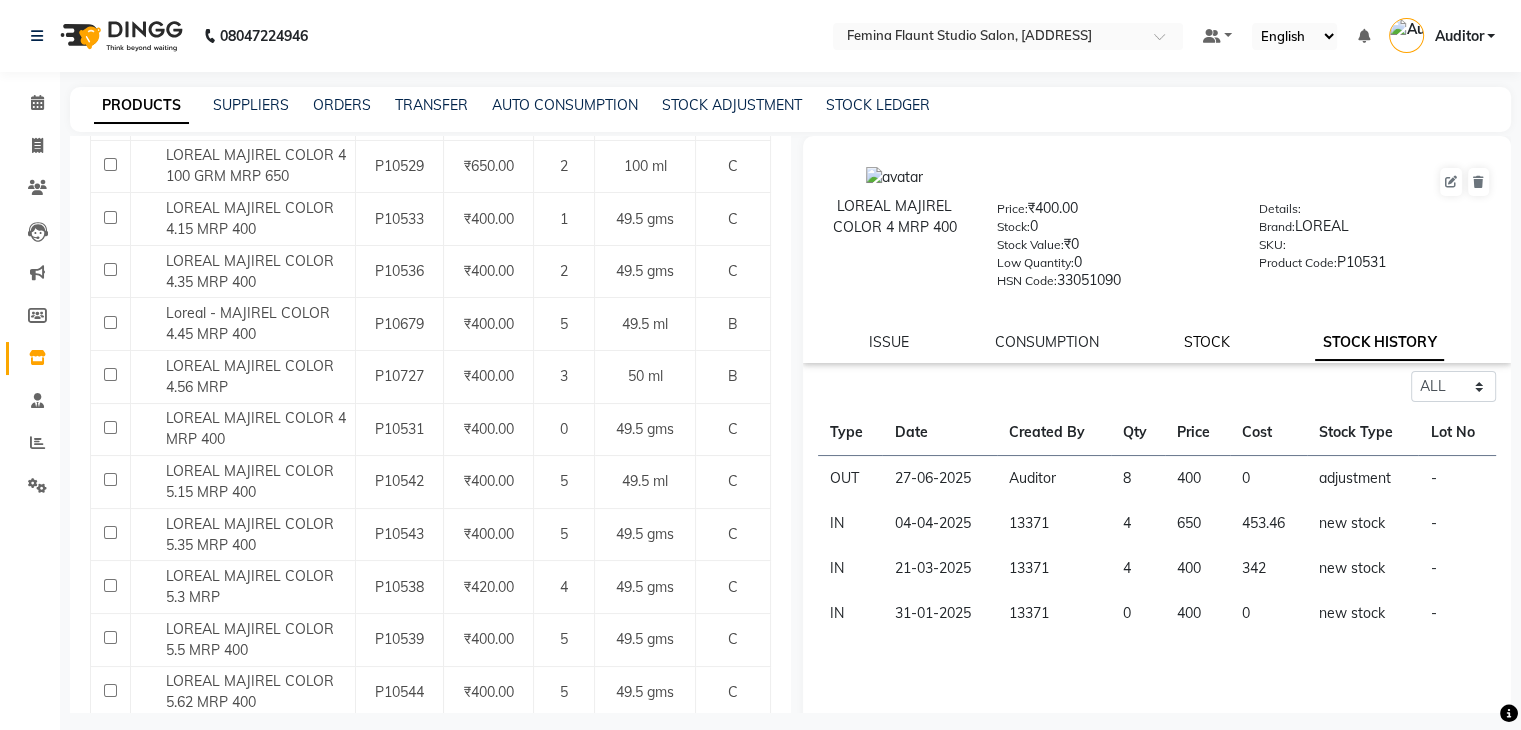 click on "STOCK" 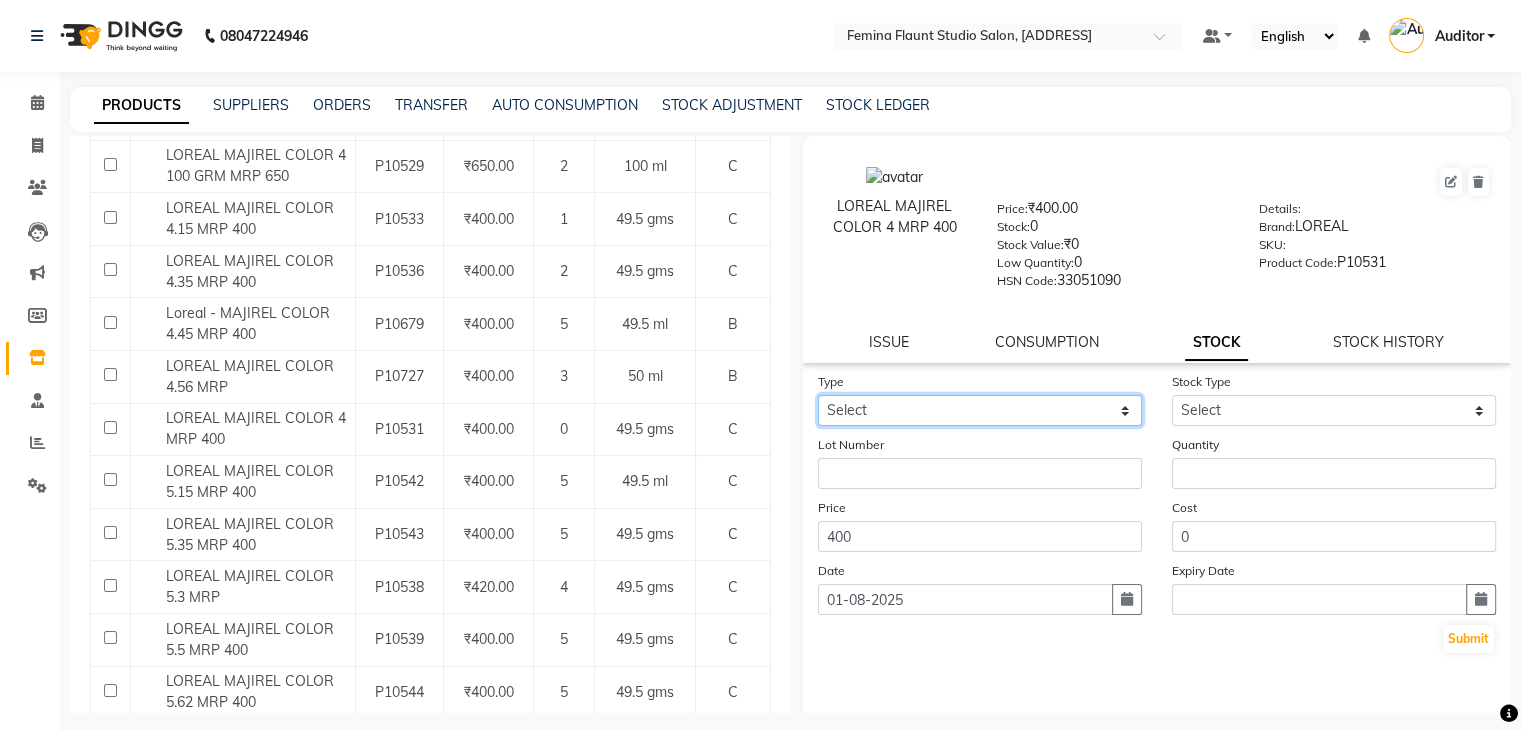 click on "Select In Out" 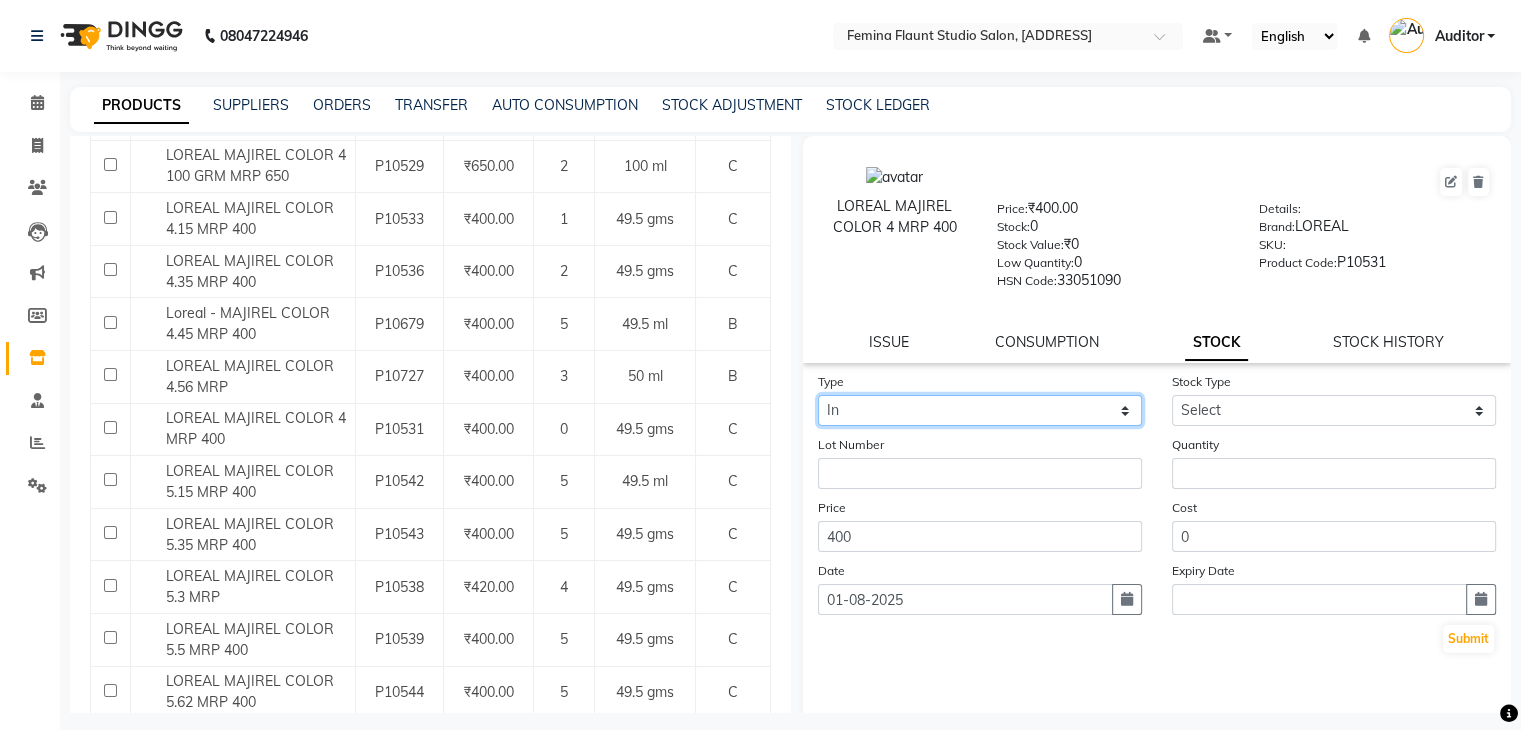 click on "Select In Out" 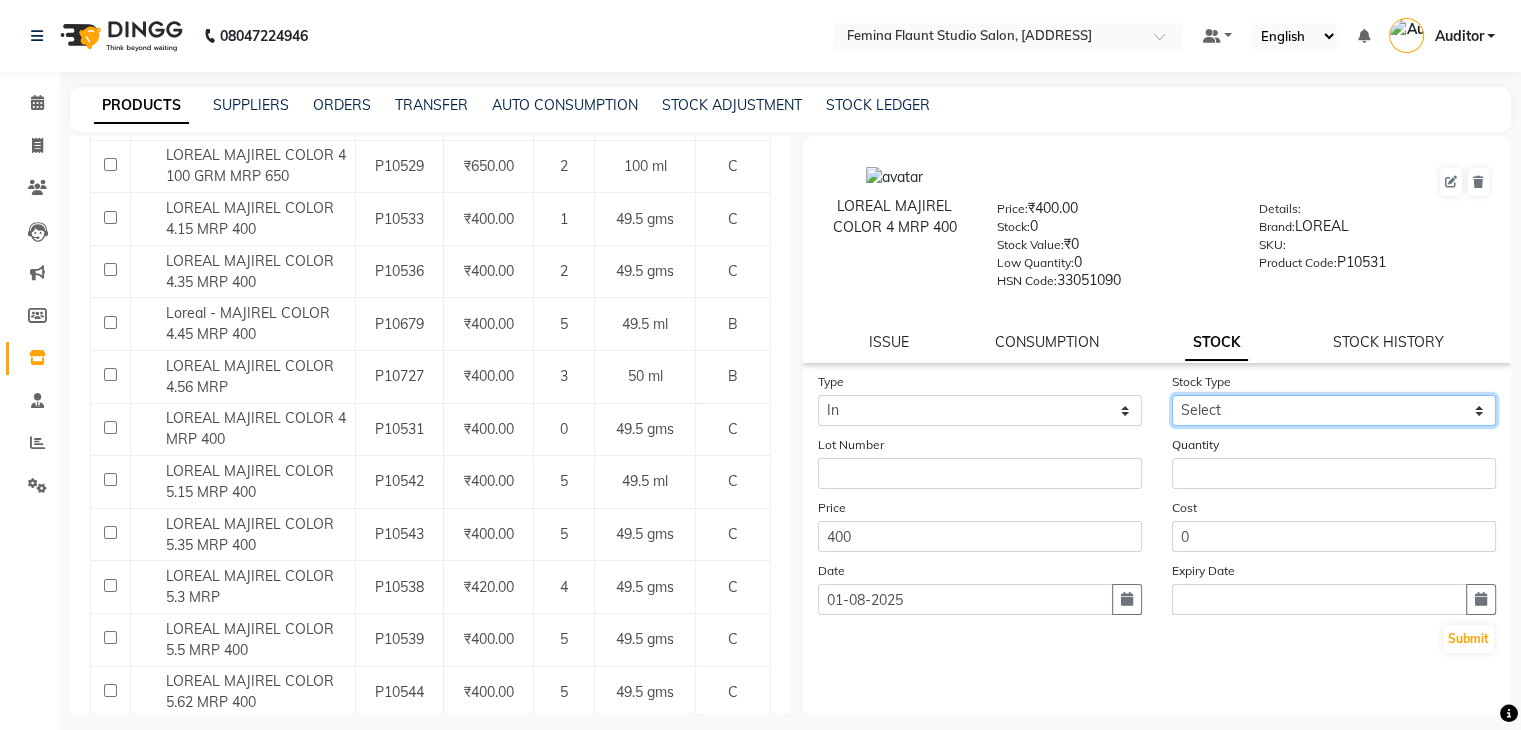 click on "Select New Stock Adjustment Return Other" 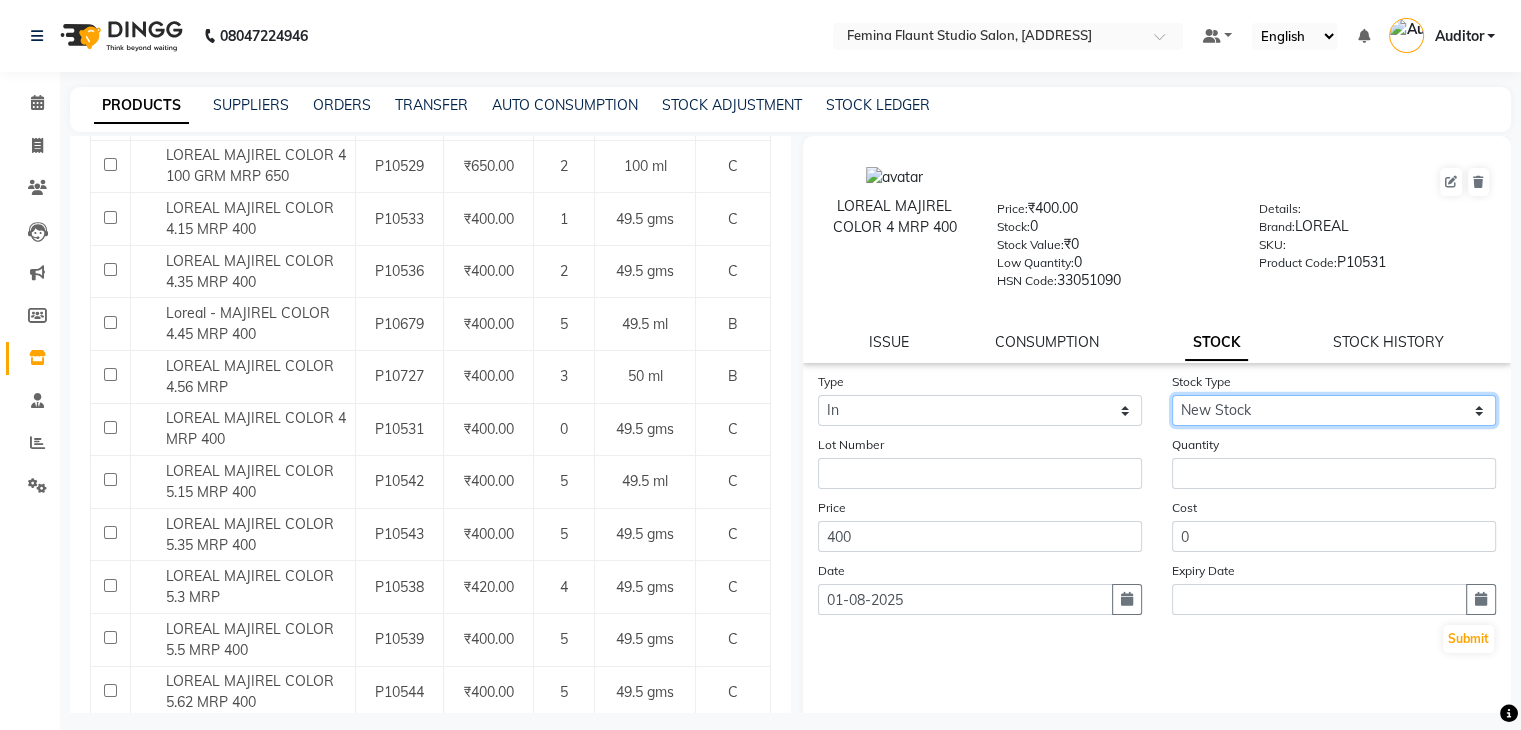 click on "Select New Stock Adjustment Return Other" 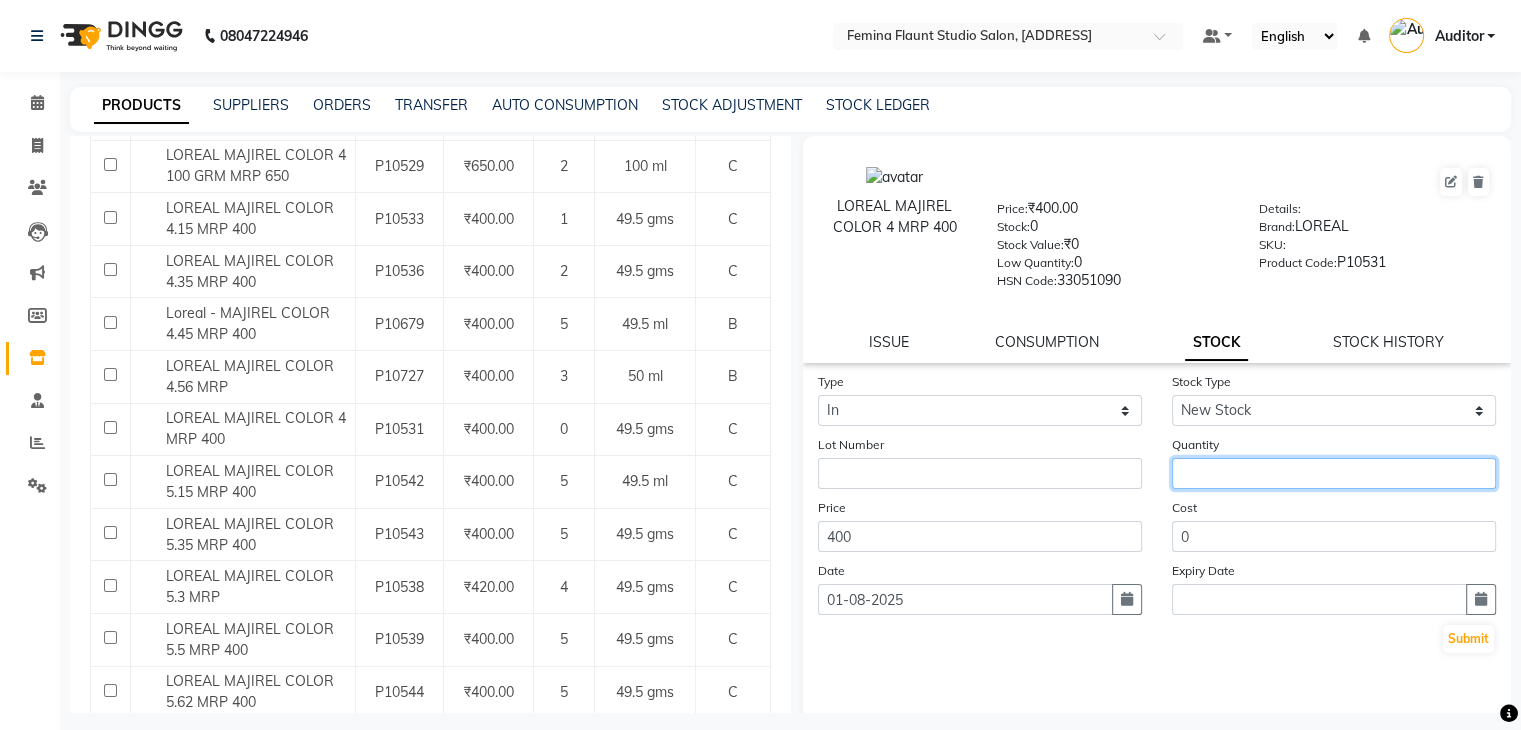click 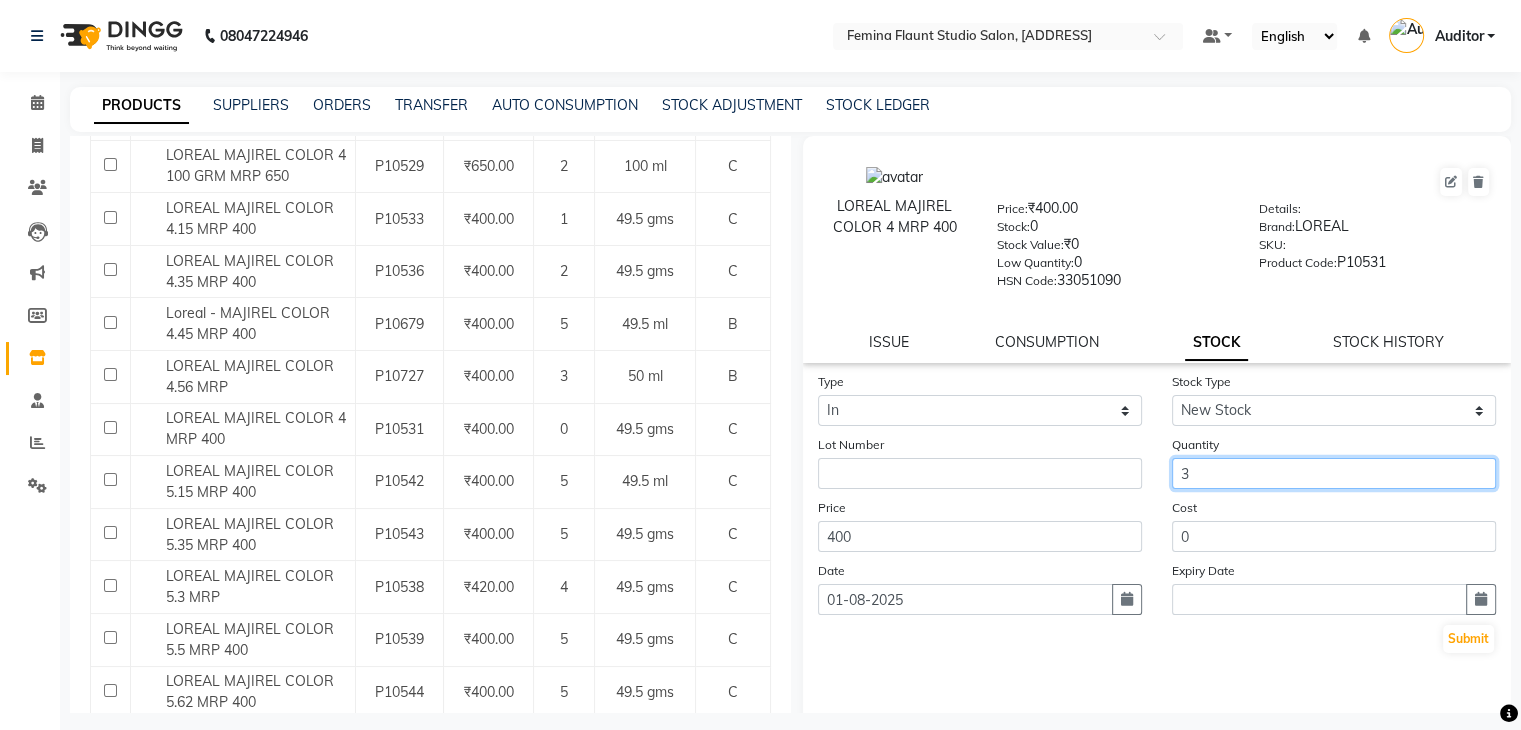 type on "3" 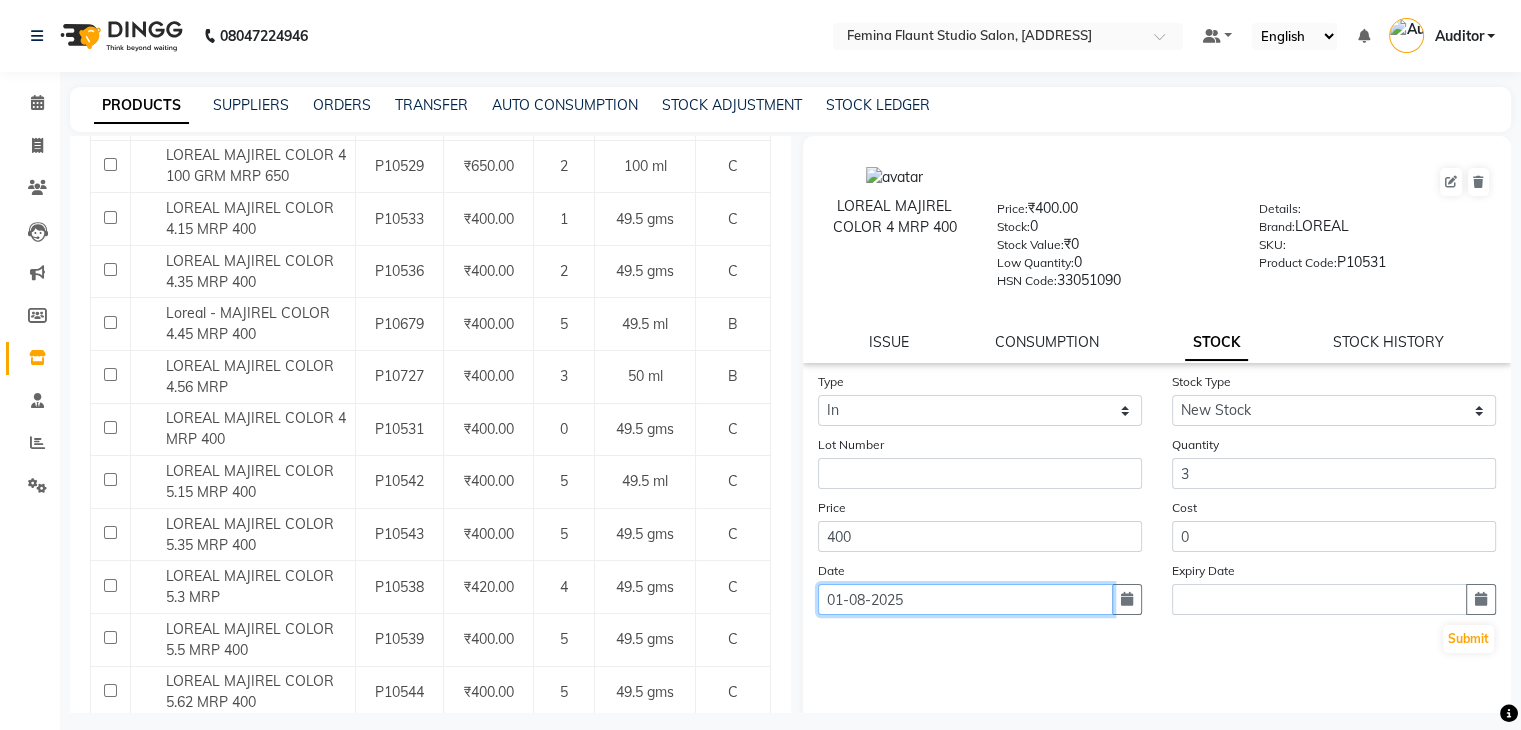 click on "01-08-2025" 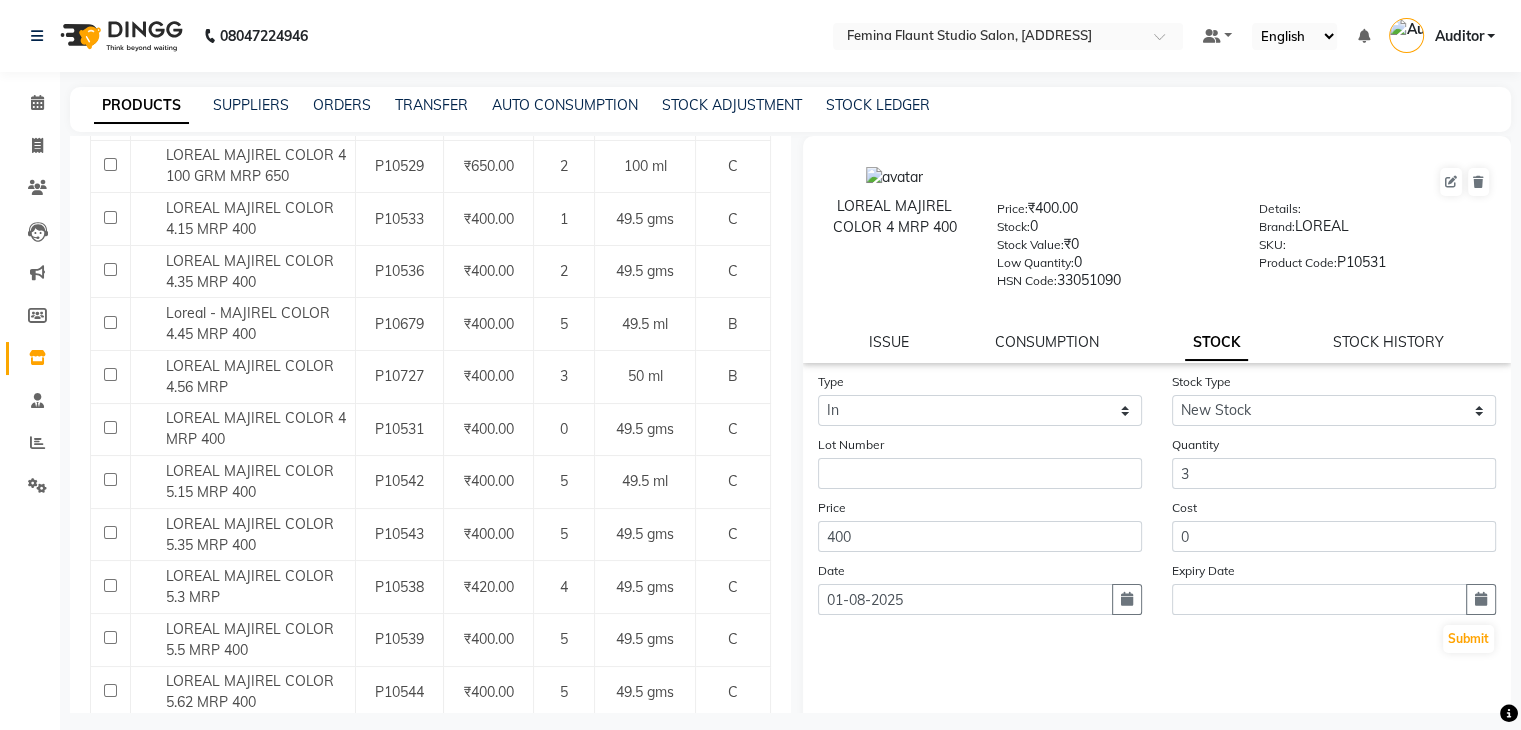 select on "8" 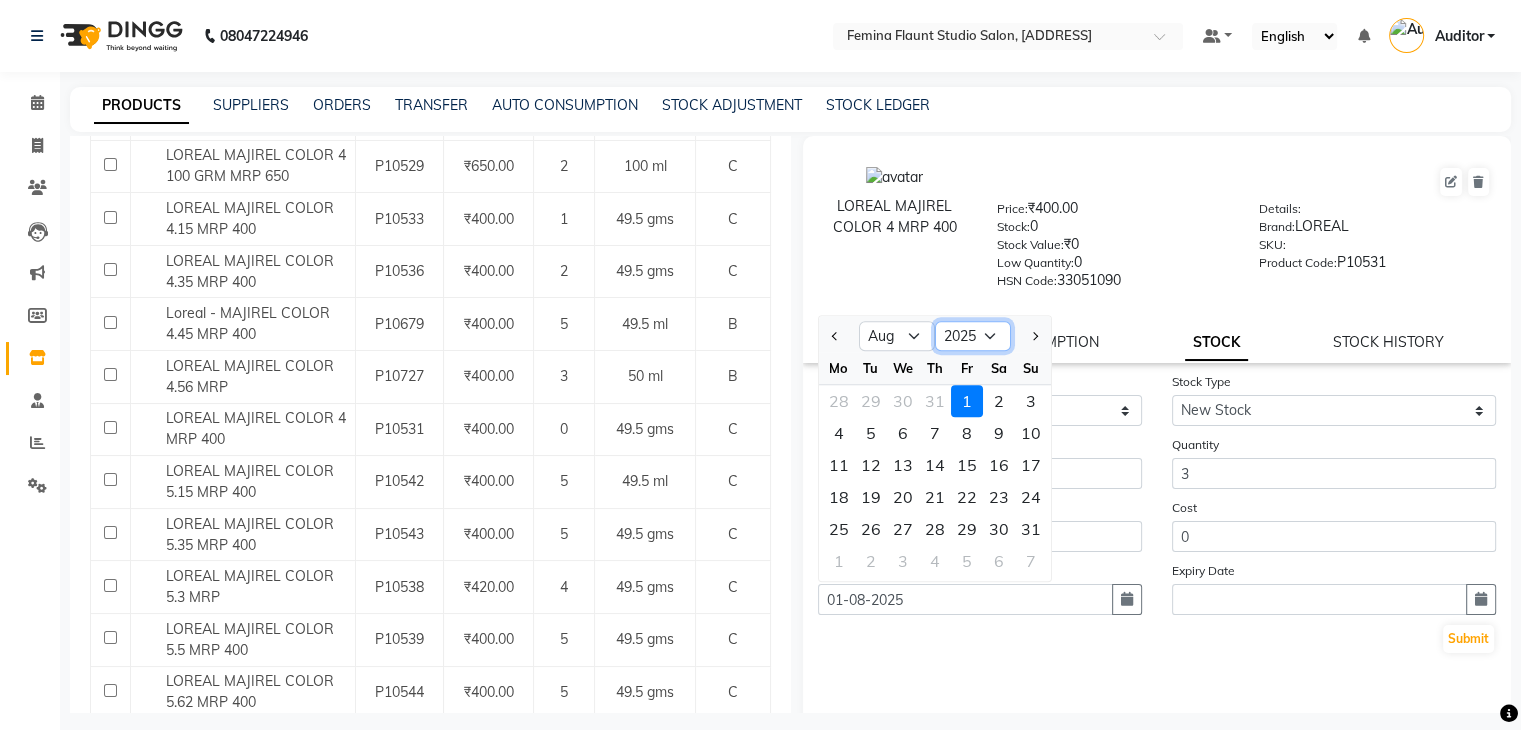 click on "2015 2016 2017 2018 2019 2020 2021 2022 2023 2024 2025 2026 2027 2028 2029 2030 2031 2032 2033 2034 2035" 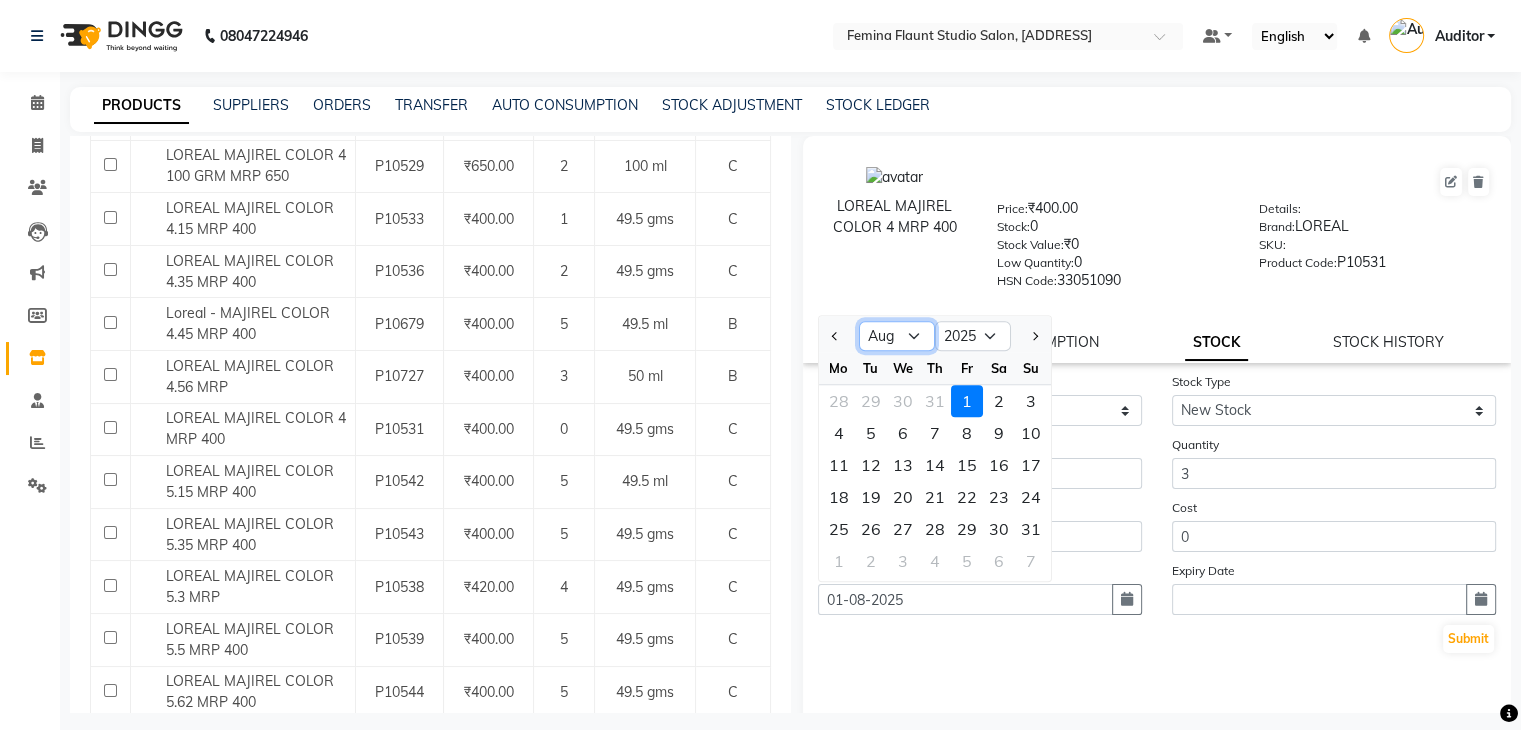 click on "Jan Feb Mar Apr May Jun Jul Aug Sep Oct Nov Dec" 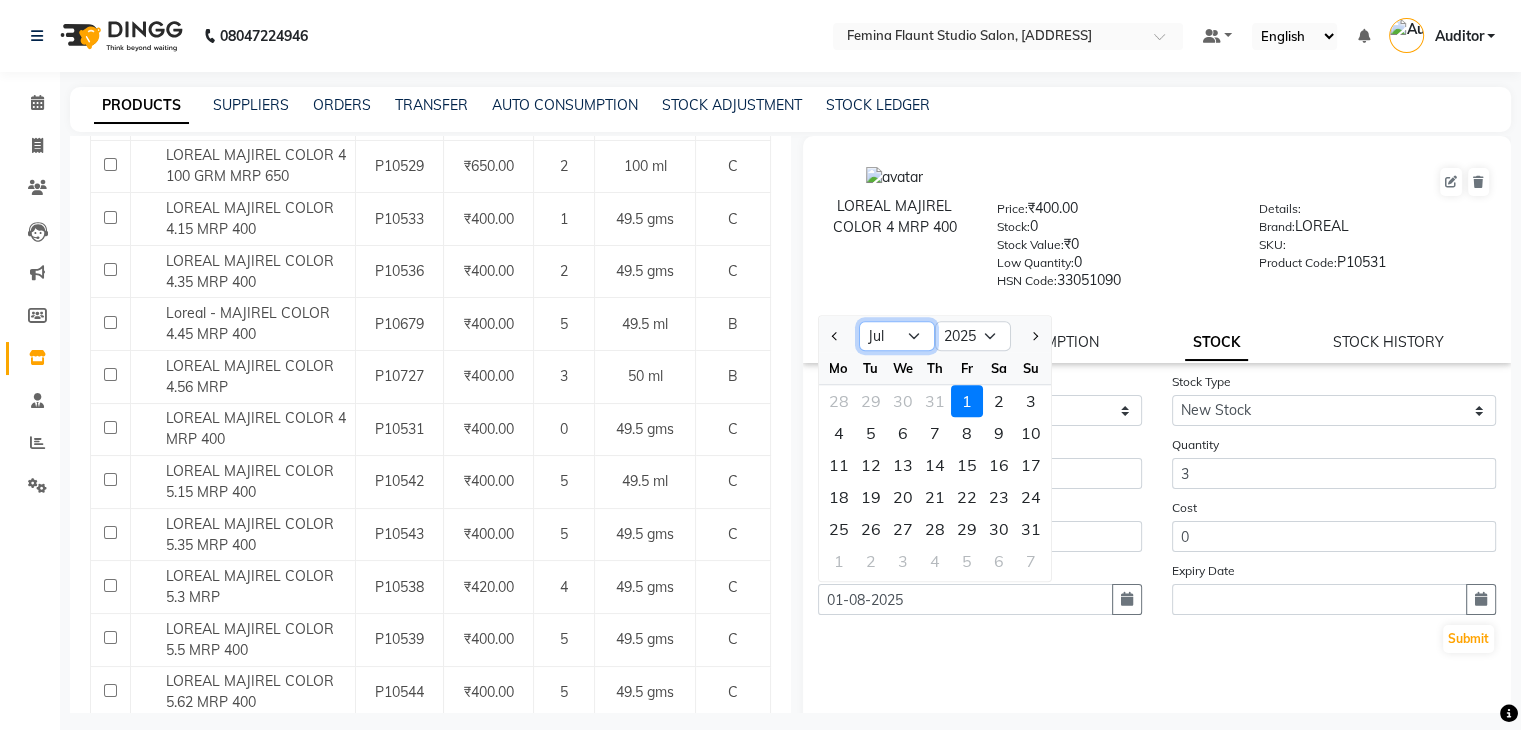 click on "Jan Feb Mar Apr May Jun Jul Aug Sep Oct Nov Dec" 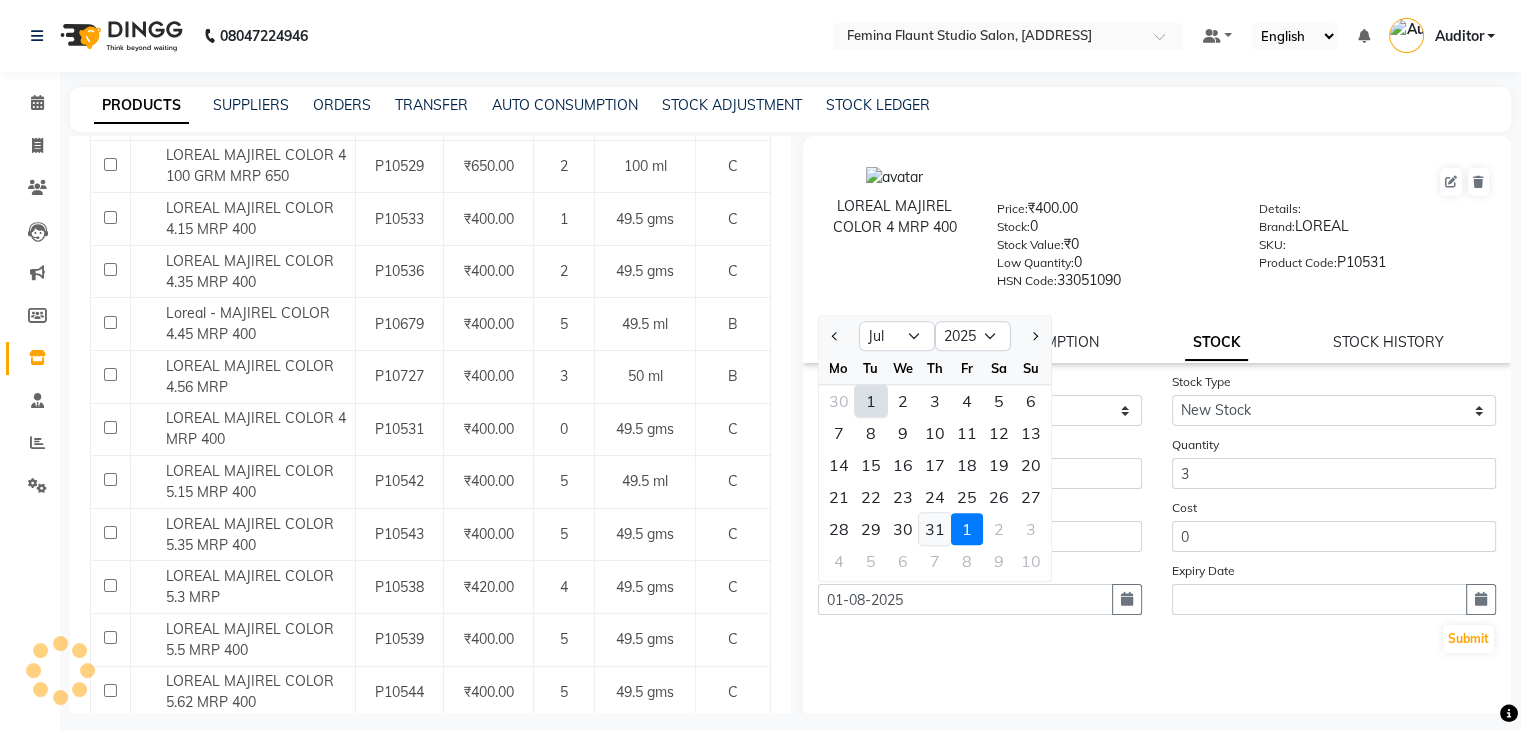 click on "31" 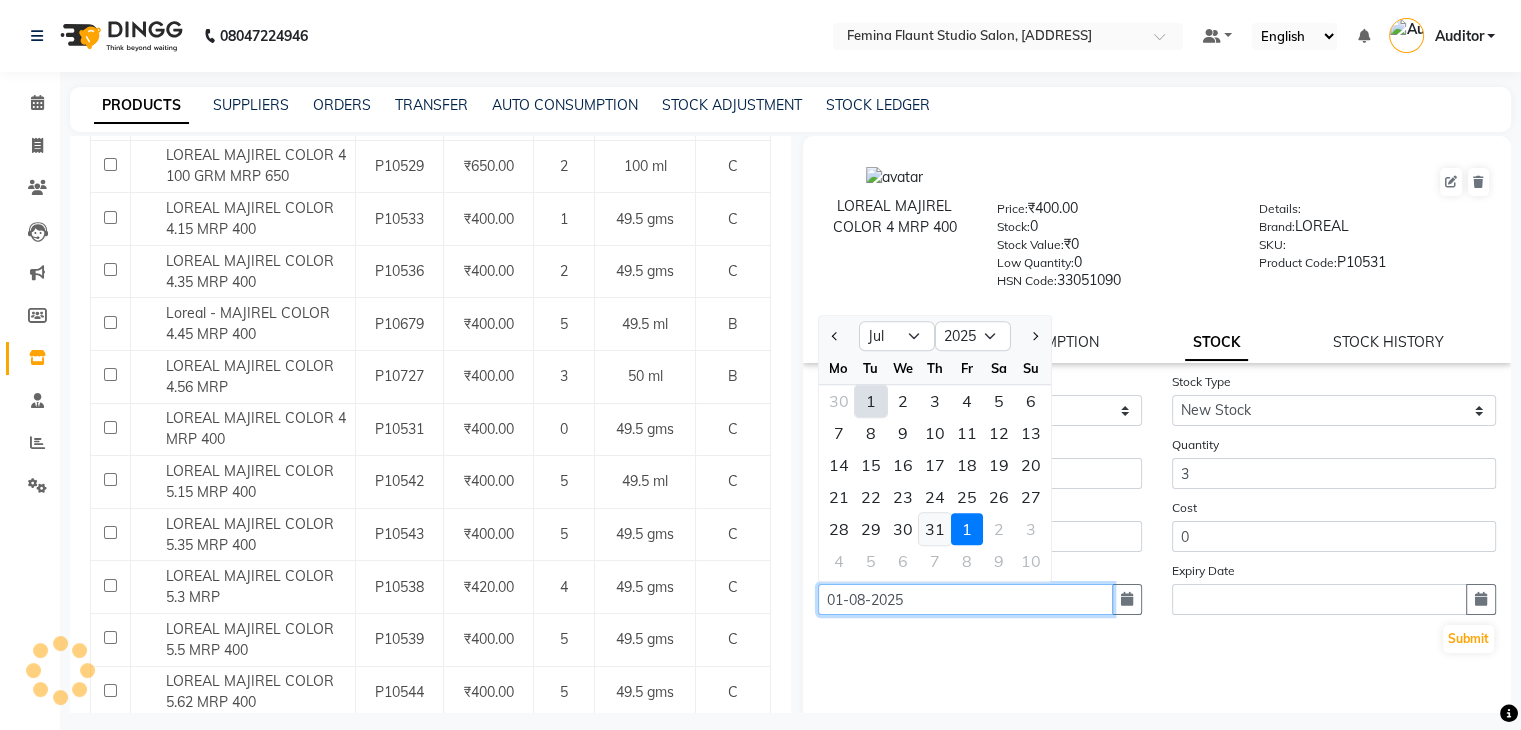 type on "31-07-2025" 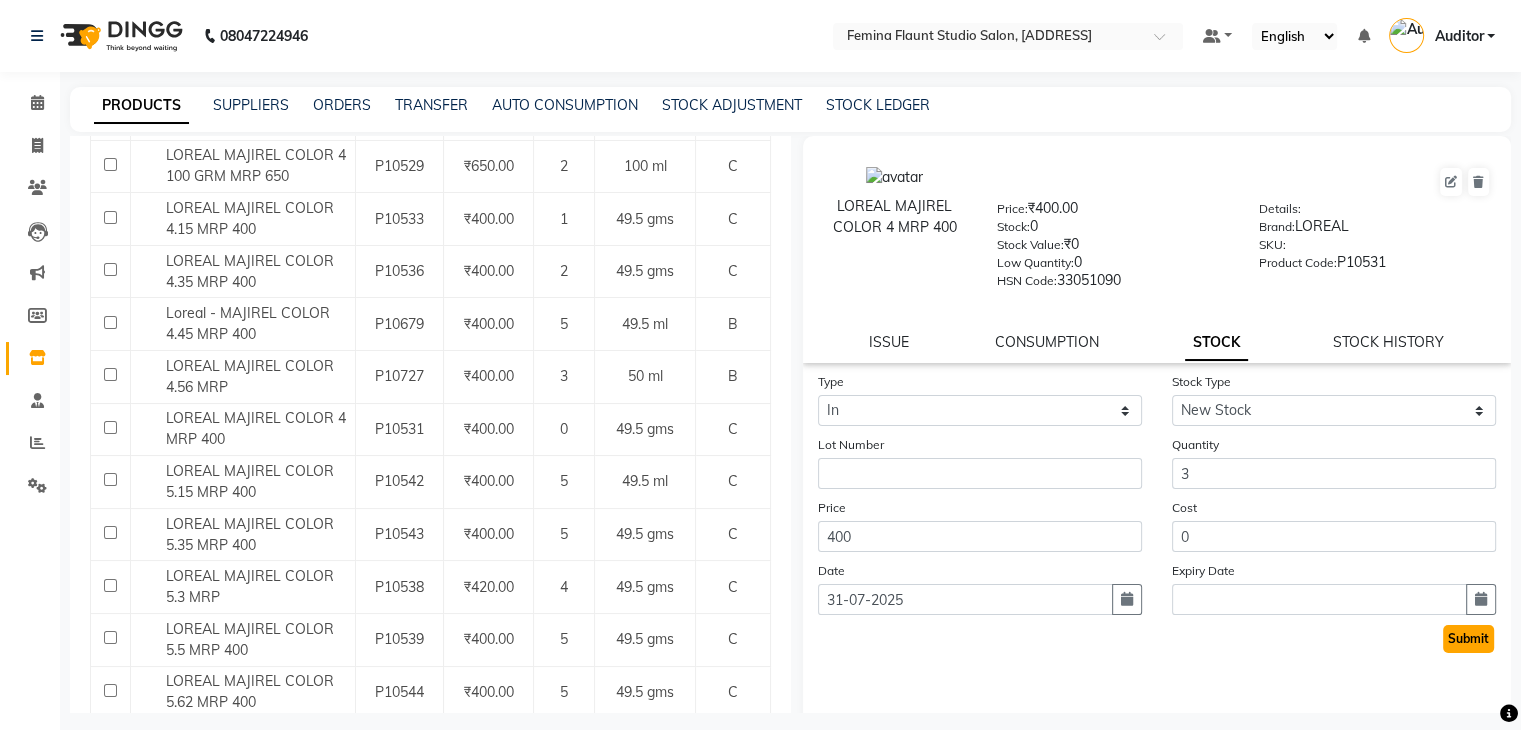 click on "Submit" 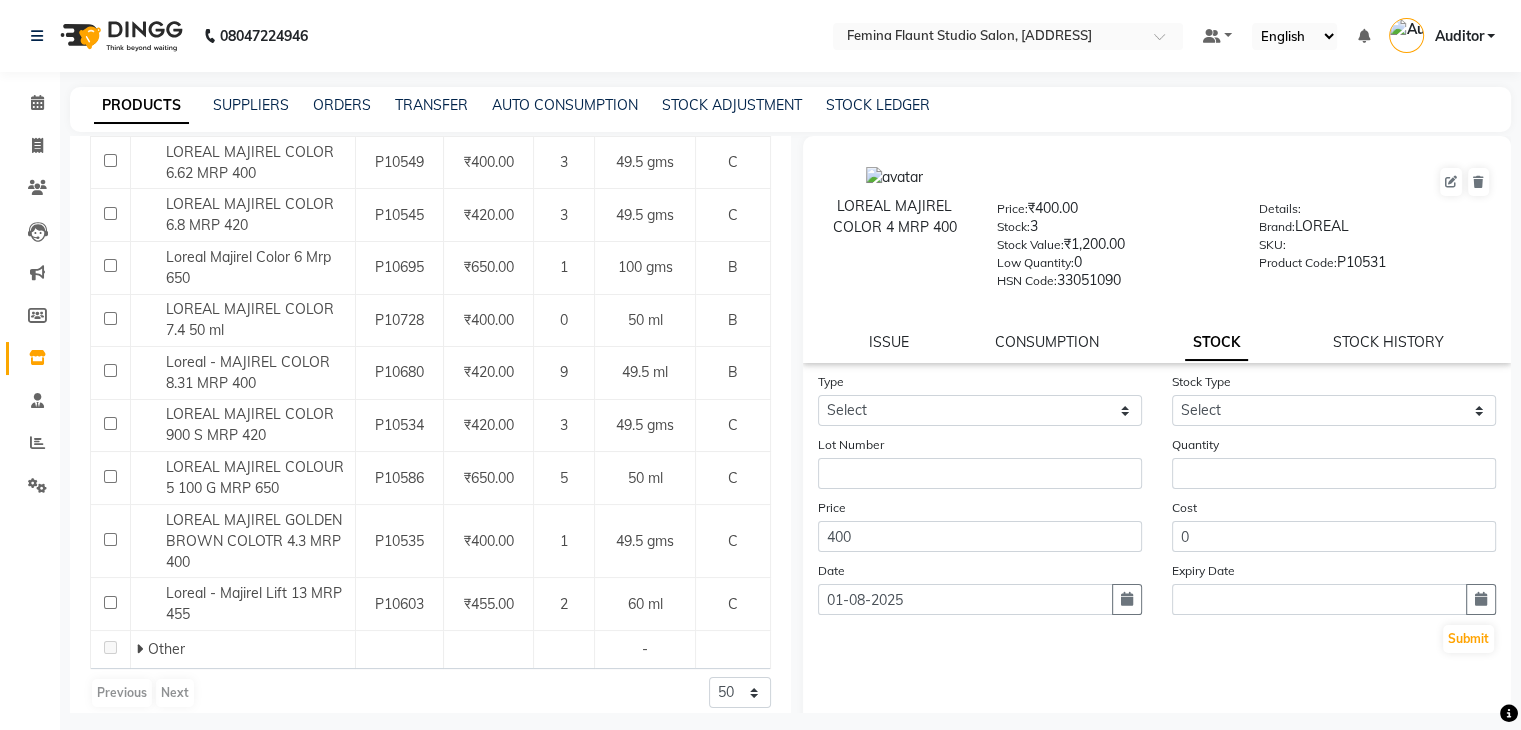 scroll, scrollTop: 1374, scrollLeft: 0, axis: vertical 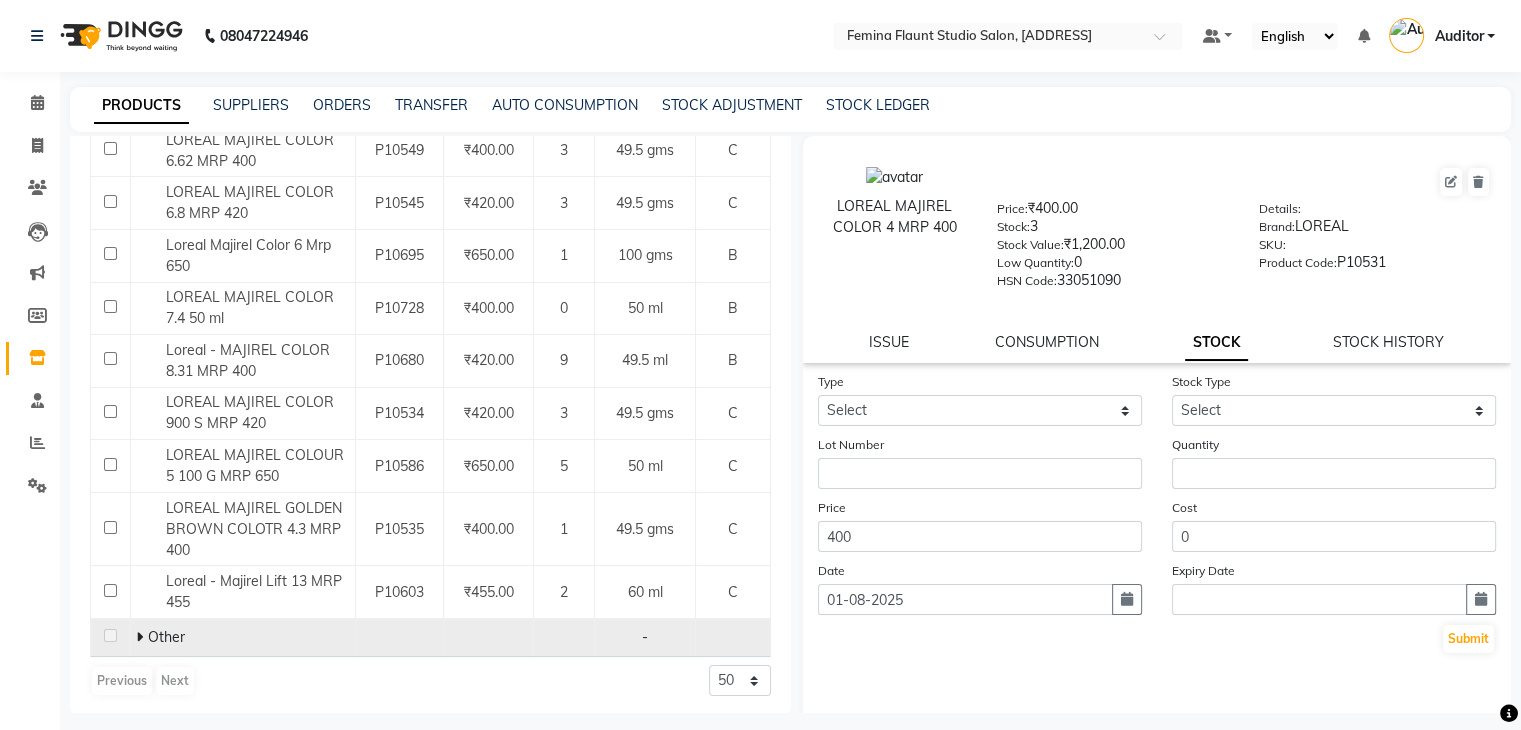 click 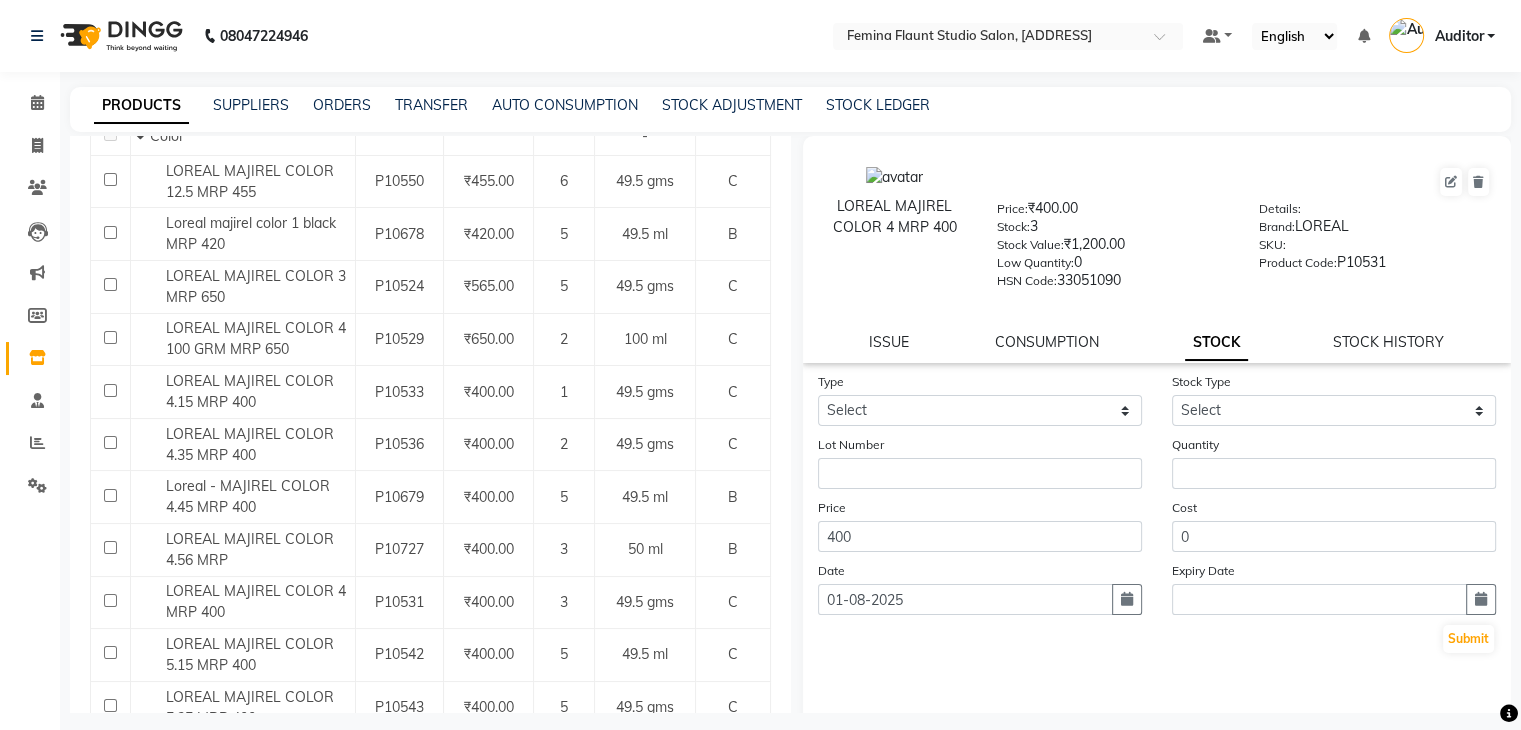 scroll, scrollTop: 288, scrollLeft: 0, axis: vertical 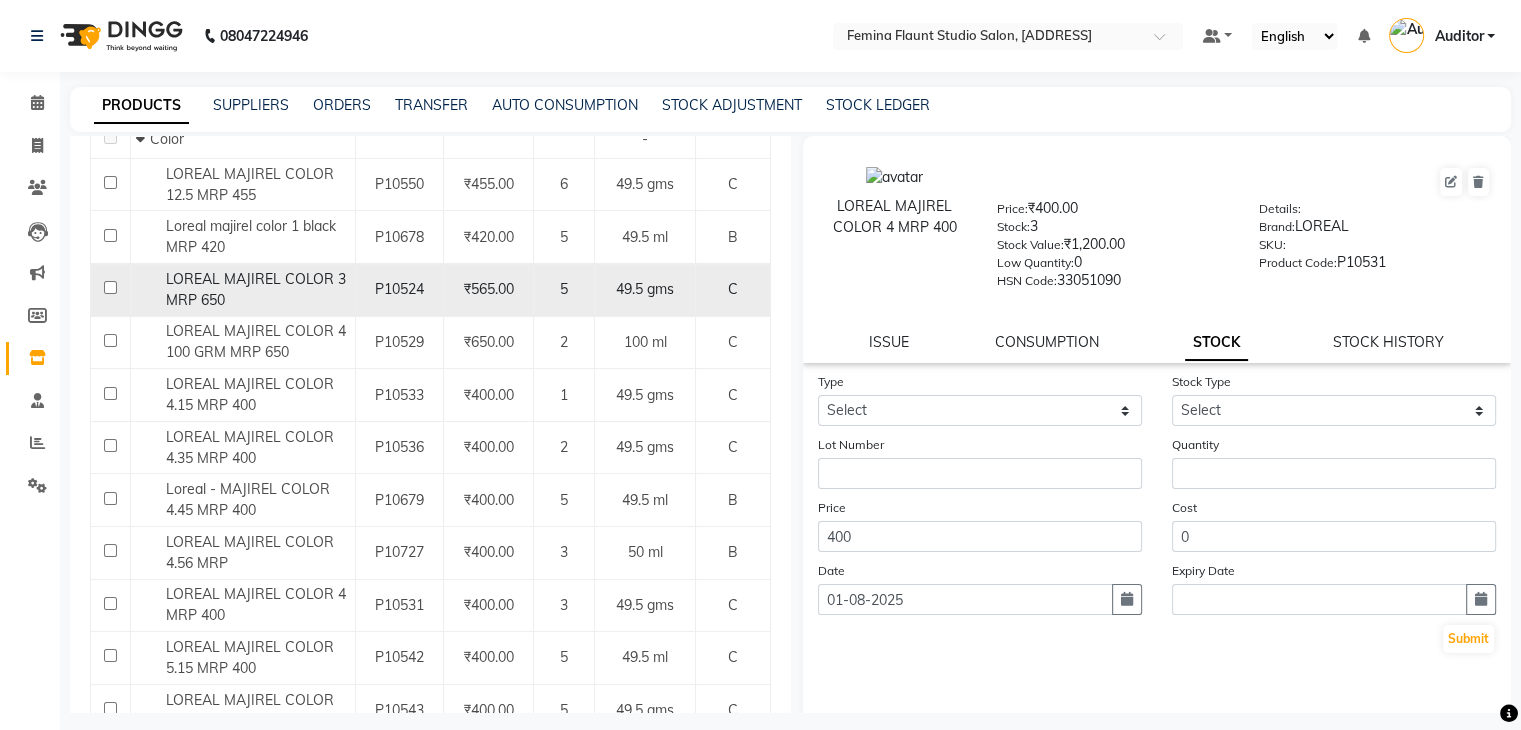 click on "LOREAL MAJIREL COLOR 3 MRP 650" 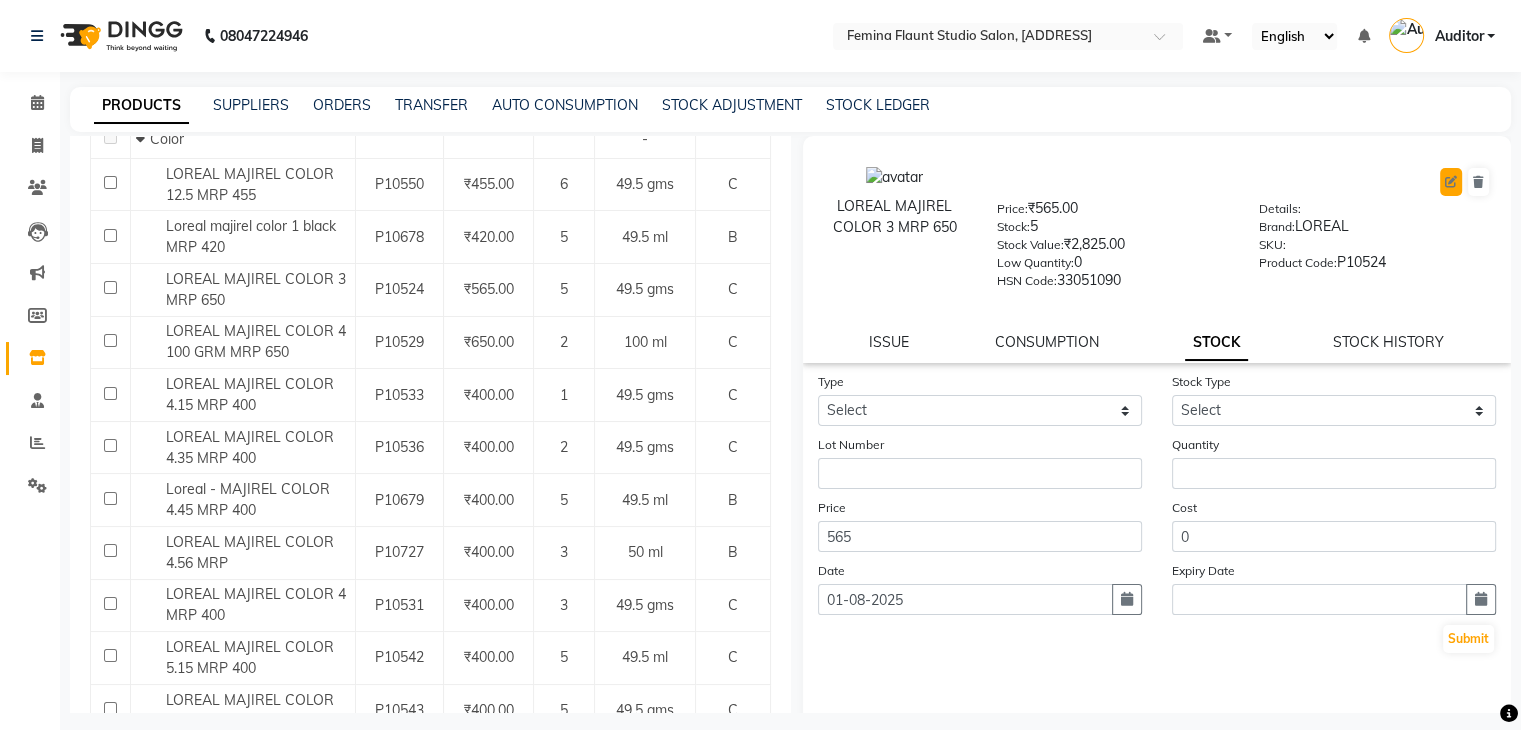 click 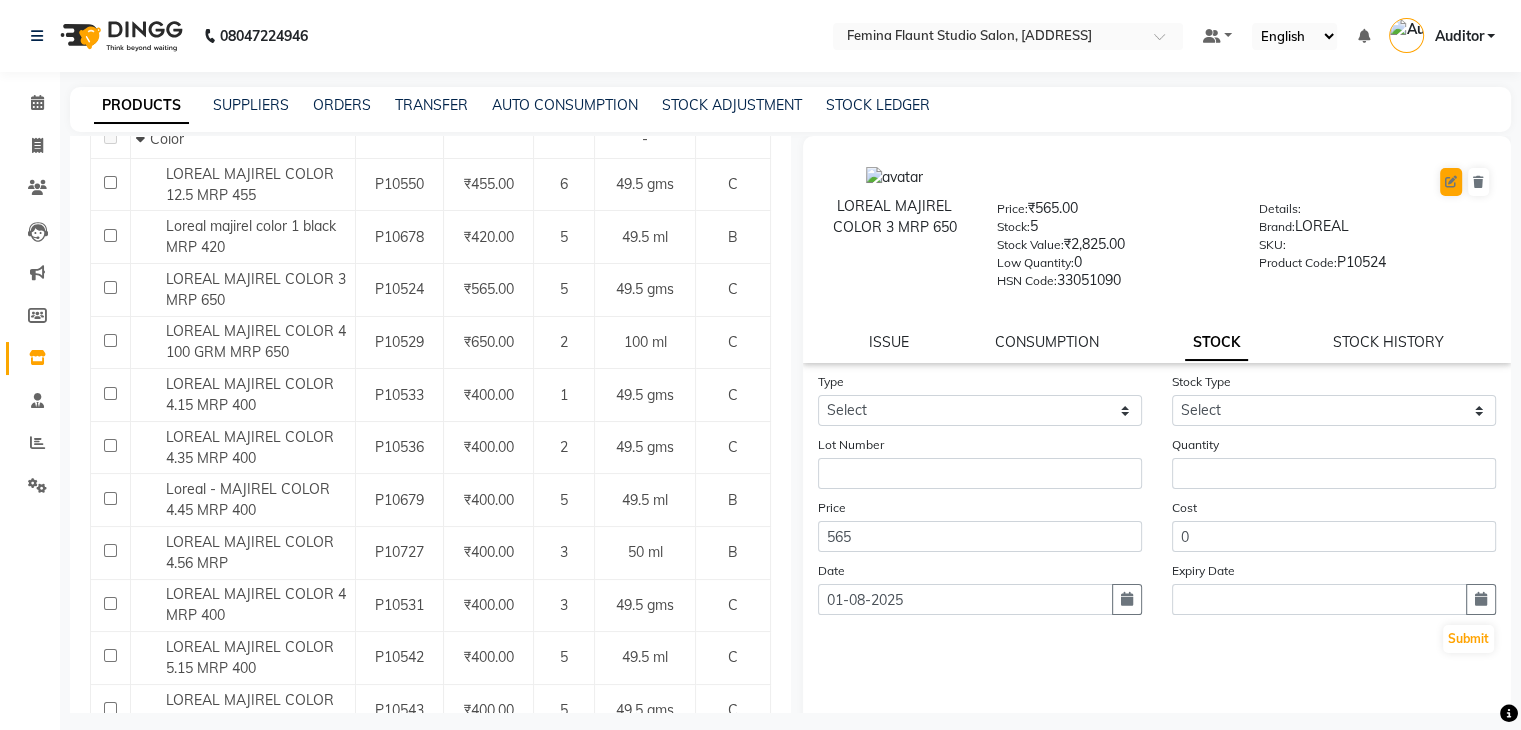 select on "true" 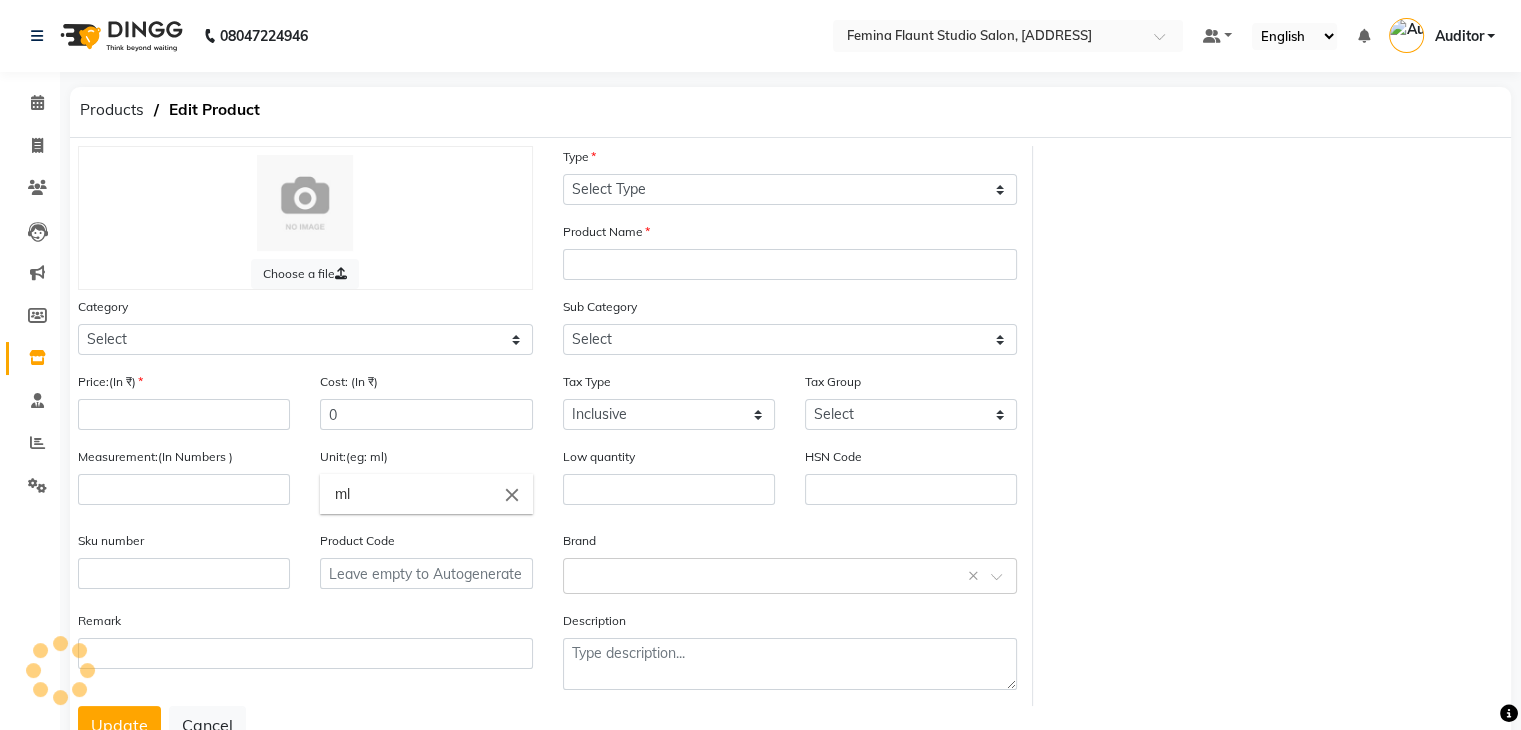 select on "C" 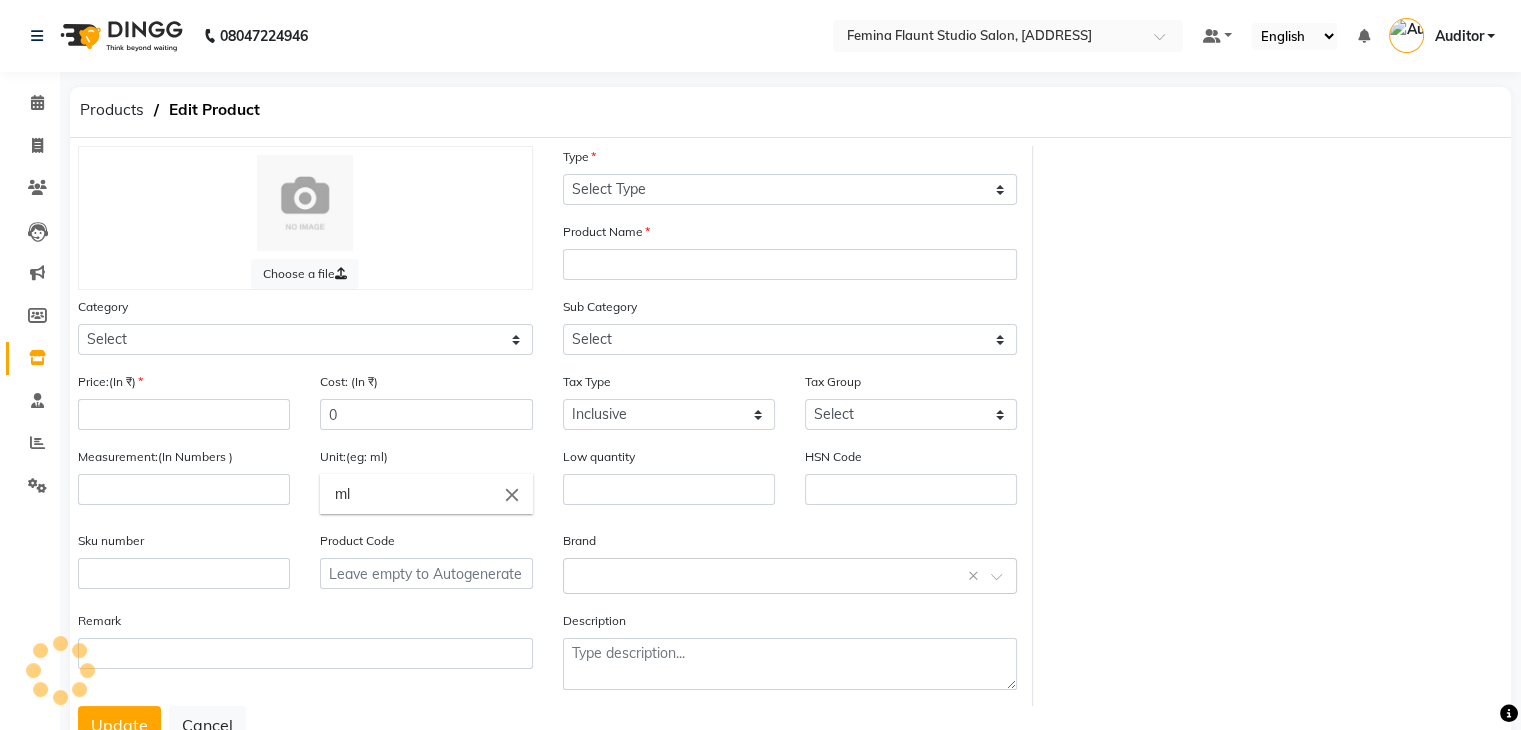 type on "LOREAL MAJIREL COLOR 3 MRP 650" 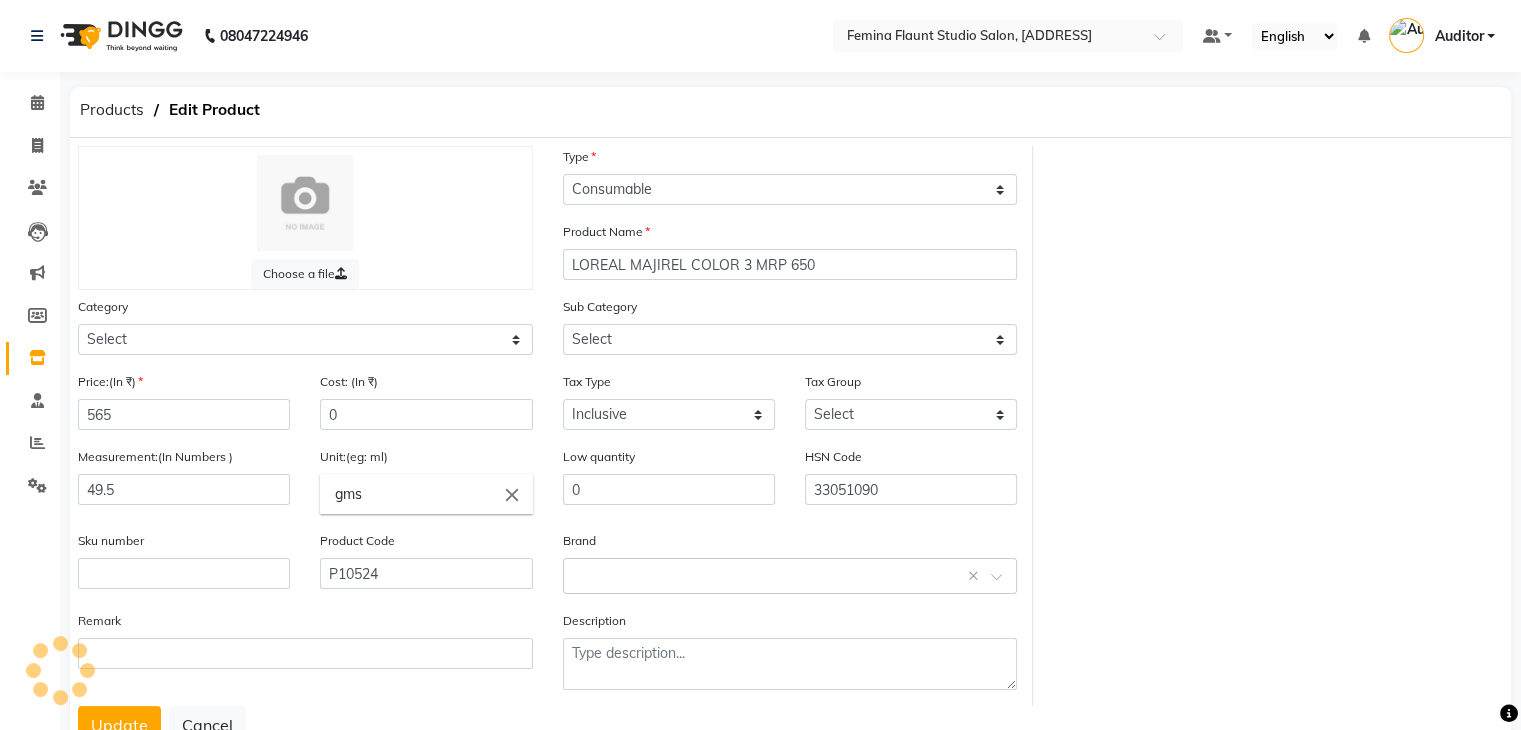 select on "[NUMBER]" 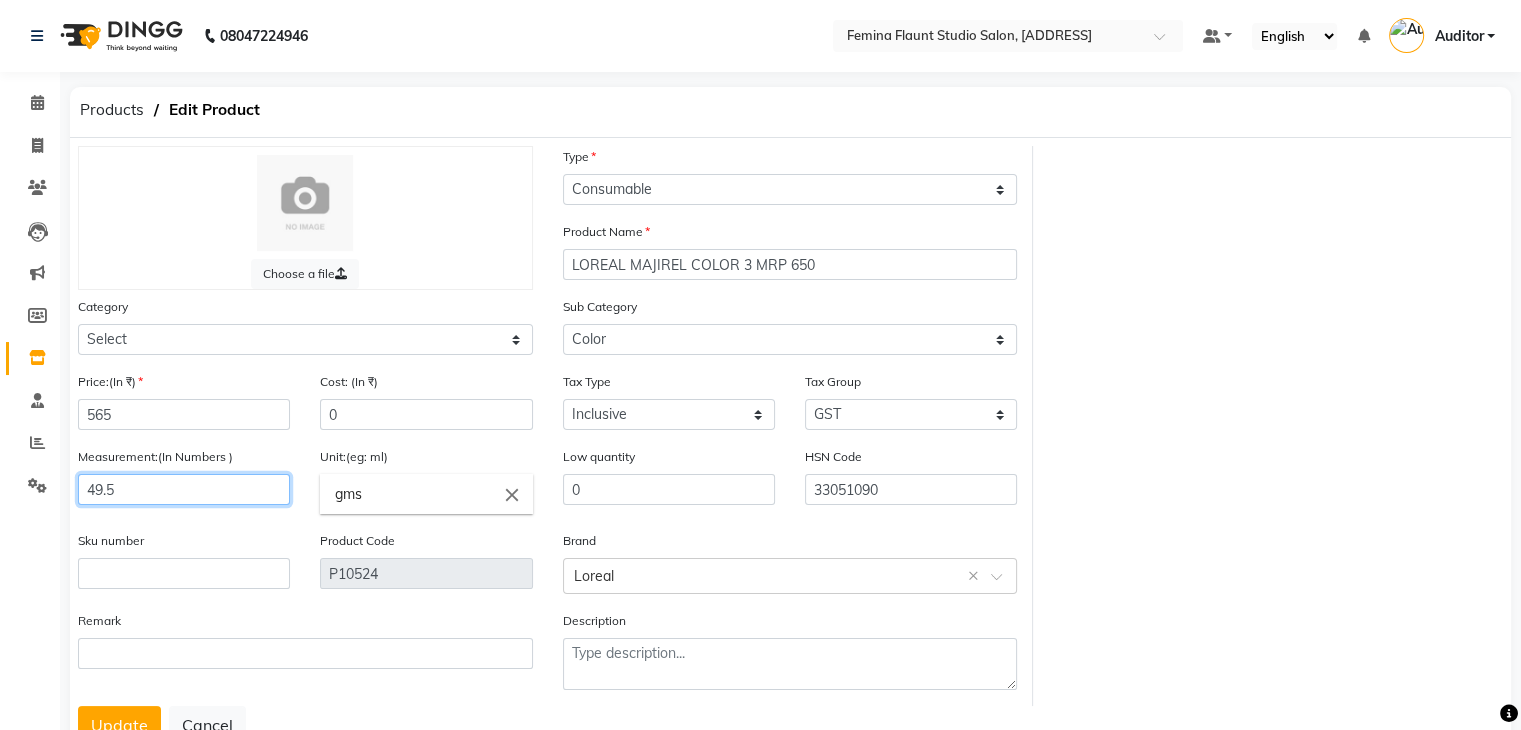 click on "49.5" 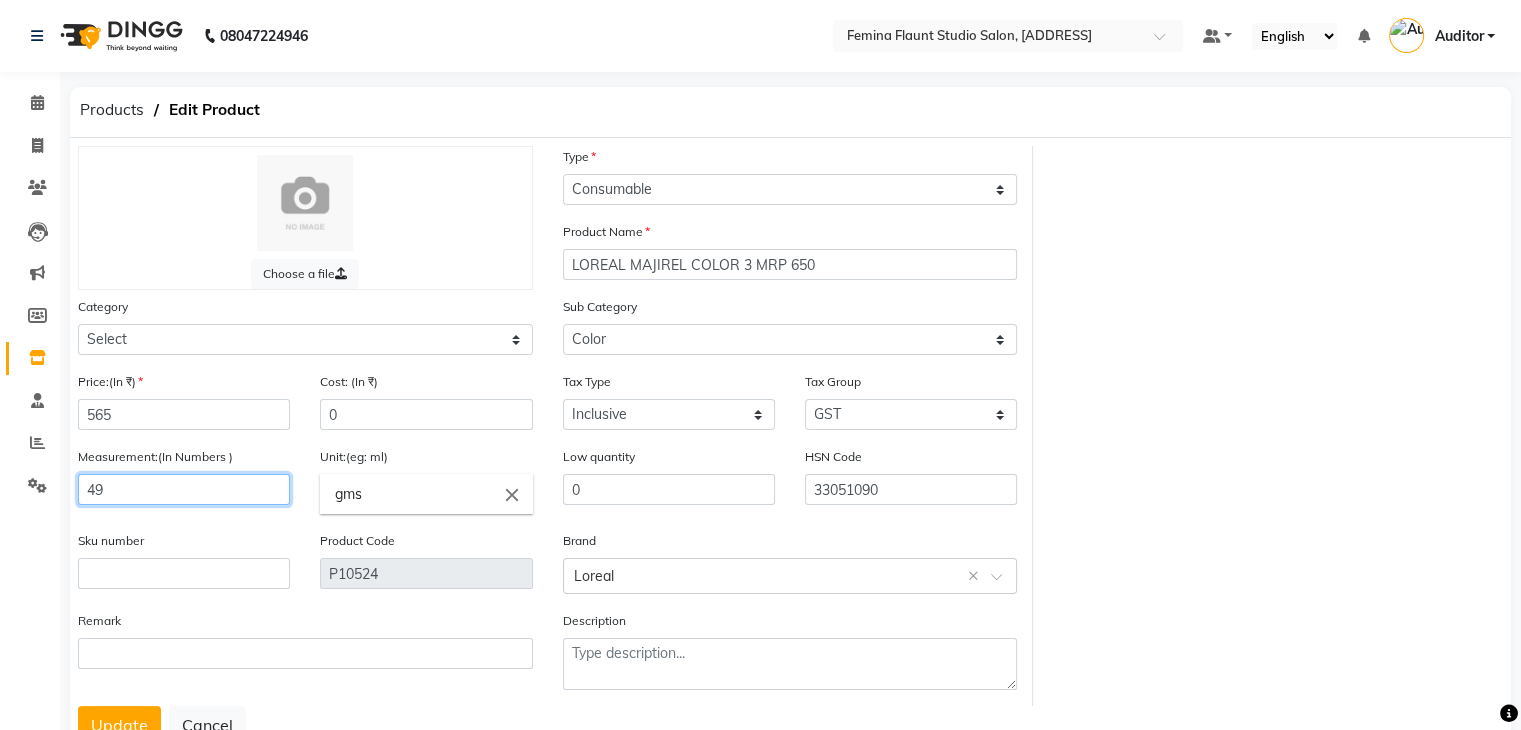 type on "4" 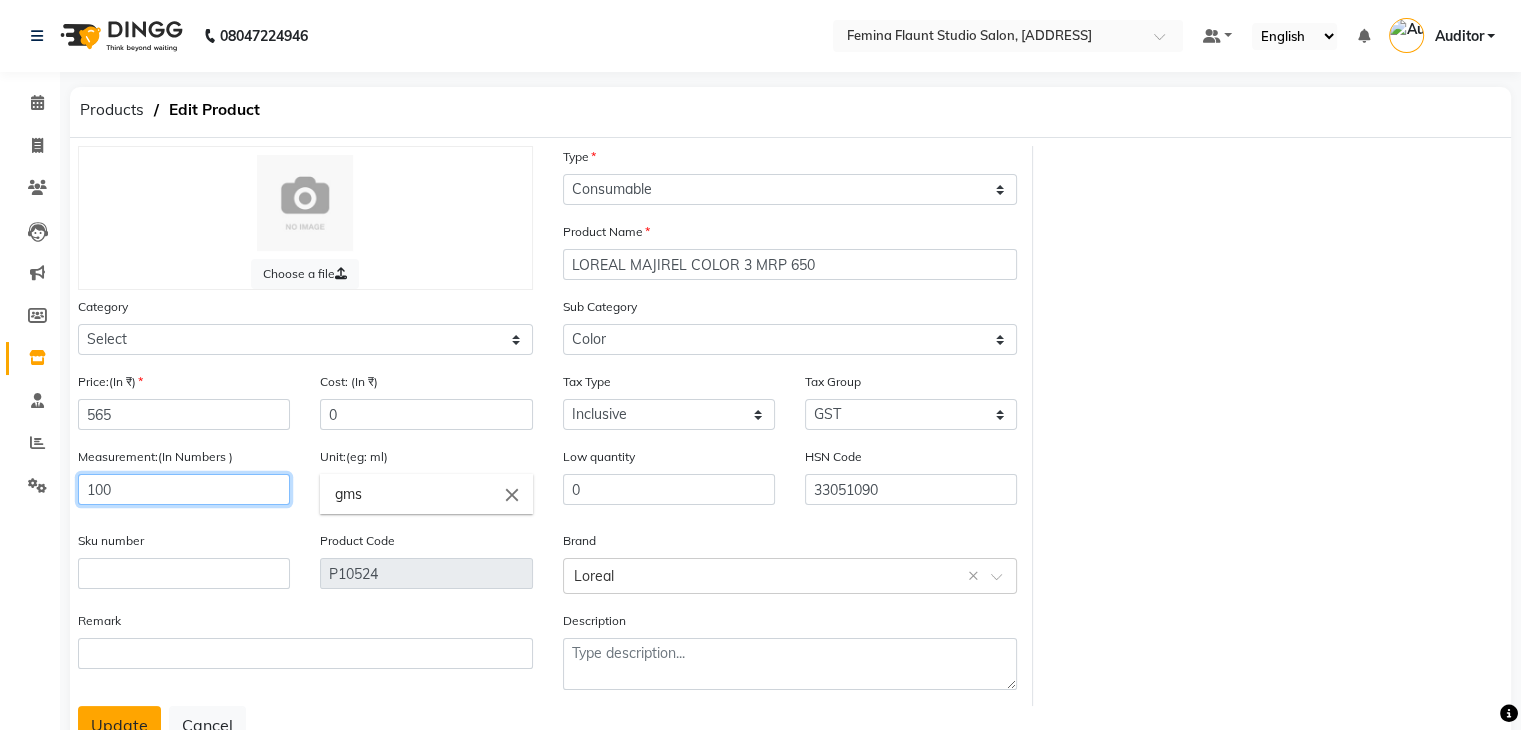 type on "100" 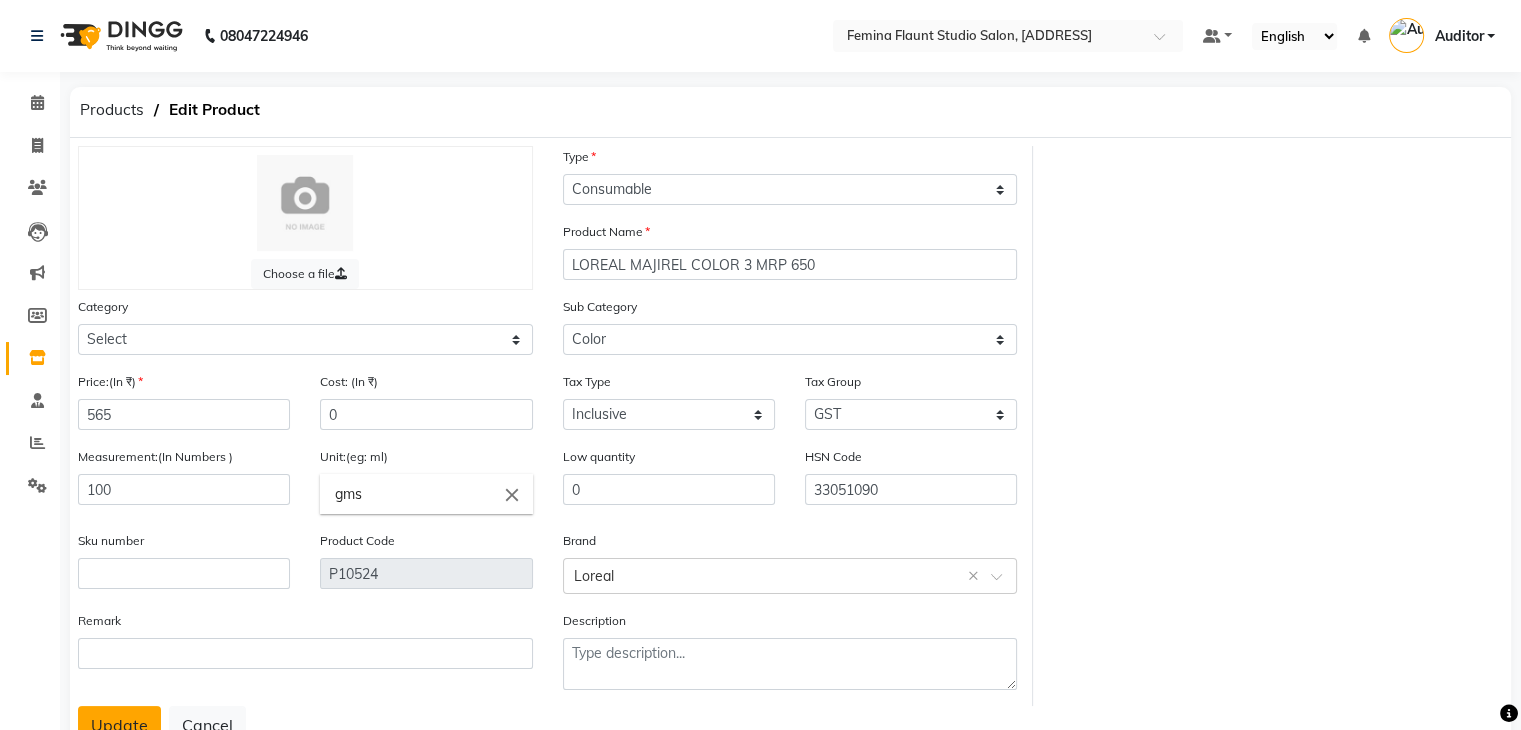 click on "Update" 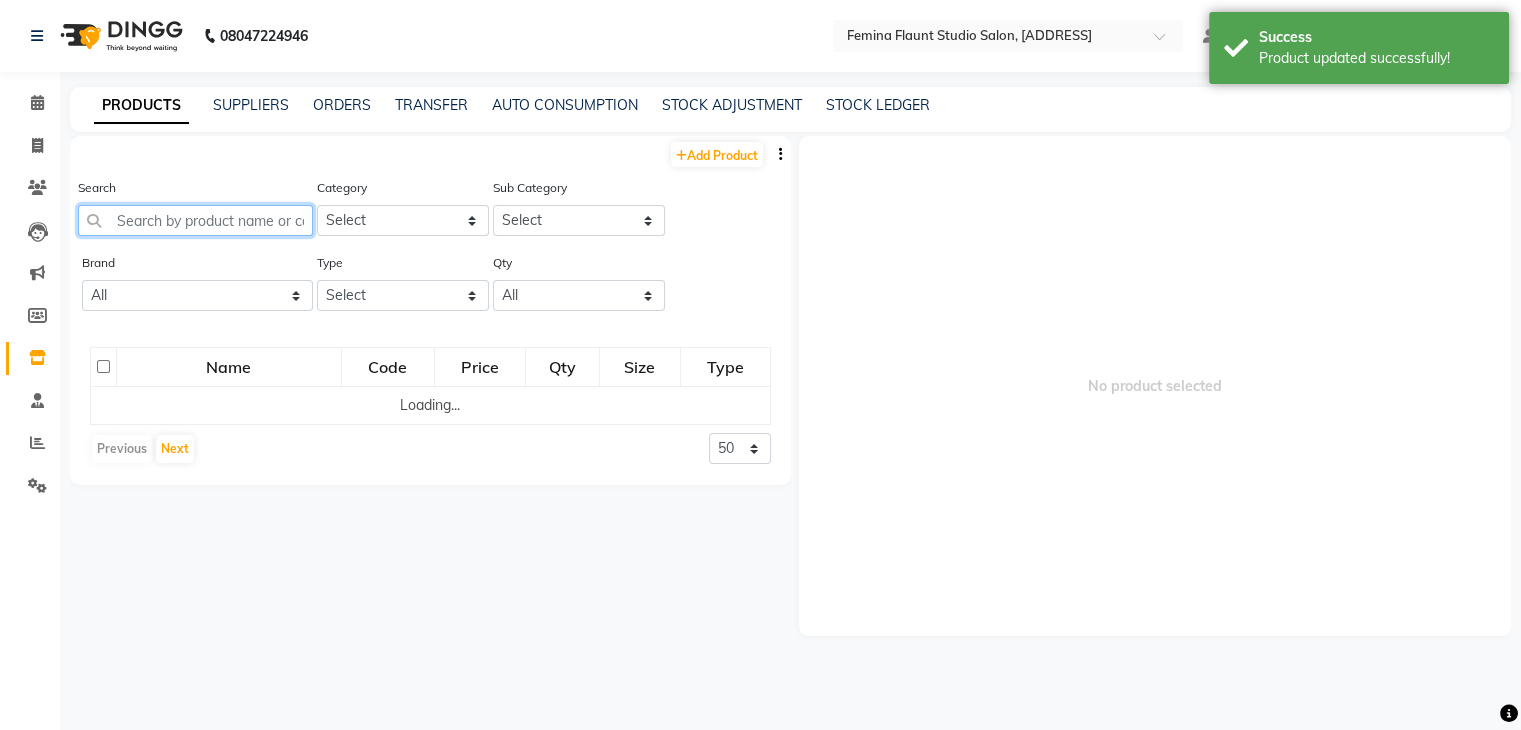 click 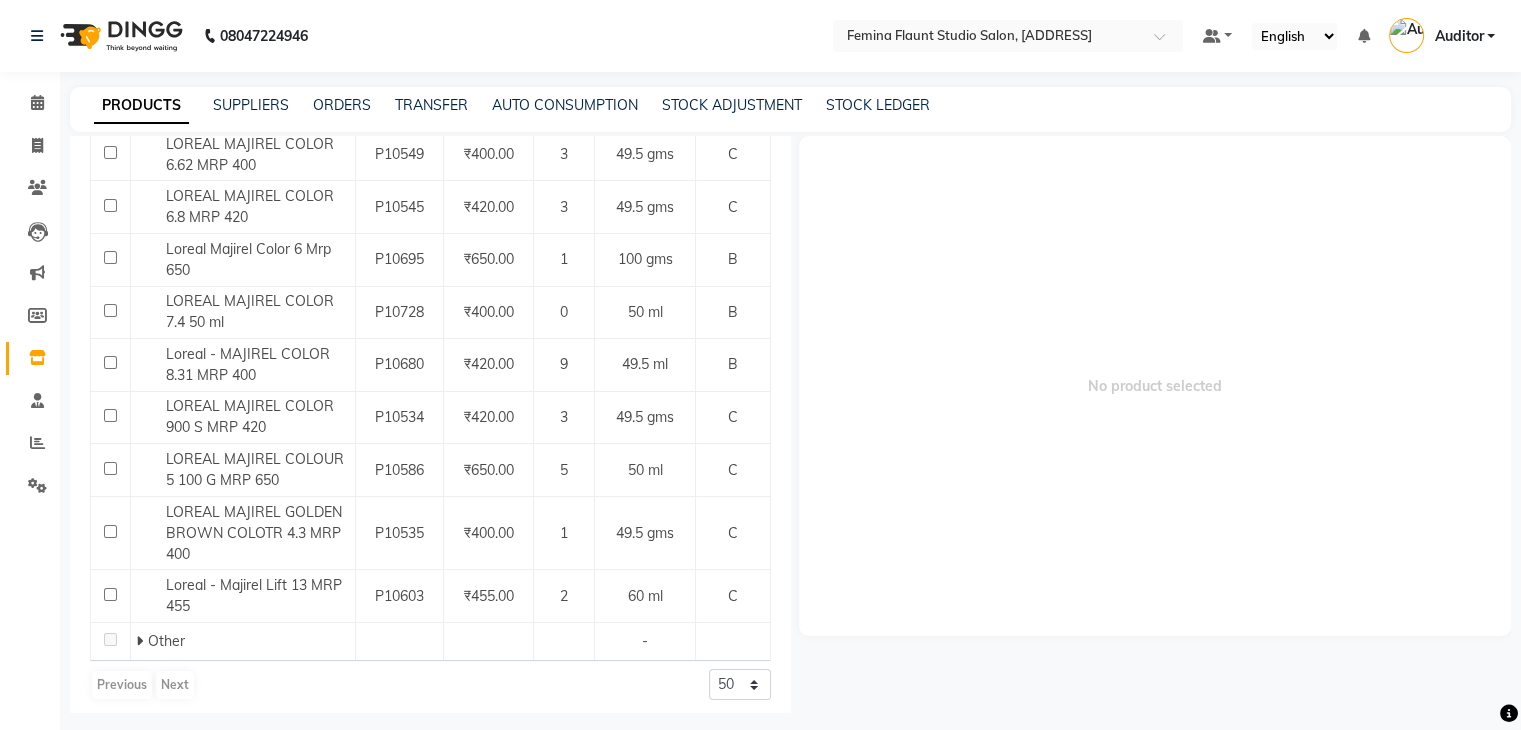 scroll, scrollTop: 1374, scrollLeft: 0, axis: vertical 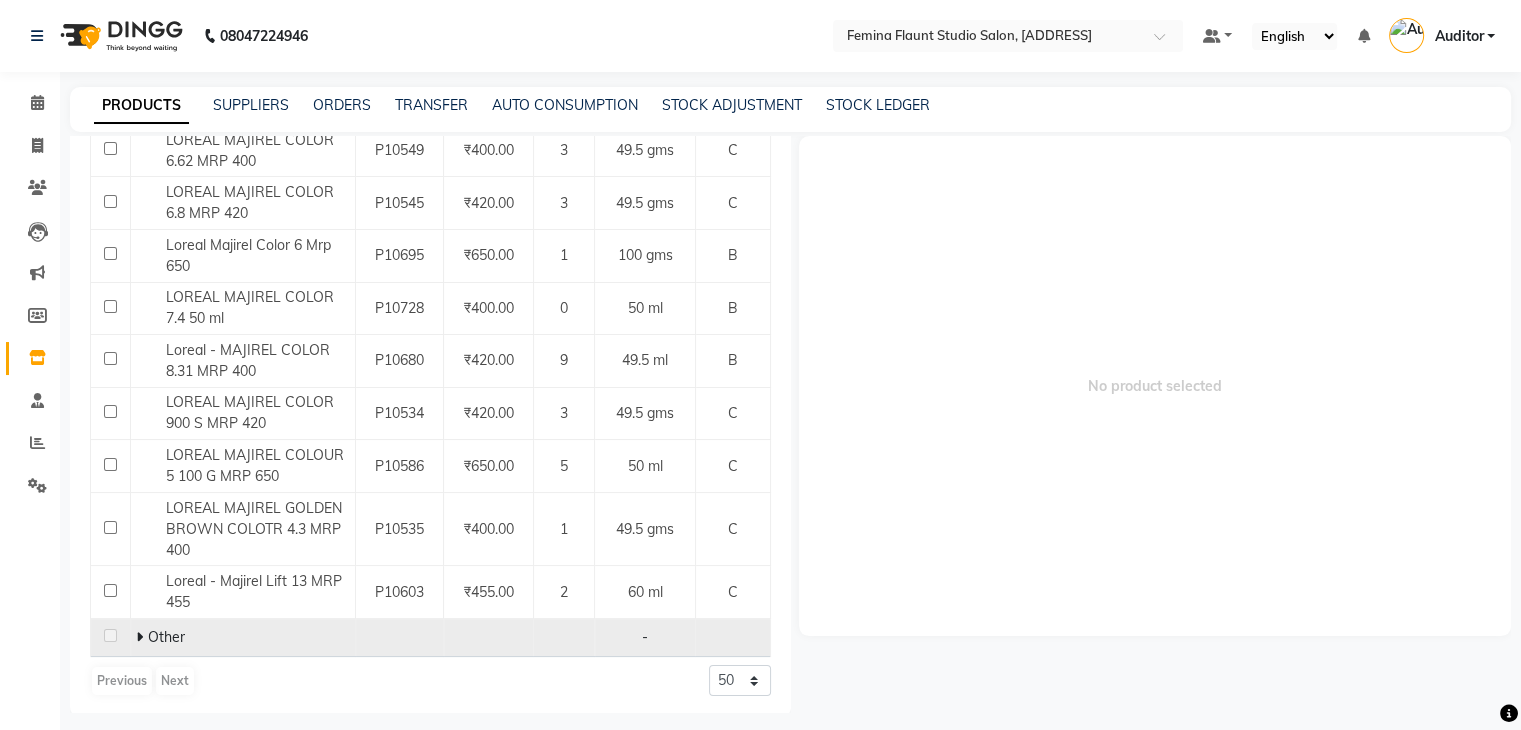 type on "MAJIREL" 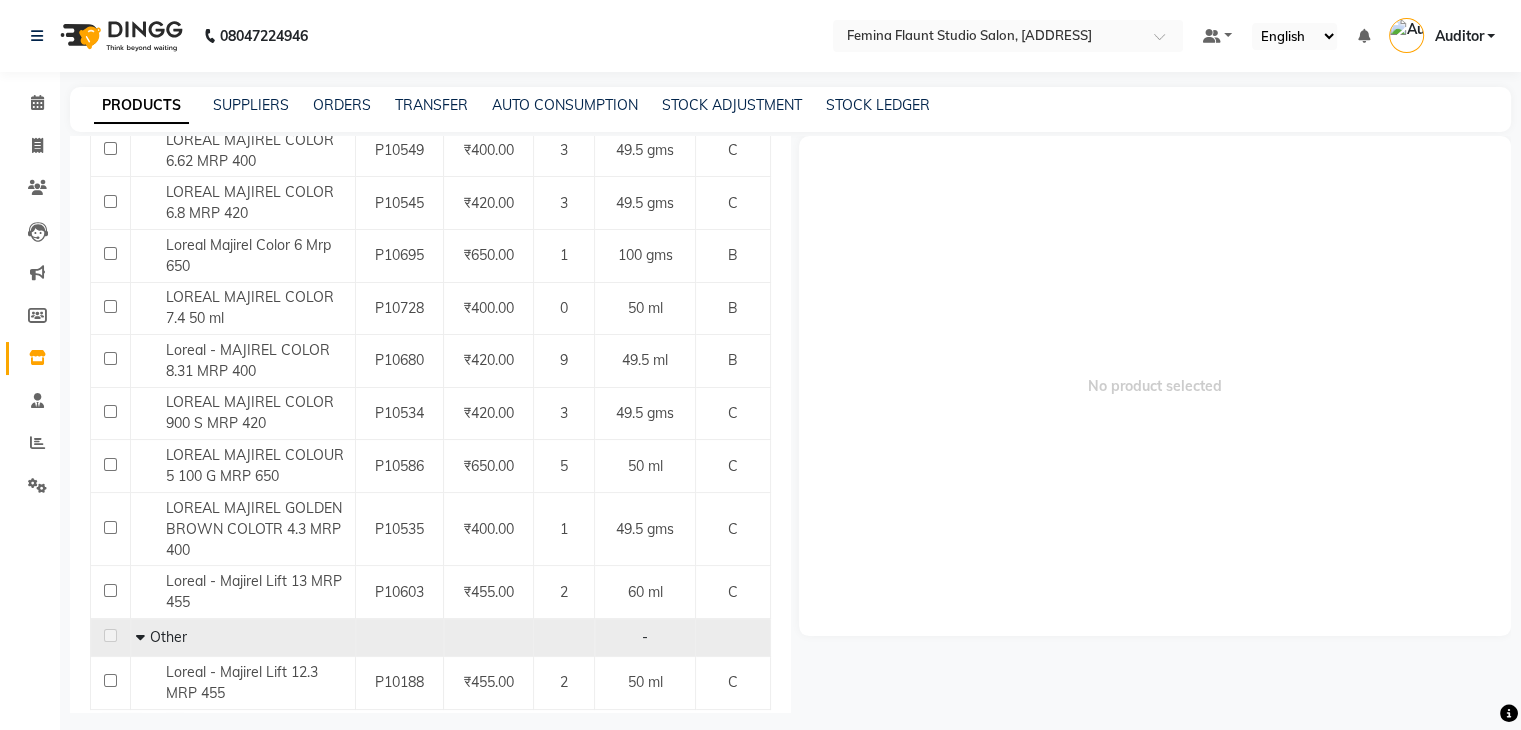 scroll, scrollTop: 1426, scrollLeft: 0, axis: vertical 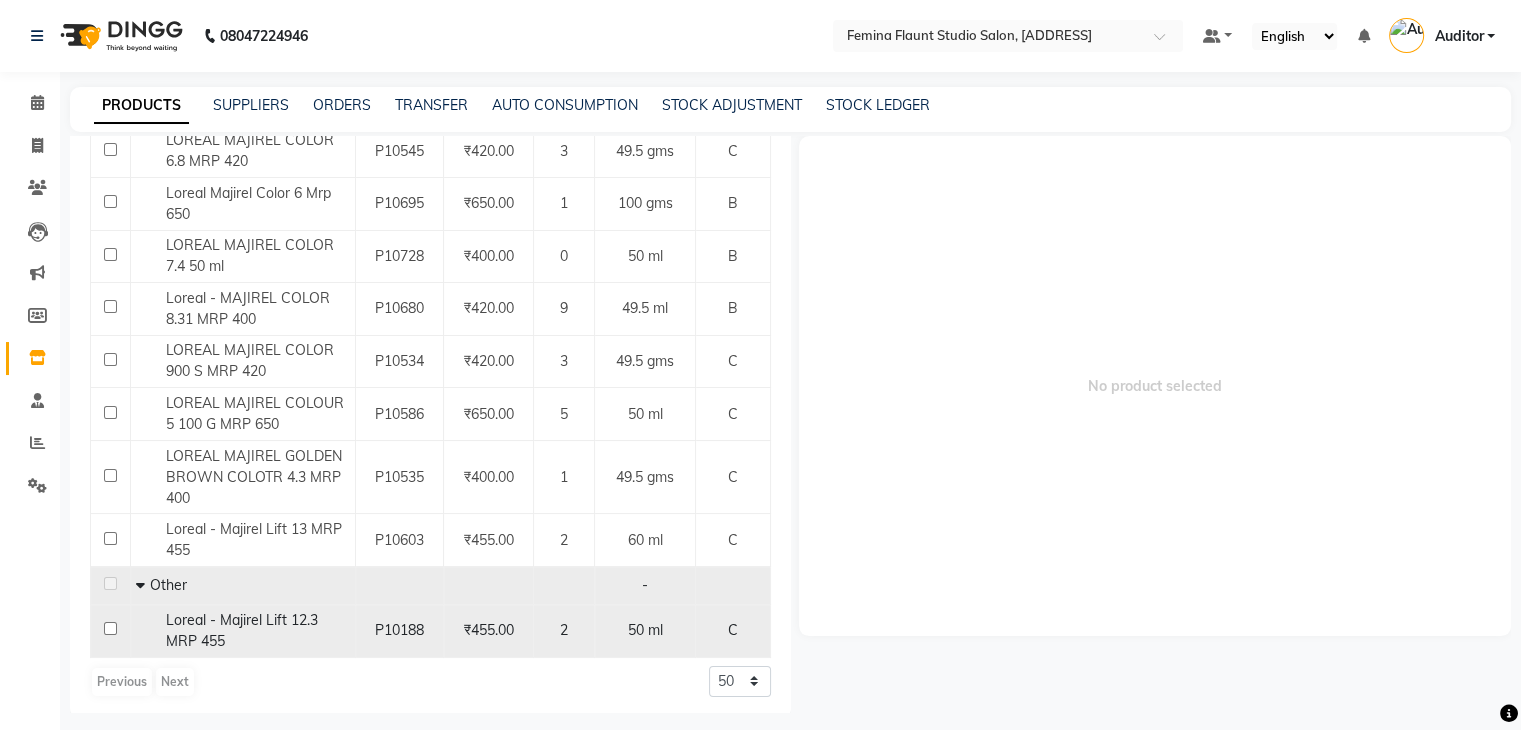 click on "Loreal - Majirel Lift 12.3 MRP 455" 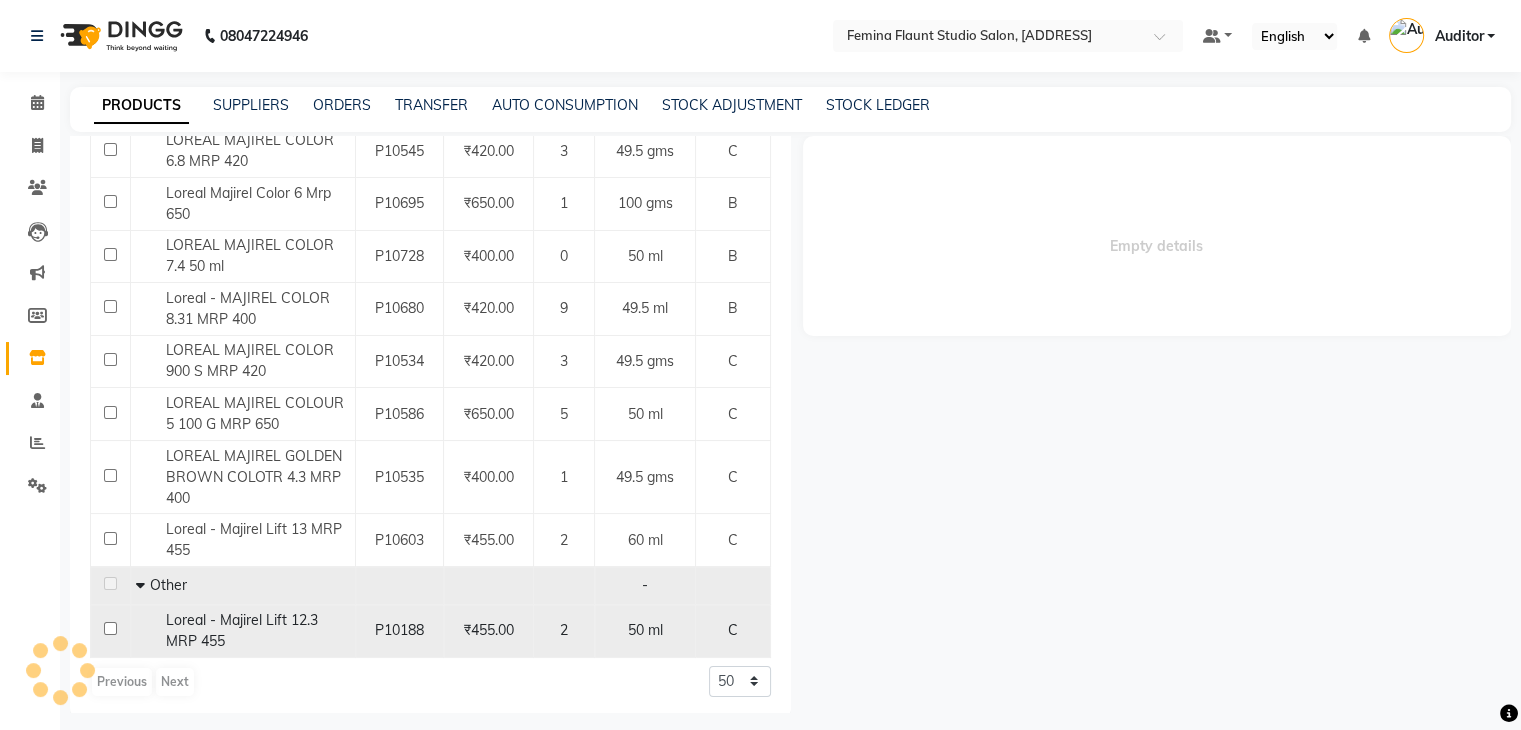 select 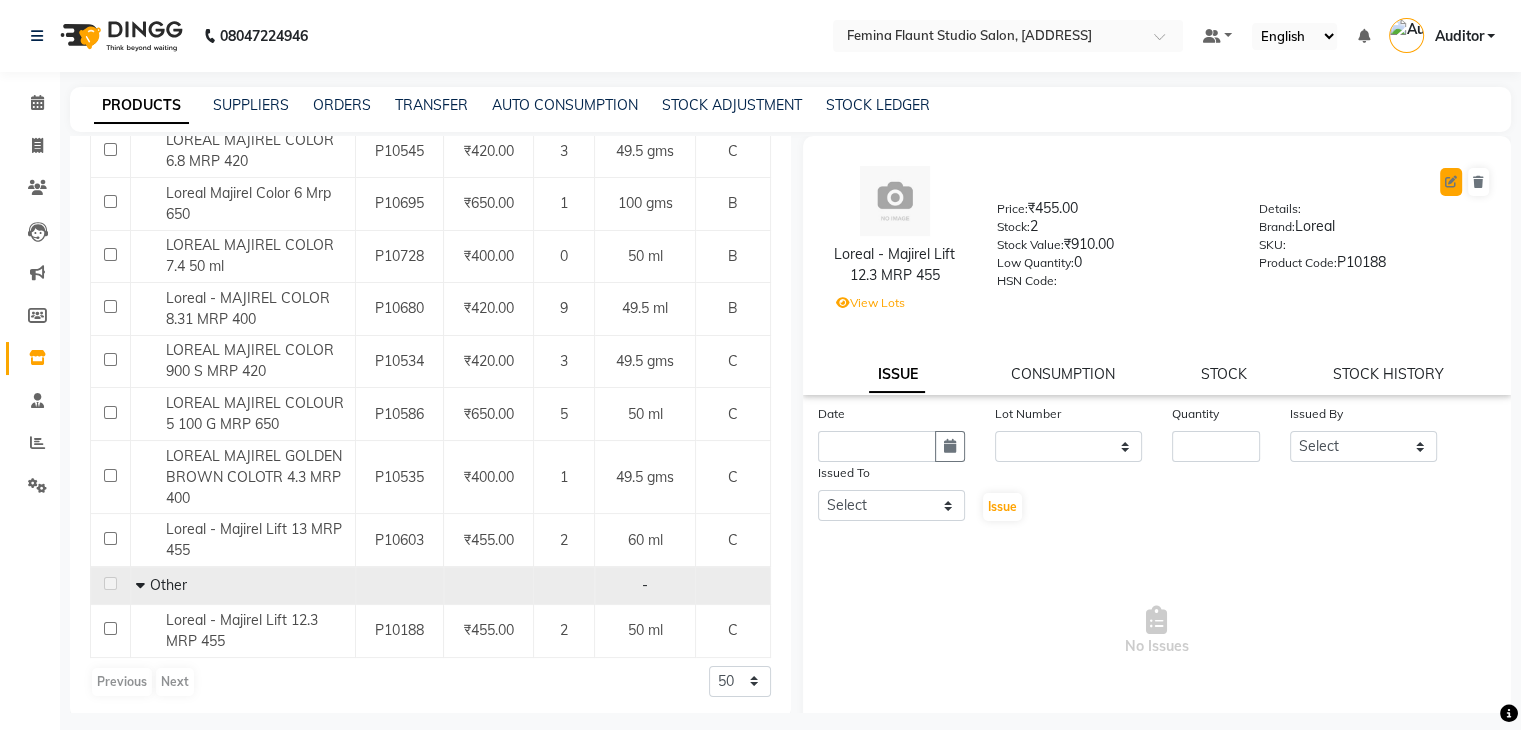 click 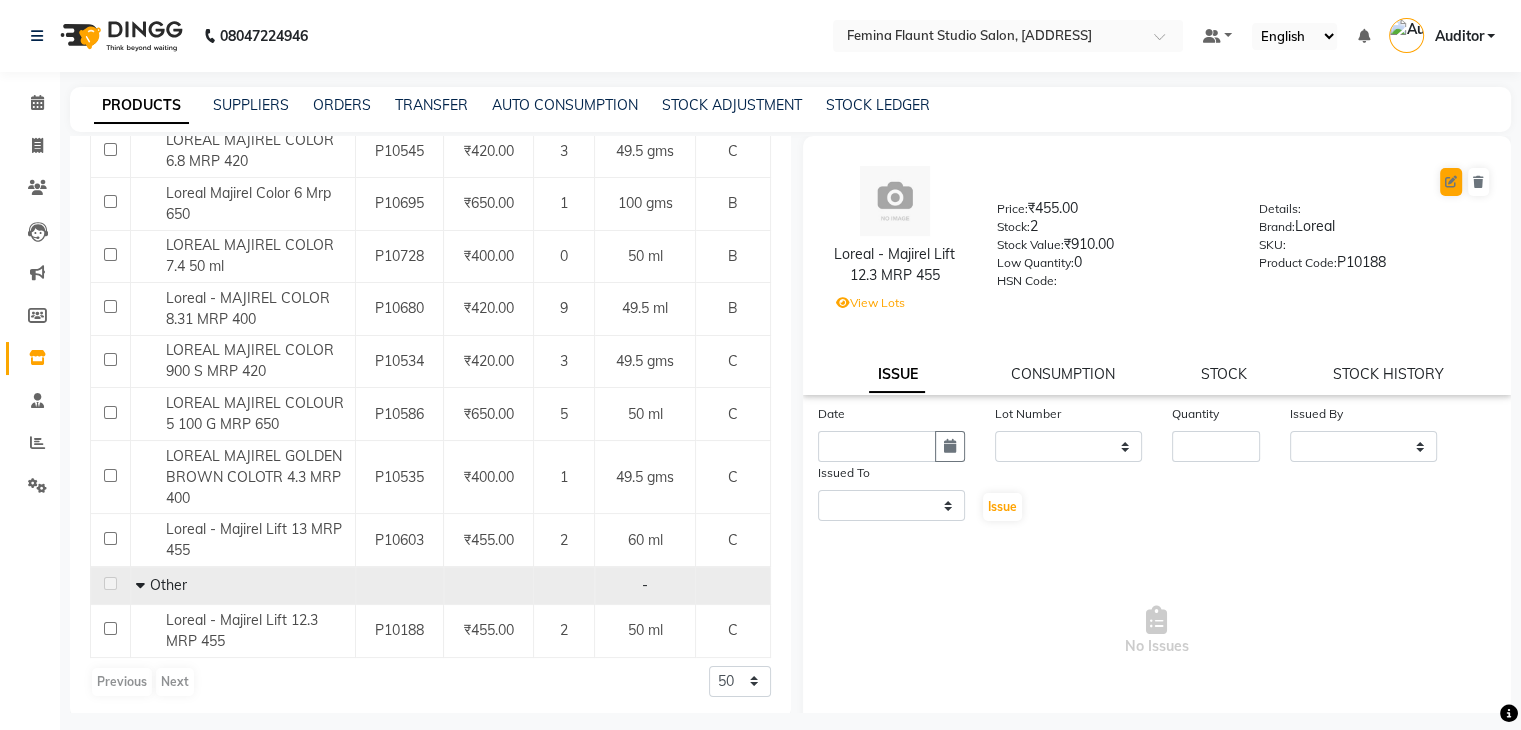 select on "C" 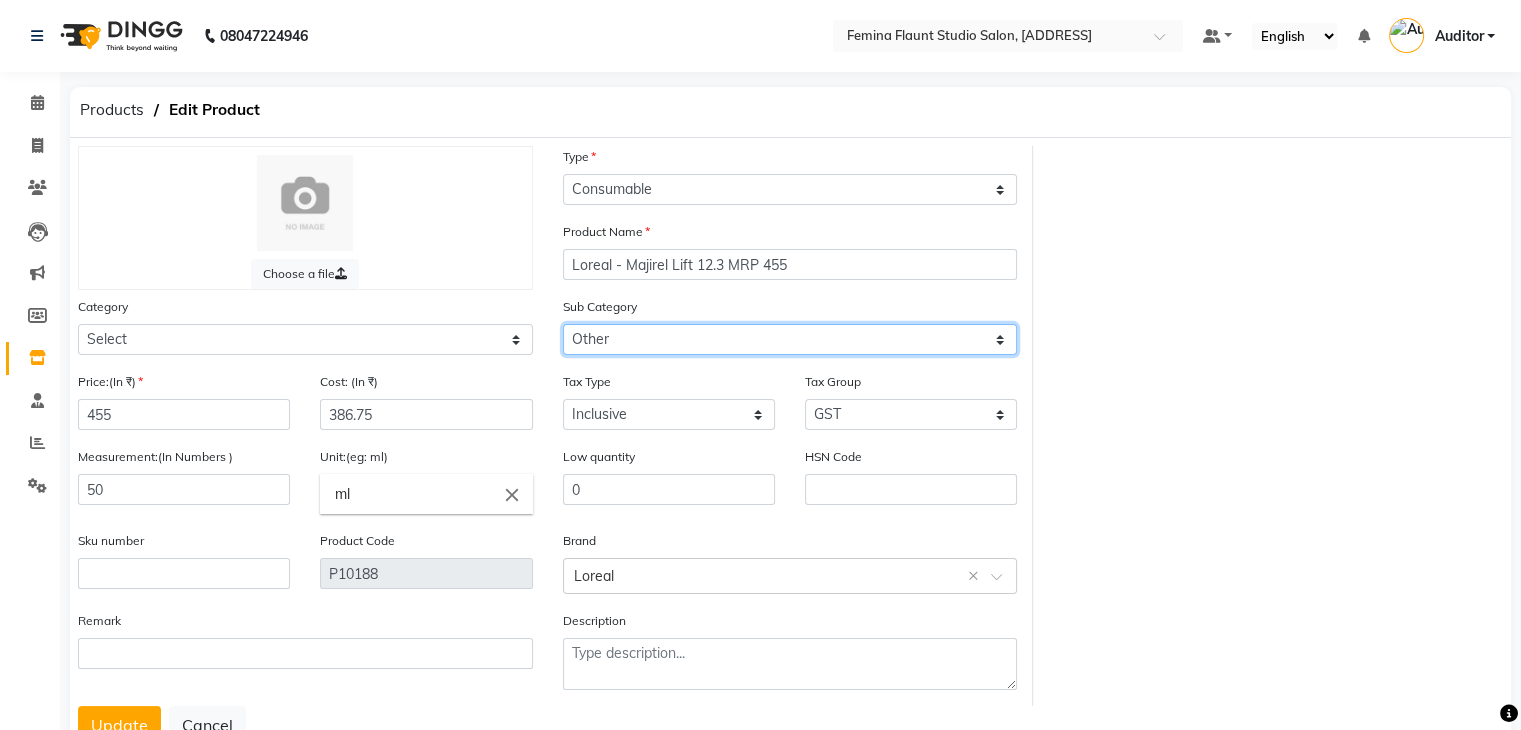 click on "Select Shampoo Conditioner Cream Mask Oil Serum Color Appliances Treatment Styling Kit & Combo Other ROOT DEEP SHAMPOO SKP COLOR FREEZE TREATMENT" 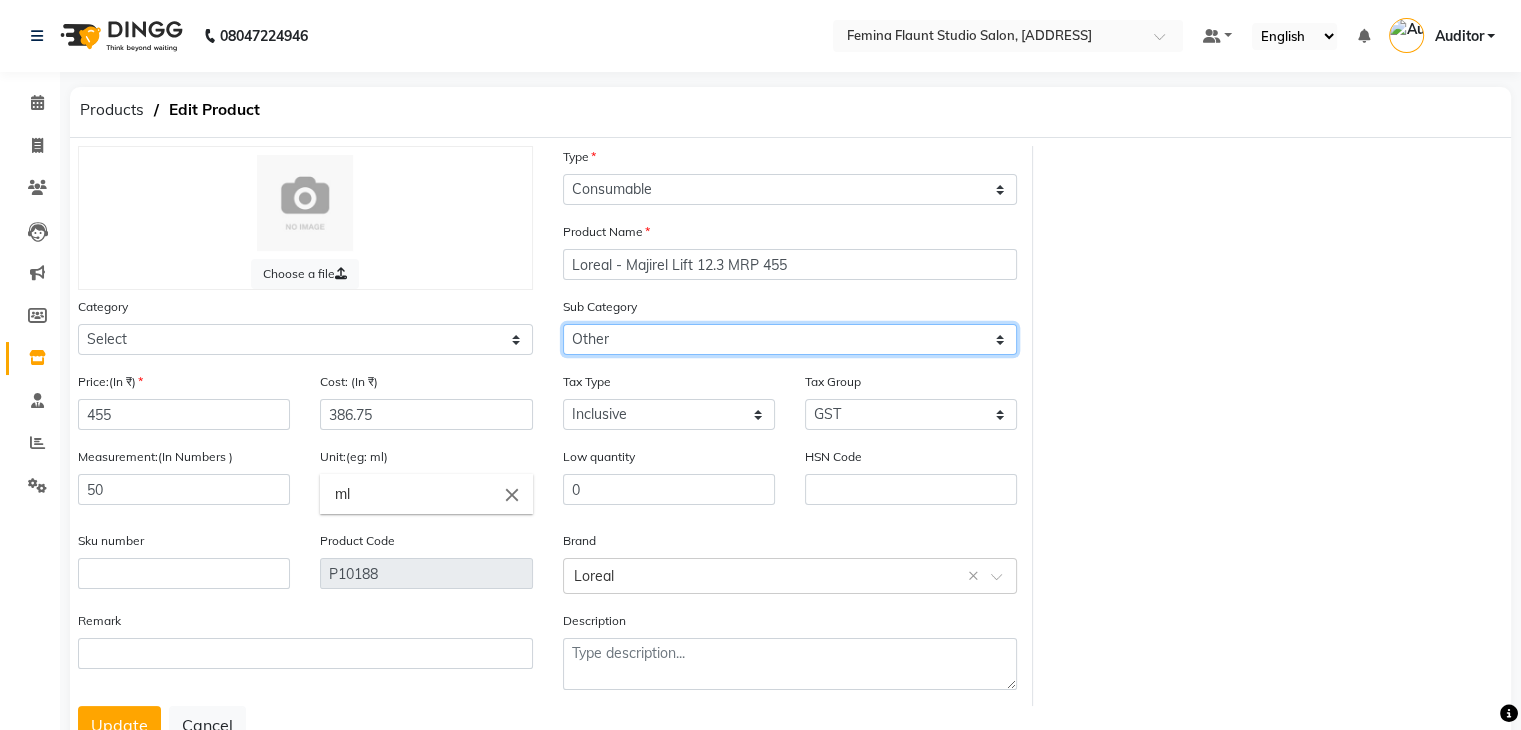 select on "765501107" 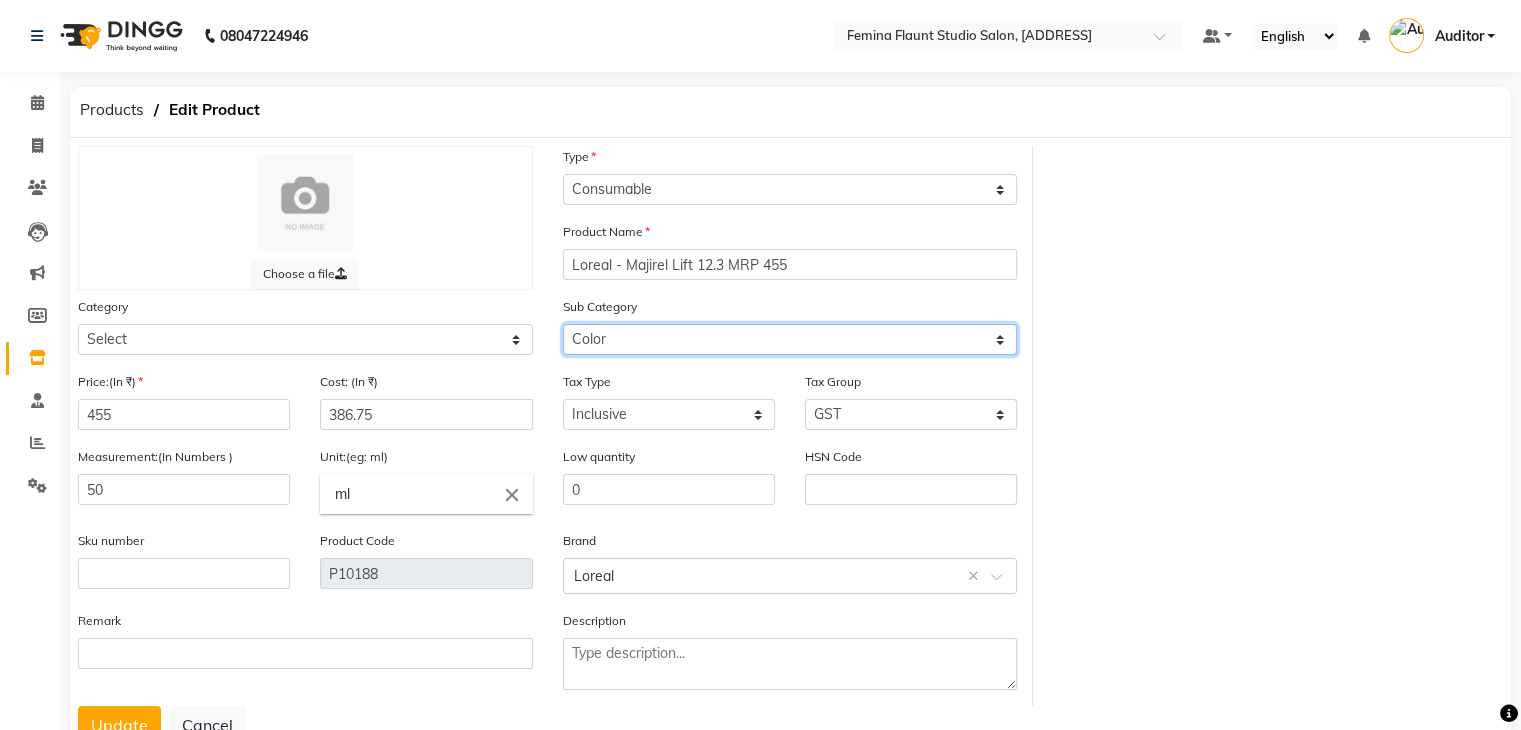 click on "Select Shampoo Conditioner Cream Mask Oil Serum Color Appliances Treatment Styling Kit & Combo Other ROOT DEEP SHAMPOO SKP COLOR FREEZE TREATMENT" 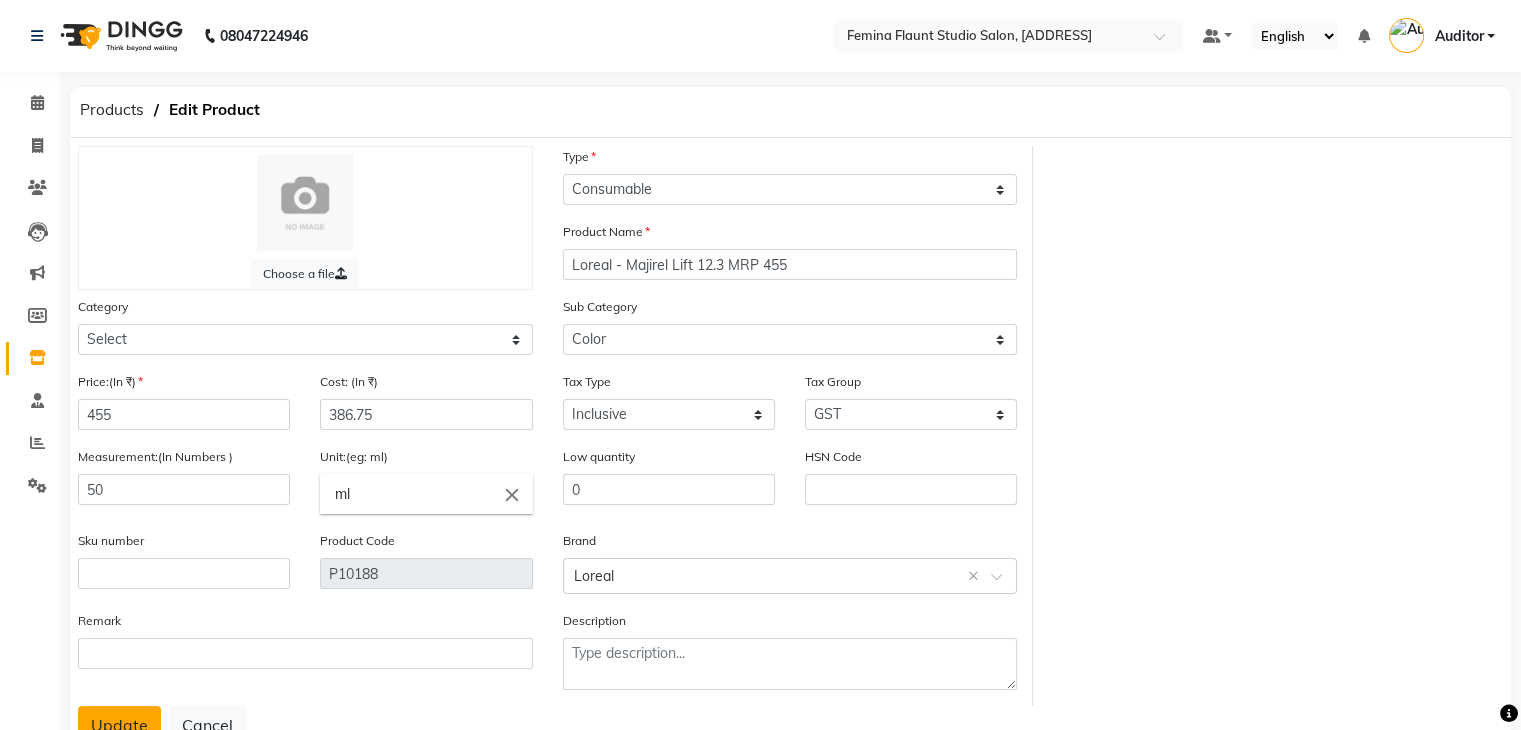 click on "Update" 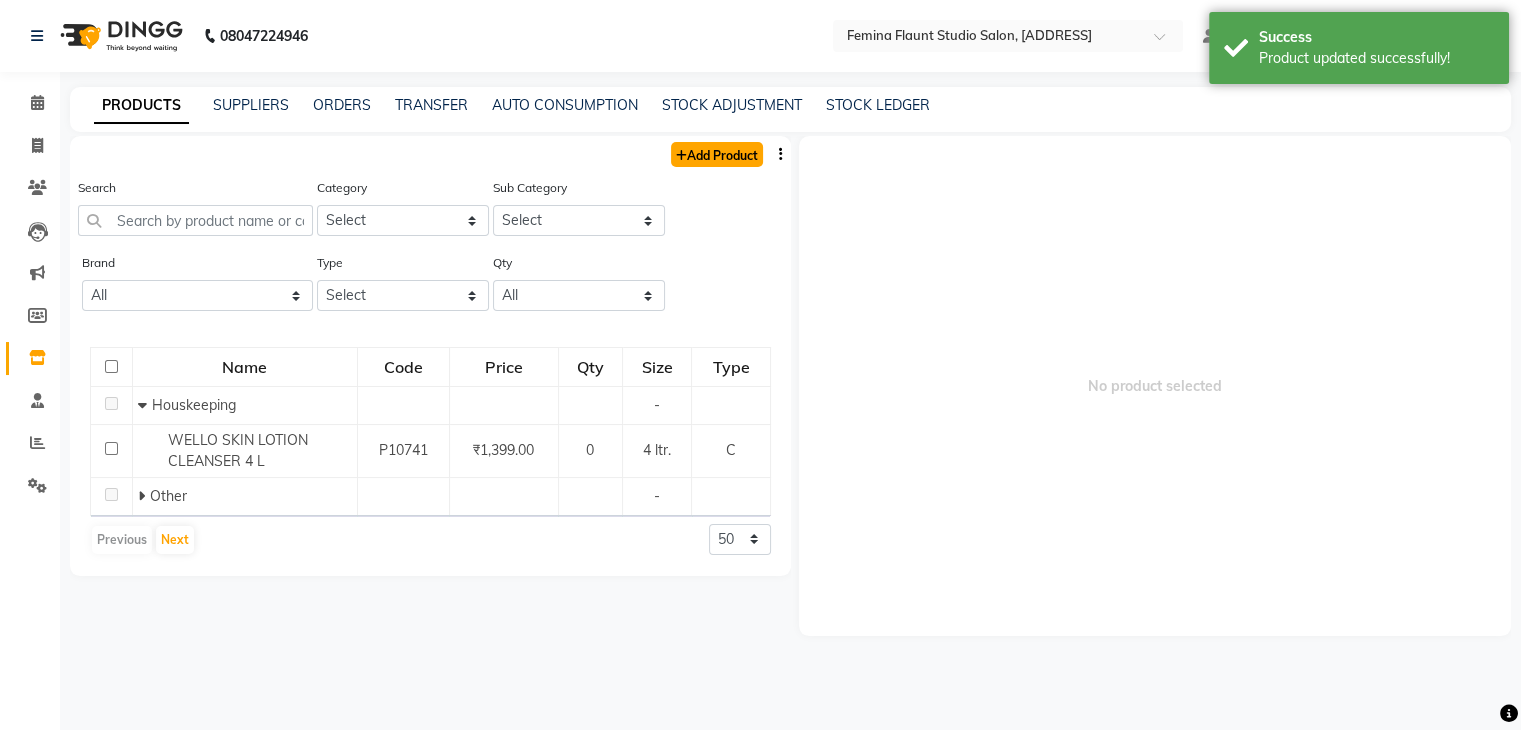 click on "Add Product" 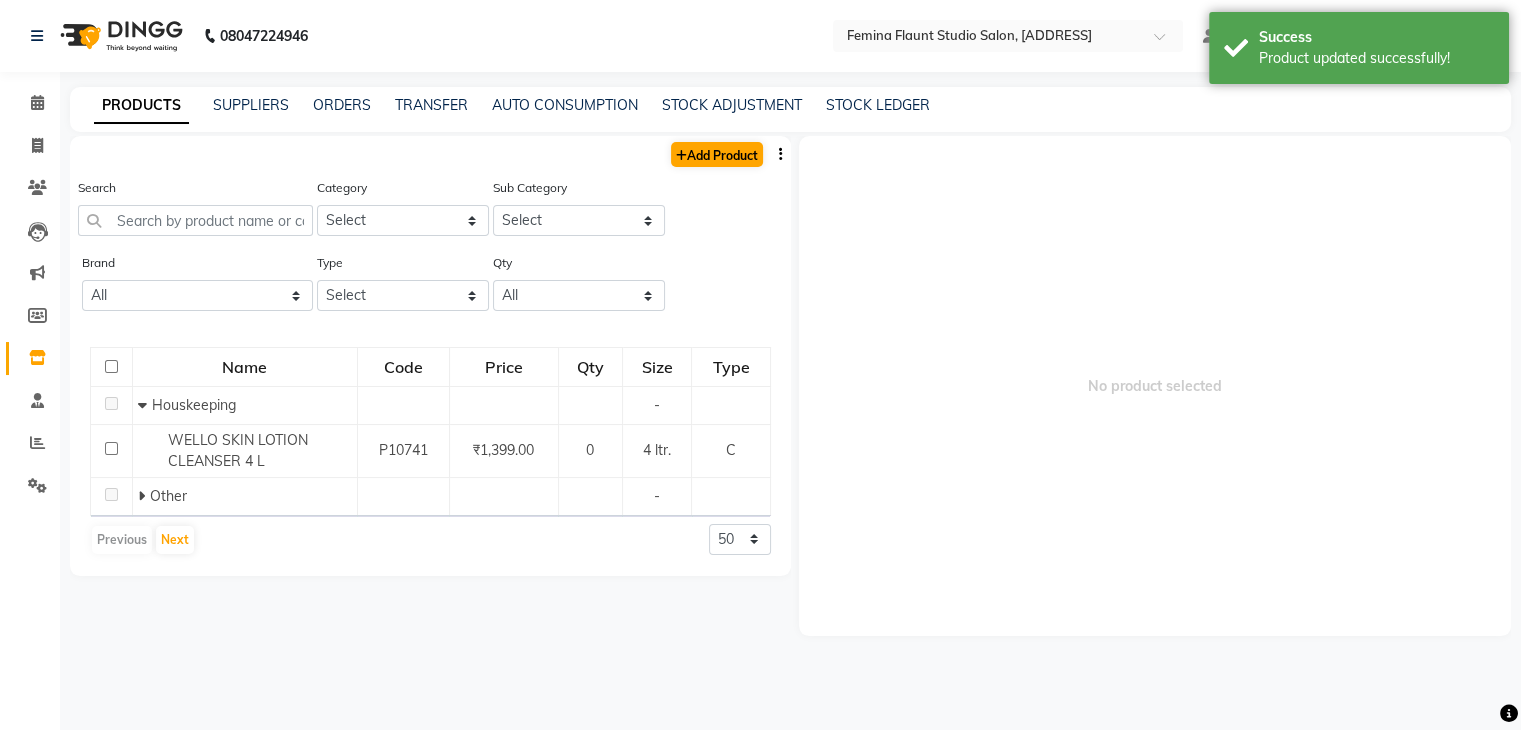 select on "true" 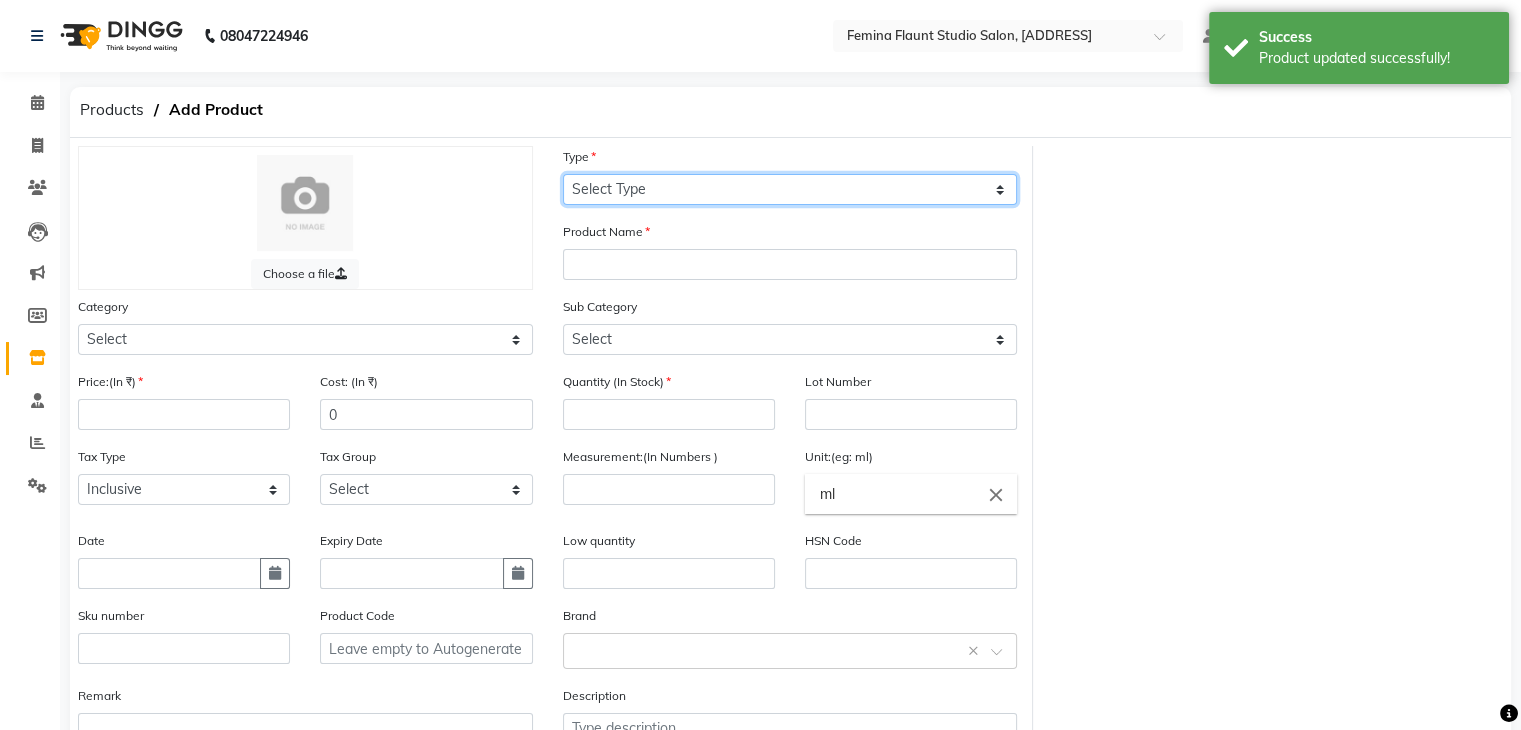 click on "Select Type Both Retail Consumable" 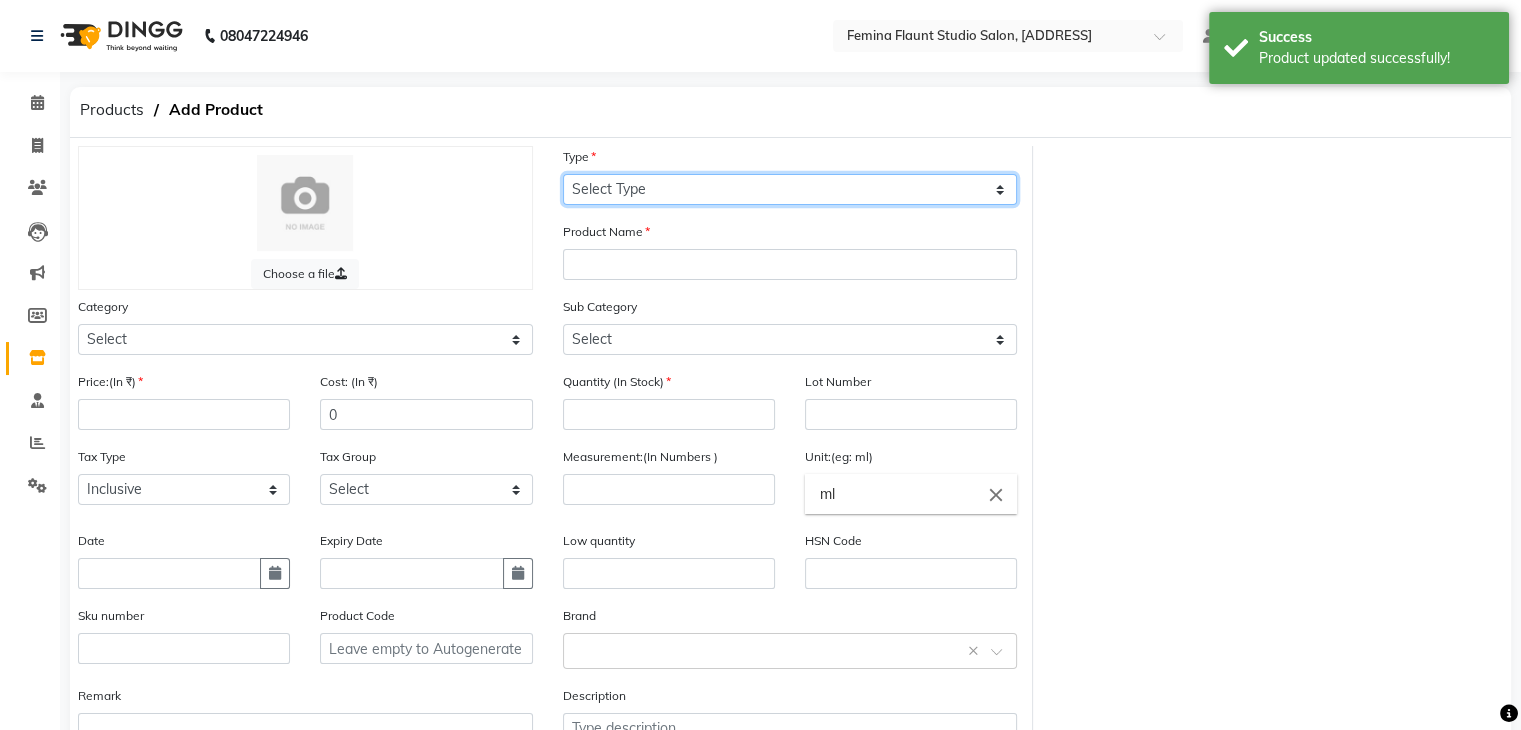 select on "B" 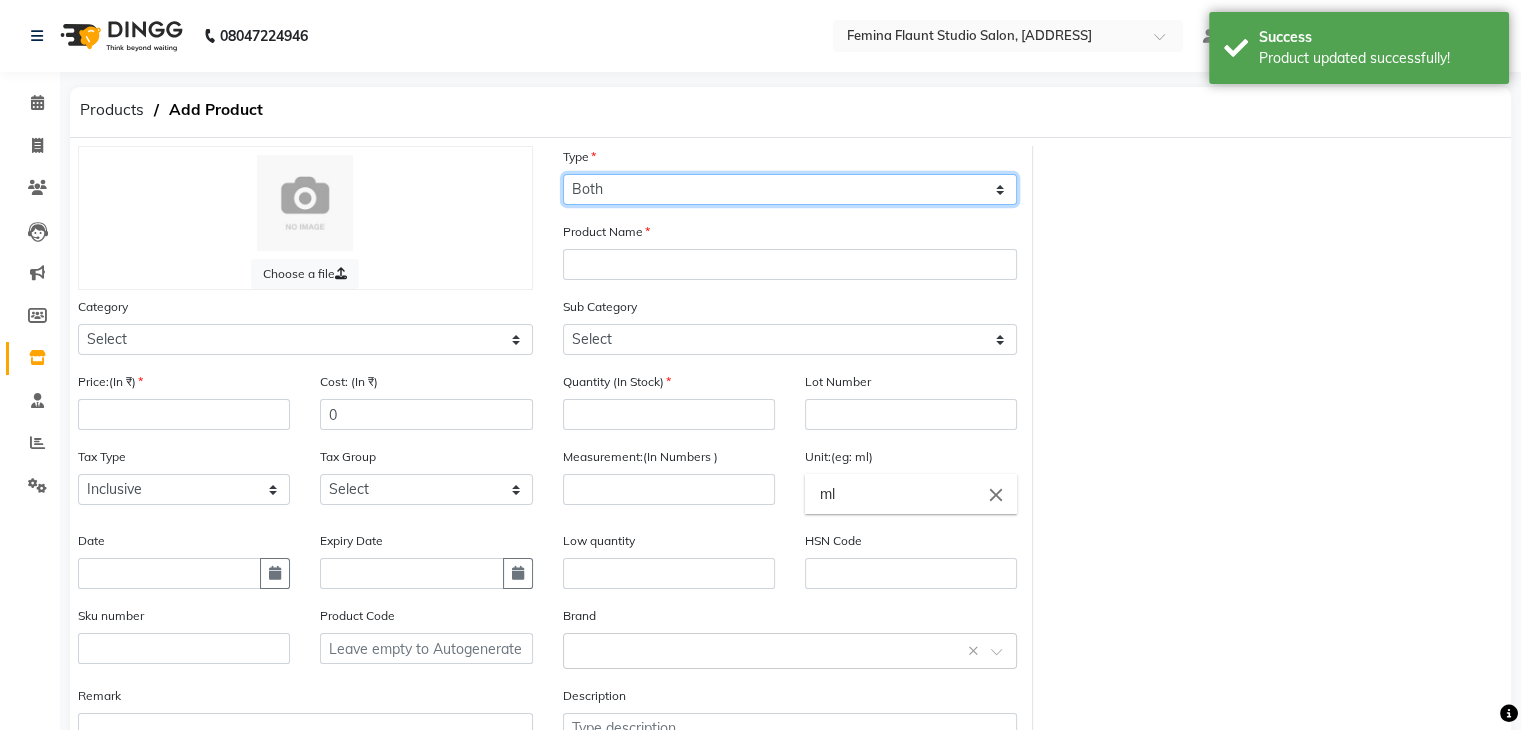 click on "Select Type Both Retail Consumable" 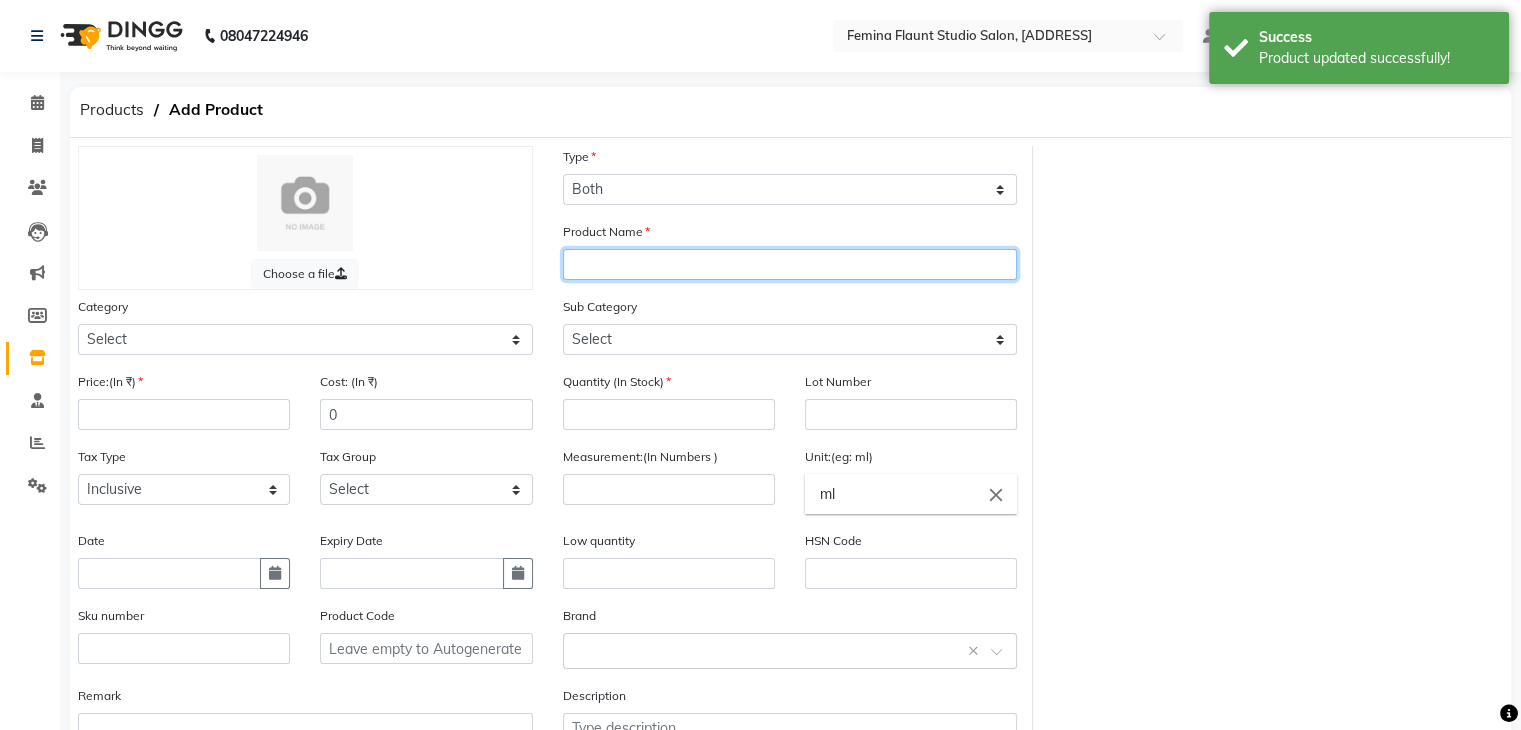 click 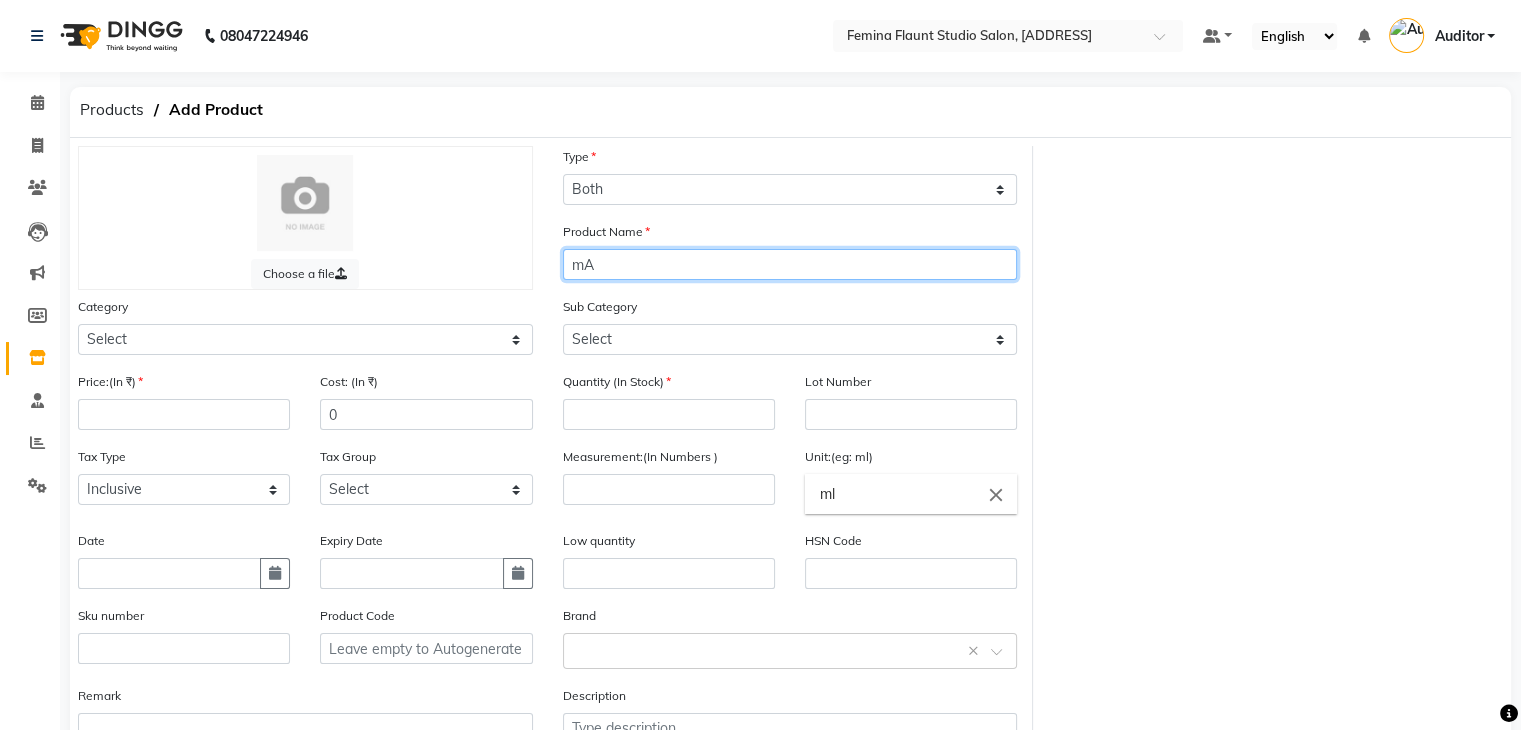 type on "m" 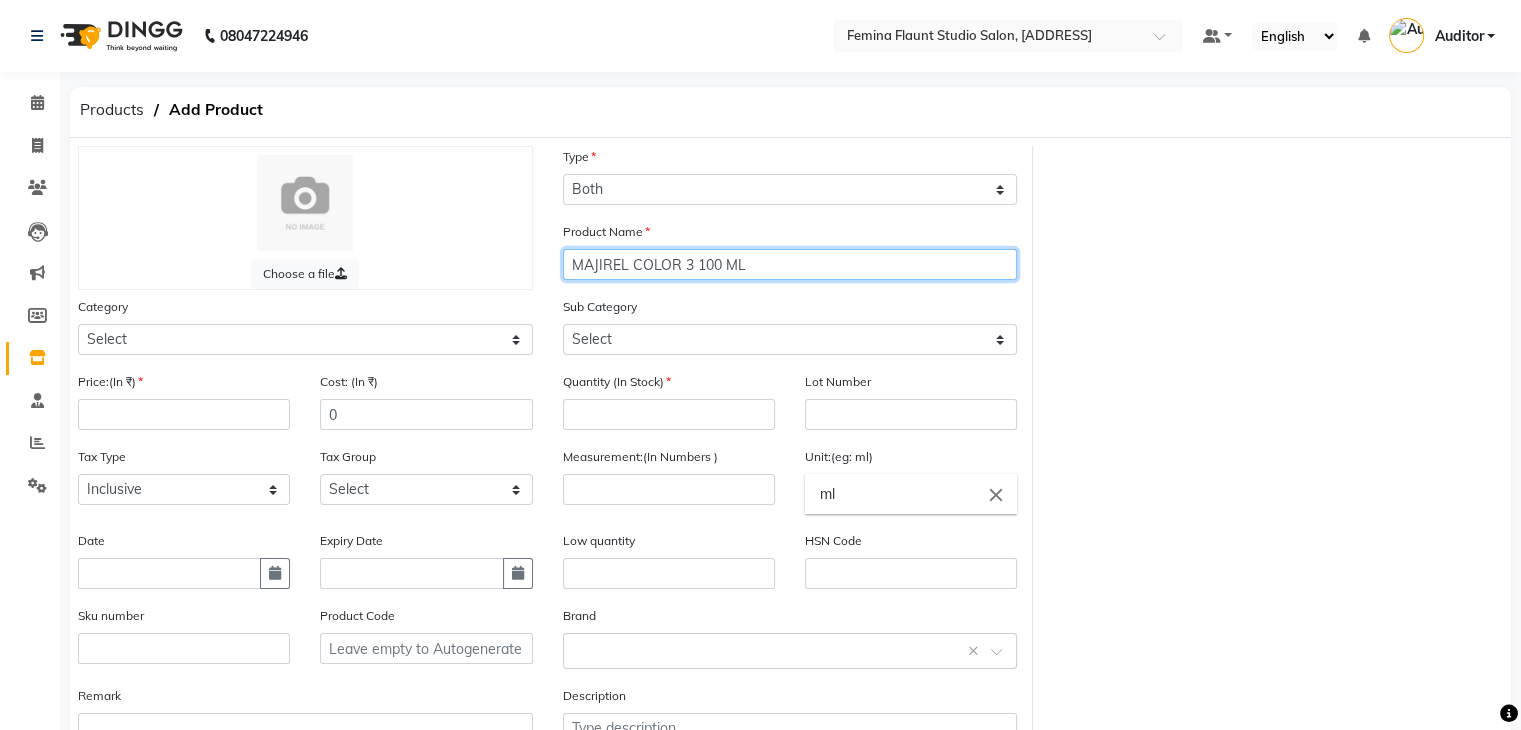 click on "MAJIREL COLOR 3 100 ML" 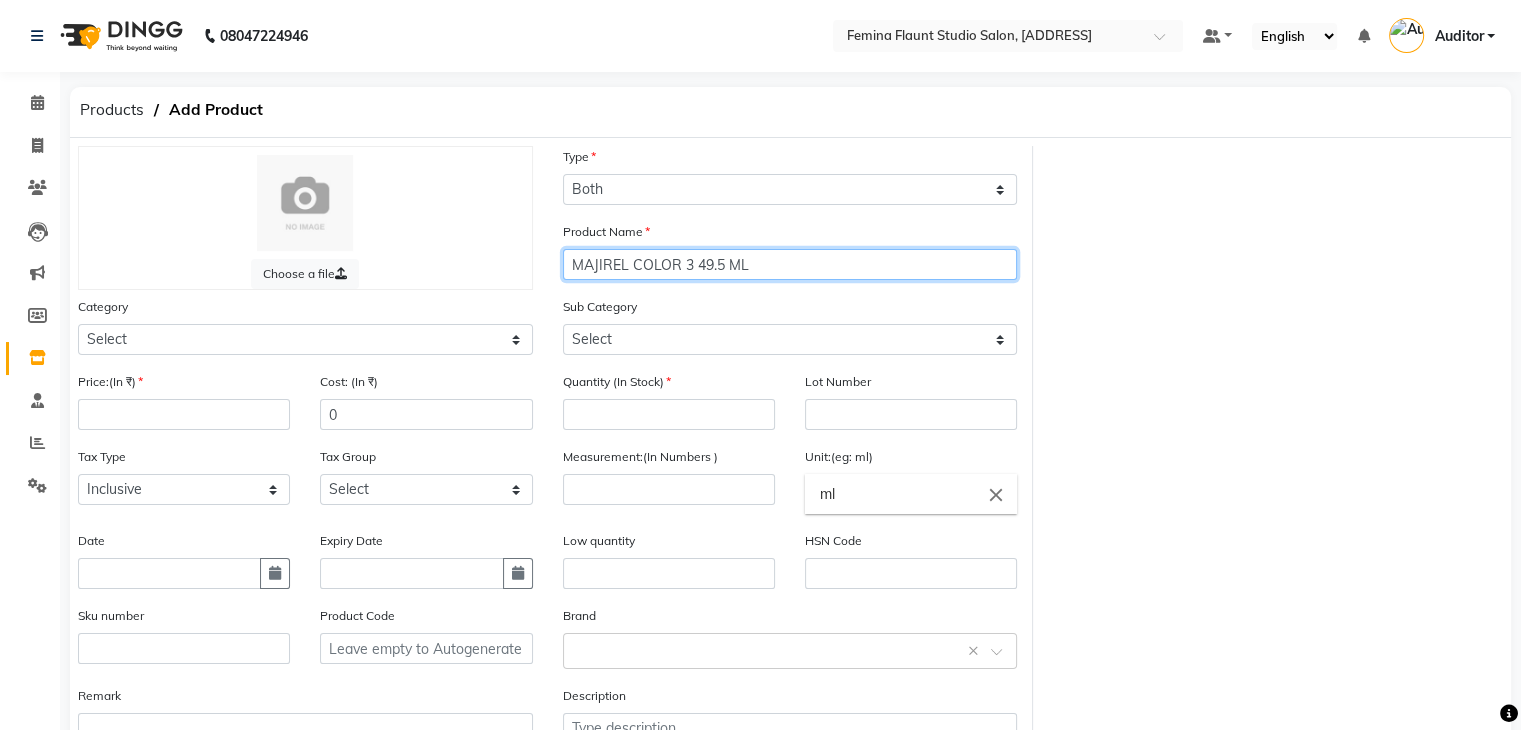 click on "MAJIREL COLOR 3 49.5 ML" 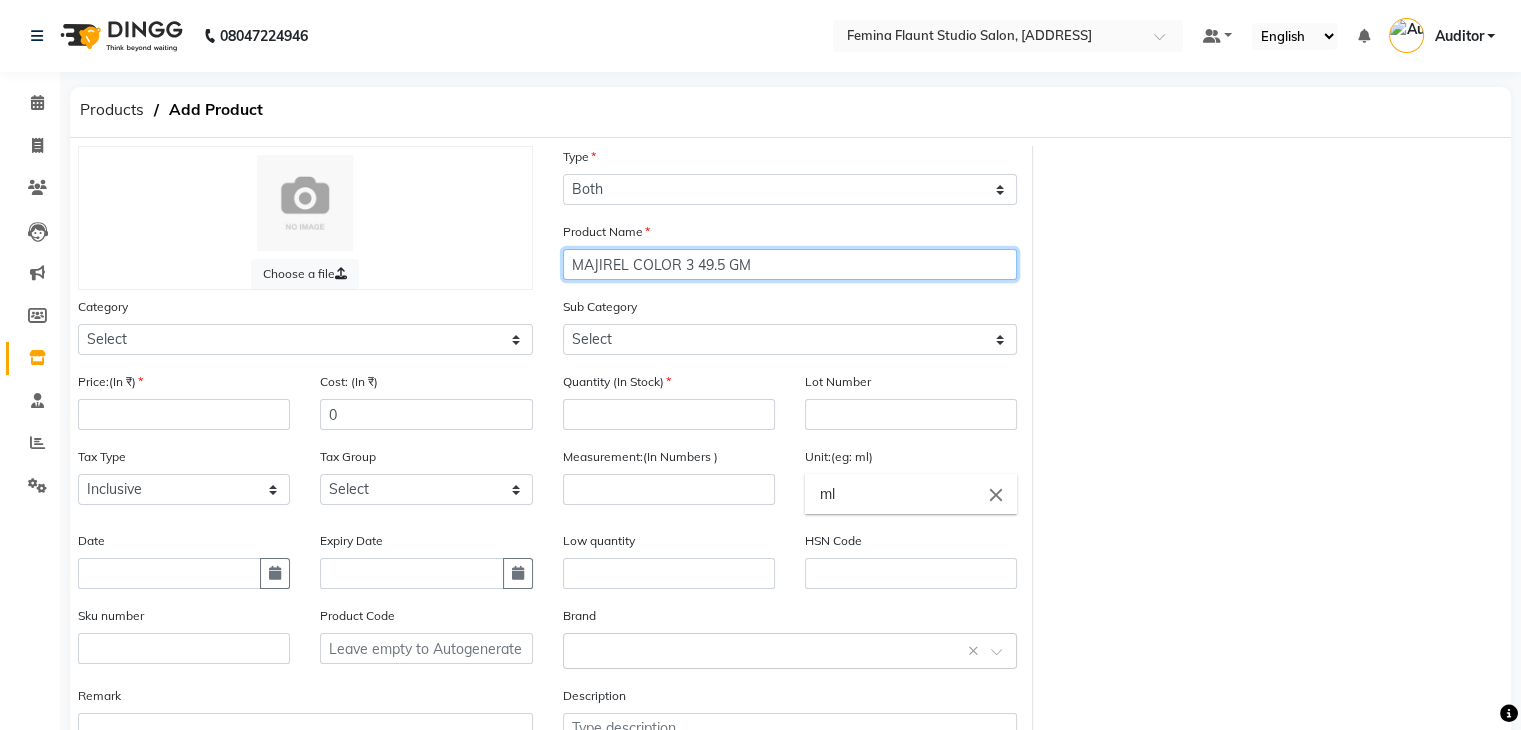 click on "MAJIREL COLOR 3 49.5 GM" 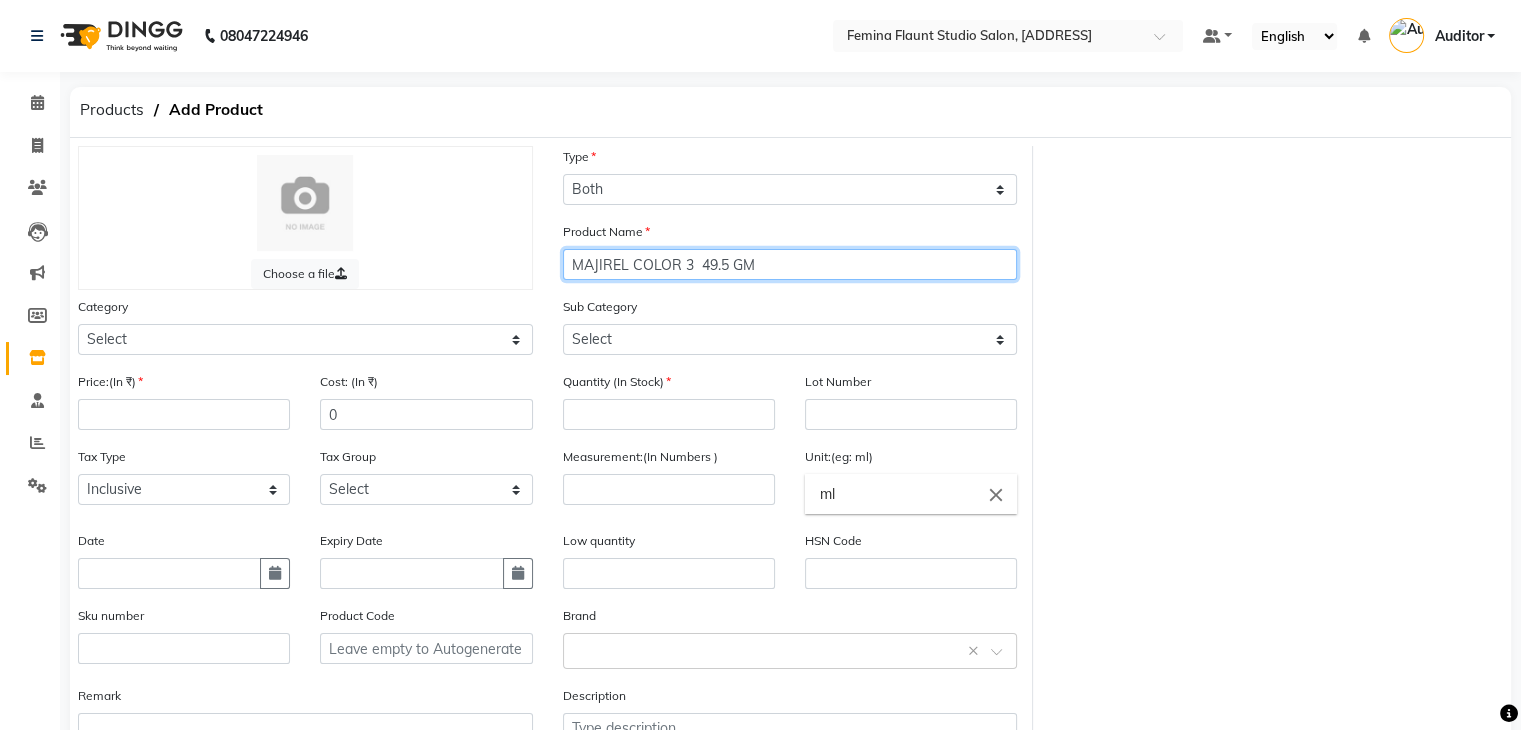 type on "MAJIREL COLOR 3  49.5 GM" 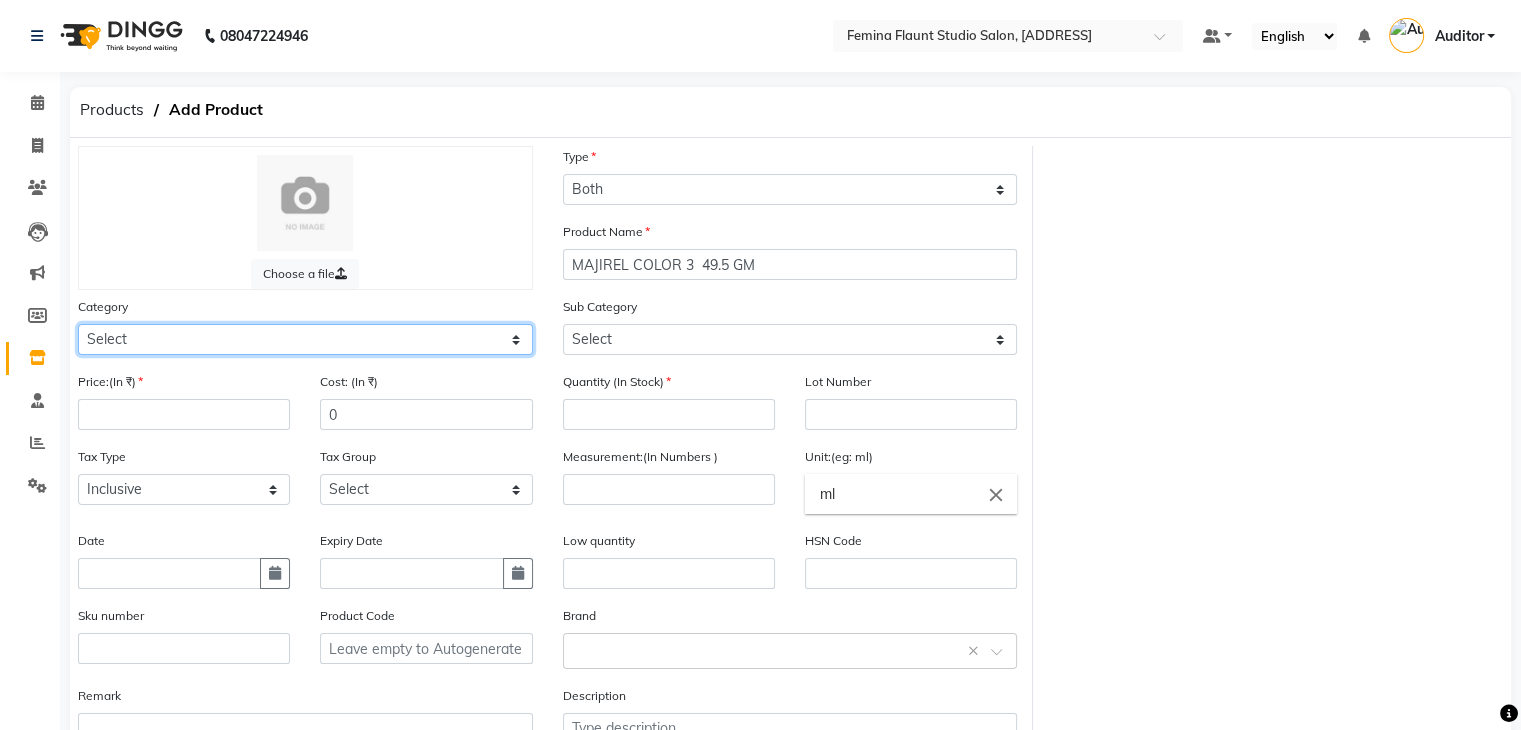 click on "Select Hair Skin Makeup Personal Care Appliances Beard Waxing Disposable Threading Hands and Feet Beauty Planet Botox Cadiveu Casmara Cheryls Loreal Olaplex HAIR gk salon use skyndore darmalogica Other" 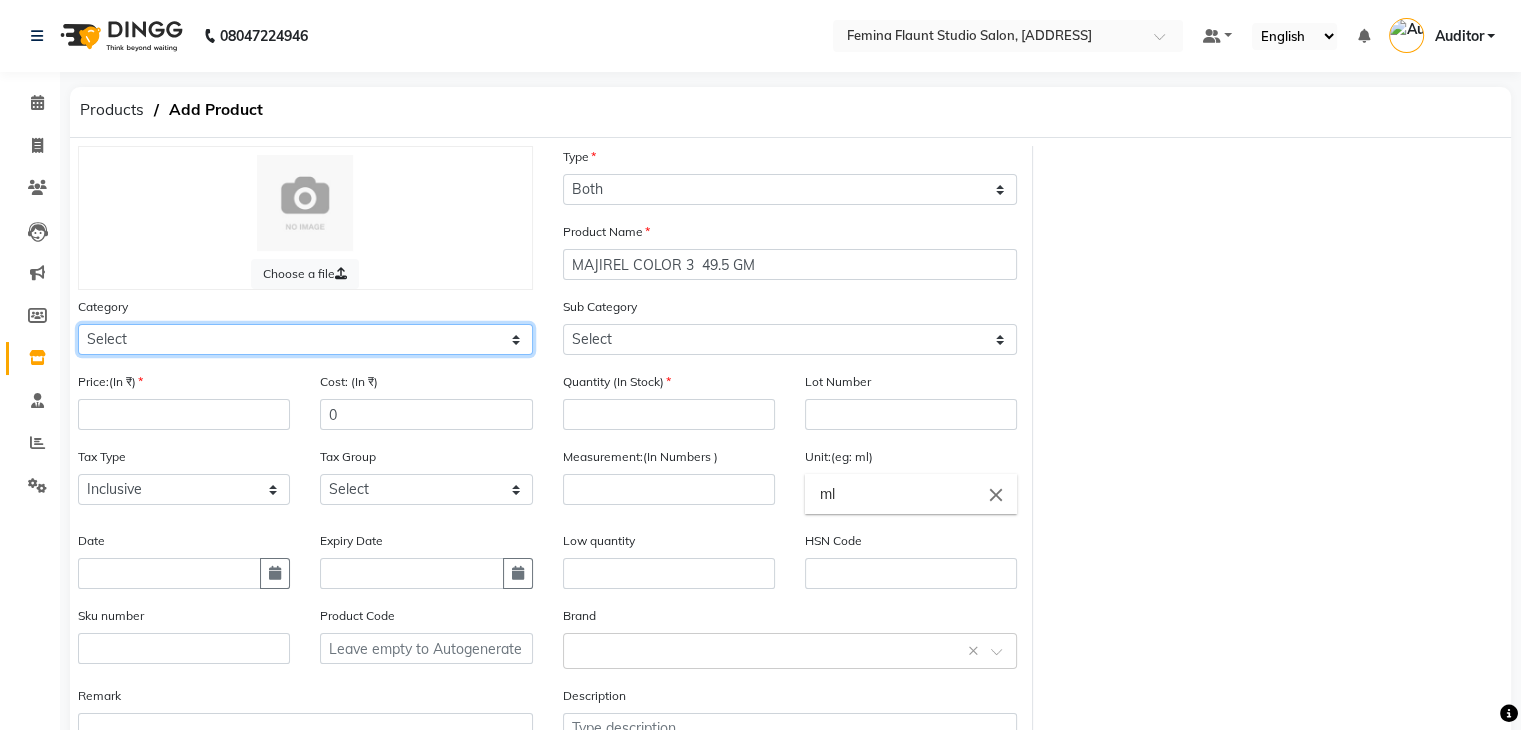 select on "[NUMBER]" 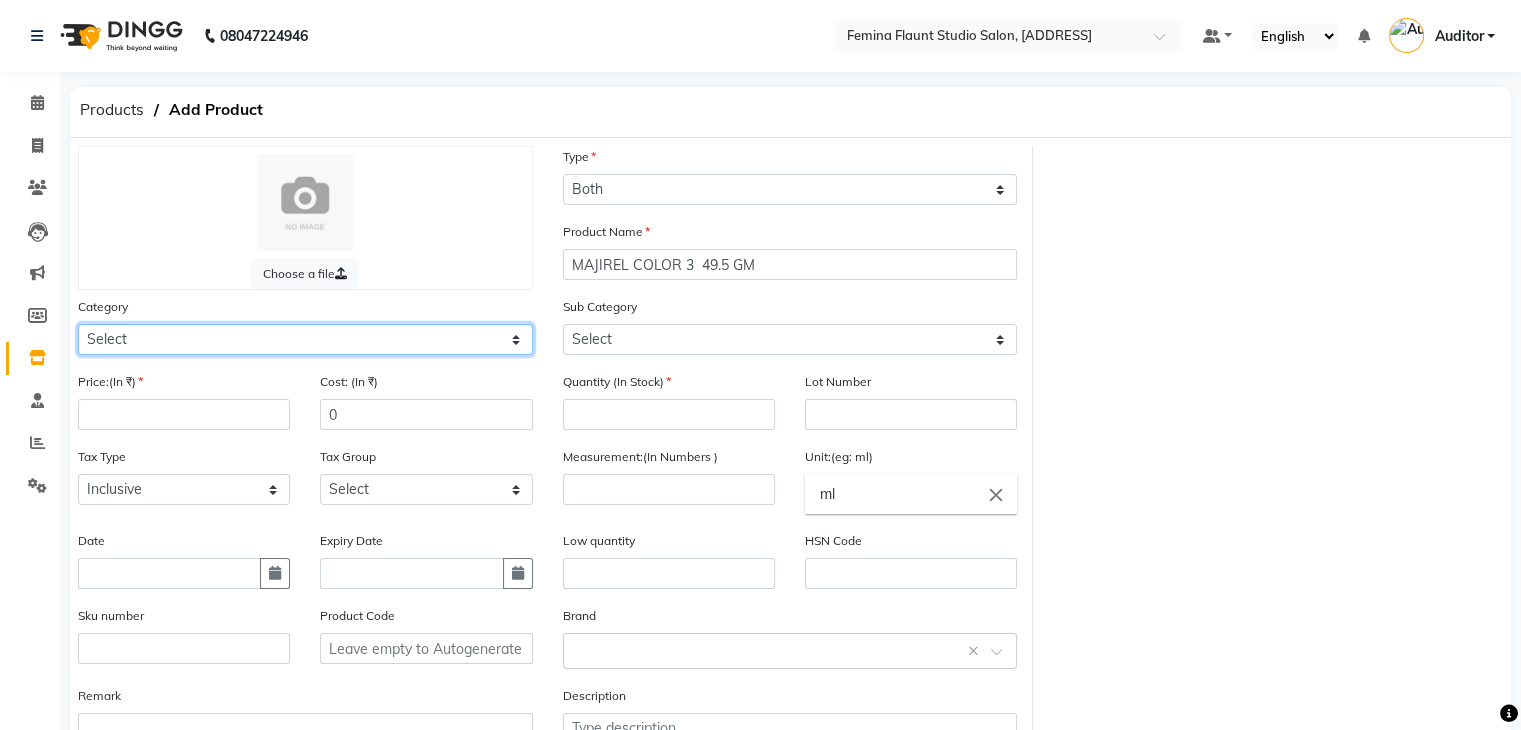 click on "Select Hair Skin Makeup Personal Care Appliances Beard Waxing Disposable Threading Hands and Feet Beauty Planet Botox Cadiveu Casmara Cheryls Loreal Olaplex HAIR gk salon use skyndore darmalogica Other" 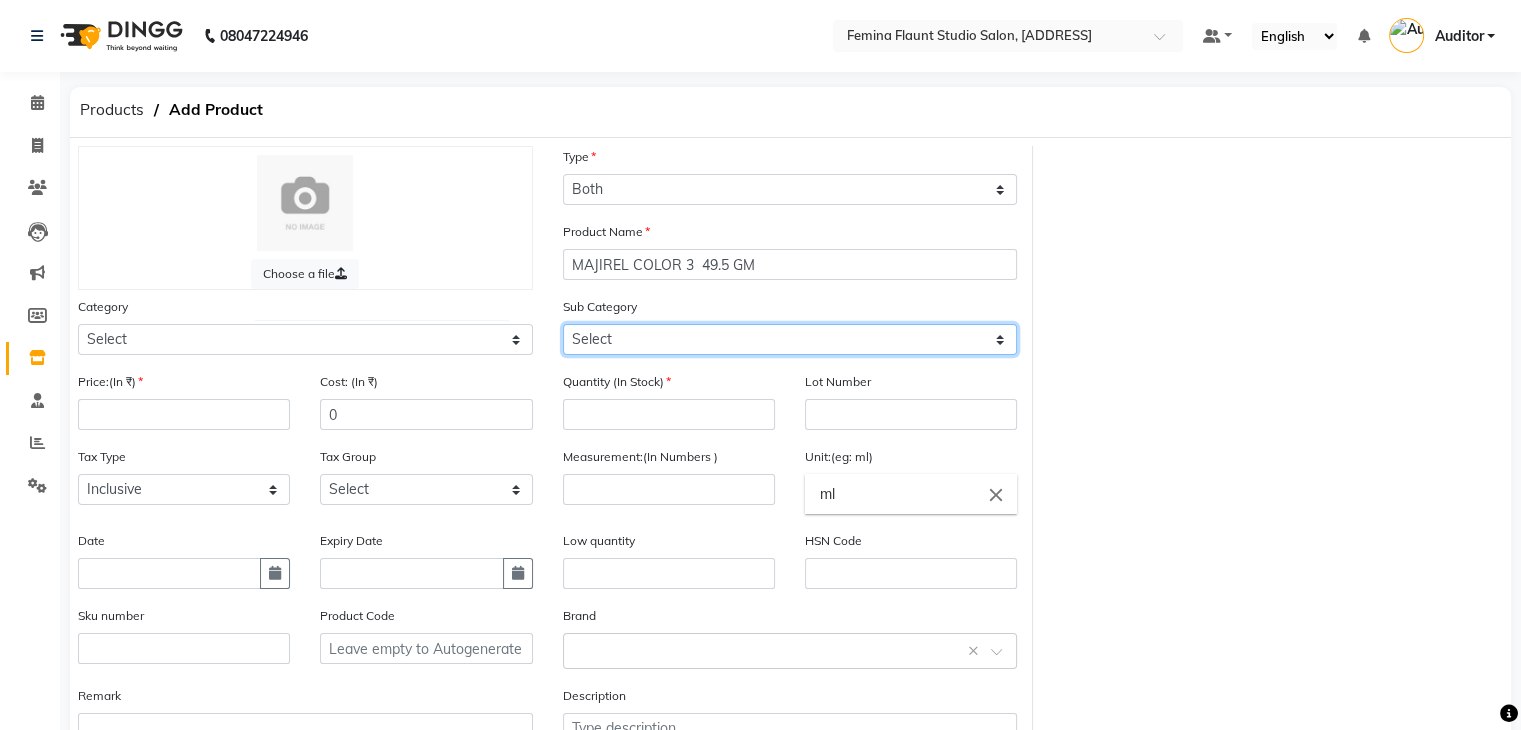 click on "Select Shampoo Conditioner Cream Mask Oil Serum Color Appliances Treatment Styling Kit & Combo Other ROOT DEEP SHAMPOO SKP COLOR FREEZE TREATMENT" 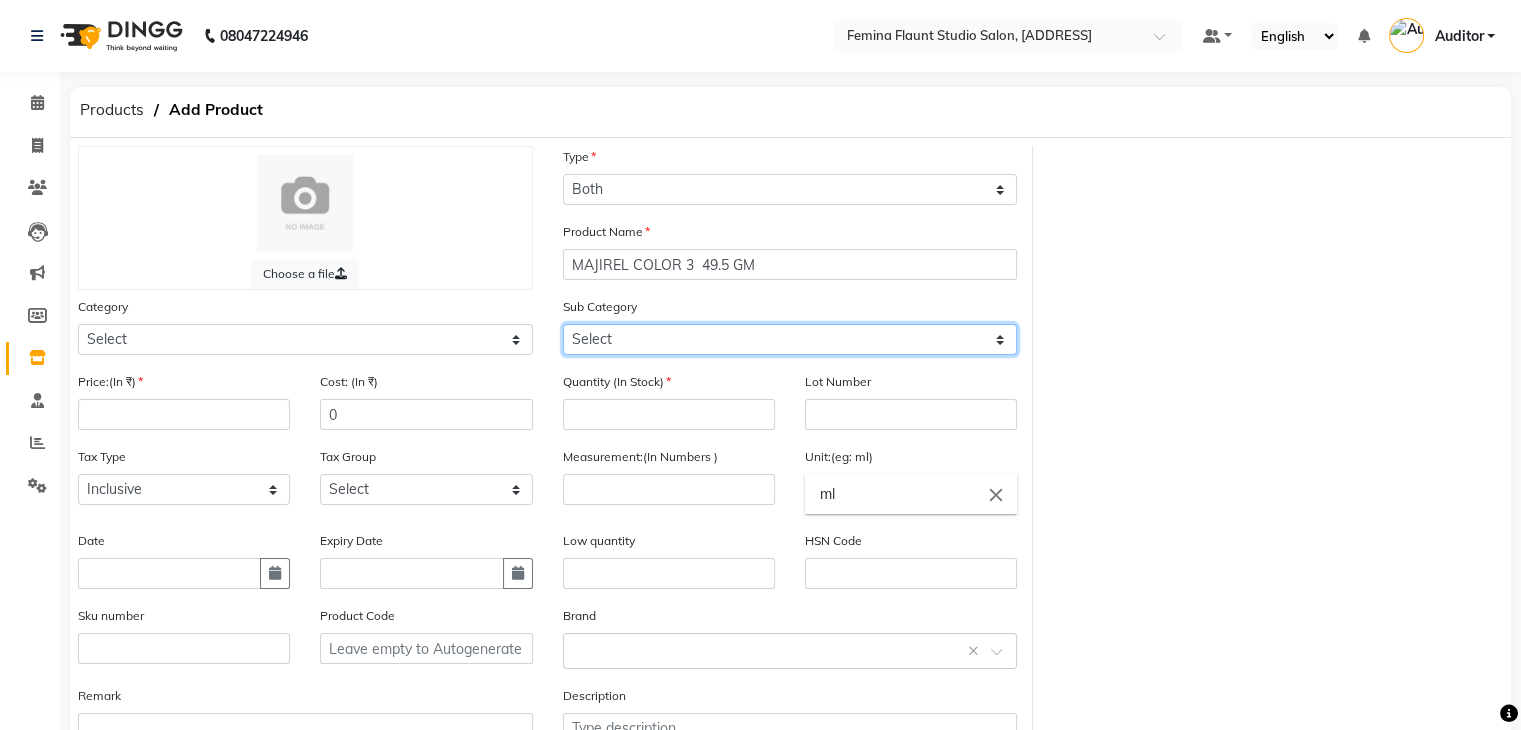 select on "765501107" 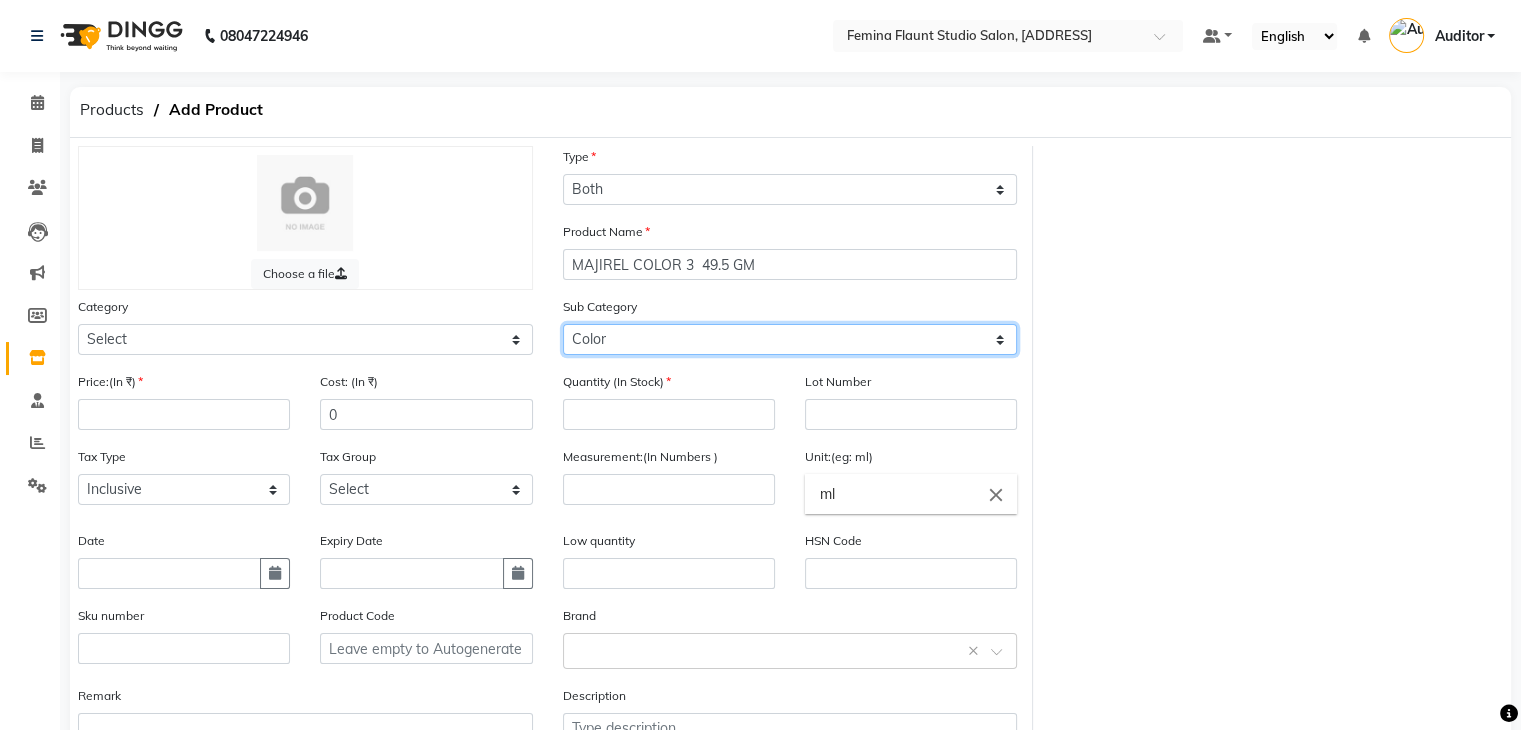 click on "Select Shampoo Conditioner Cream Mask Oil Serum Color Appliances Treatment Styling Kit & Combo Other ROOT DEEP SHAMPOO SKP COLOR FREEZE TREATMENT" 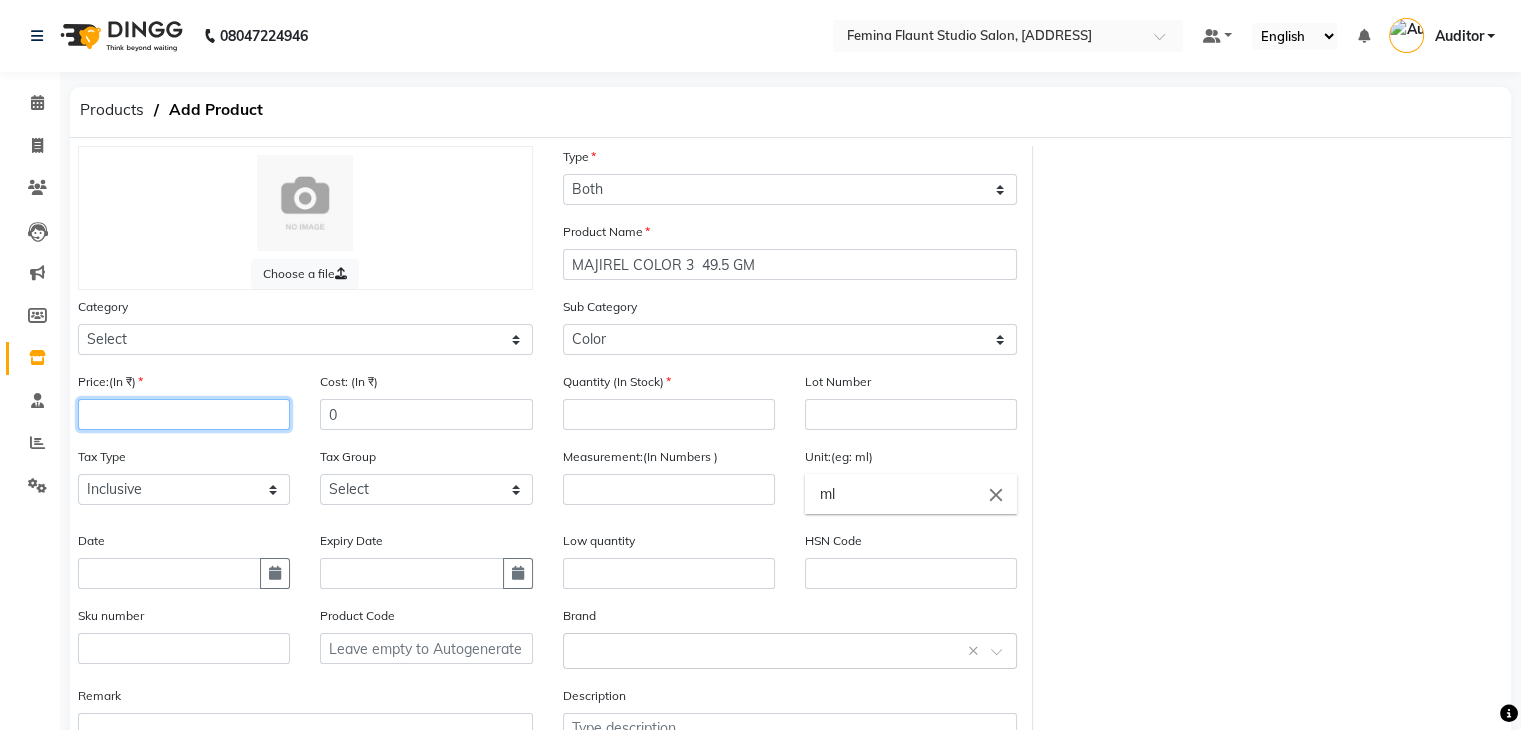 click 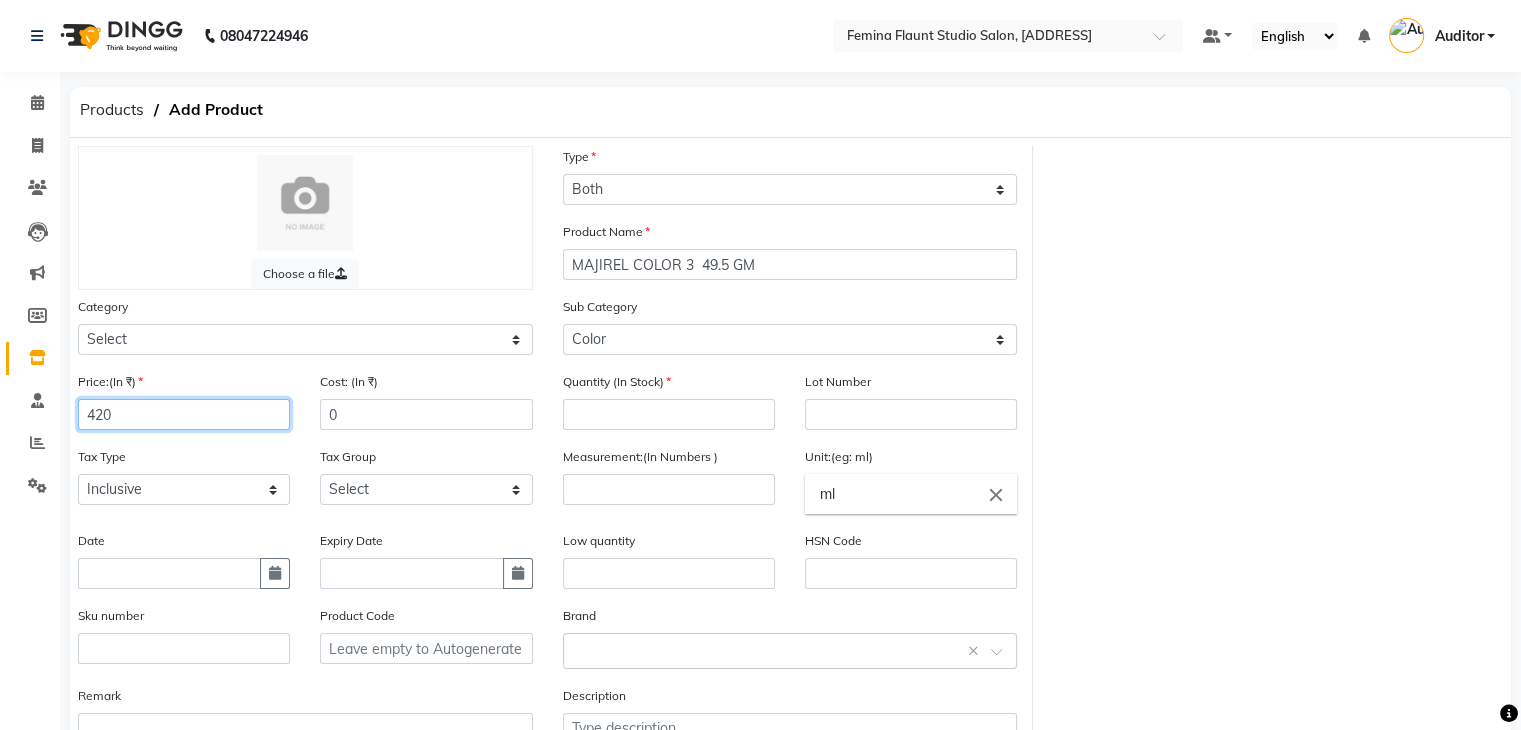 type on "420" 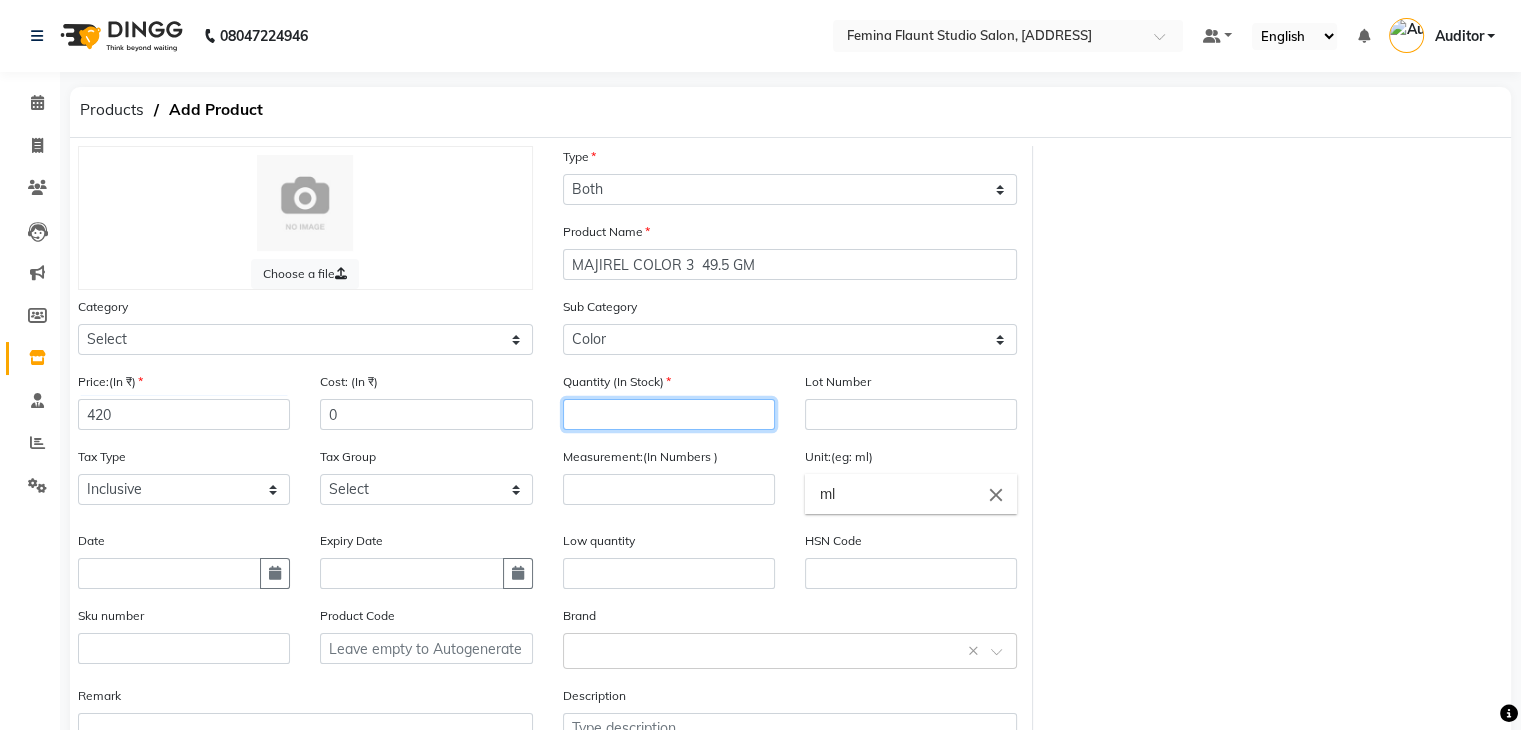 click 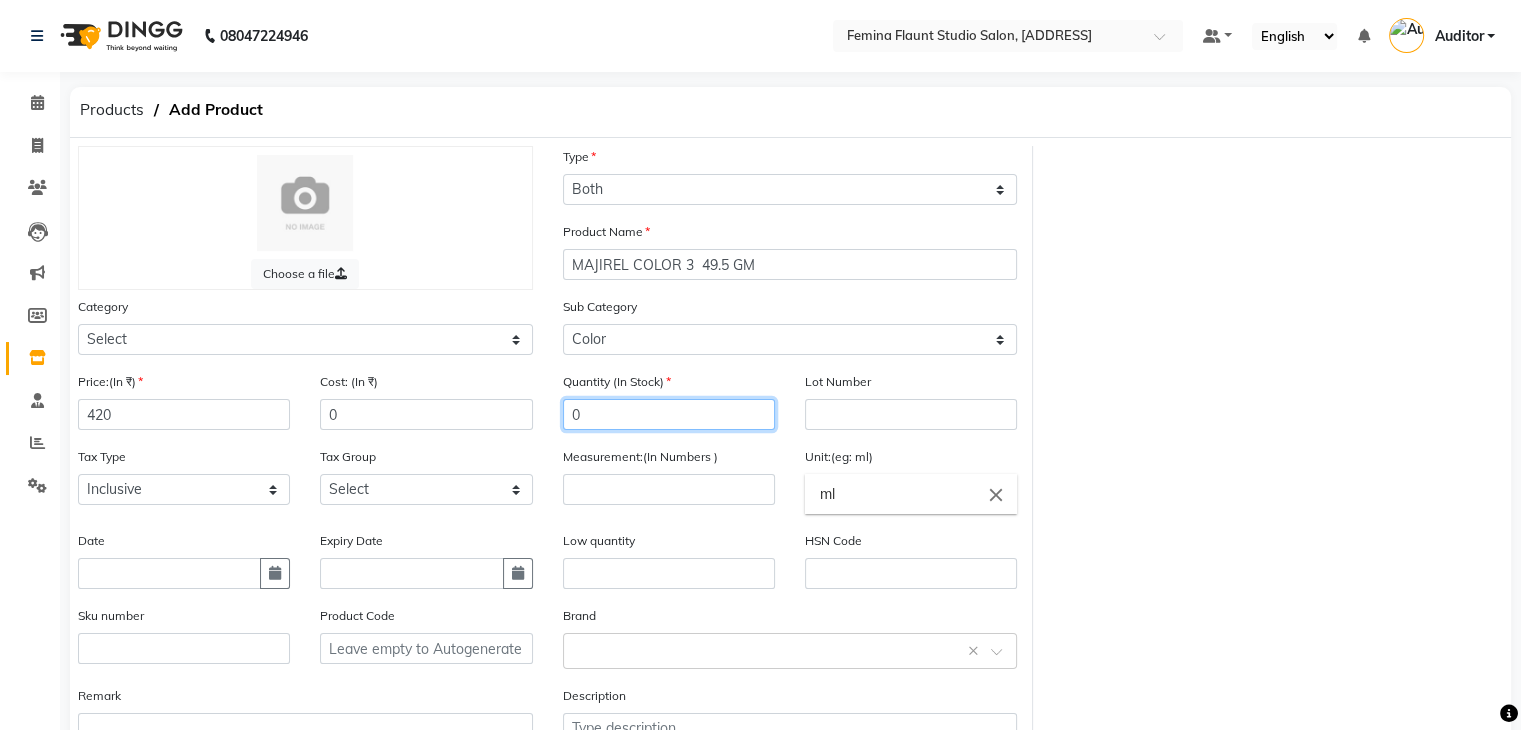 type on "0" 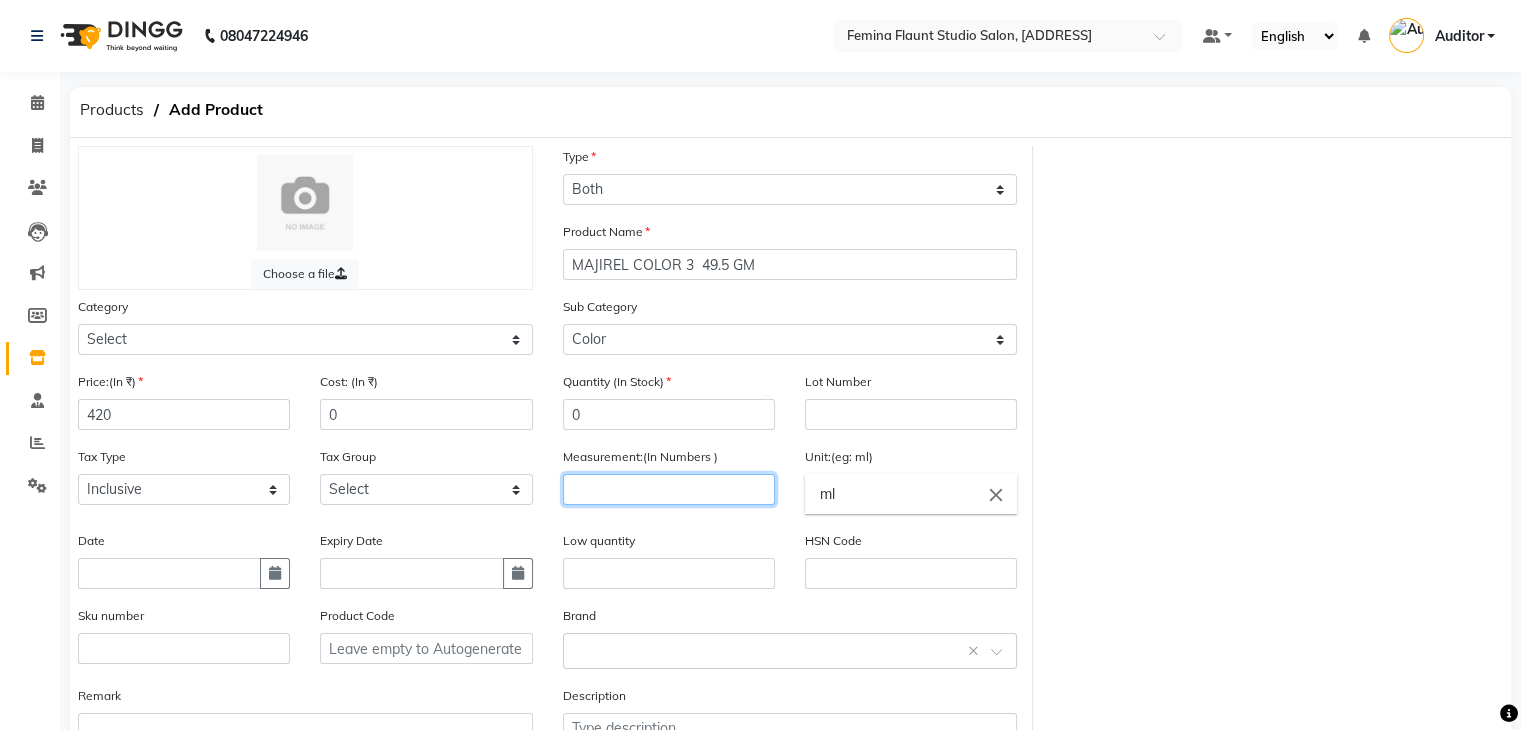 click 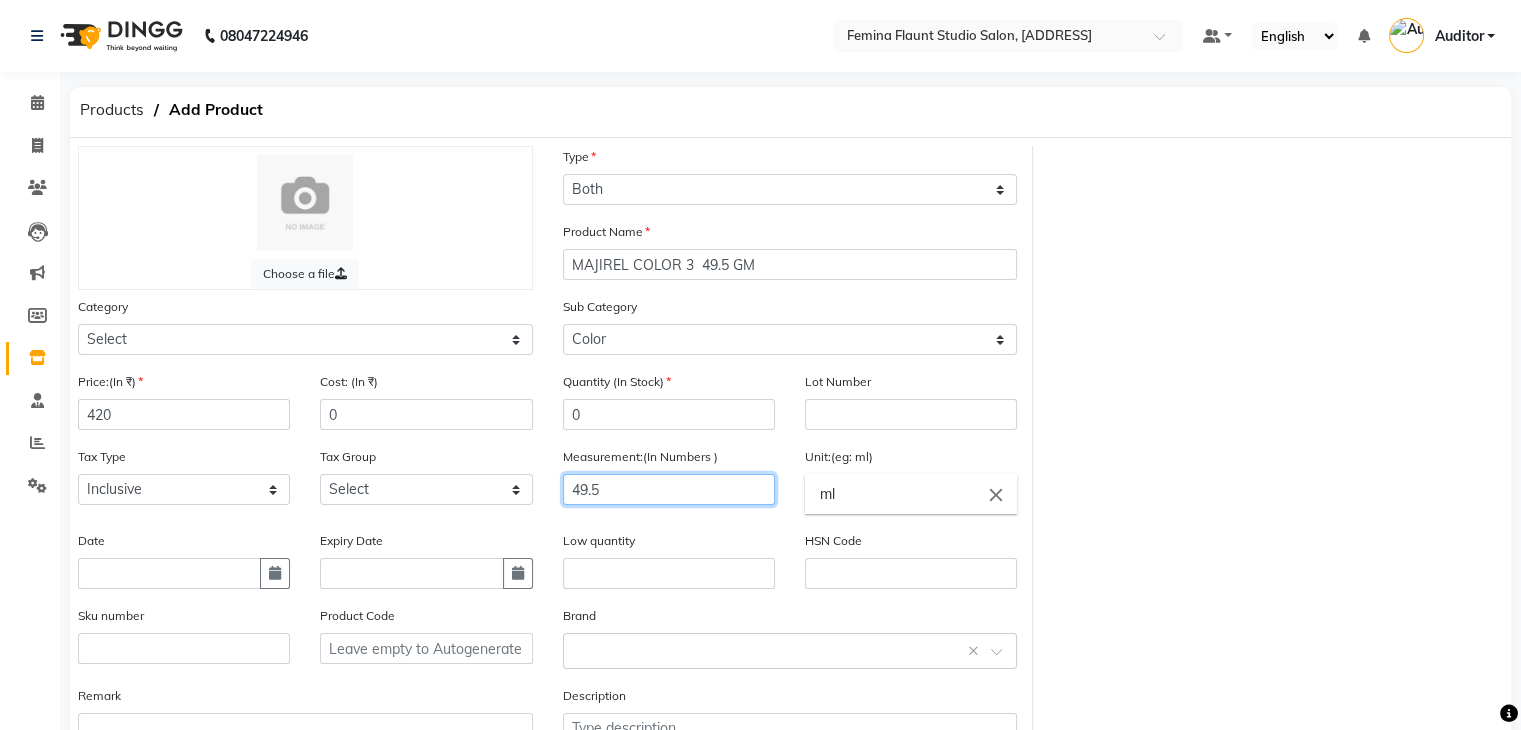 type on "49.5" 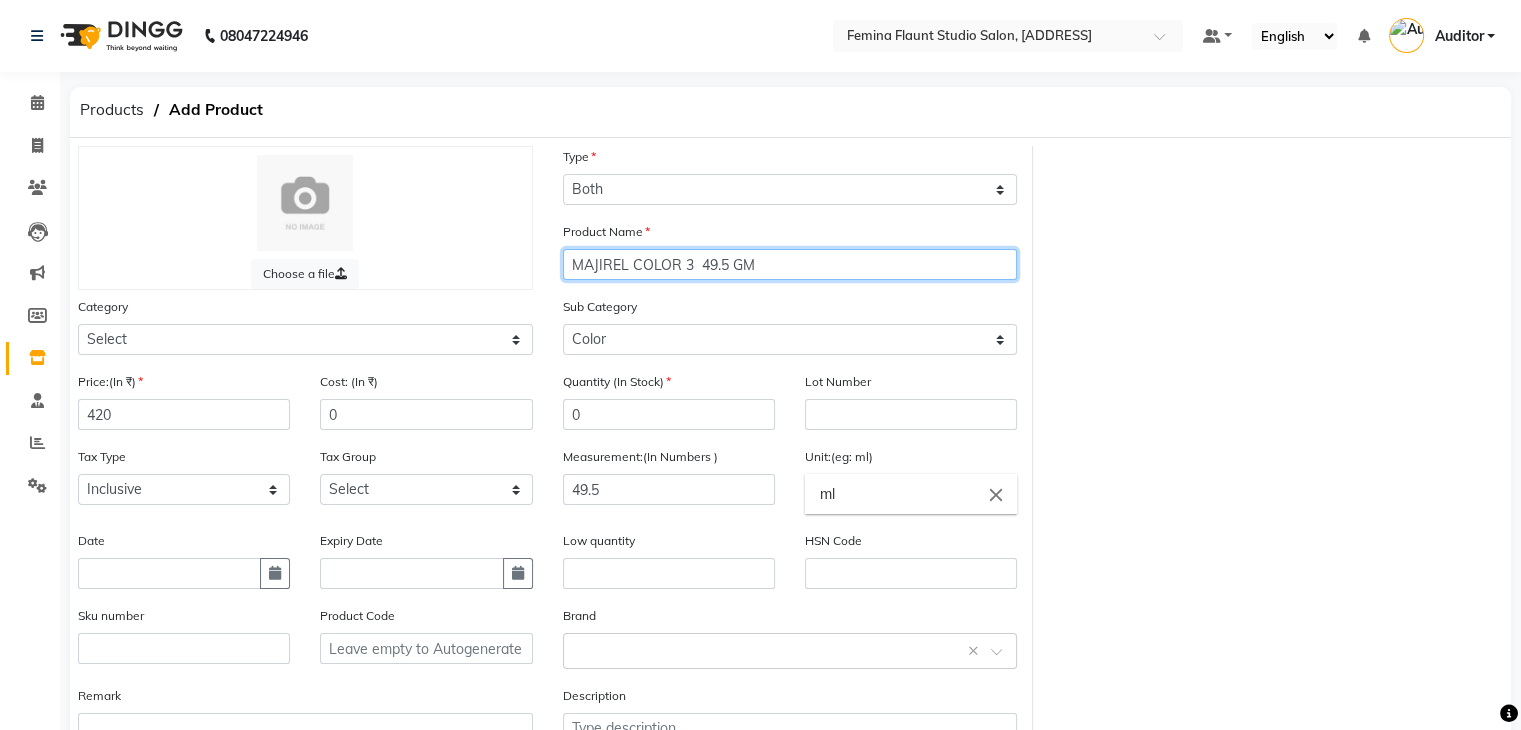 click on "MAJIREL COLOR 3  49.5 GM" 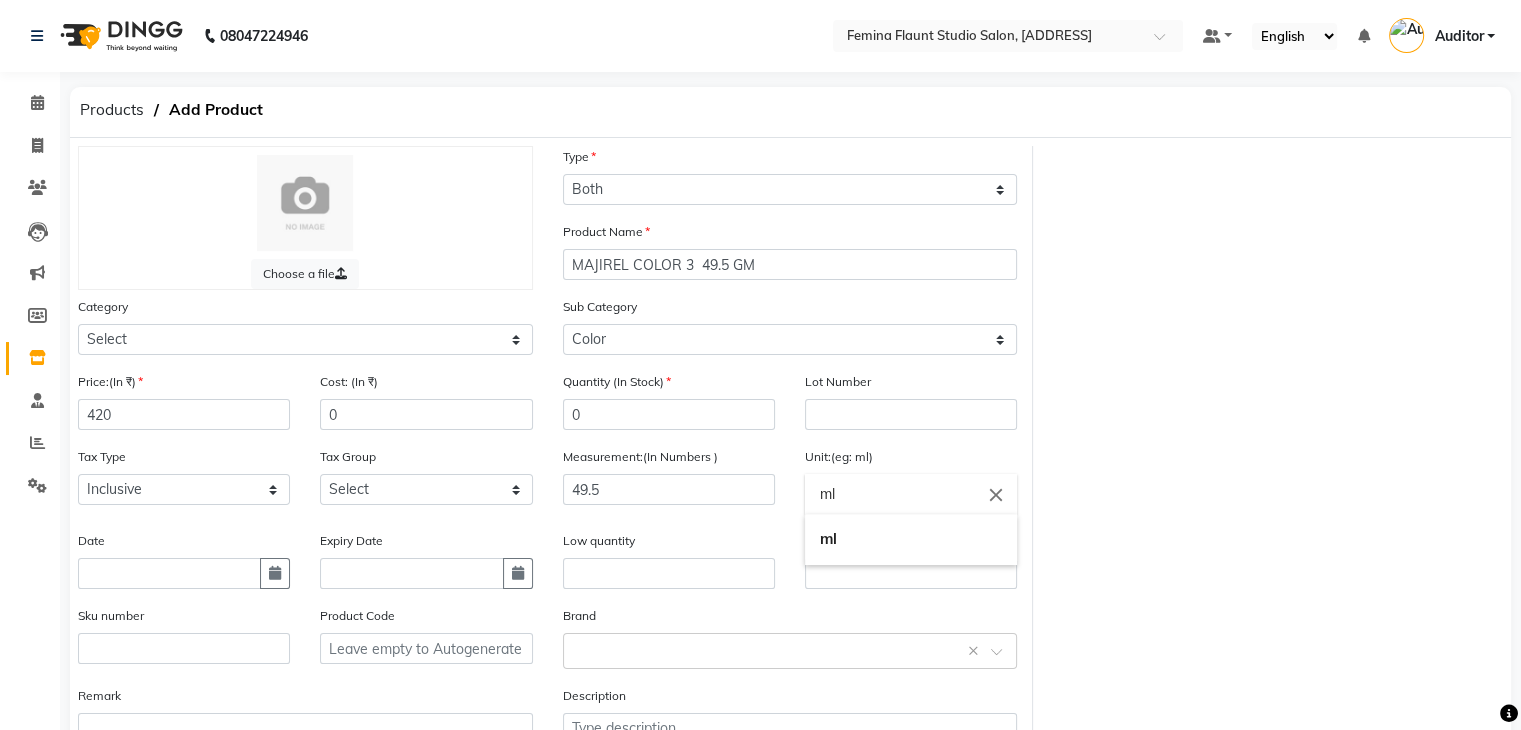 click on "ml" 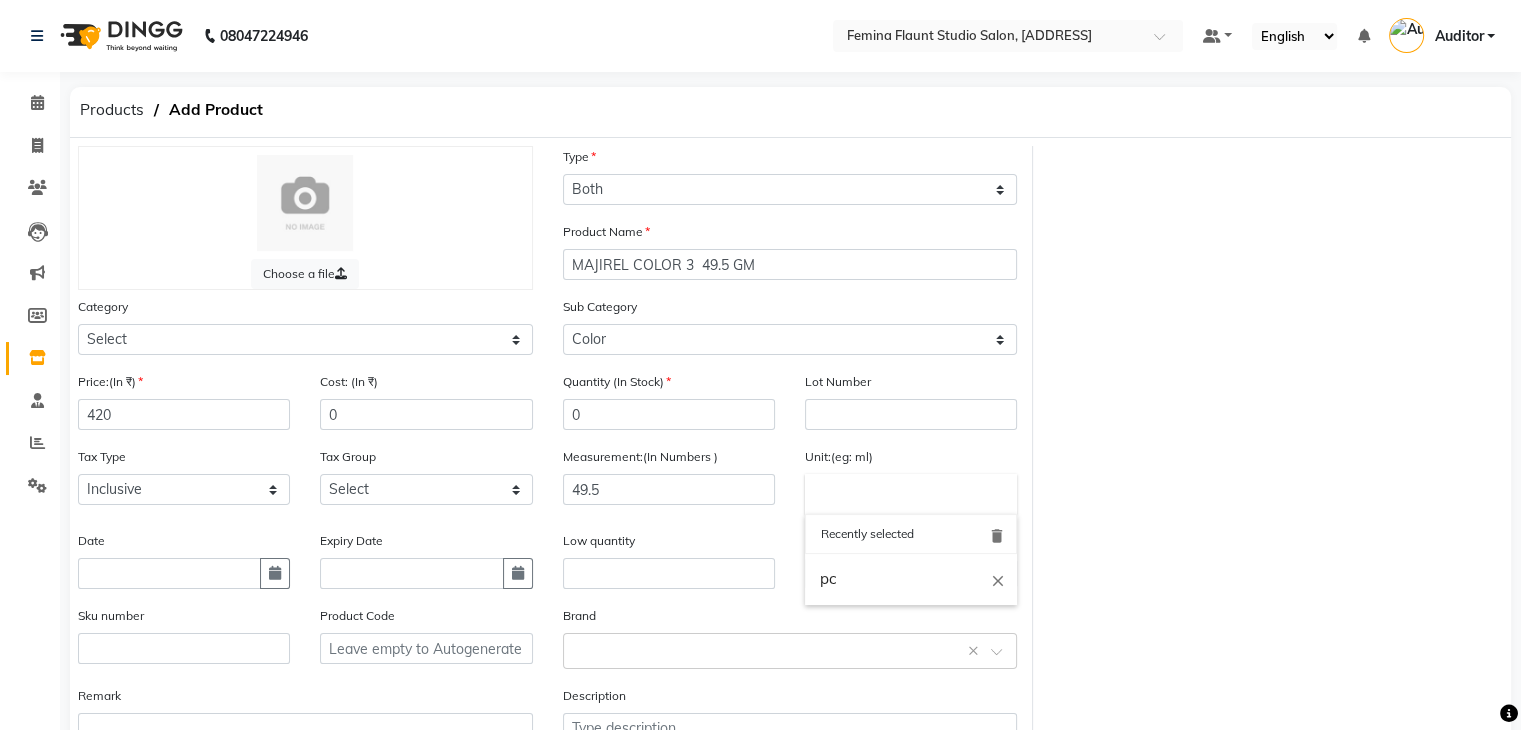 click 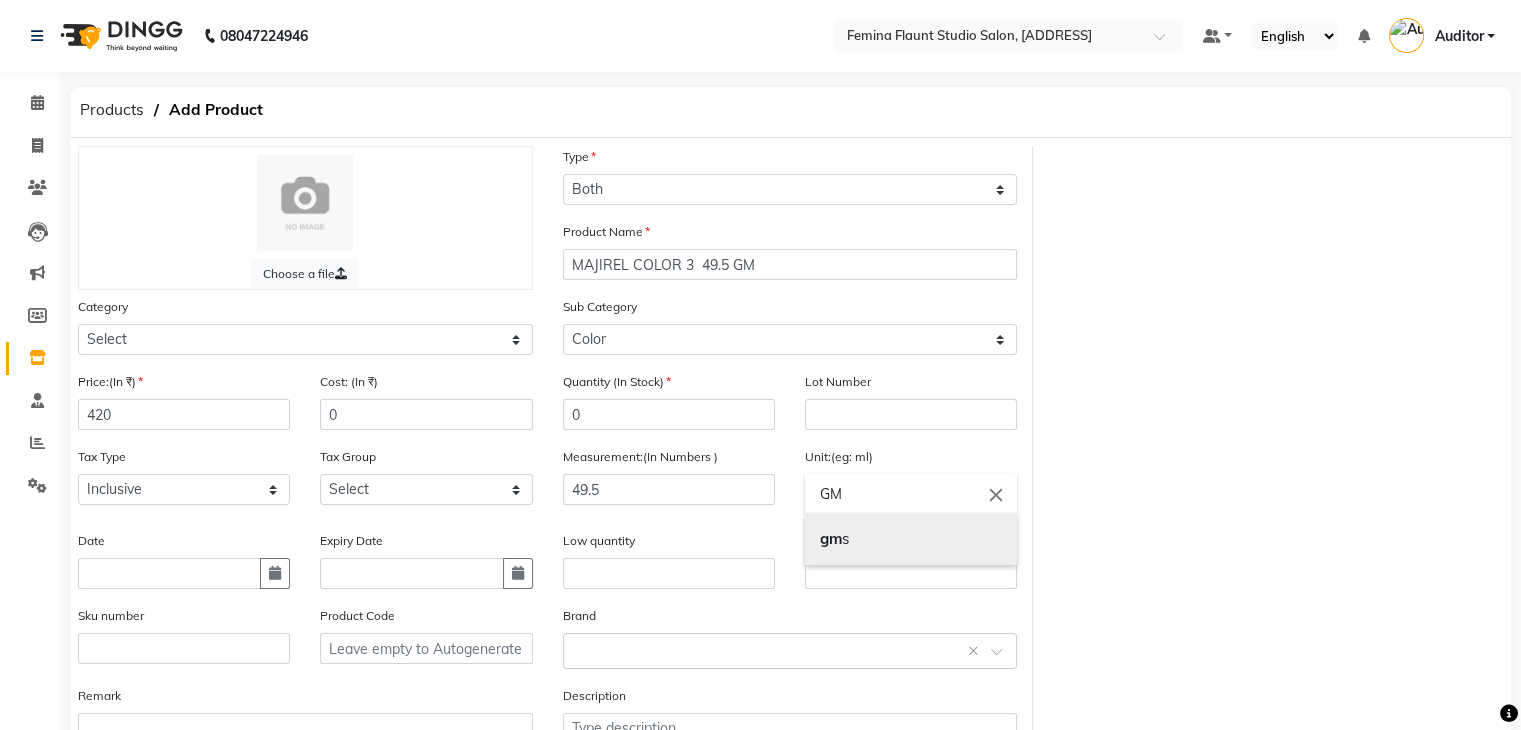 click on "gm s" at bounding box center (911, 539) 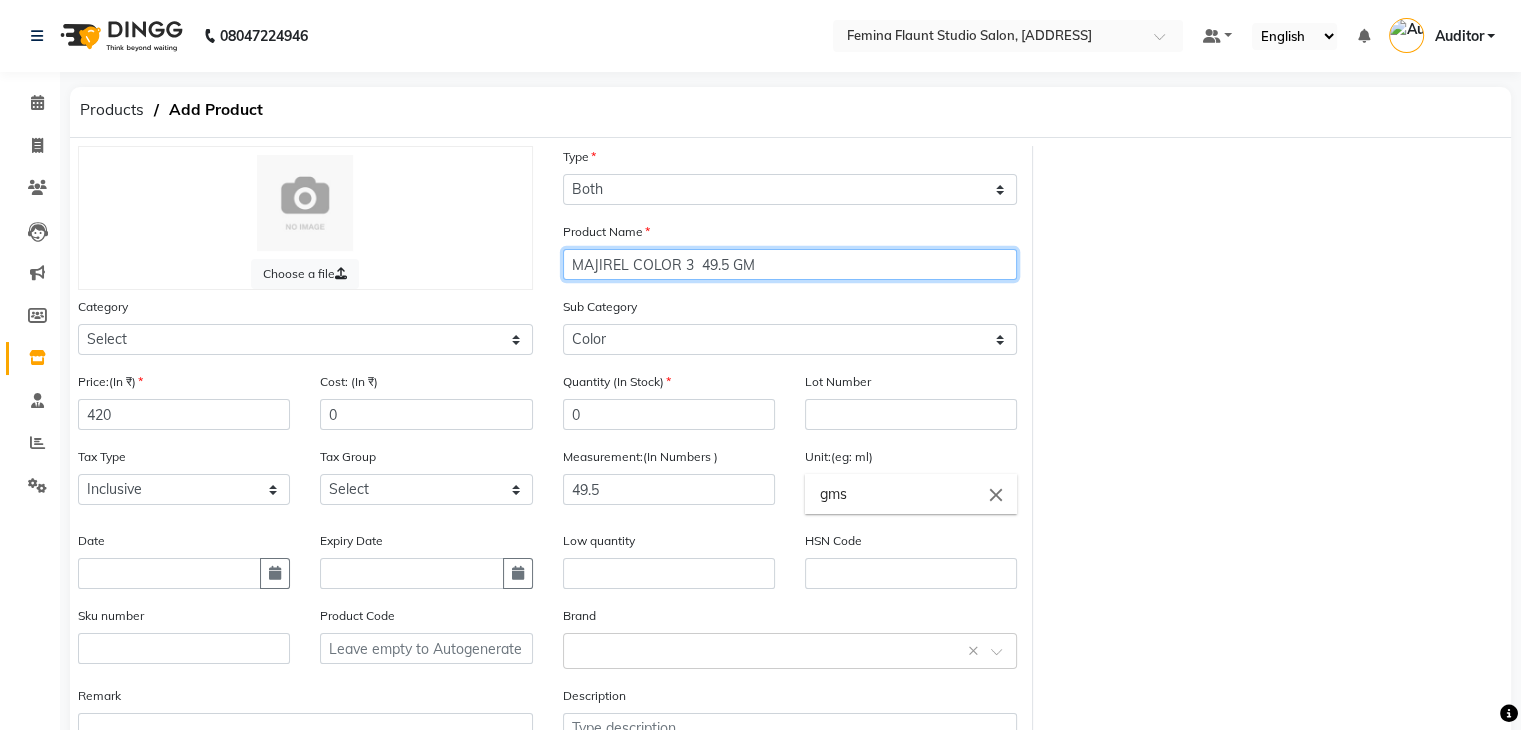 click on "MAJIREL COLOR 3  49.5 GM" 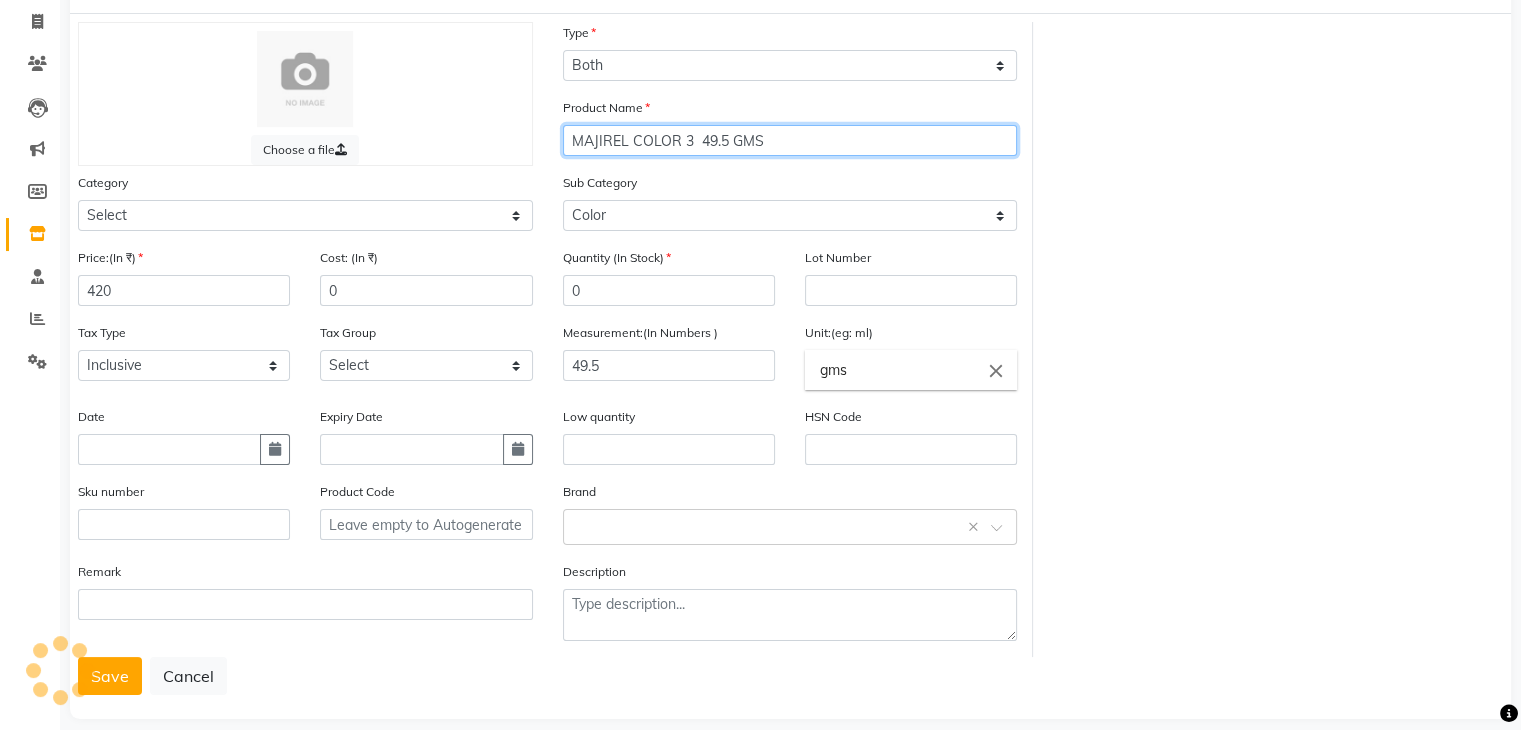 scroll, scrollTop: 131, scrollLeft: 0, axis: vertical 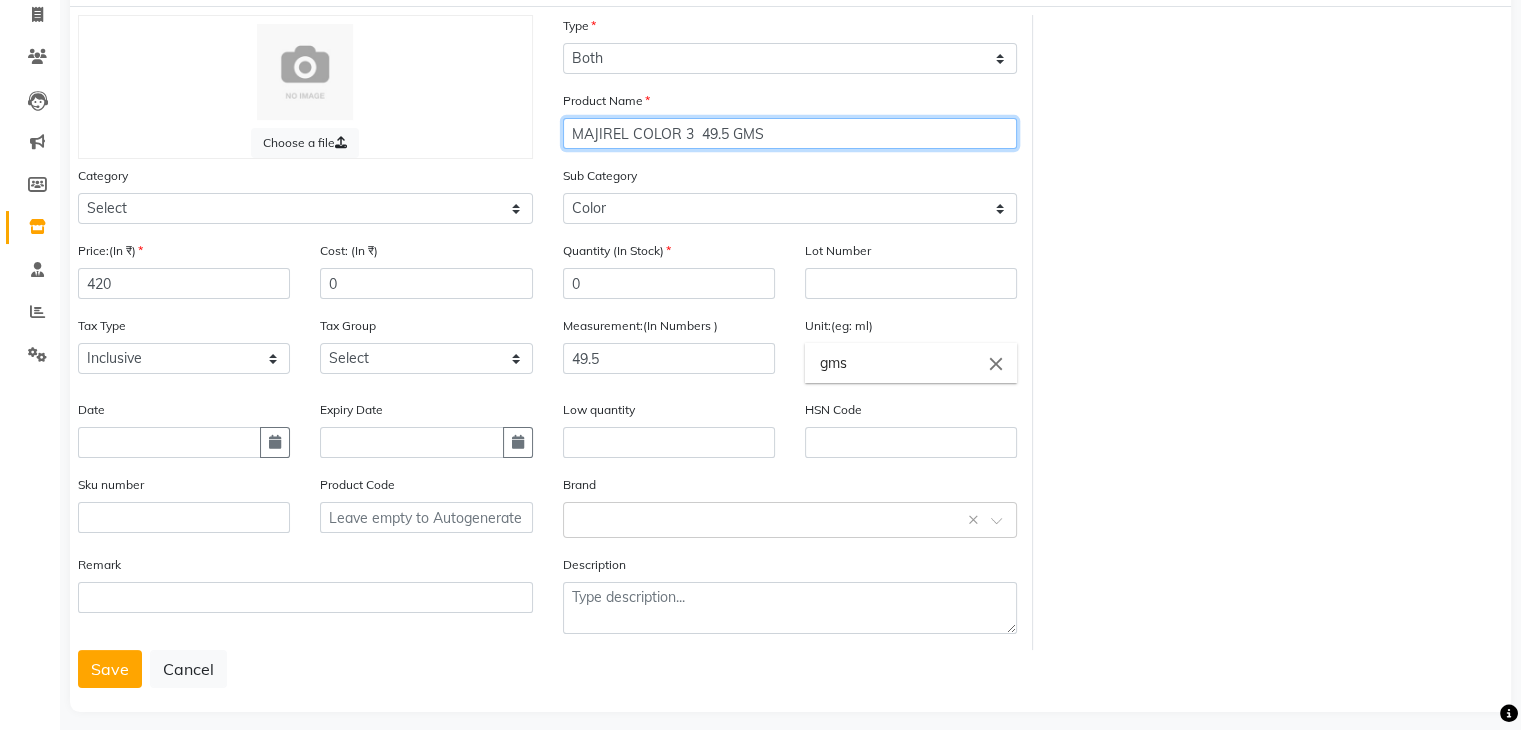 type on "MAJIREL COLOR 3  49.5 GMS" 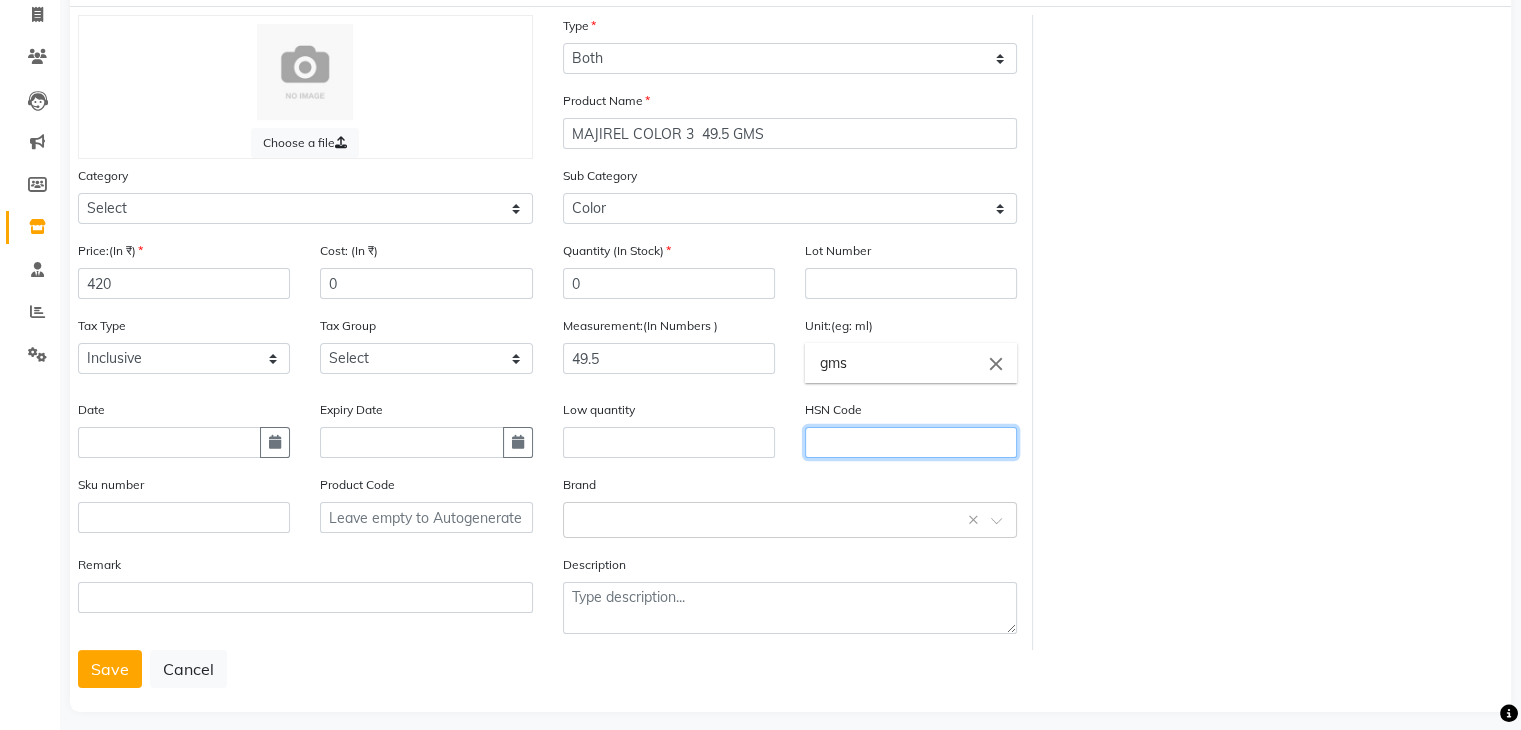 click 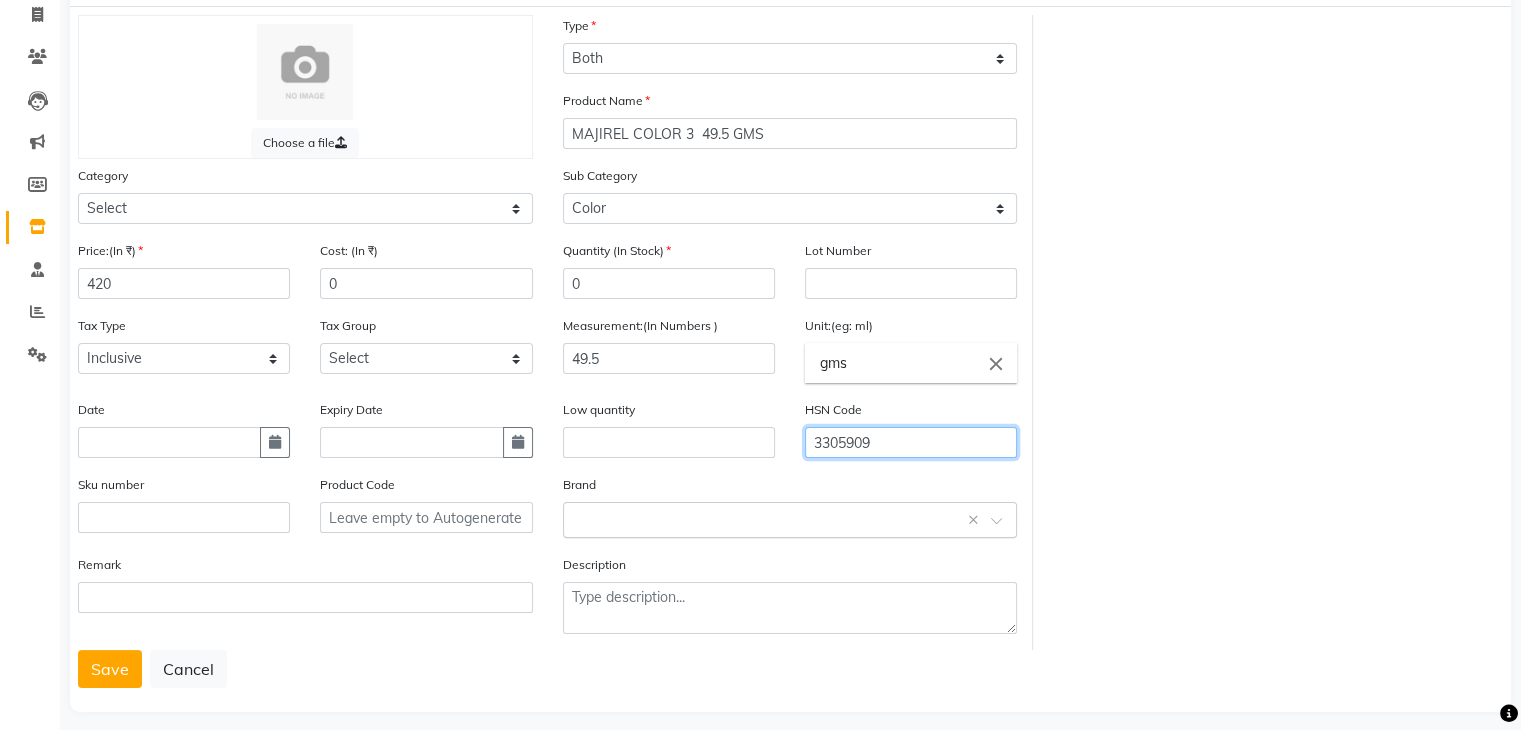 type on "3305909" 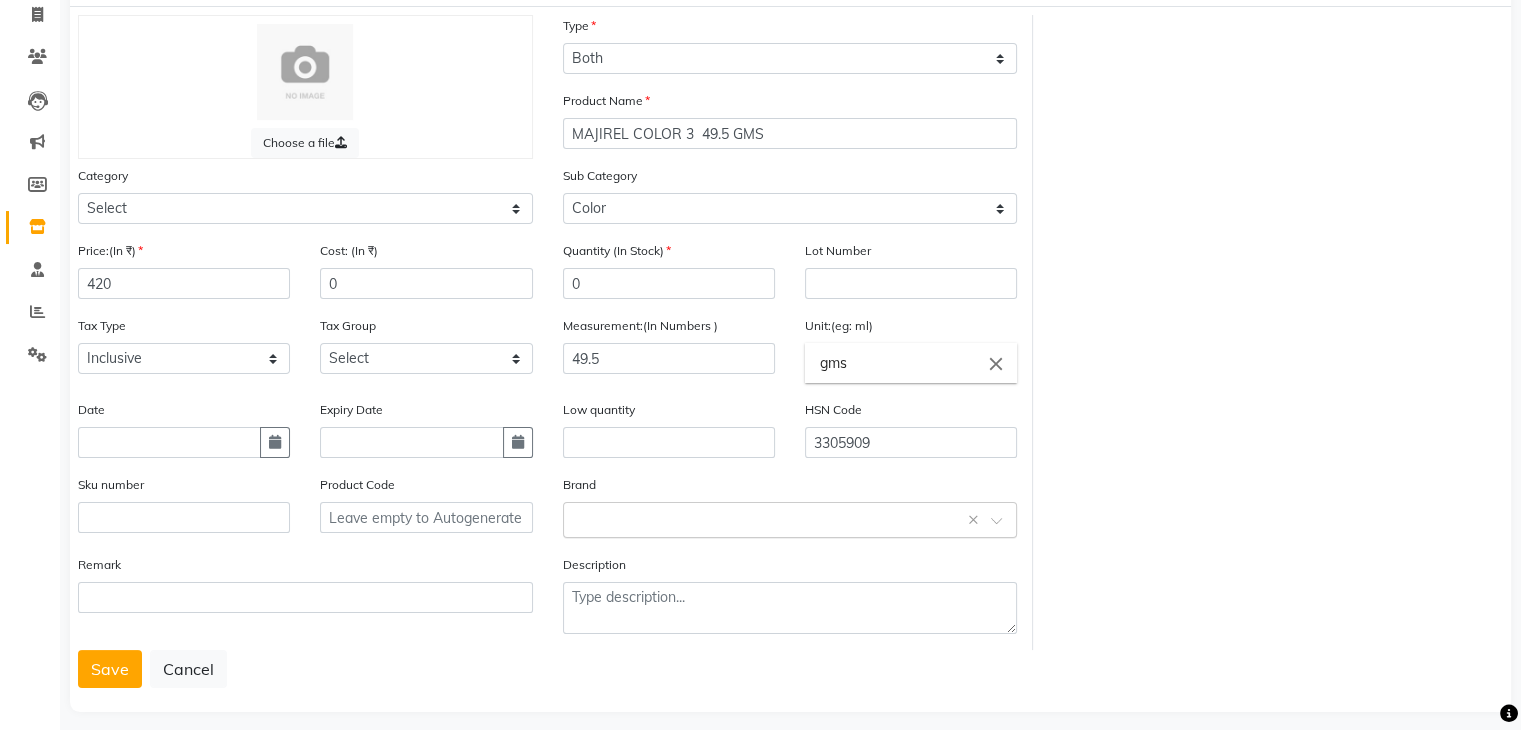 click 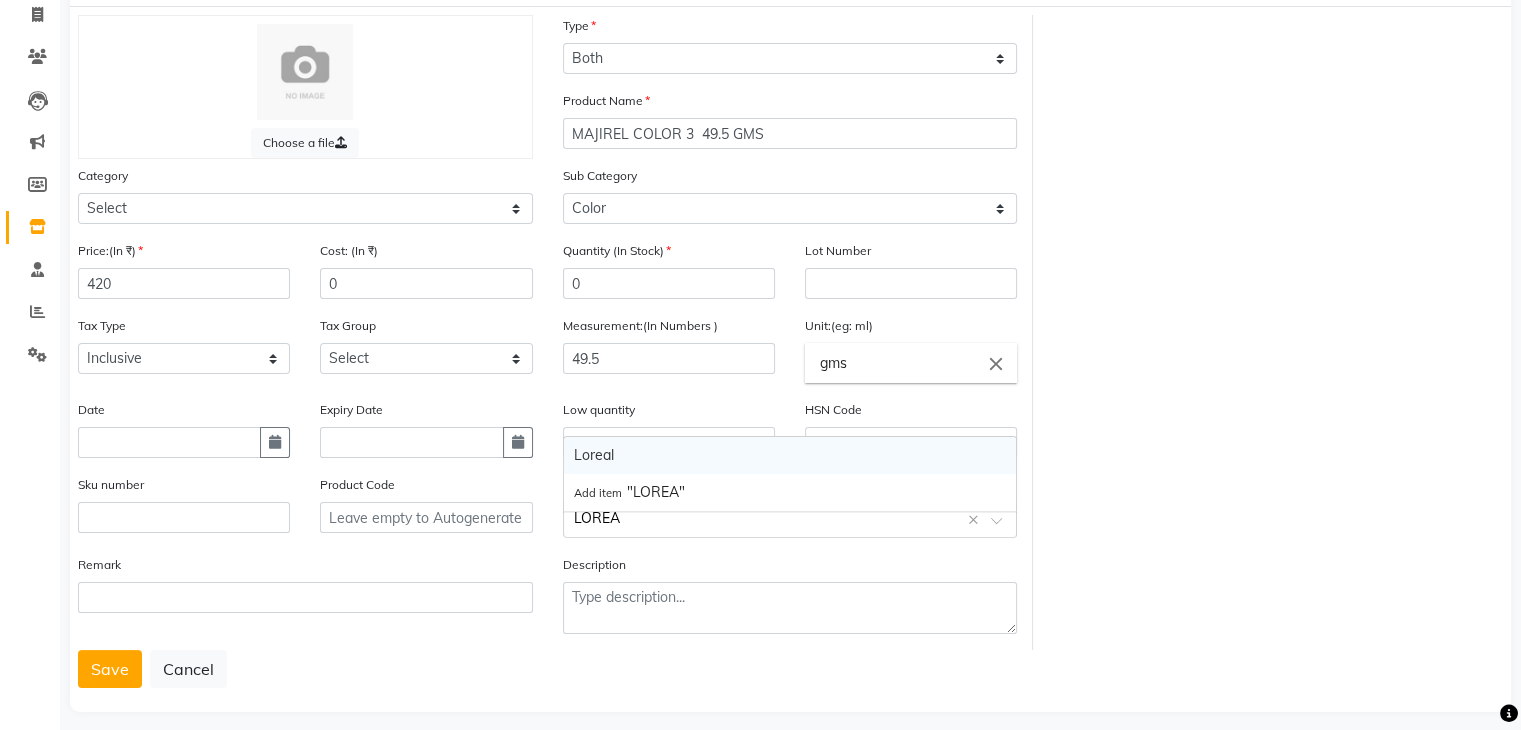 type on "LOREAL" 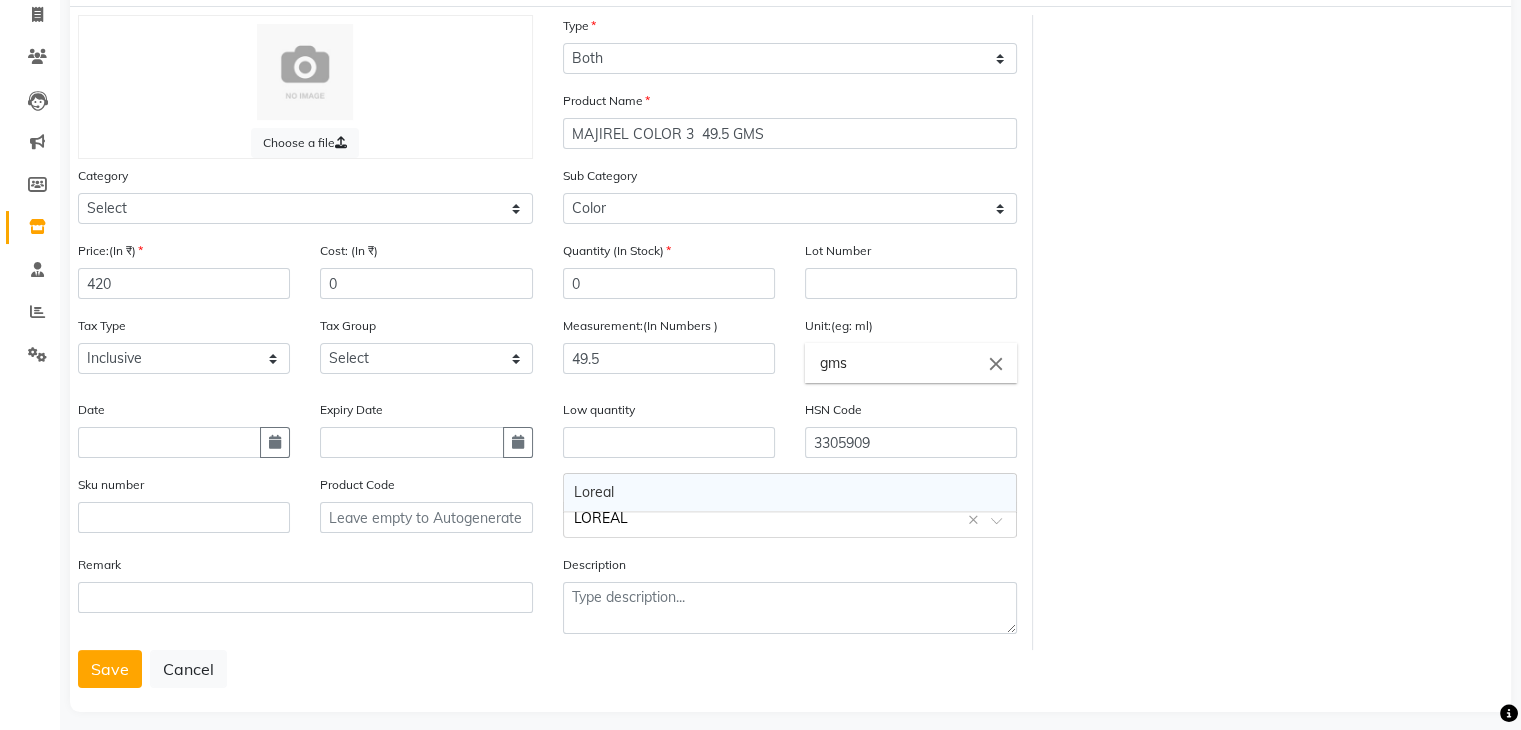 click on "Loreal" at bounding box center [790, 492] 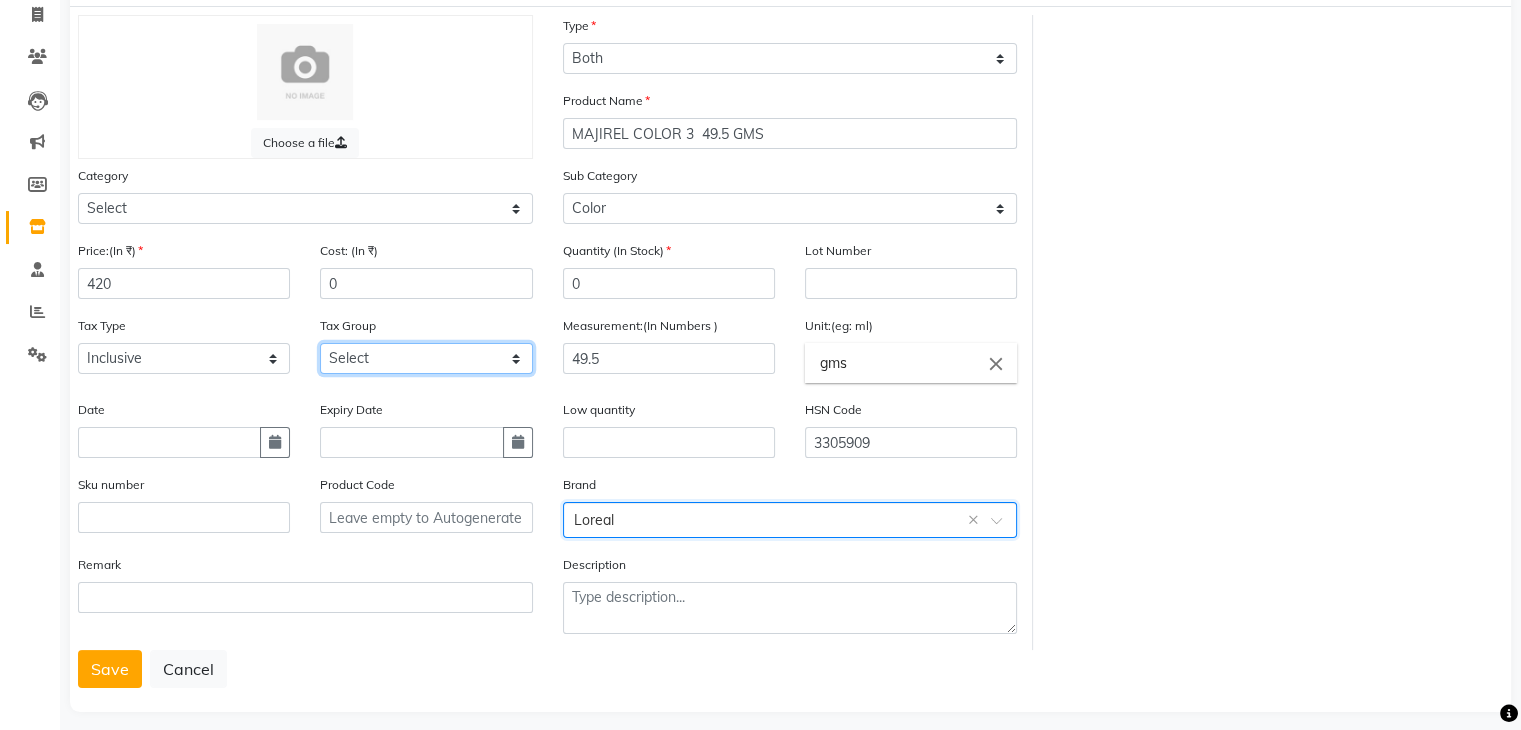 click on "Select 5% gst GST" 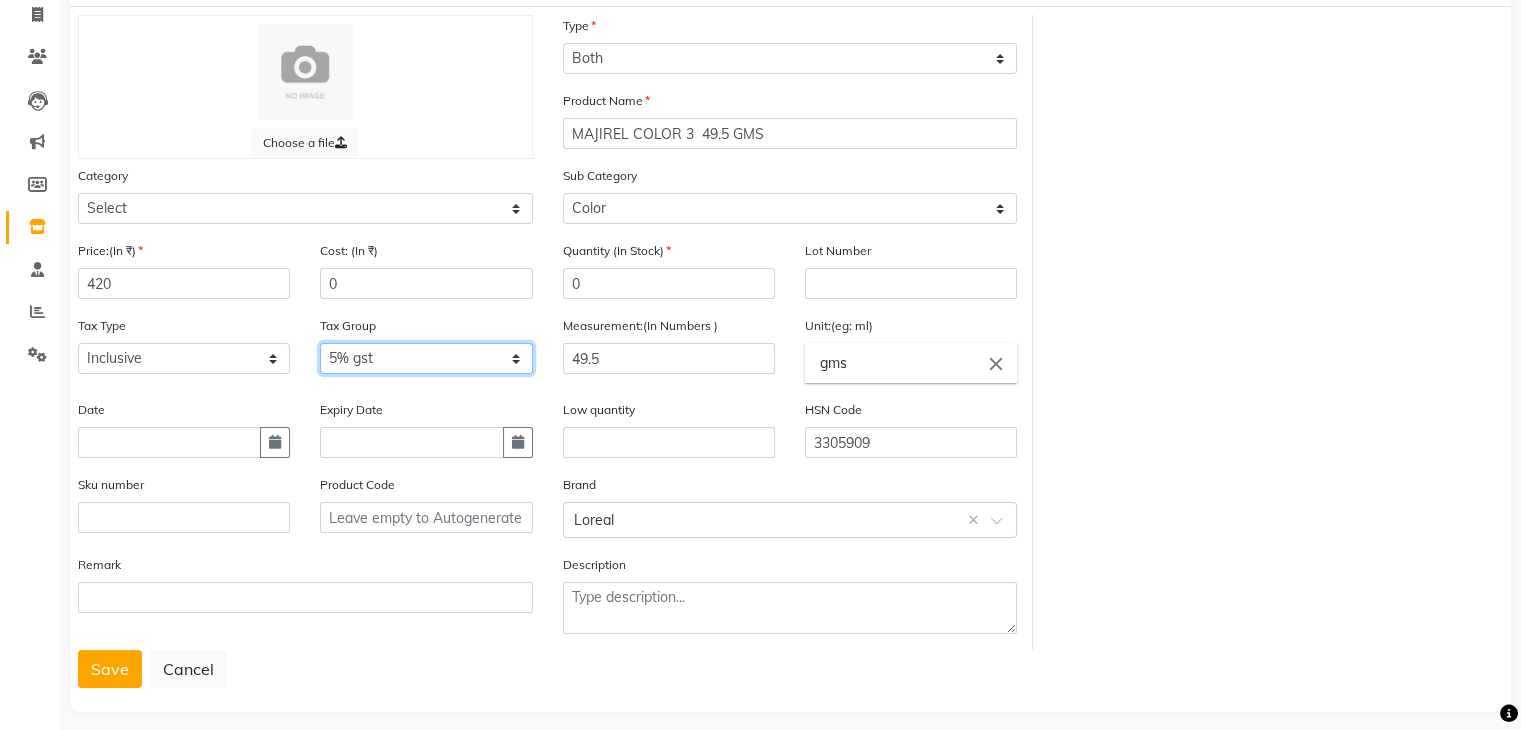 click on "Select 5% gst GST" 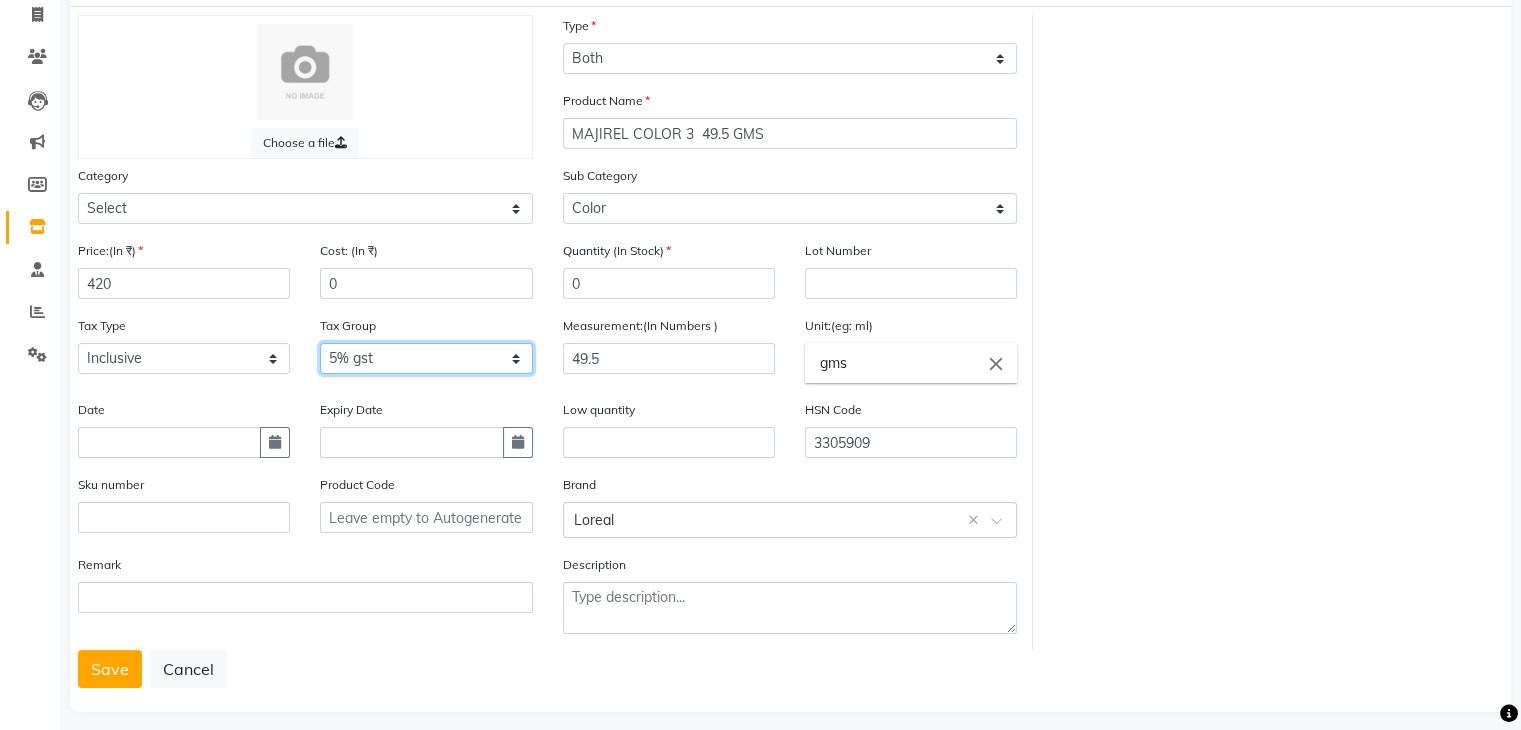 click on "Select 5% gst GST" 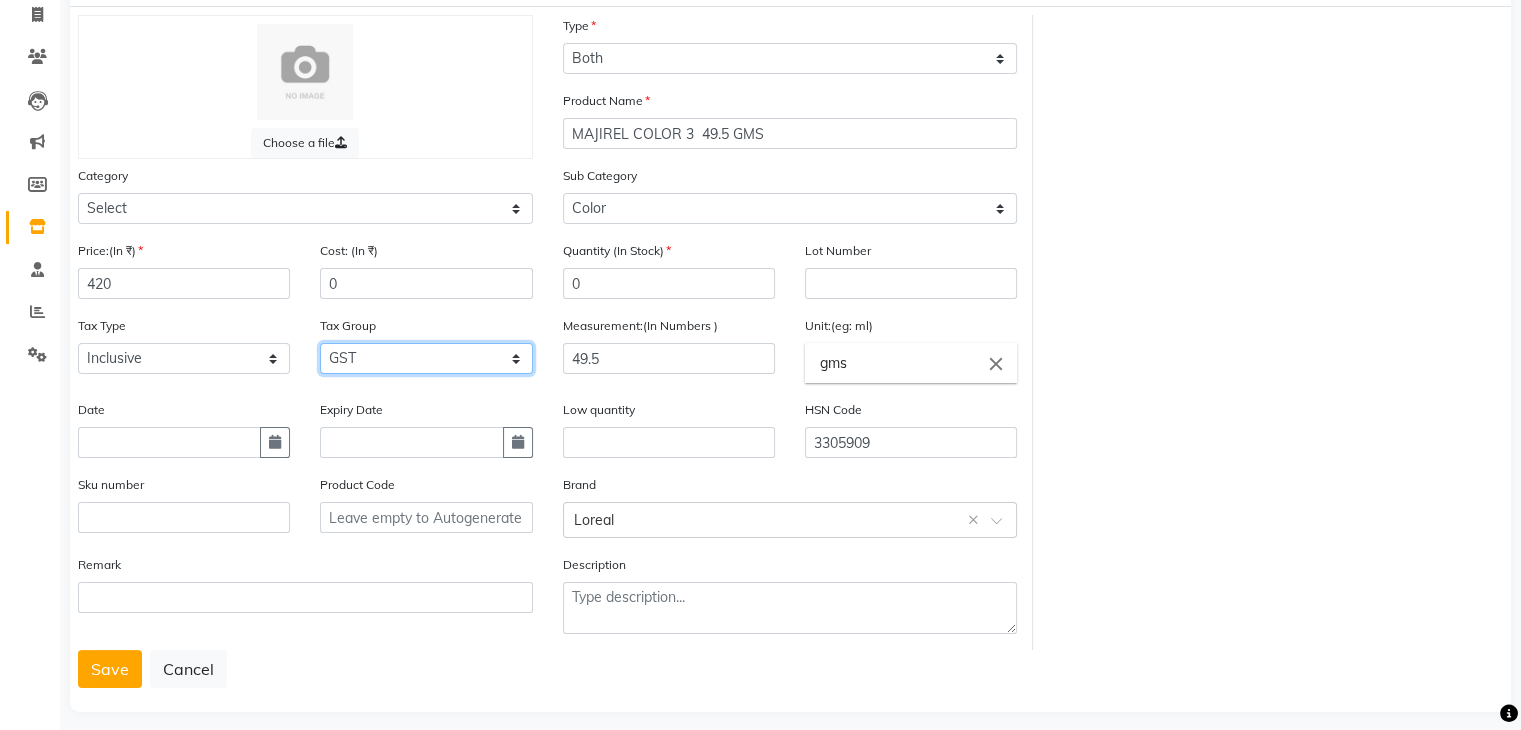 click on "Select 5% gst GST" 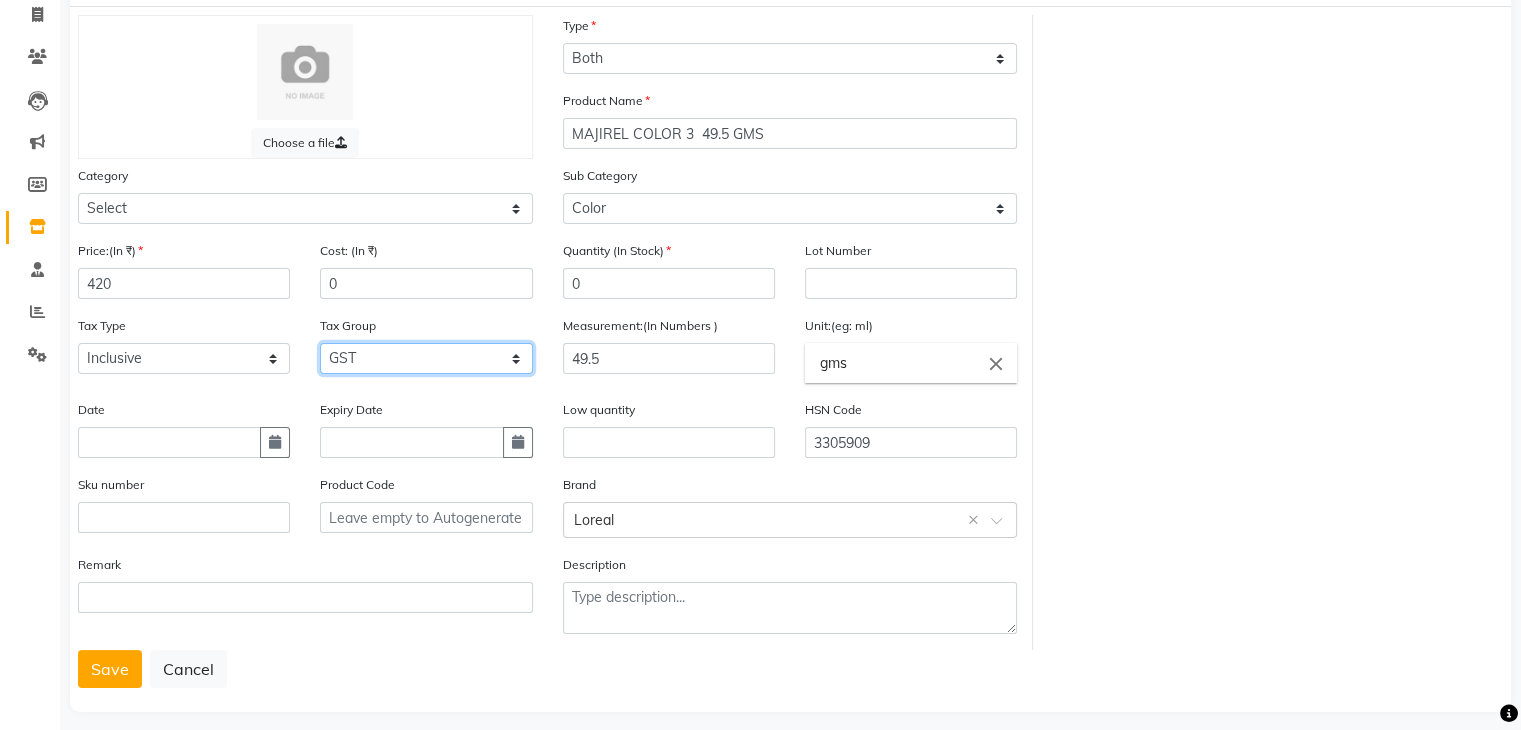 click on "Select 5% gst GST" 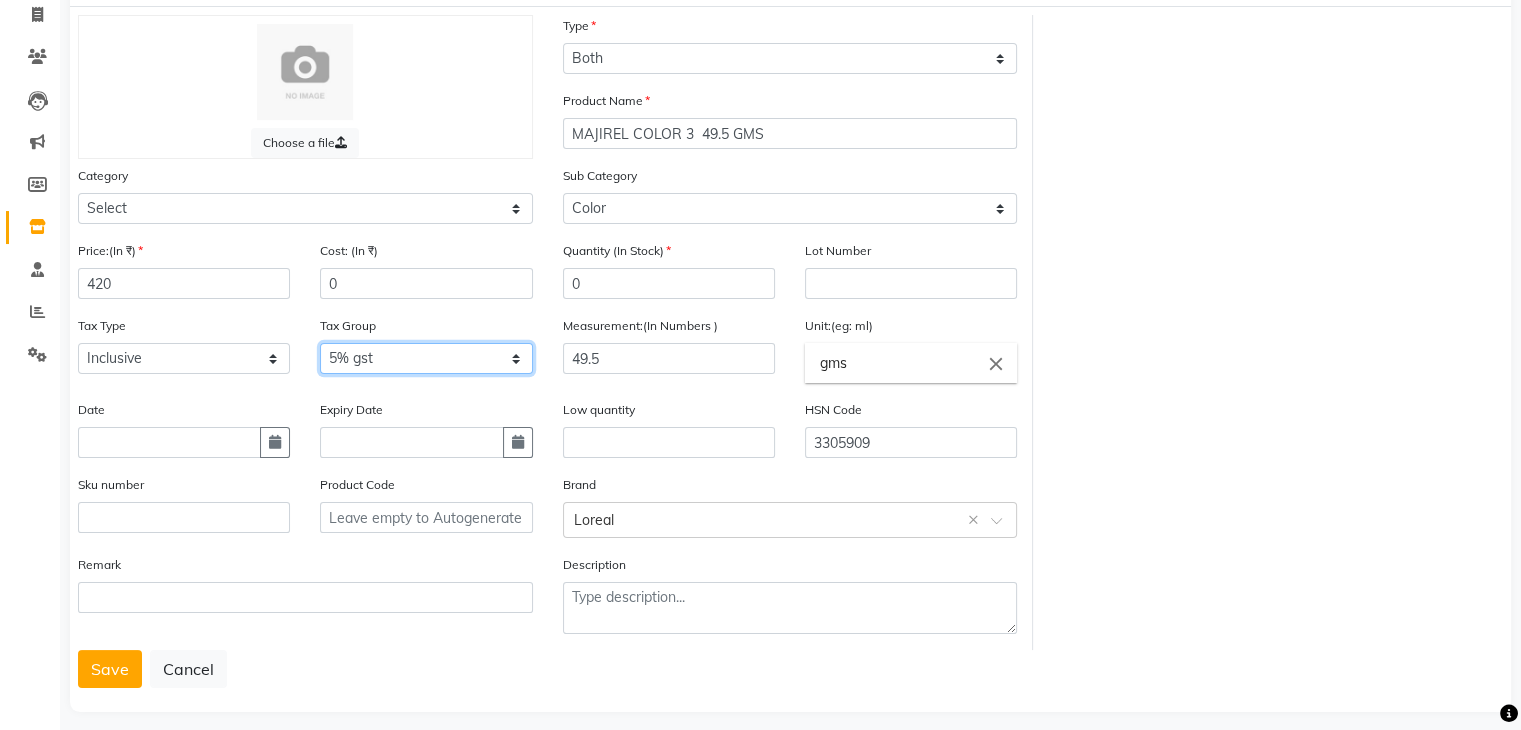 click on "Select 5% gst GST" 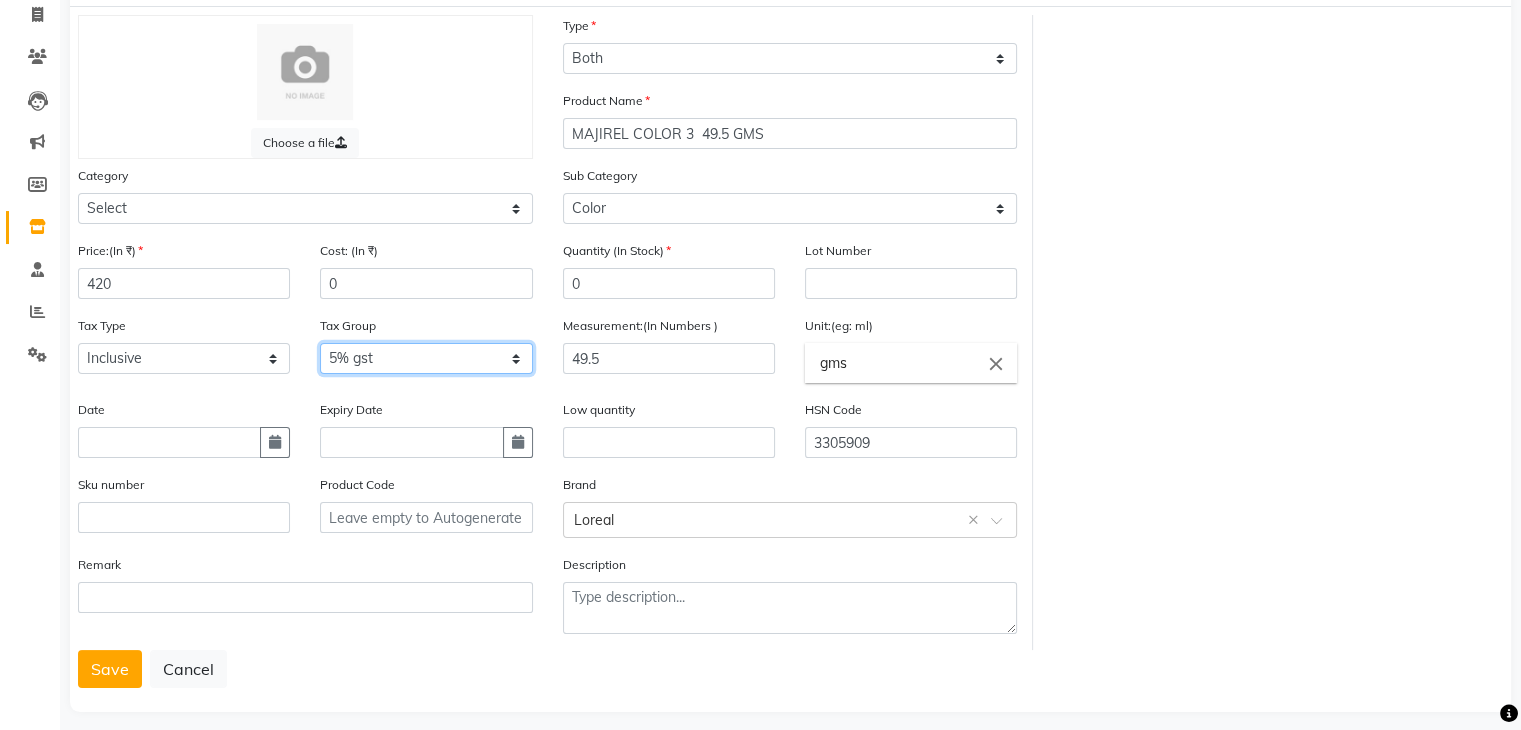 click on "Select 5% gst GST" 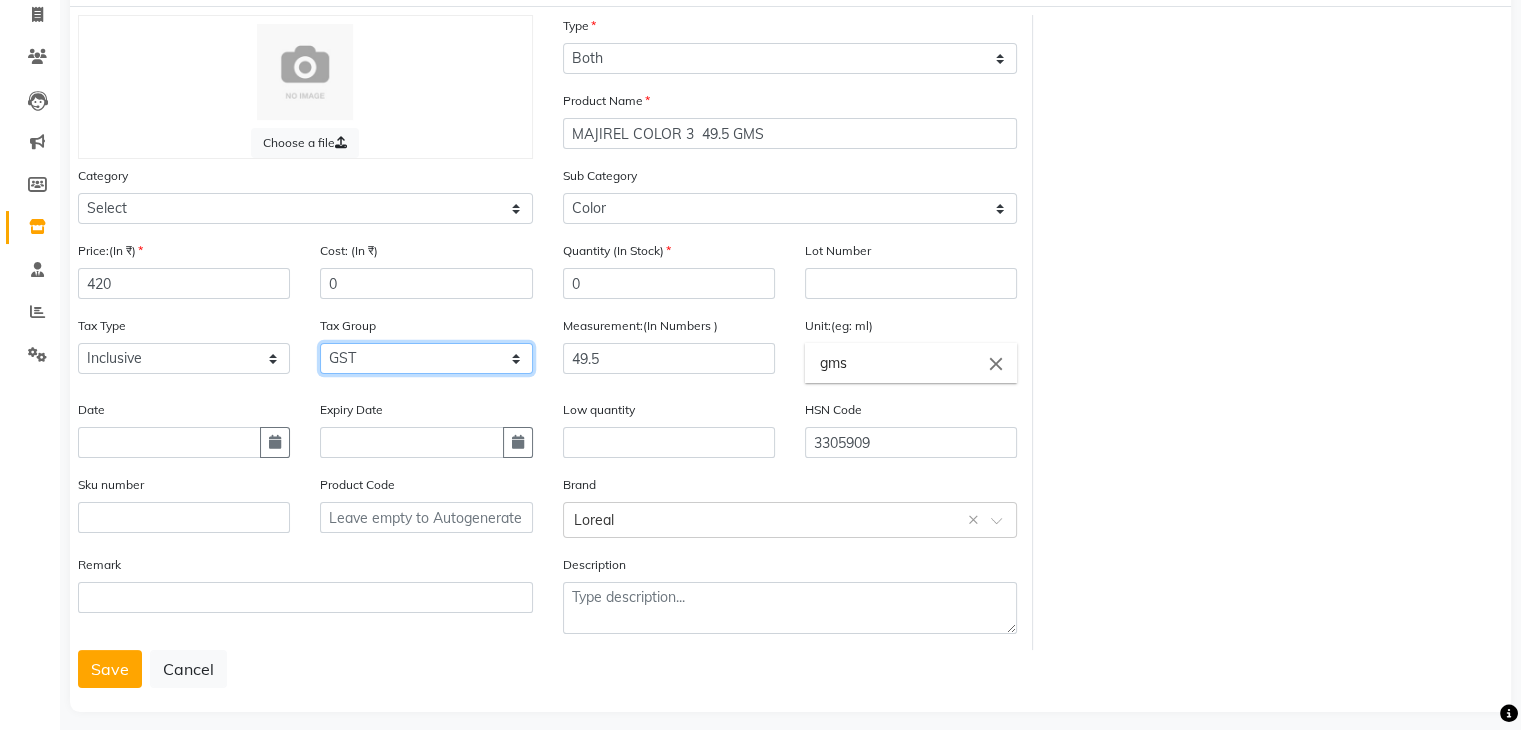 click on "Select 5% gst GST" 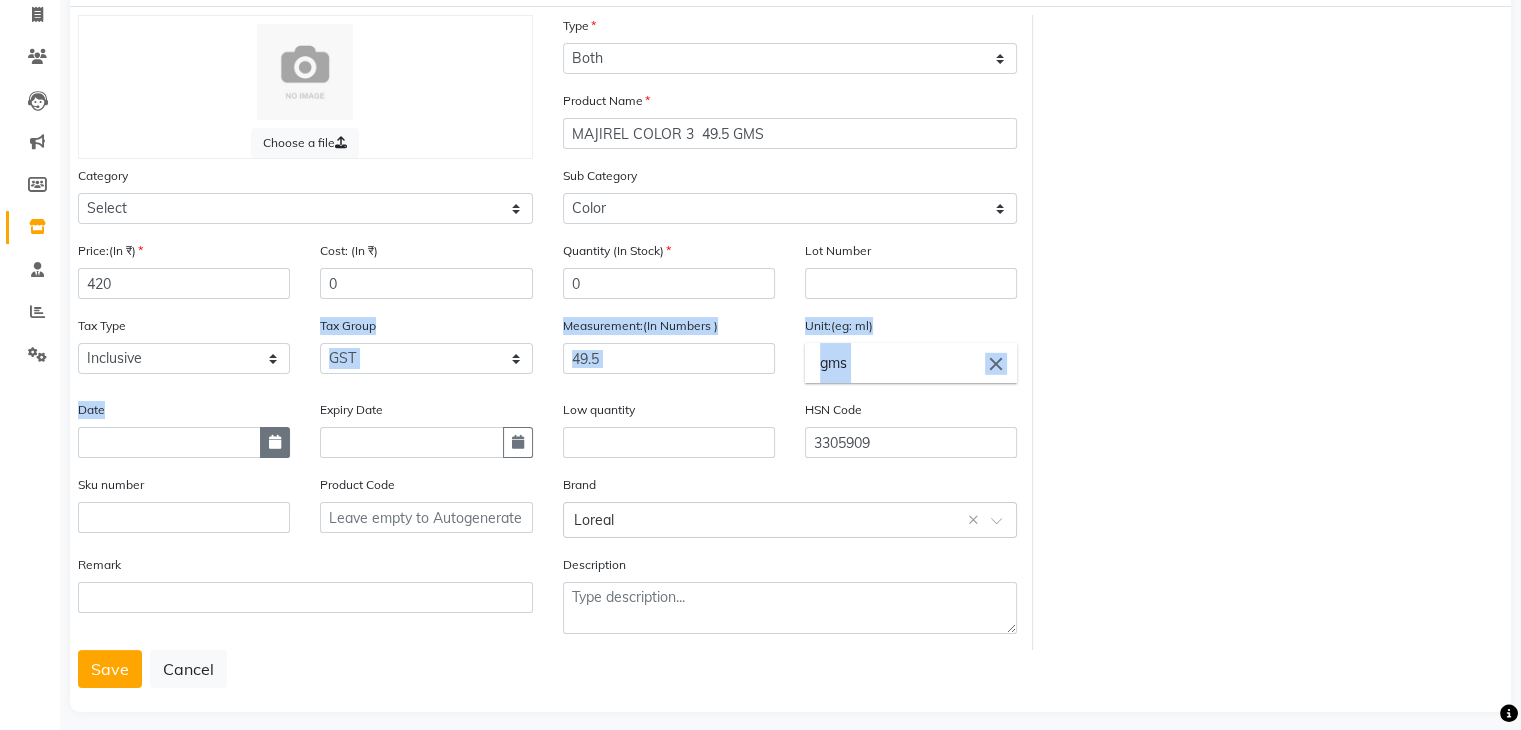 drag, startPoint x: 416, startPoint y: 341, endPoint x: 272, endPoint y: 457, distance: 184.91078 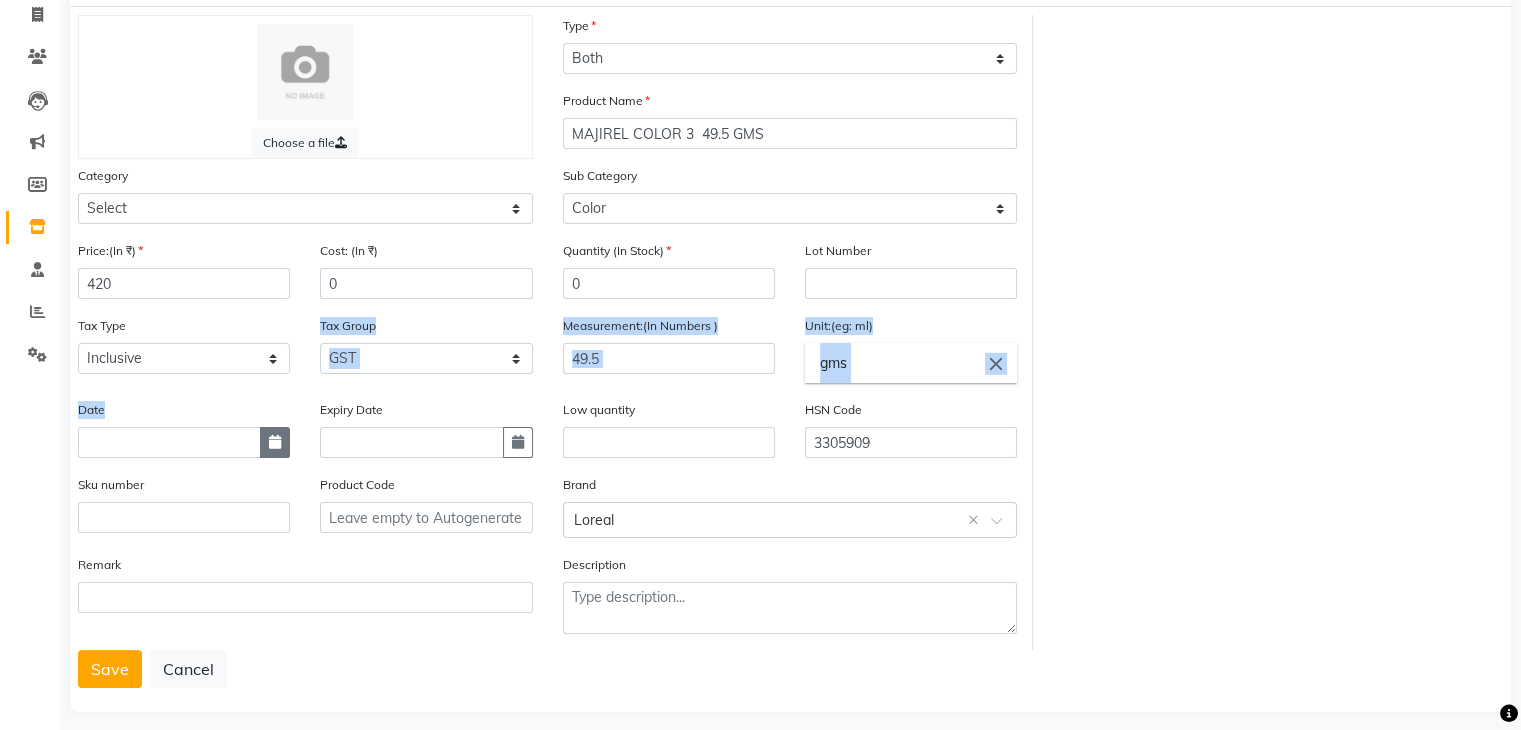 click on "Price:(In ₹) 420 Cost: (In ₹) 0 Quantity (In Stock) 0 Lot Number Tax Type Select Inclusive Exclusive Tax Group Select 5% gst GST Measurement:(In Numbers ) 49.5 Unit:(eg: ml) gms close Recently selected delete pc close Date Expiry Date Low quantity HSN Code 3305909 Sku number Product Code Brand Select brand or add custom brand Loreal × Remark Description" 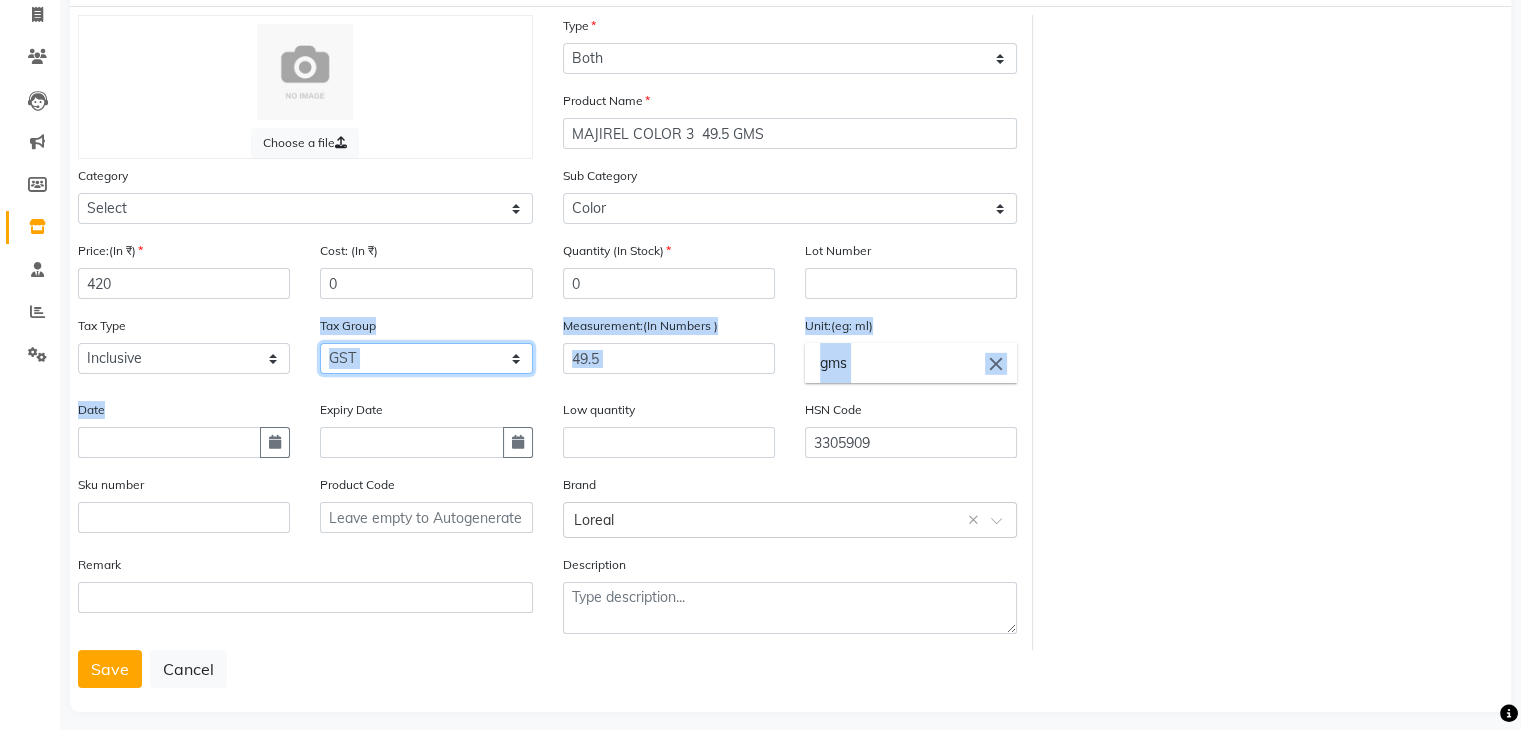 click on "Select 5% gst GST" 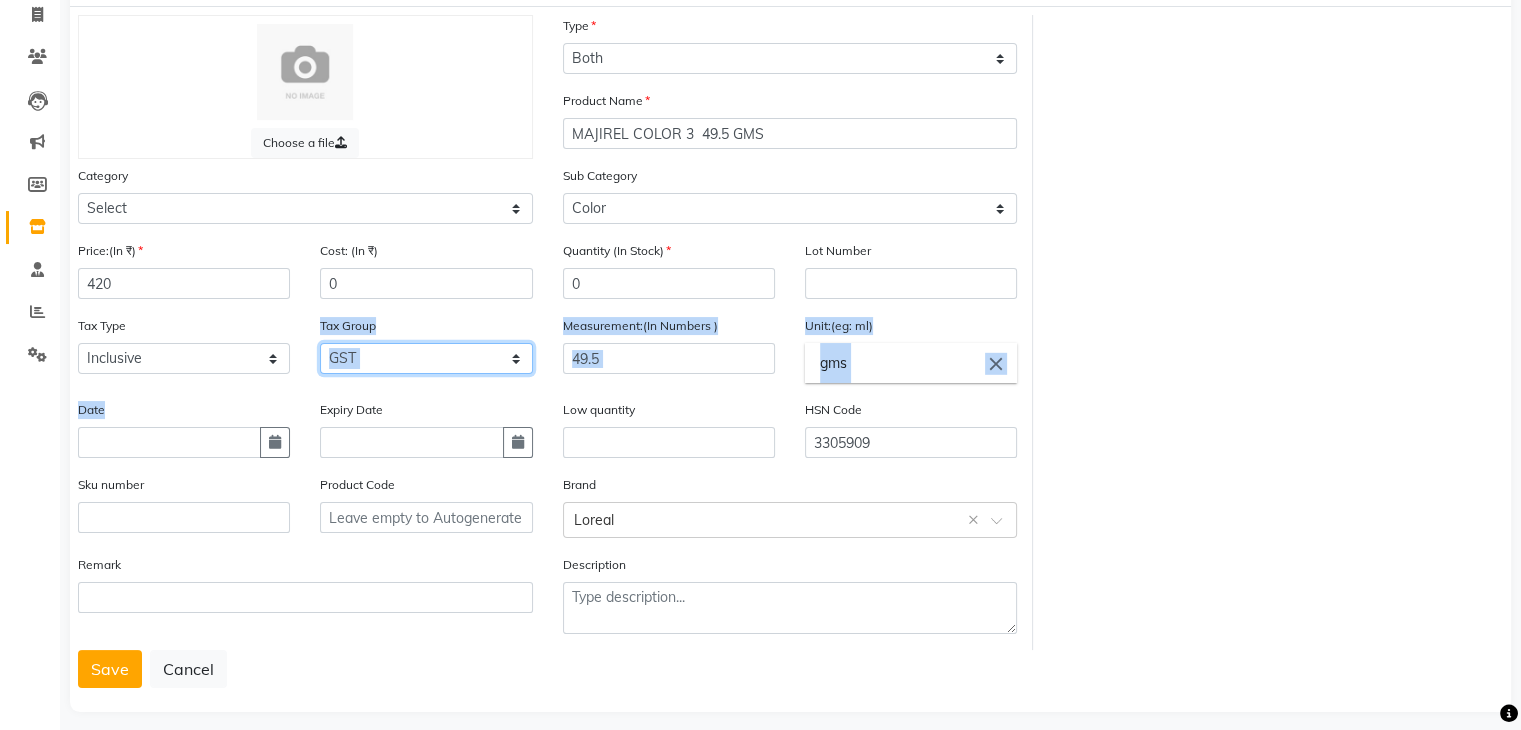 click on "Select 5% gst GST" 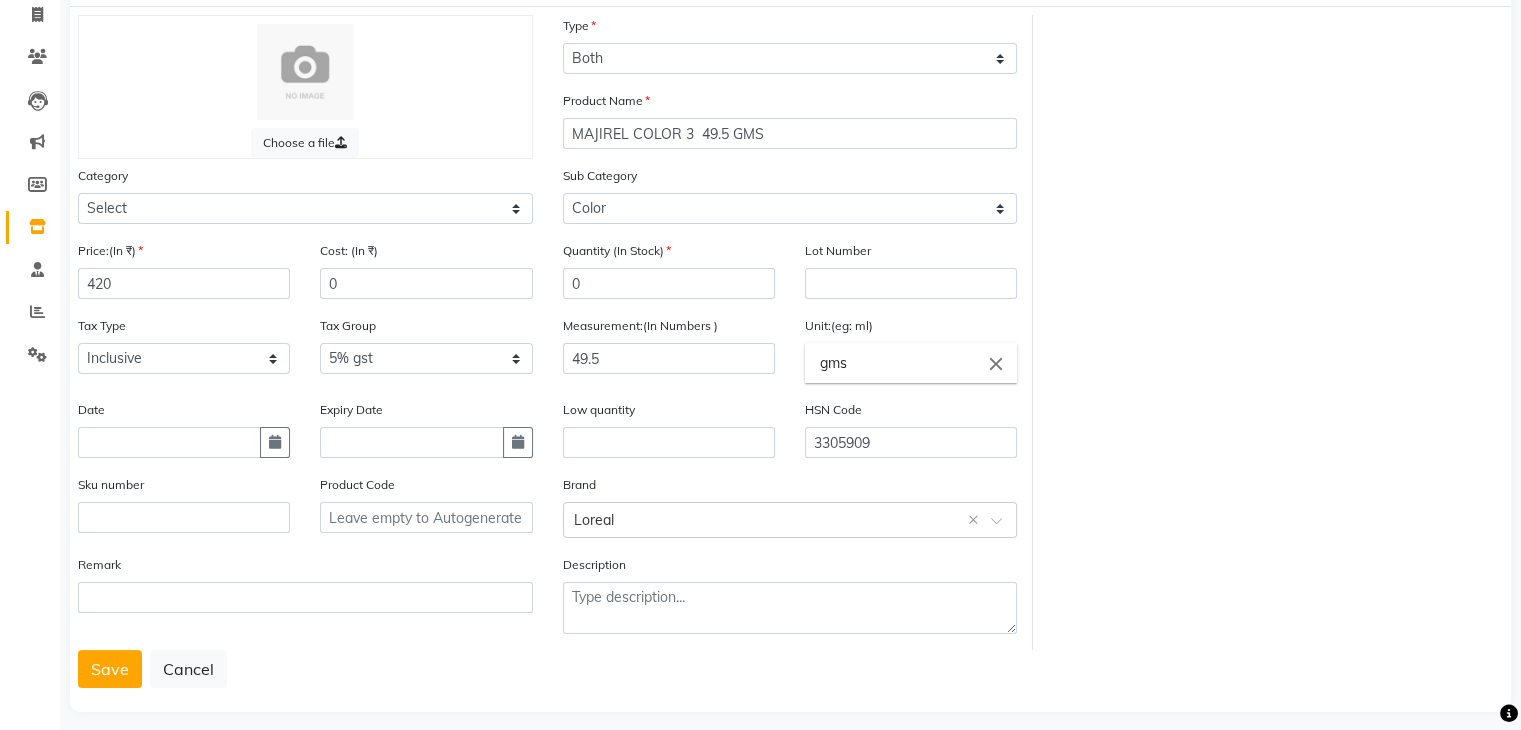 click on "Remark" 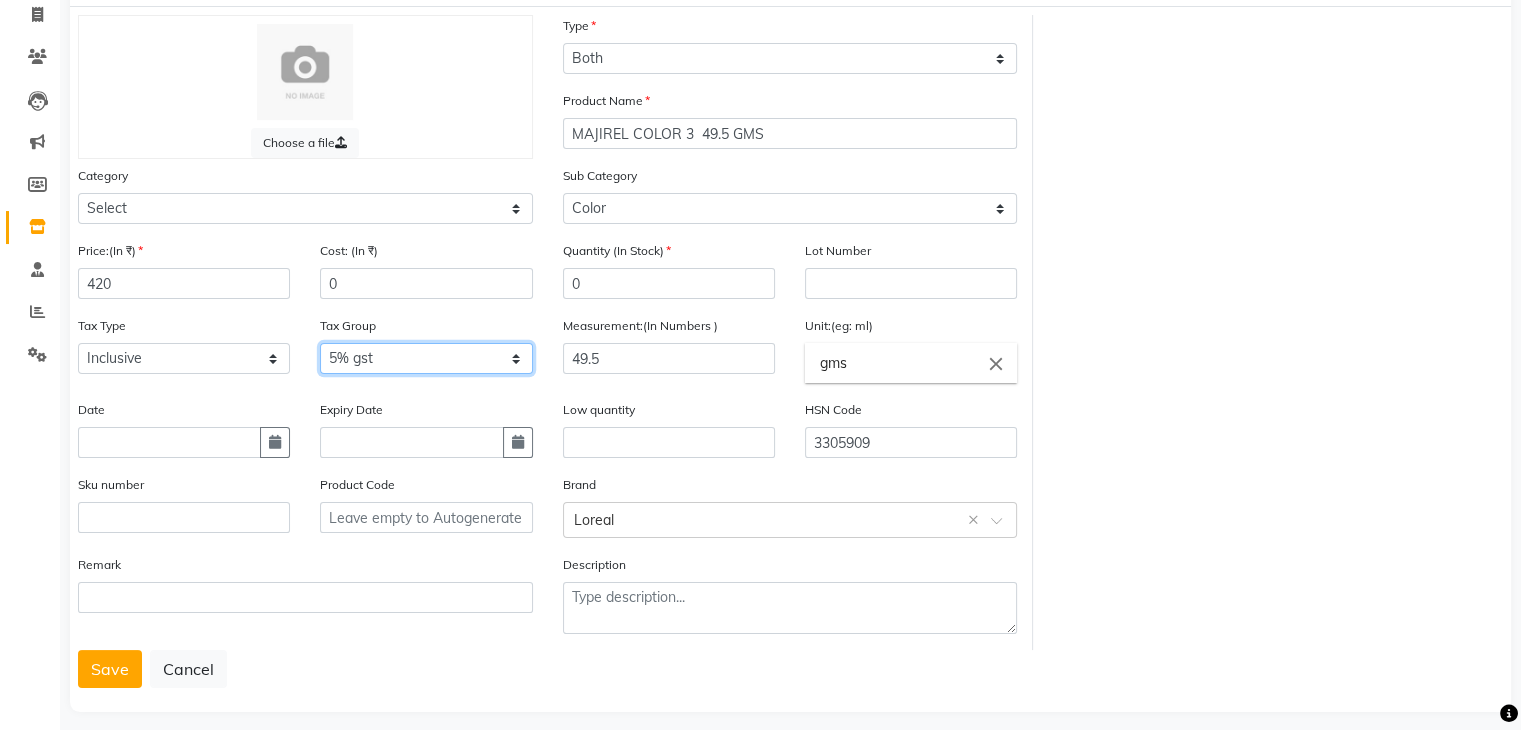 click on "Select 5% gst GST" 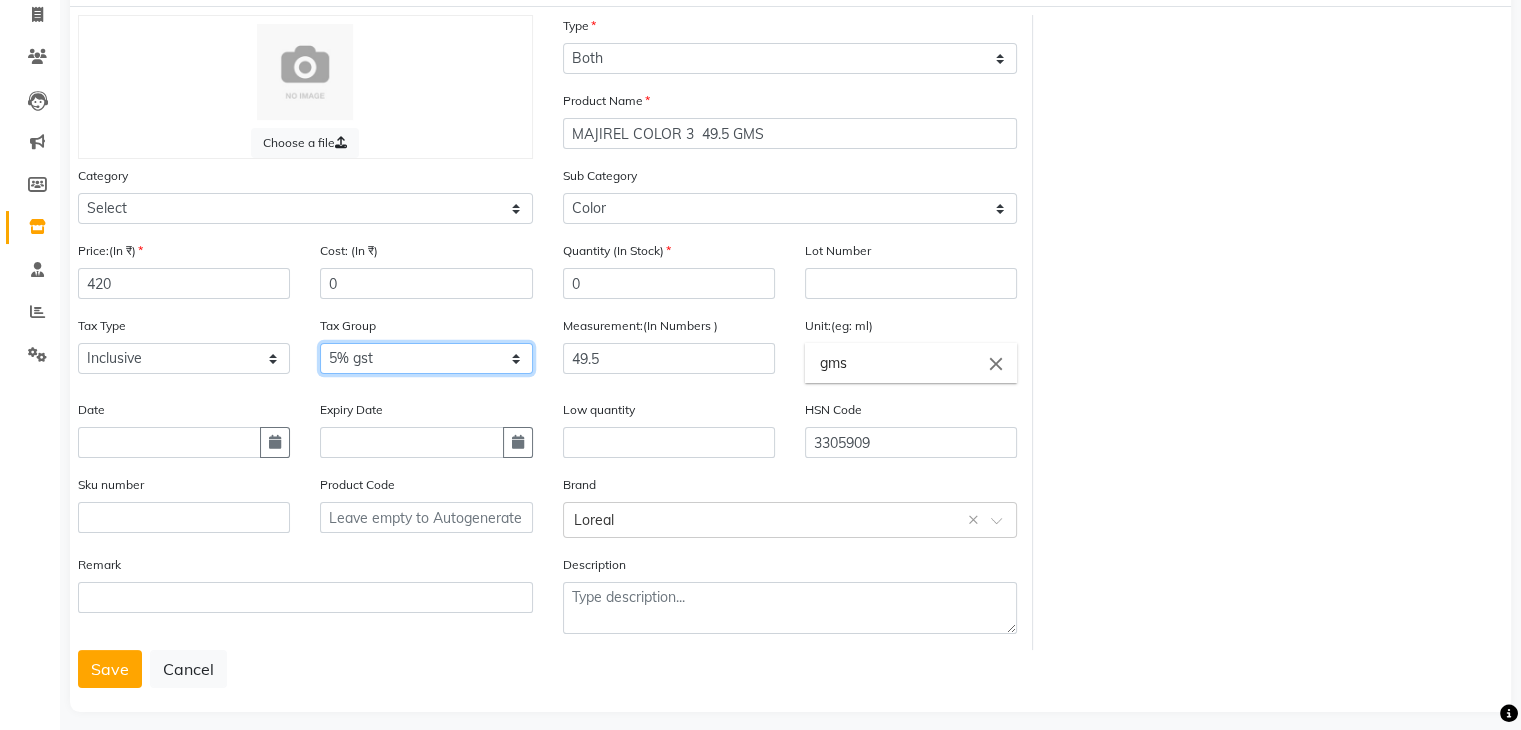 select on "2163" 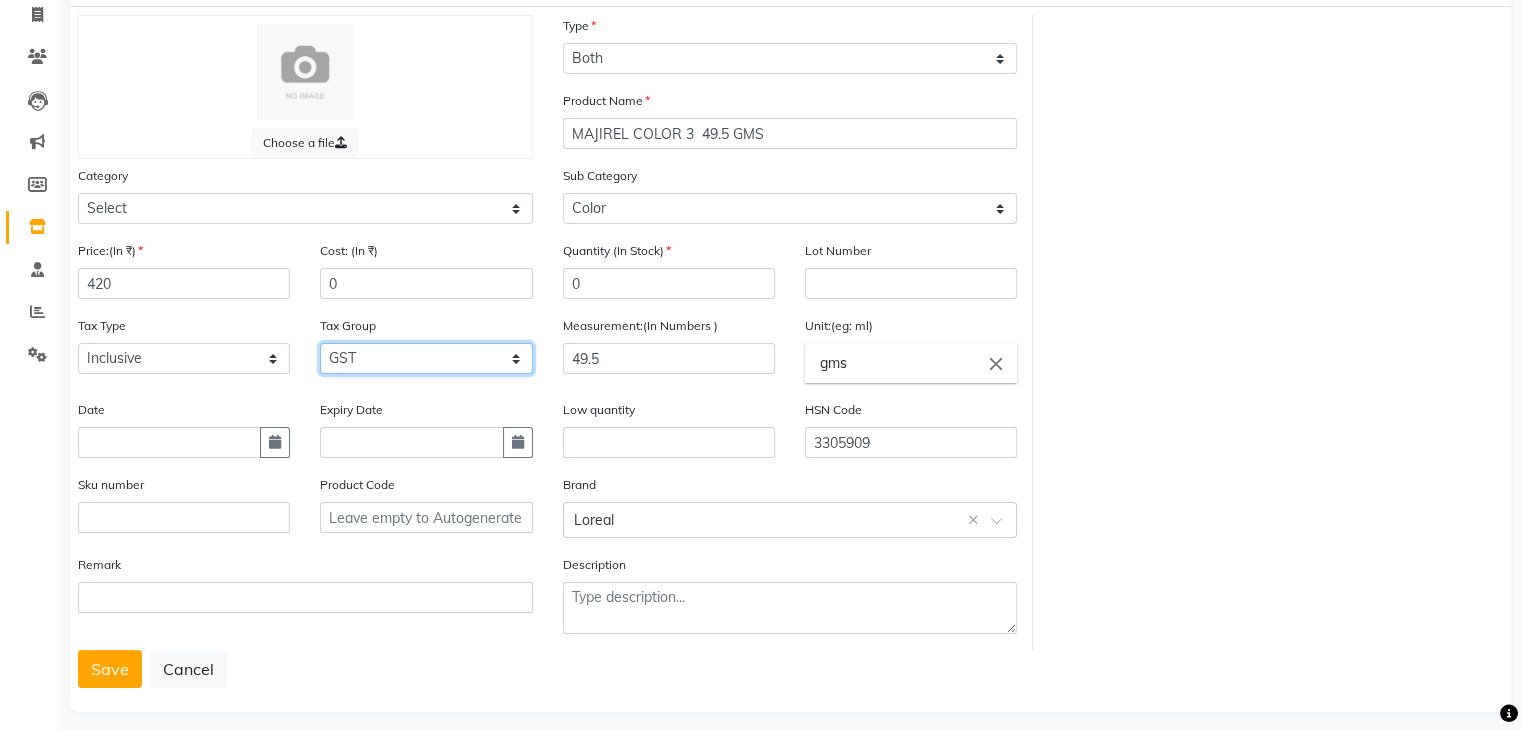 click on "Select 5% gst GST" 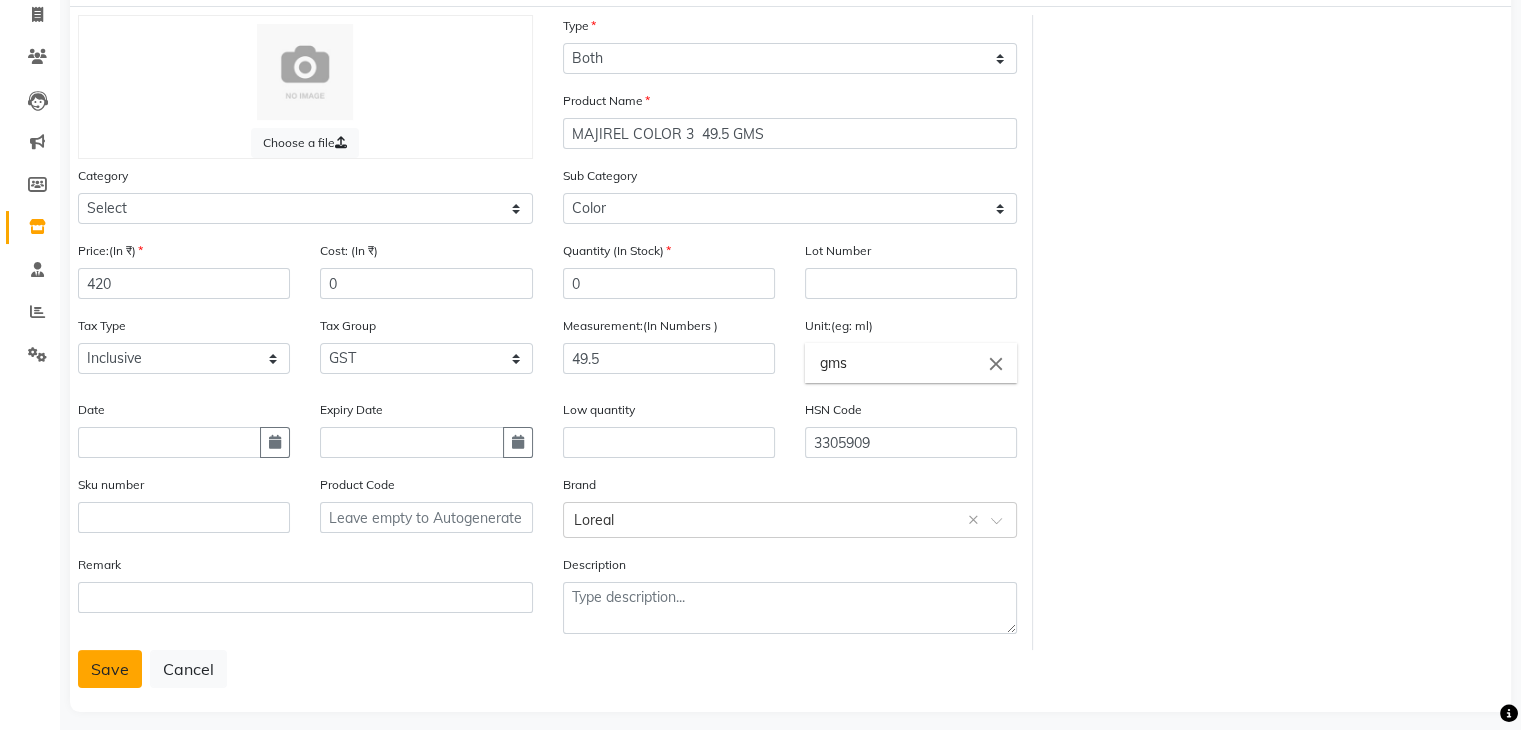 click on "Save" 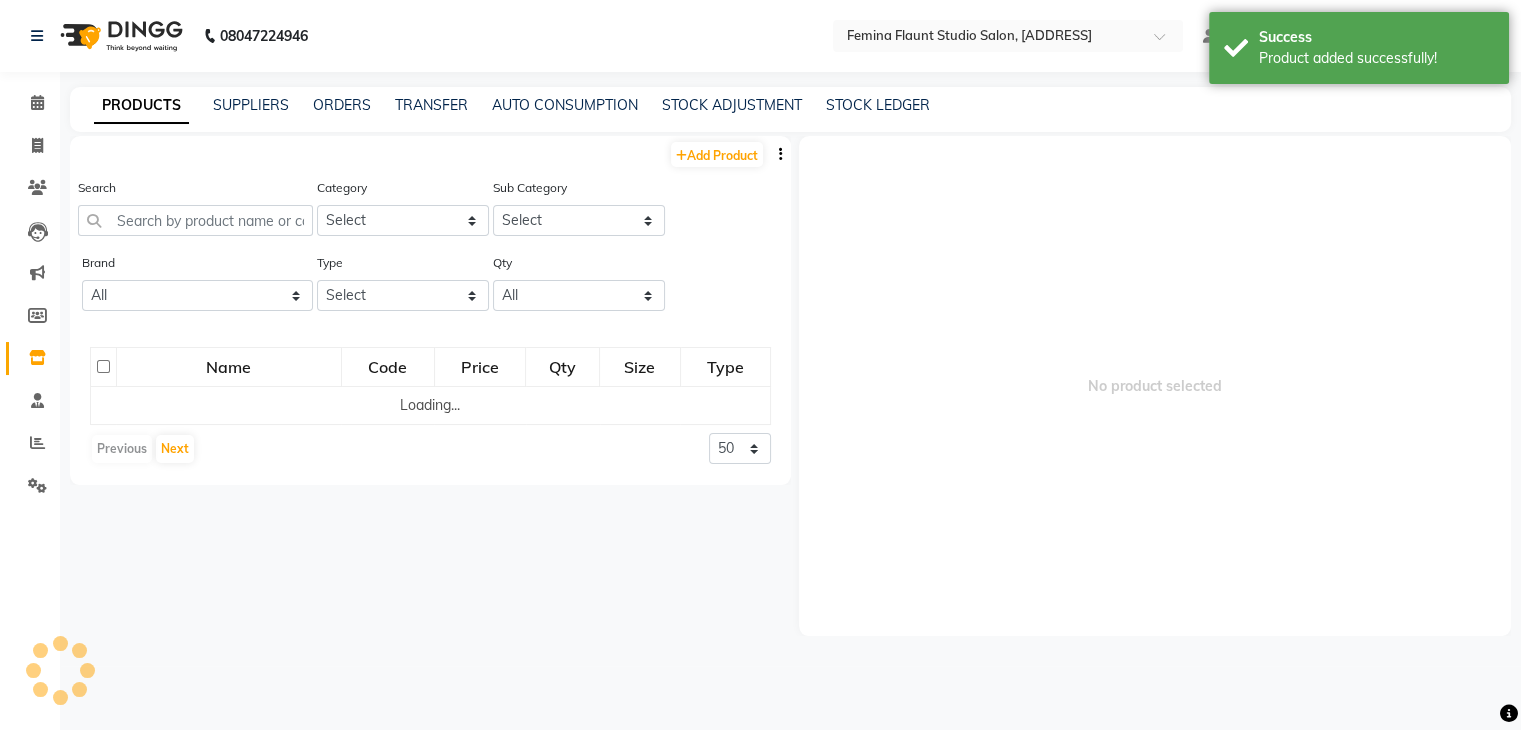 scroll, scrollTop: 0, scrollLeft: 0, axis: both 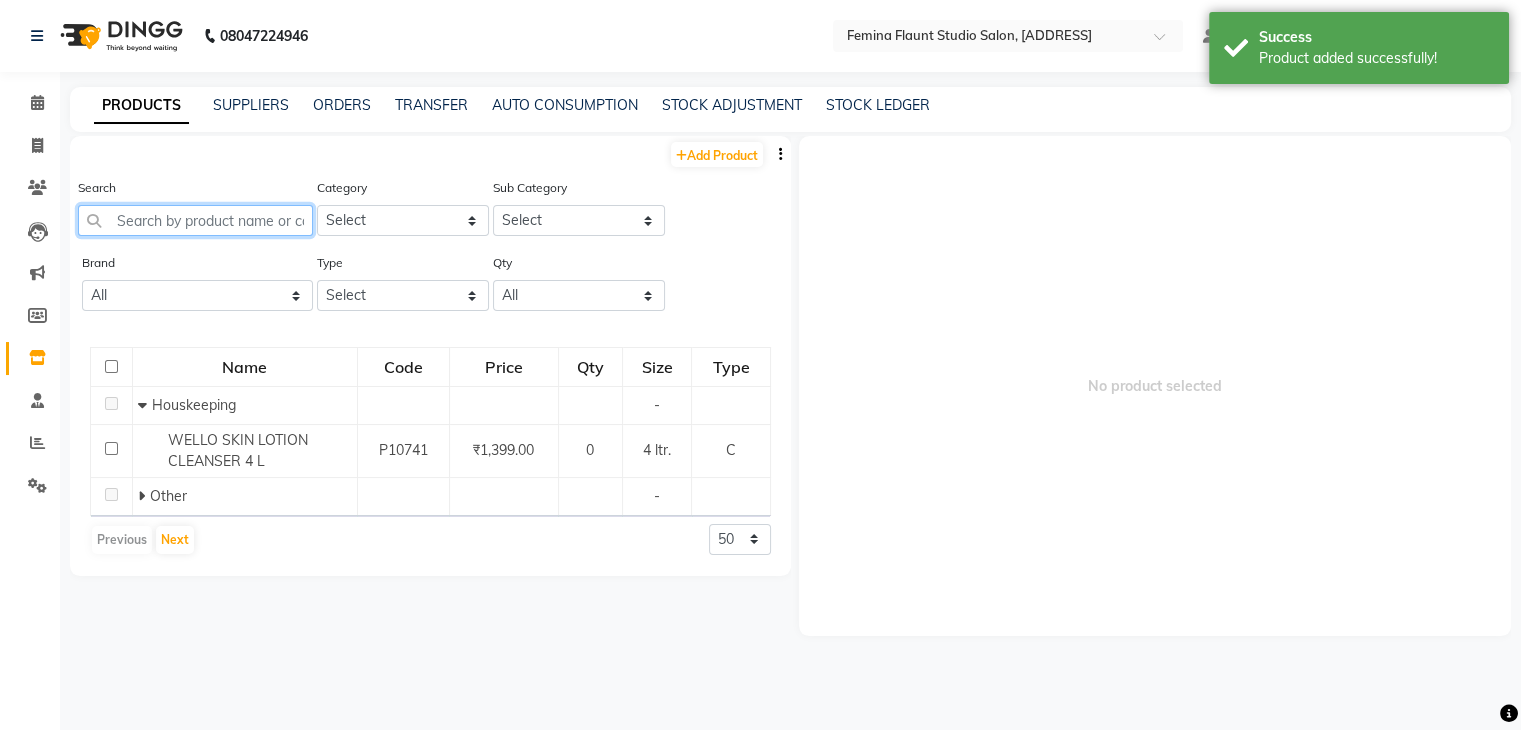click 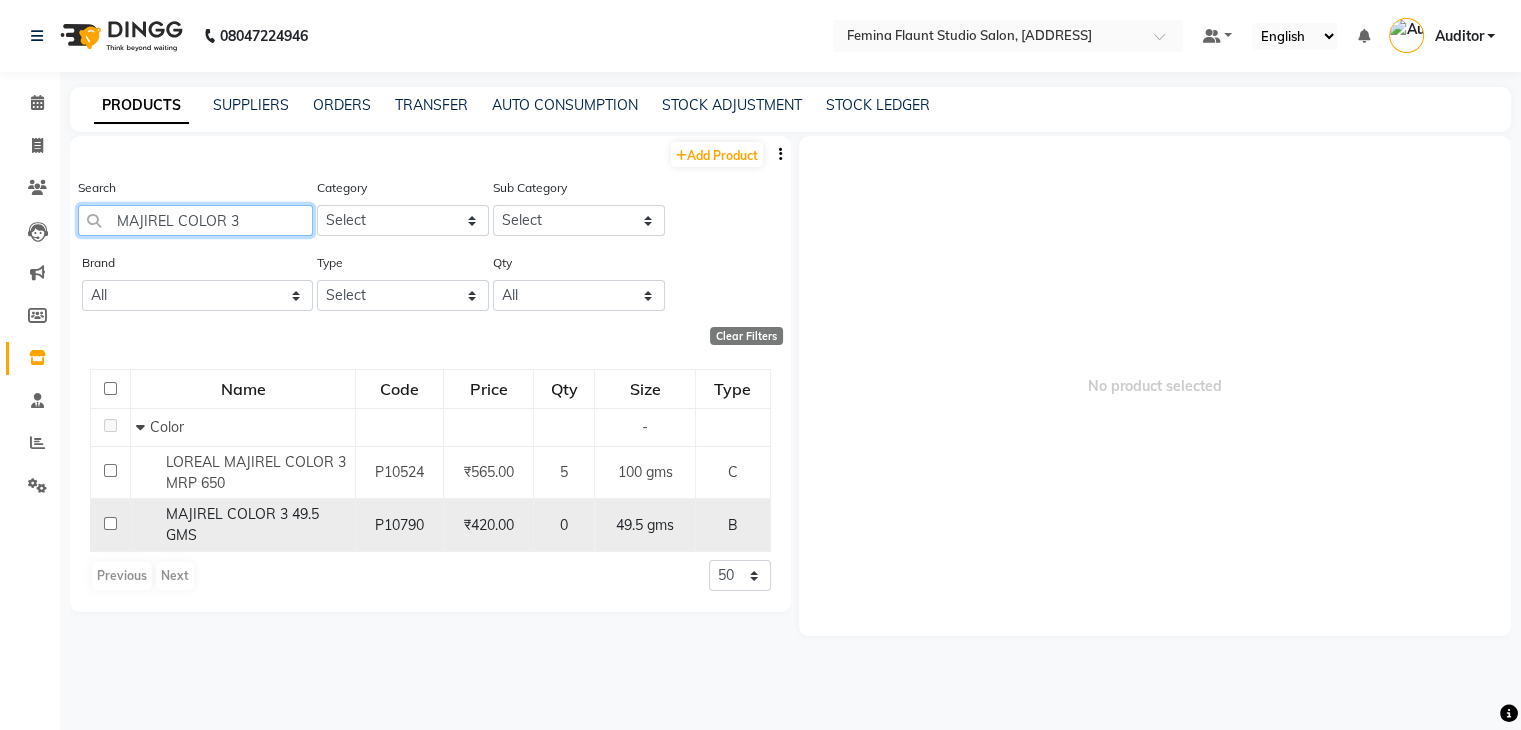 type on "MAJIREL COLOR 3" 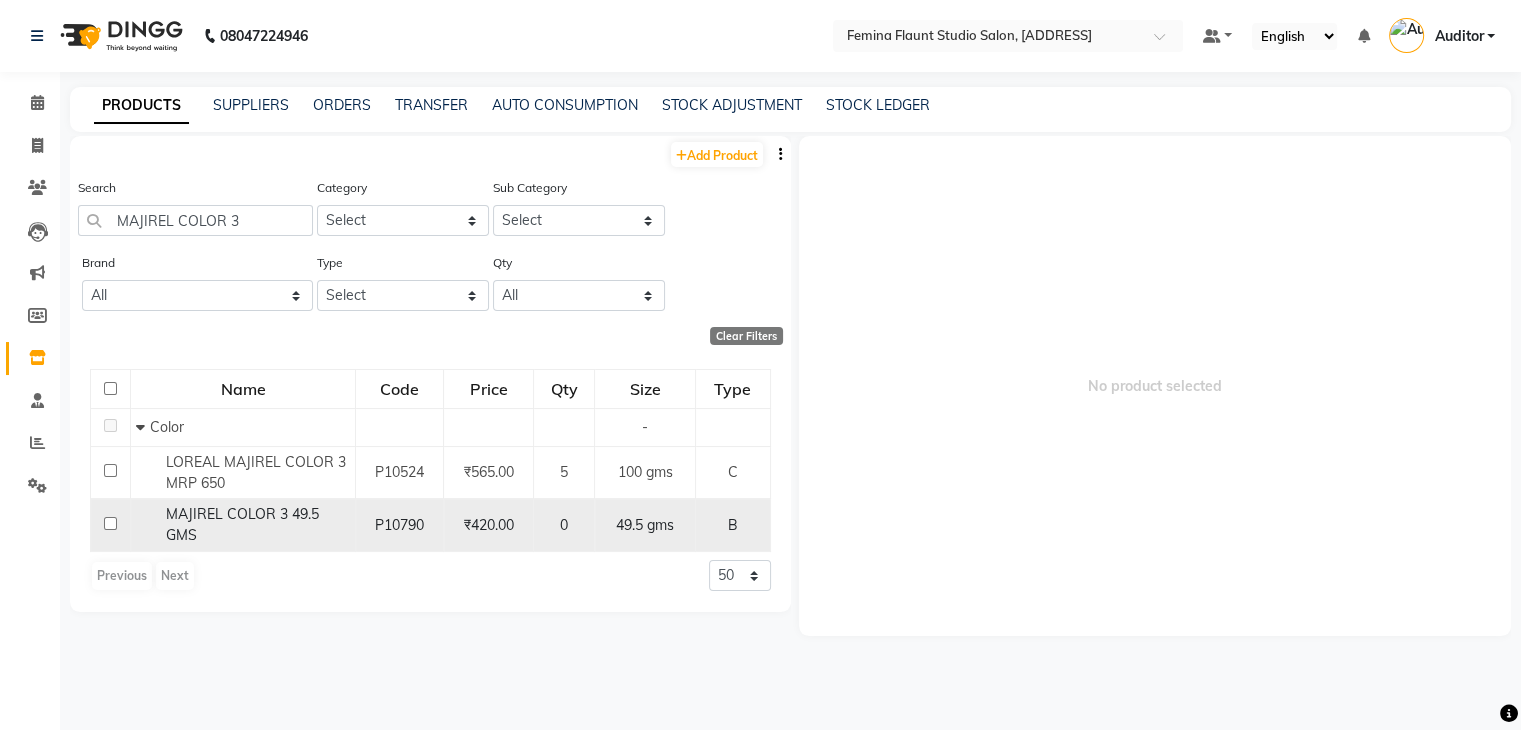 click on "MAJIREL COLOR 3  49.5 GMS" 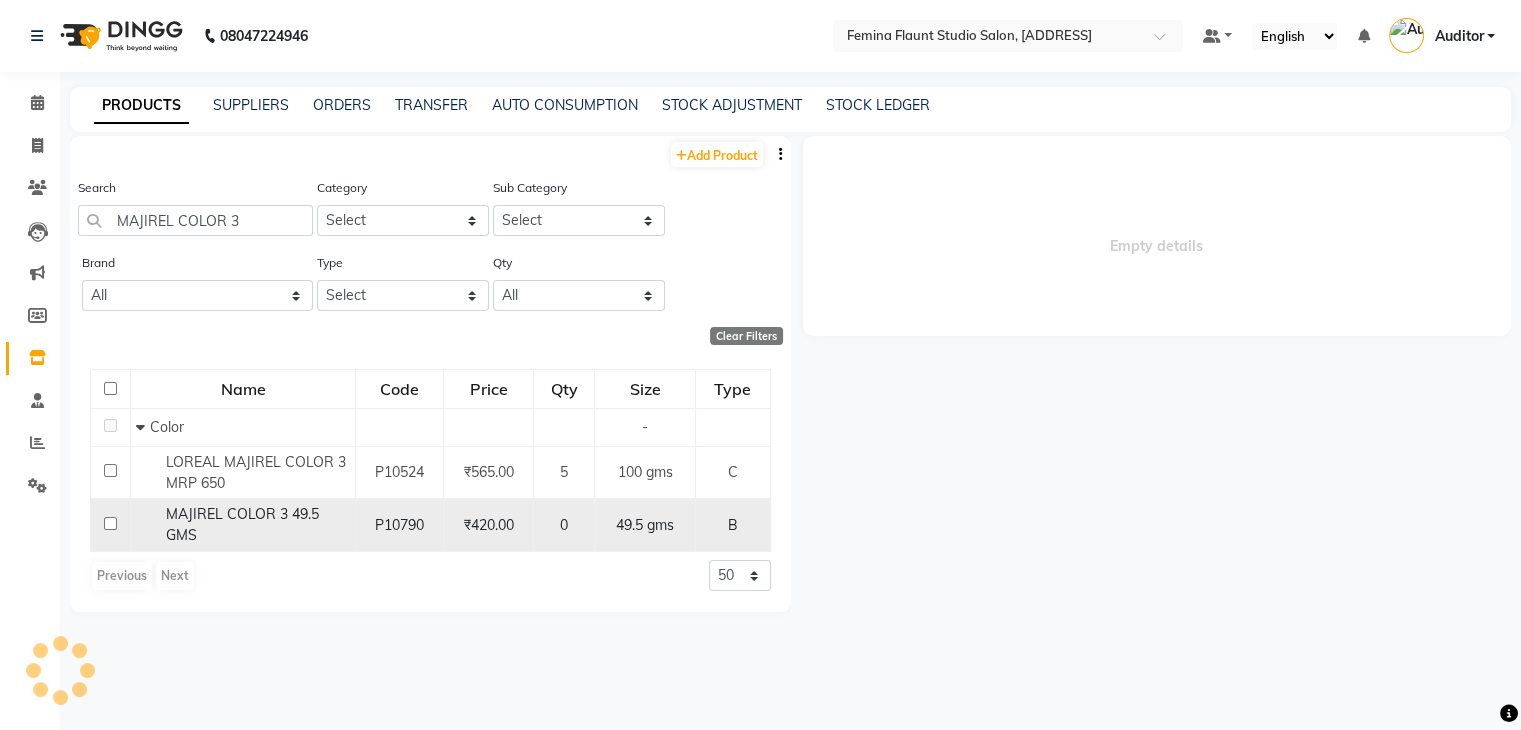 select 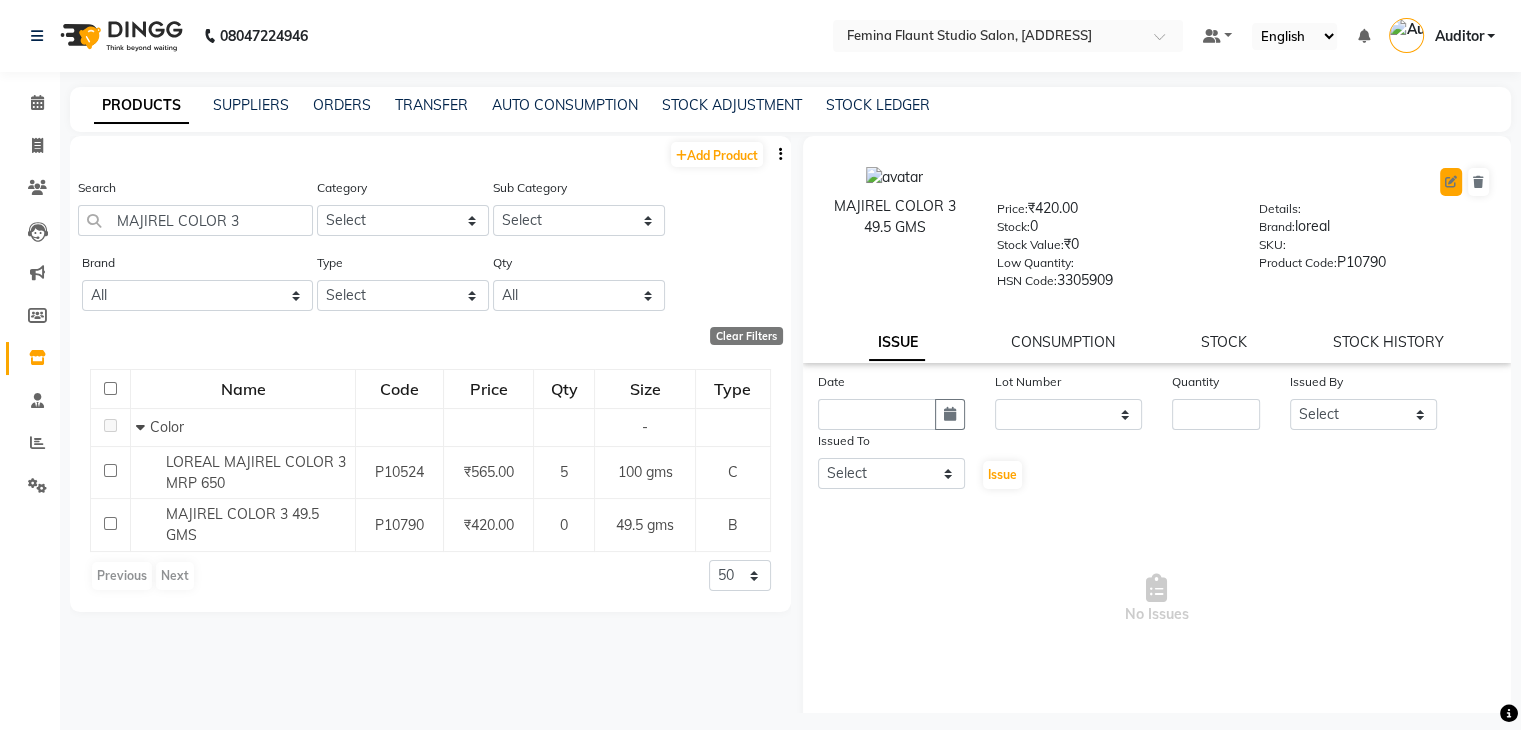 click 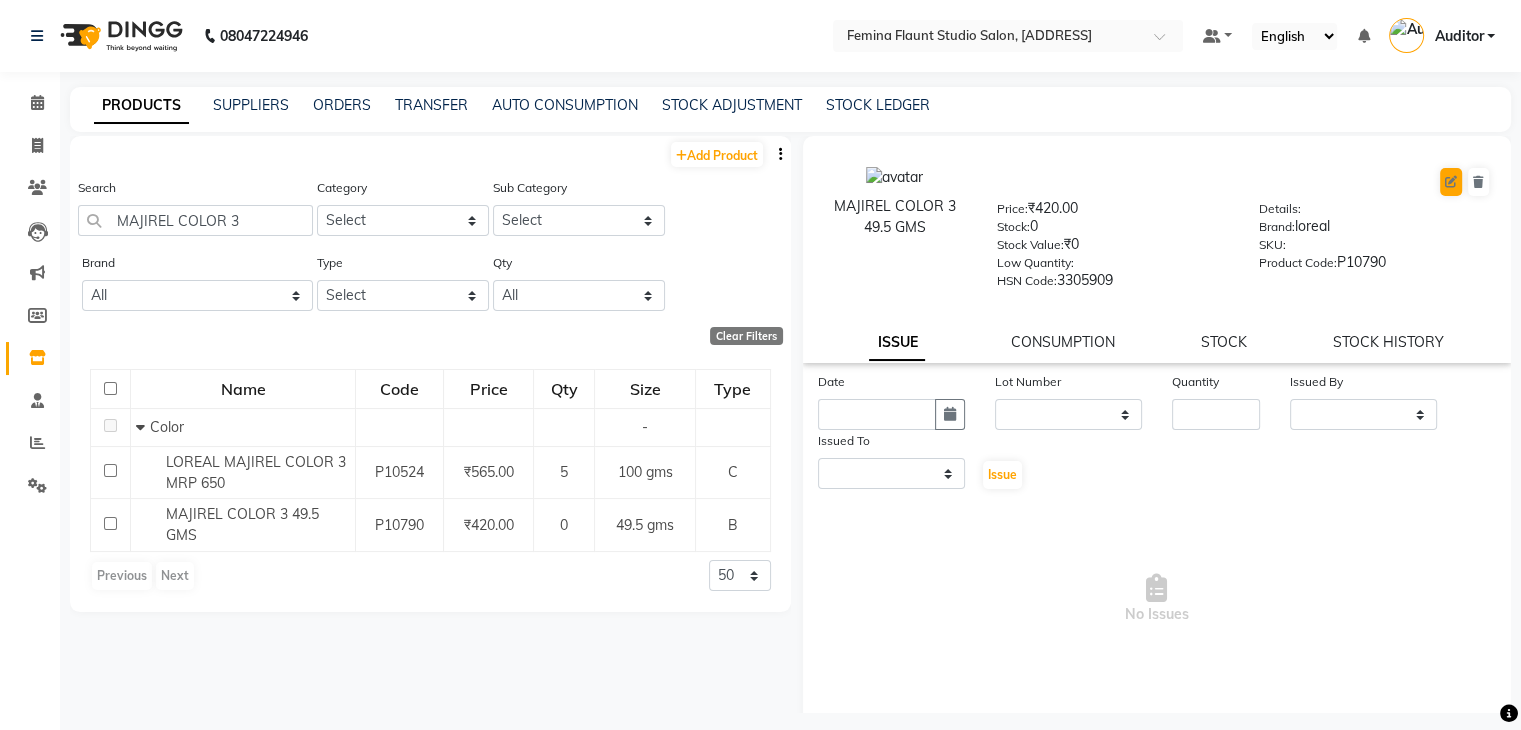 select on "true" 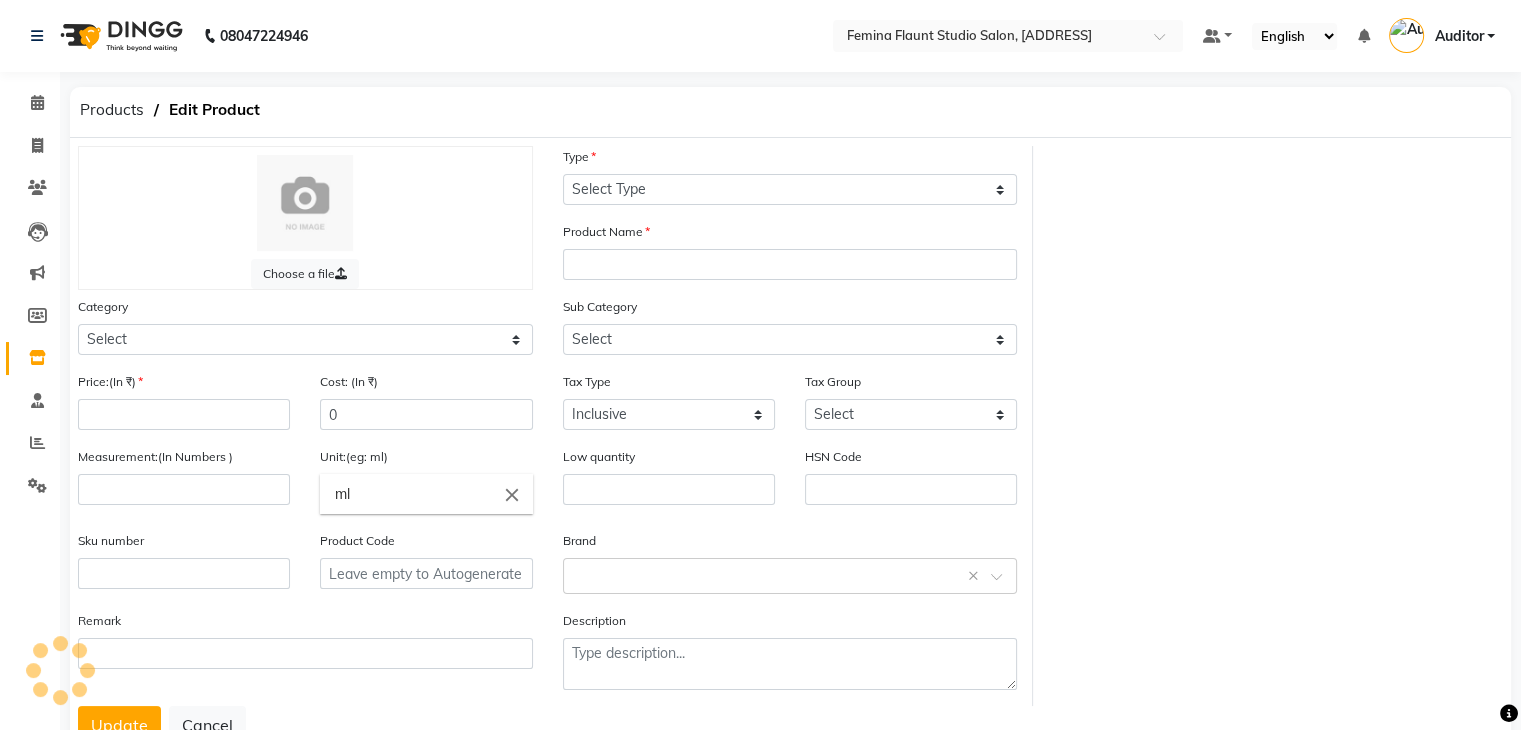 select on "B" 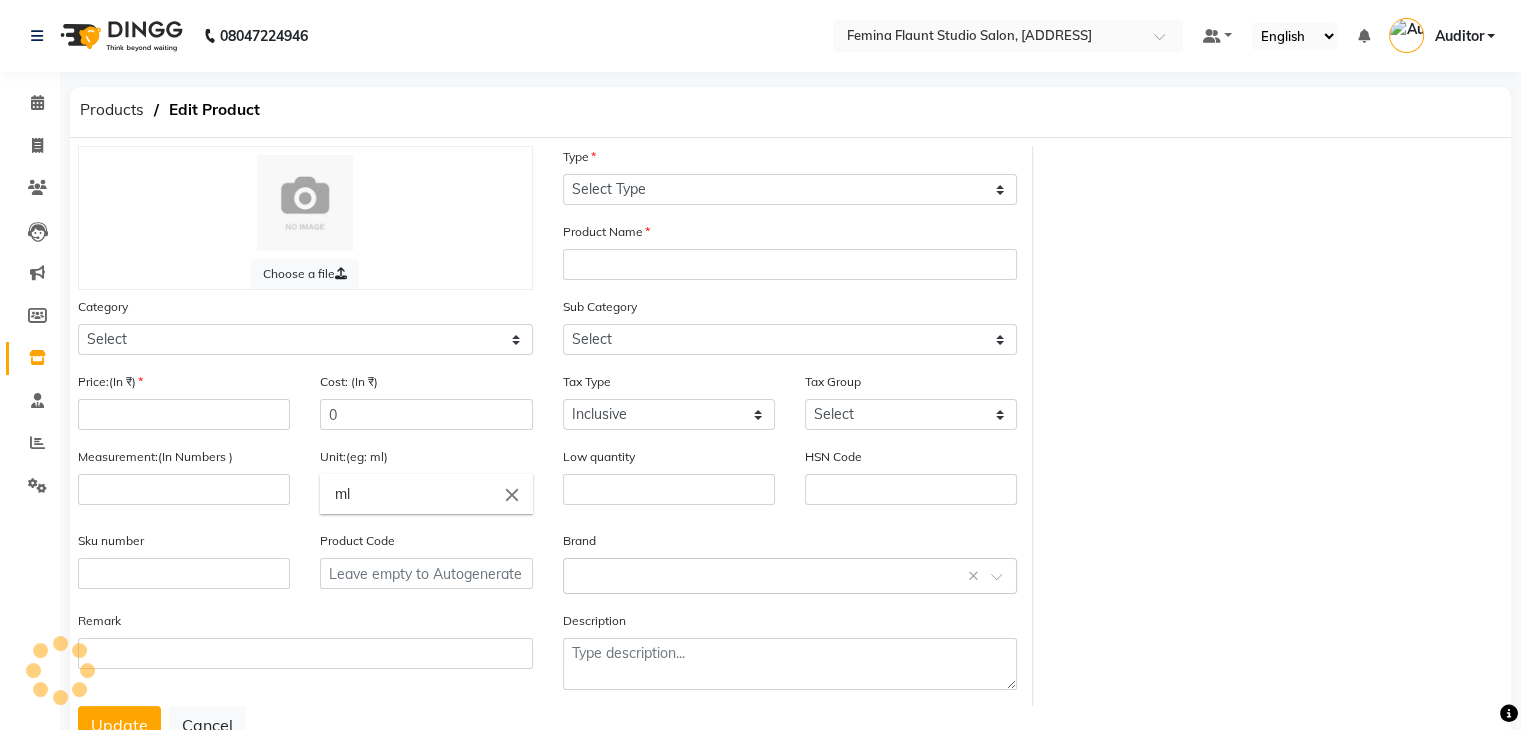 type on "MAJIREL COLOR 3  49.5 GMS" 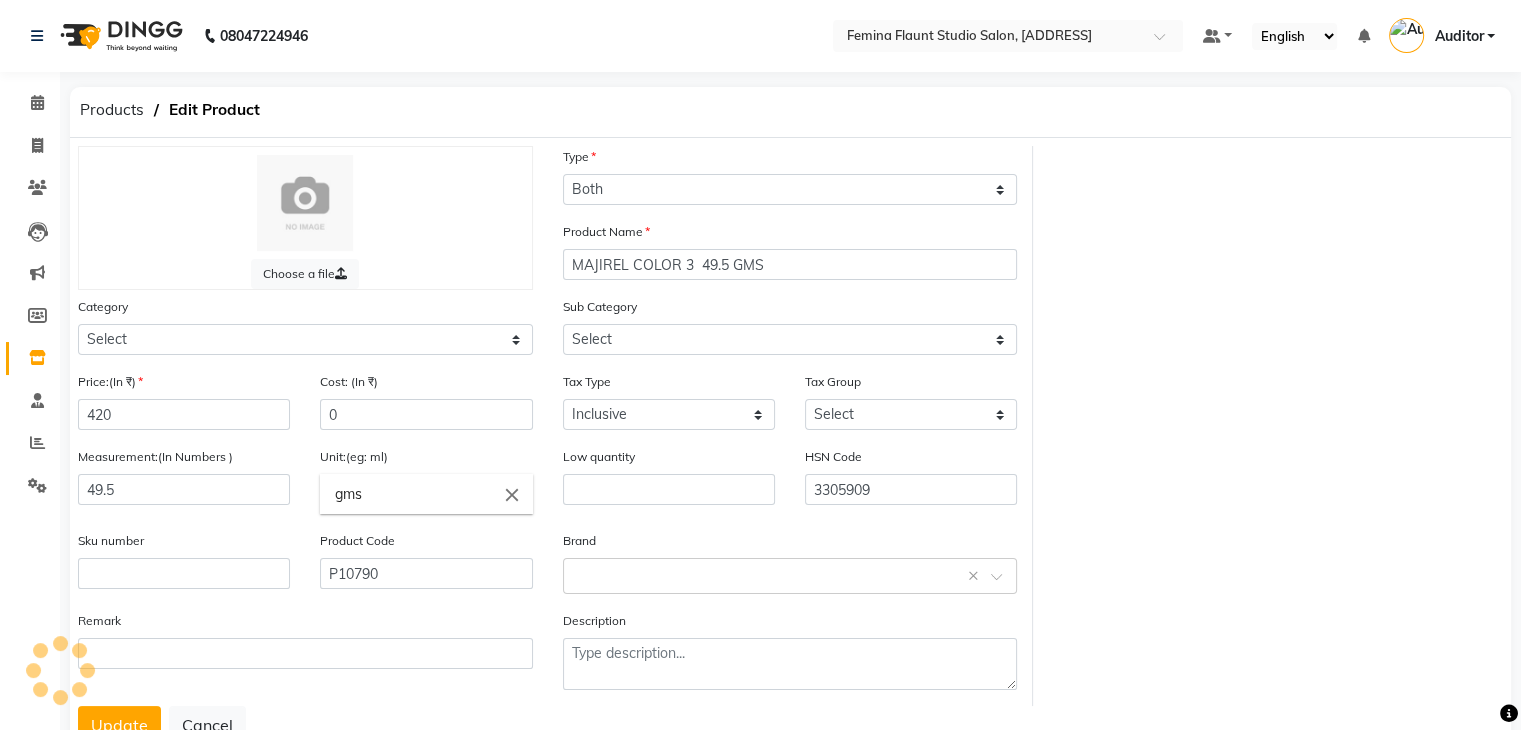 select on "[NUMBER]" 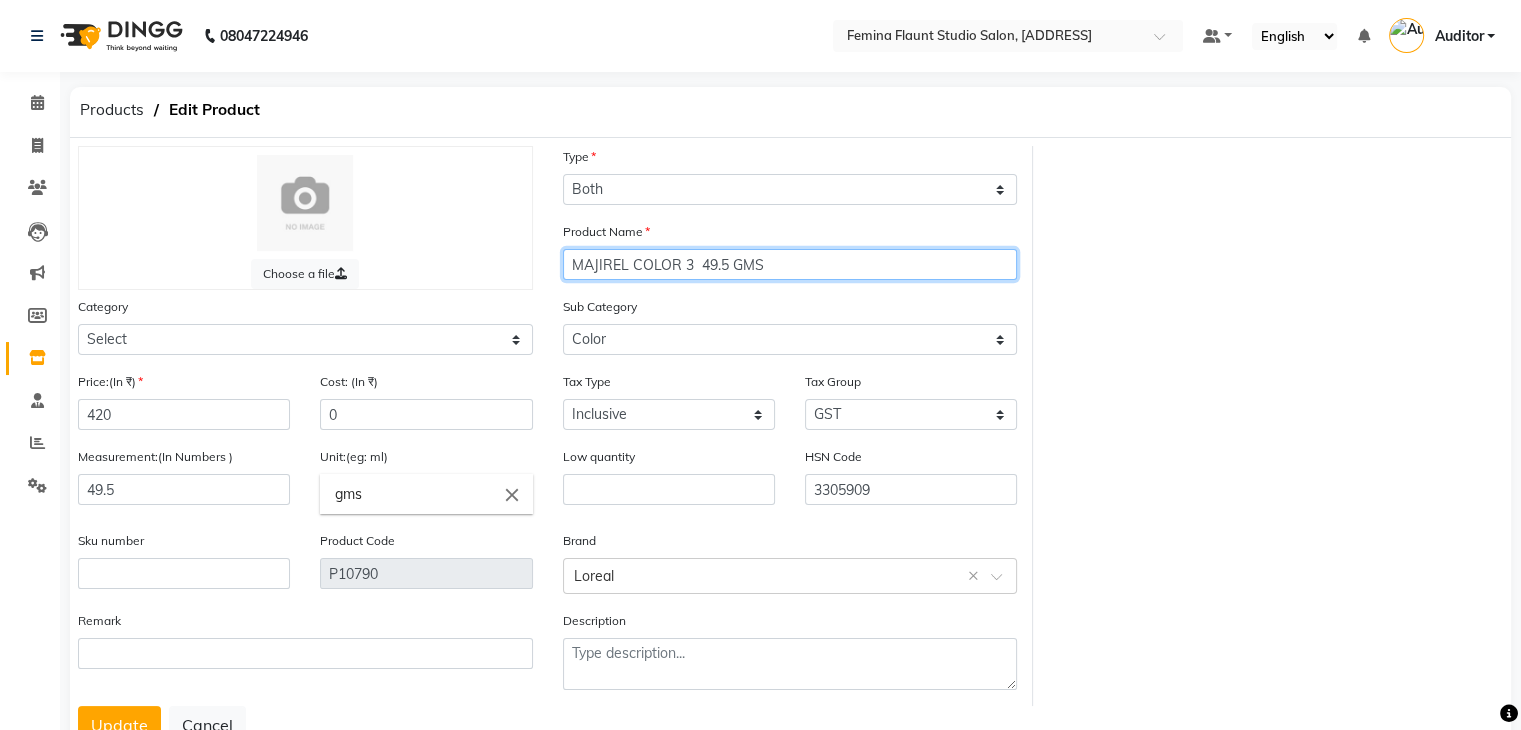 click on "MAJIREL COLOR 3  49.5 GMS" 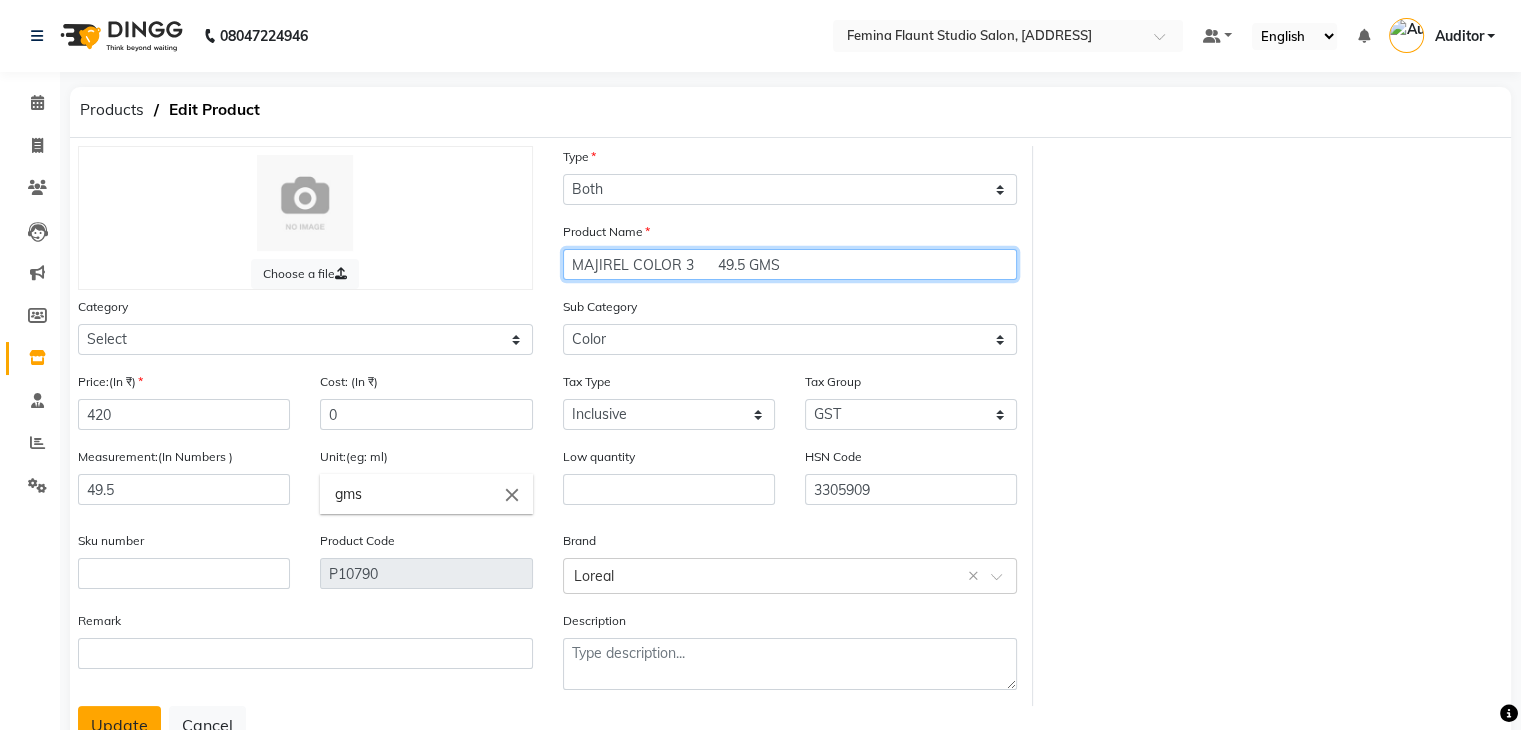 type on "MAJIREL COLOR 3      49.5 GMS" 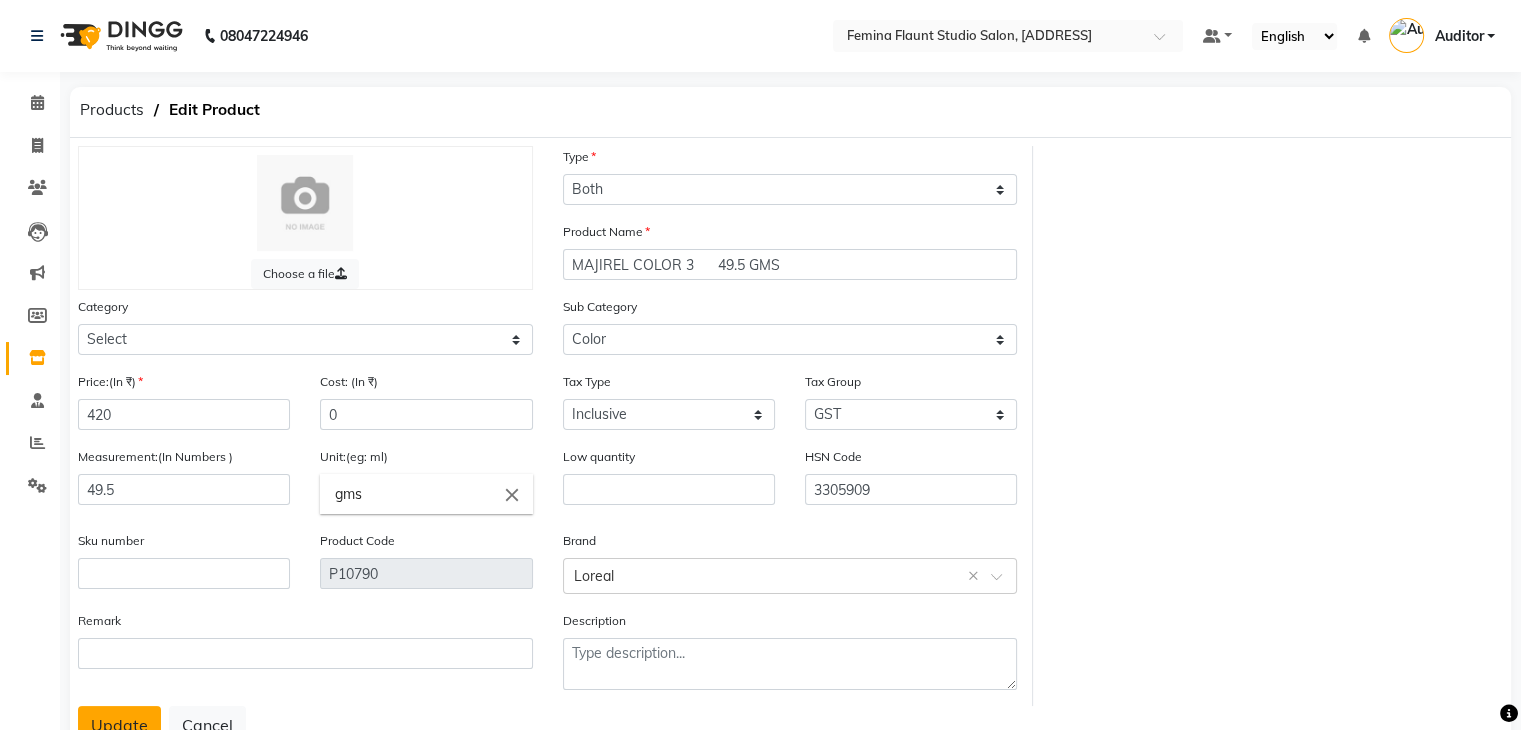 click on "Update" 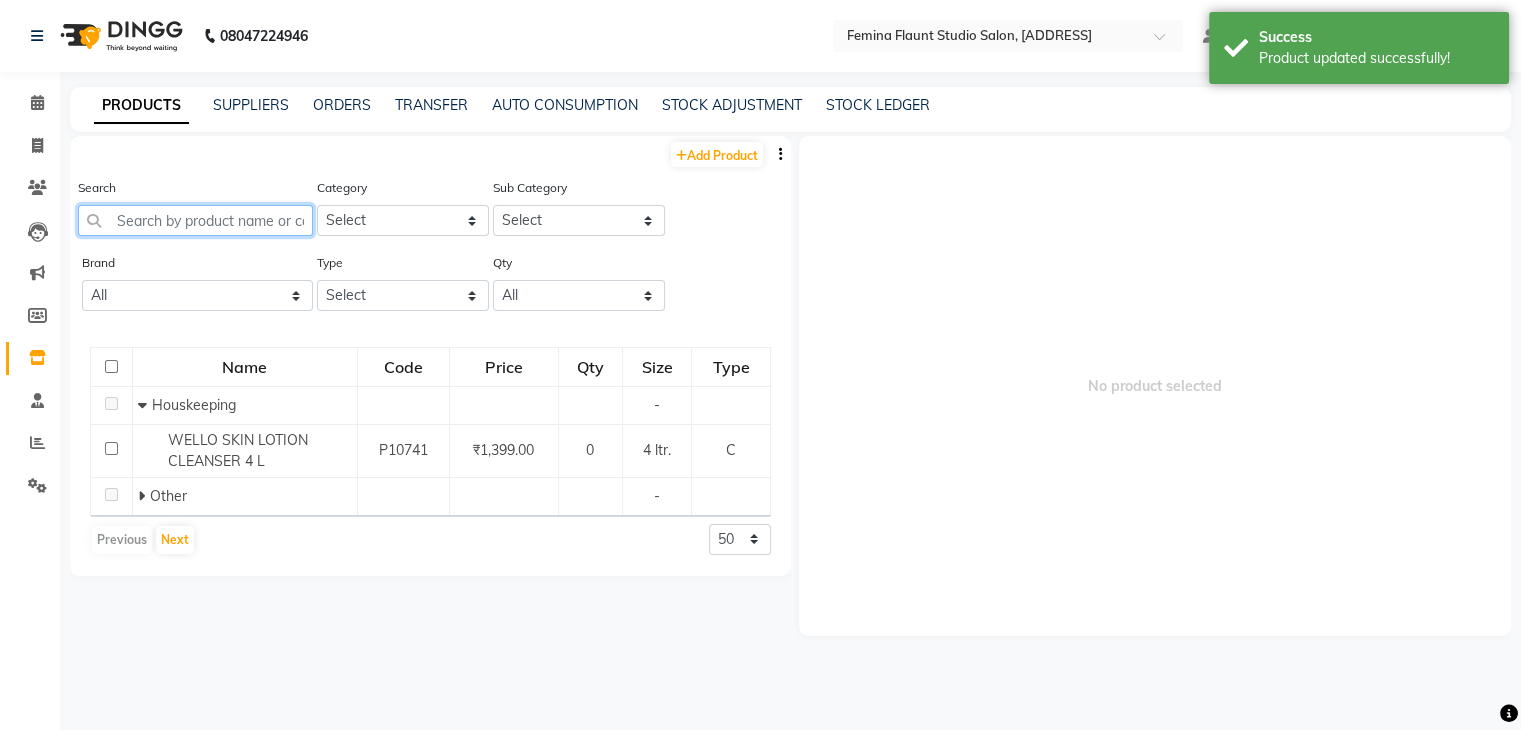 click 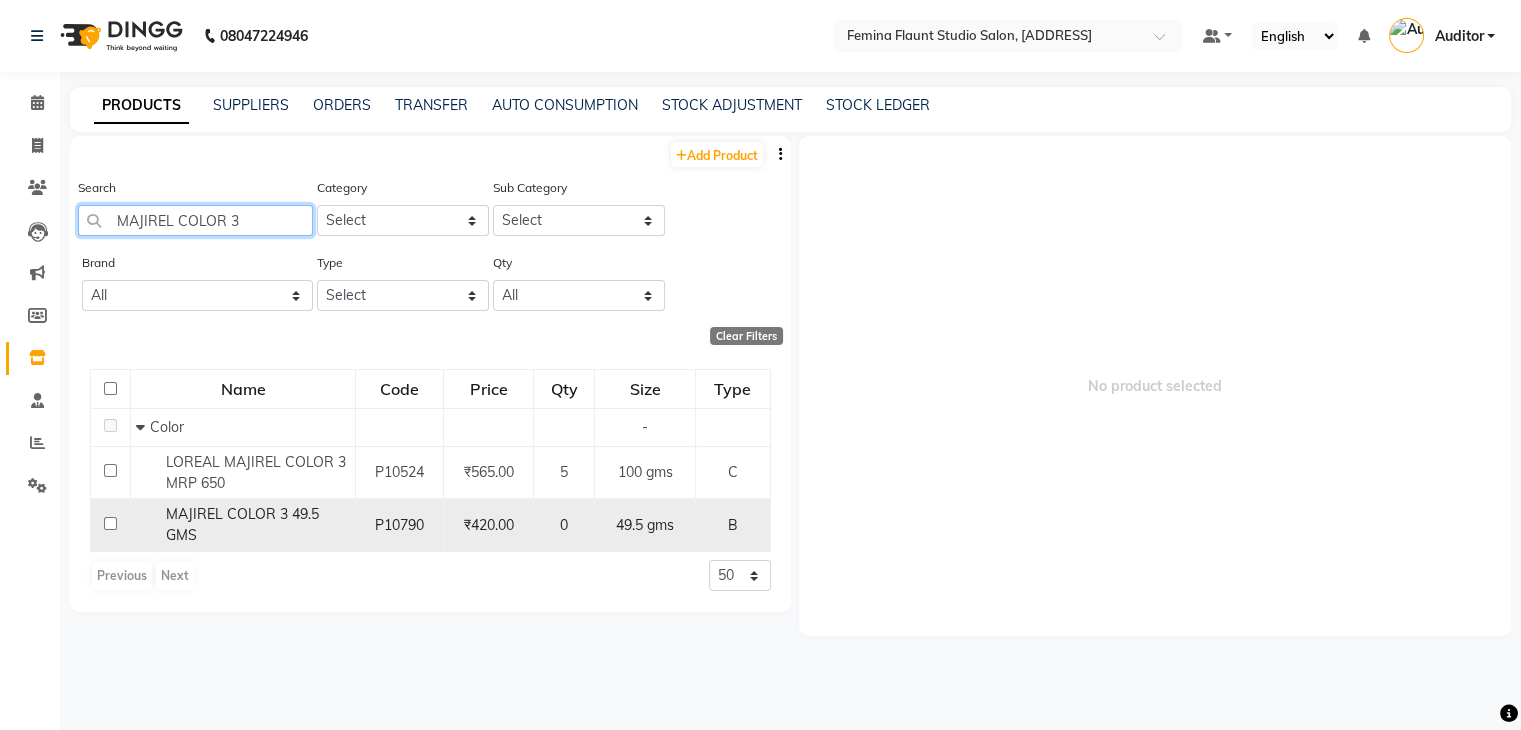 type on "MAJIREL COLOR 3" 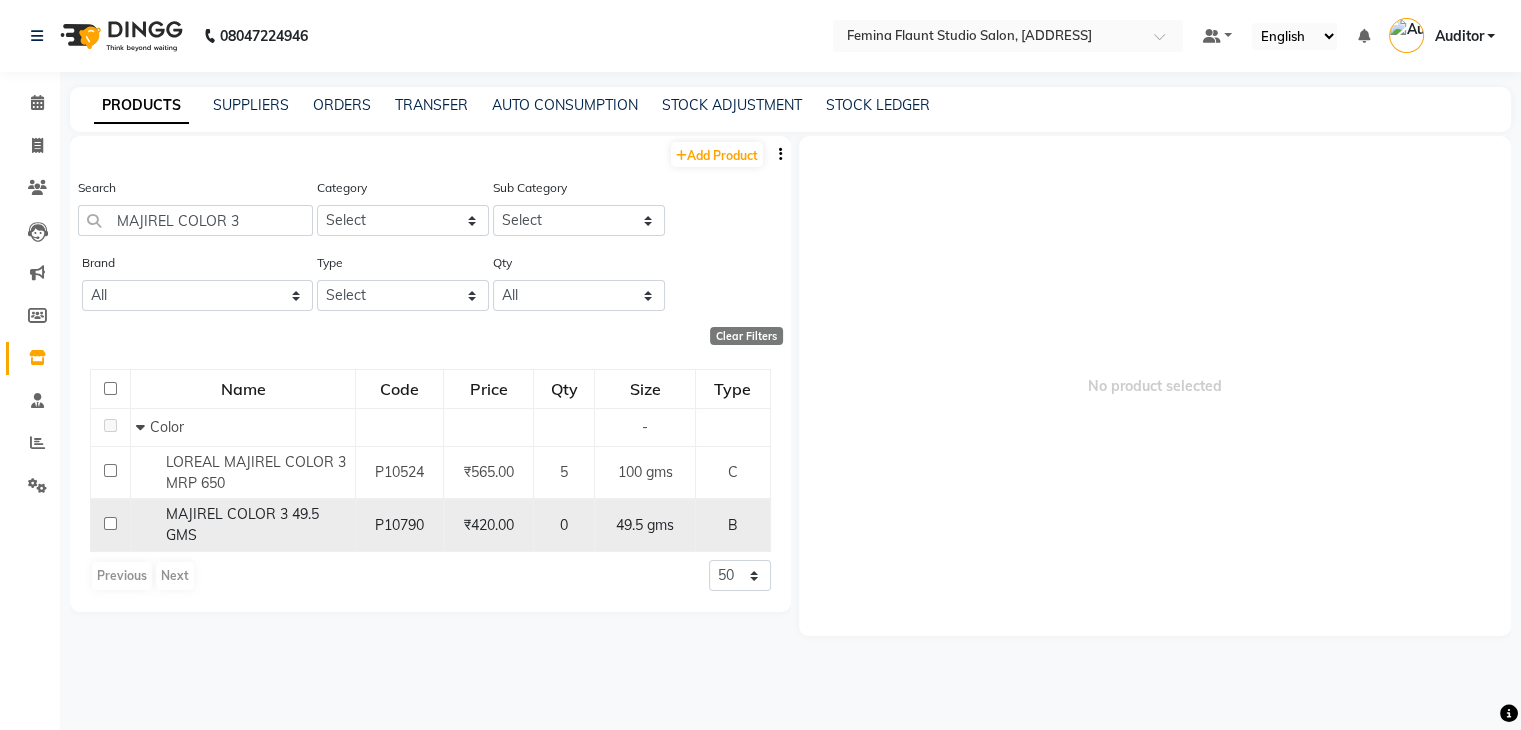 click on "MAJIREL COLOR 3      49.5 GMS" 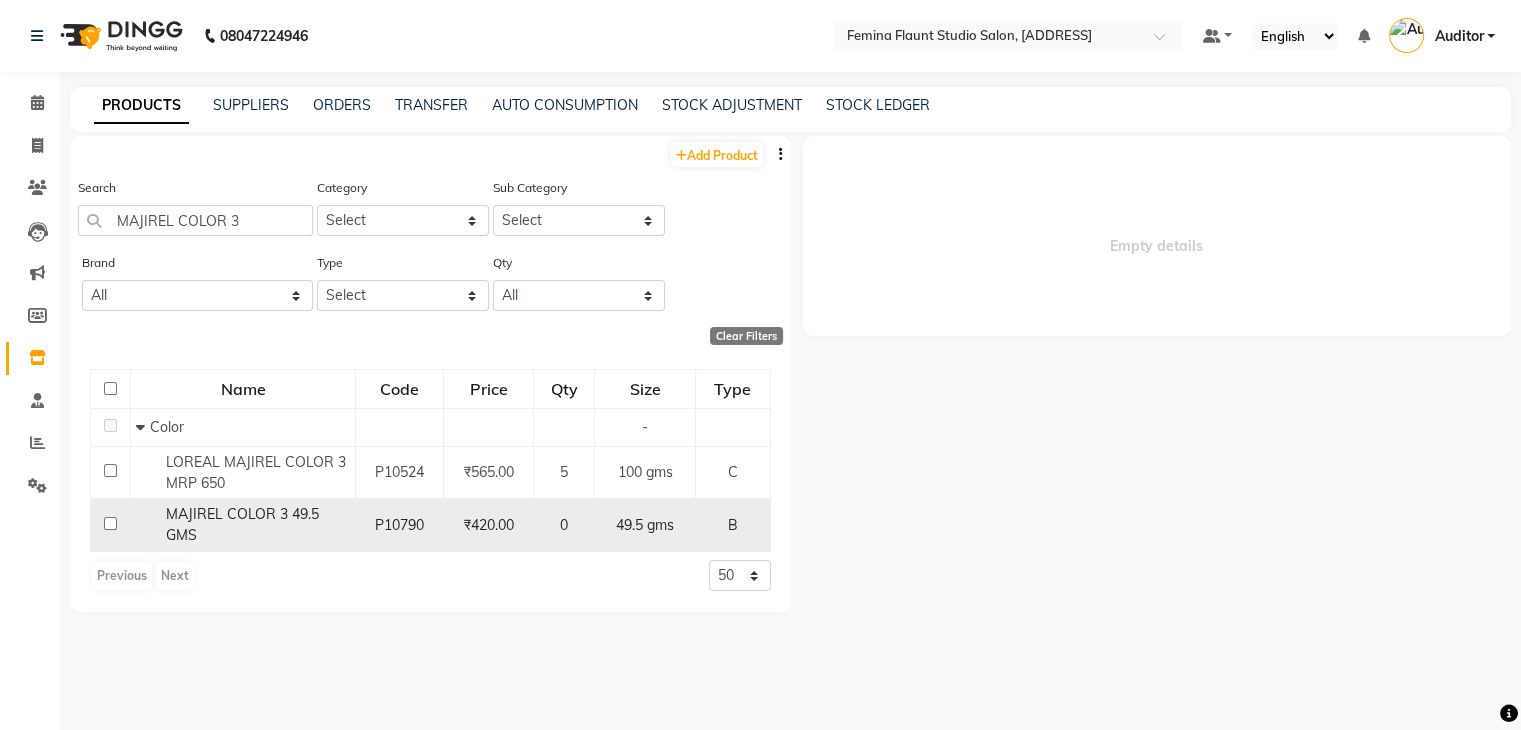 select 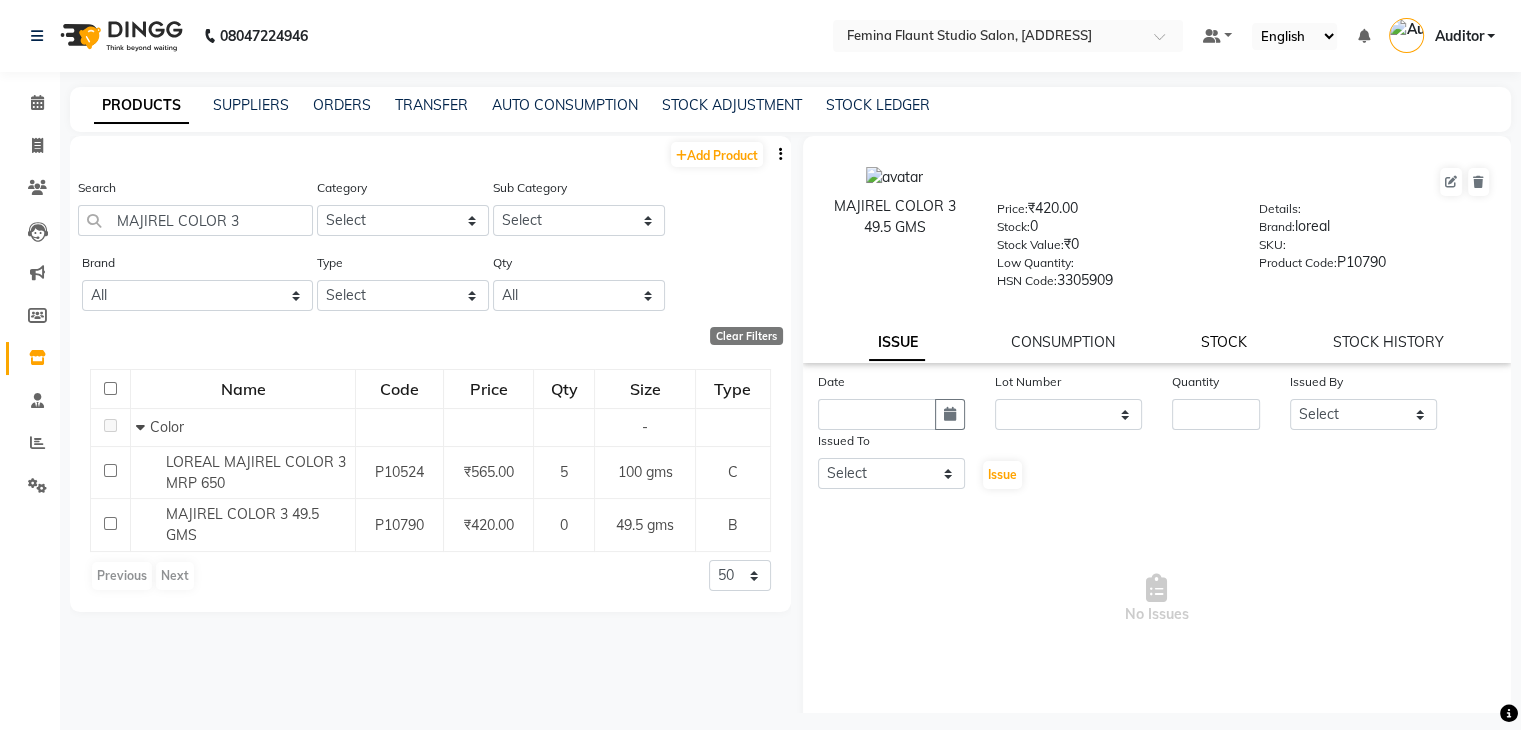 click on "STOCK" 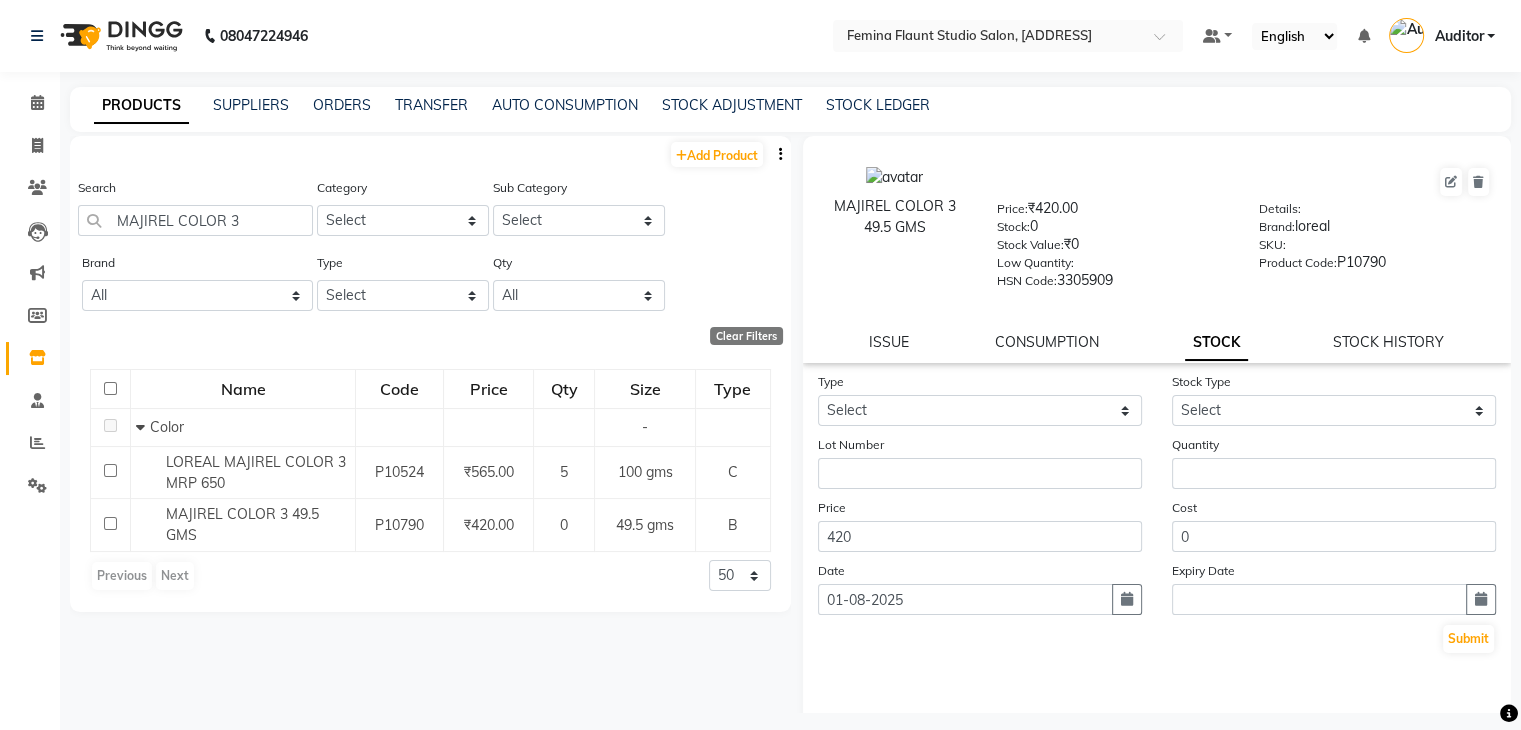 click on "Type Select In Out Stock Type Select Lot Number Quantity Price 420 Cost 0 Date [DATE] Expiry Date Submit" 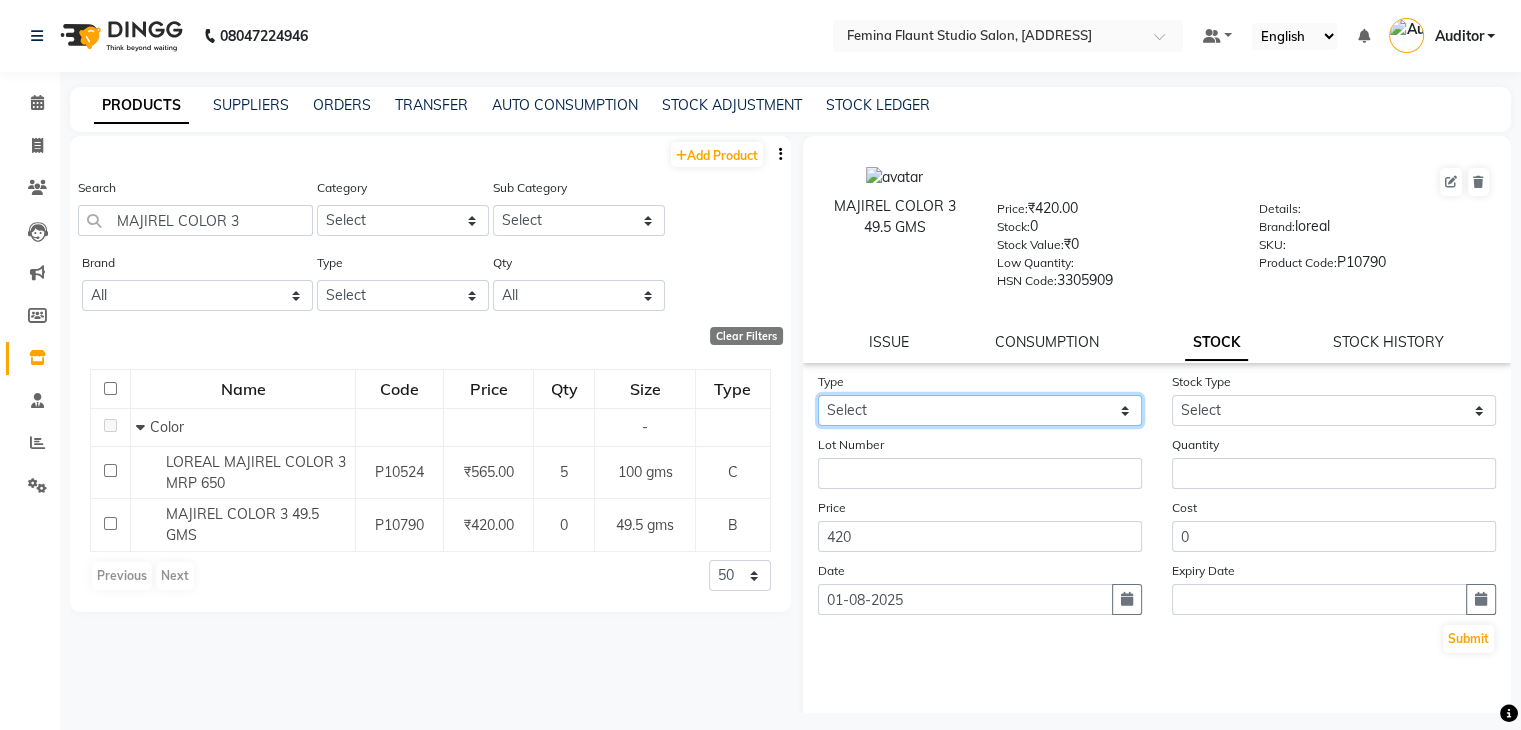 click on "Select In Out" 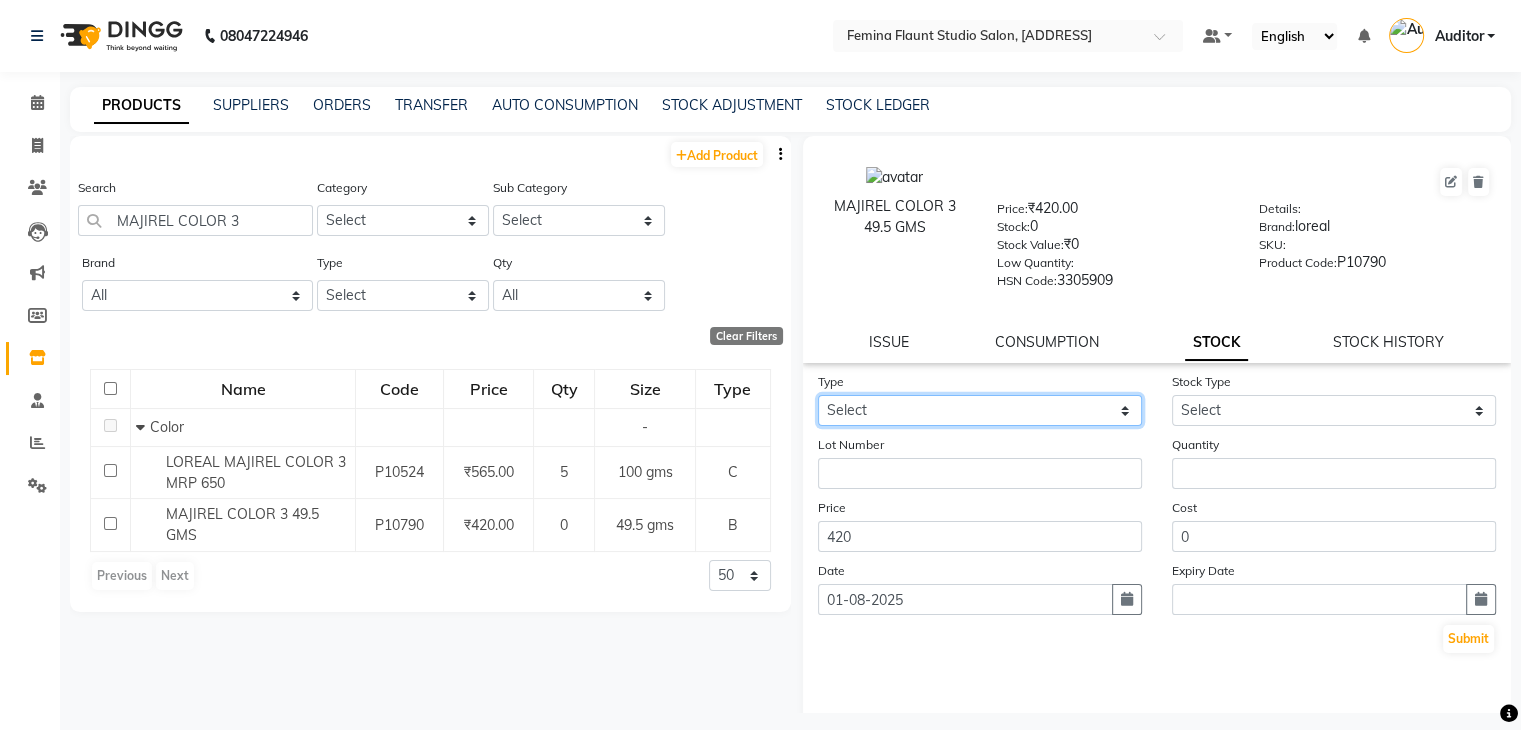 select on "in" 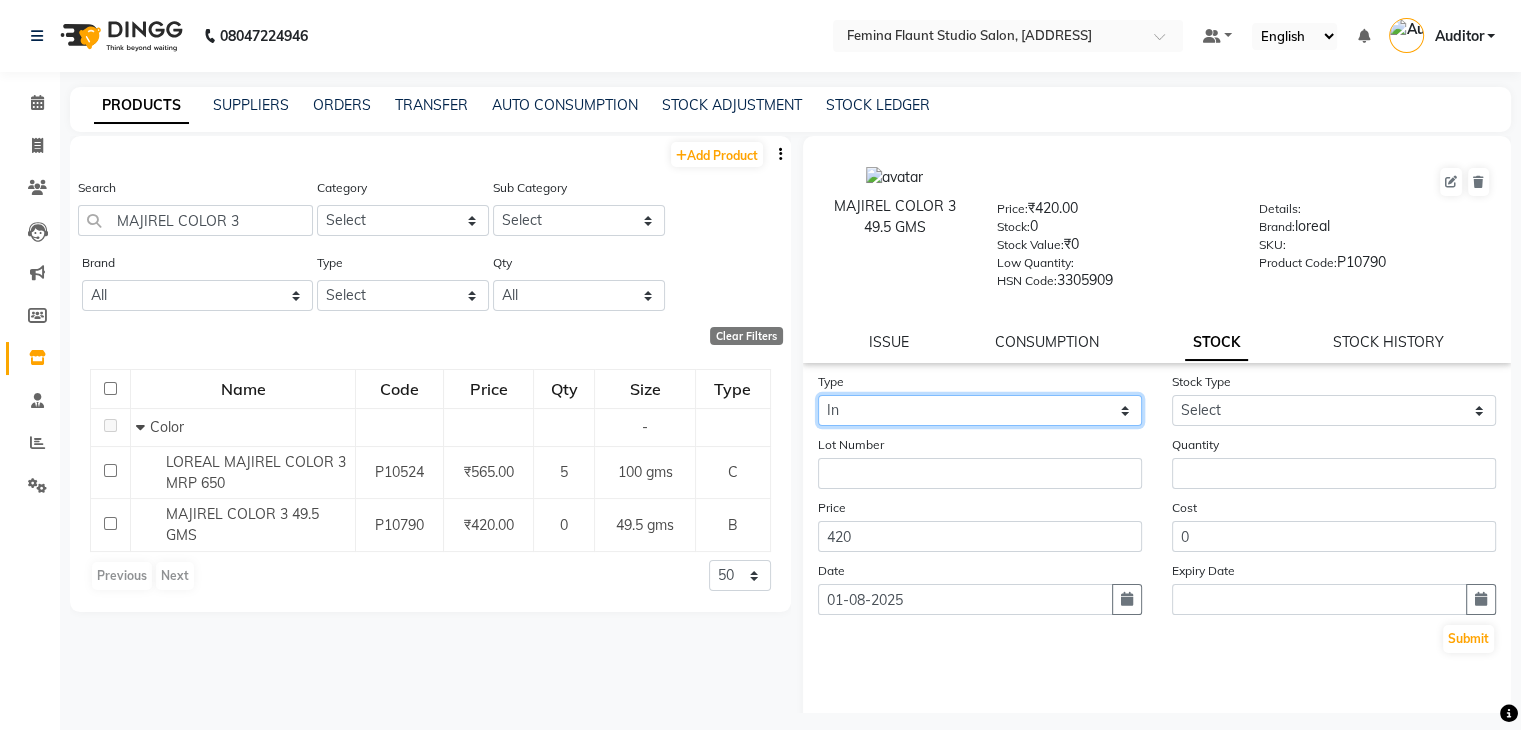 click on "Select In Out" 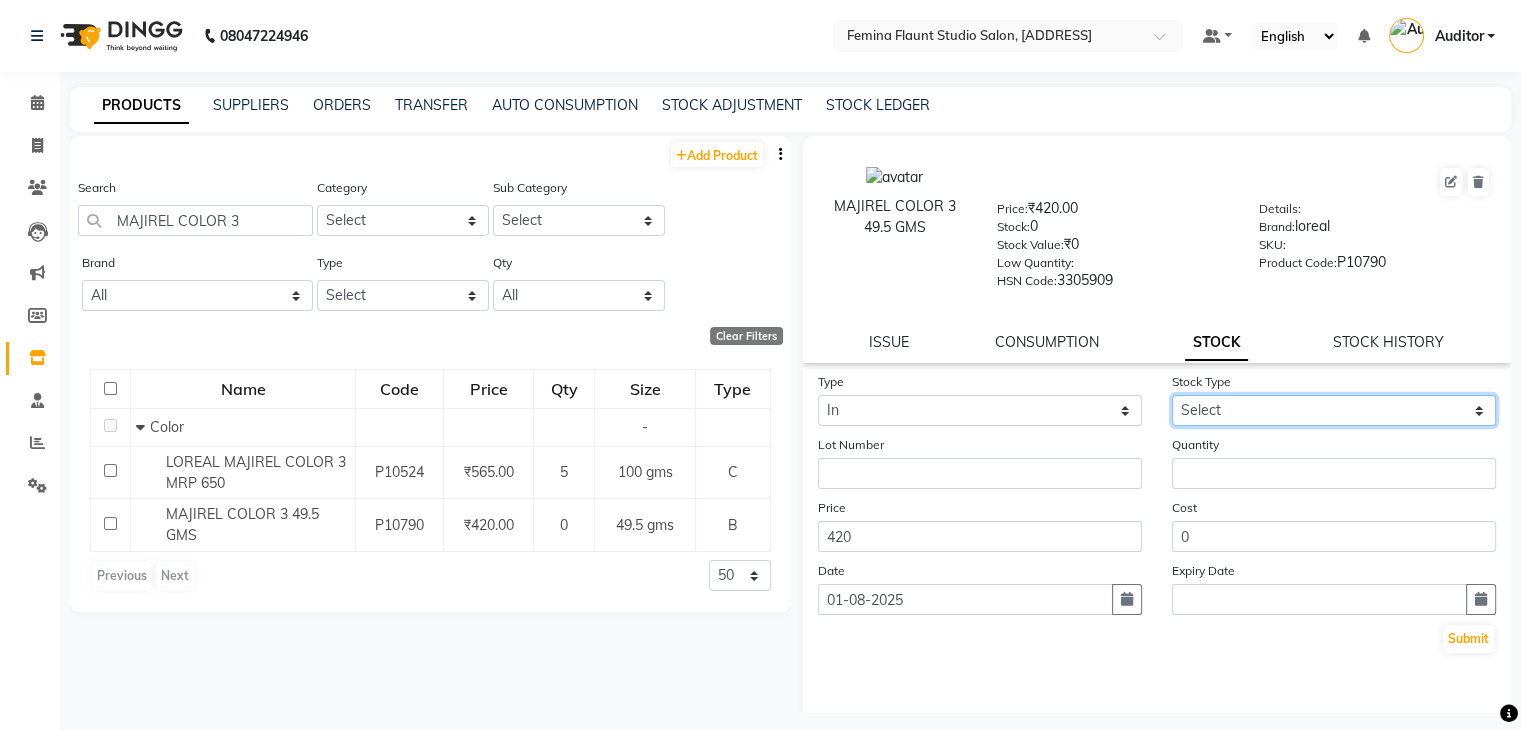 click on "Select New Stock Adjustment Return Other" 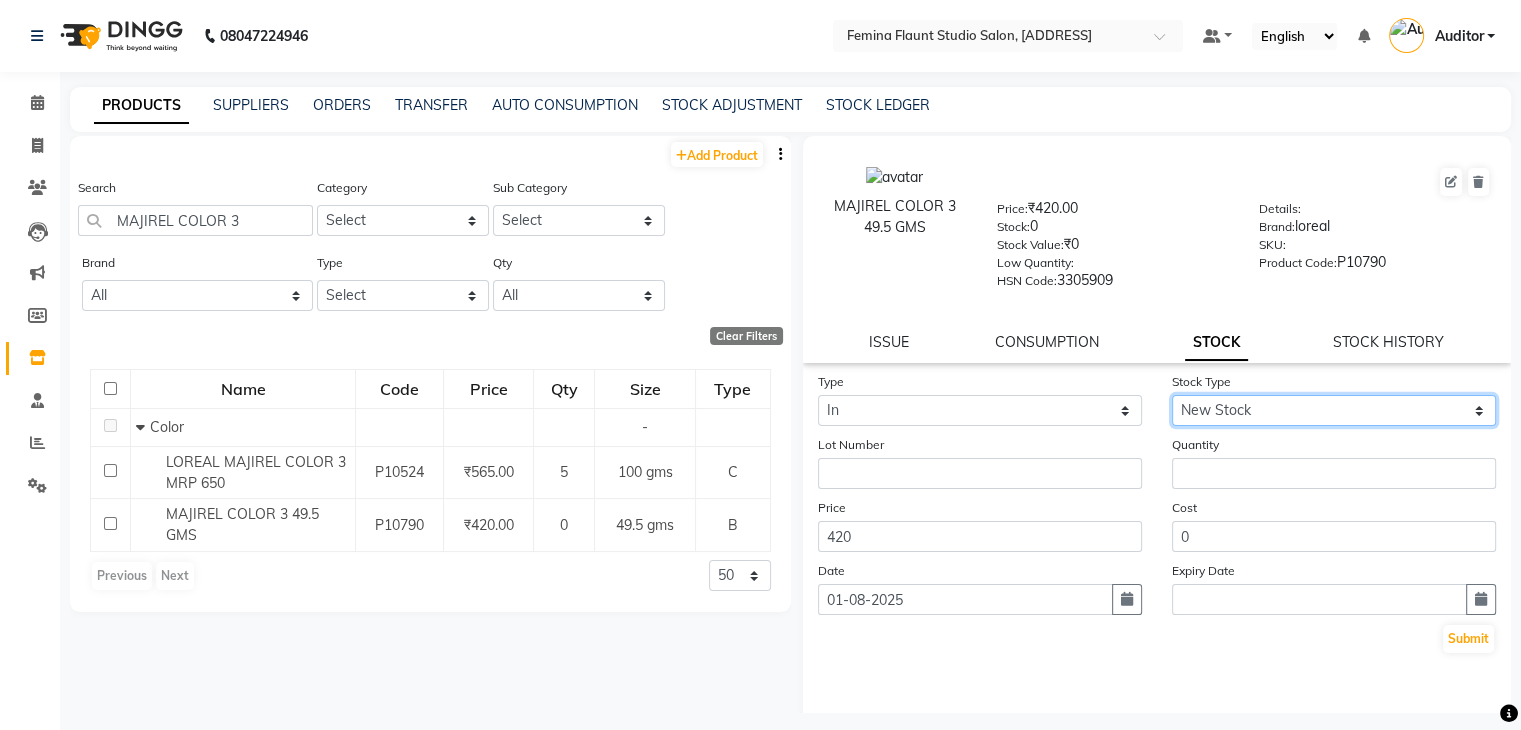 click on "Select New Stock Adjustment Return Other" 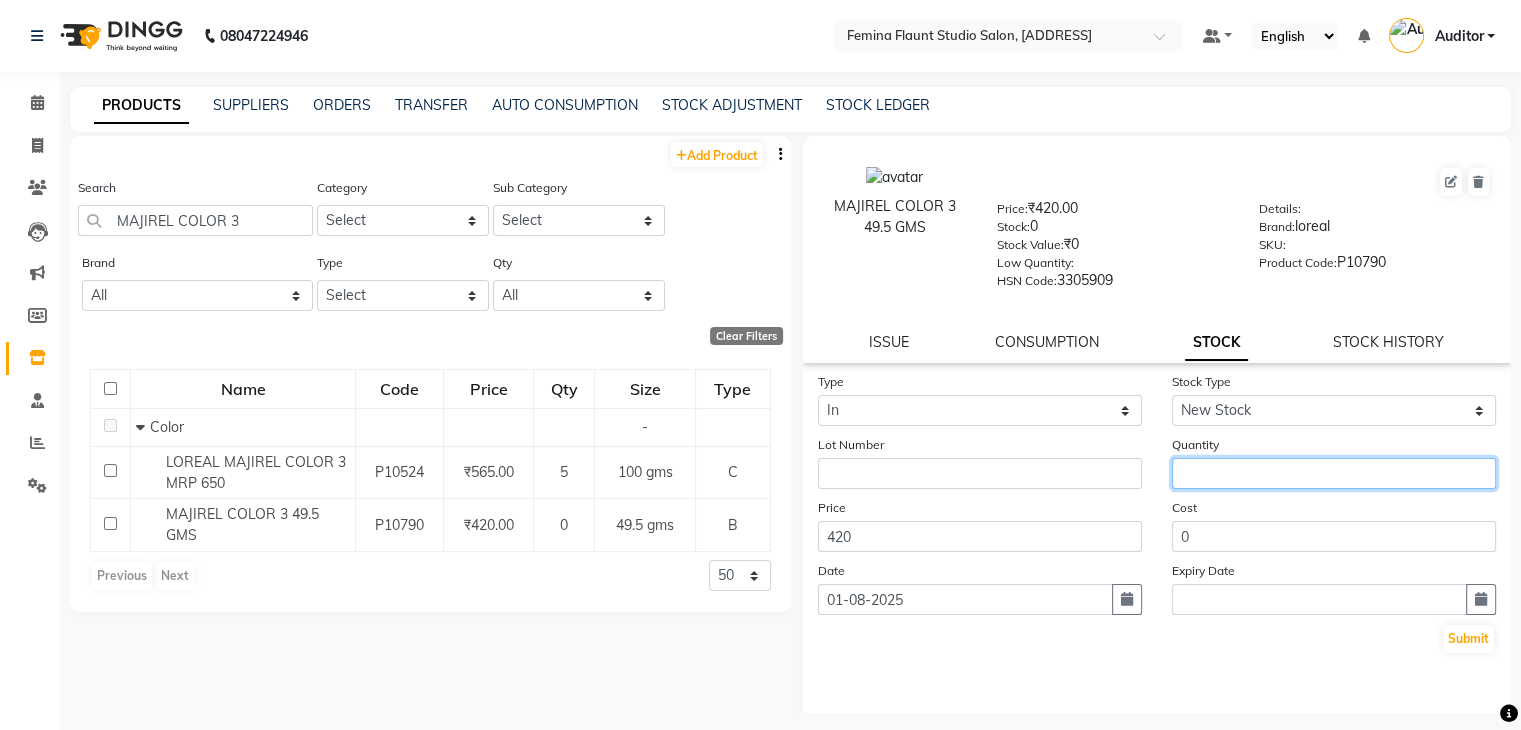 click 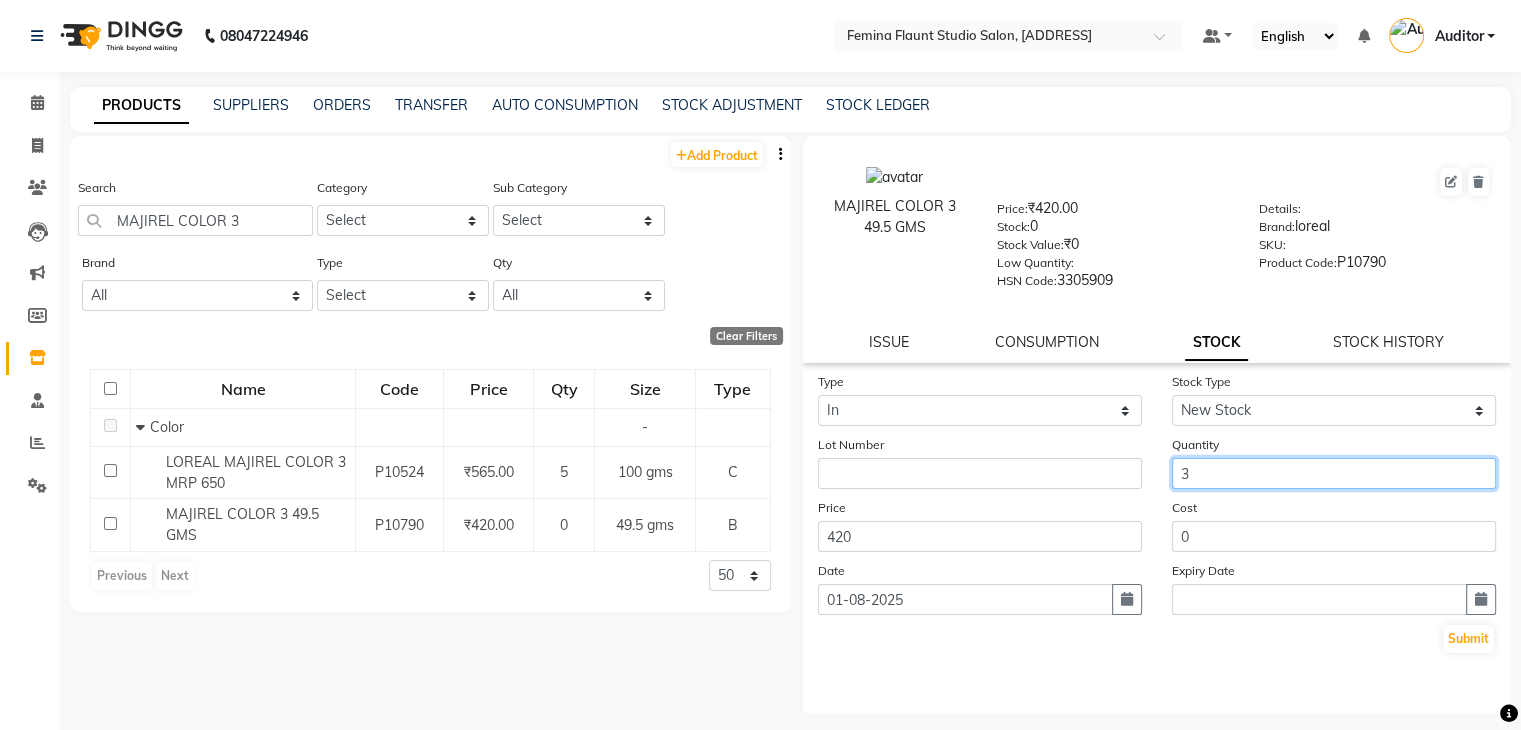 type on "3" 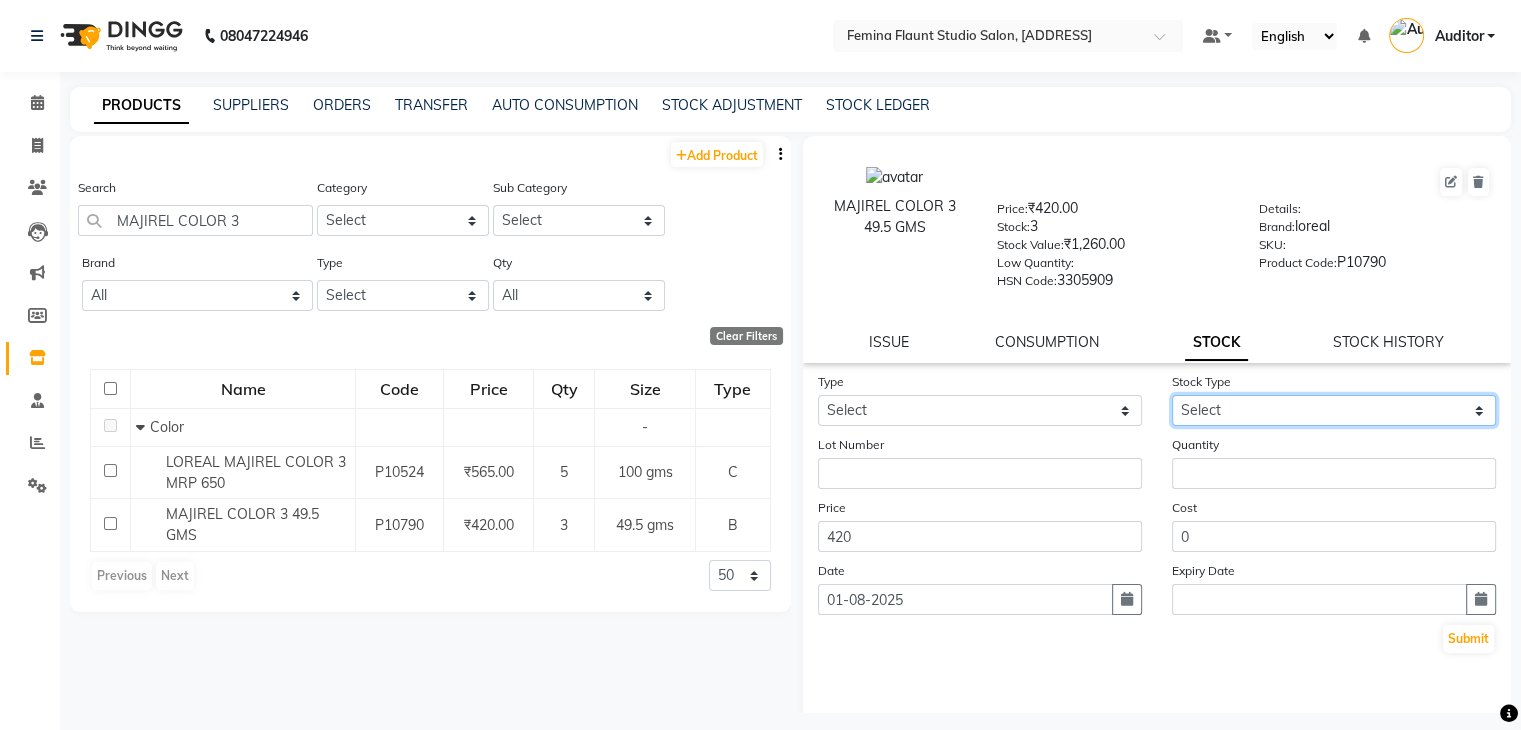 click on "Select New Stock Adjustment Return Other" 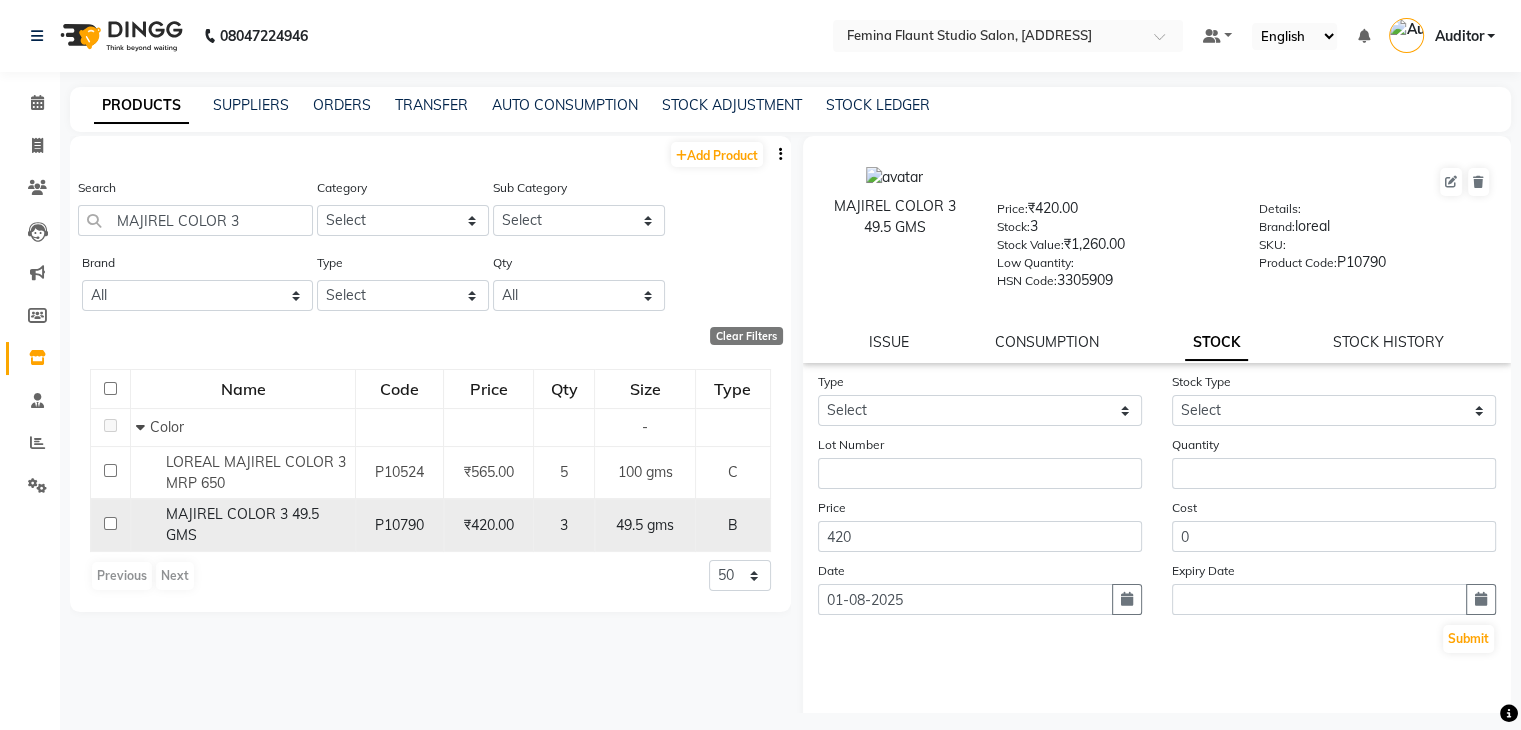 click on "49.5 gms" 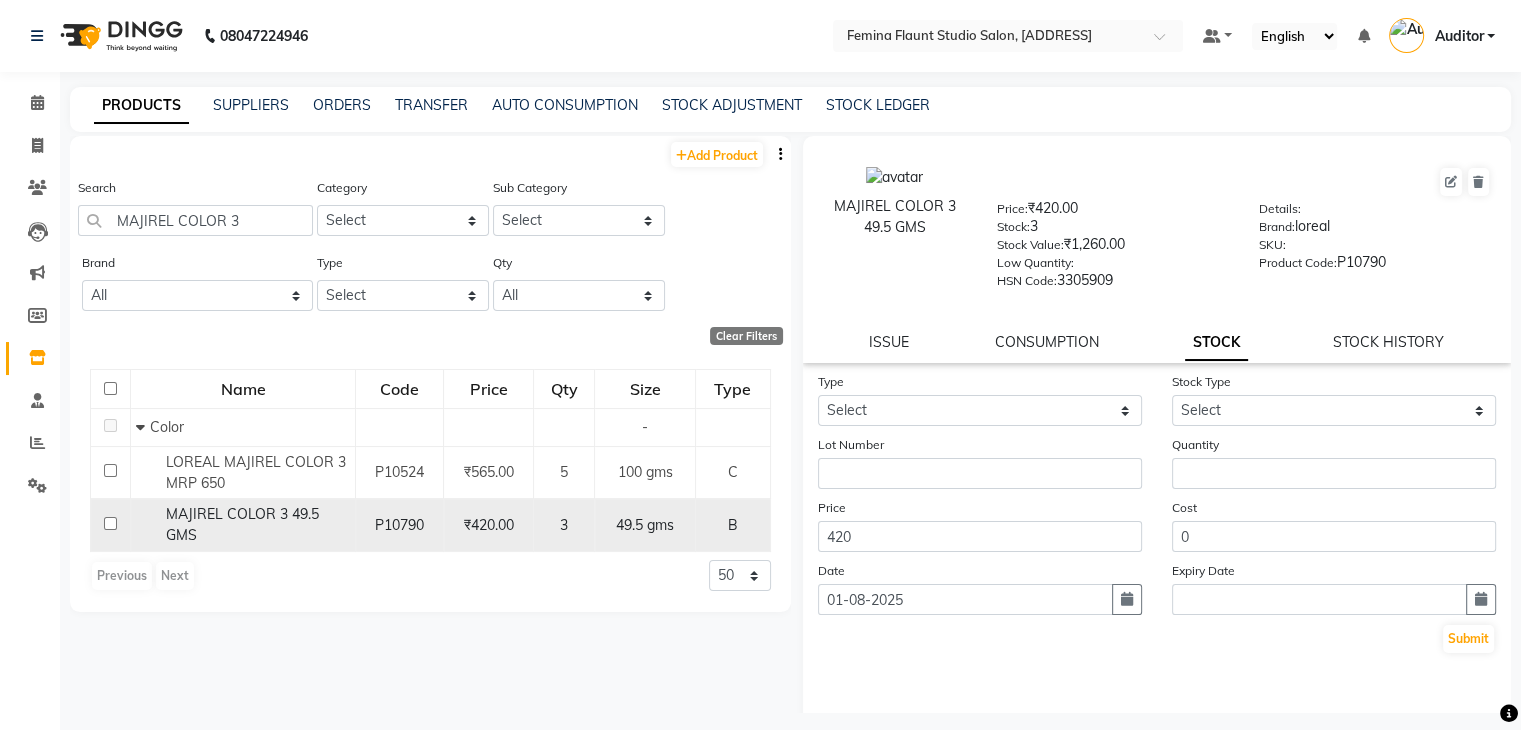 click 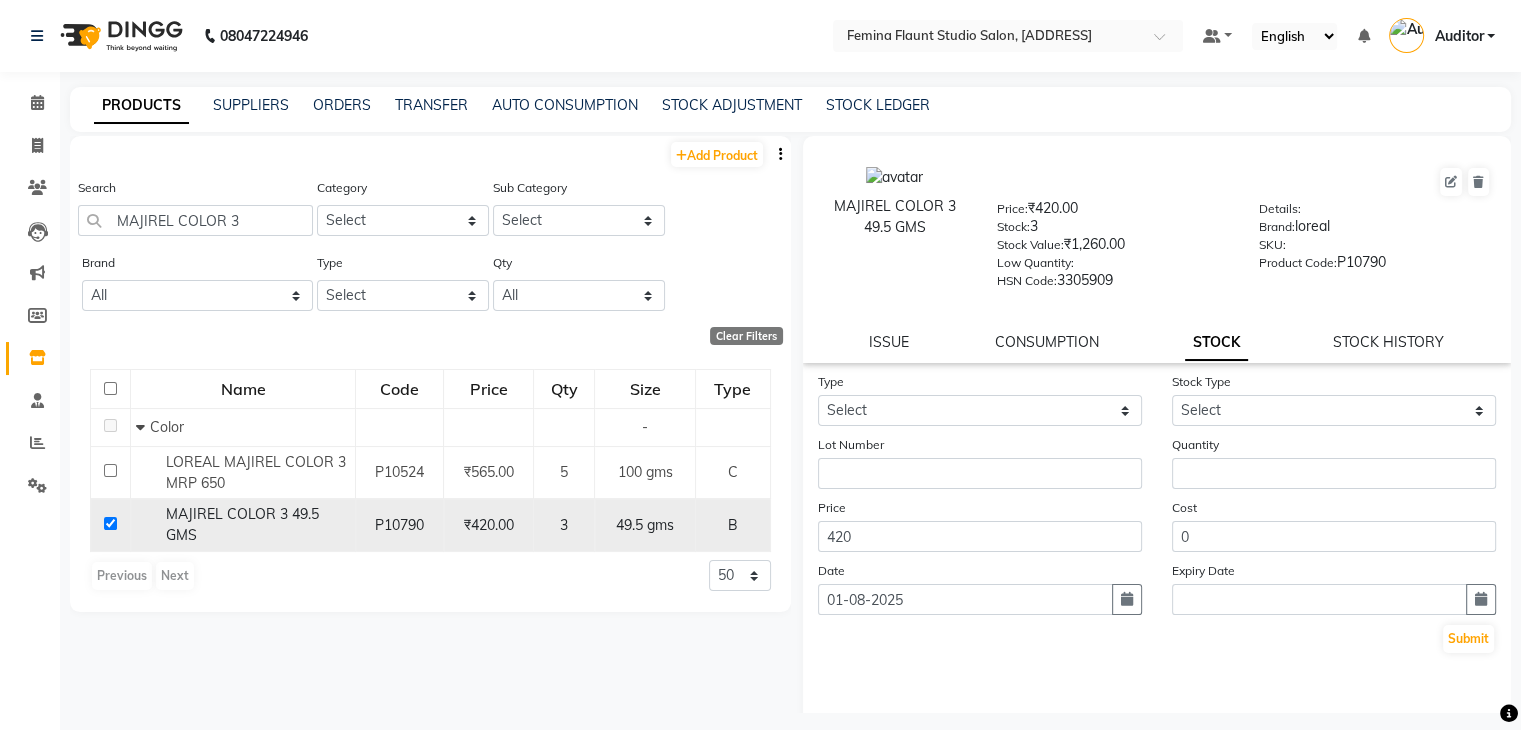 checkbox on "true" 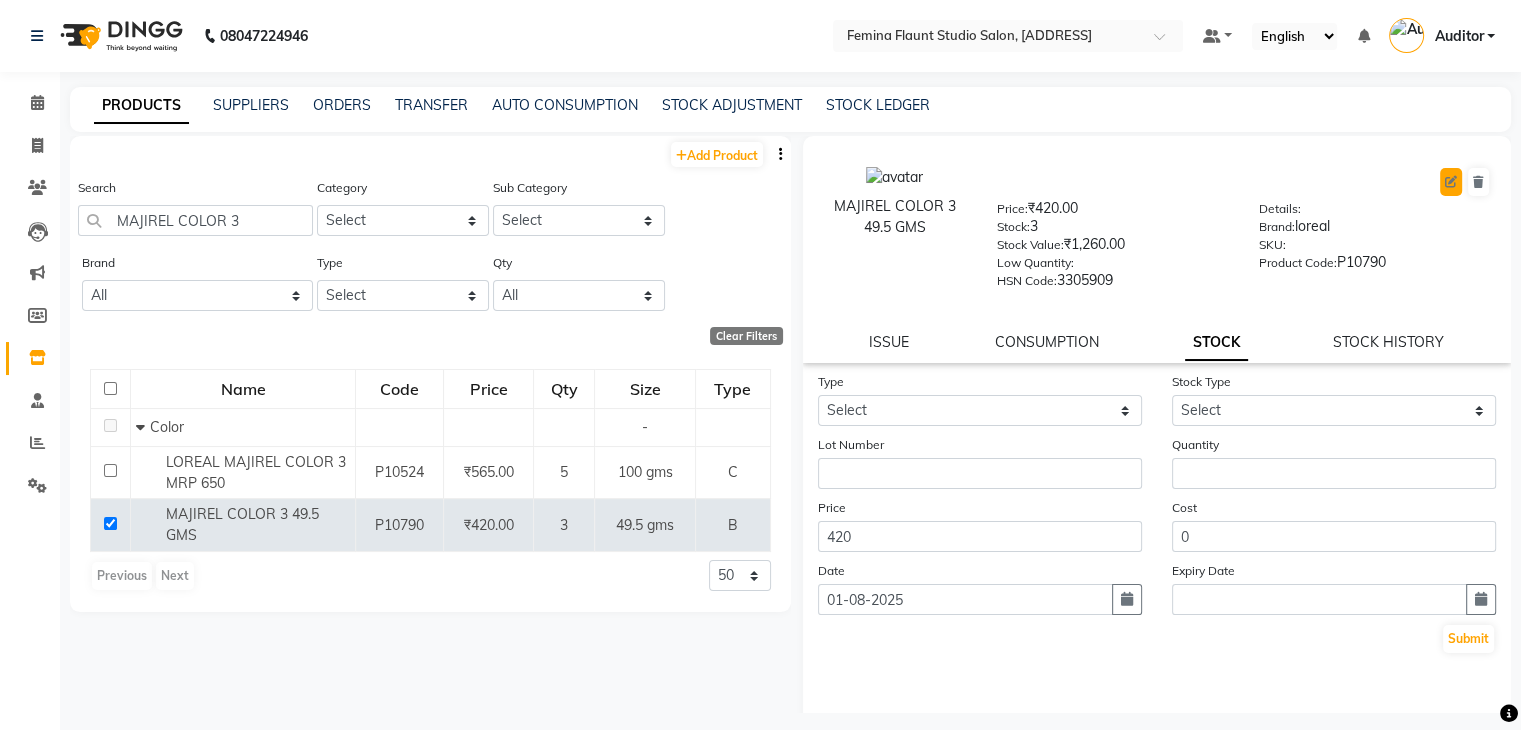 click 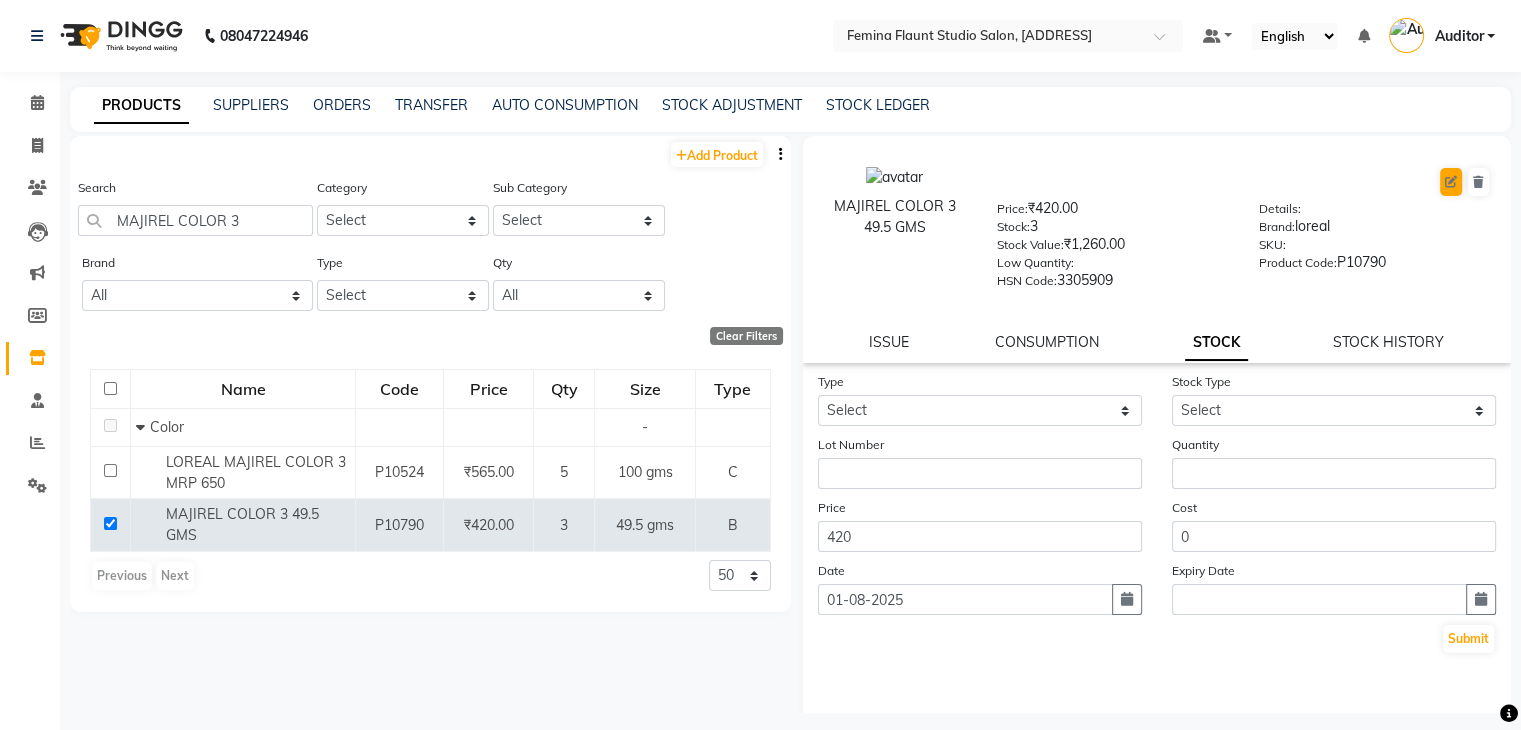 select on "true" 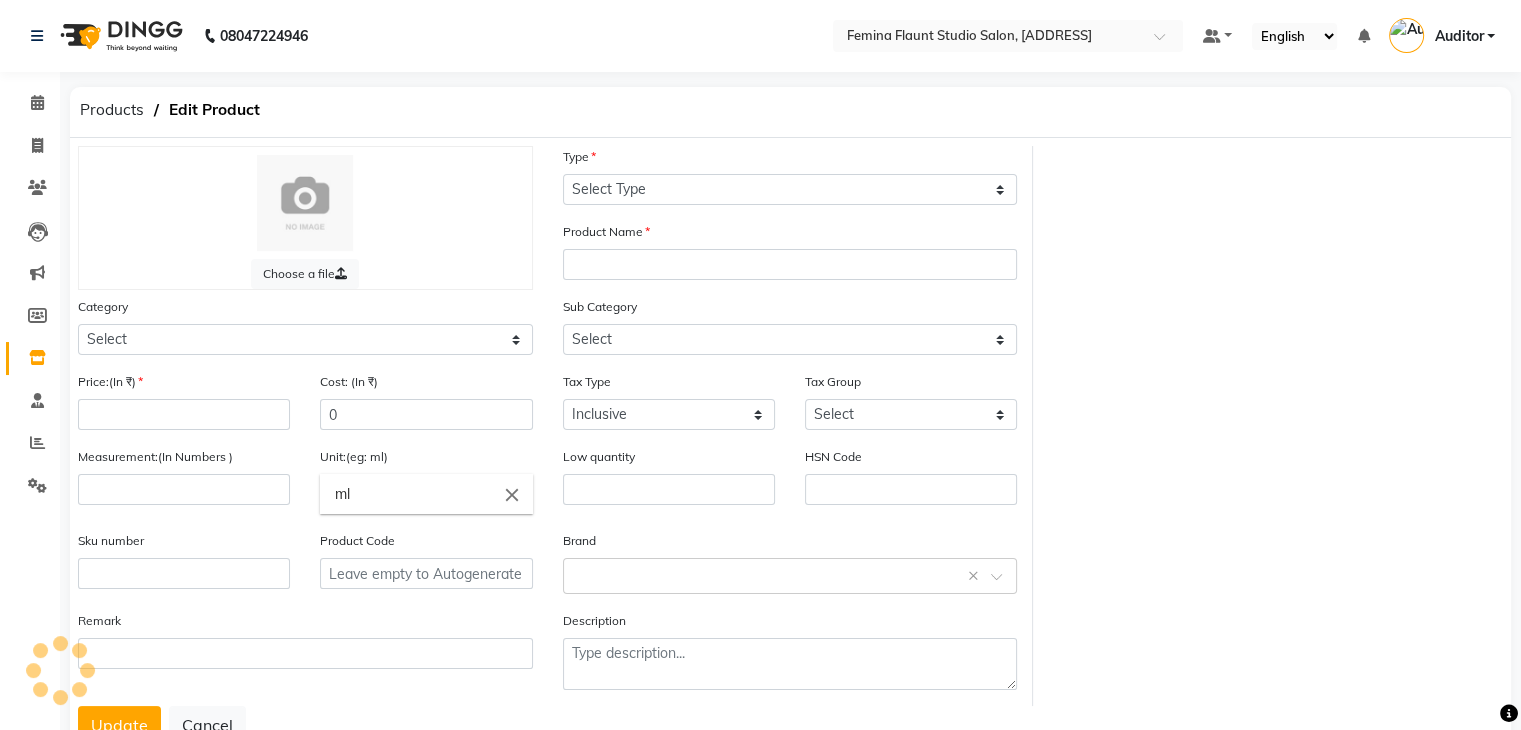 select on "B" 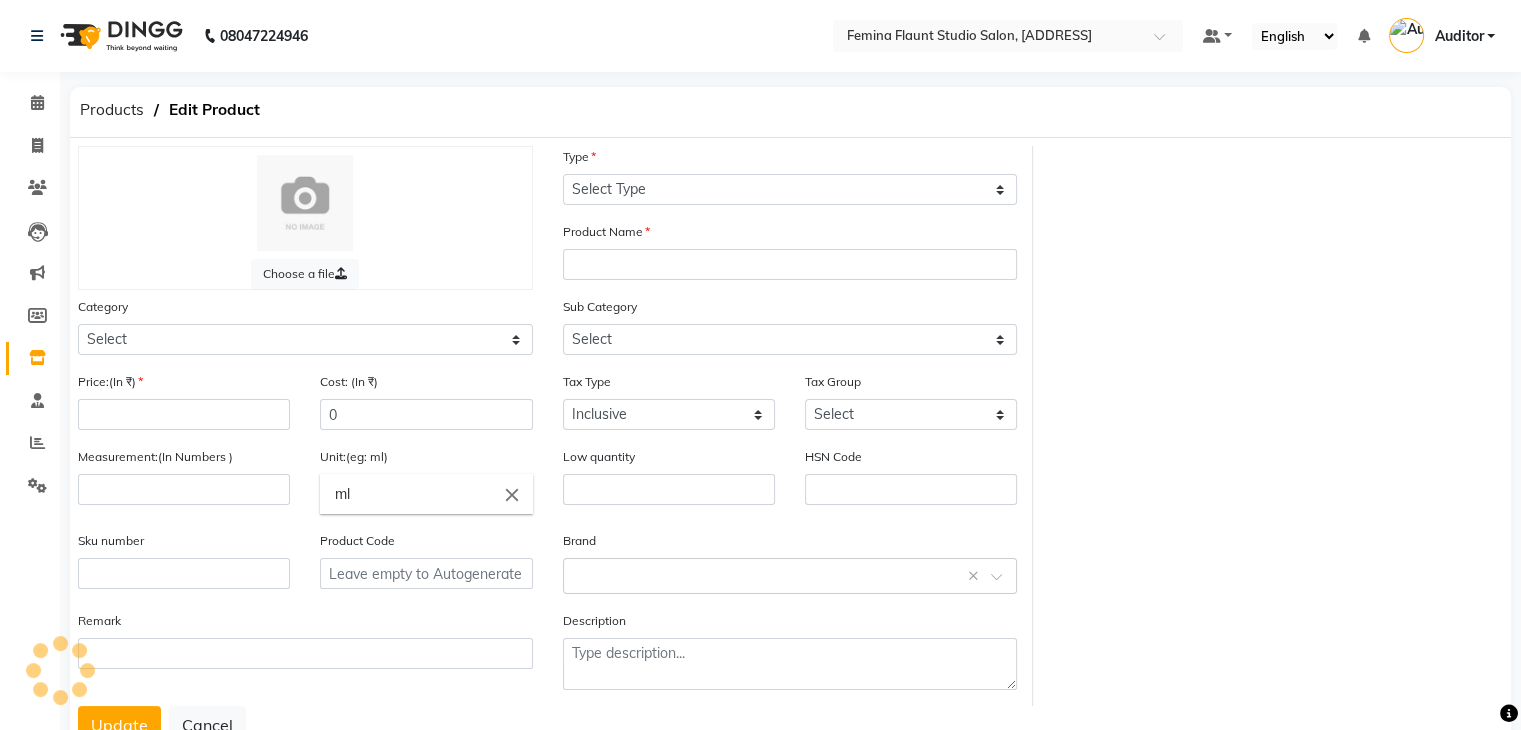 type on "MAJIREL COLOR 3      49.5 GMS" 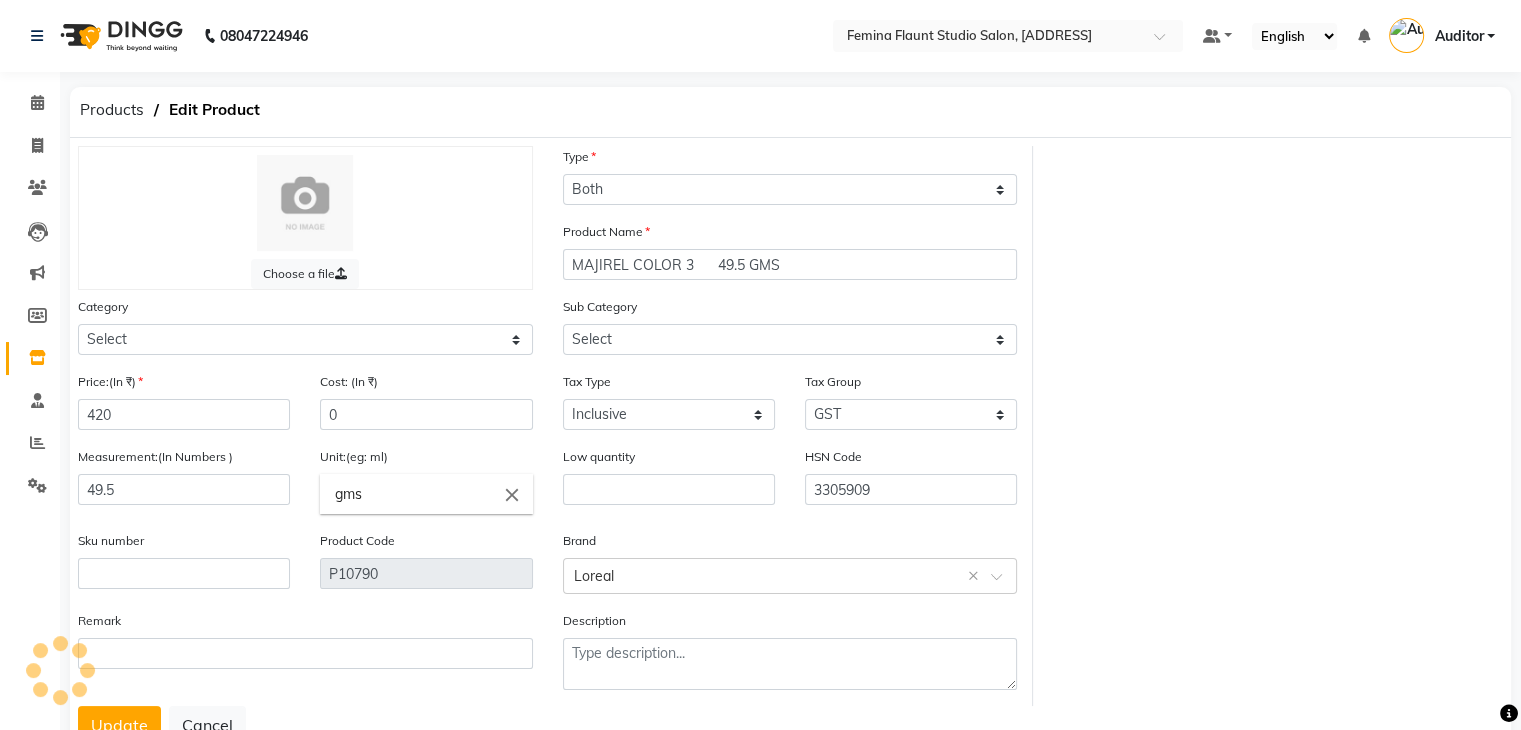 select on "765501107" 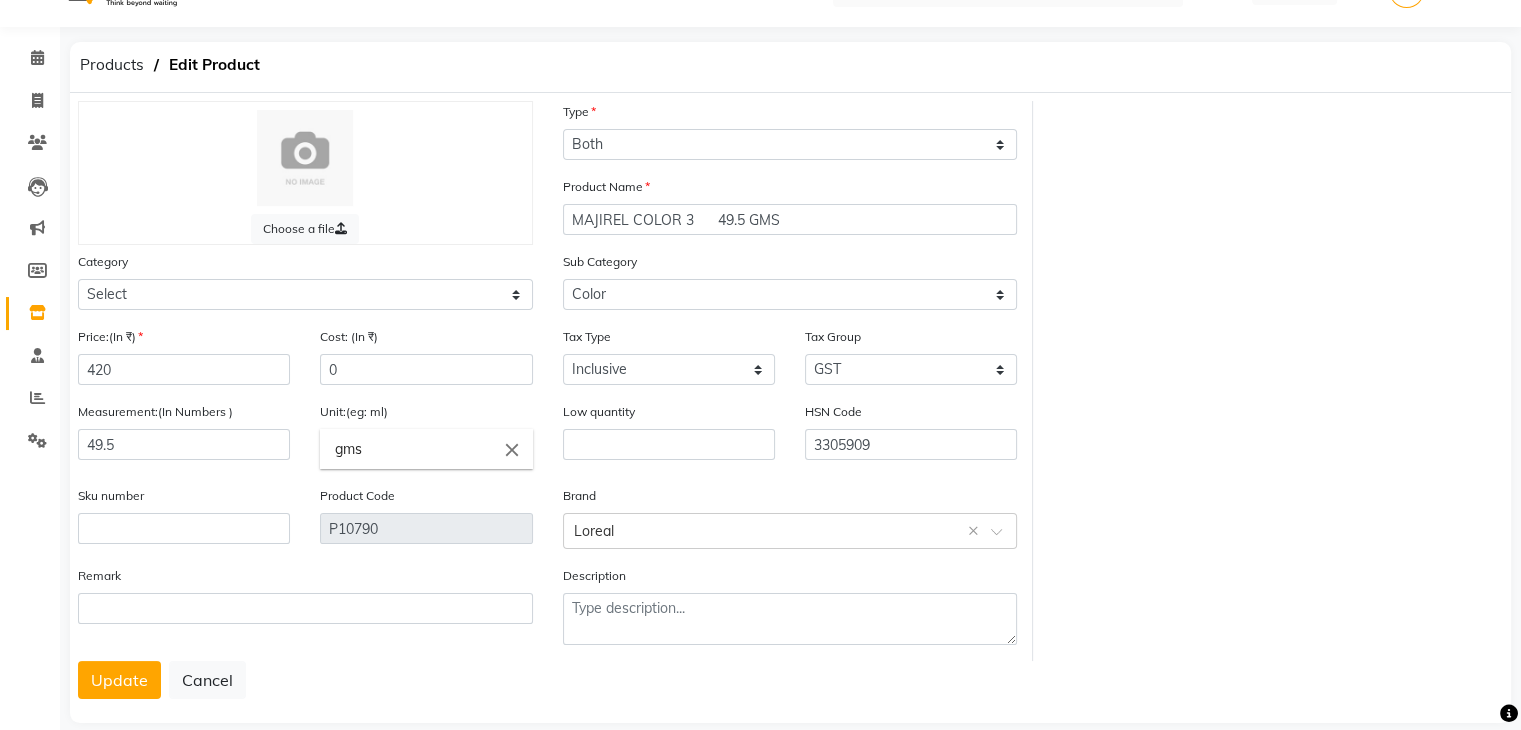 scroll, scrollTop: 80, scrollLeft: 0, axis: vertical 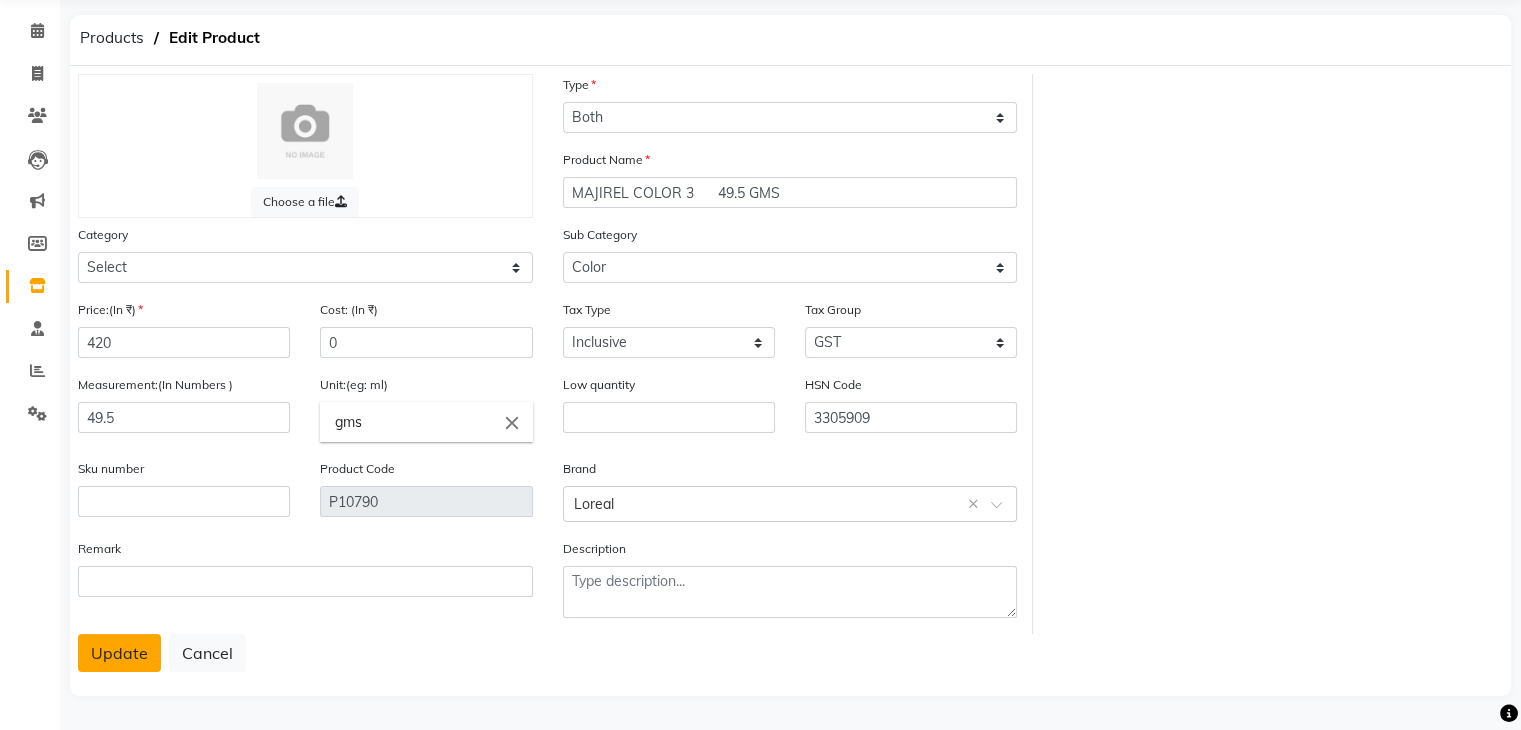 click on "Update" 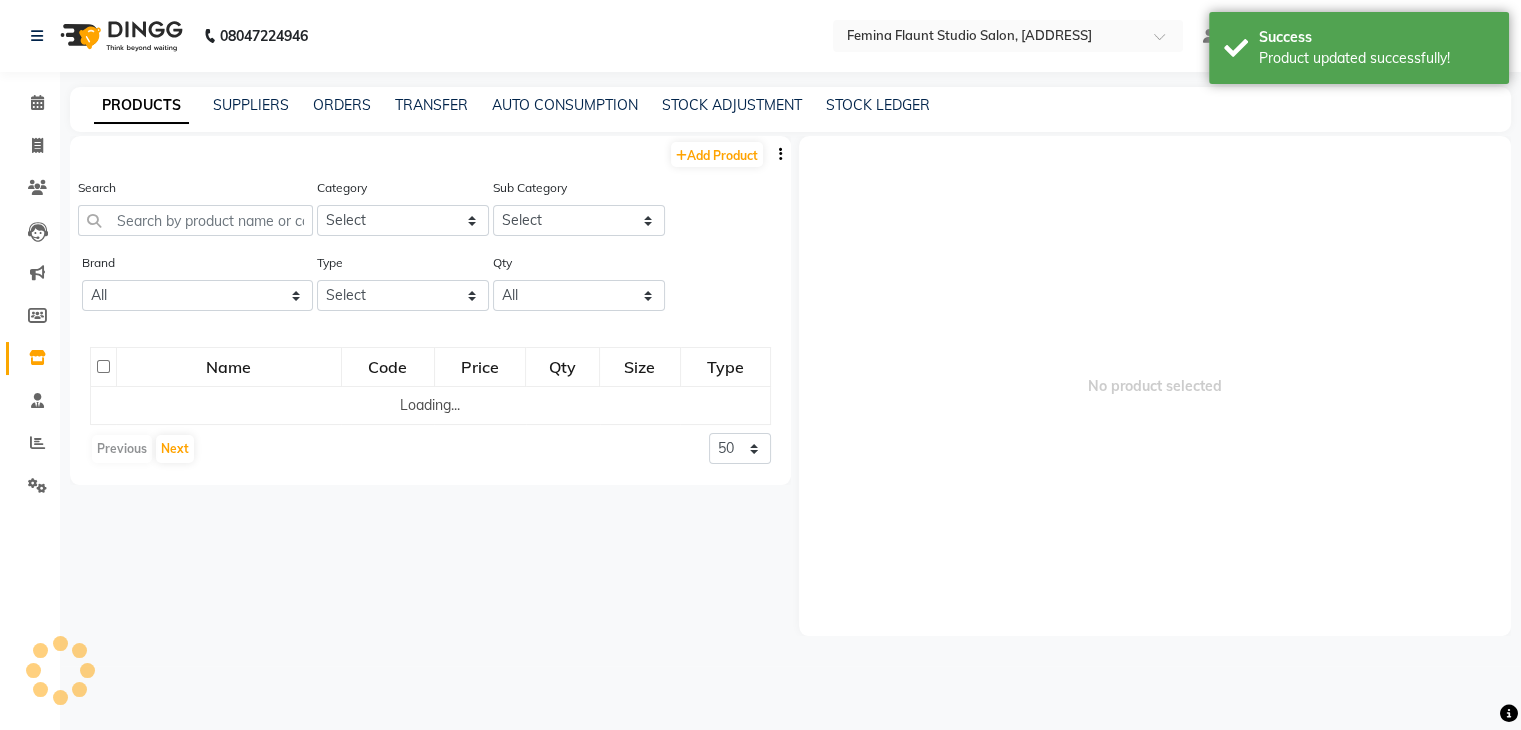 scroll, scrollTop: 0, scrollLeft: 0, axis: both 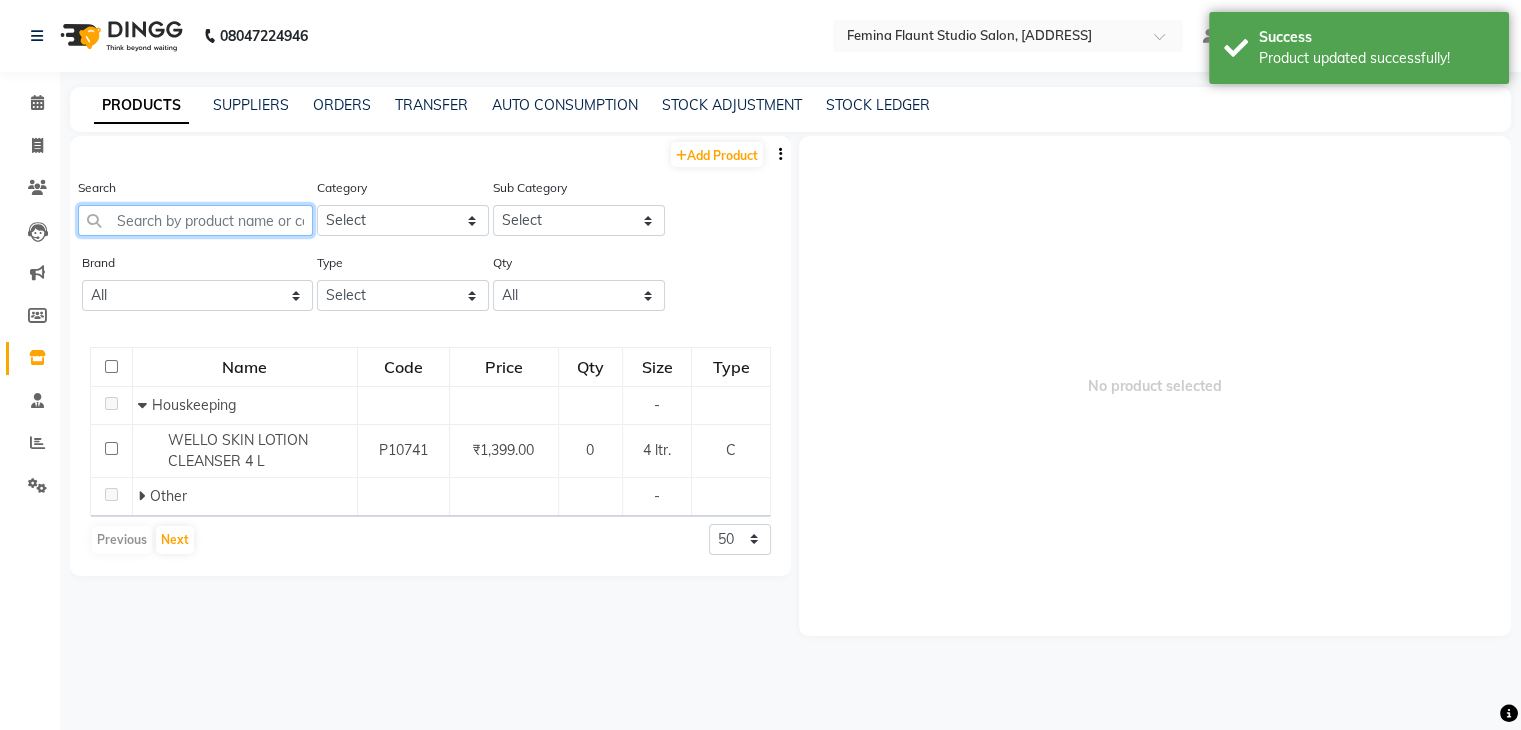 click 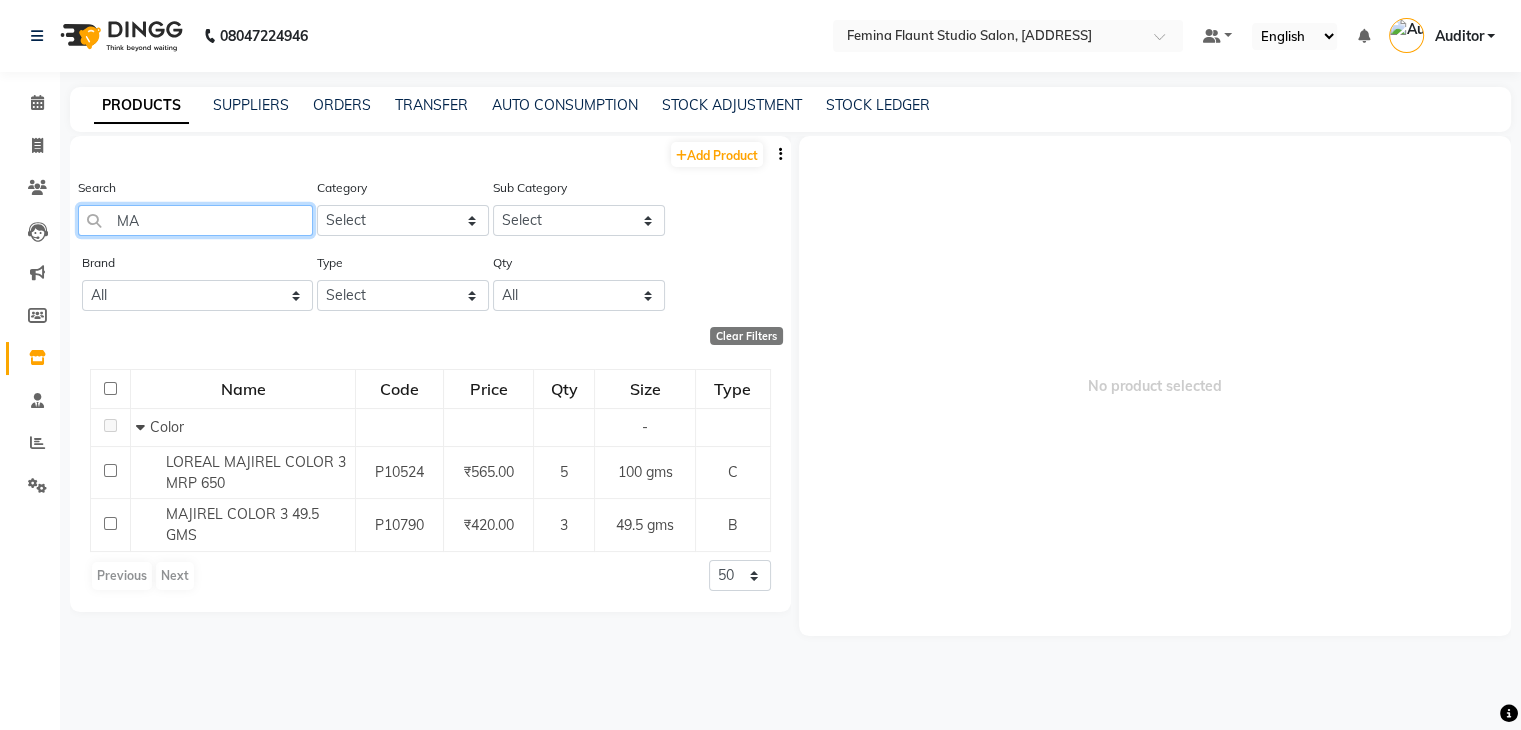 type on "M" 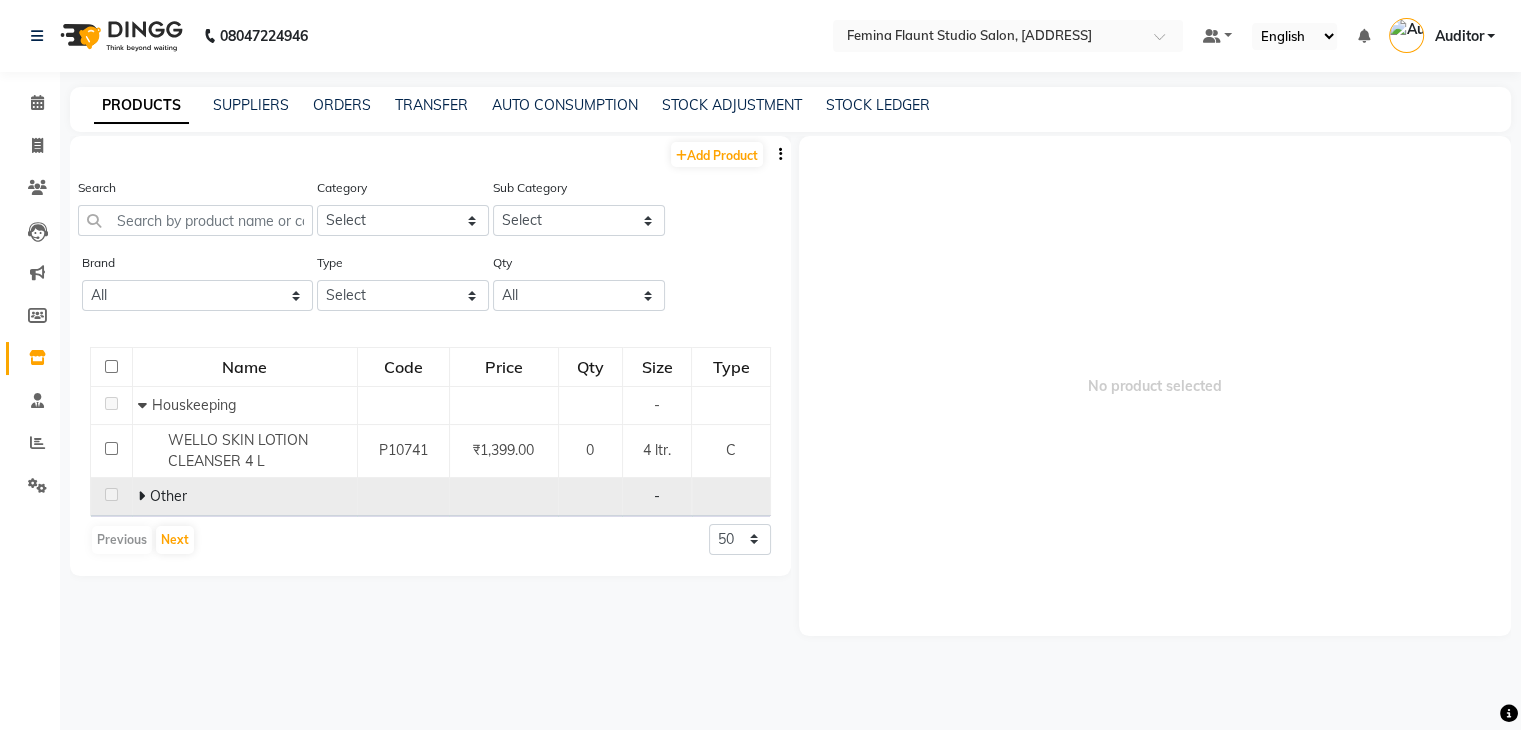 click 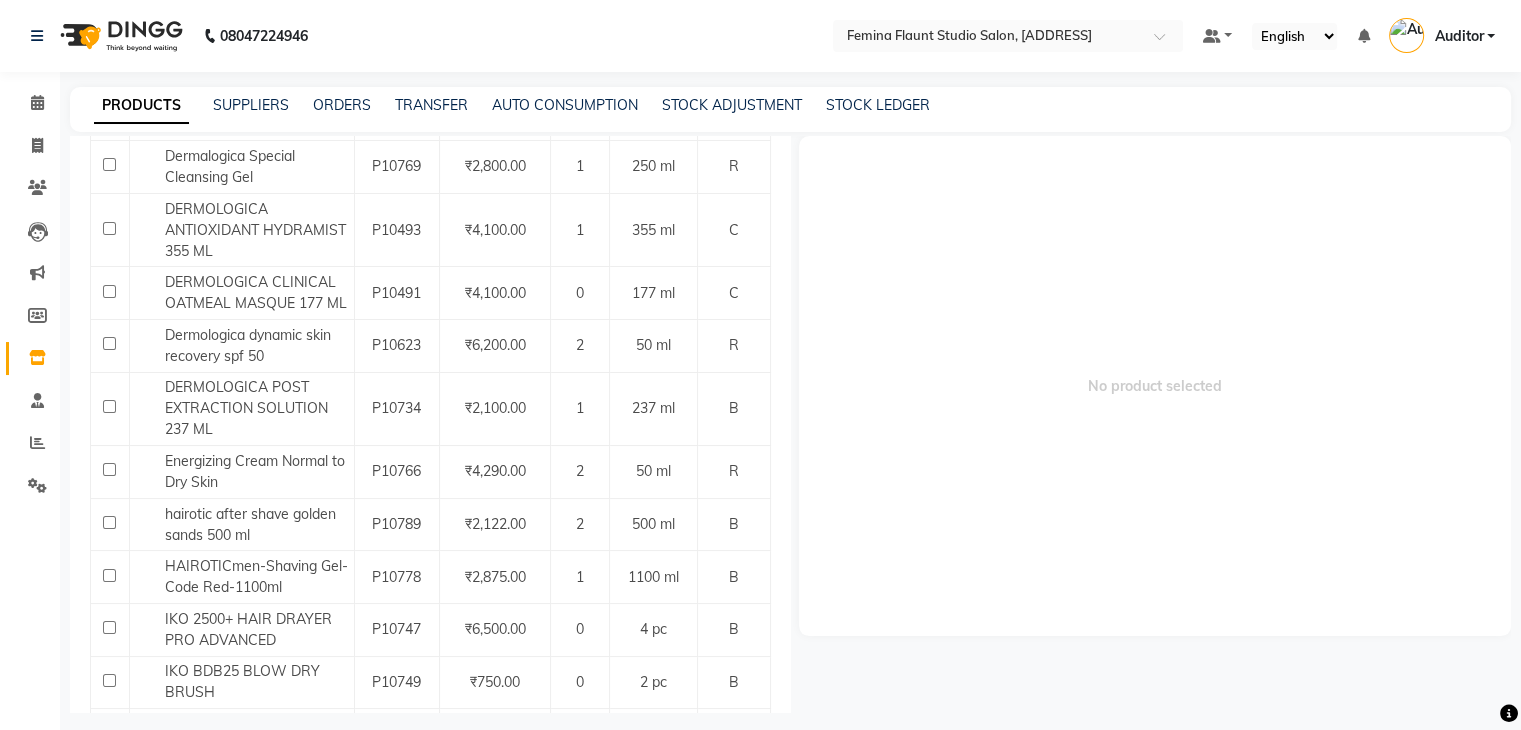 scroll, scrollTop: 0, scrollLeft: 0, axis: both 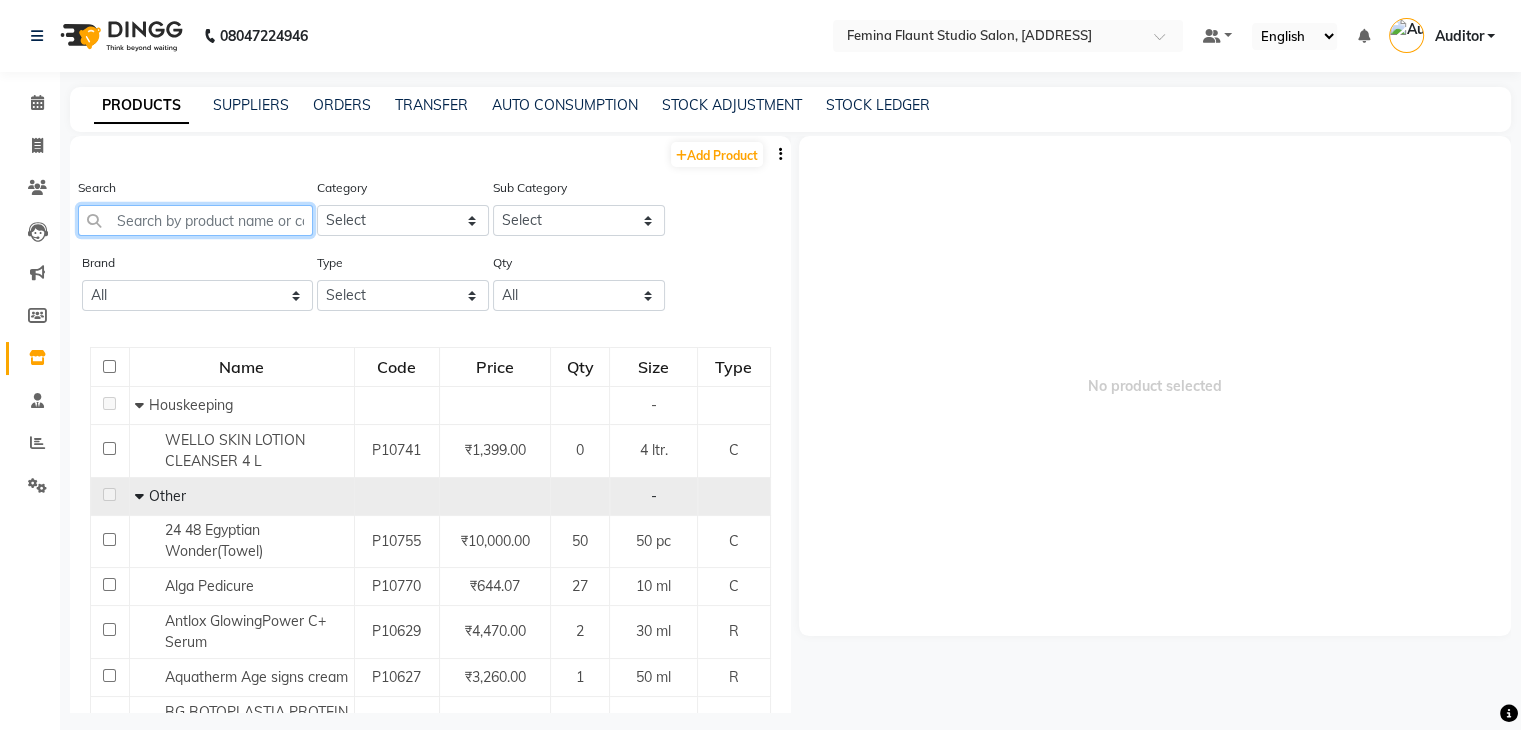 click 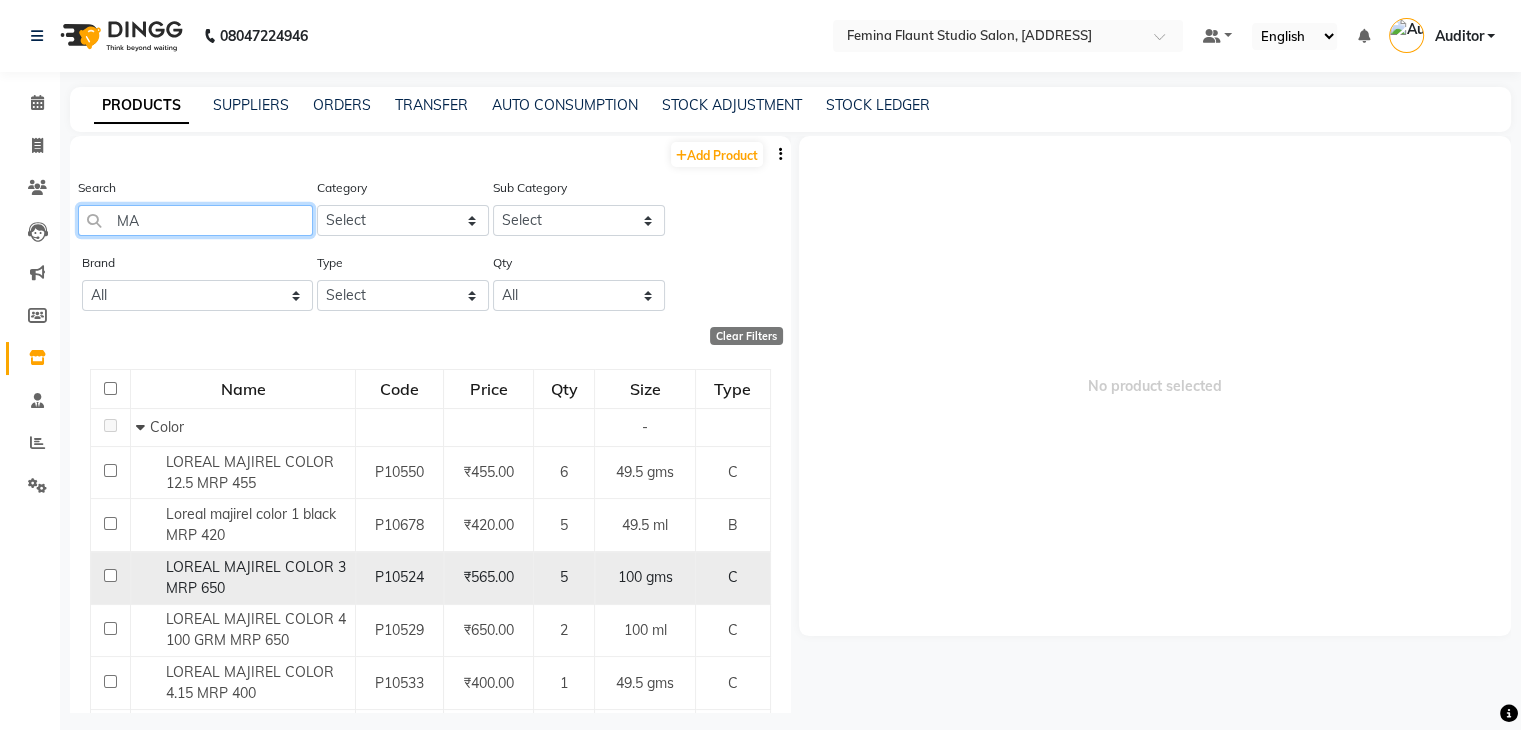type on "M" 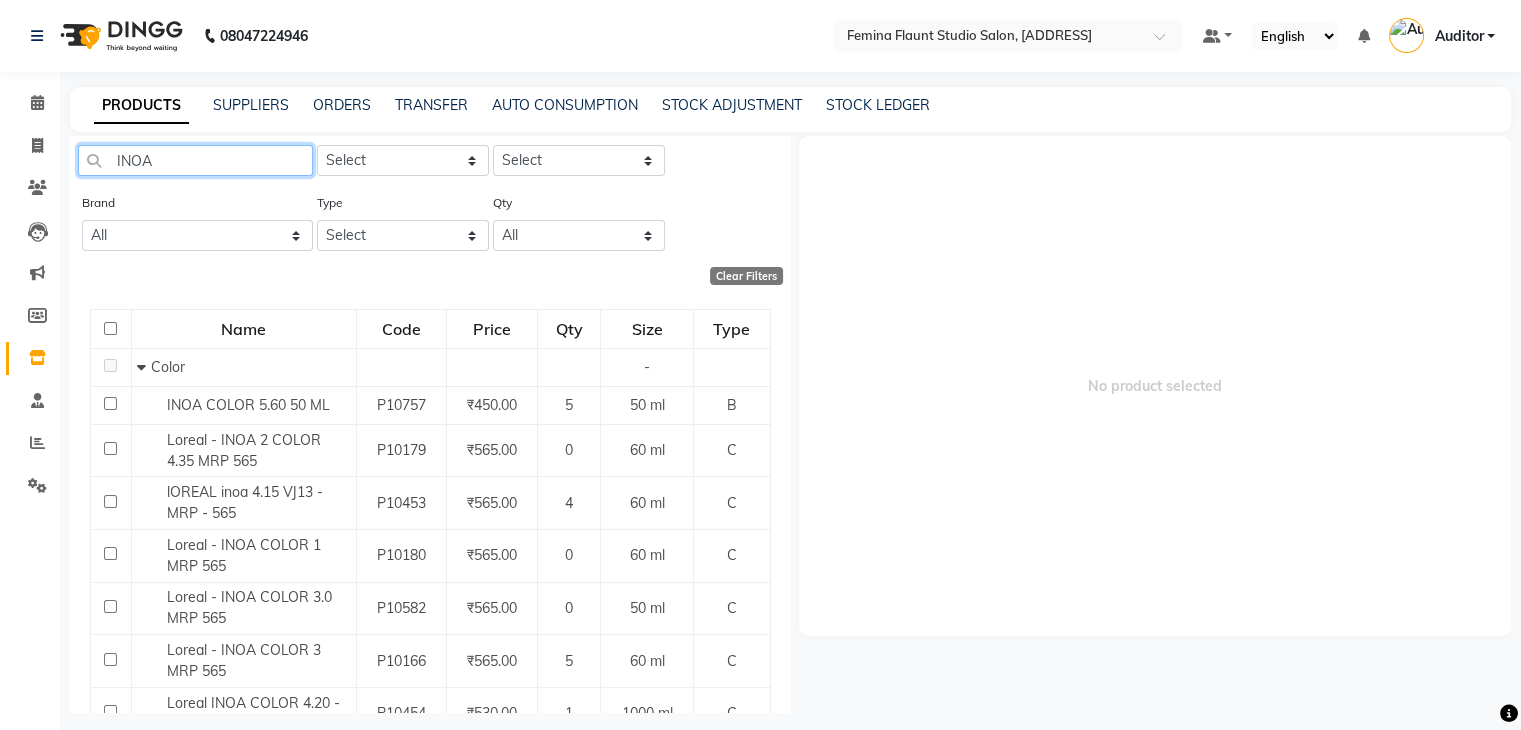 scroll, scrollTop: 80, scrollLeft: 0, axis: vertical 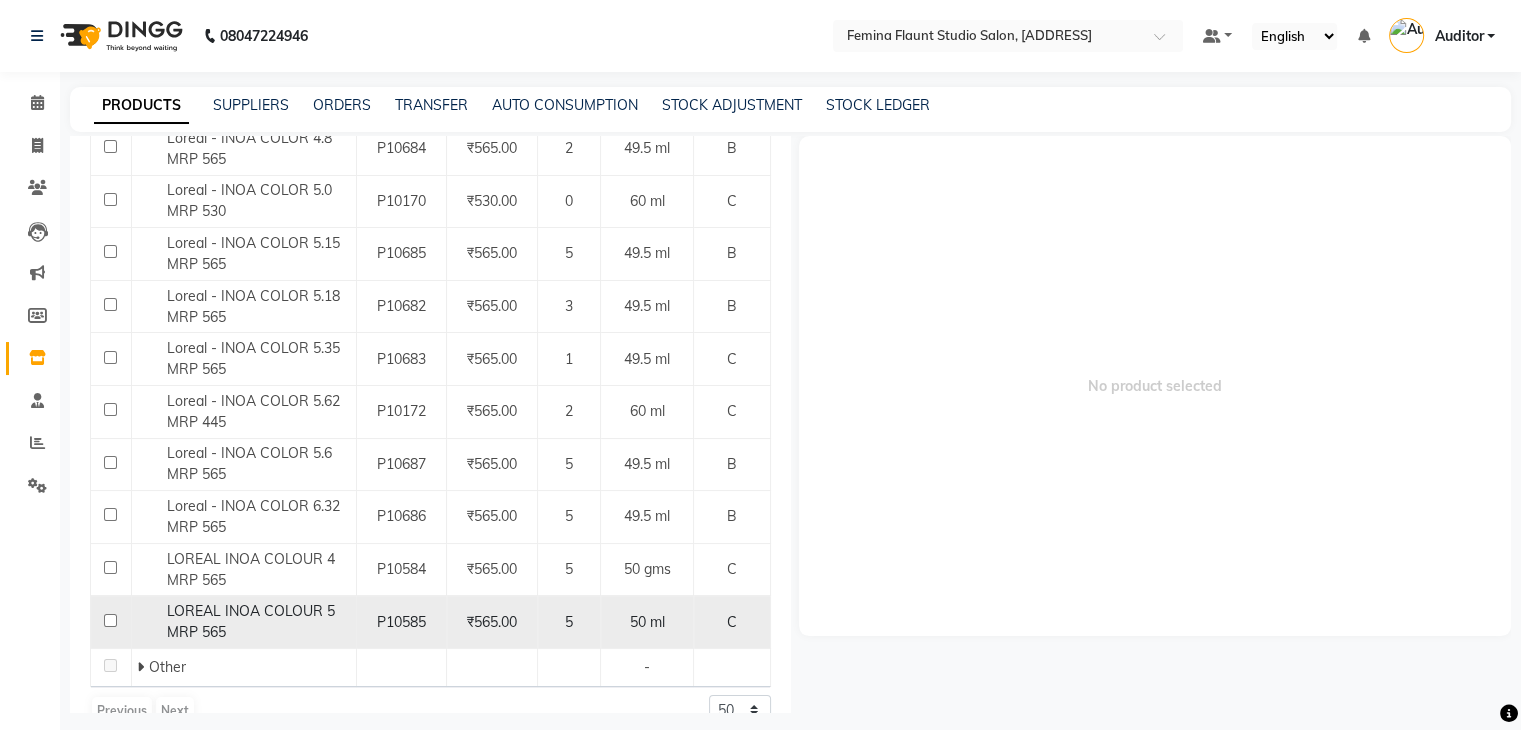 type on "INOA" 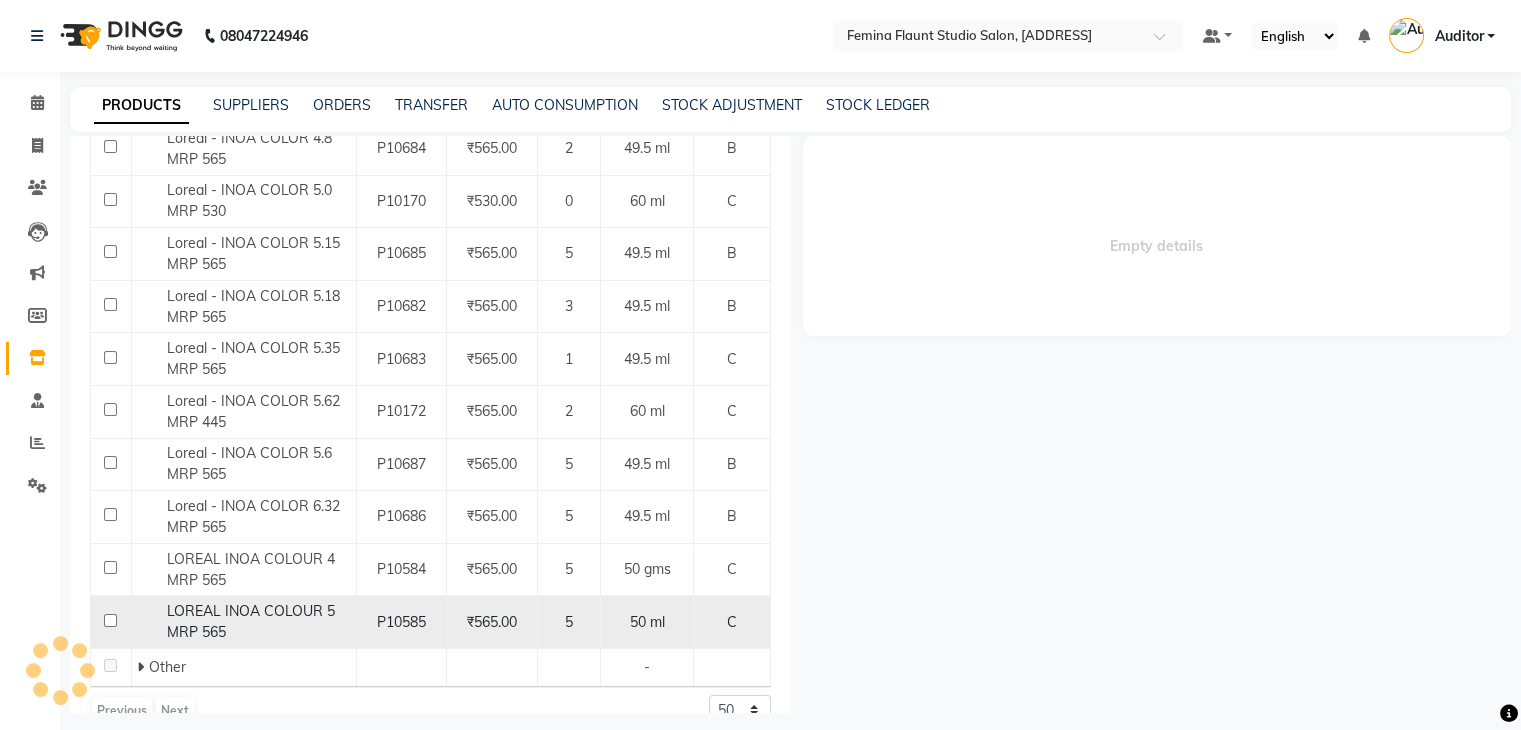 select 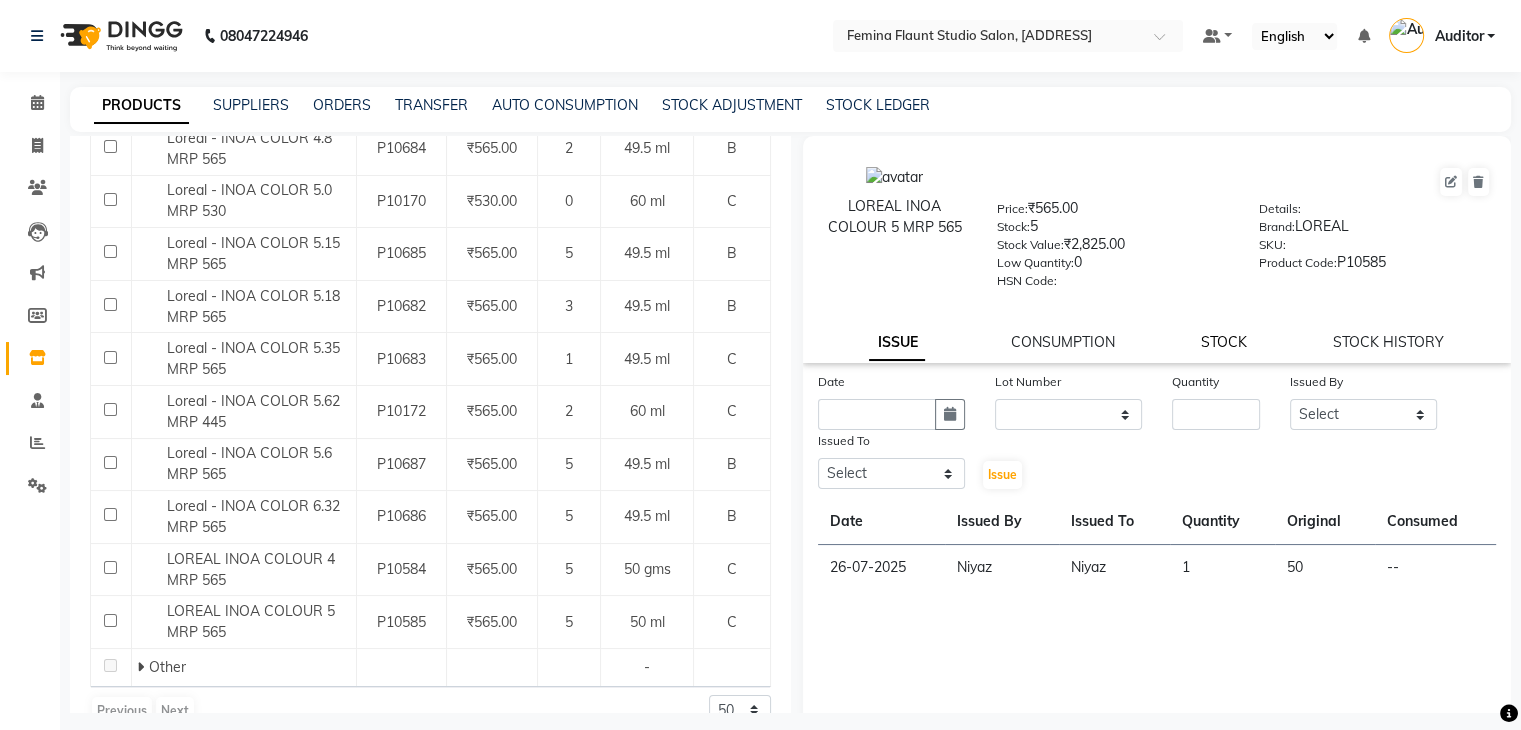 click on "STOCK" 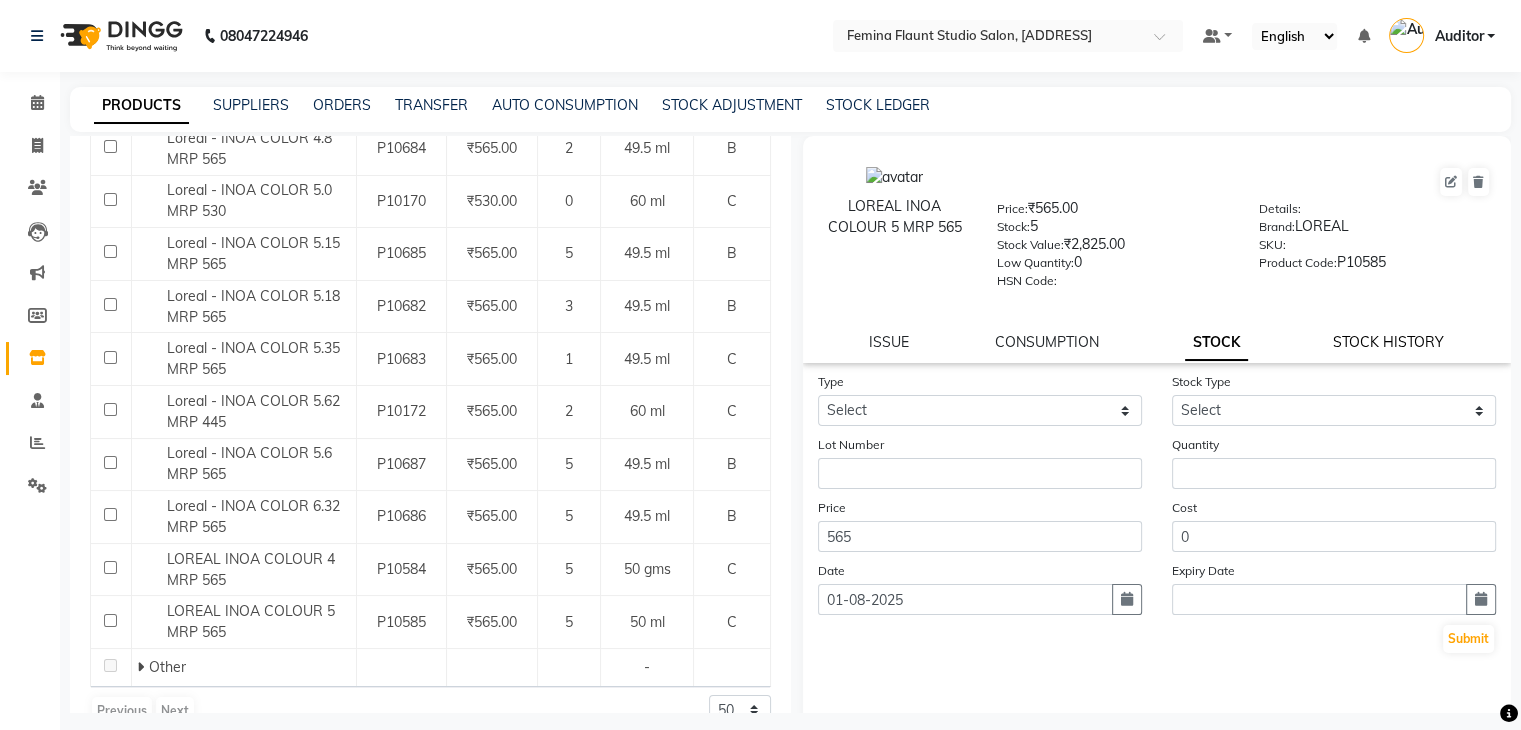click on "STOCK HISTORY" 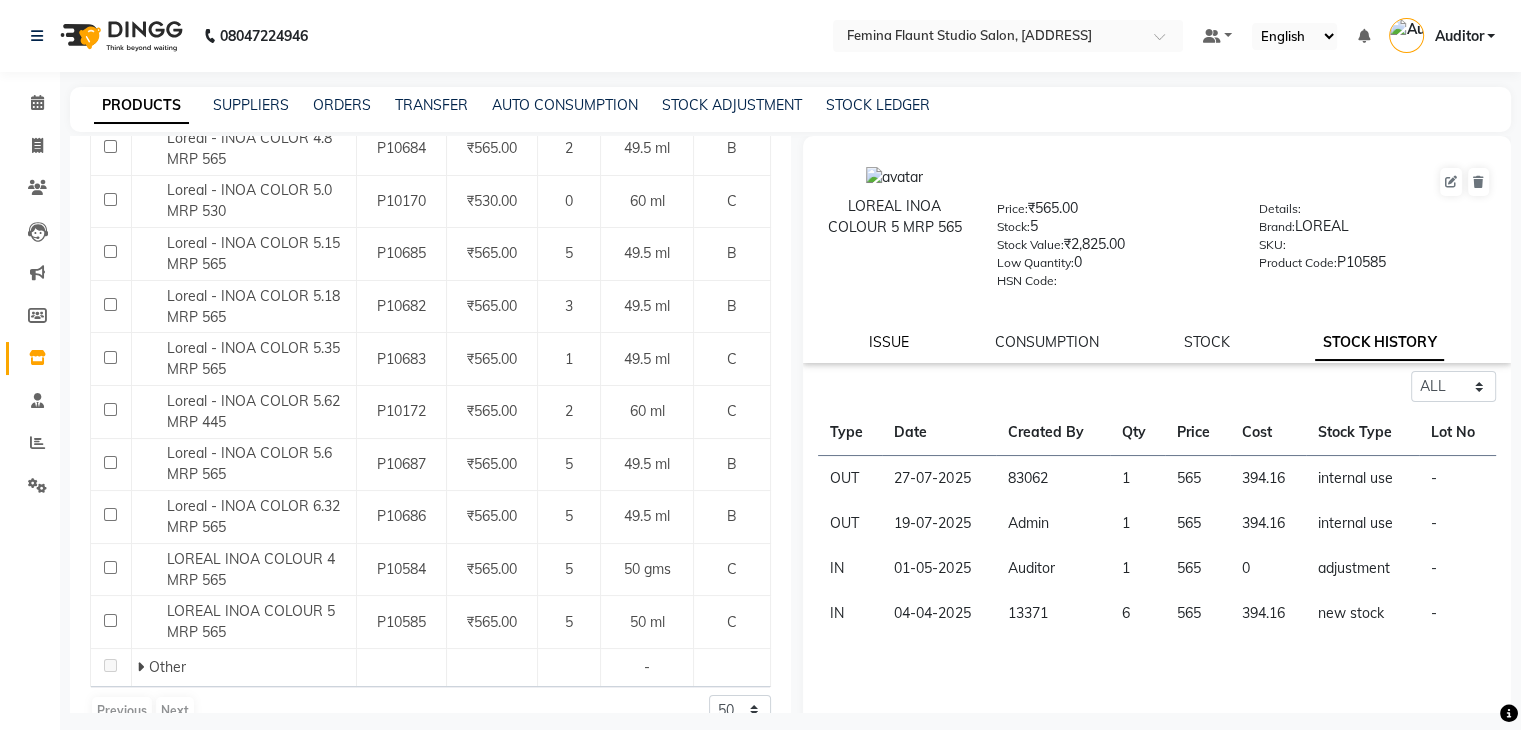 click on "ISSUE" 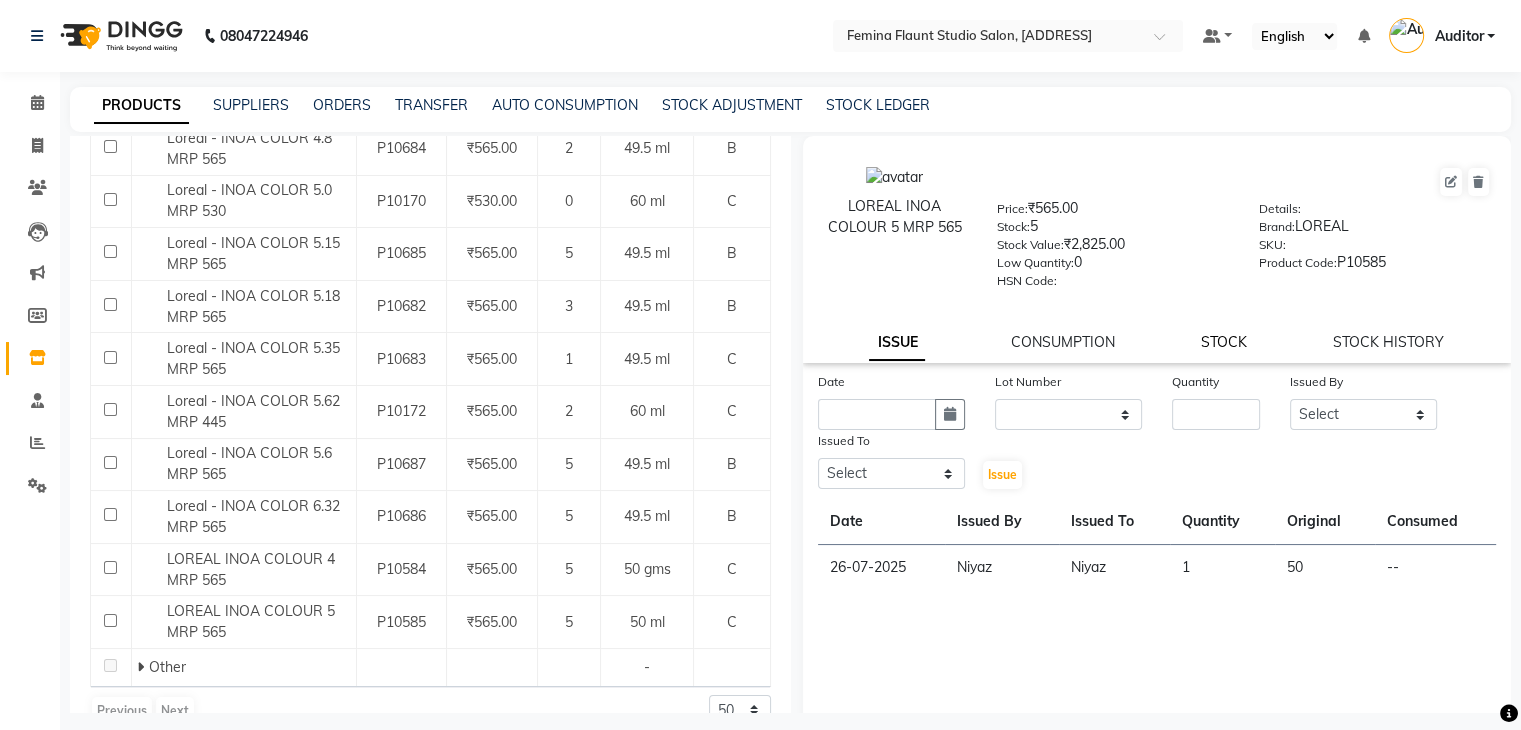 click on "STOCK" 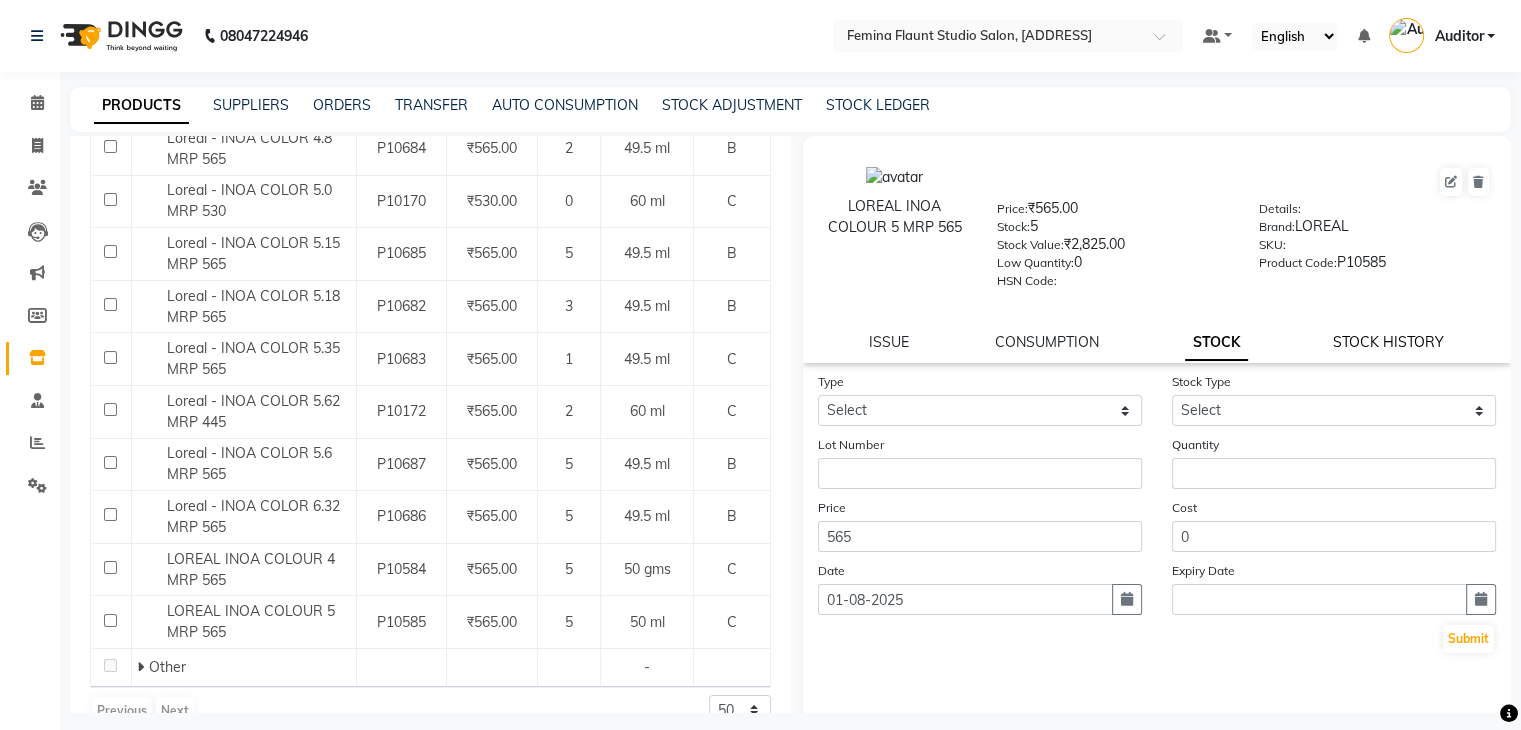 click on "STOCK HISTORY" 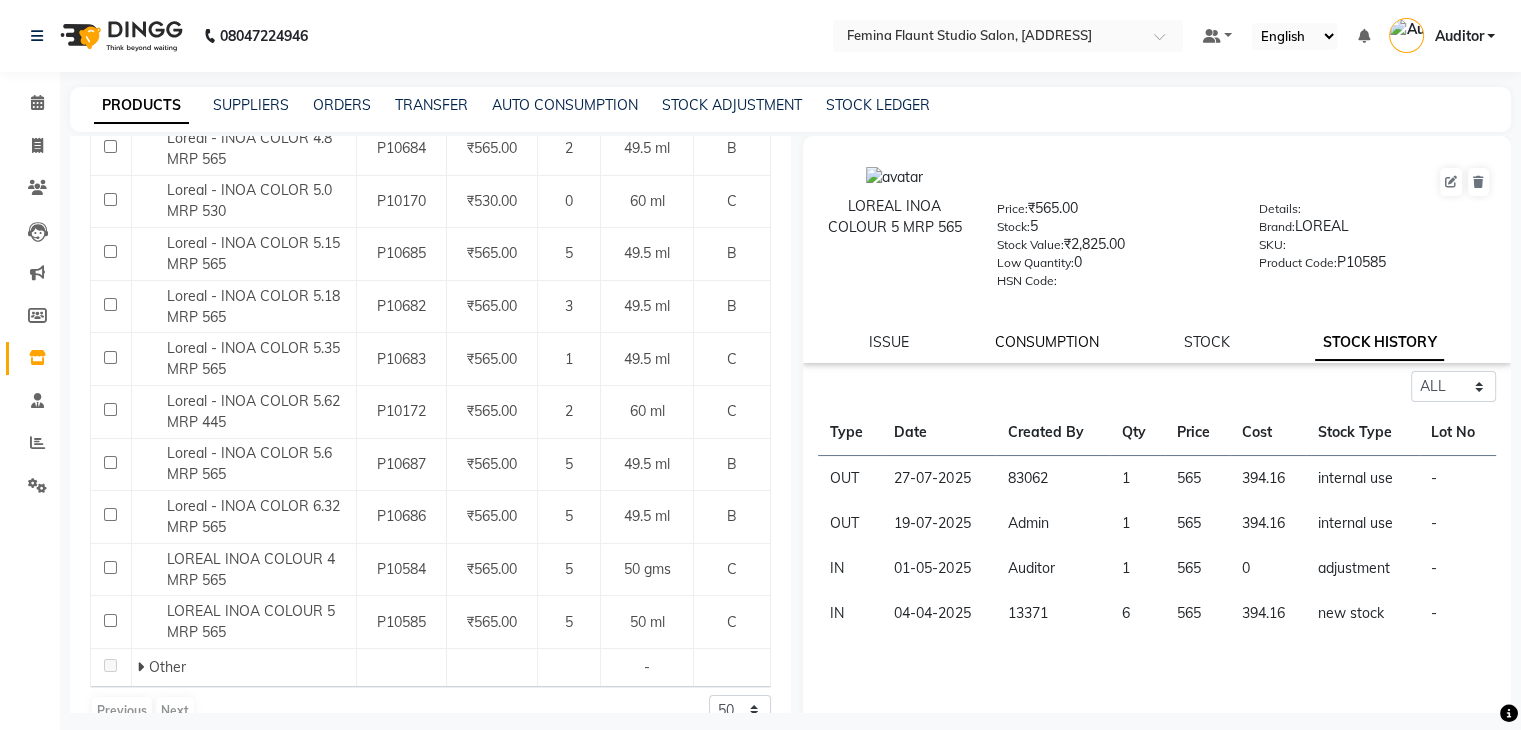 click on "CONSUMPTION" 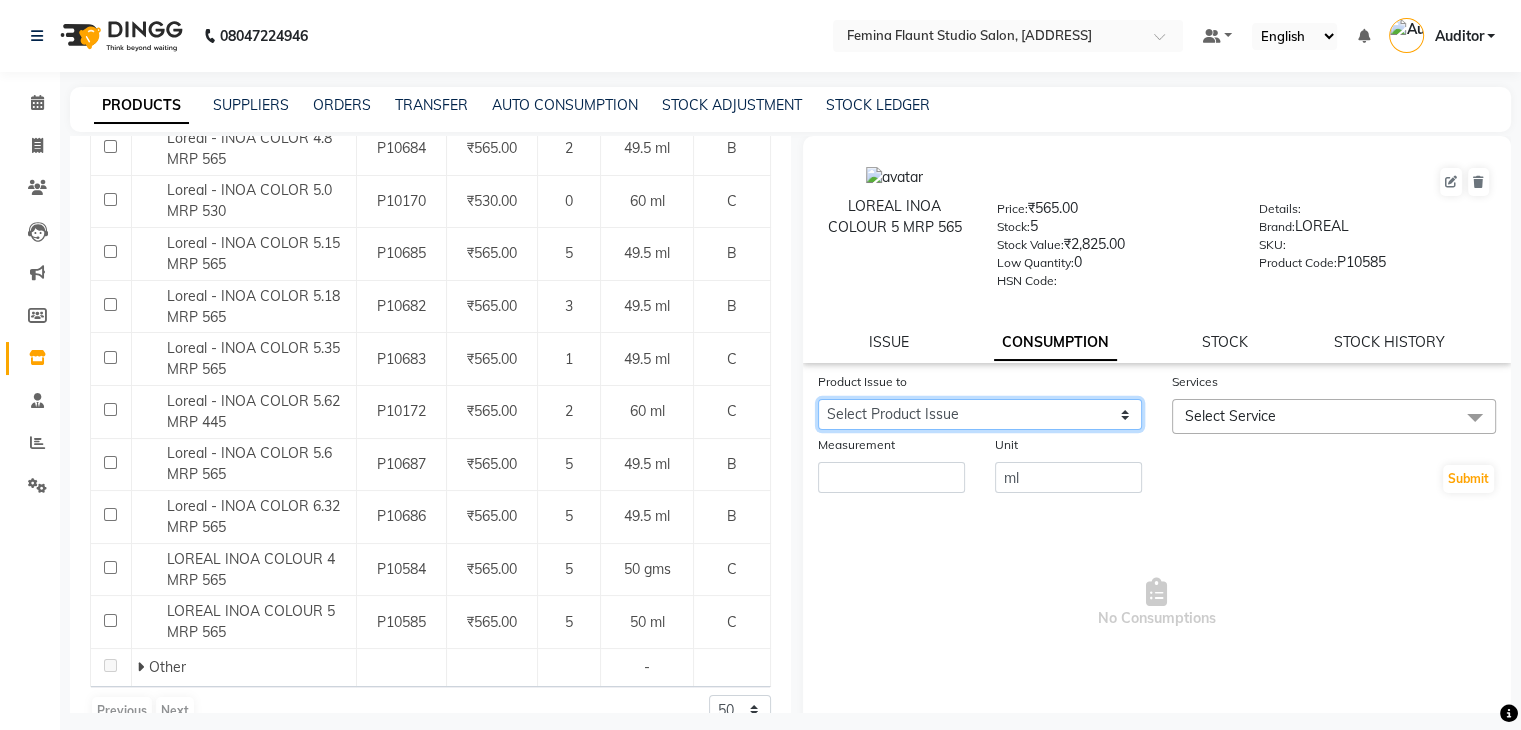 click on "Select Product Issue [DATE], Issued to: [PERSON_NAME], Balance: 50" 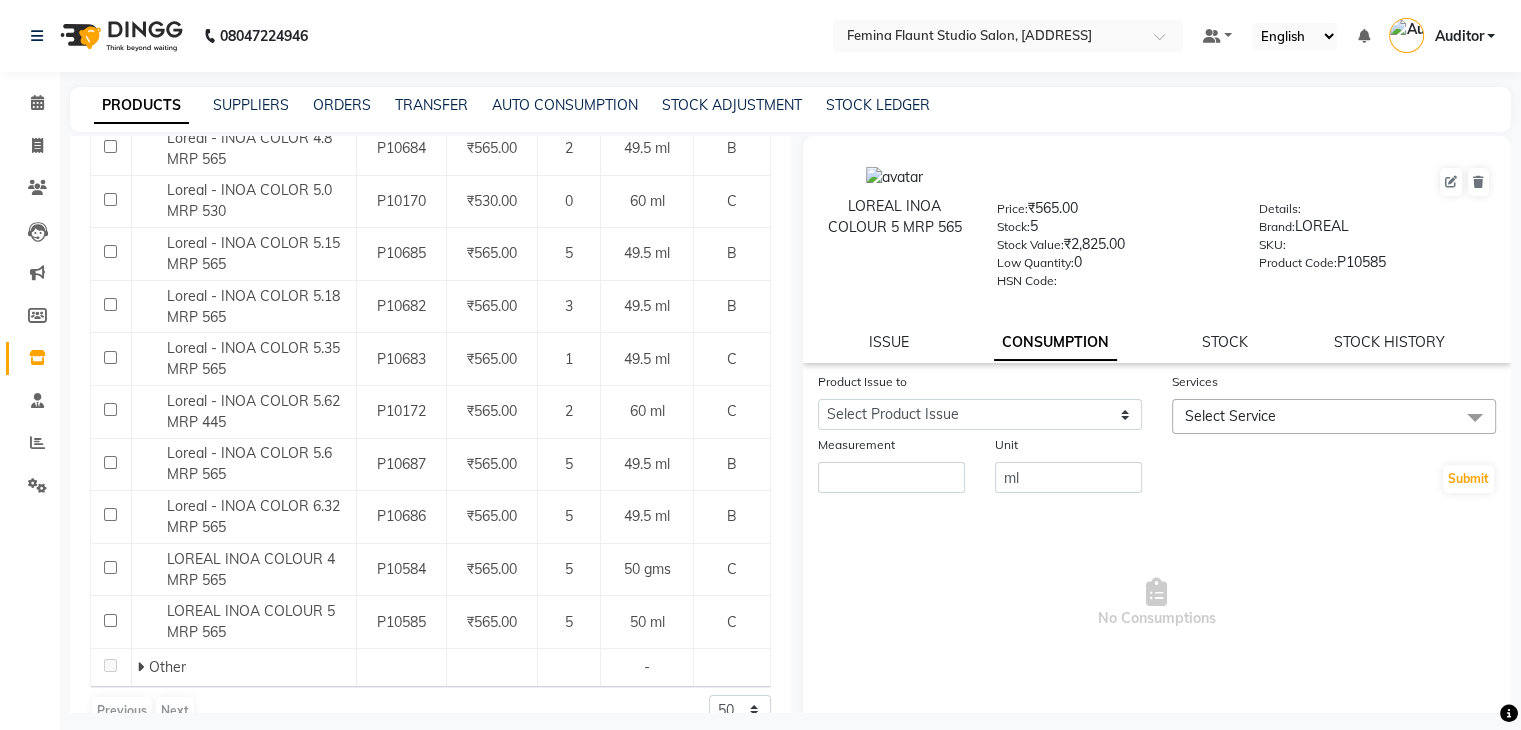 click on "Select Service" 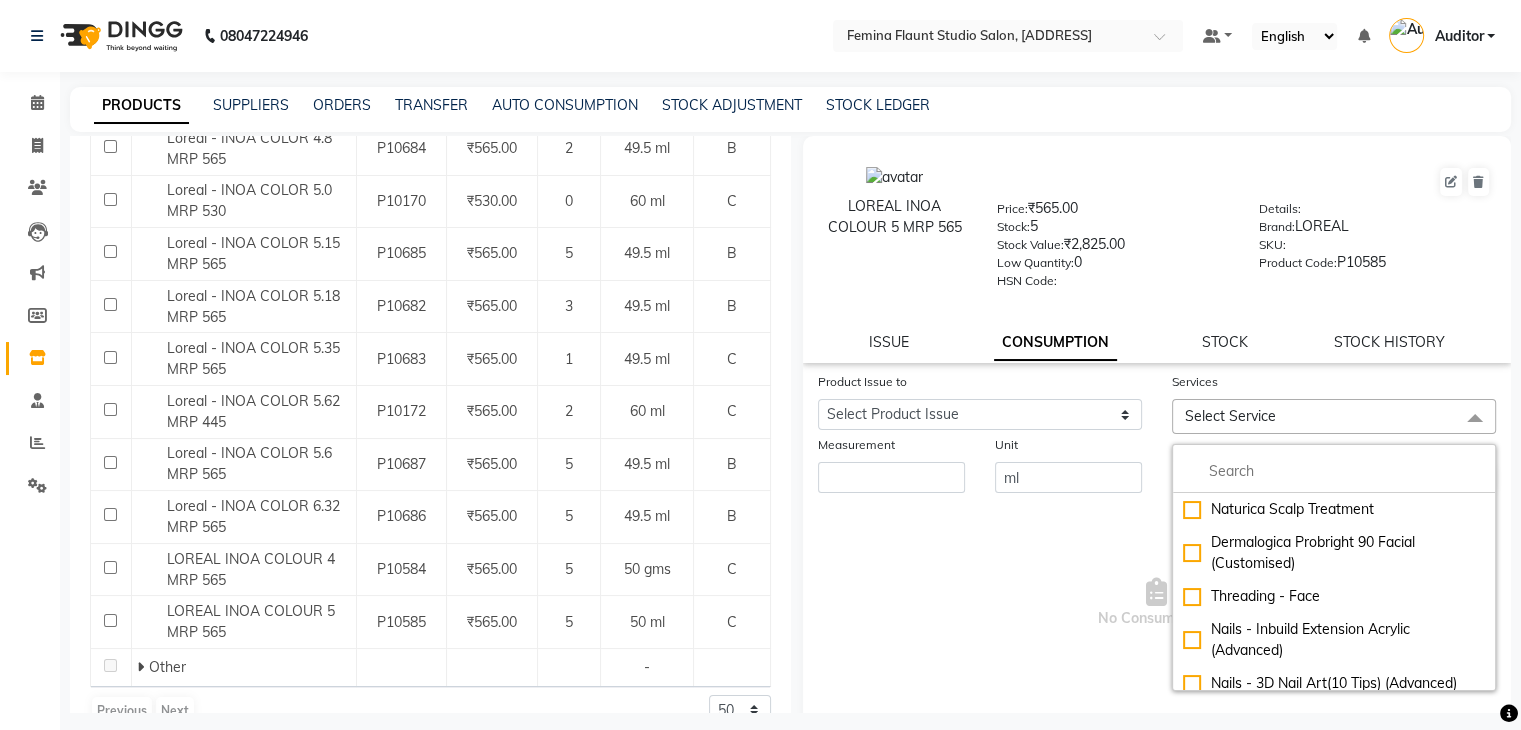 click on "No Consumptions" at bounding box center [1157, 603] 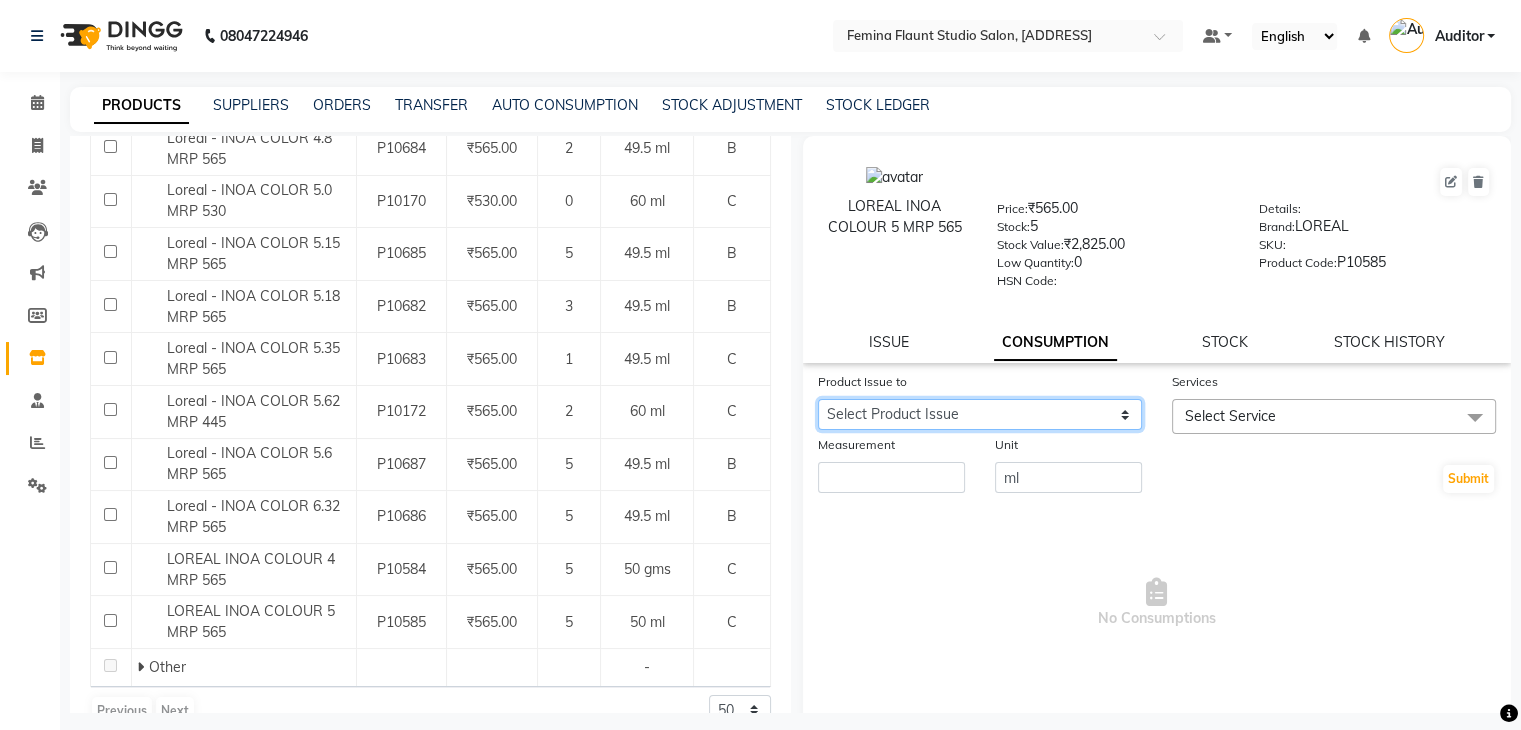 click on "Select Product Issue [DATE], Issued to: [PERSON_NAME], Balance: 50" 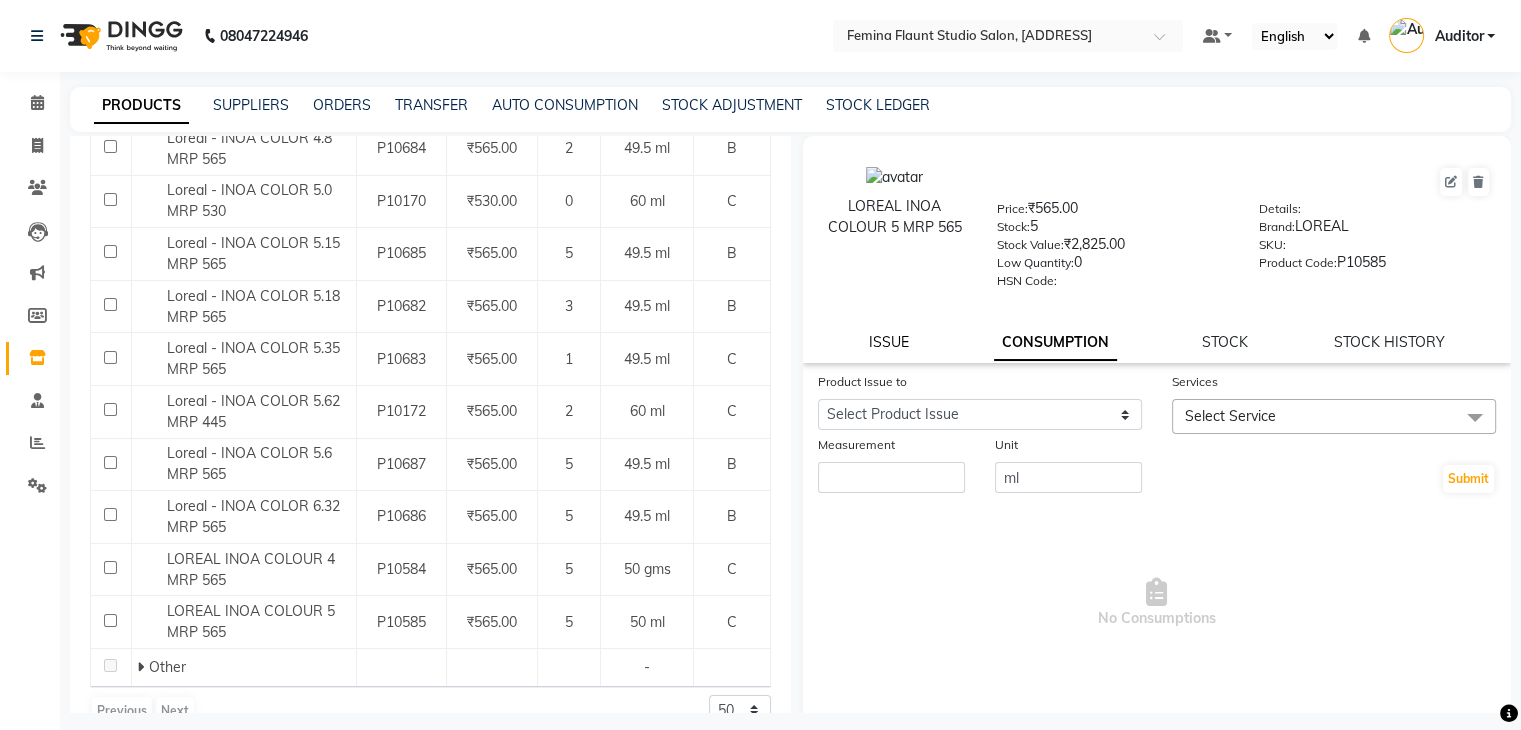 click on "ISSUE" 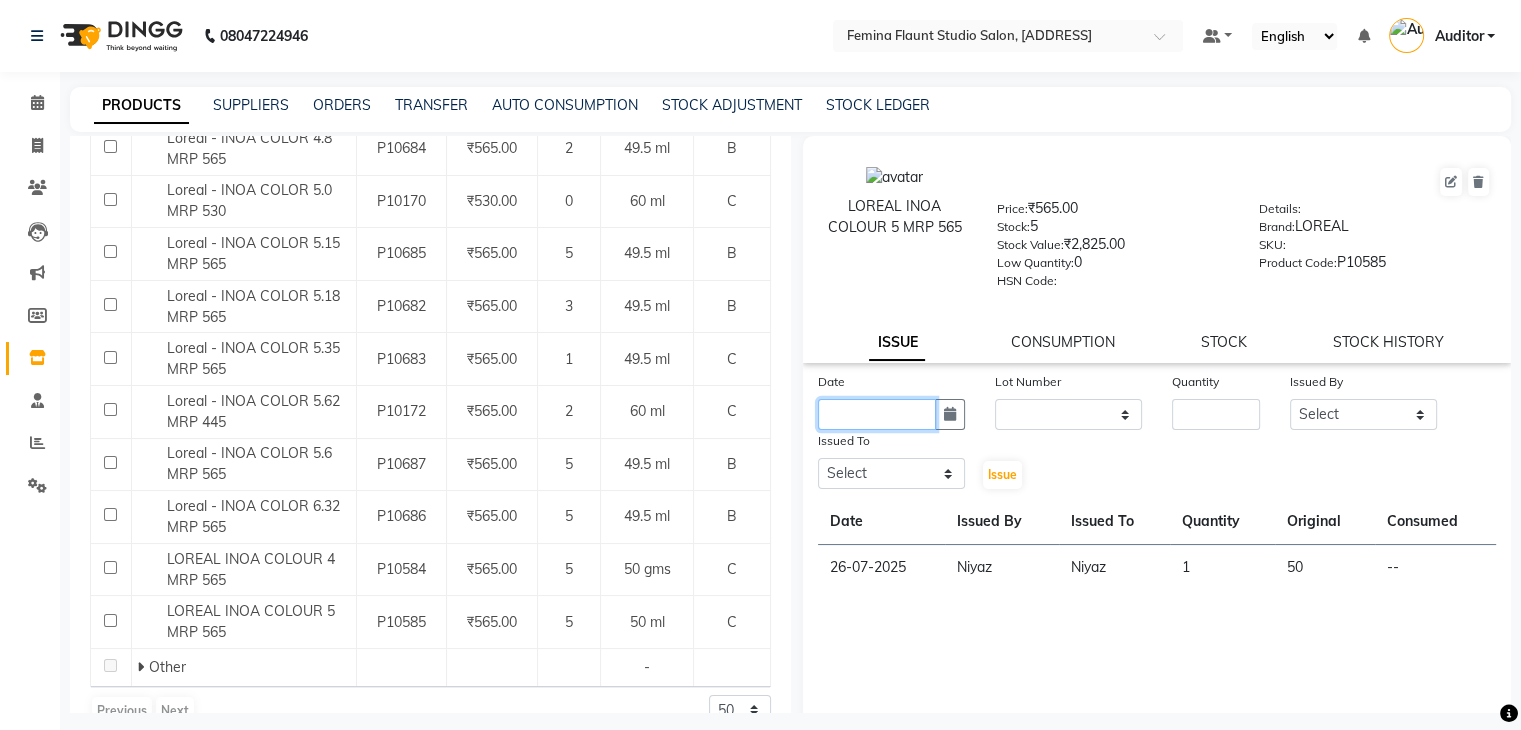 click 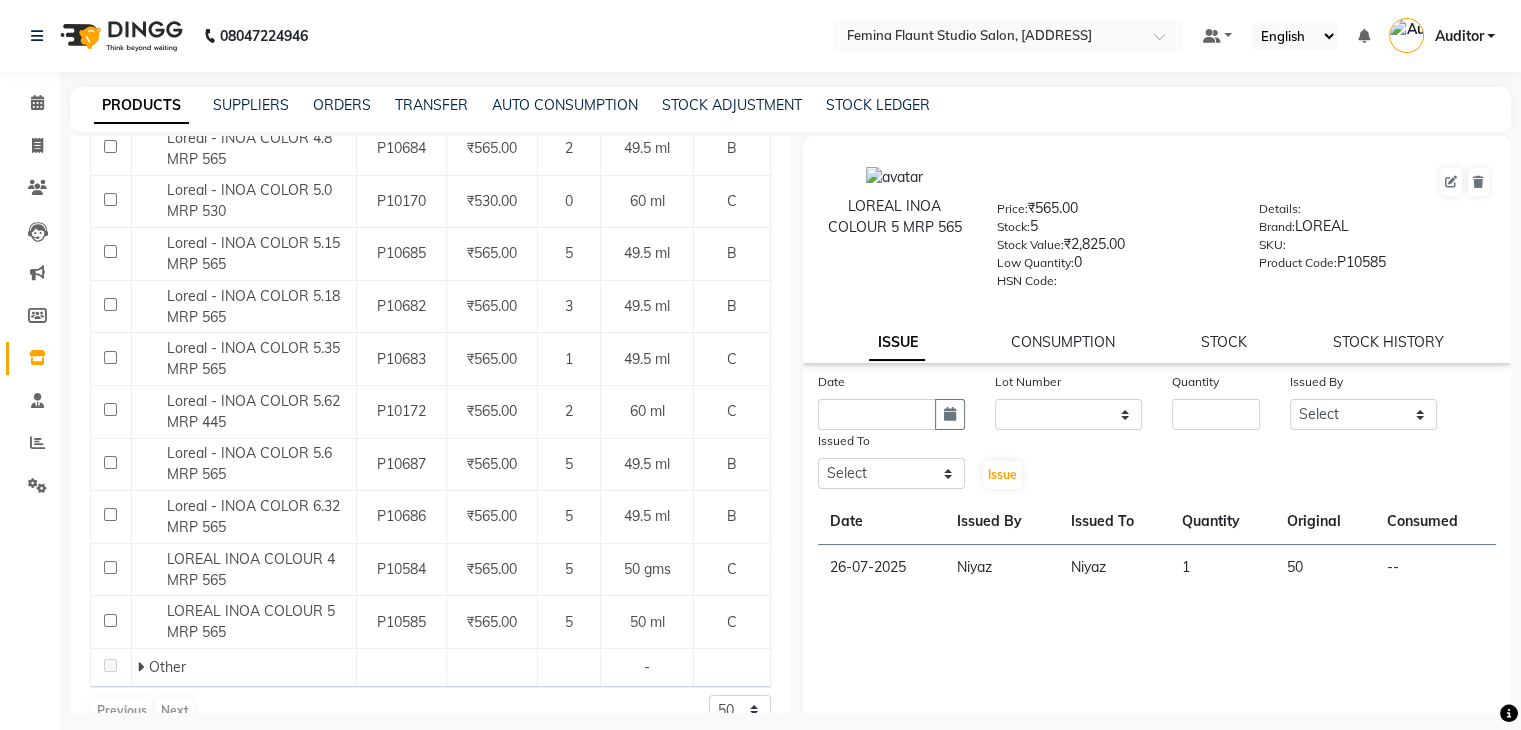 select on "8" 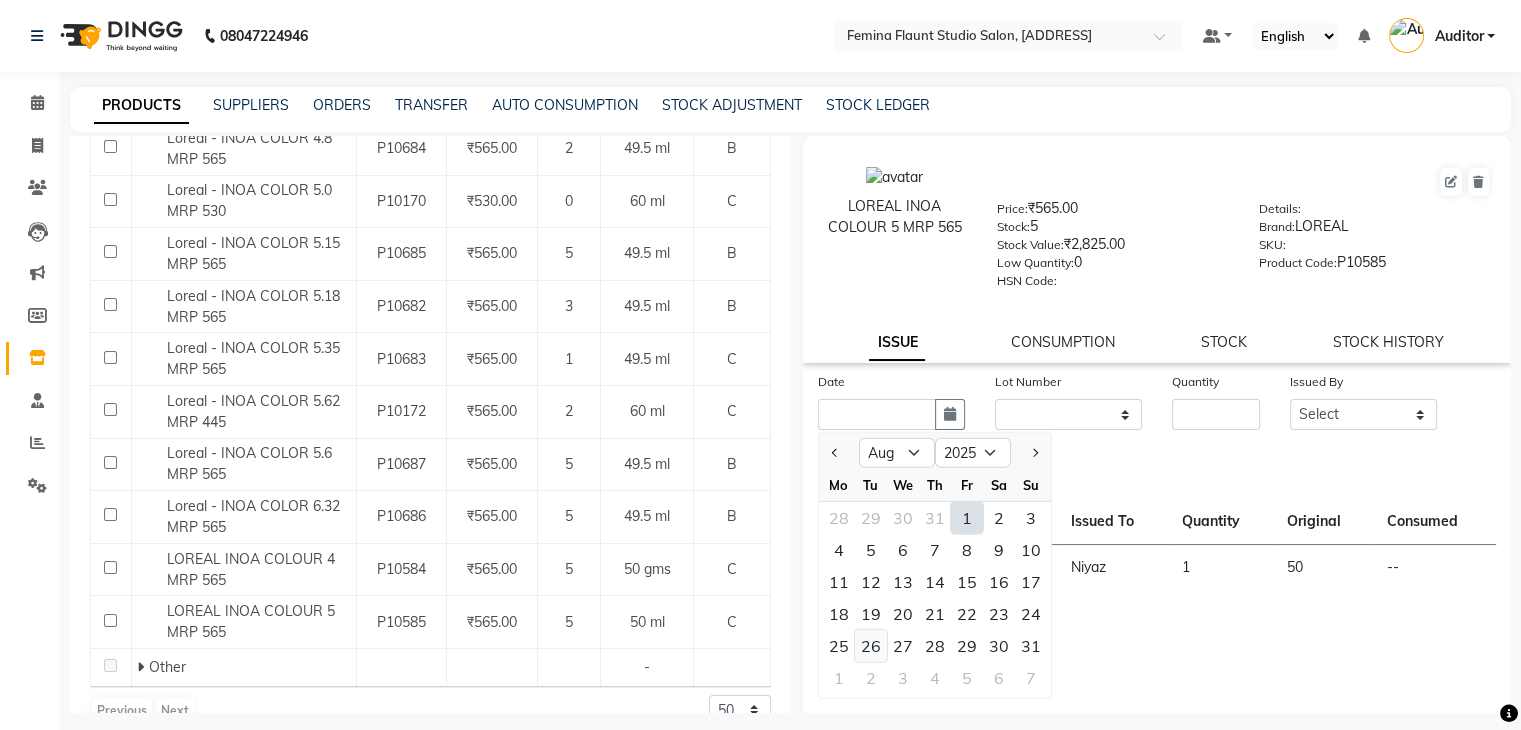 click on "26" 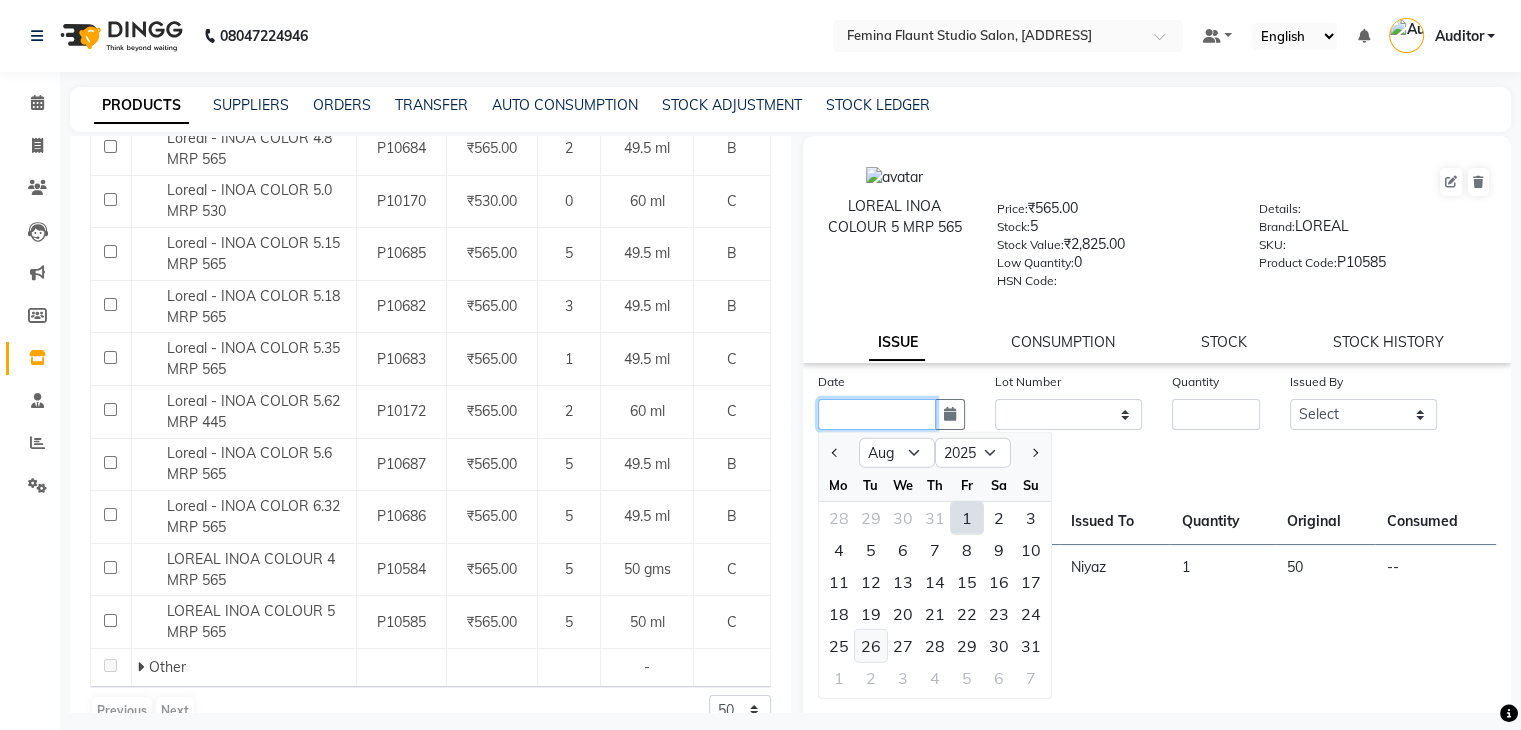 type on "26-08-2025" 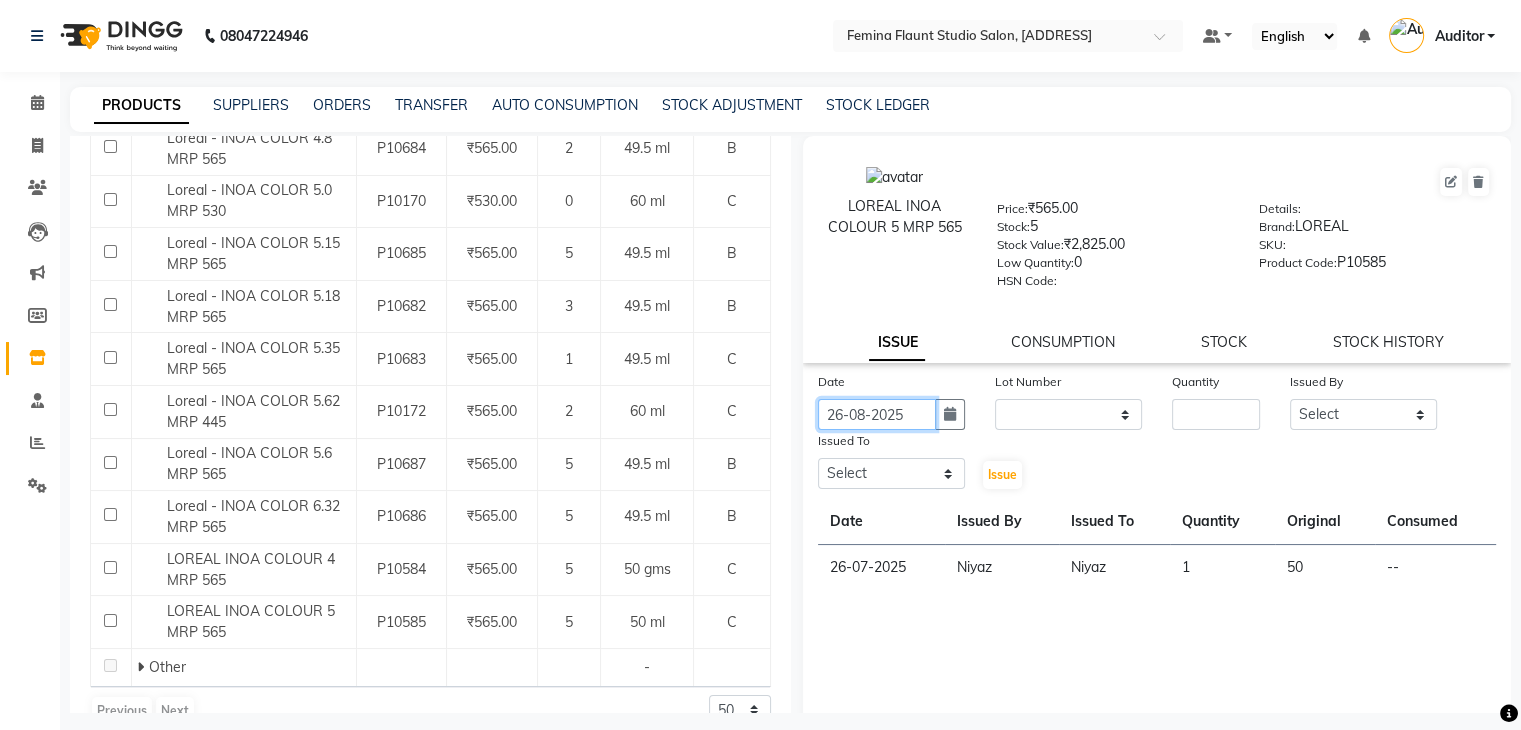 click on "26-08-2025" 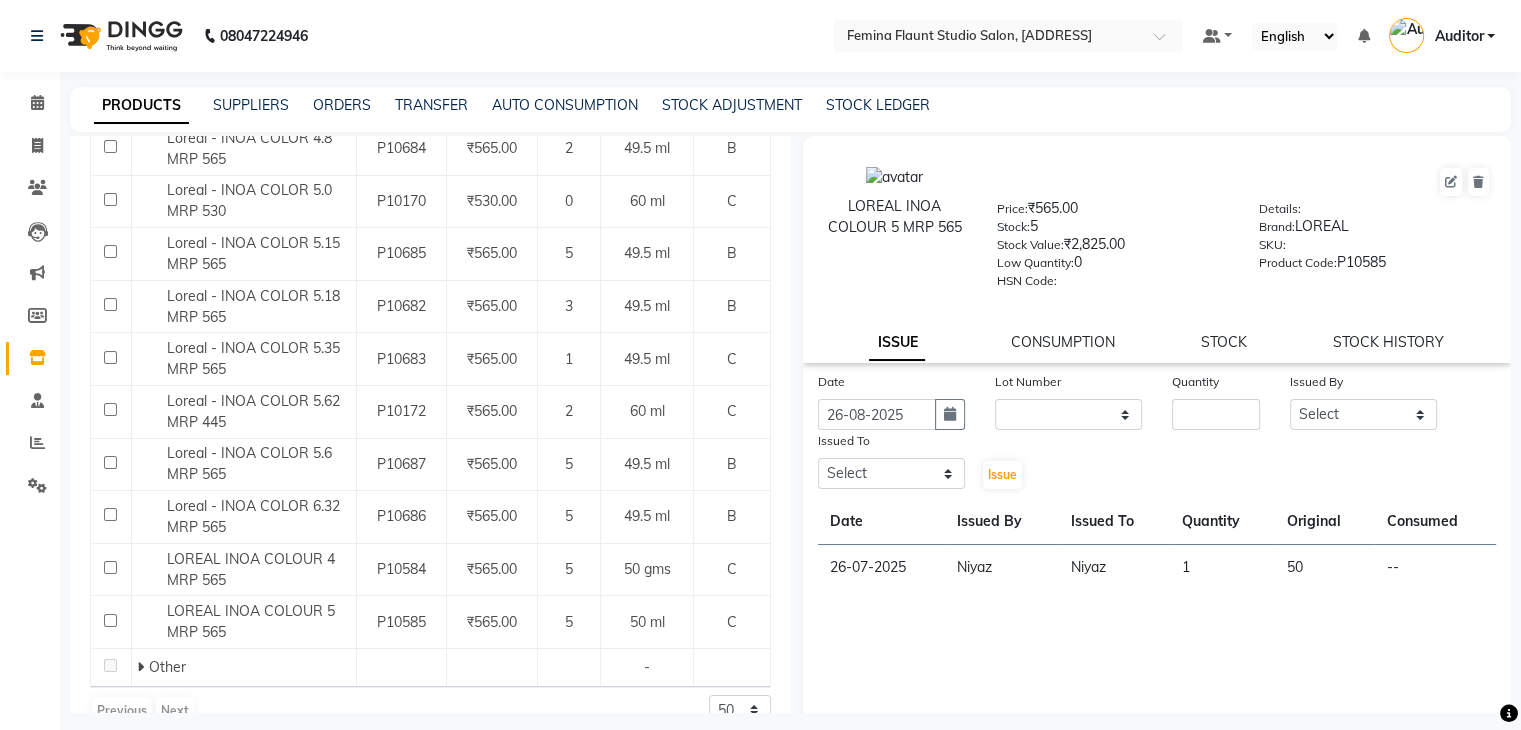 select on "8" 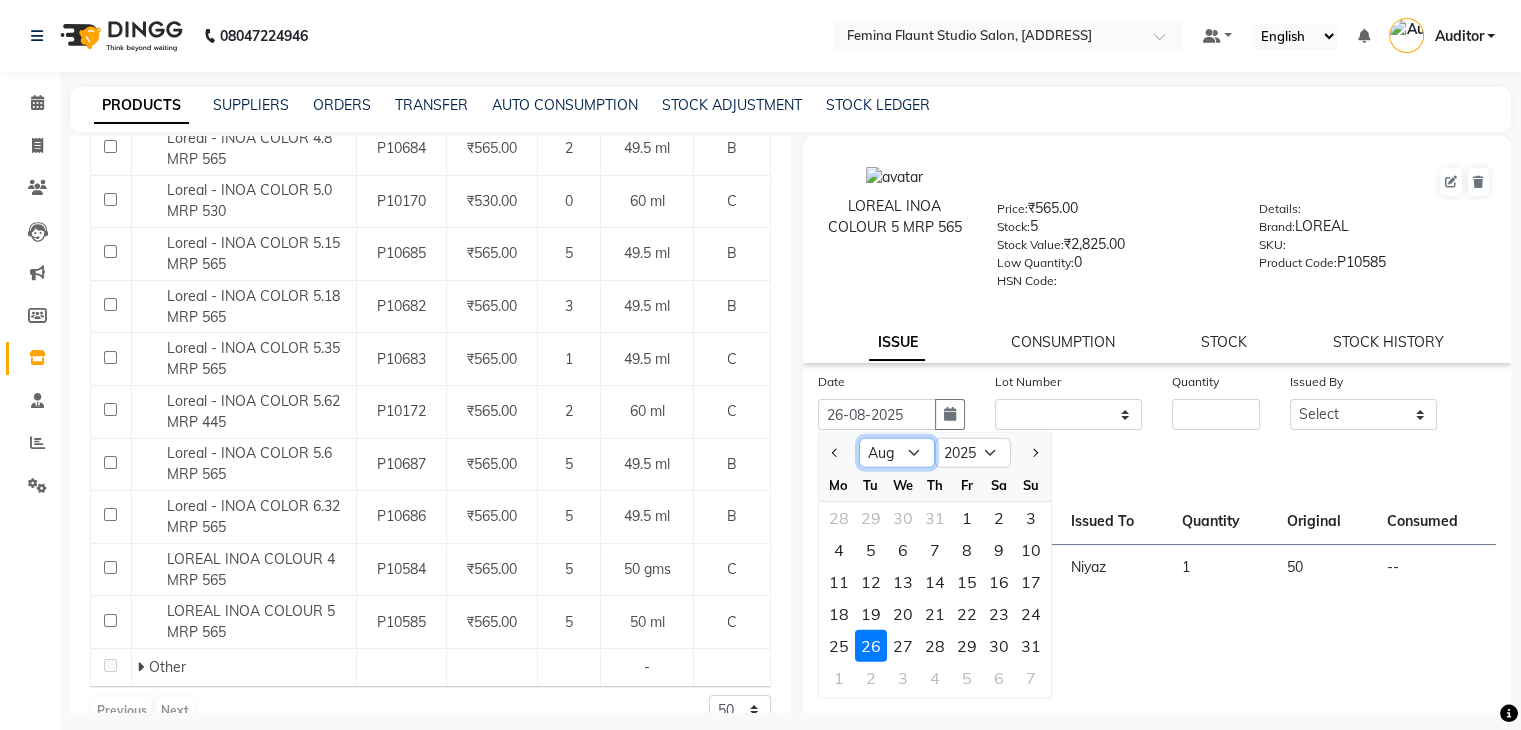 click on "Jan Feb Mar Apr May Jun Jul Aug Sep Oct Nov Dec" 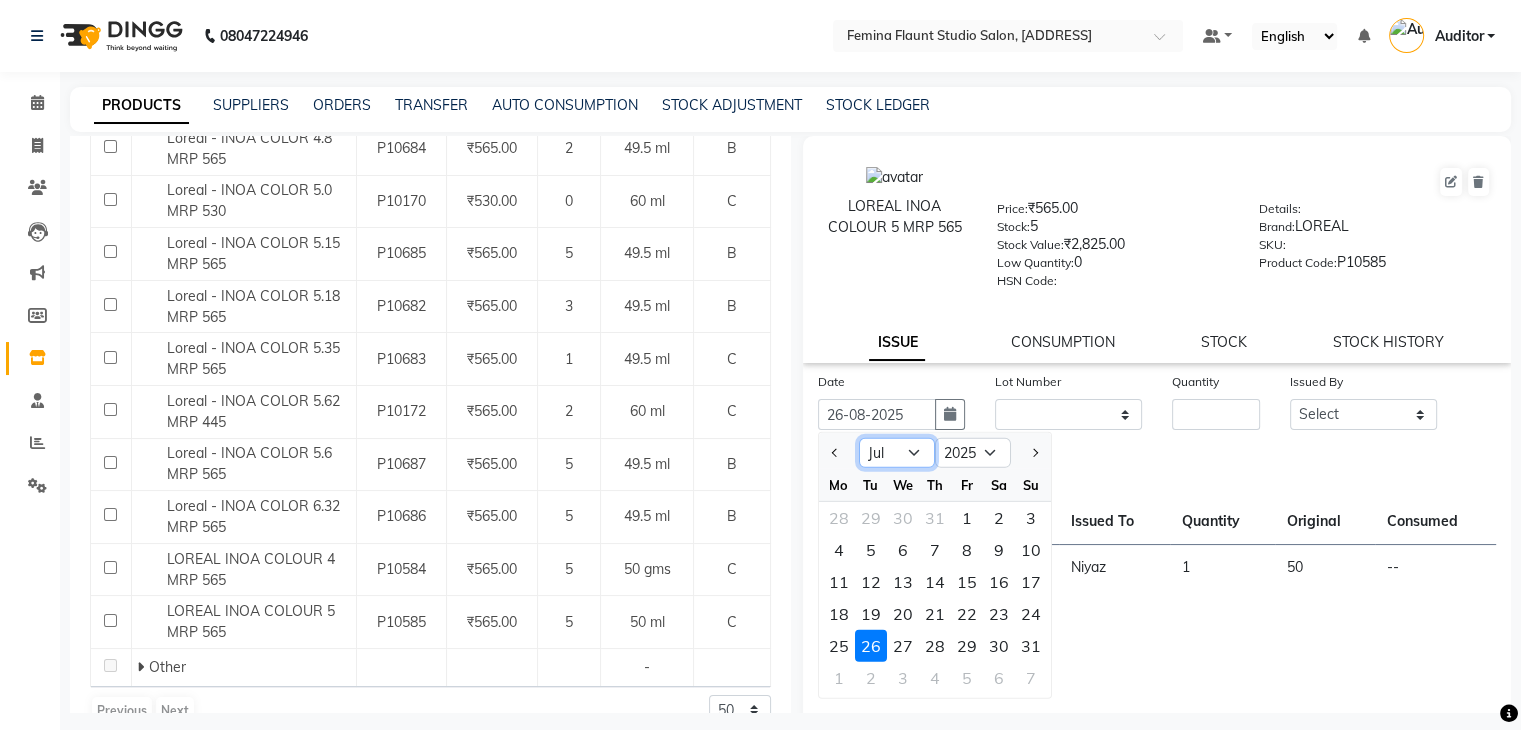 click on "Jan Feb Mar Apr May Jun Jul Aug Sep Oct Nov Dec" 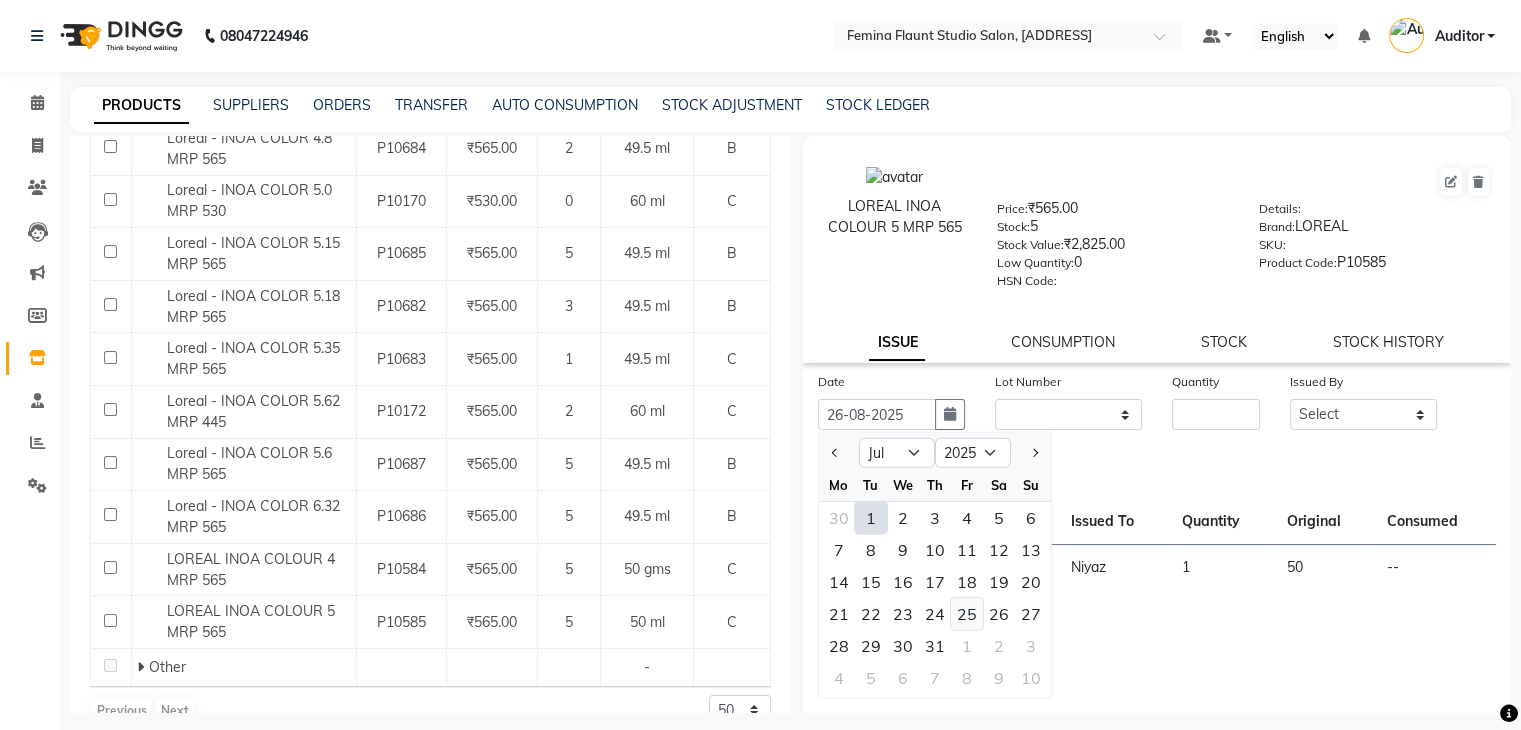 click on "25" 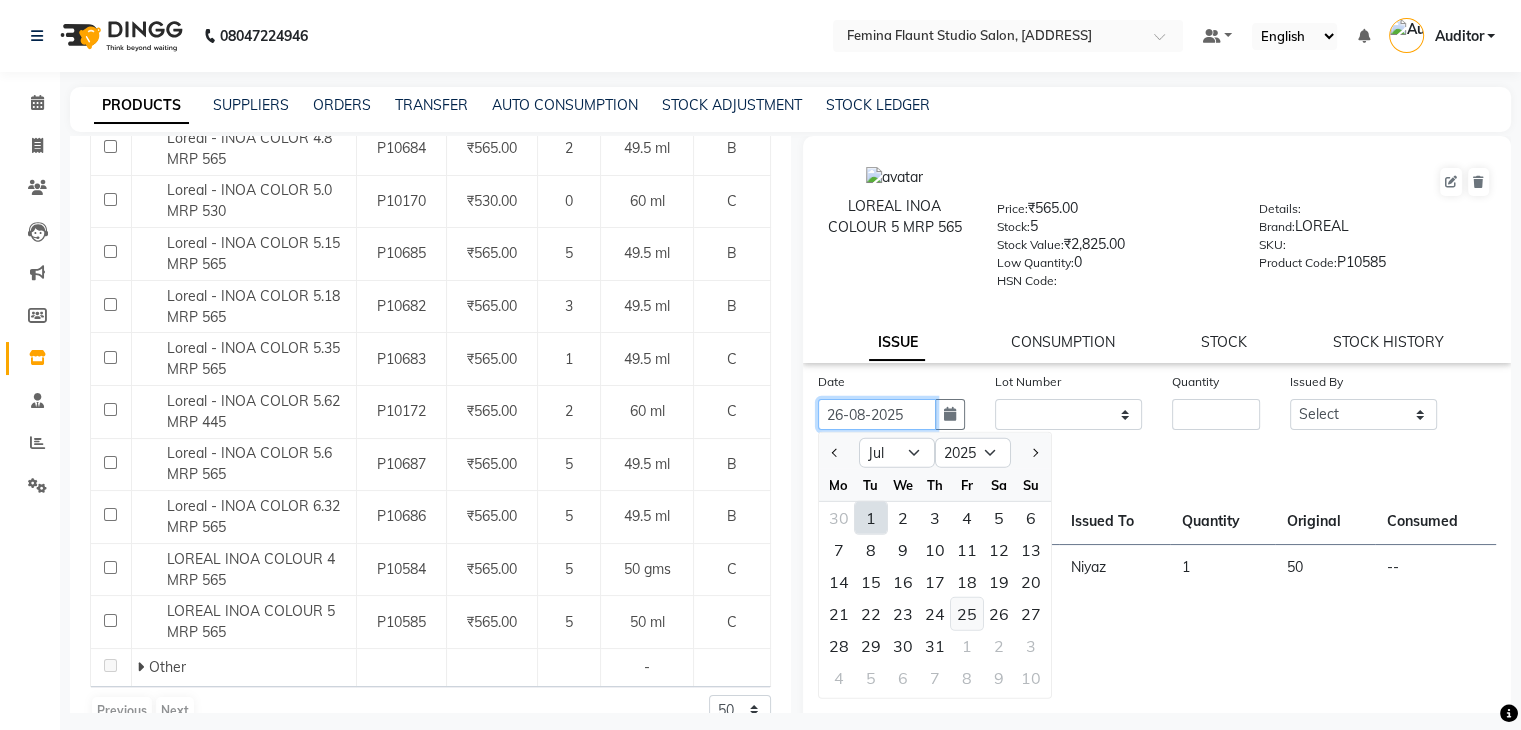 type on "25-07-2025" 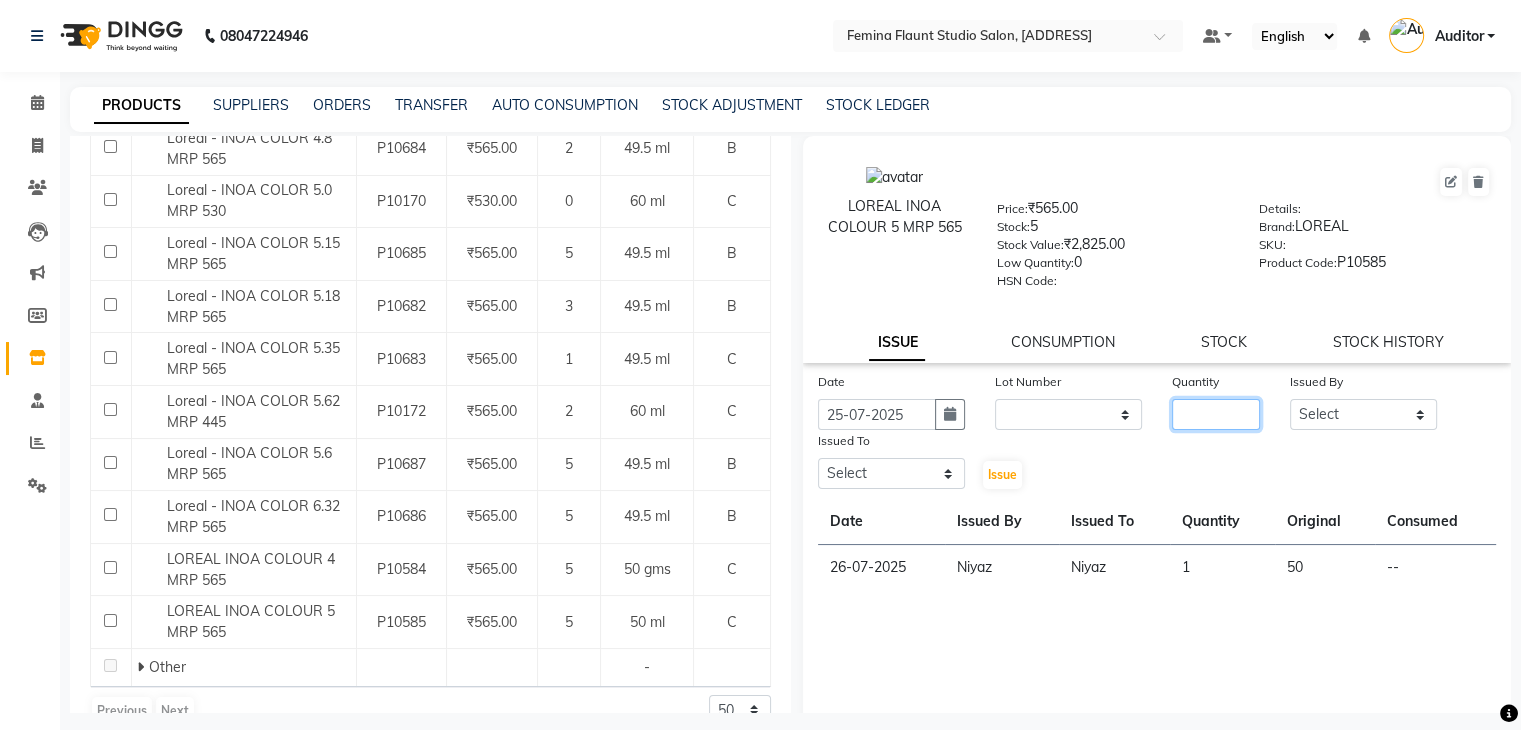 click 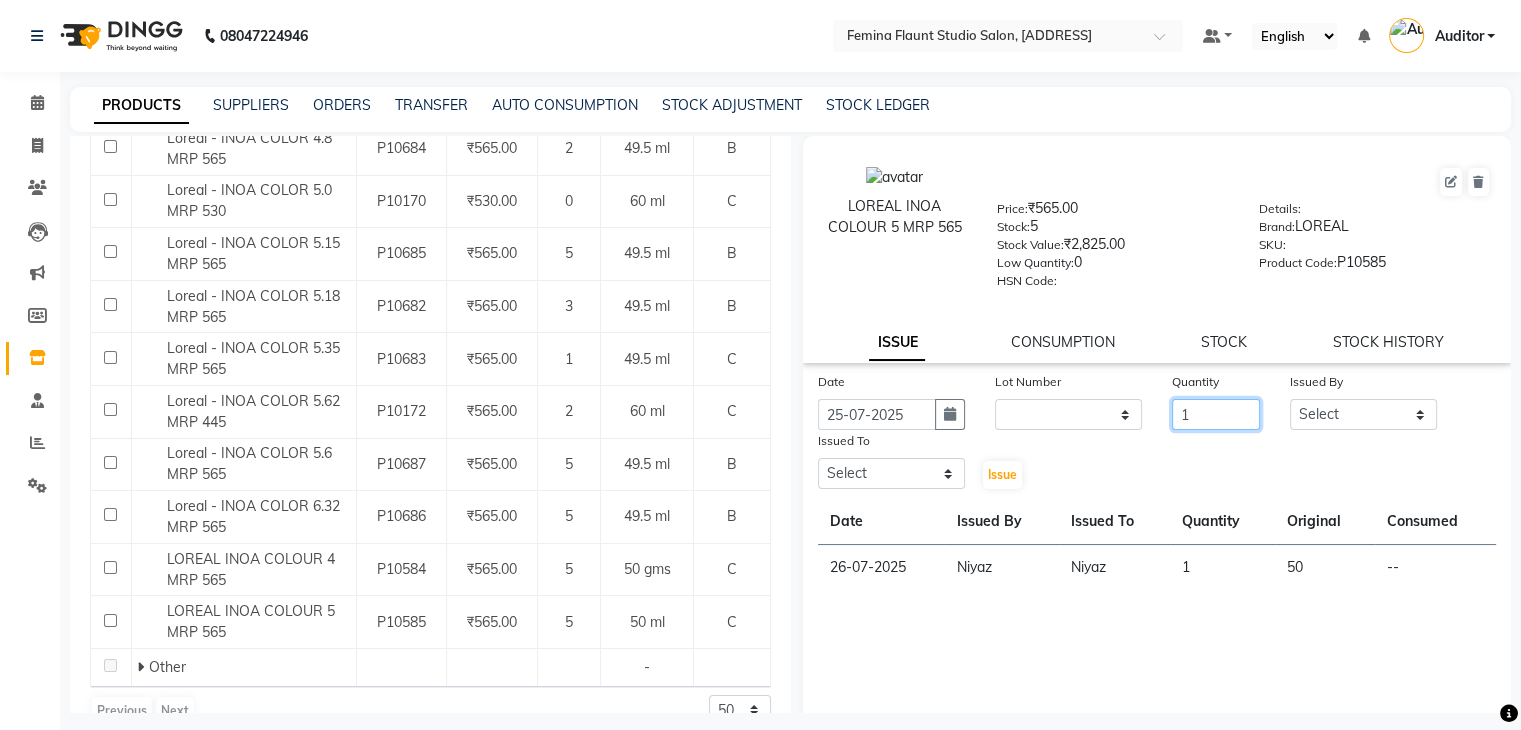 type on "1" 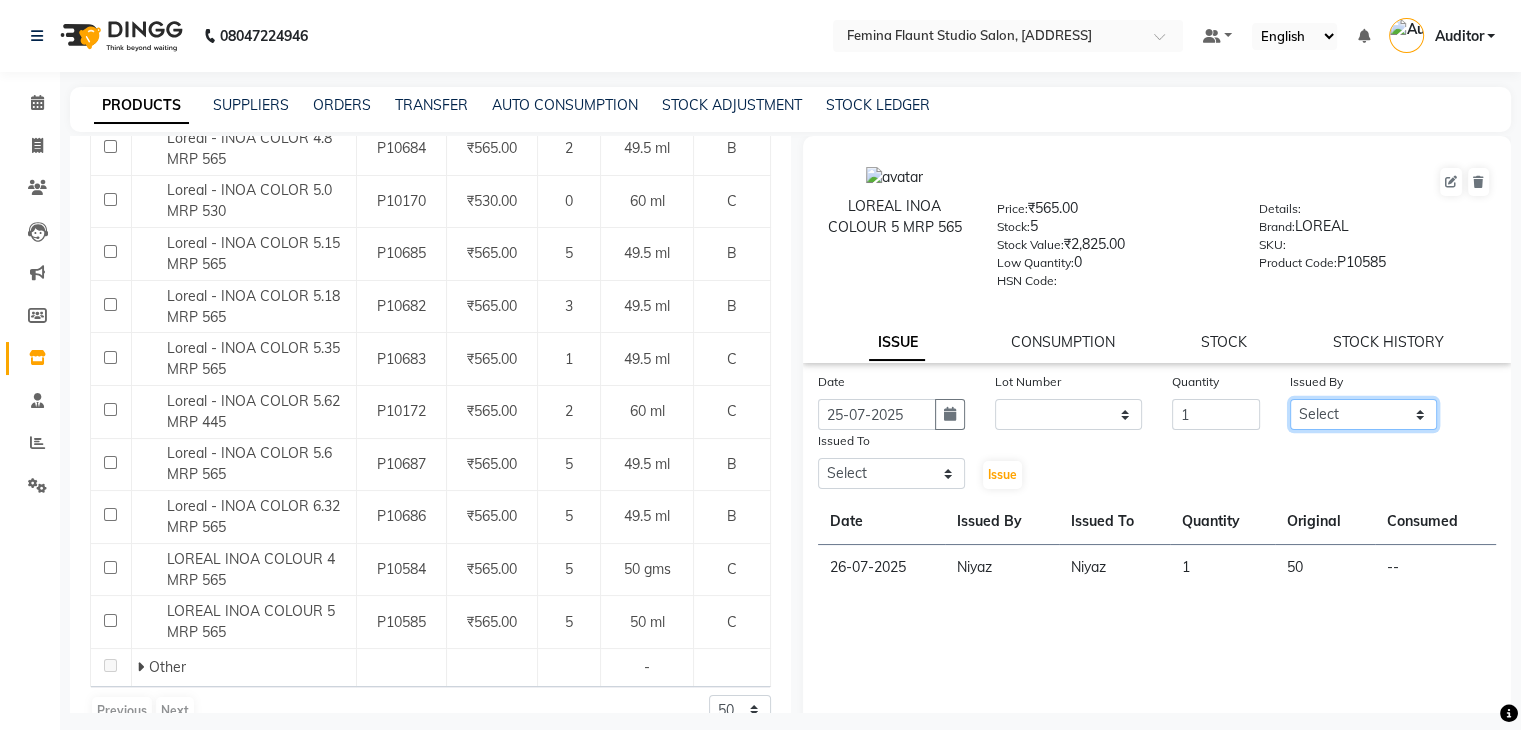click on "Select [FIRST], [FIRST], [FIRST], [FIRST], [FIRST], [FIRST], [FIRST], [FIRST], [FIRST], [FIRST], [FIRST], [FIRST]" 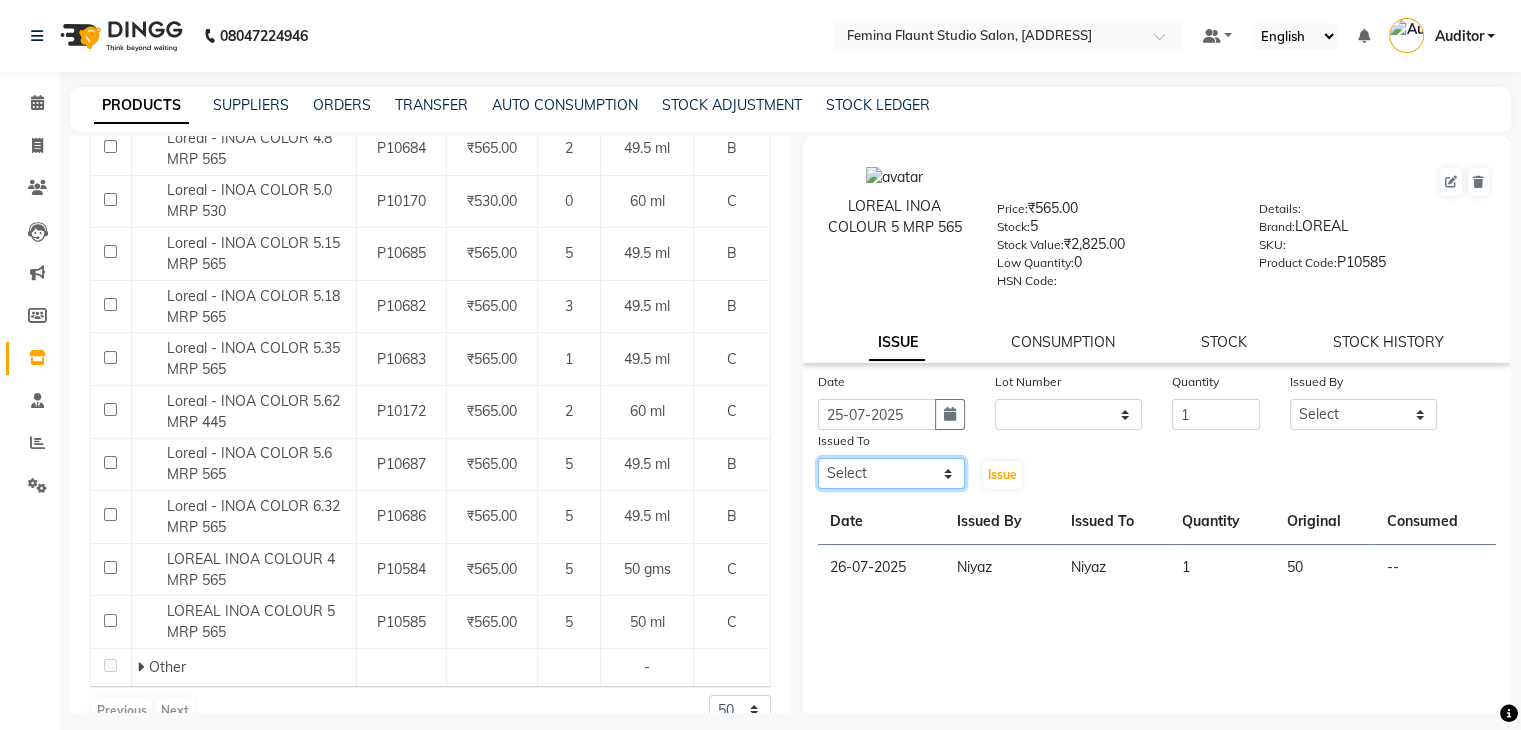 click on "Select [FIRST], [FIRST], [FIRST], [FIRST], [FIRST], [FIRST], [FIRST], [FIRST], [FIRST], [FIRST], [FIRST], [FIRST]" 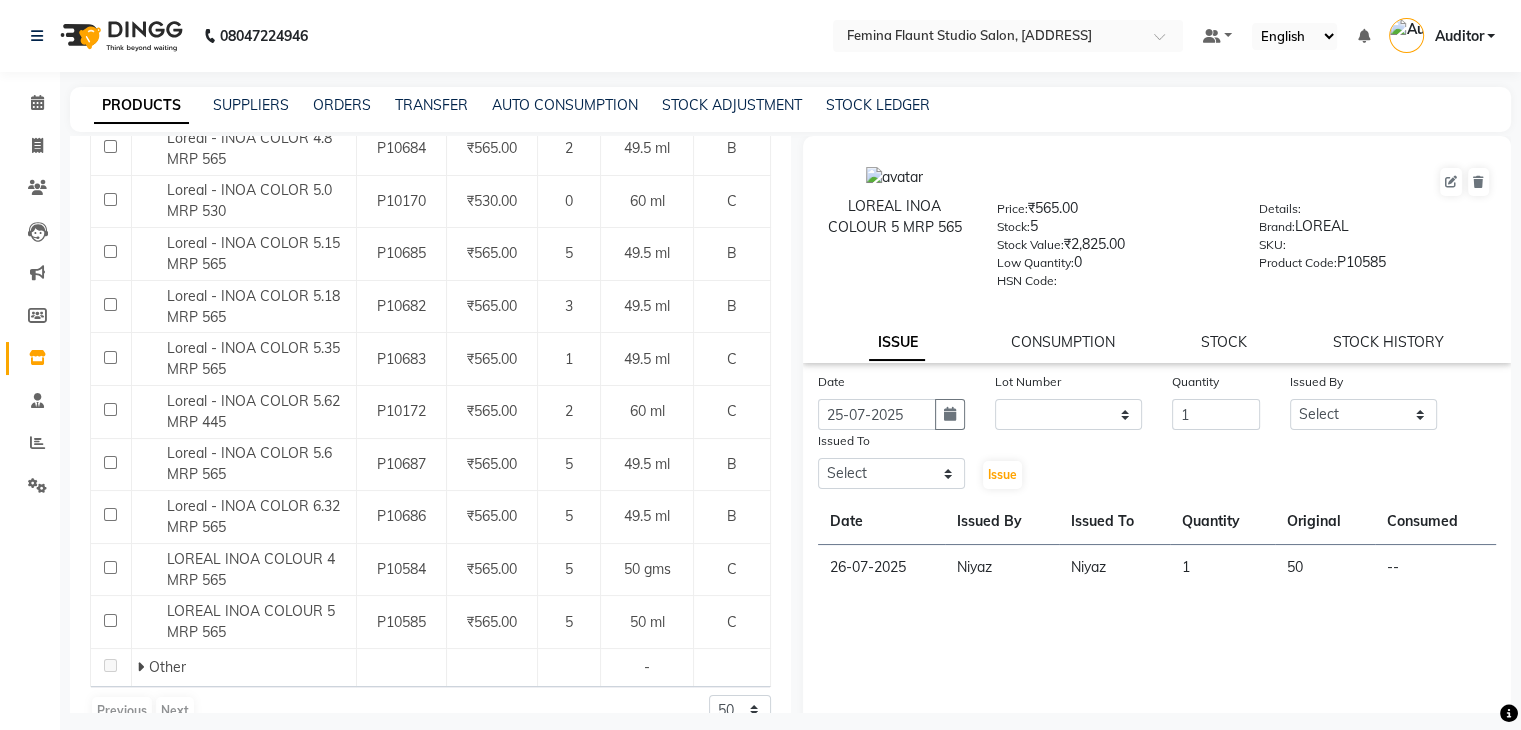 click on "Date [DATE], Issued to: [FIRST], Auditor [FIRST], [FIRST], [FIRST], [FIRST], [FIRST], [FIRST], [FIRST], [FIRST], [FIRST], [FIRST], [FIRST], Issued To Select [FIRST], [FIRST], [FIRST], [FIRST], [FIRST], [FIRST], [FIRST], [FIRST], [FIRST], [FIRST], [FIRST], [FIRST] Issue" 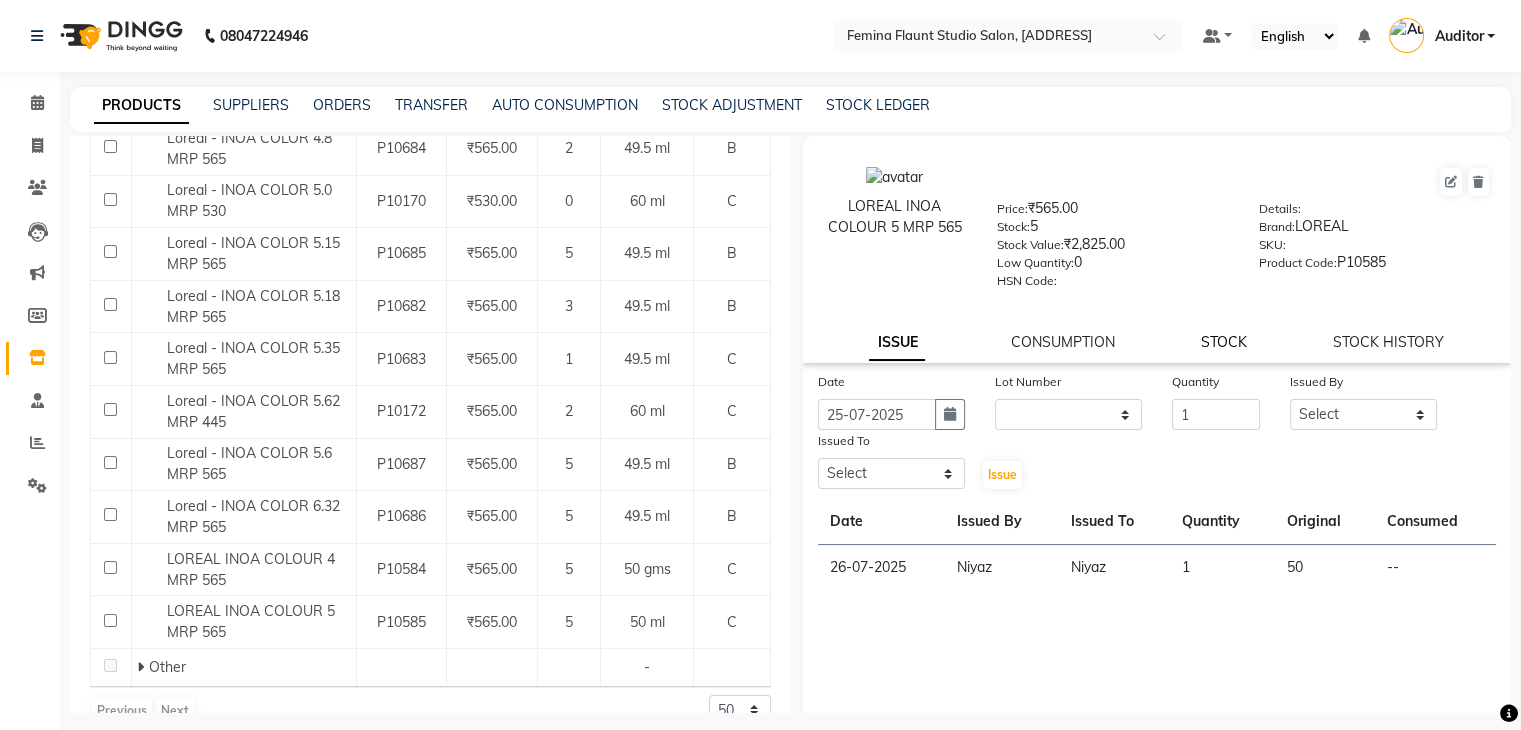 click on "STOCK" 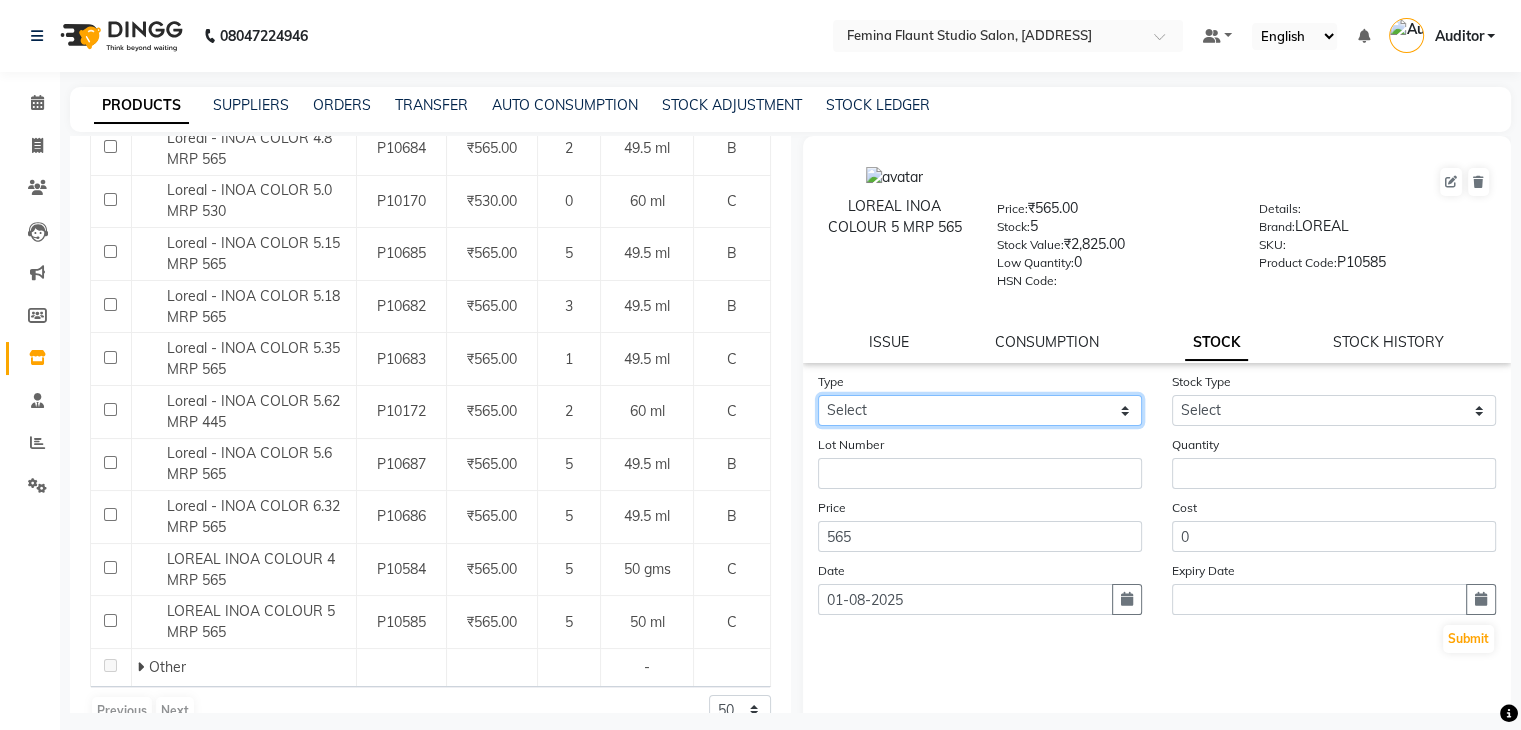 click on "Select In Out" 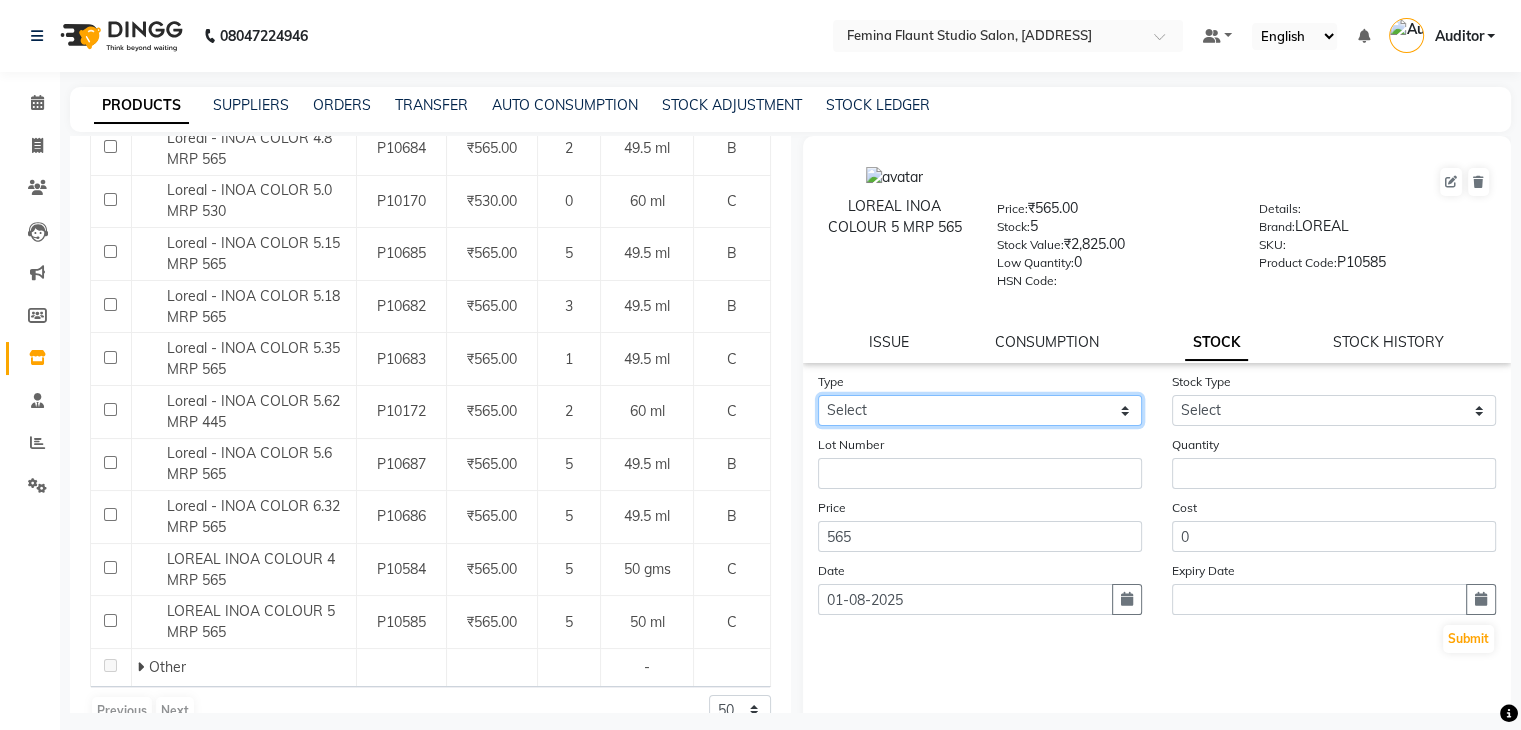 select on "out" 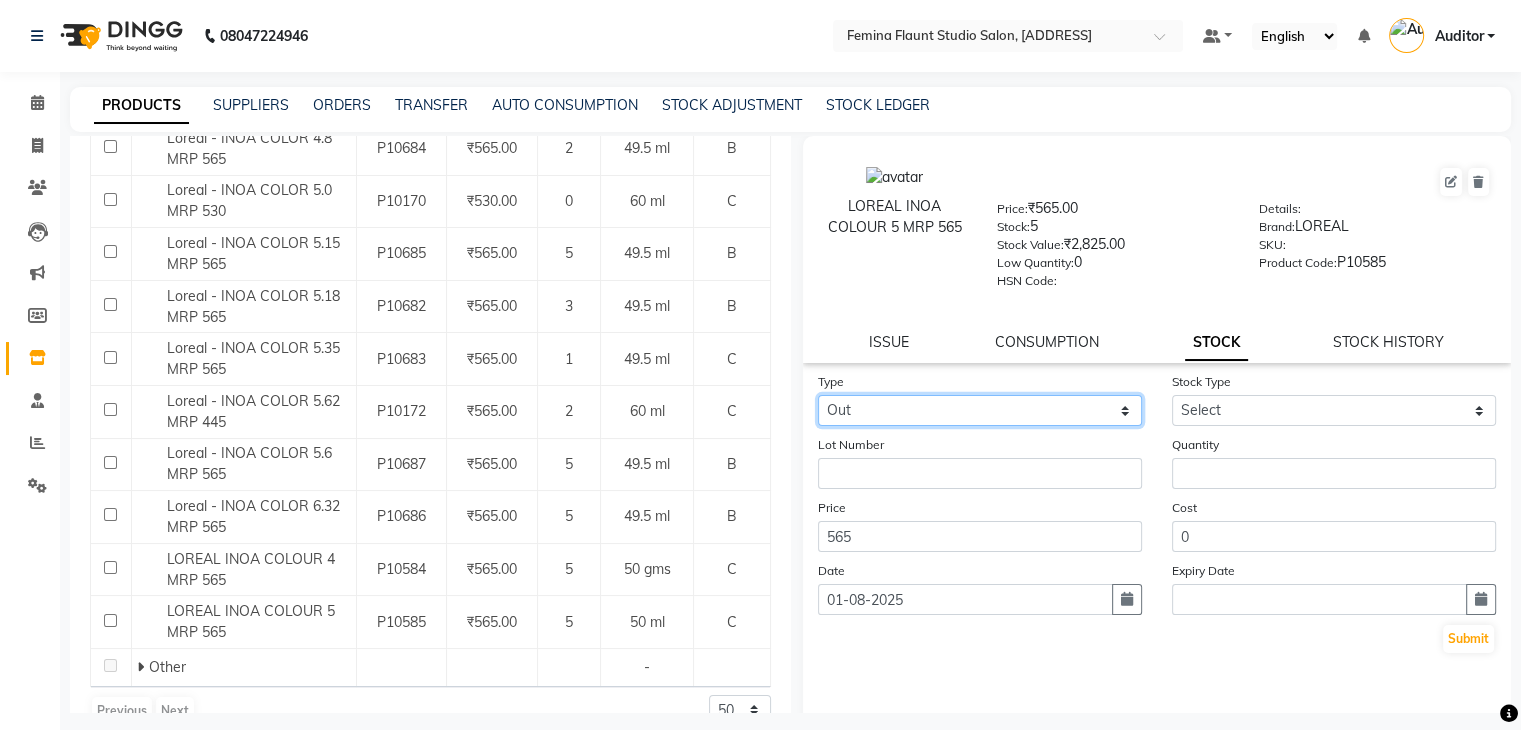 click on "Select In Out" 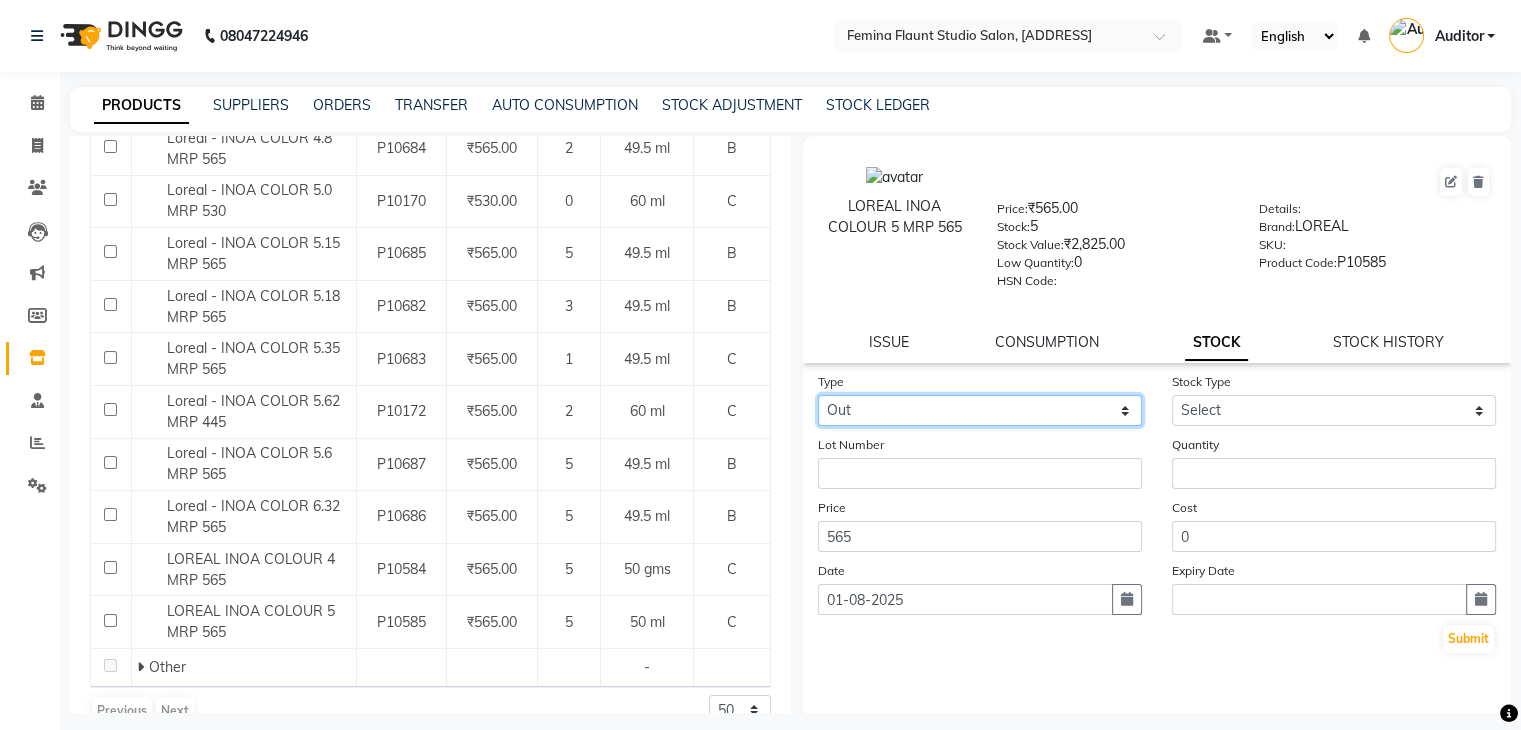 select 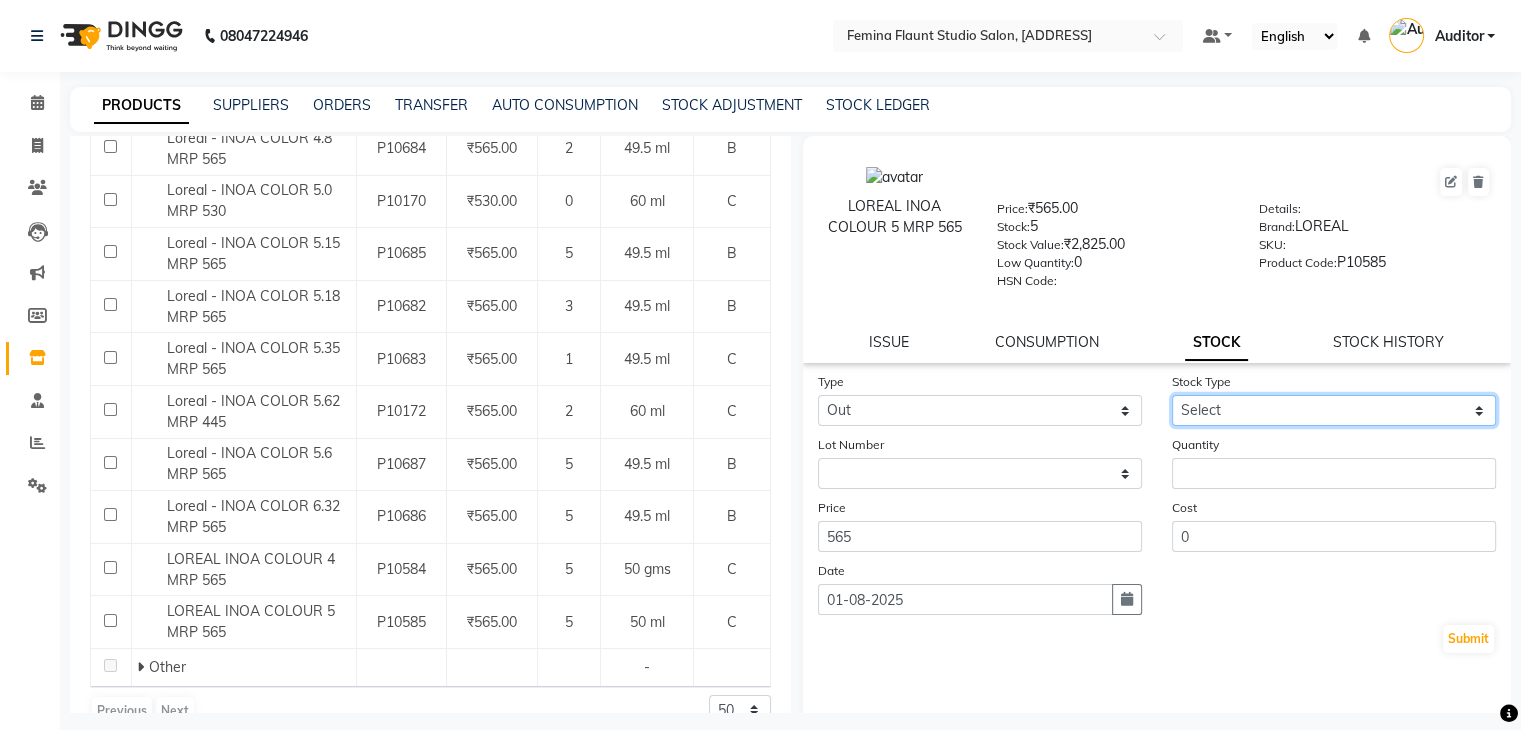 click on "Select Internal Use Damaged Expired Adjustment Return Other" 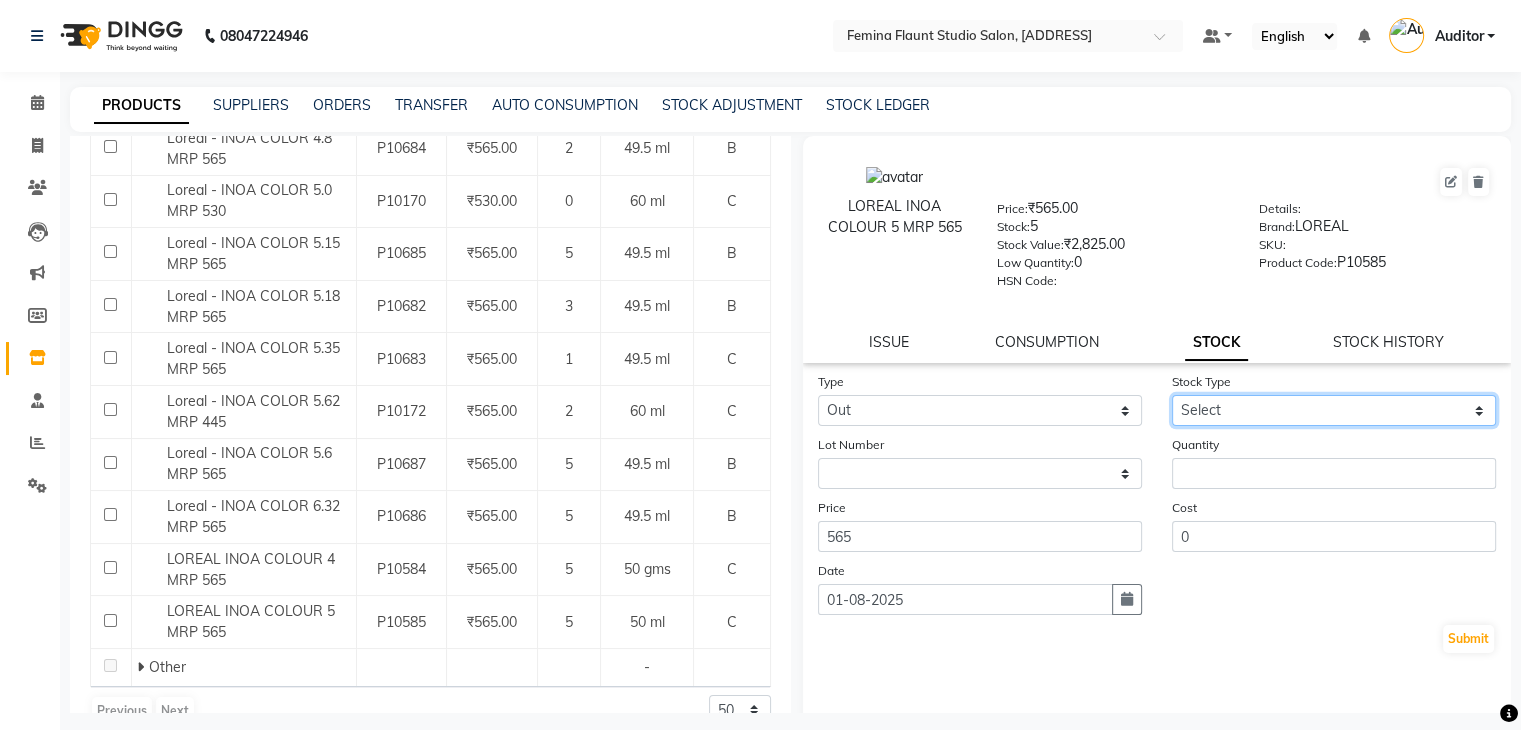 select on "internal use" 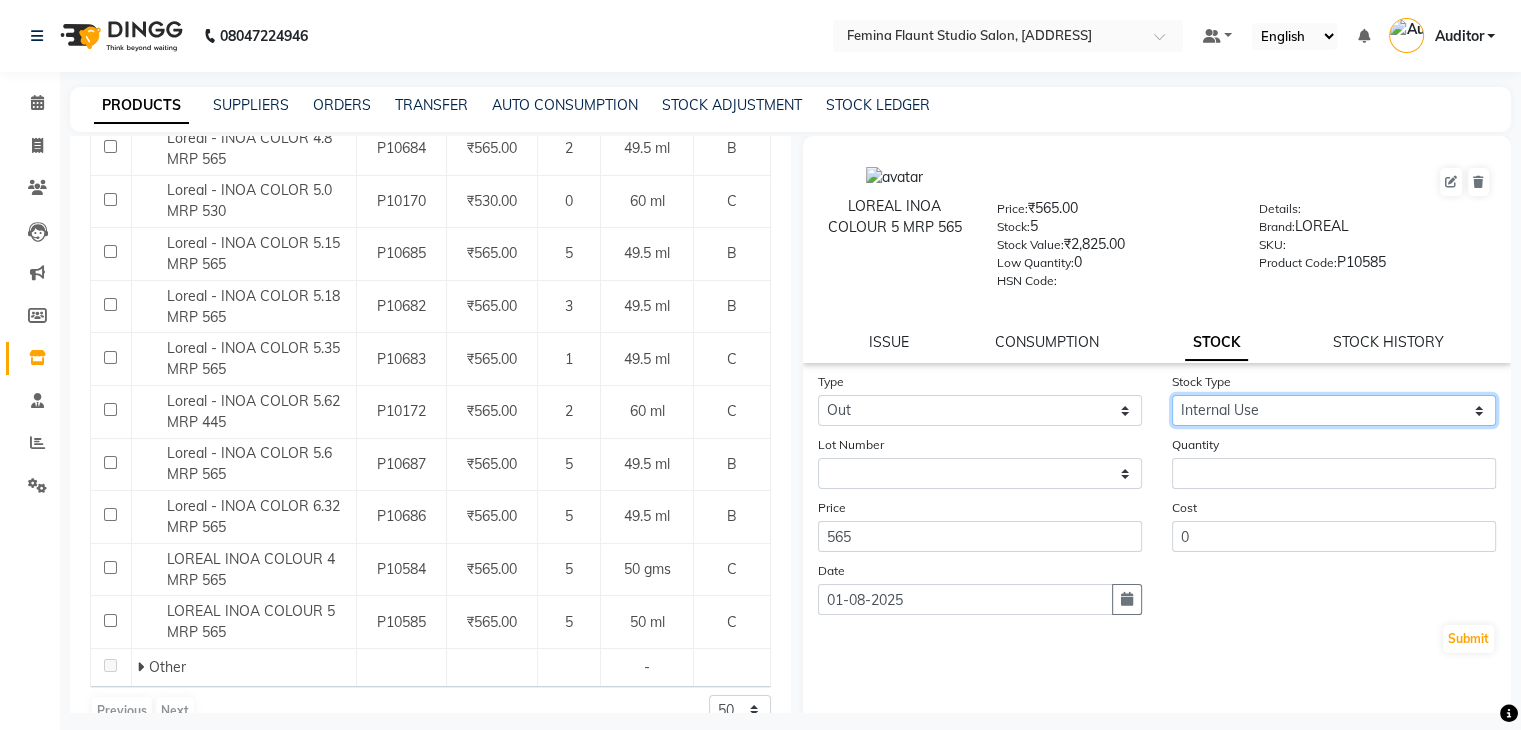 click on "Select Internal Use Damaged Expired Adjustment Return Other" 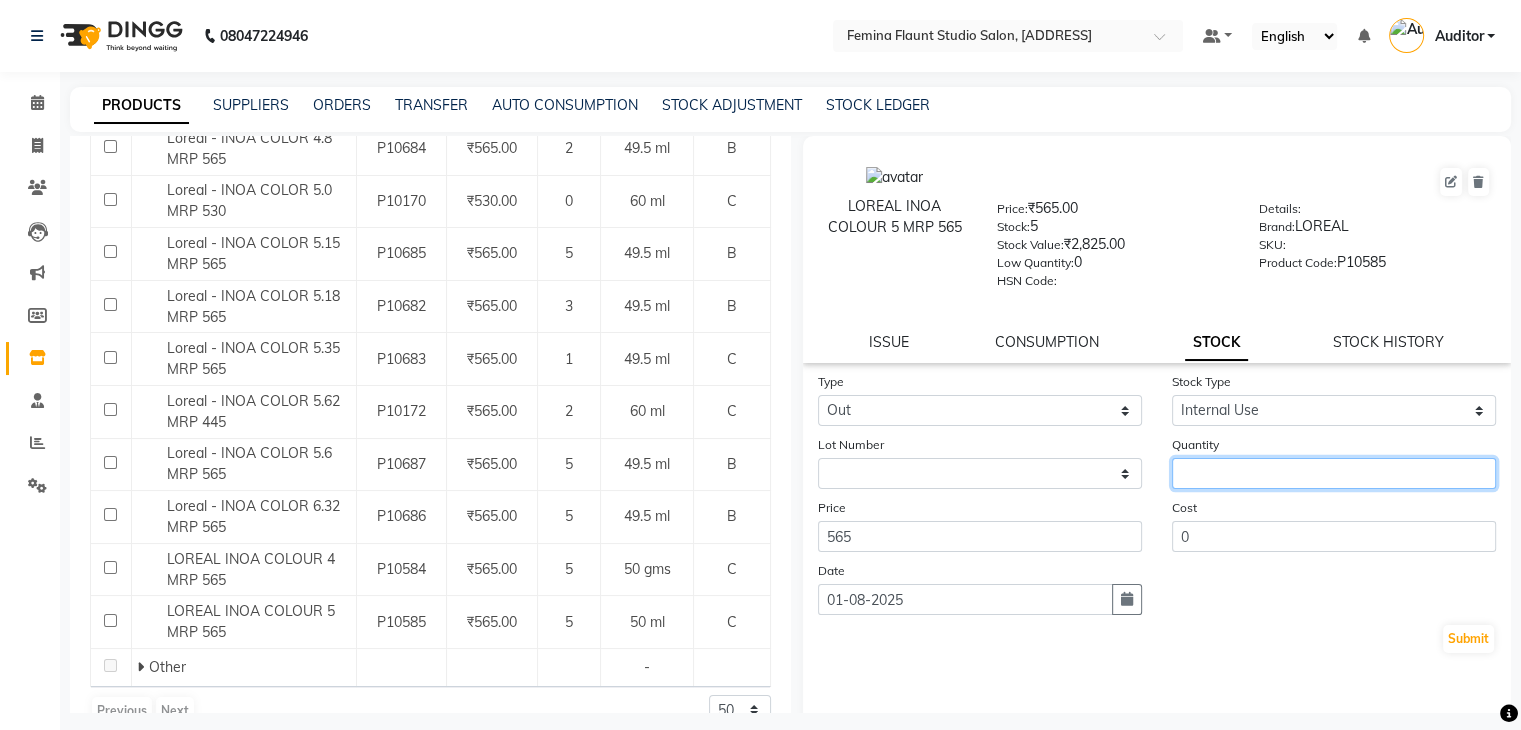 click 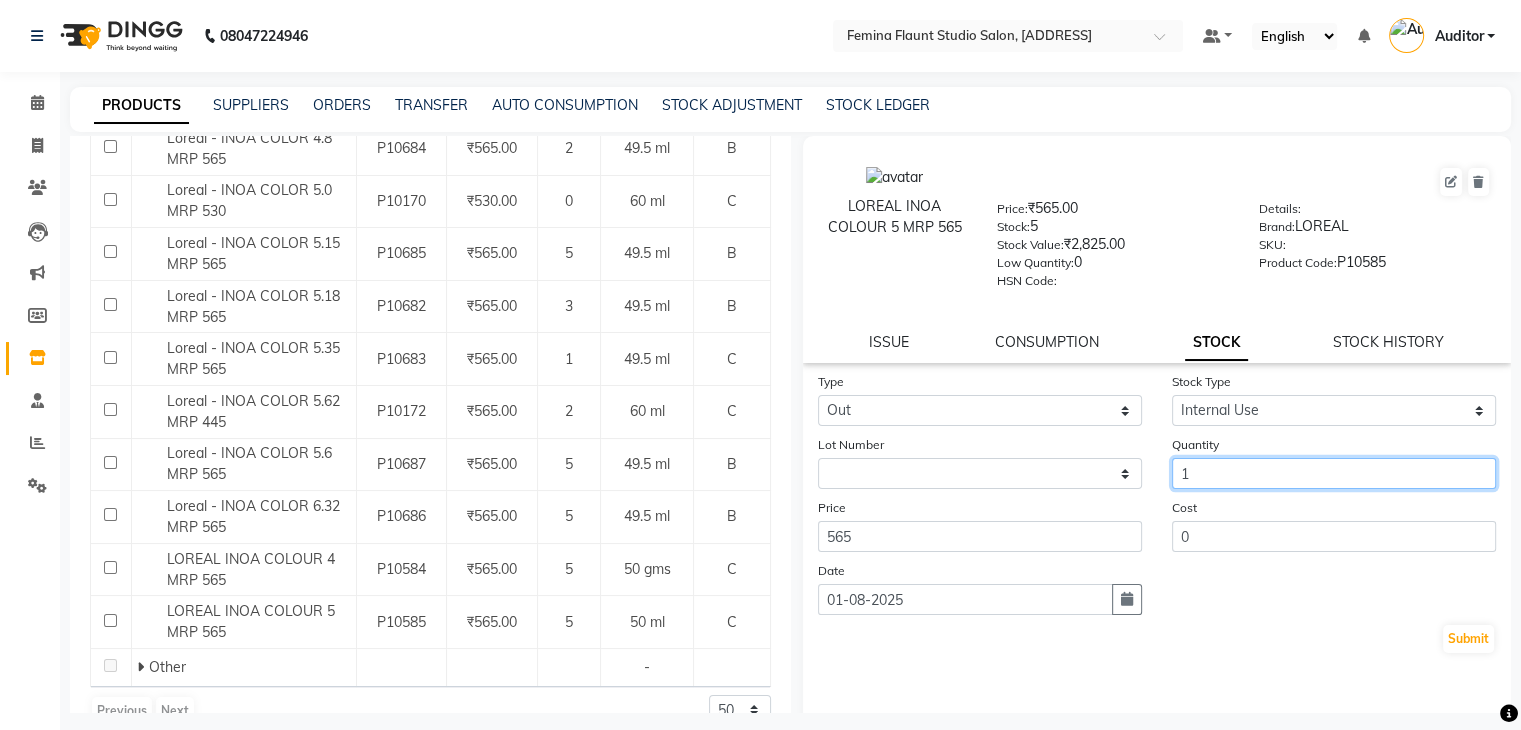 type on "1" 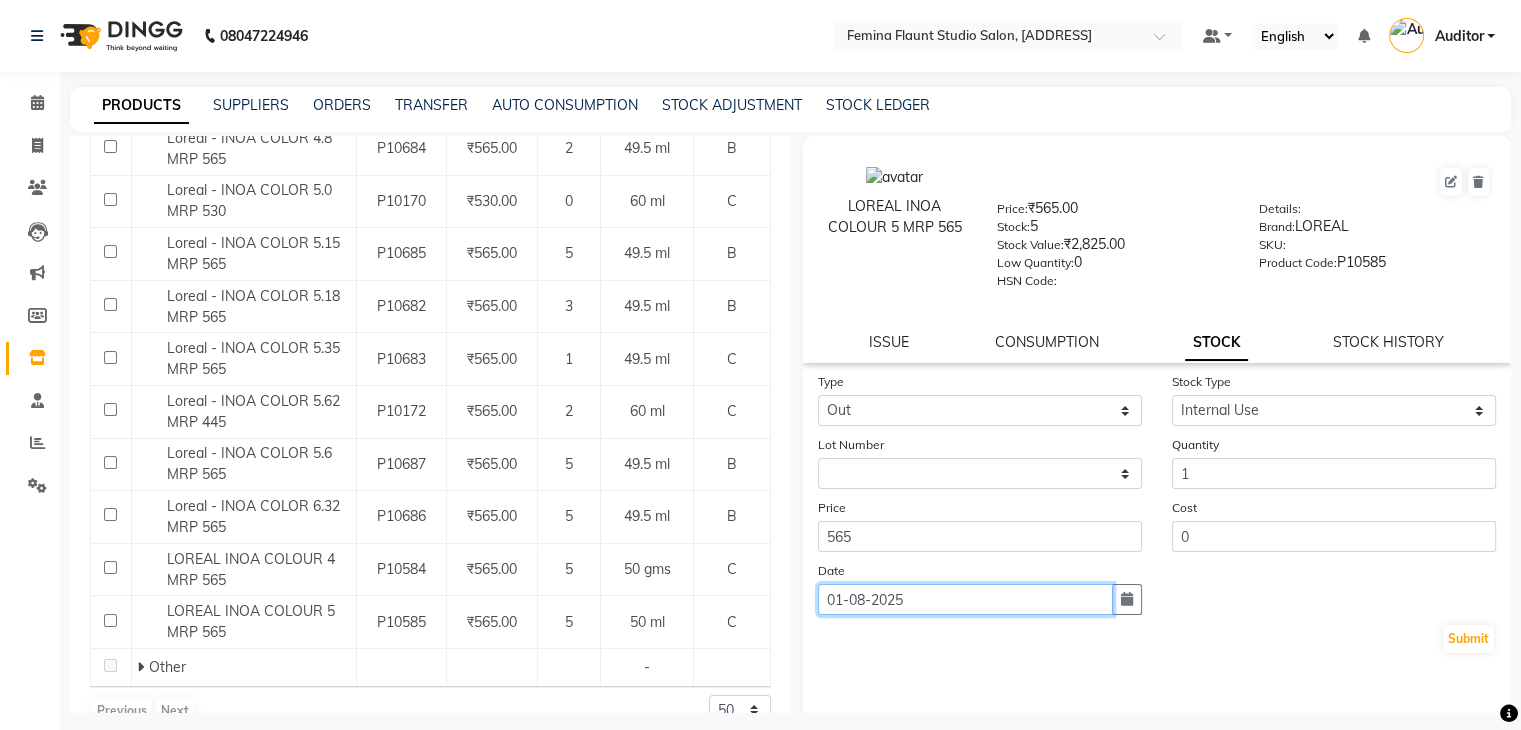 click on "01-08-2025" 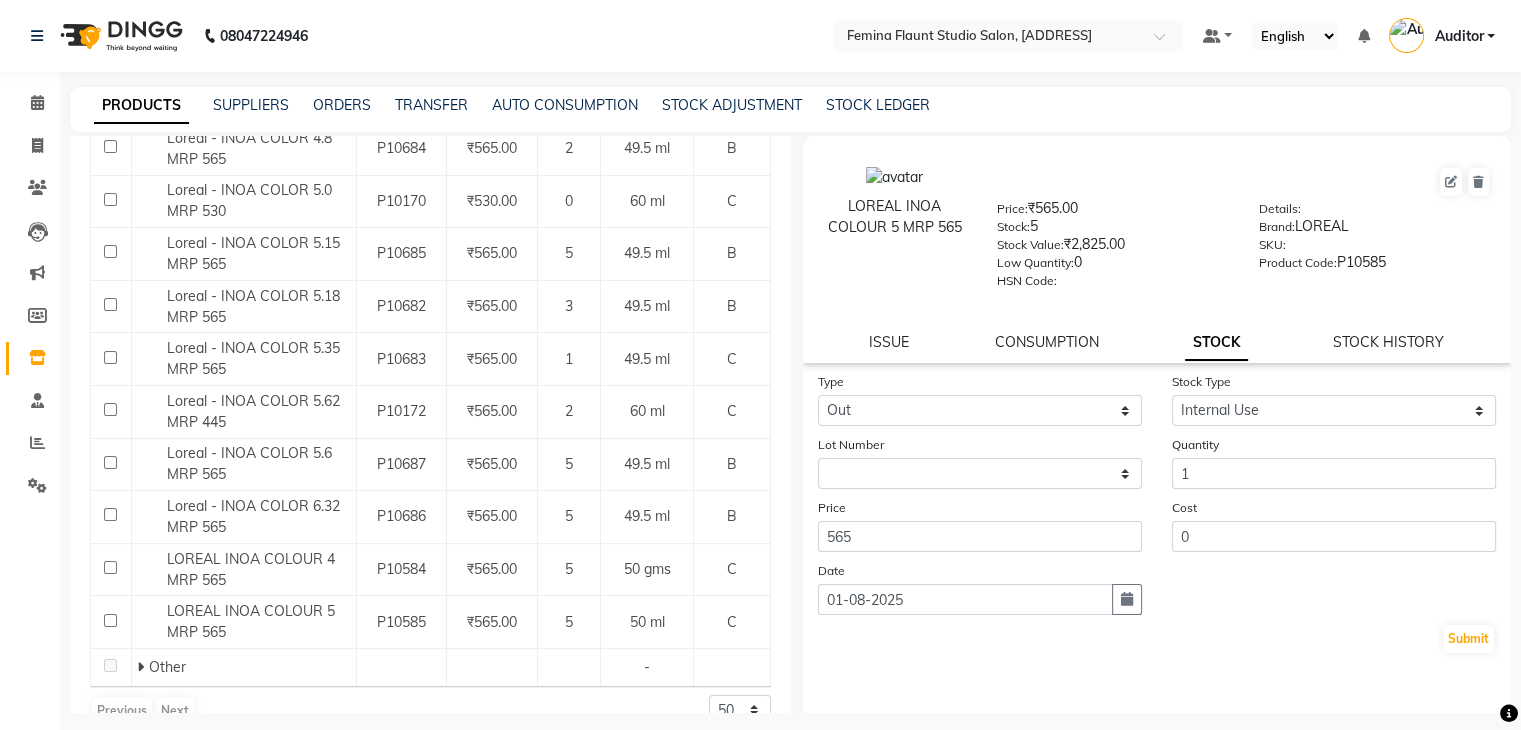 select on "8" 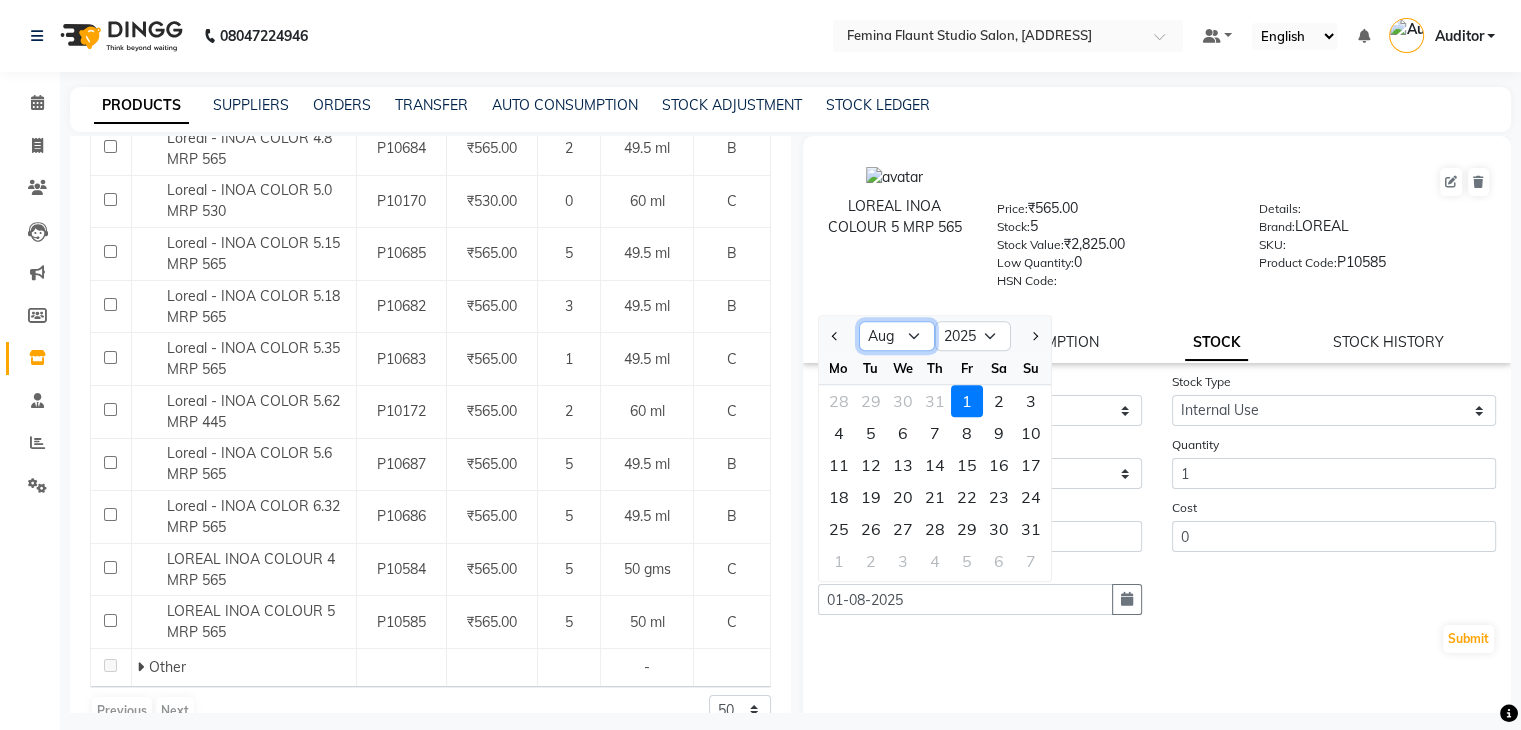 click on "Jan Feb Mar Apr May Jun Jul Aug Sep Oct Nov Dec" 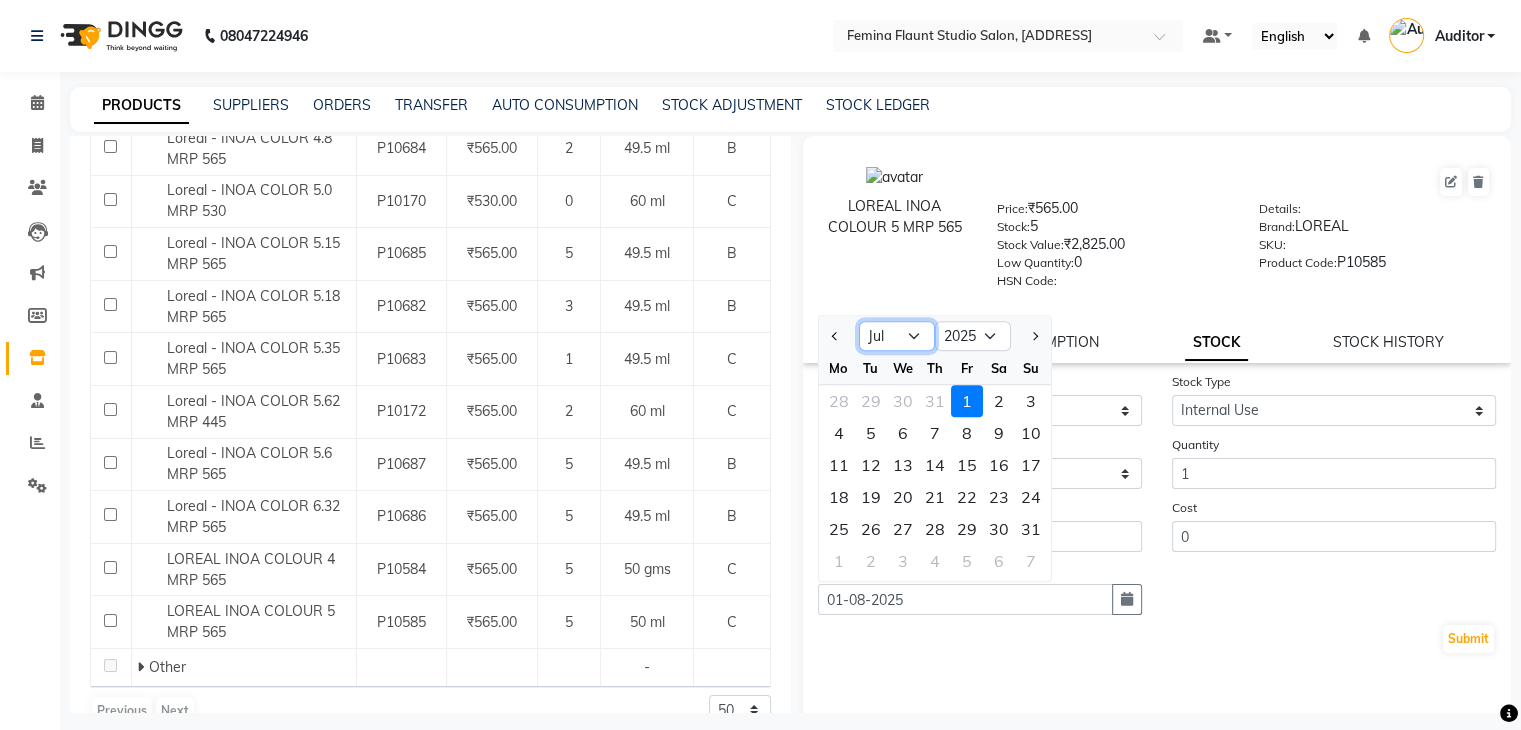click on "Jan Feb Mar Apr May Jun Jul Aug Sep Oct Nov Dec" 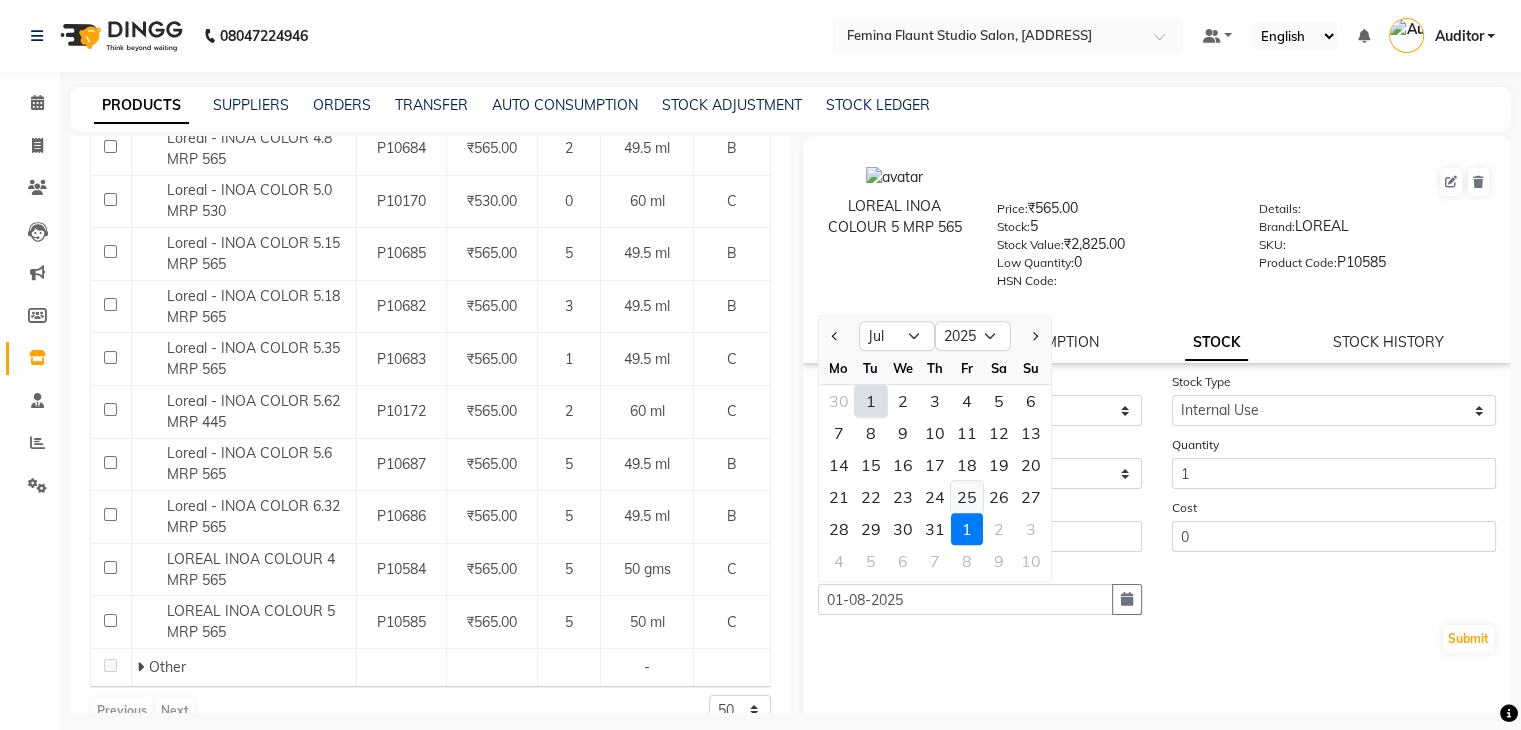 click on "25" 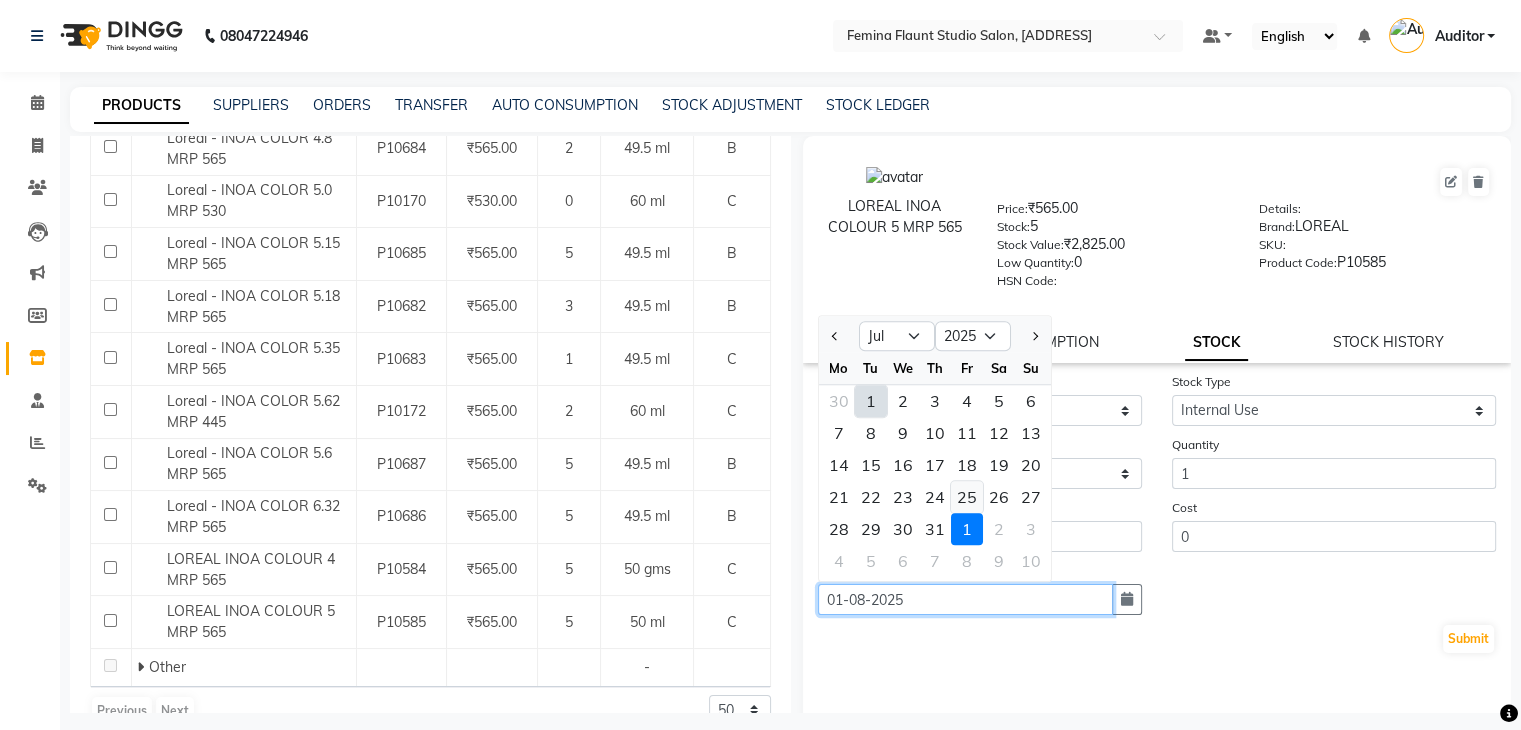 type on "25-07-2025" 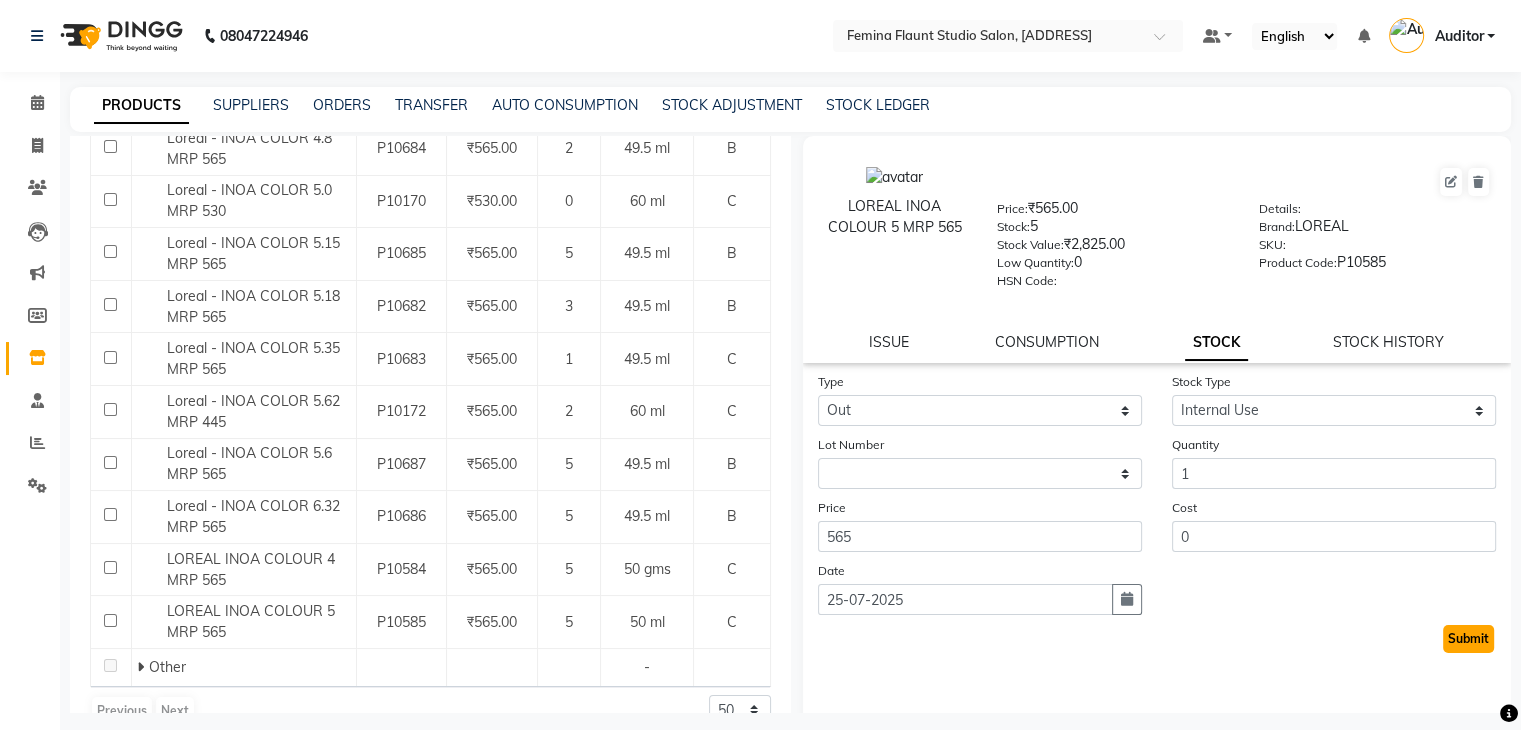 click on "Submit" 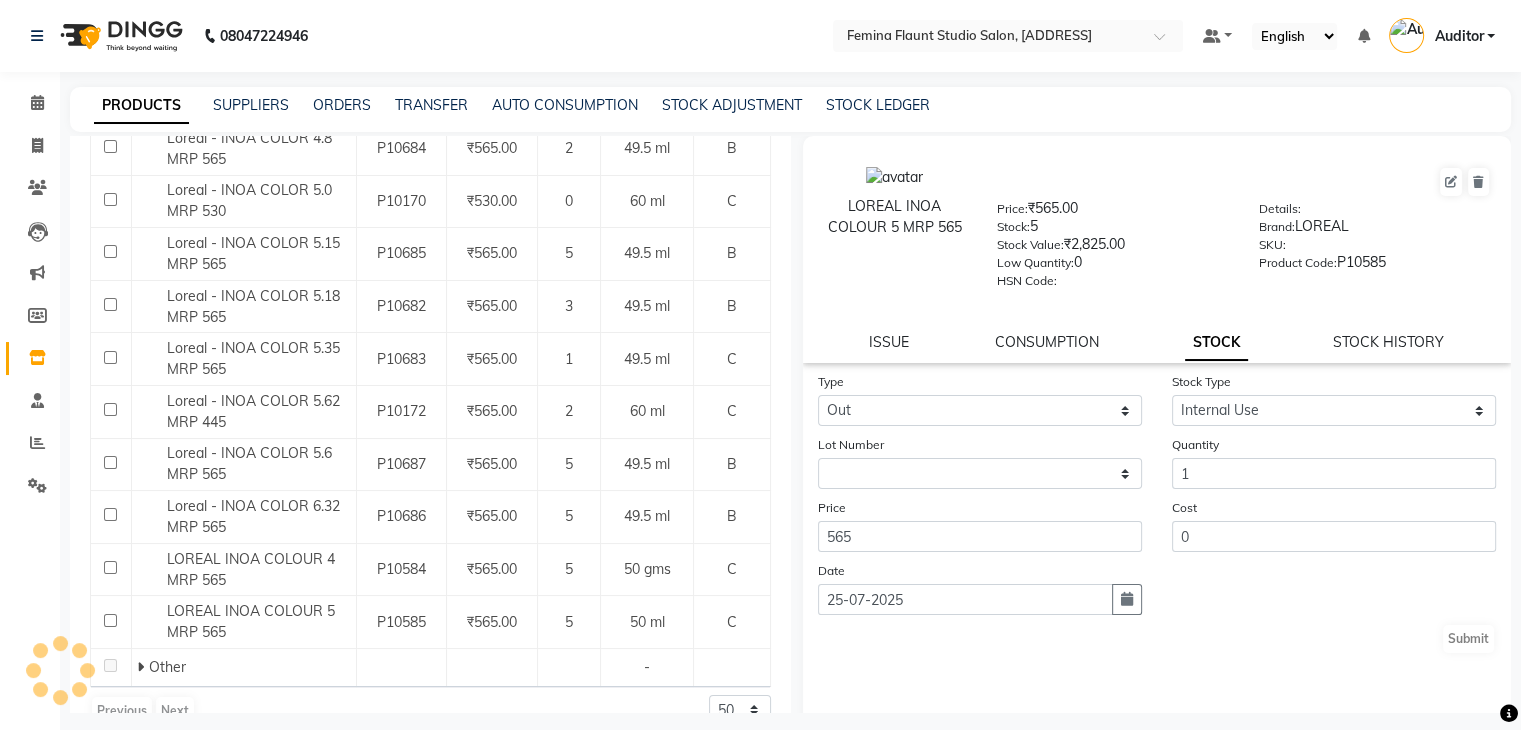 select 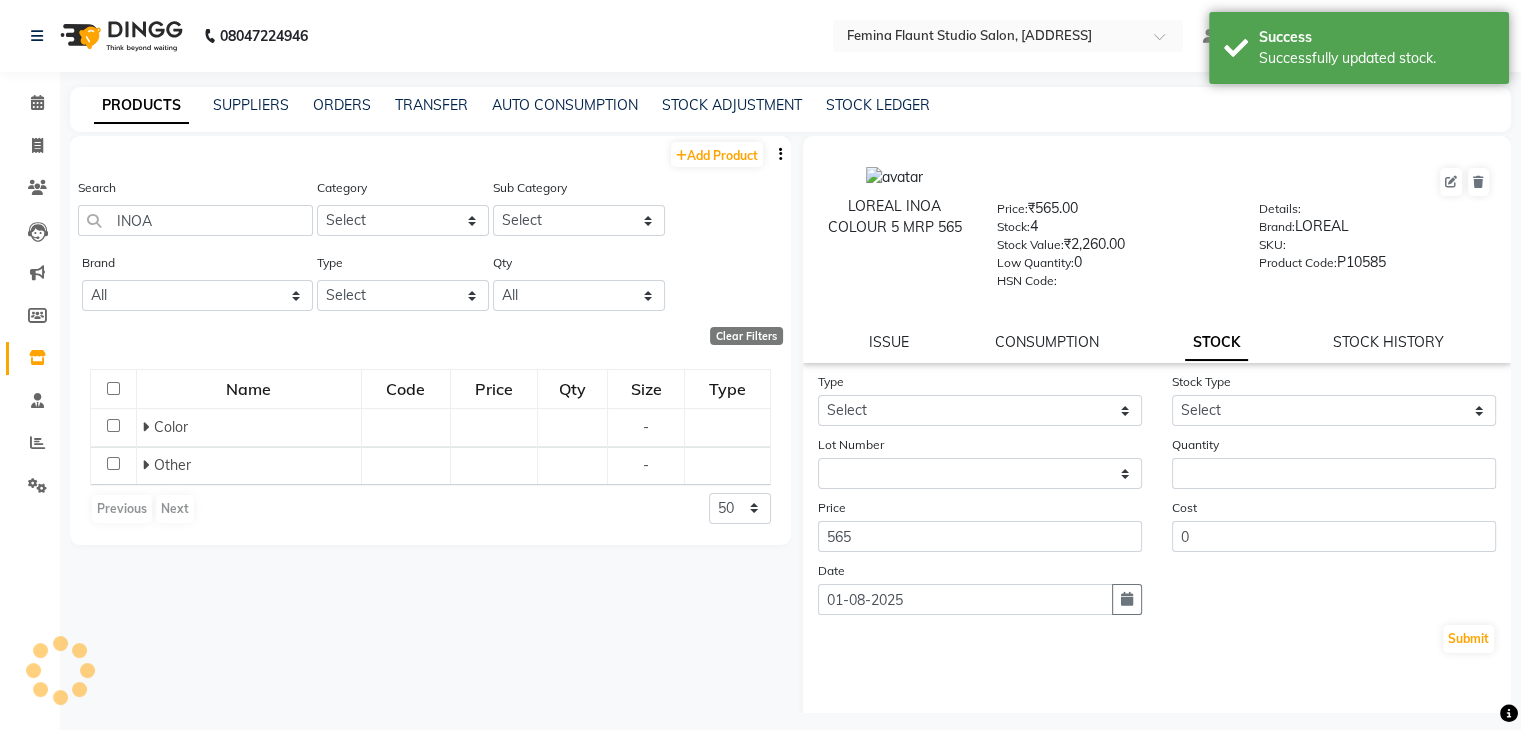 scroll, scrollTop: 0, scrollLeft: 0, axis: both 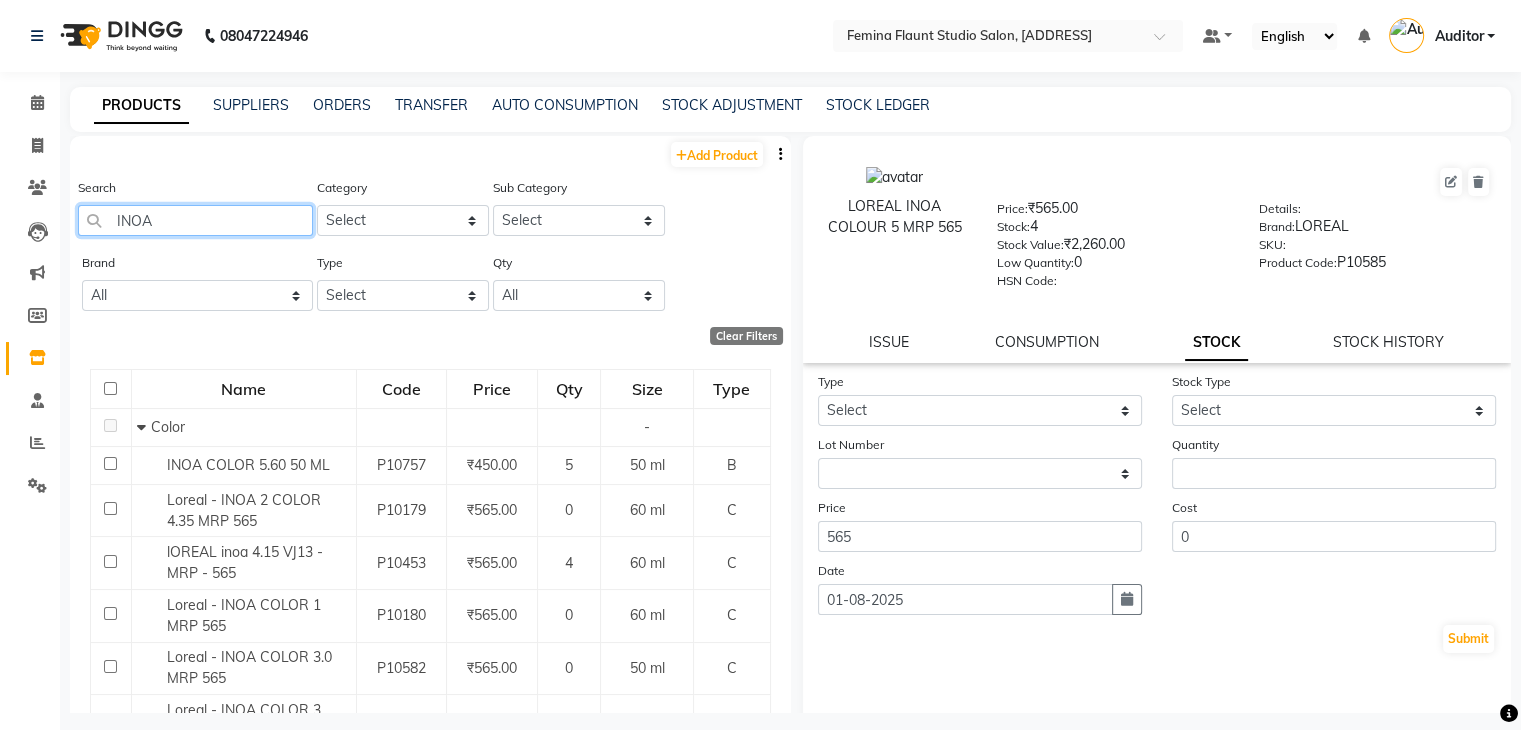 drag, startPoint x: 784, startPoint y: 450, endPoint x: 233, endPoint y: 225, distance: 595.1689 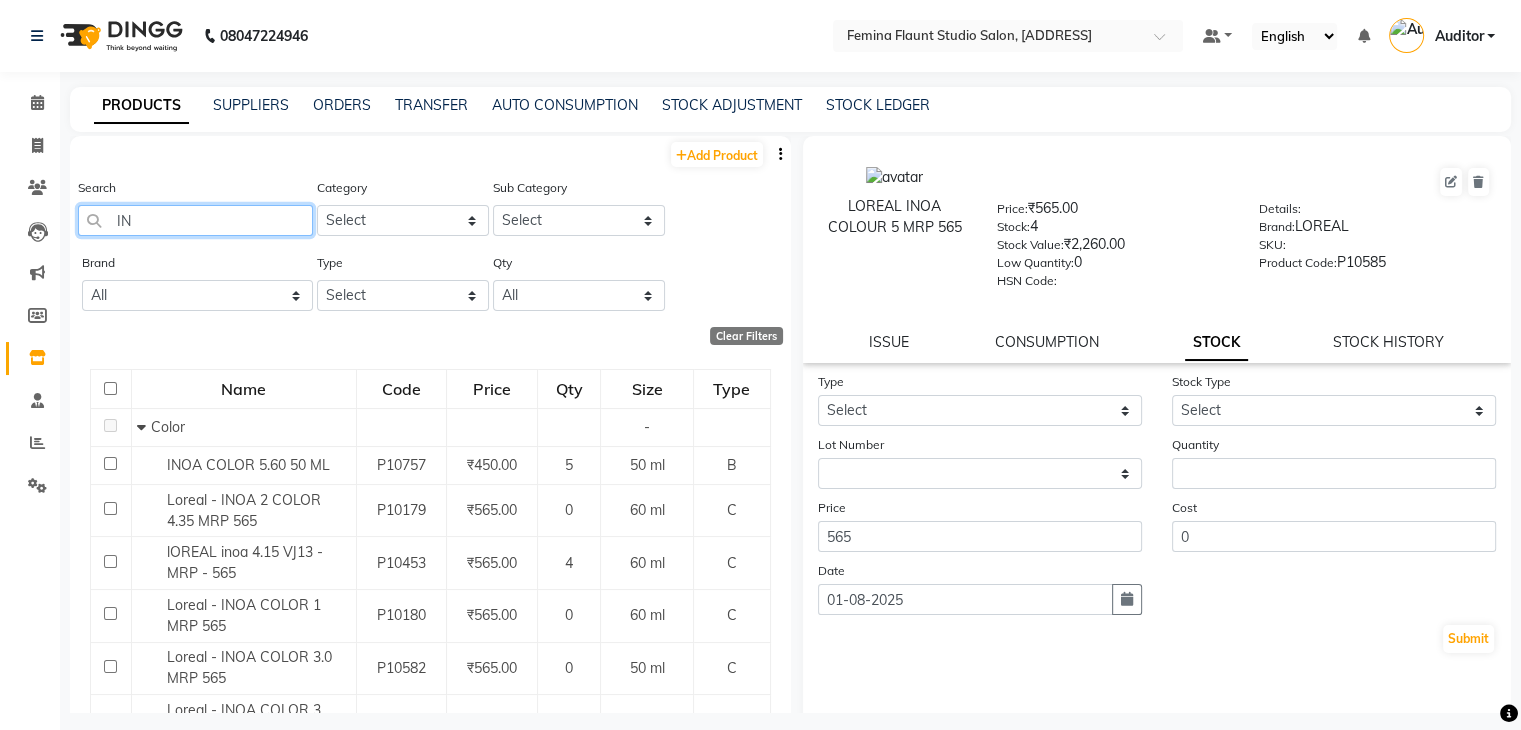 type on "I" 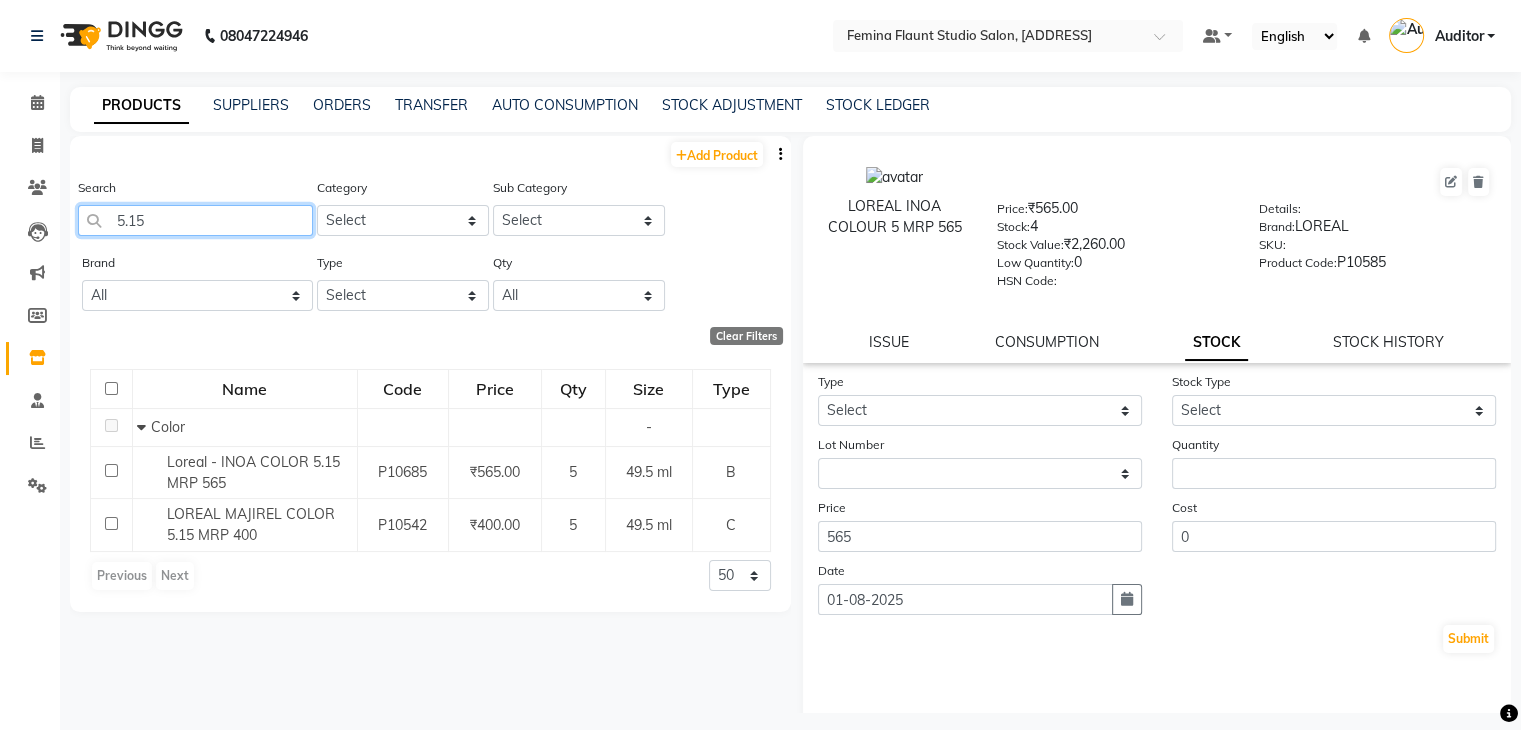 click on "5.15" 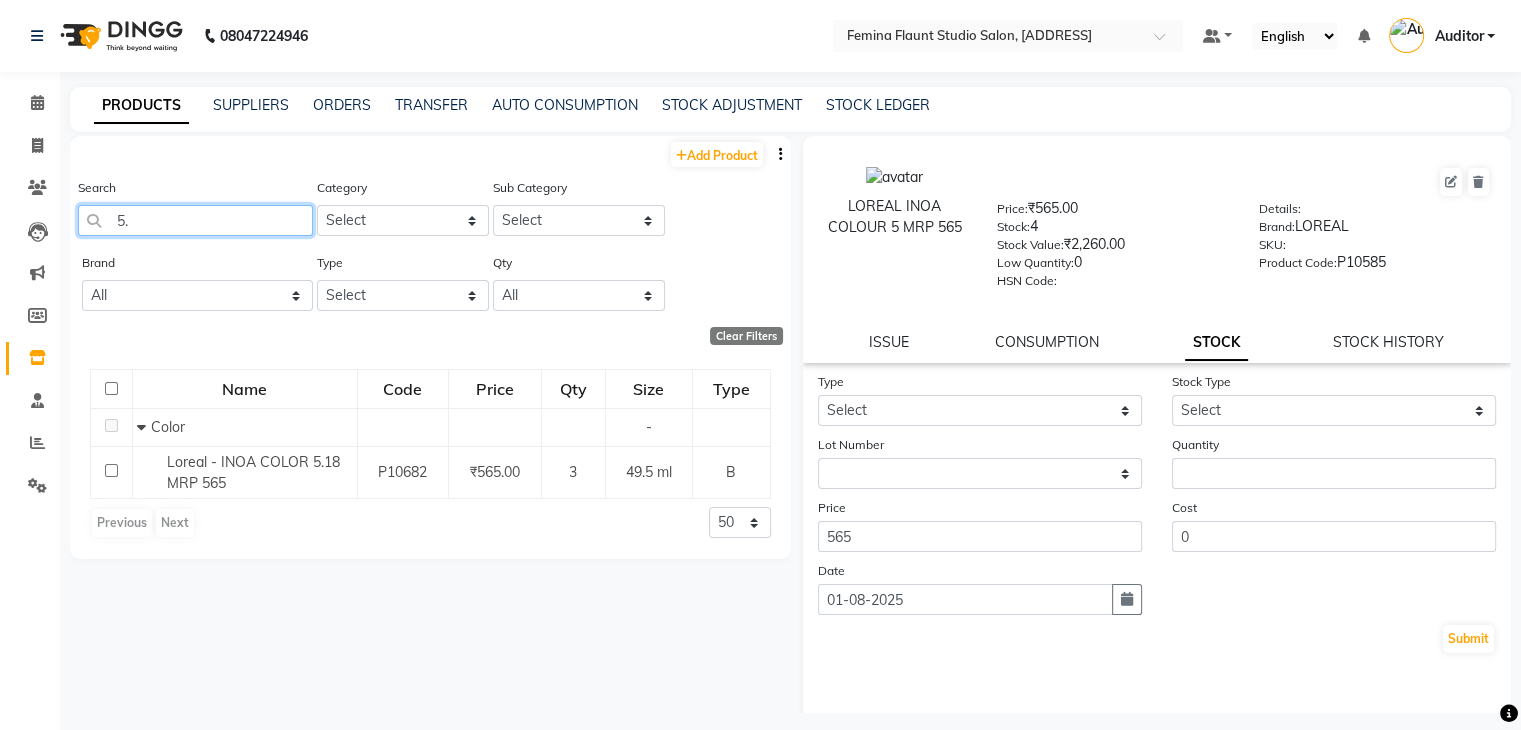 type on "5" 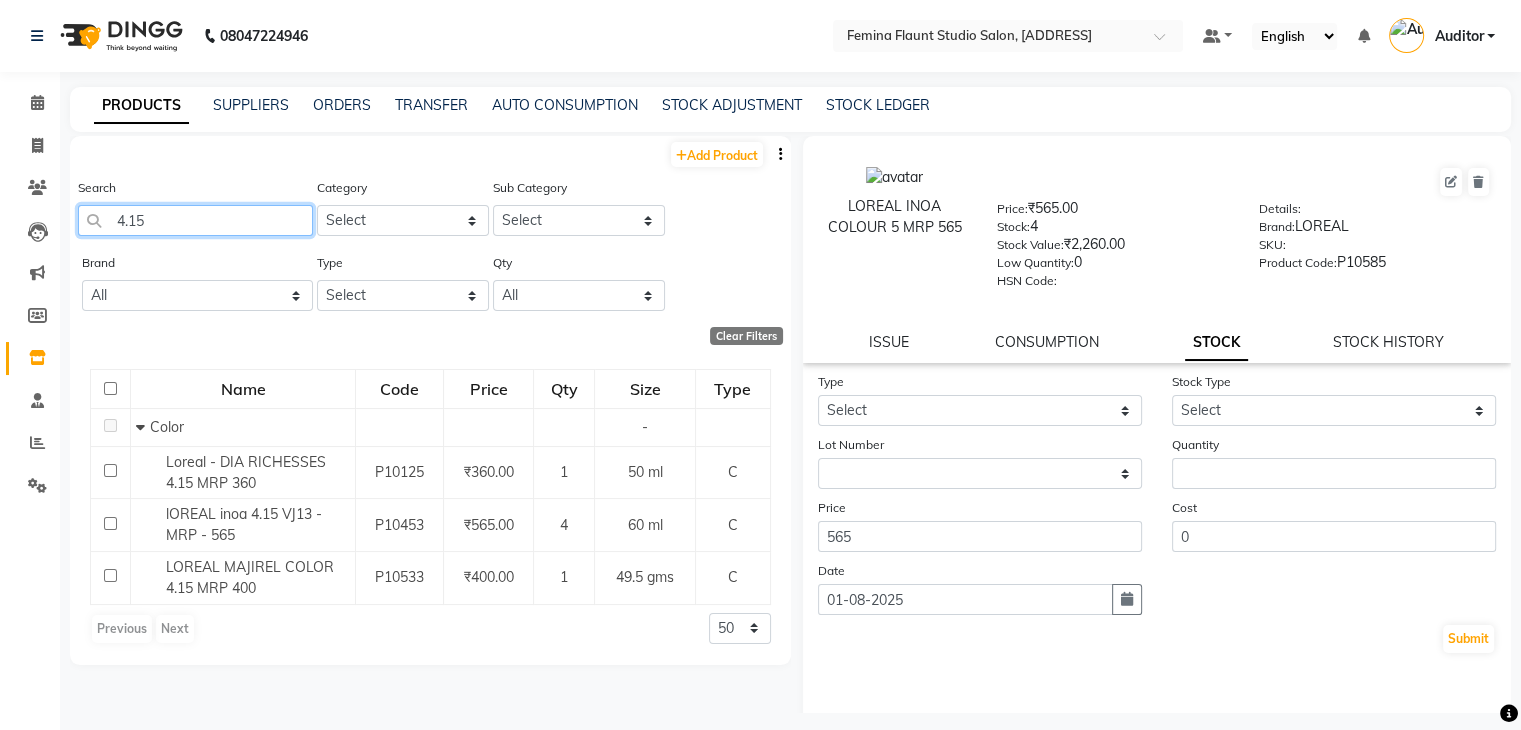 click on "4.15" 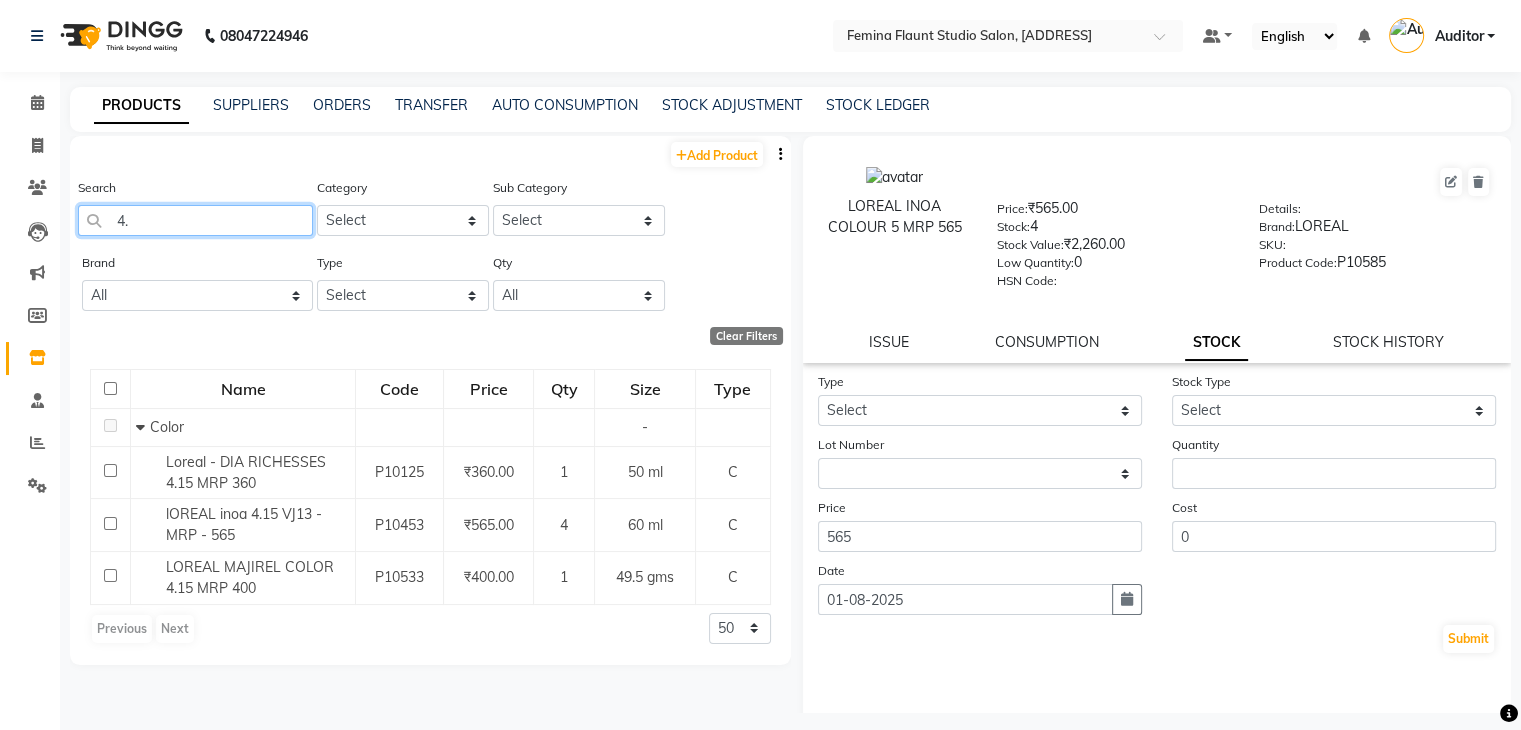 type on "4" 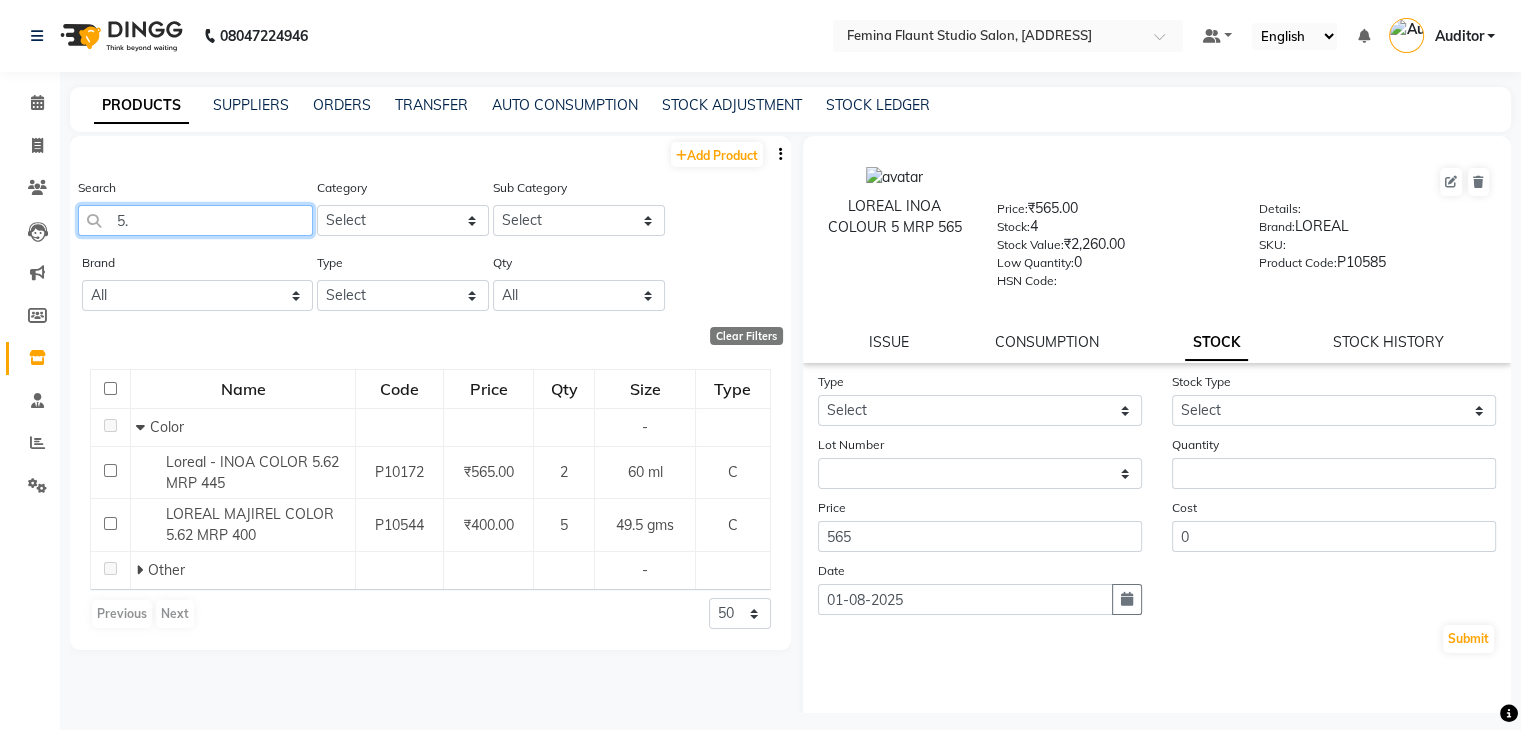 type on "5" 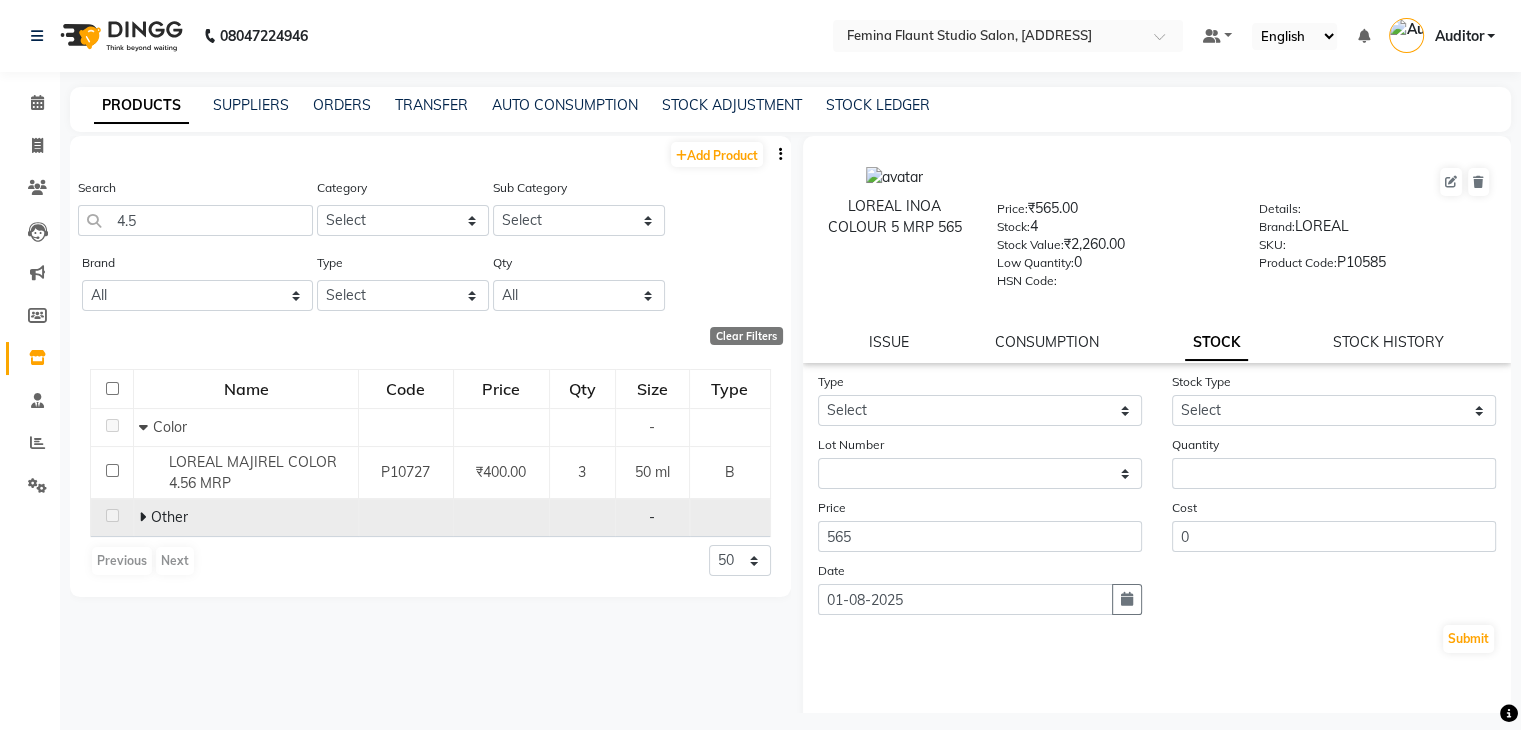 click 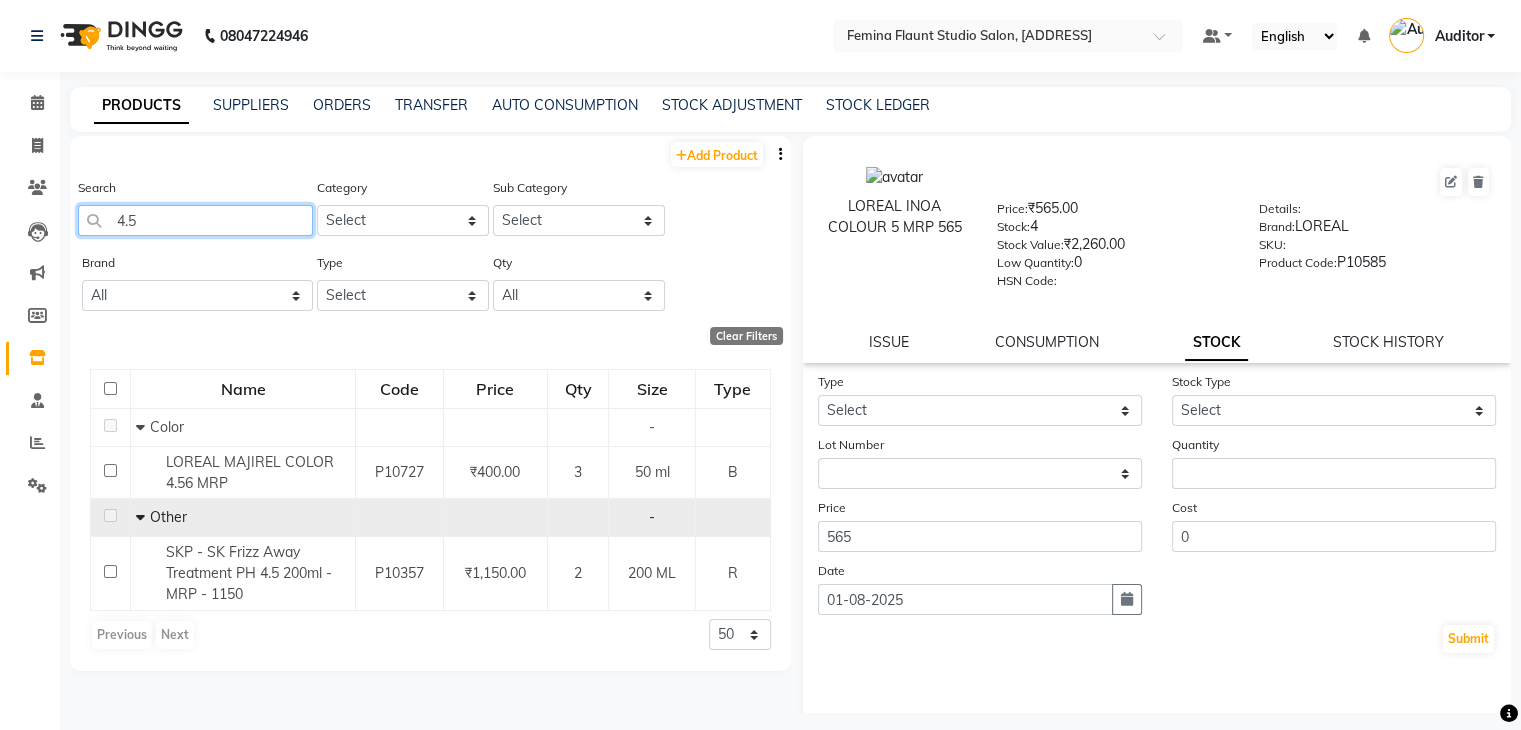 click on "4.5" 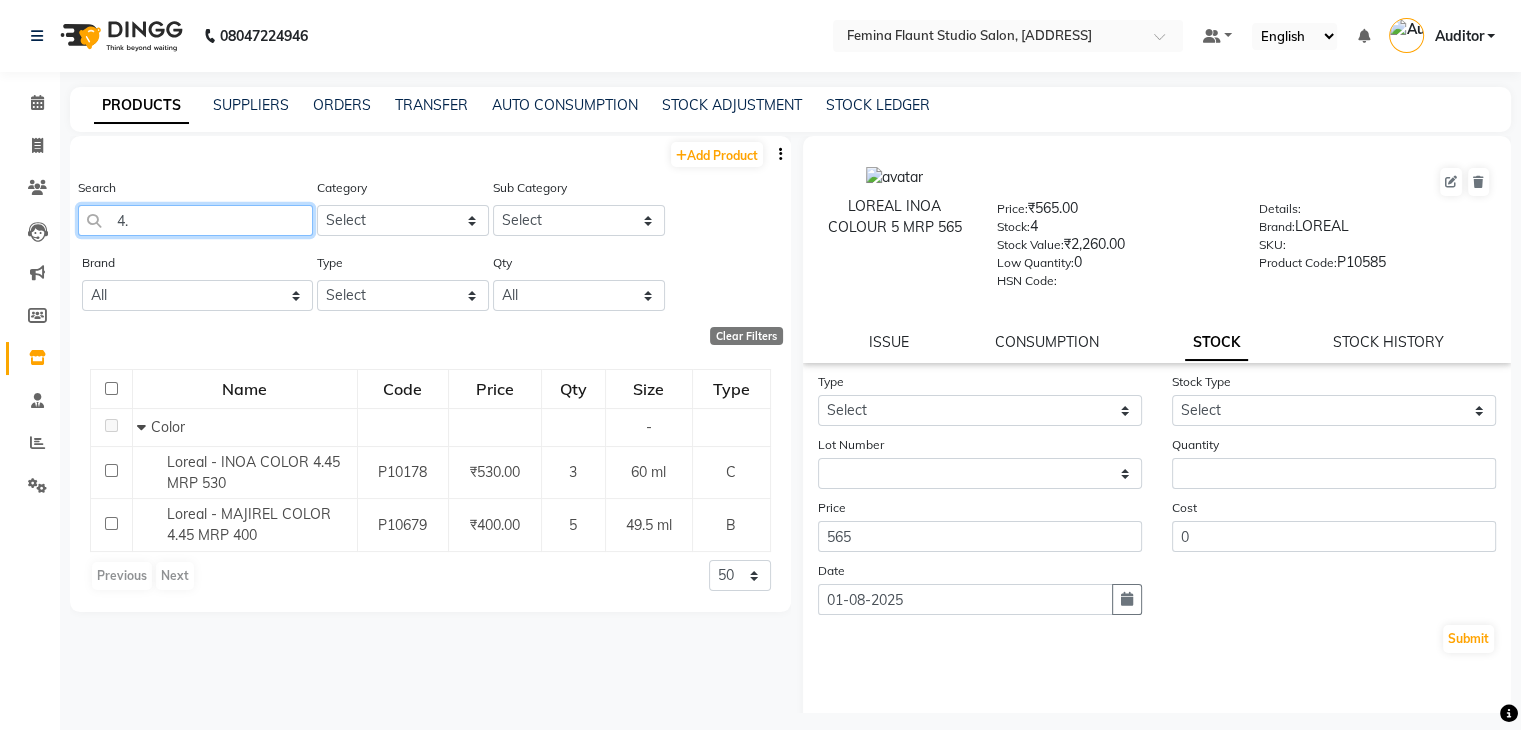 type on "4" 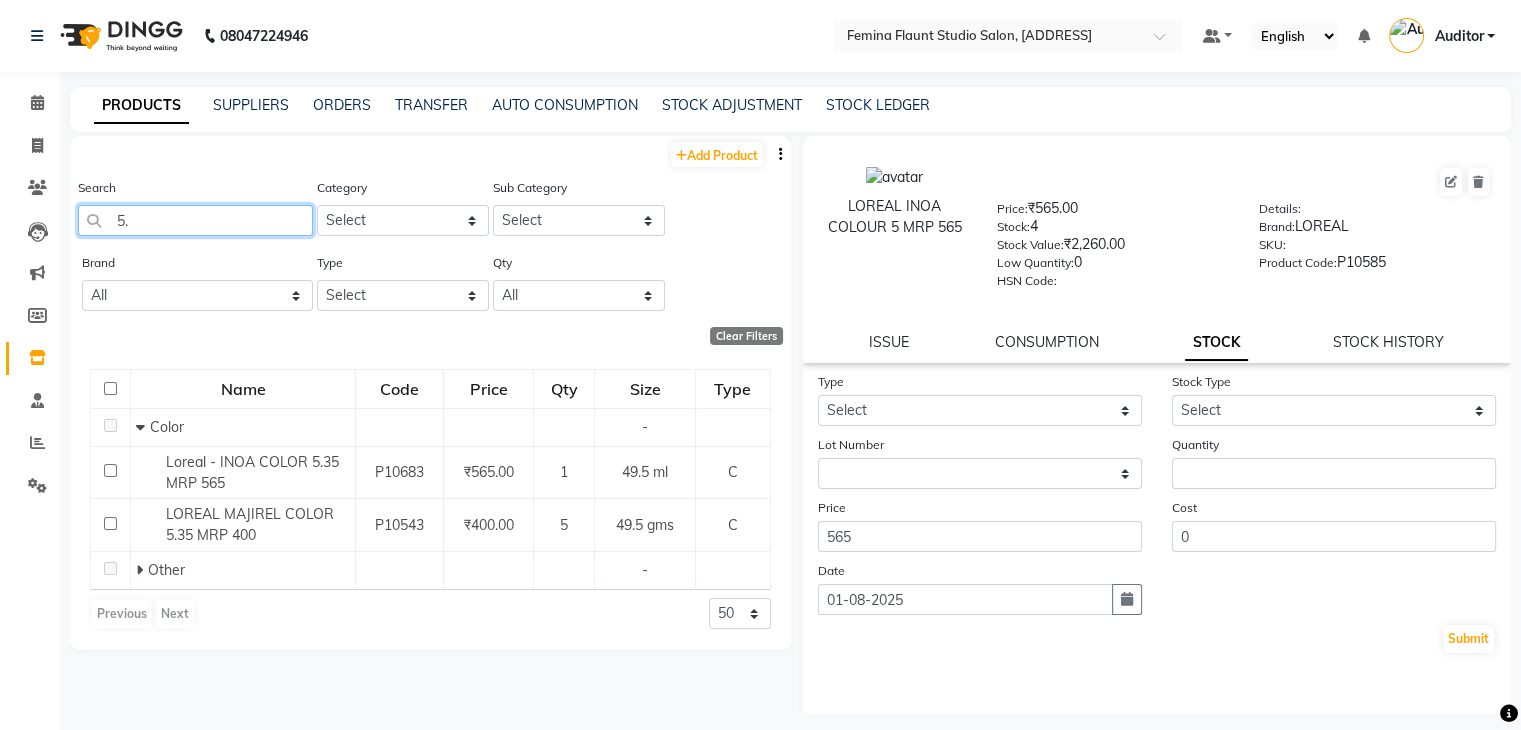 type on "5" 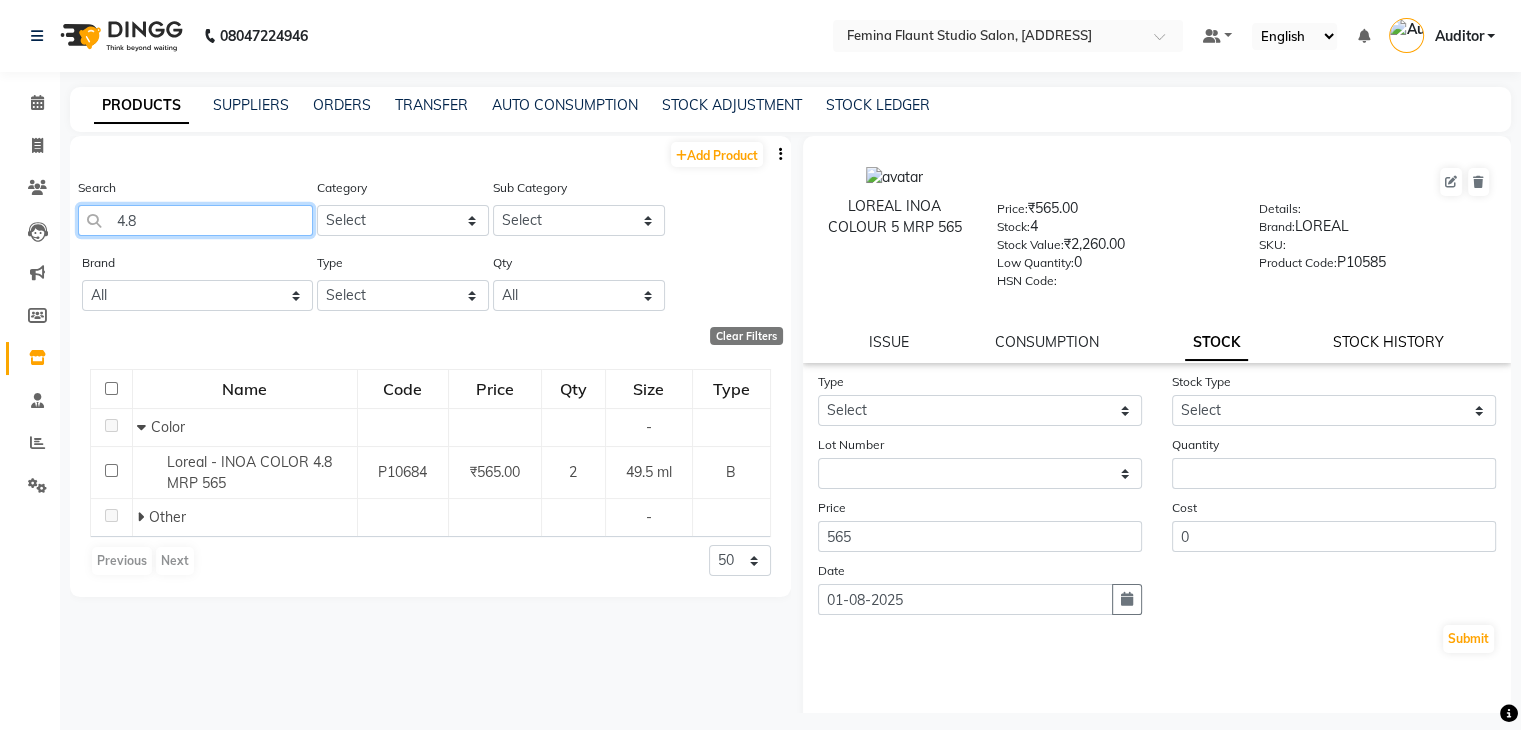 type on "4.8" 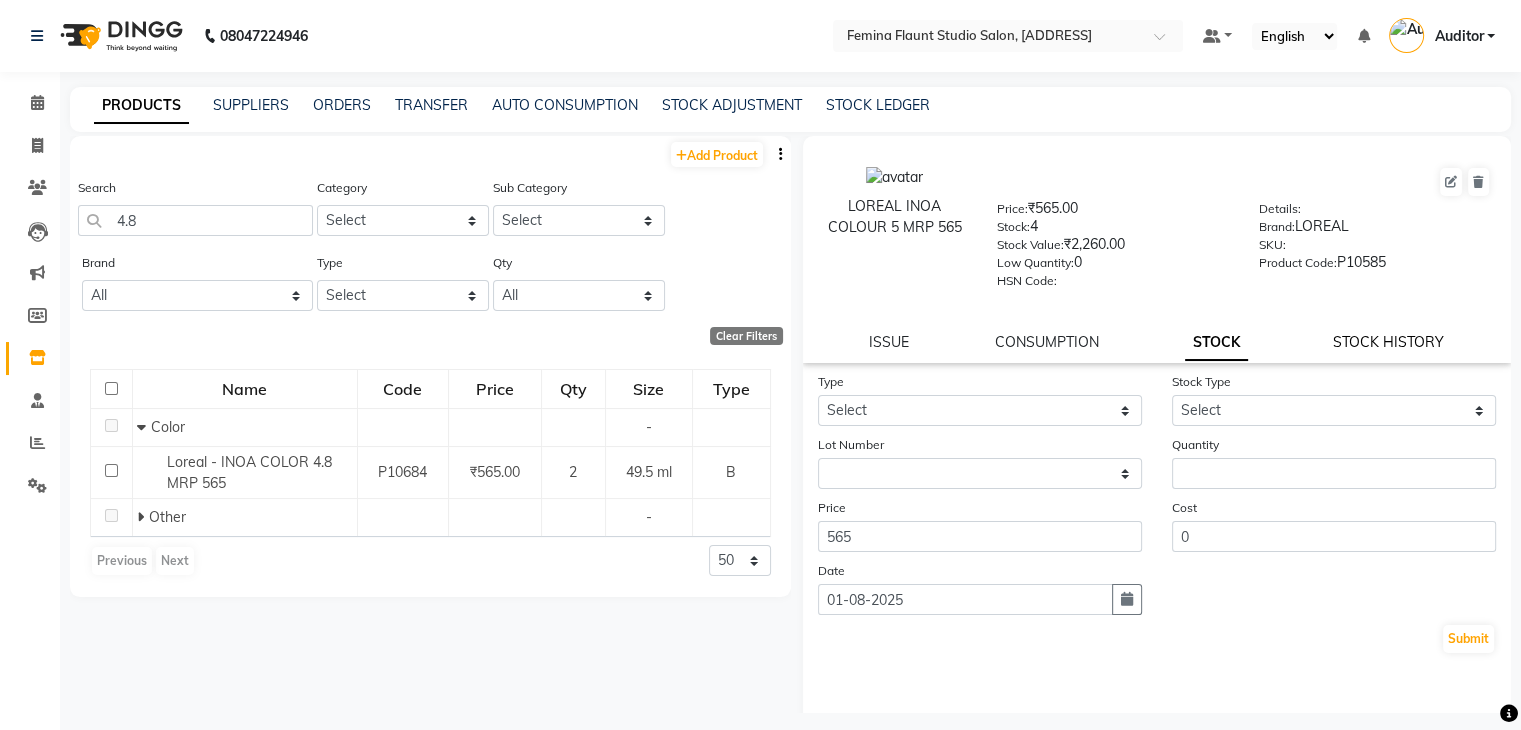 click on "STOCK HISTORY" 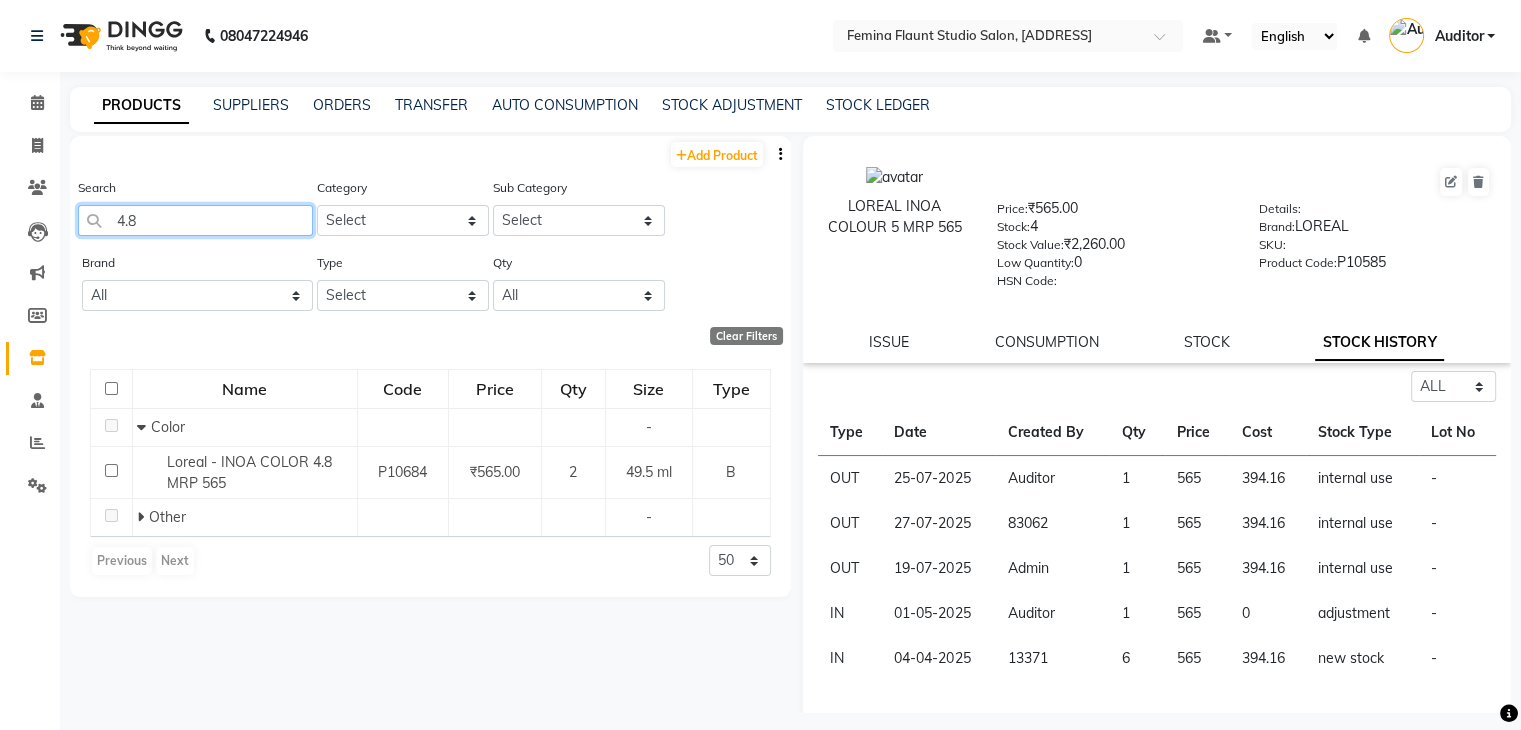 click on "4.8" 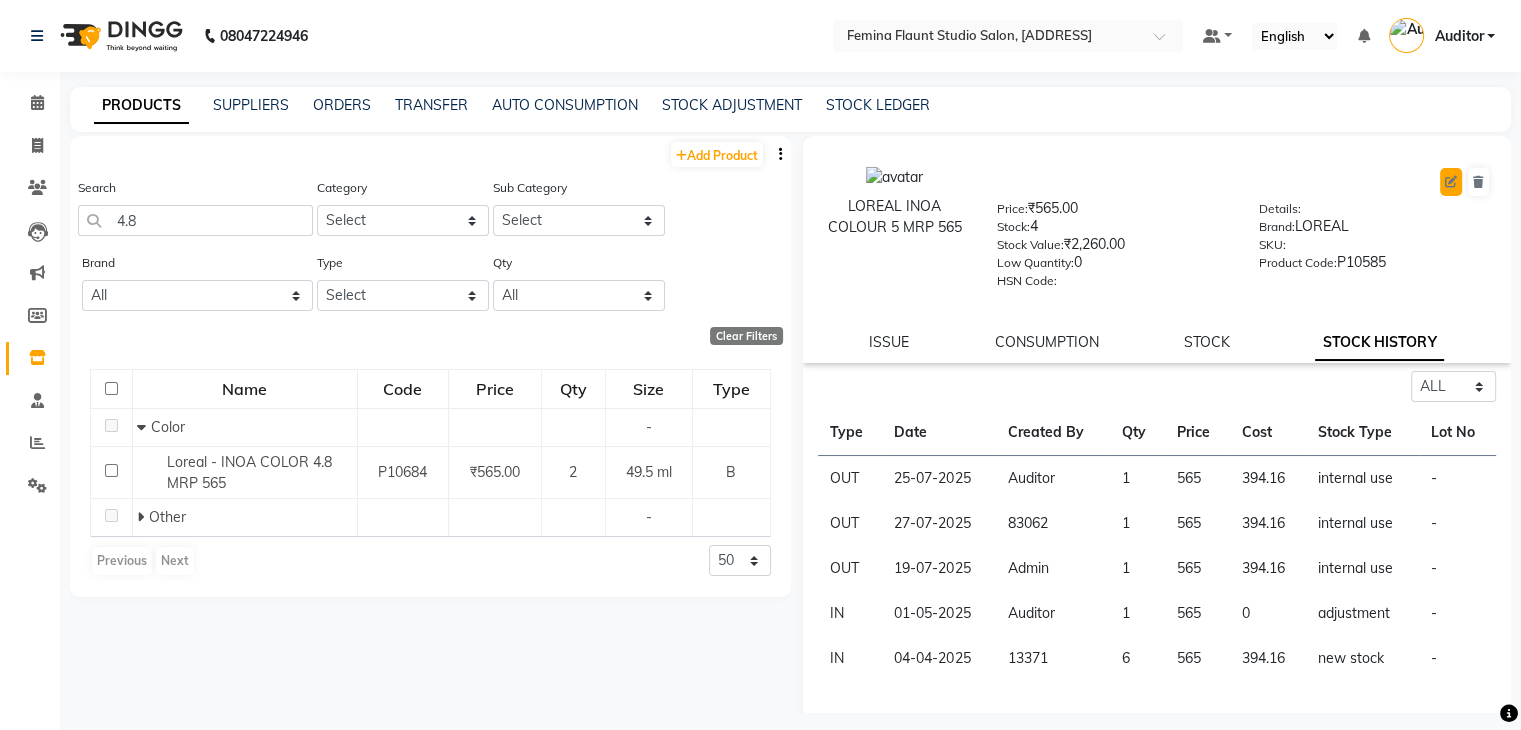 click 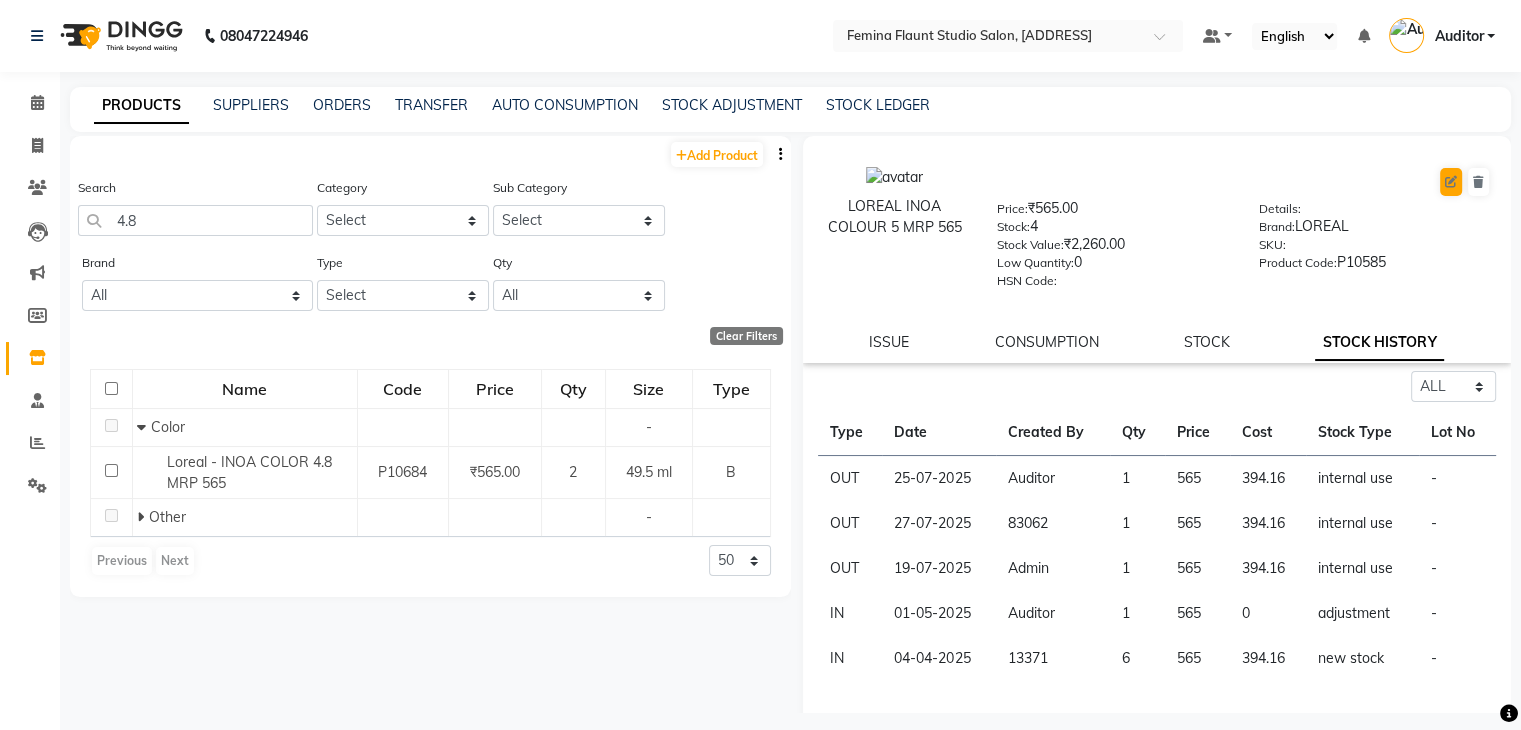 select on "true" 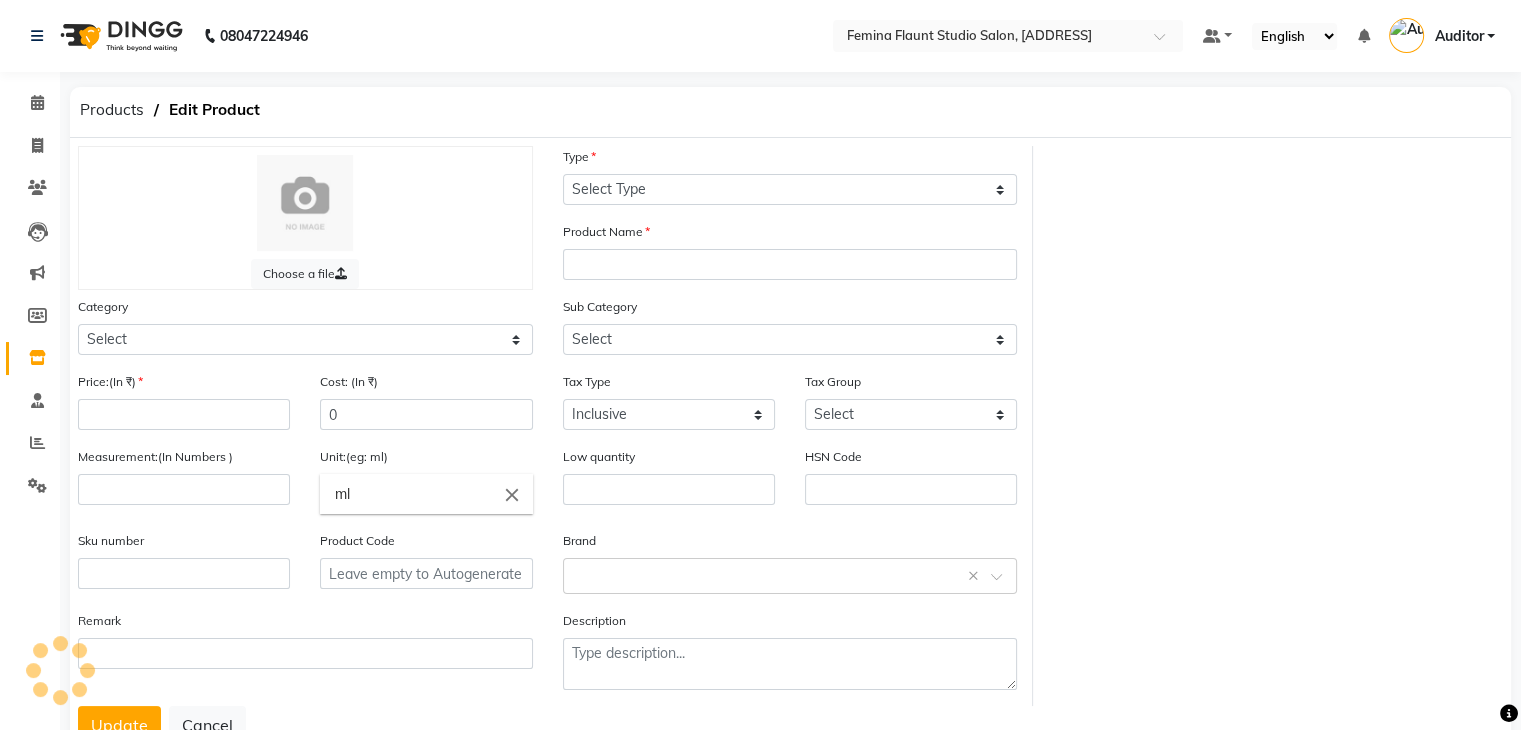 select on "C" 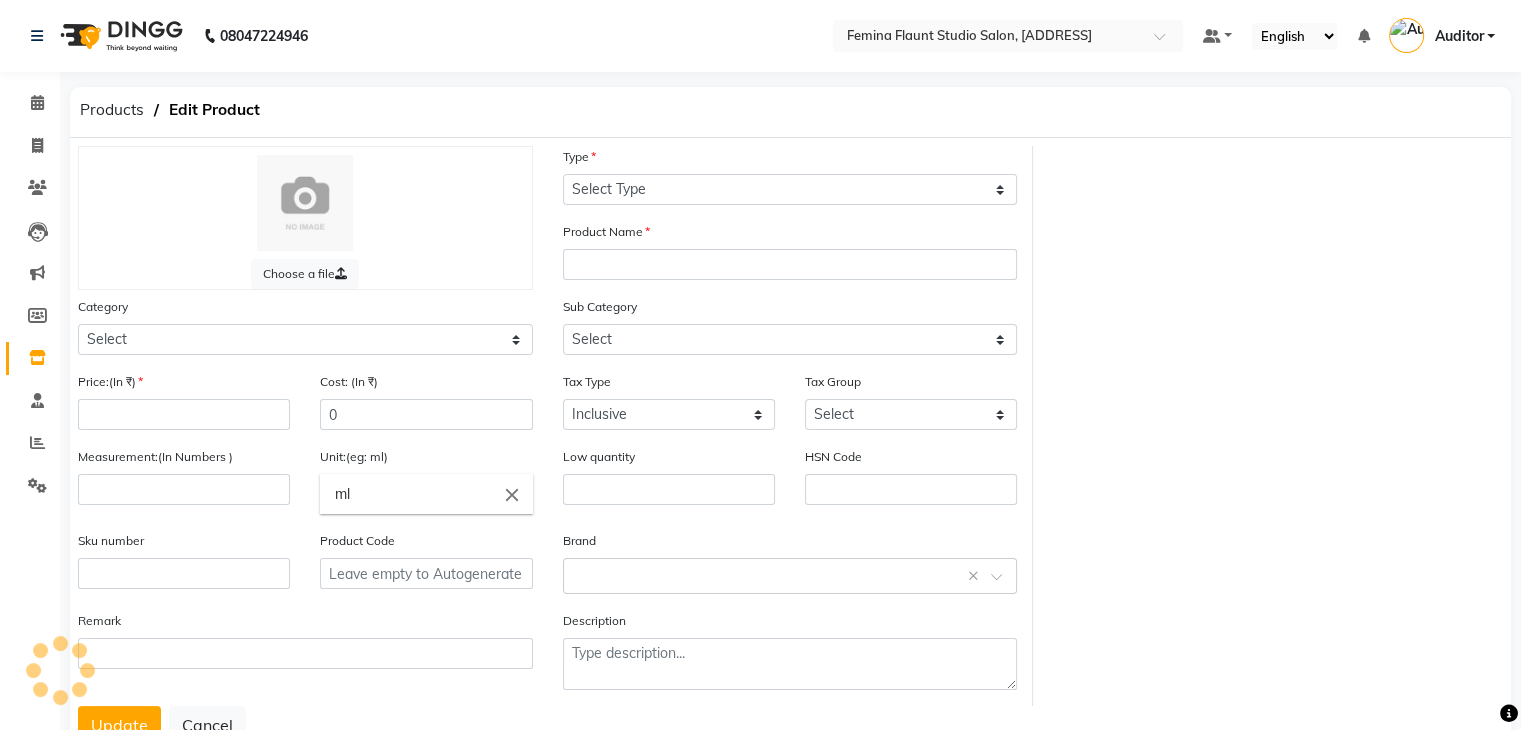 type on "LOREAL INOA COLOUR 5 MRP 565" 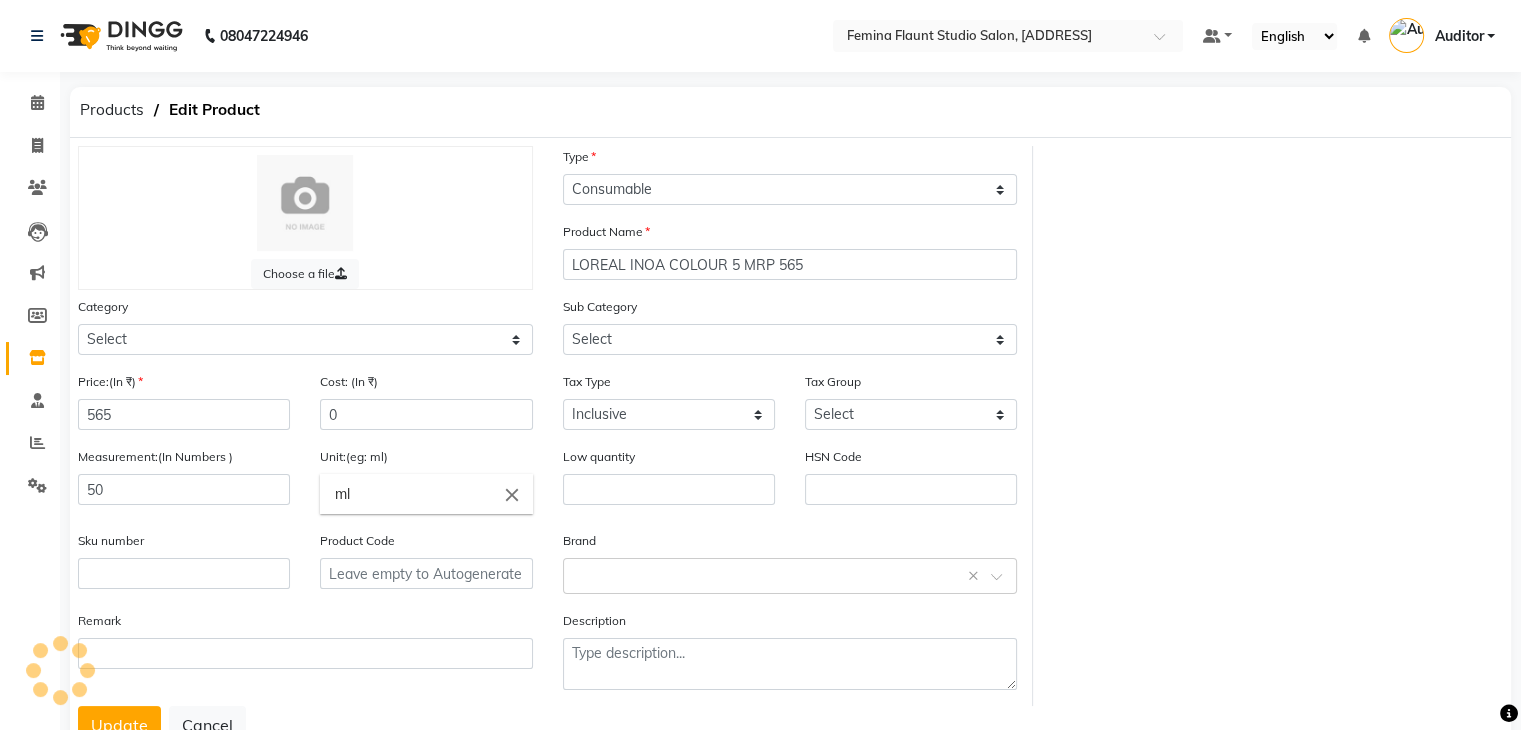 type on "0" 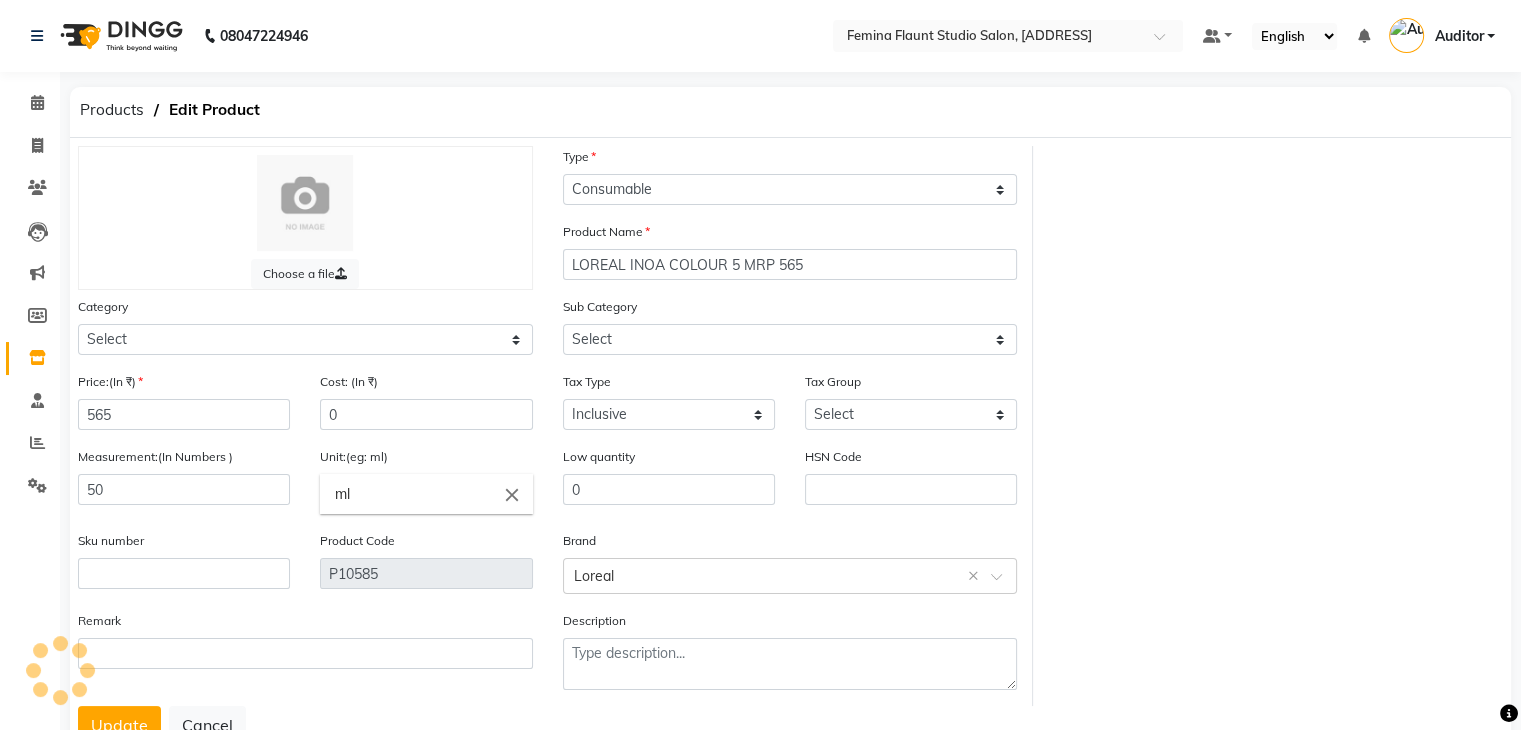 select on "[NUMBER]" 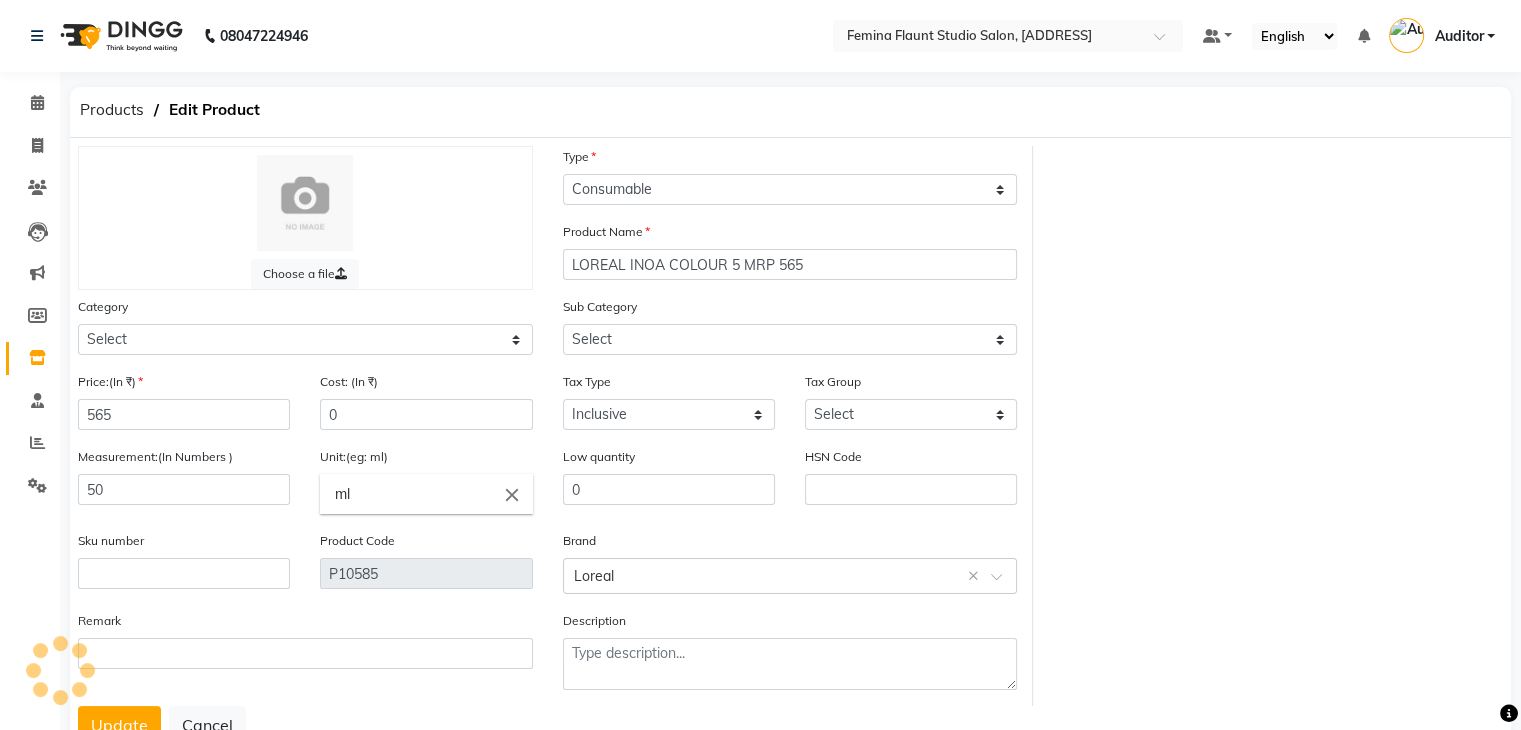 select on "765501107" 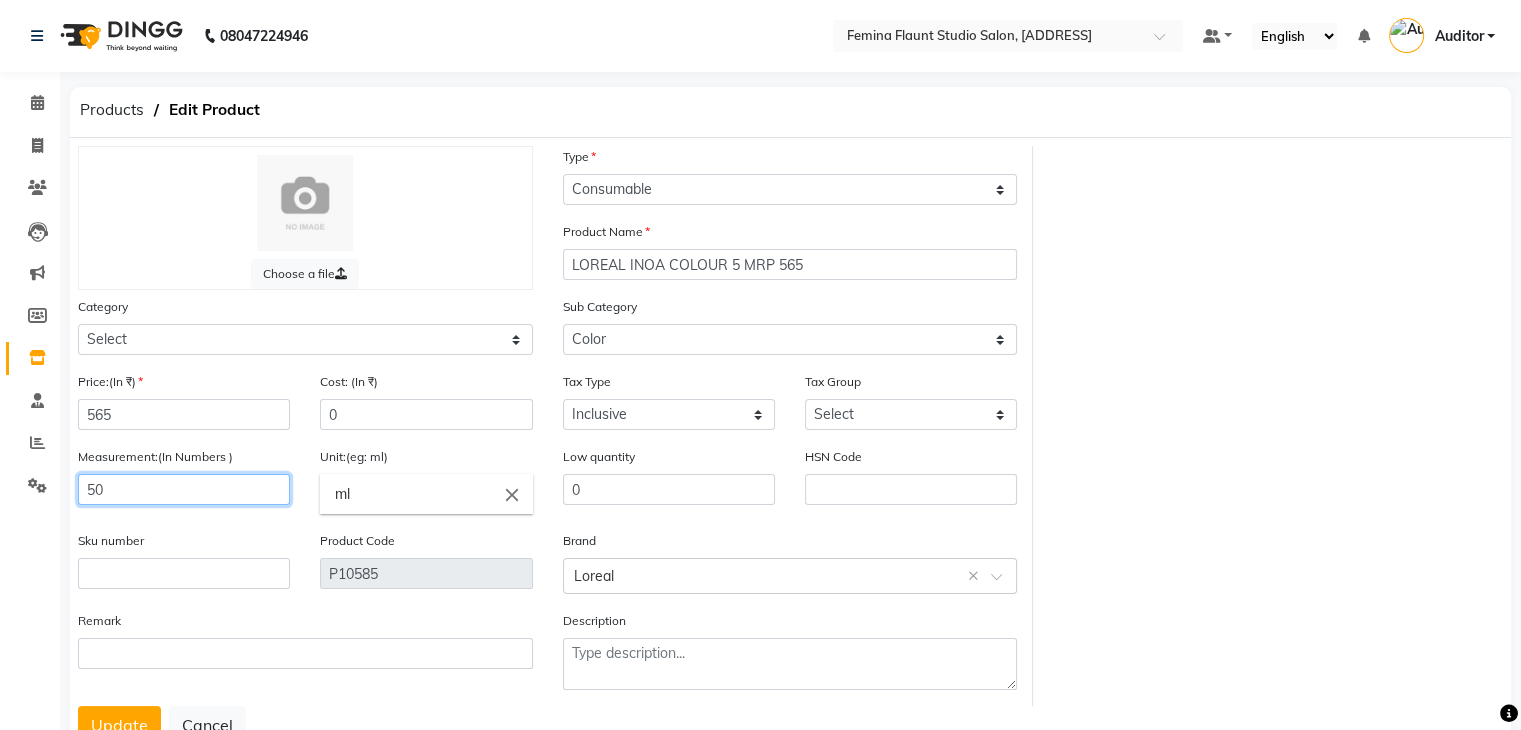 click on "50" 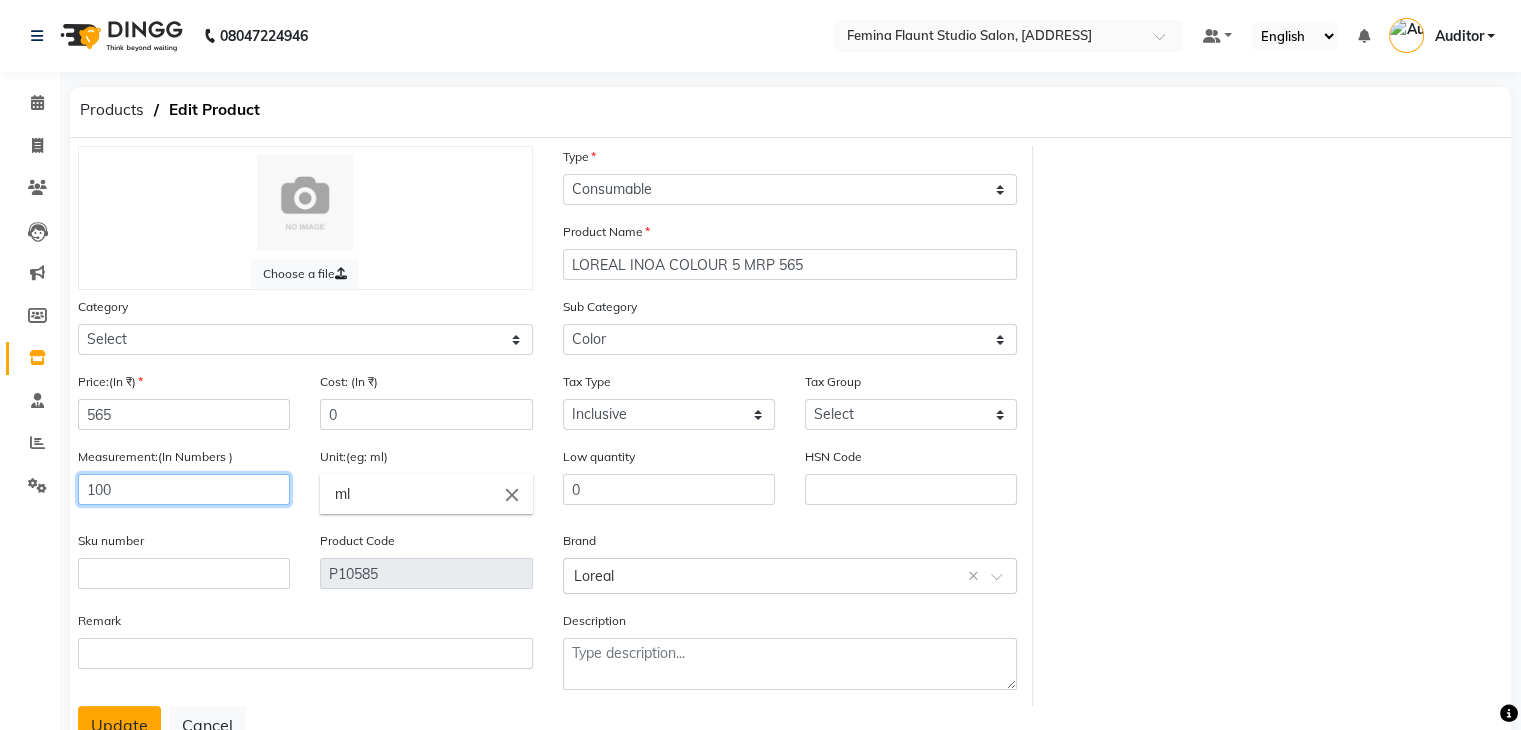 type on "100" 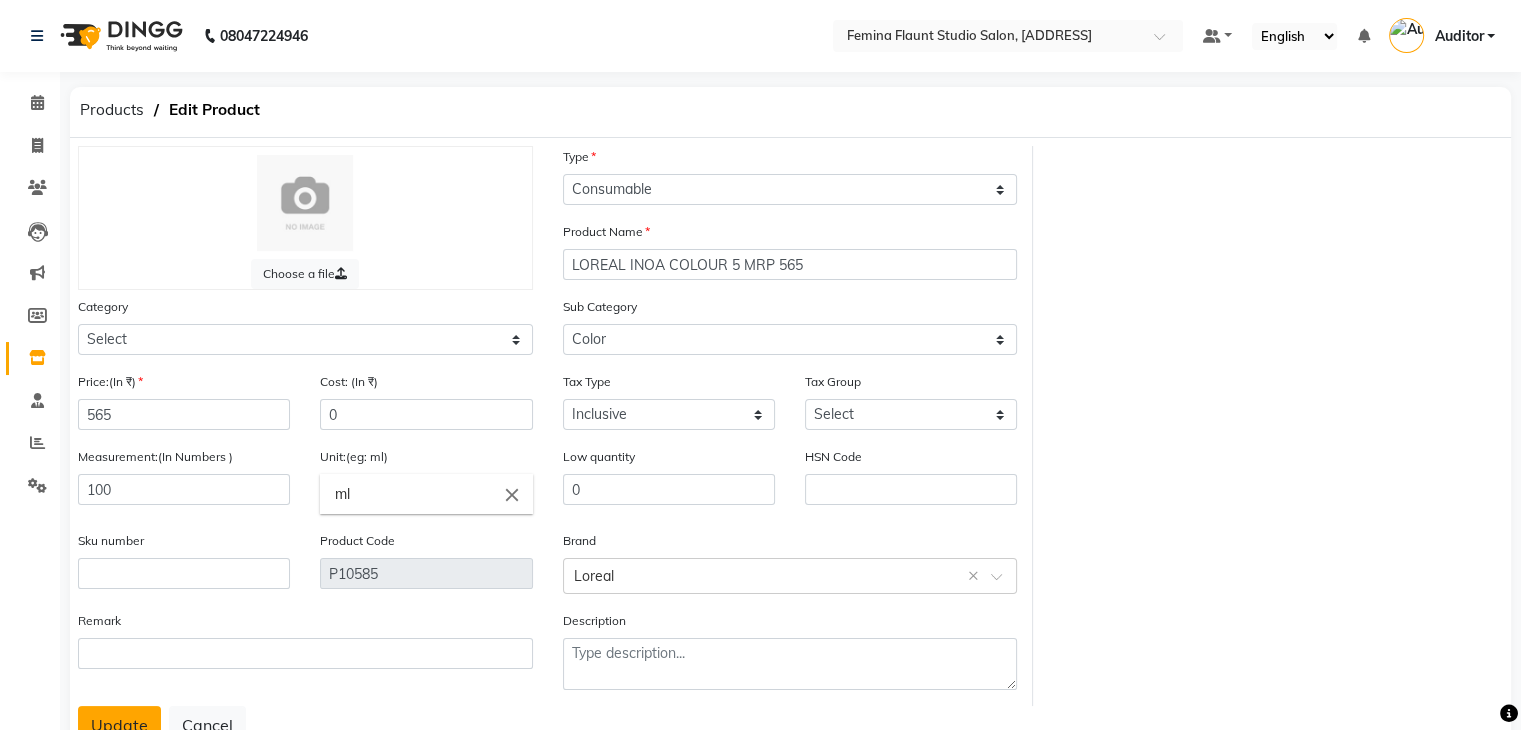 click on "Update" 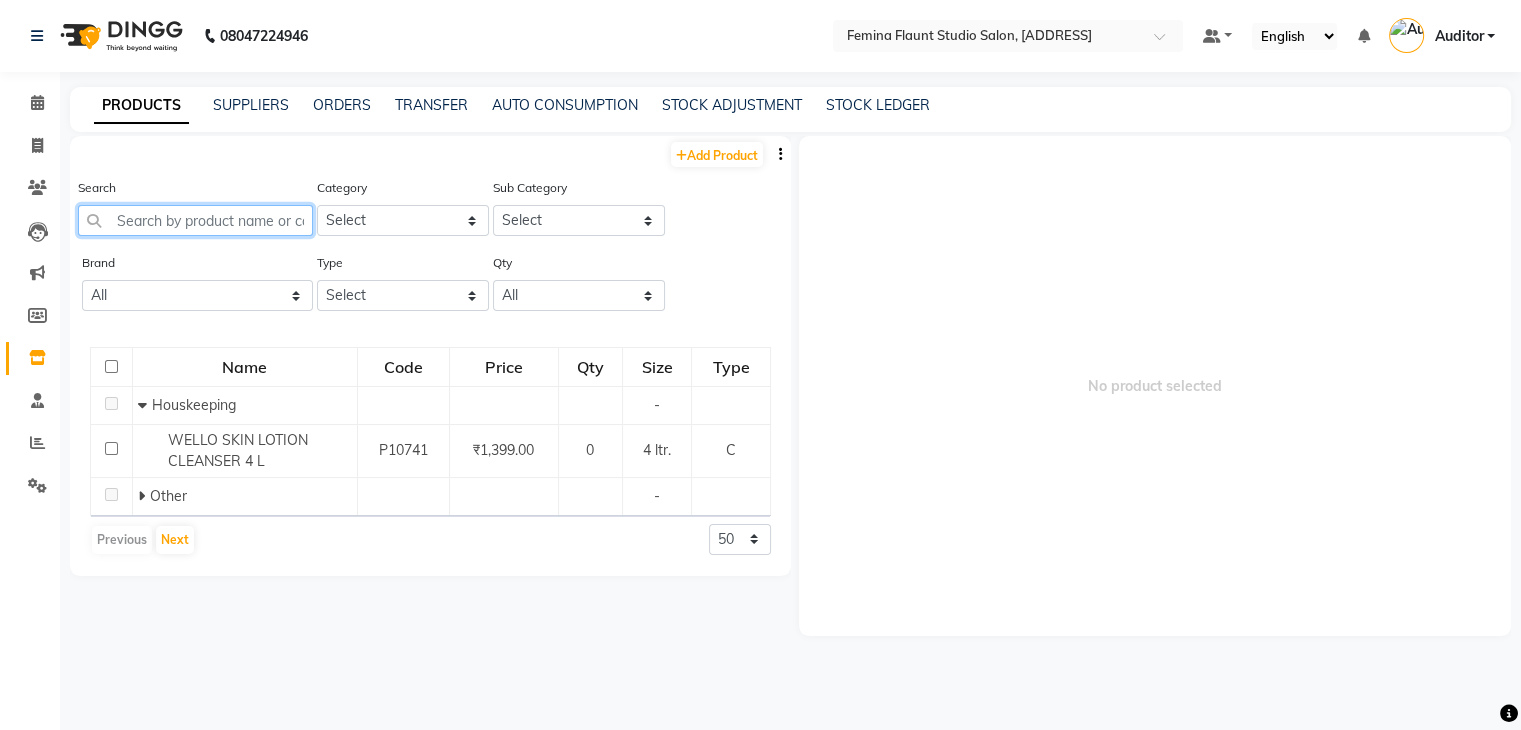 click 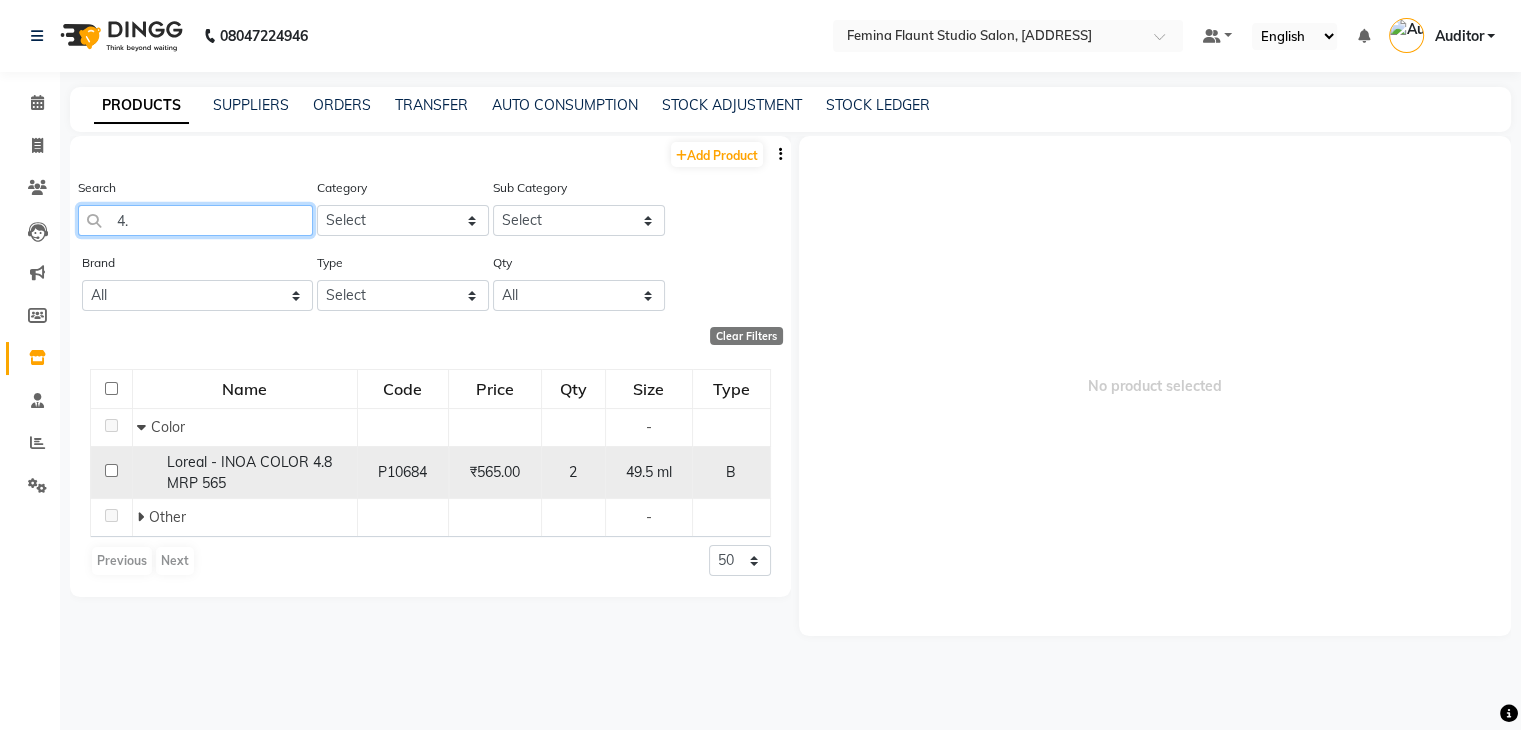 type on "4" 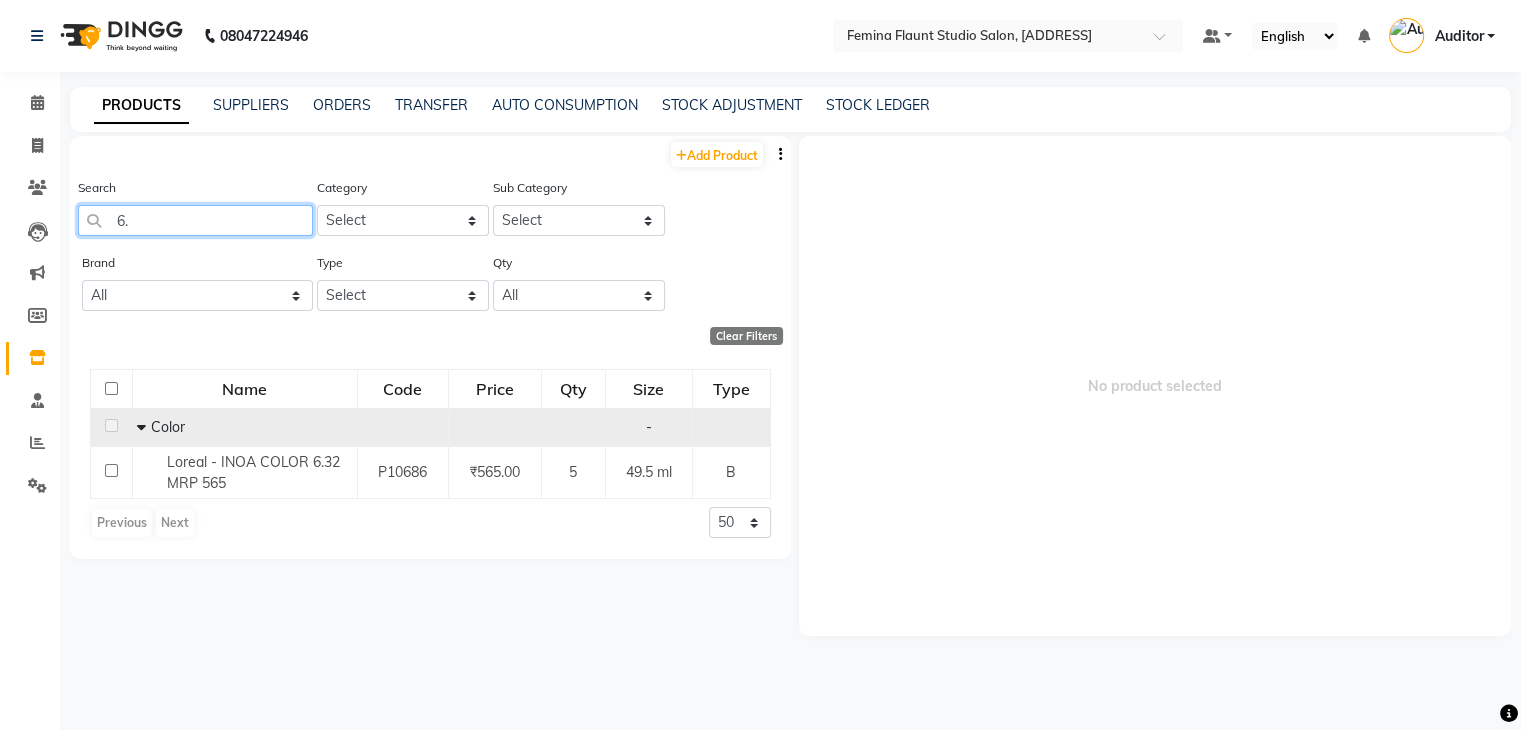 type on "6" 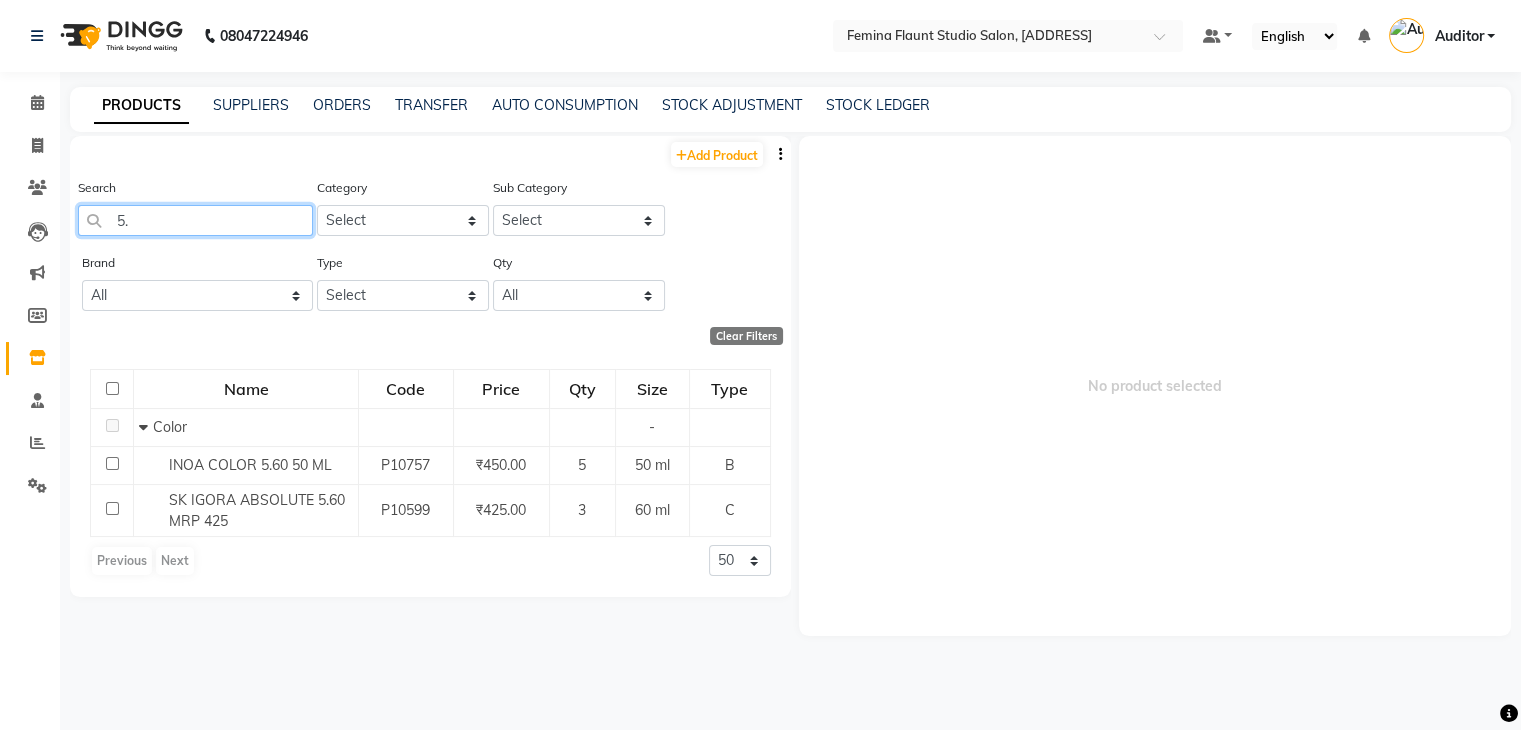 type on "5" 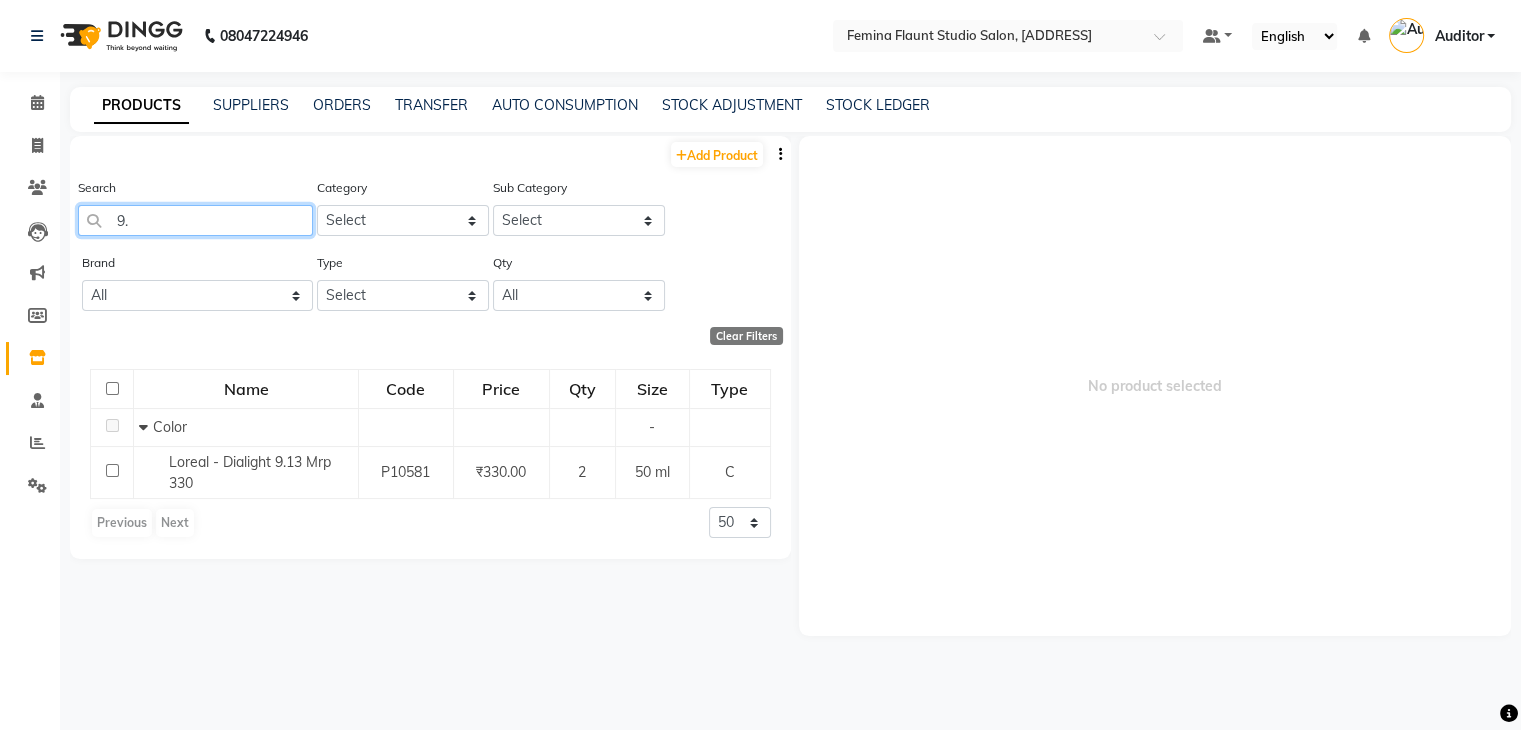type on "9" 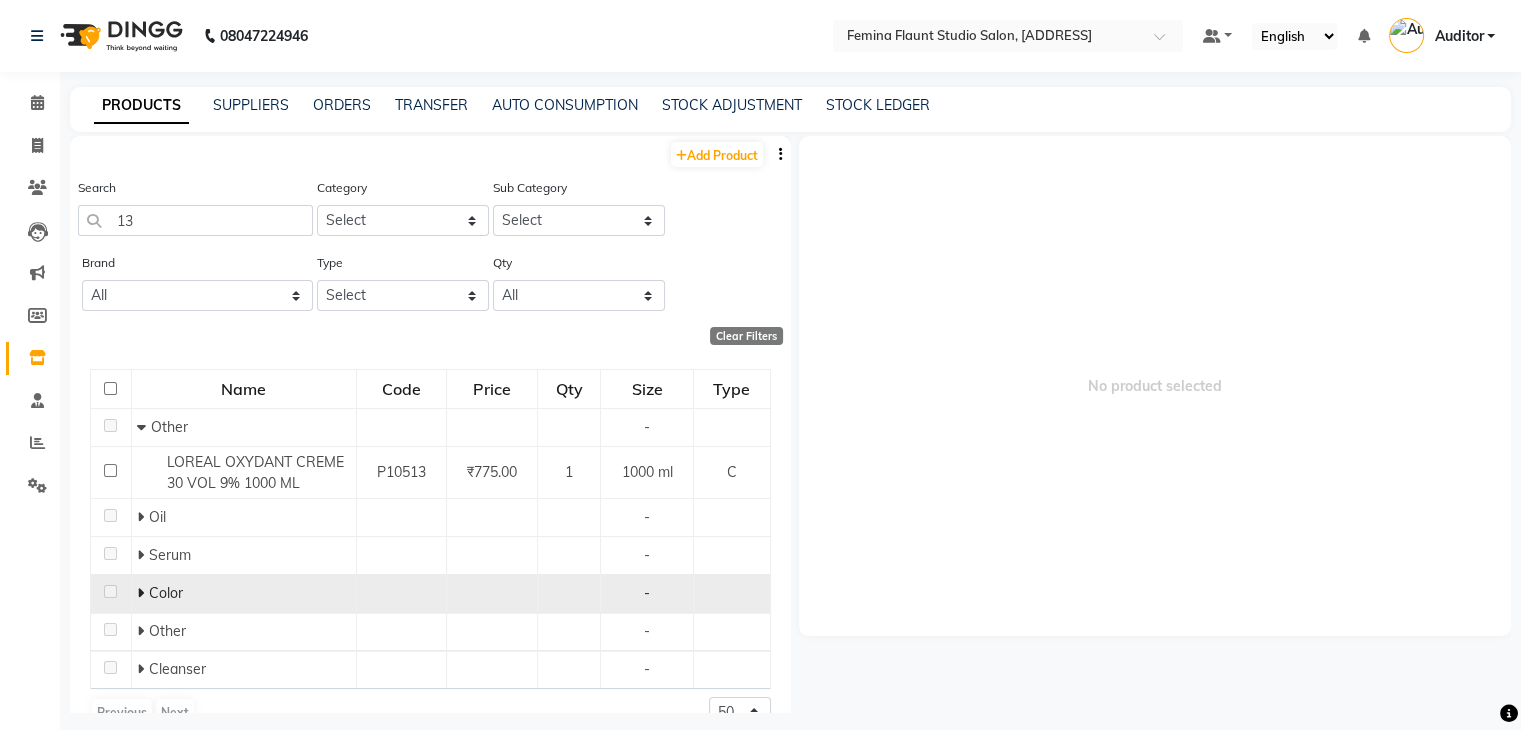 click 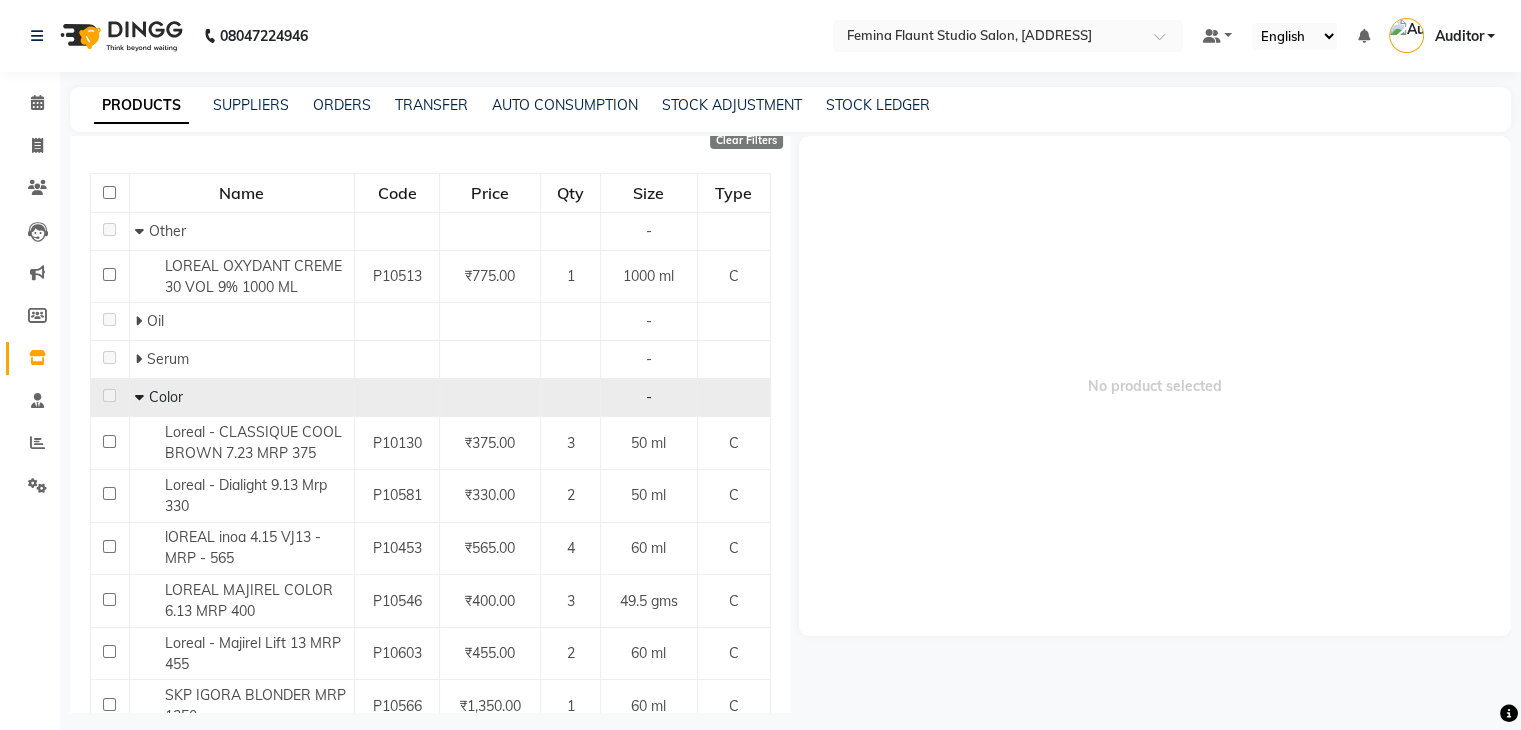 scroll, scrollTop: 200, scrollLeft: 0, axis: vertical 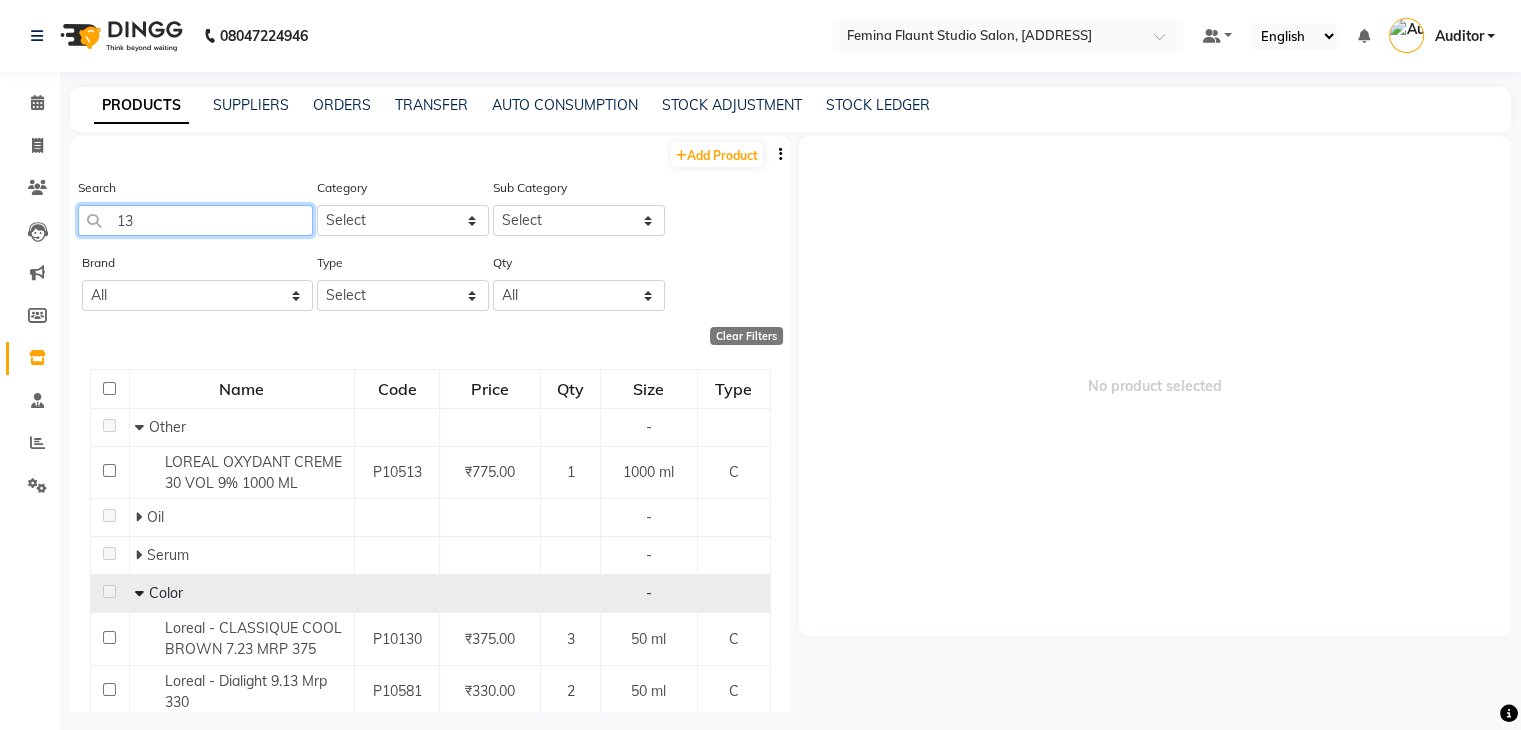 click on "13" 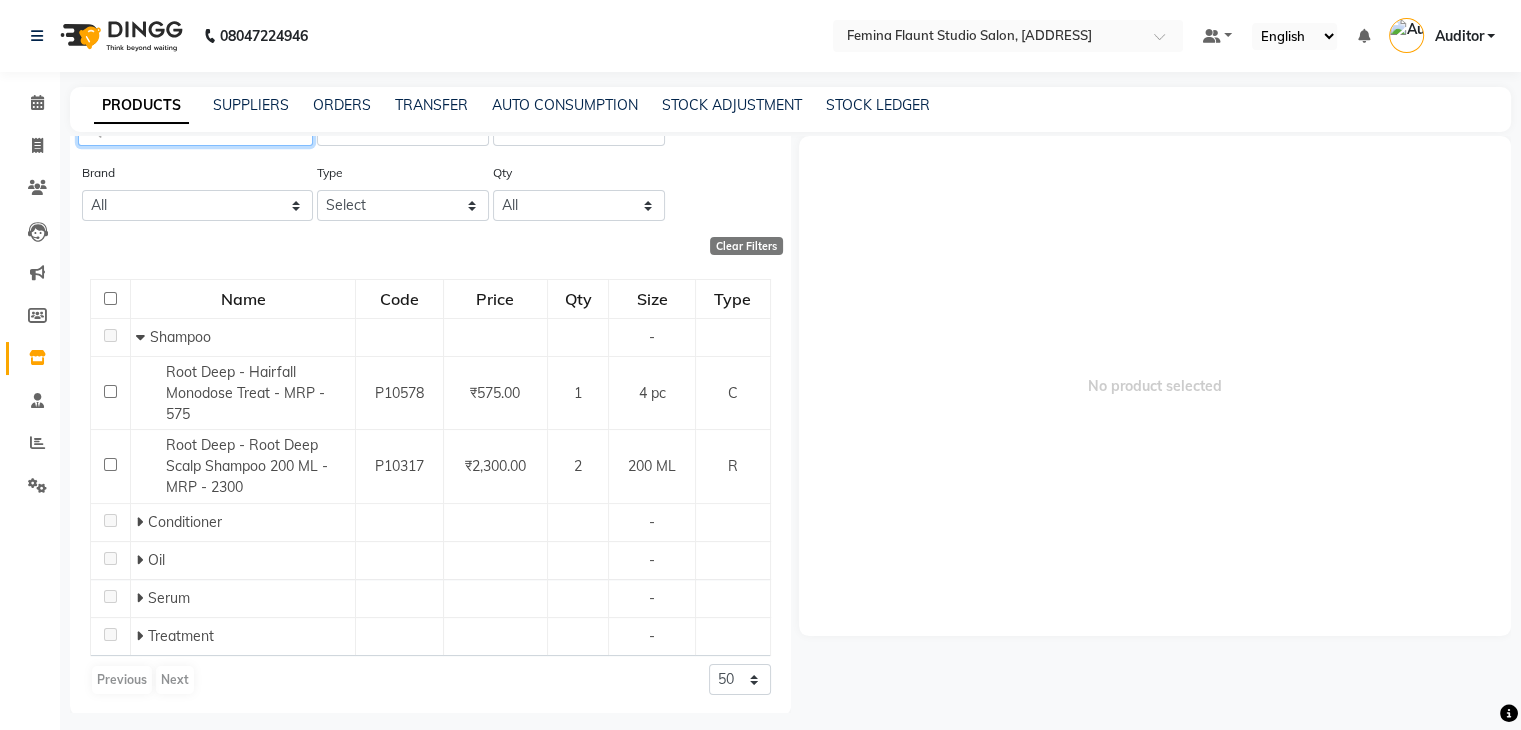 scroll, scrollTop: 93, scrollLeft: 0, axis: vertical 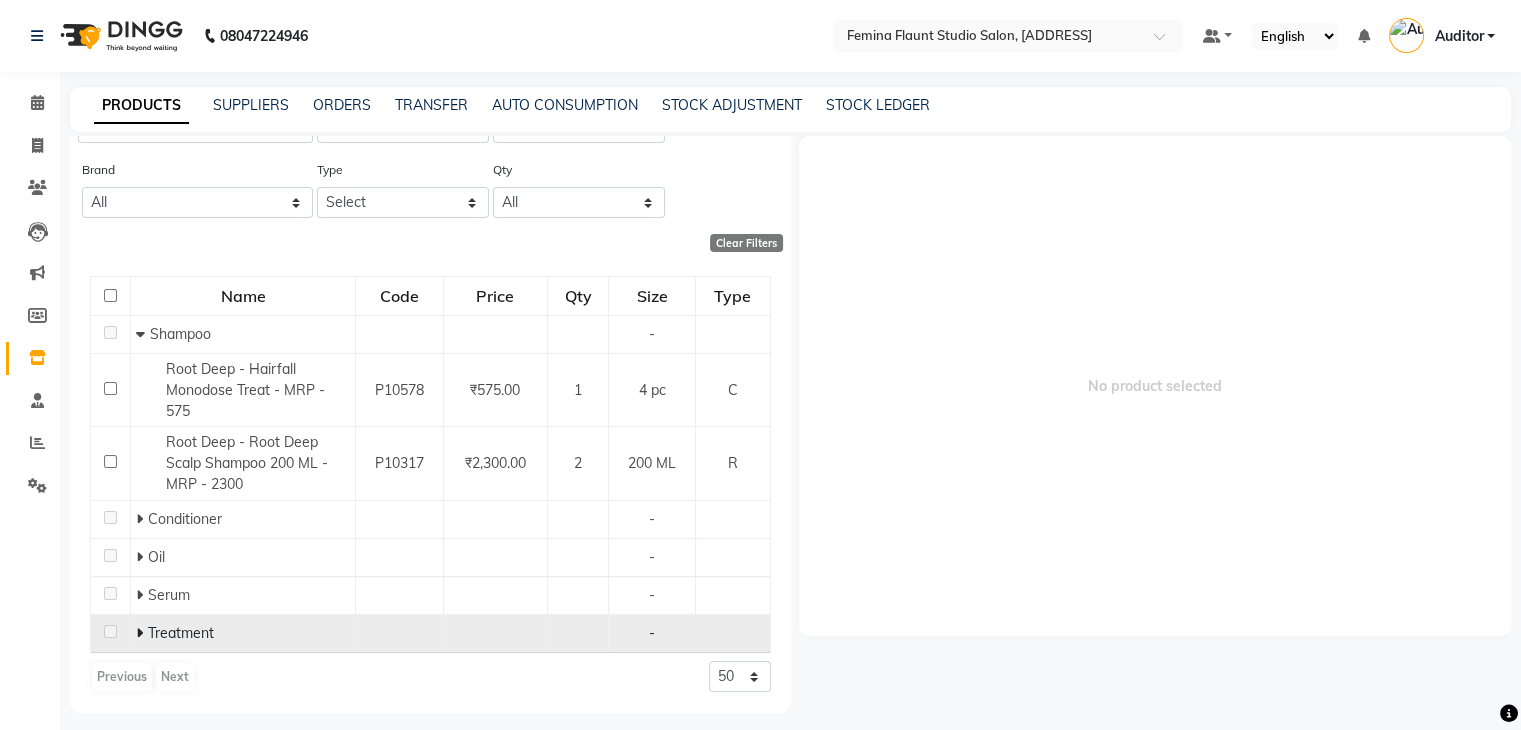 click 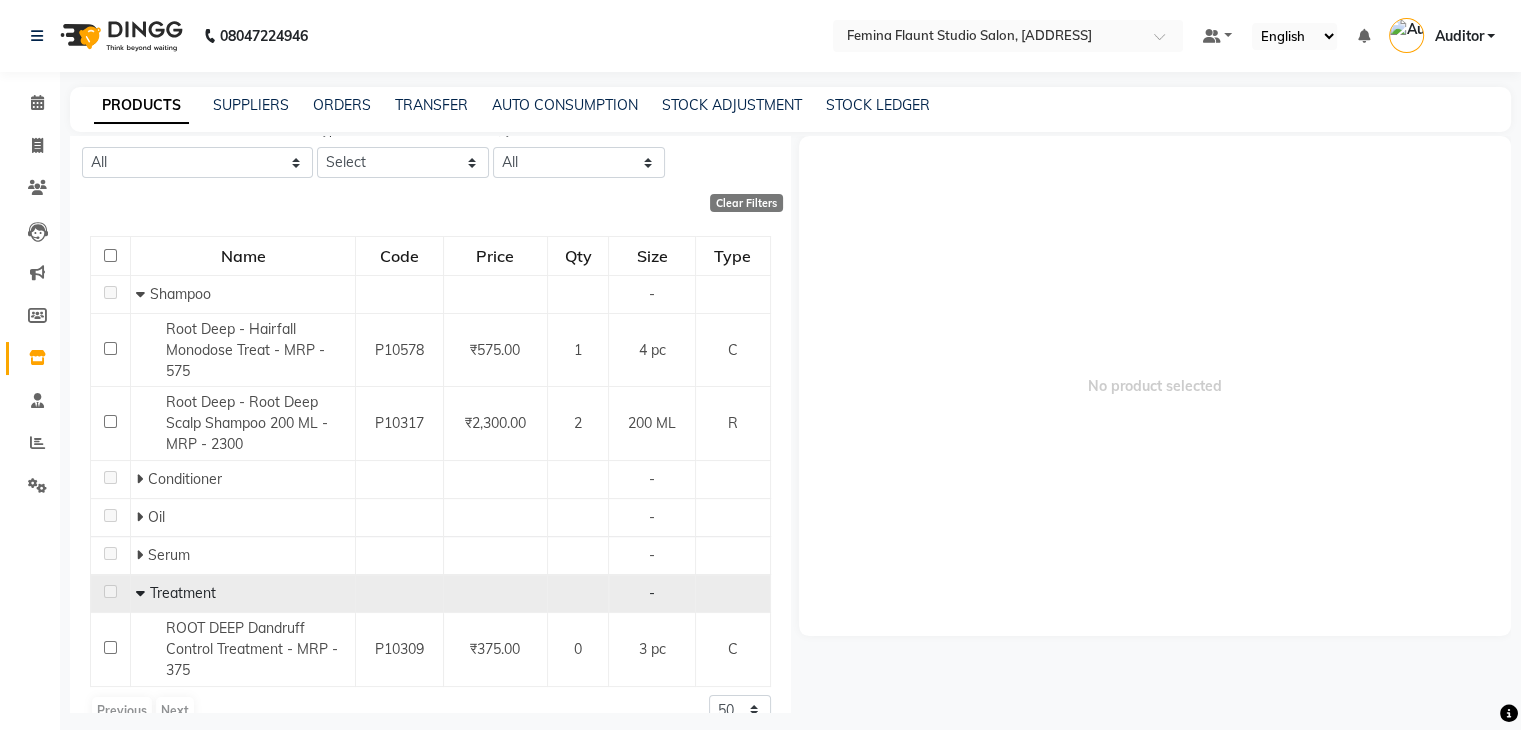 scroll, scrollTop: 167, scrollLeft: 0, axis: vertical 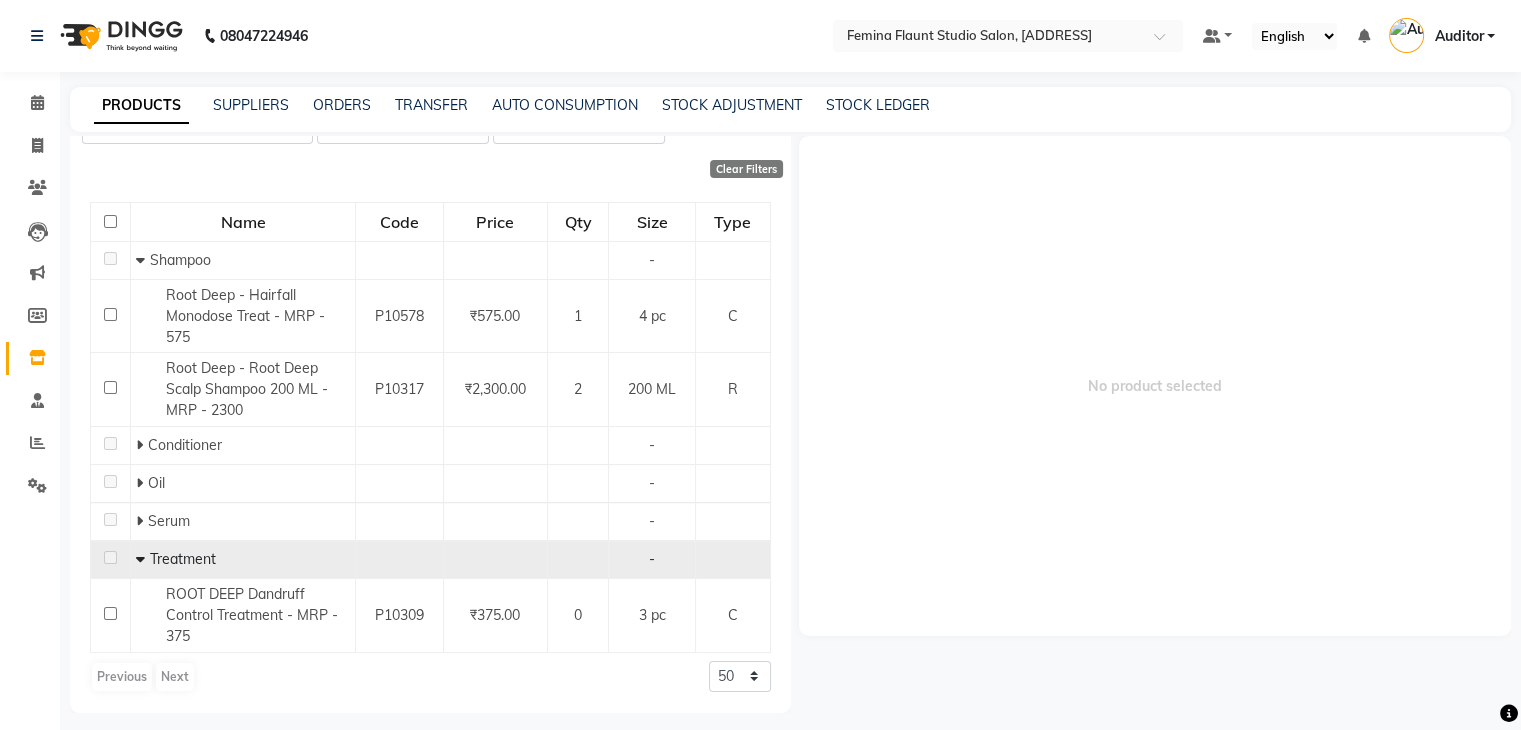 click on "Name Code Price Qty Size Type   Shampoo - Root Deep - Hairfall Monodose Treat - MRP - 575 P10578 ₹575.00 1 4 pc C Root Deep - Root Deep Scalp Shampoo 200 ML - MRP - 2300 P10317 ₹2,300.00 2 200 ML R   Conditioner -   Oil -   Serum -   Treatment - ROOT DEEP Dandruff Control Treatment - MRP - 375 P10309 ₹375.00 0 3 pc C  Previous   Next  50 100 500" 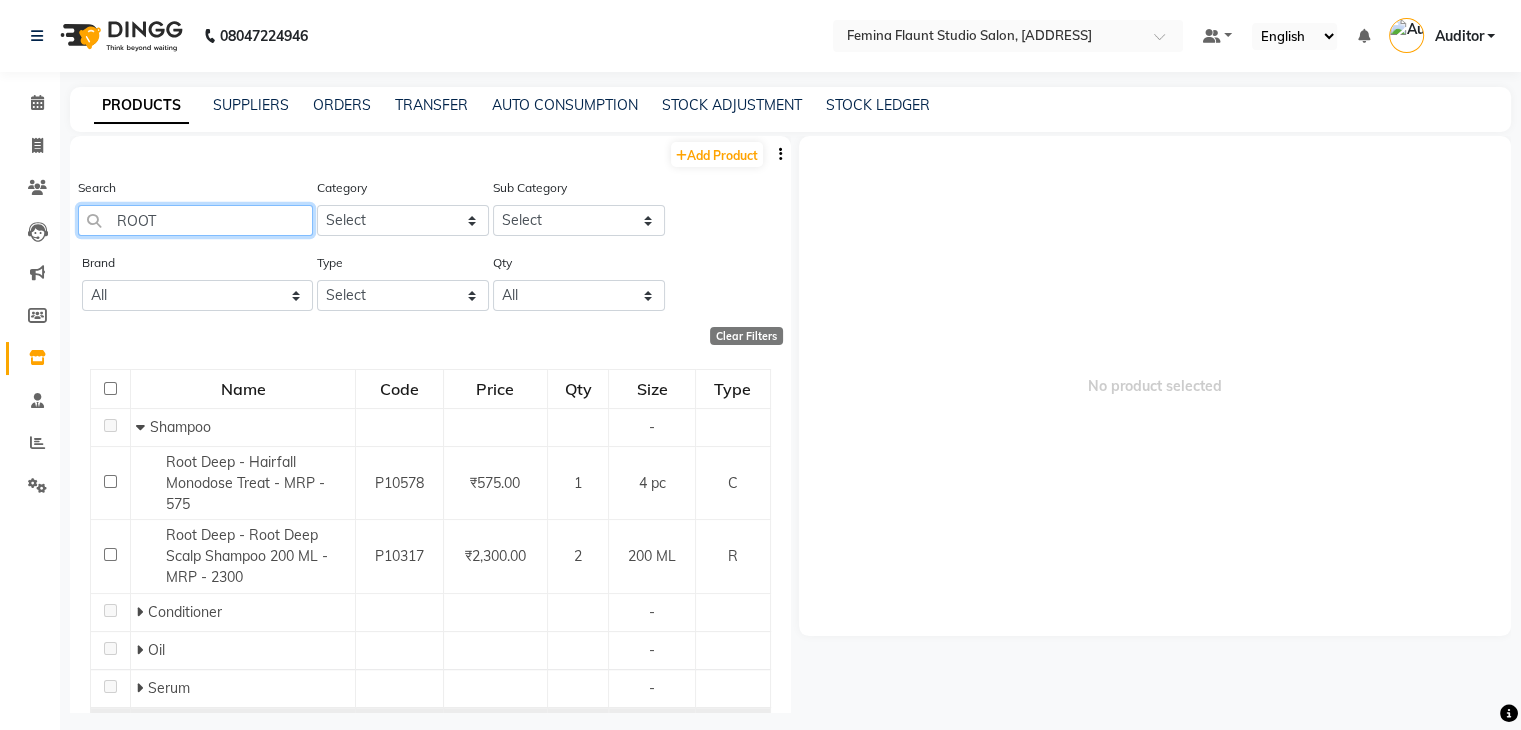 click on "ROOT" 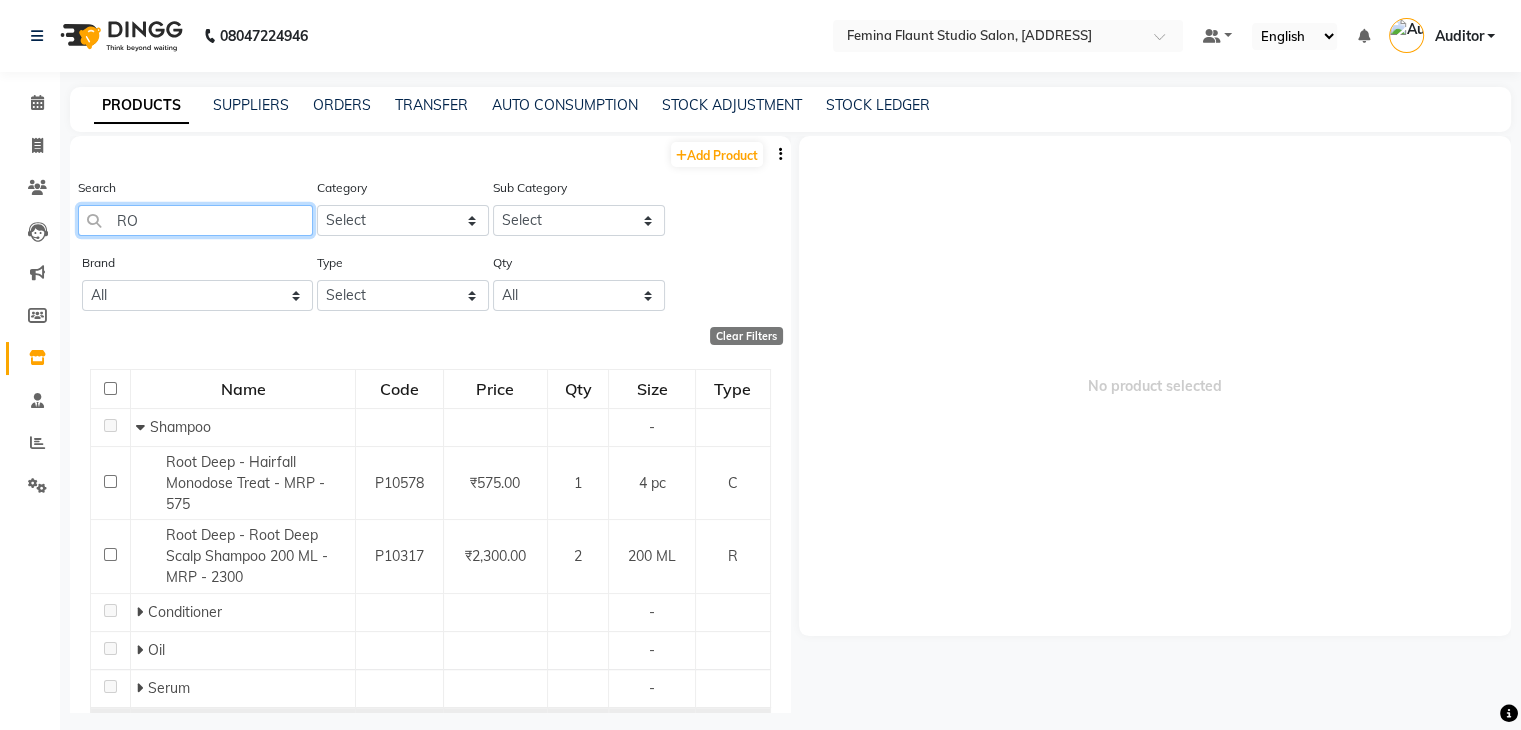 type on "R" 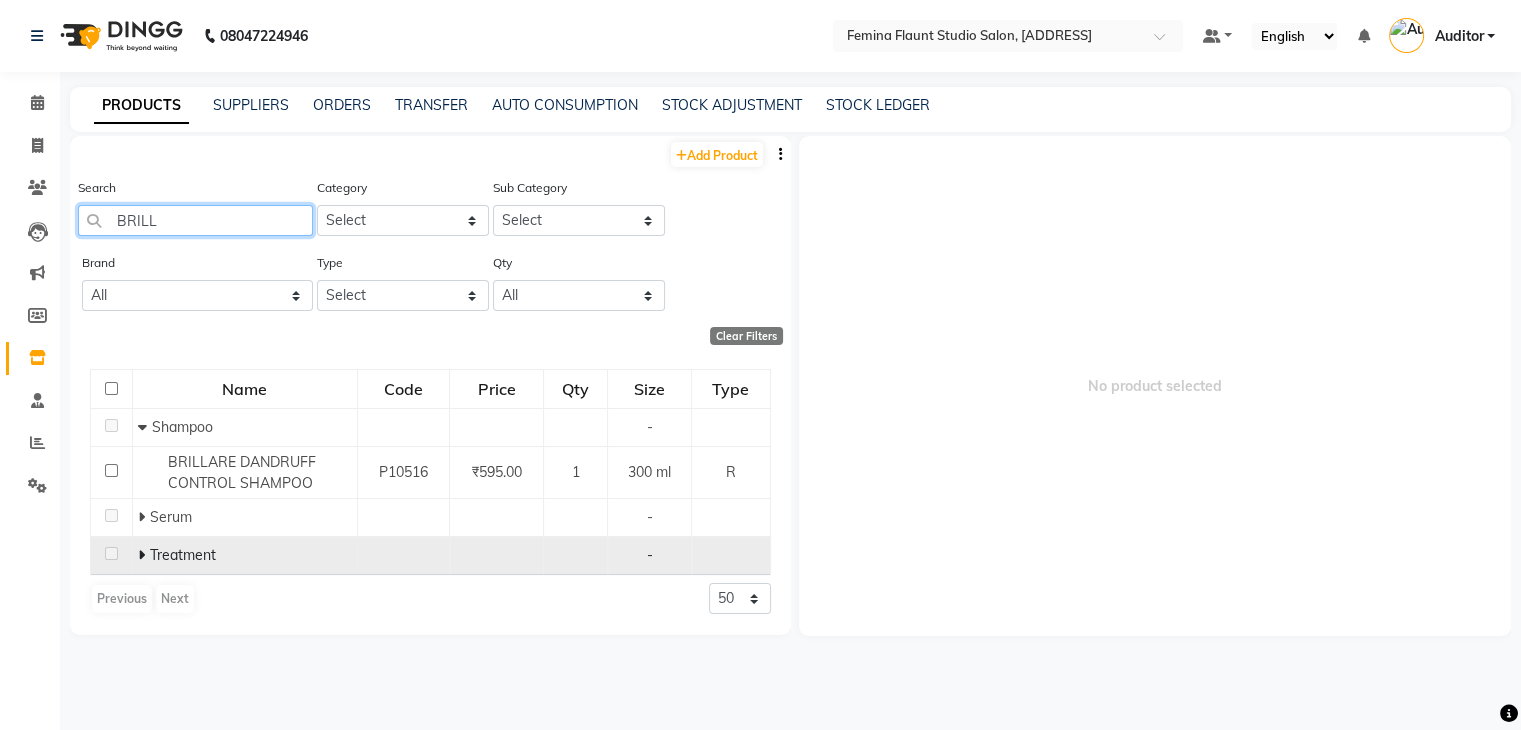 type on "BRILL" 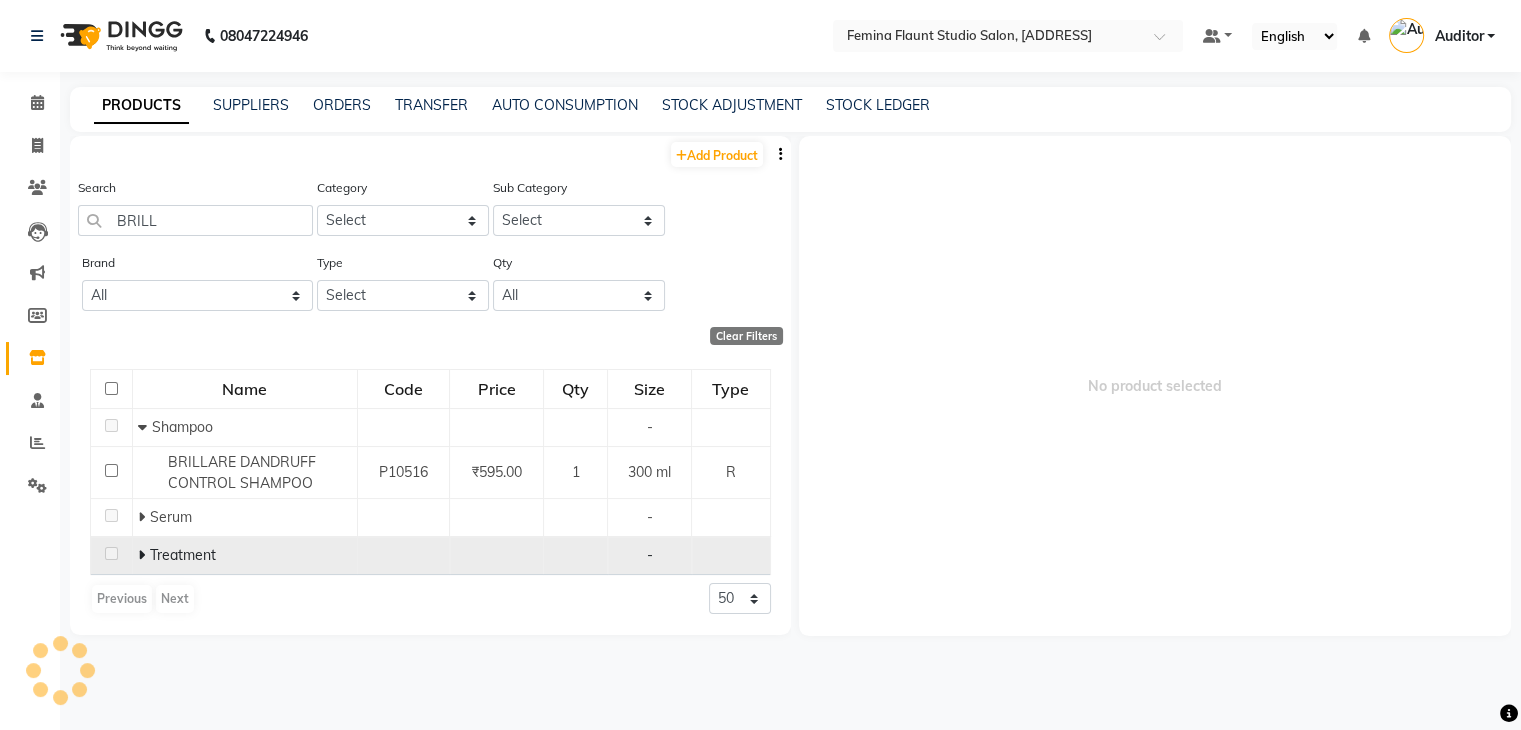 click on "Treatment" 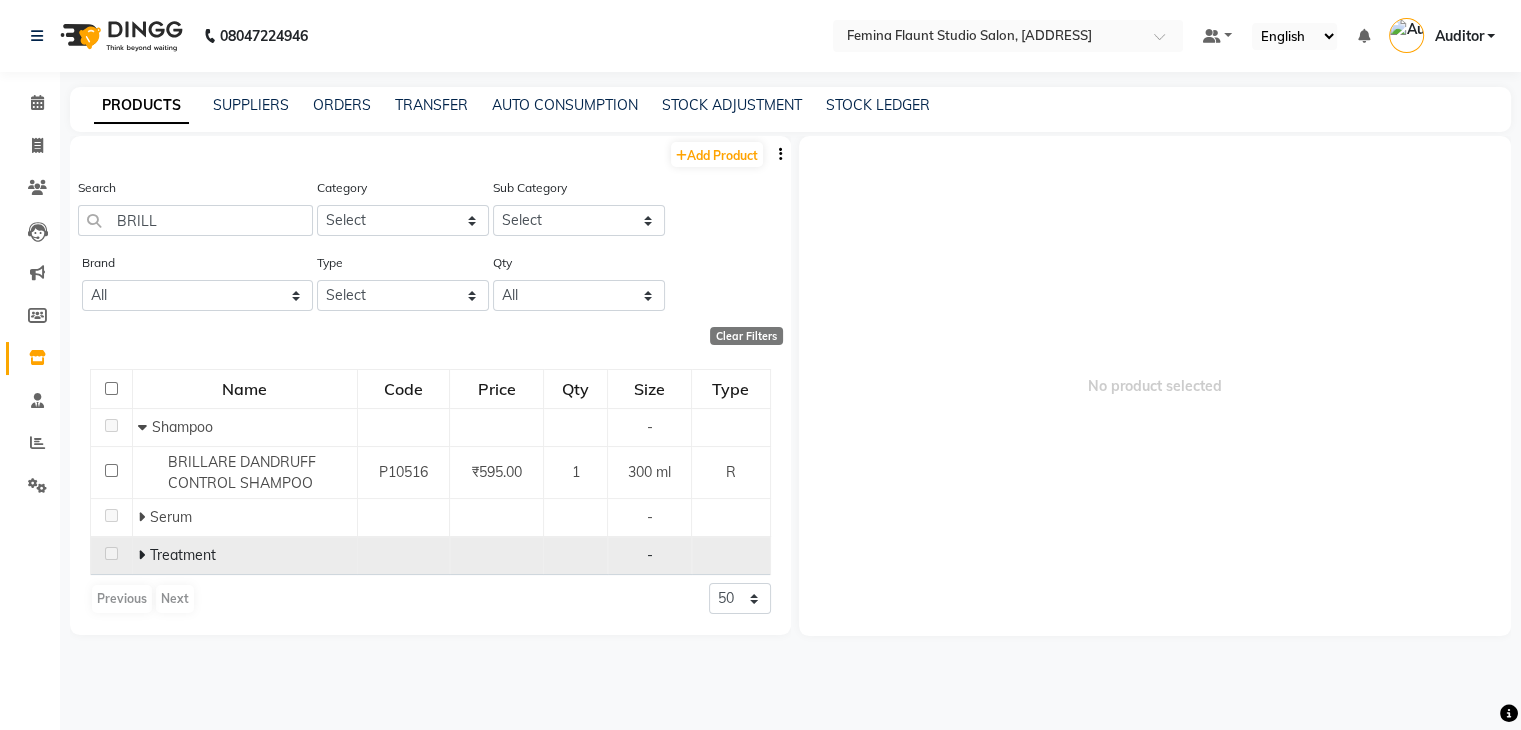 click on "Treatment" 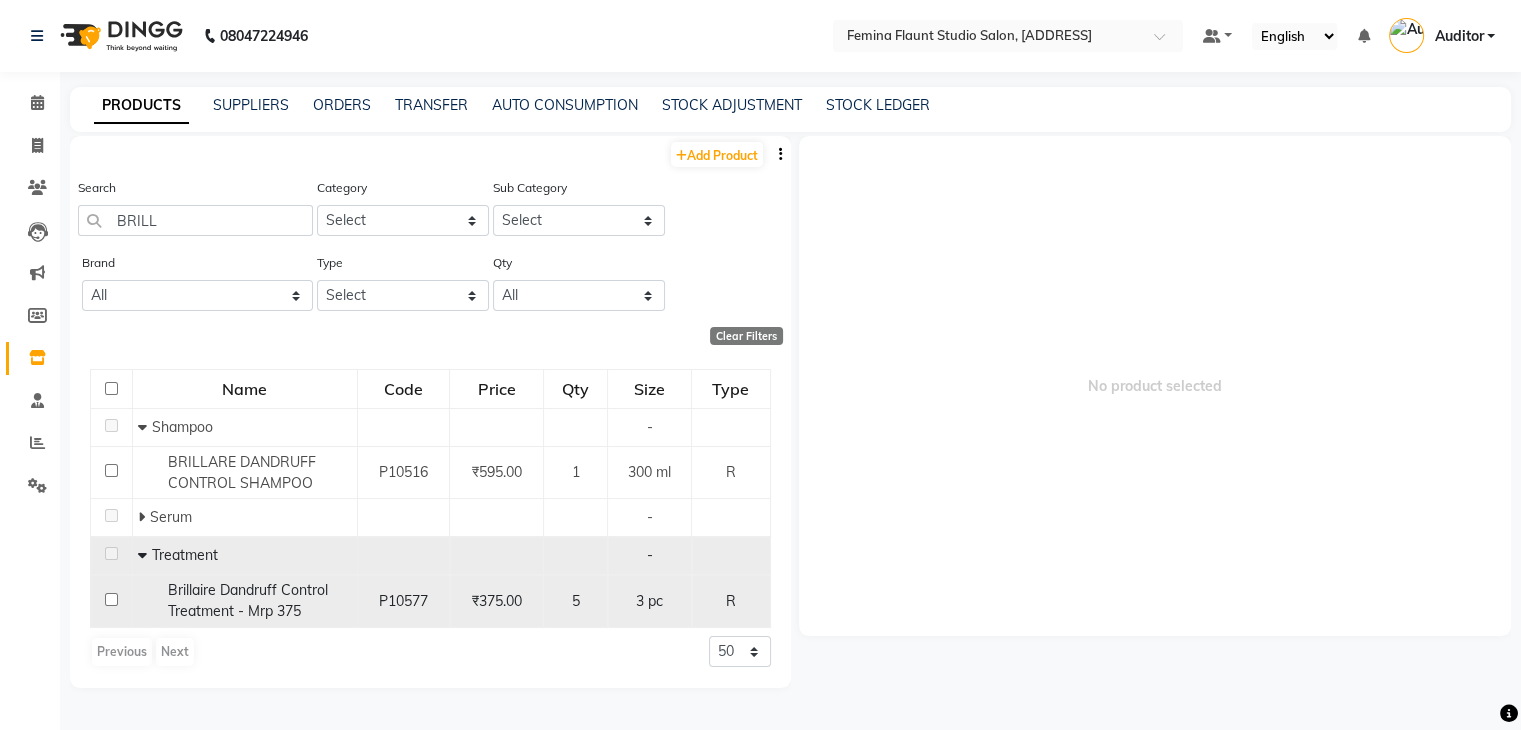 click on "Brillaire Dandruff Control Treatment  - Mrp 375" 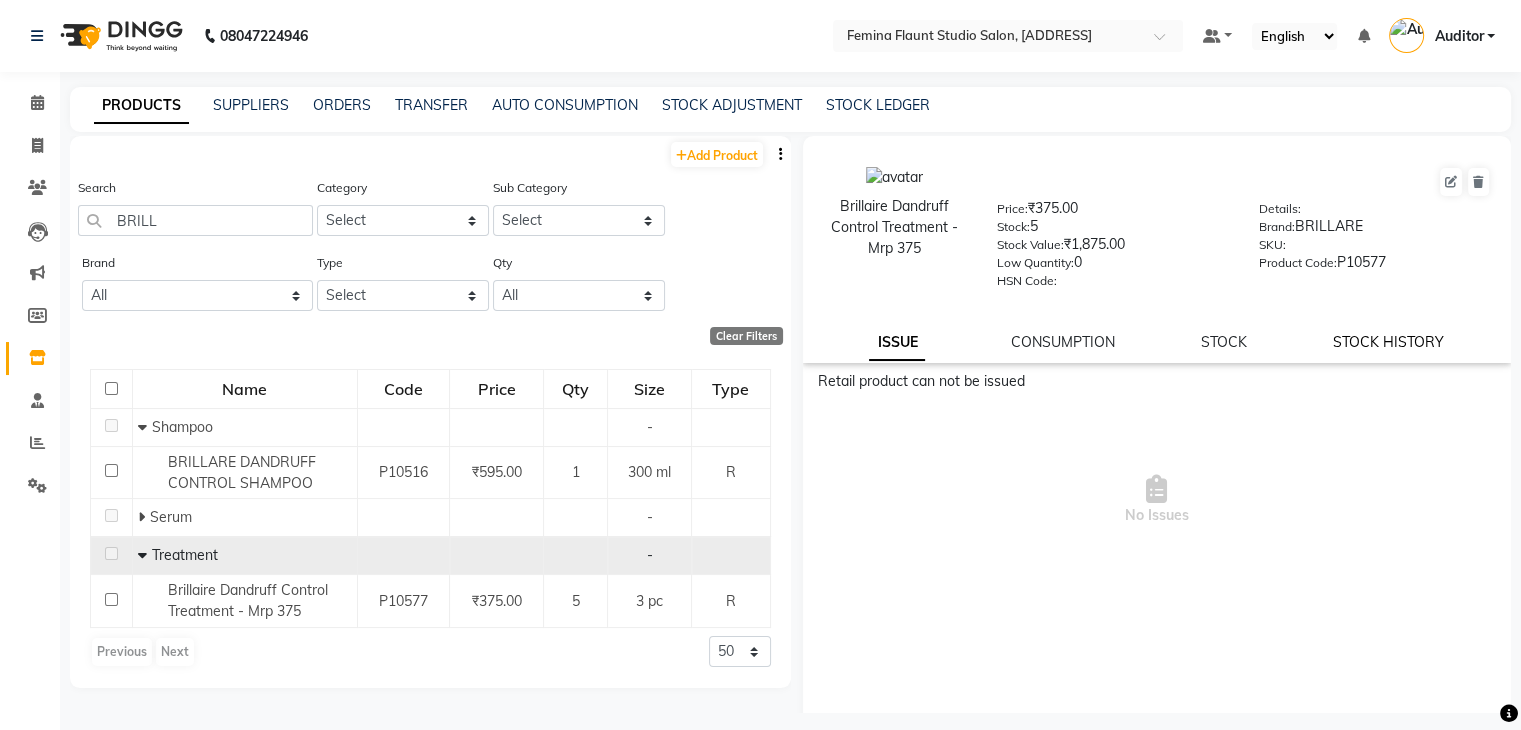 click on "STOCK HISTORY" 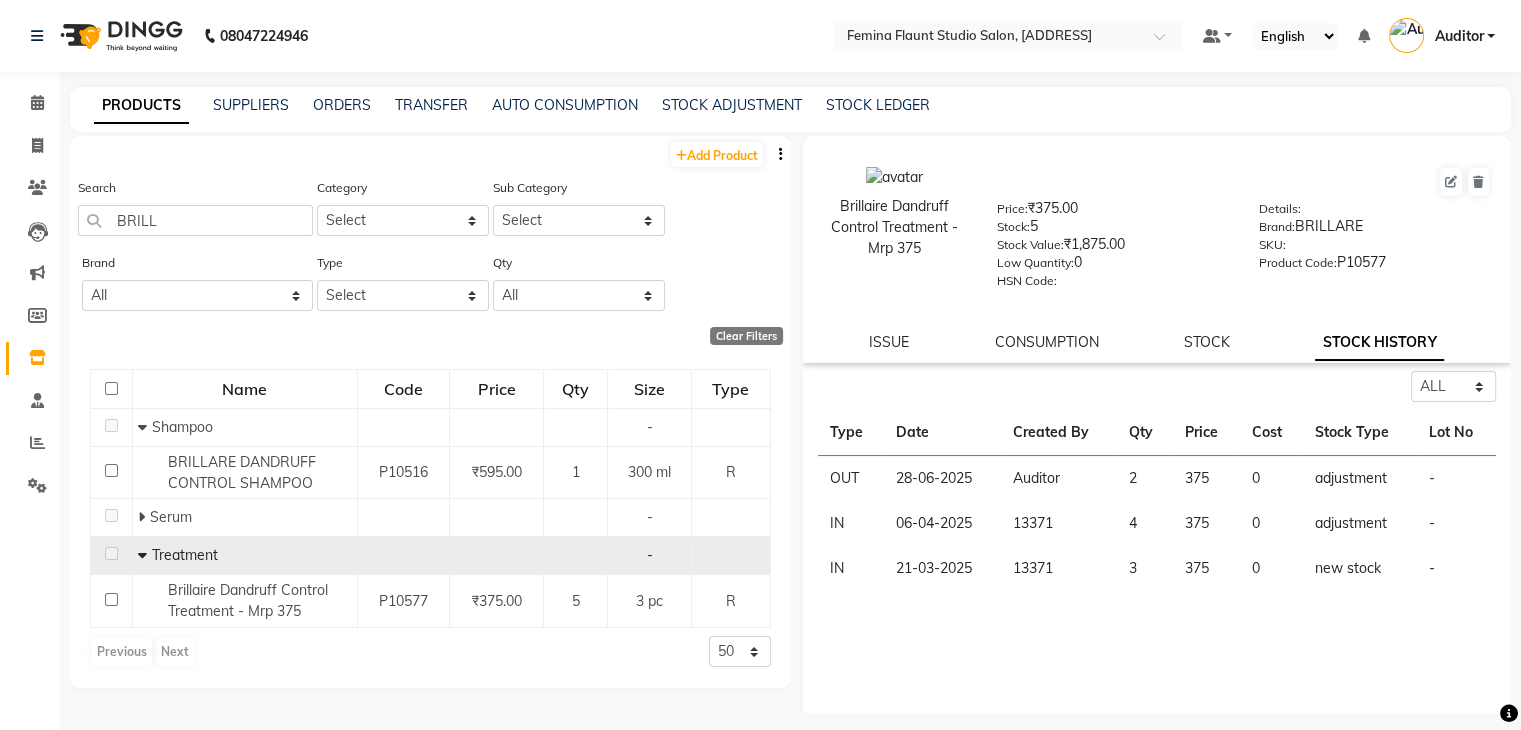 scroll, scrollTop: 7, scrollLeft: 0, axis: vertical 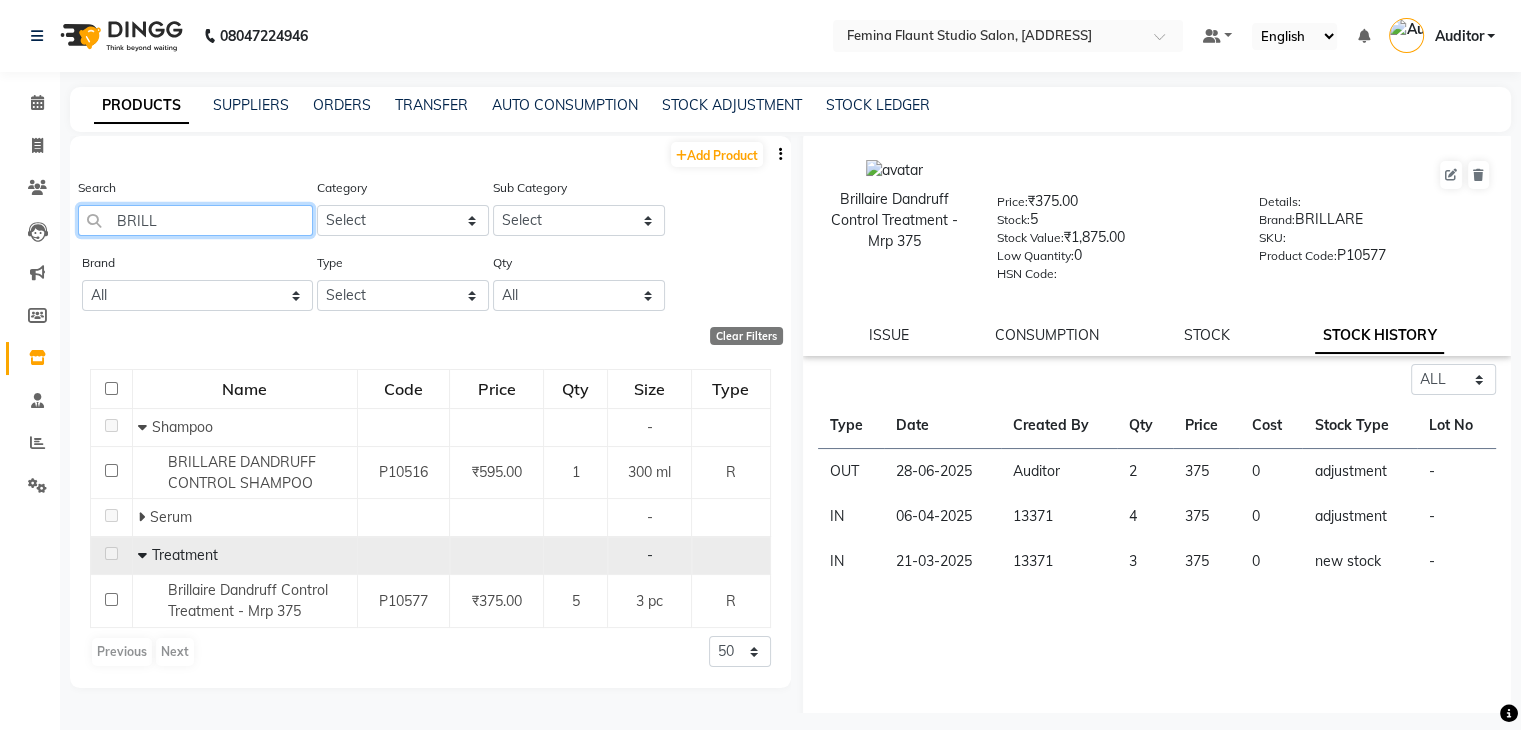 click on "BRILL" 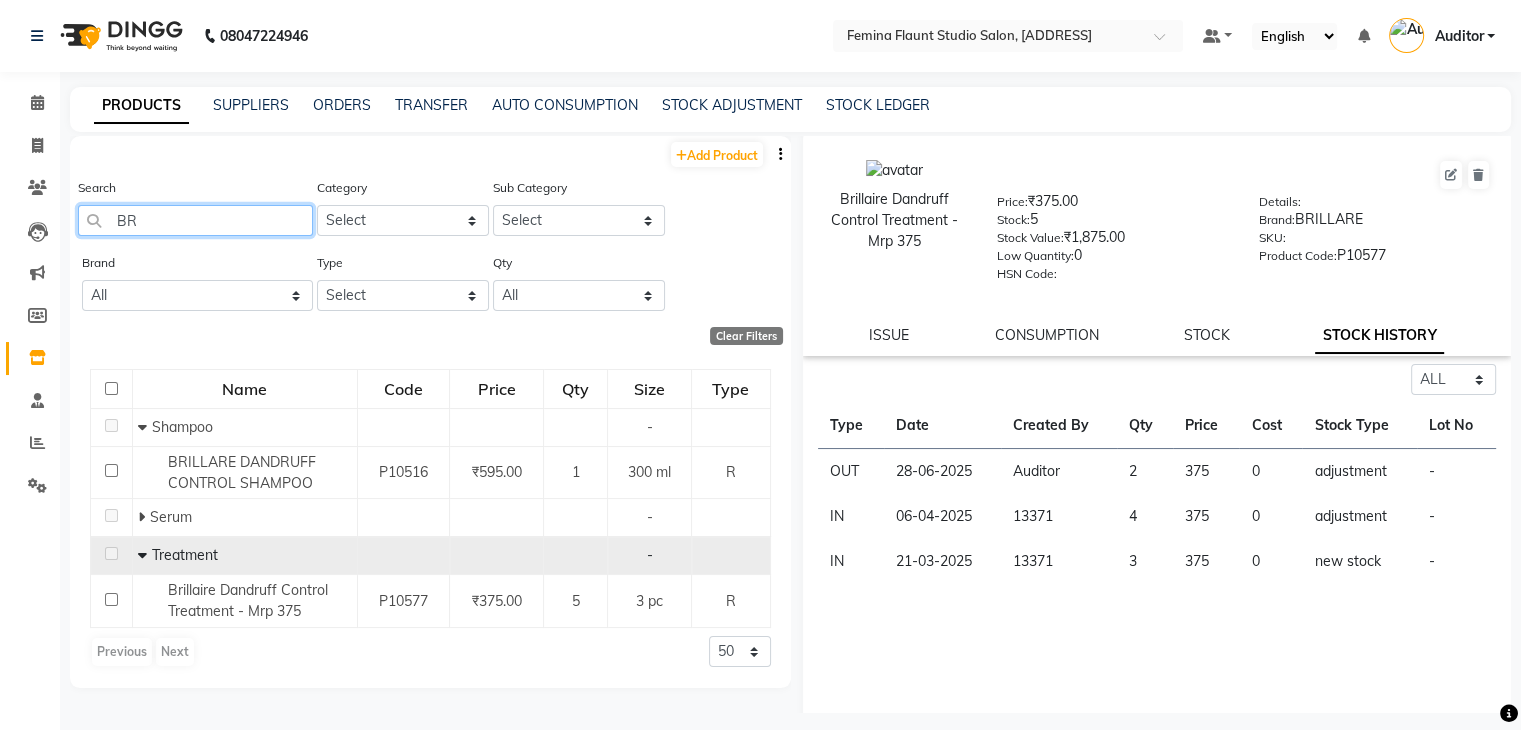 type on "B" 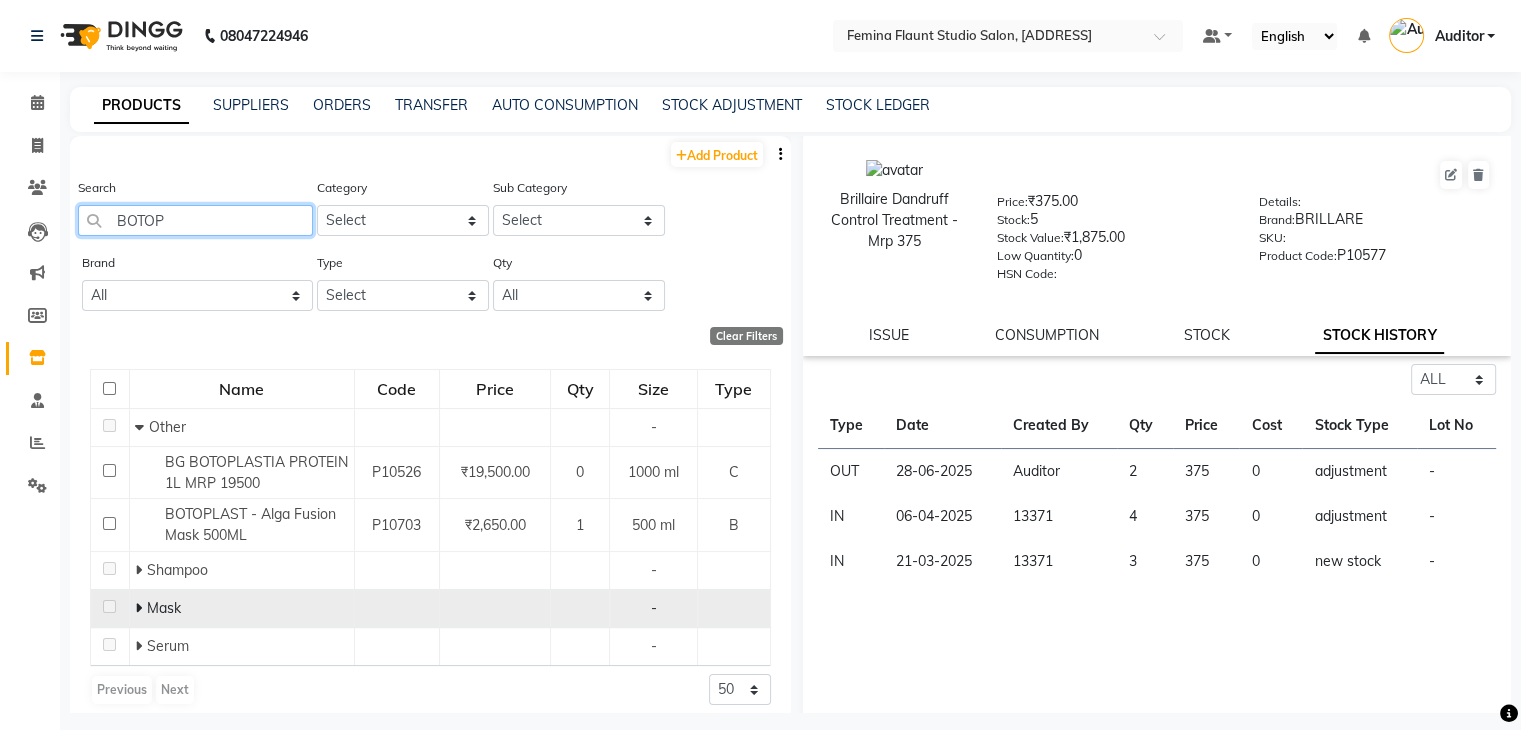 type on "BOTOP" 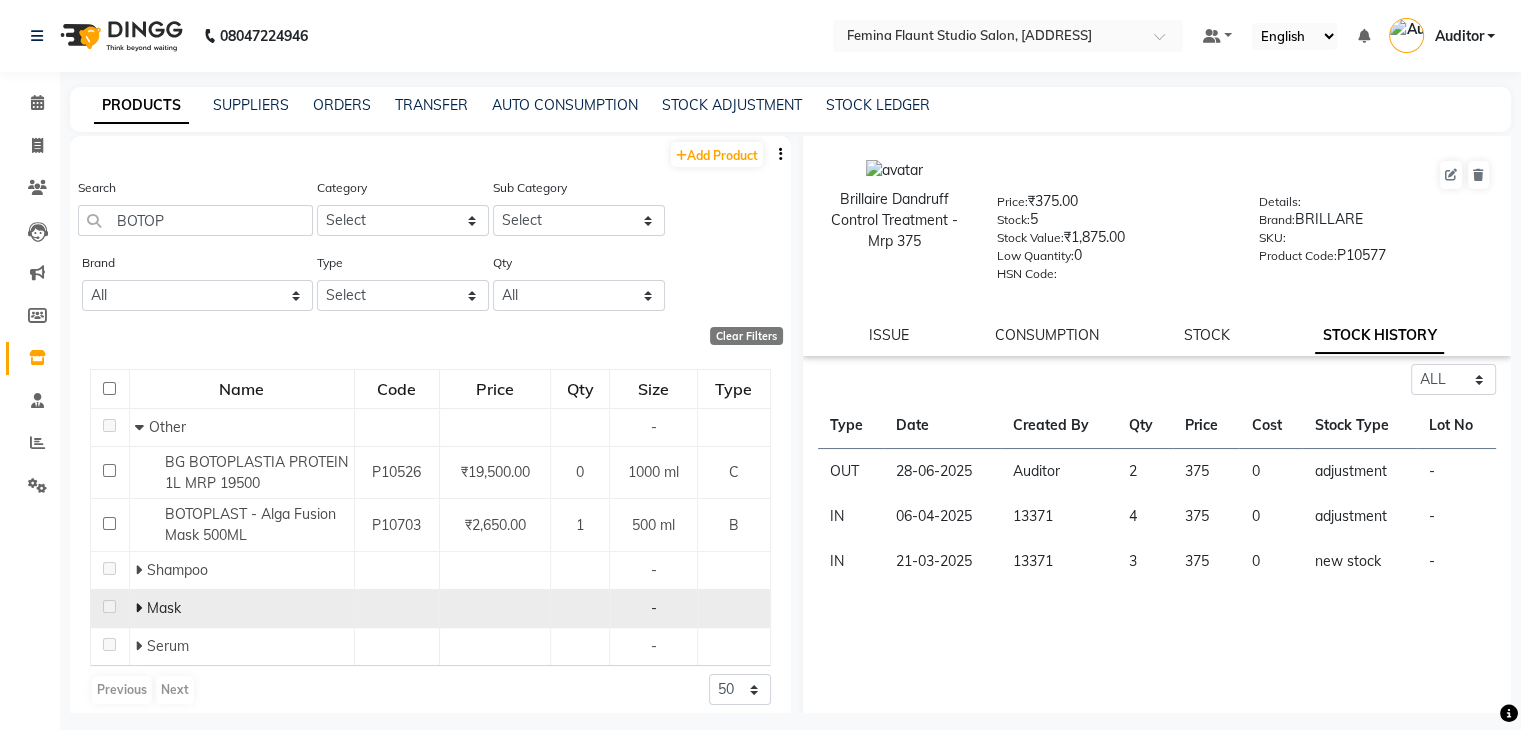 click 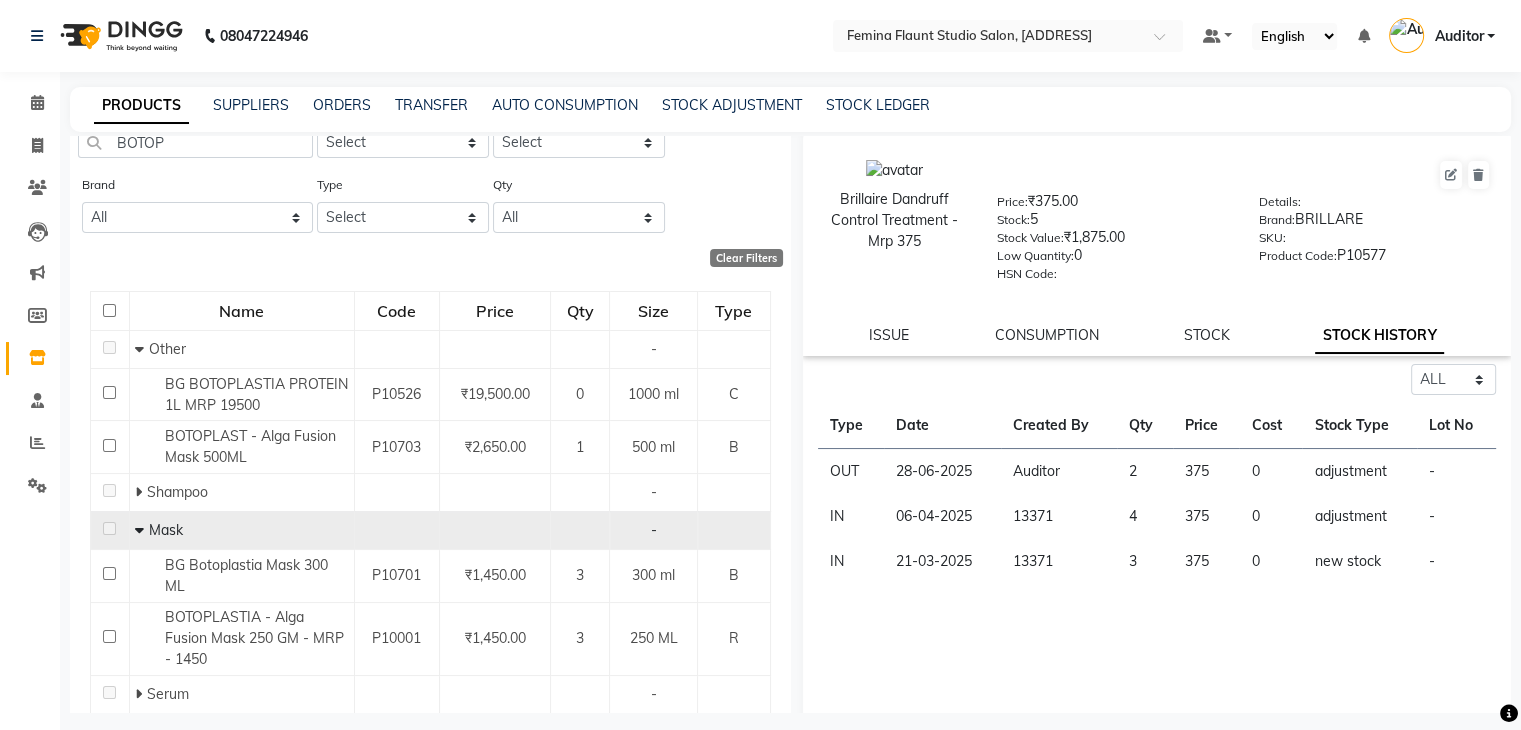 scroll, scrollTop: 79, scrollLeft: 0, axis: vertical 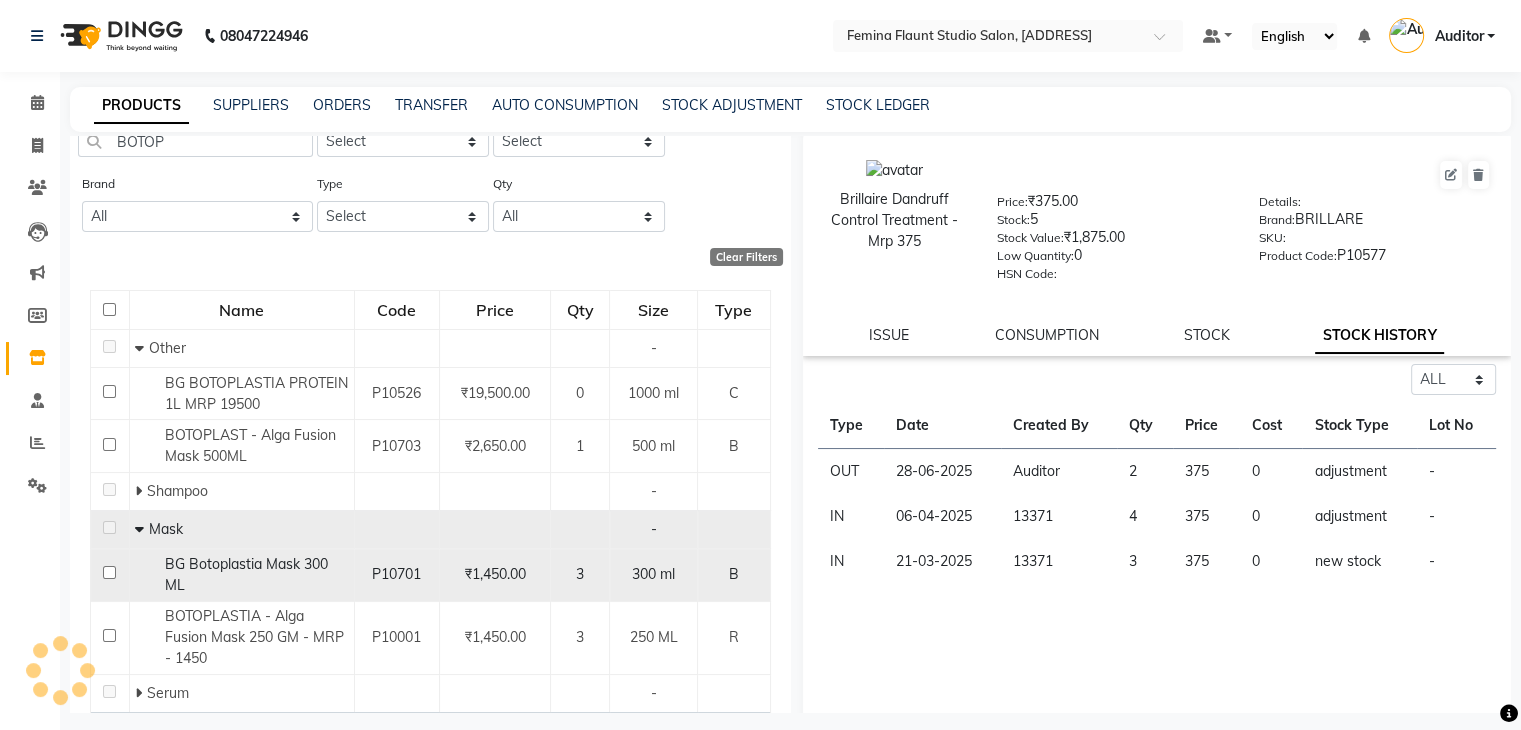 click on "BG Botoplastia Mask 300 ML" 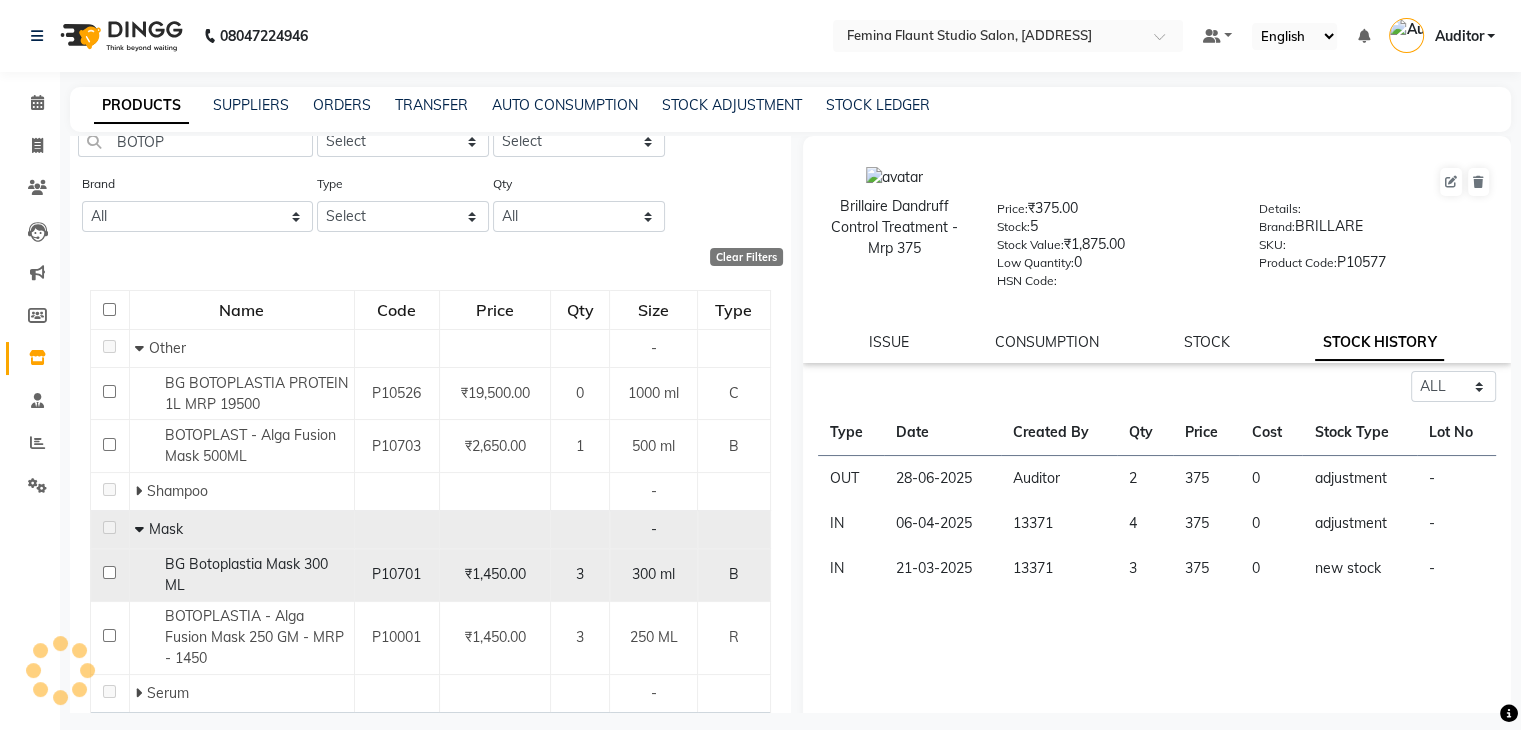 select on "all" 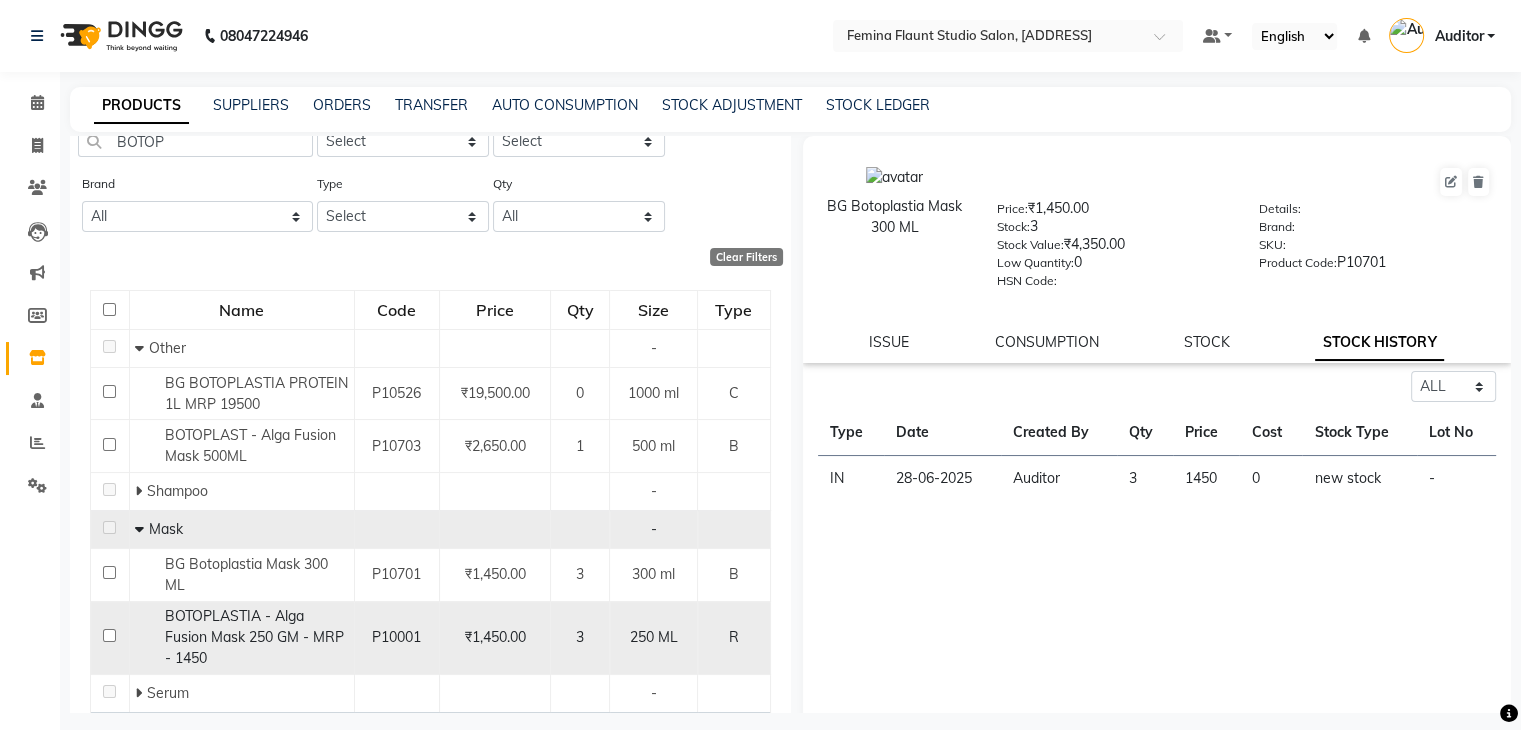 click on "P10001" 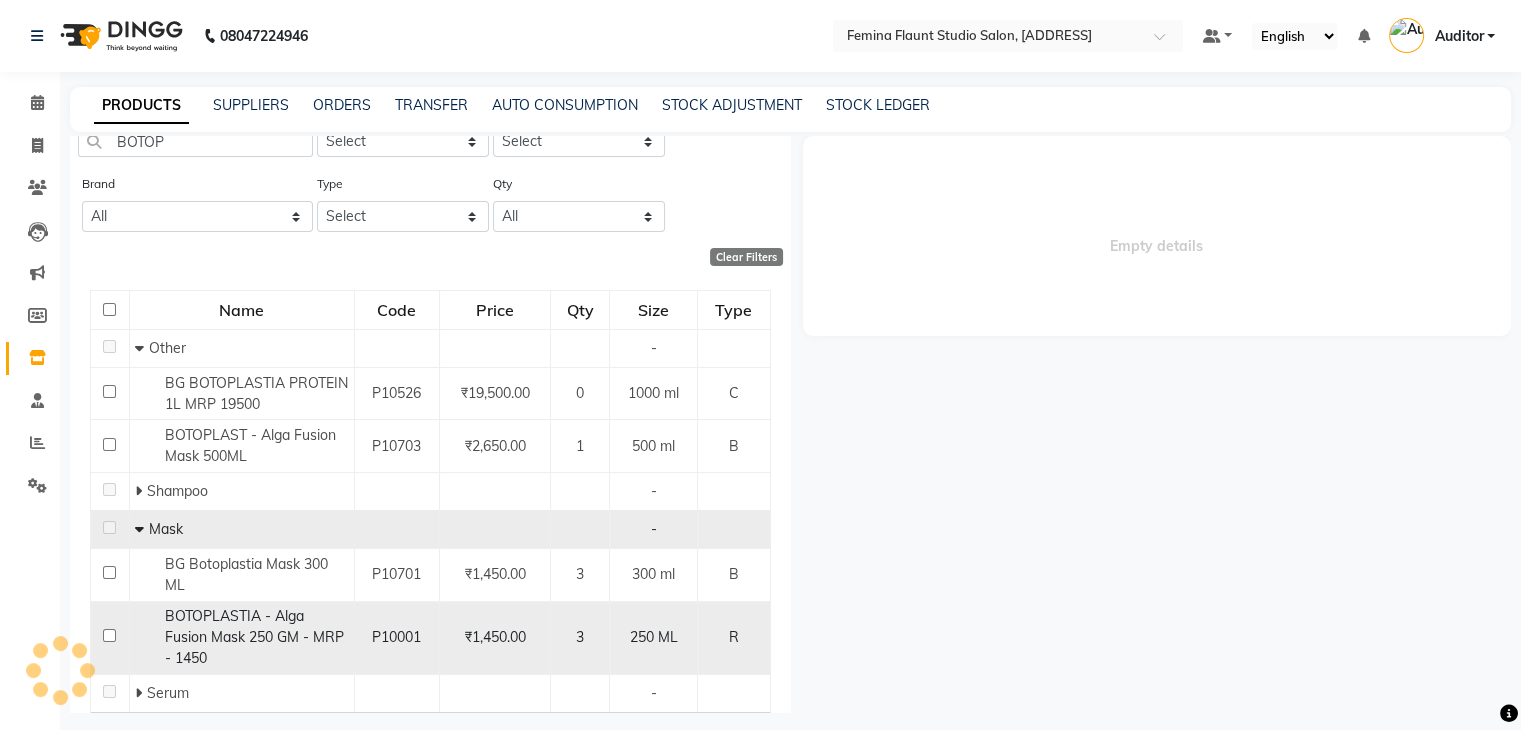 select on "all" 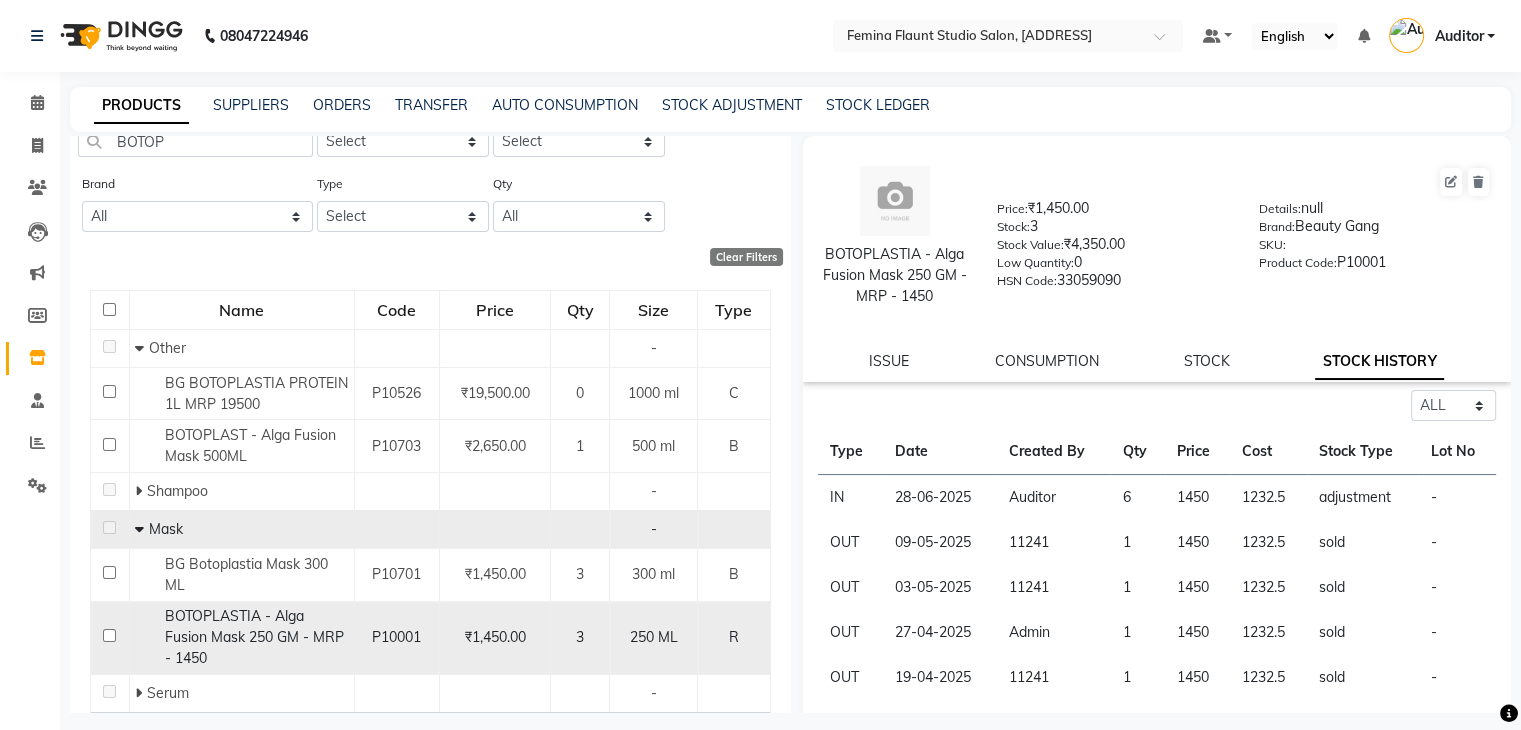 click 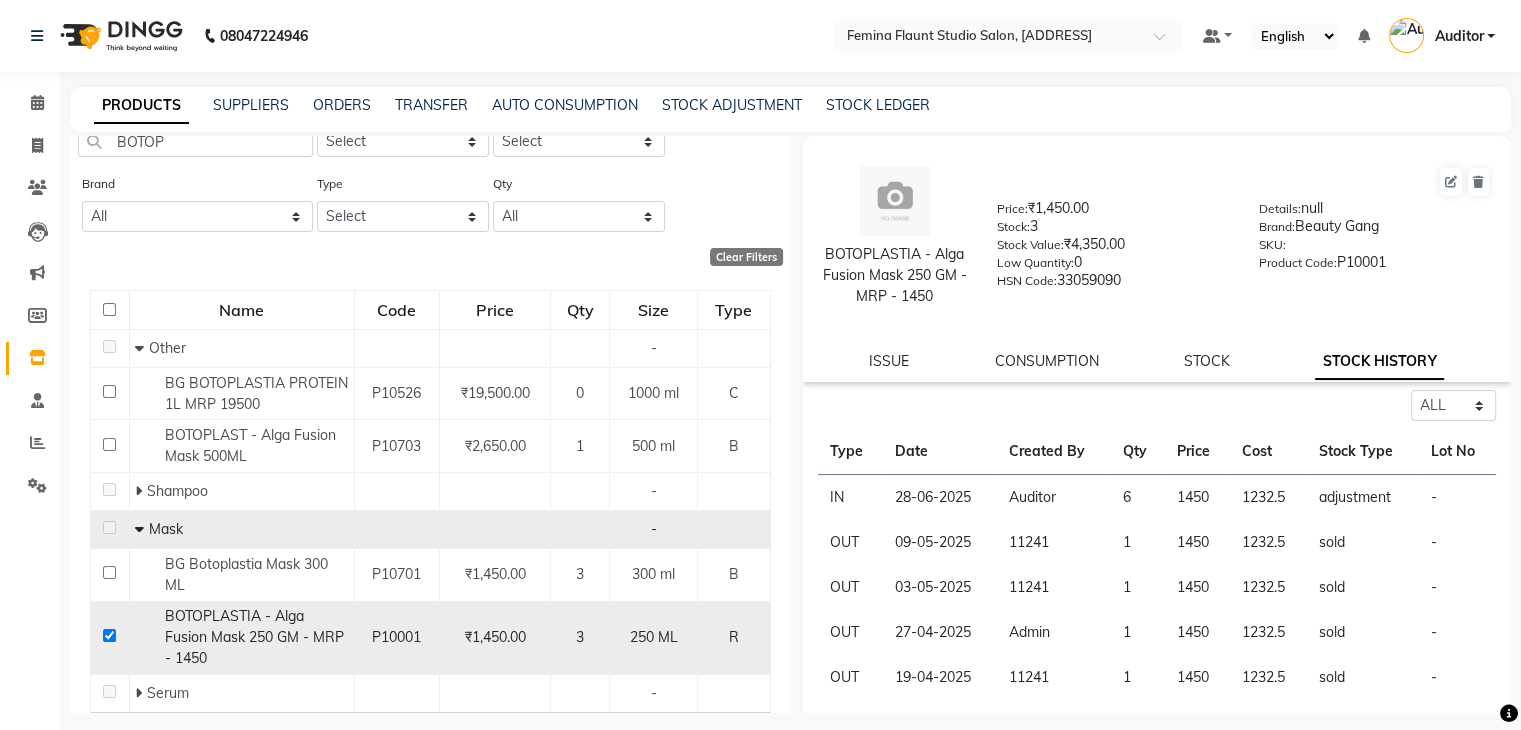 checkbox on "true" 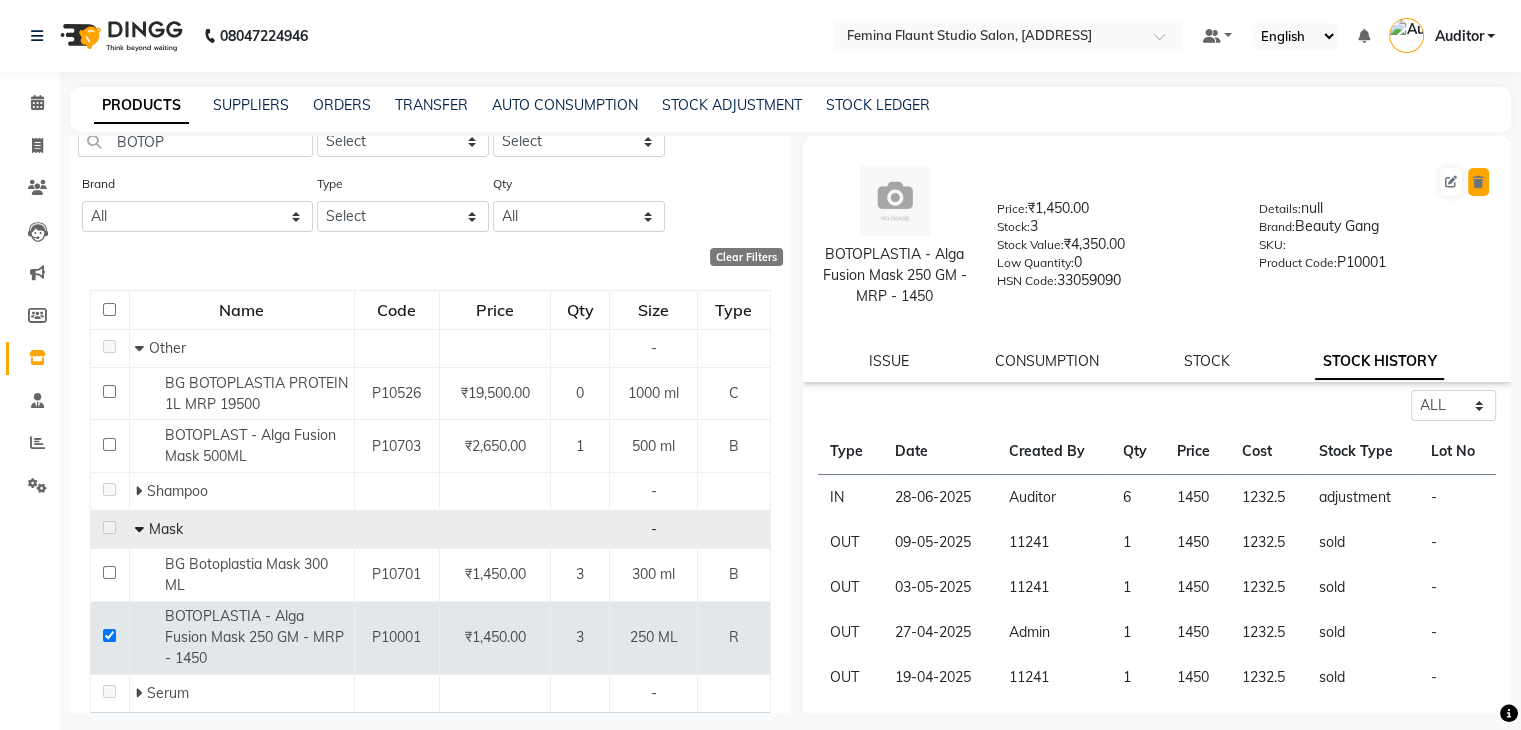 click 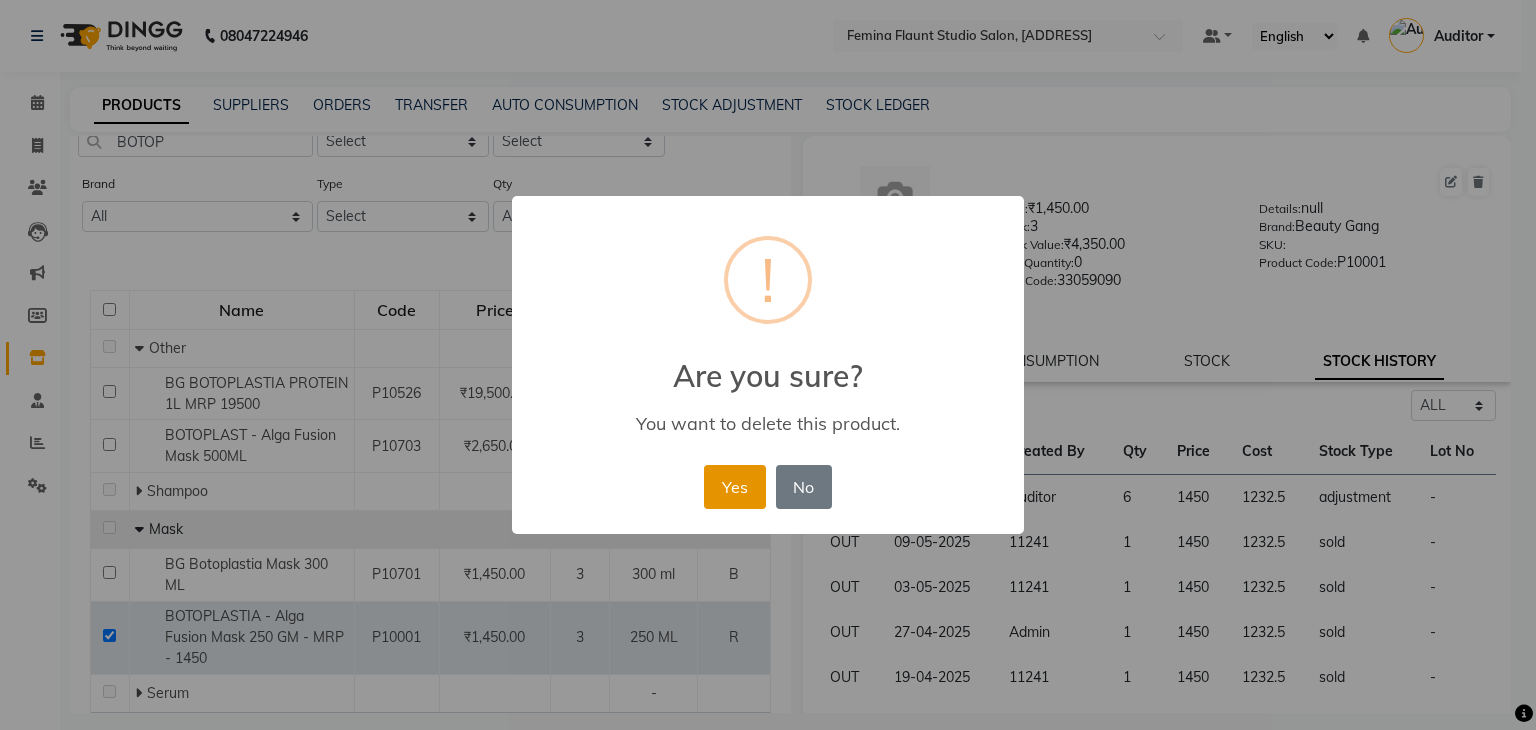 click on "Yes" at bounding box center [734, 487] 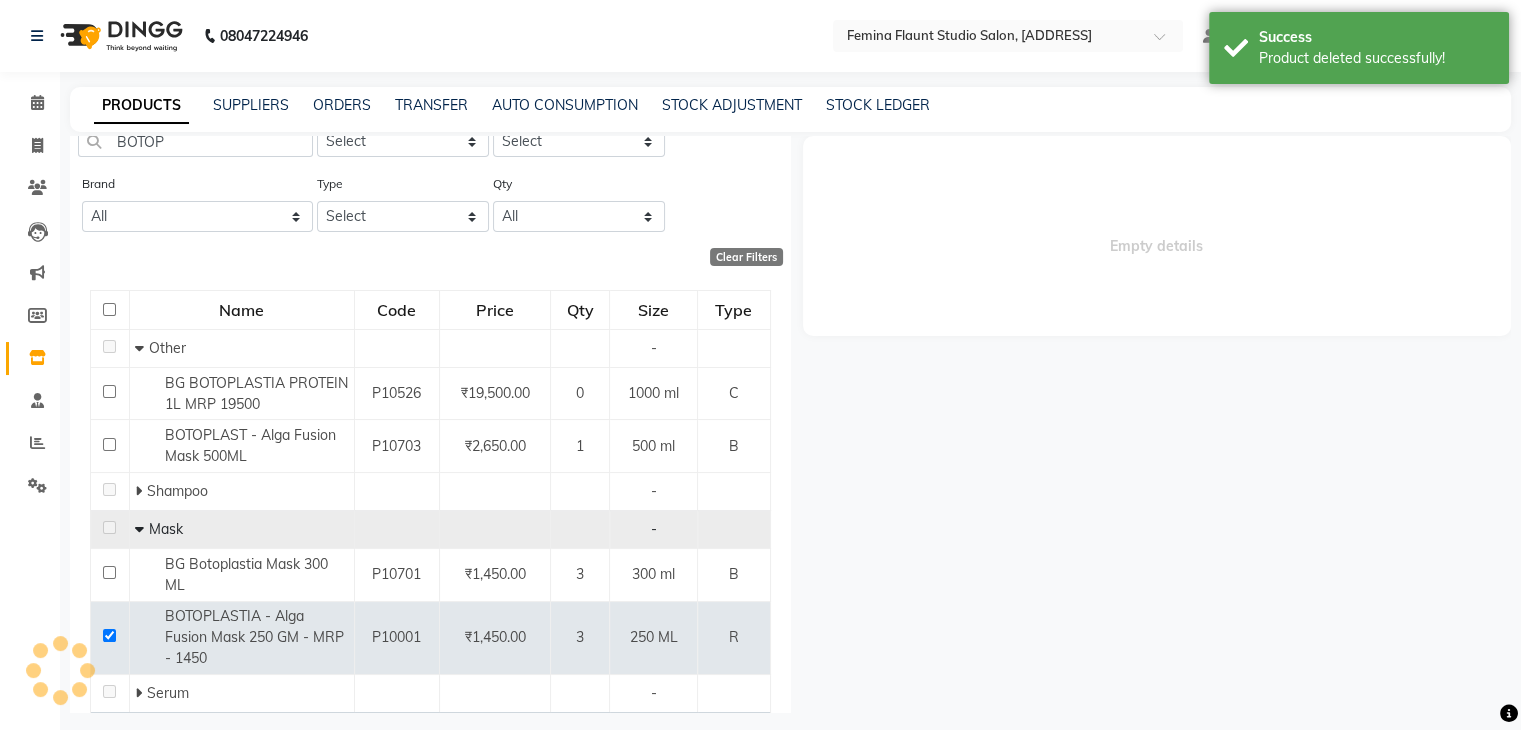 scroll, scrollTop: 0, scrollLeft: 0, axis: both 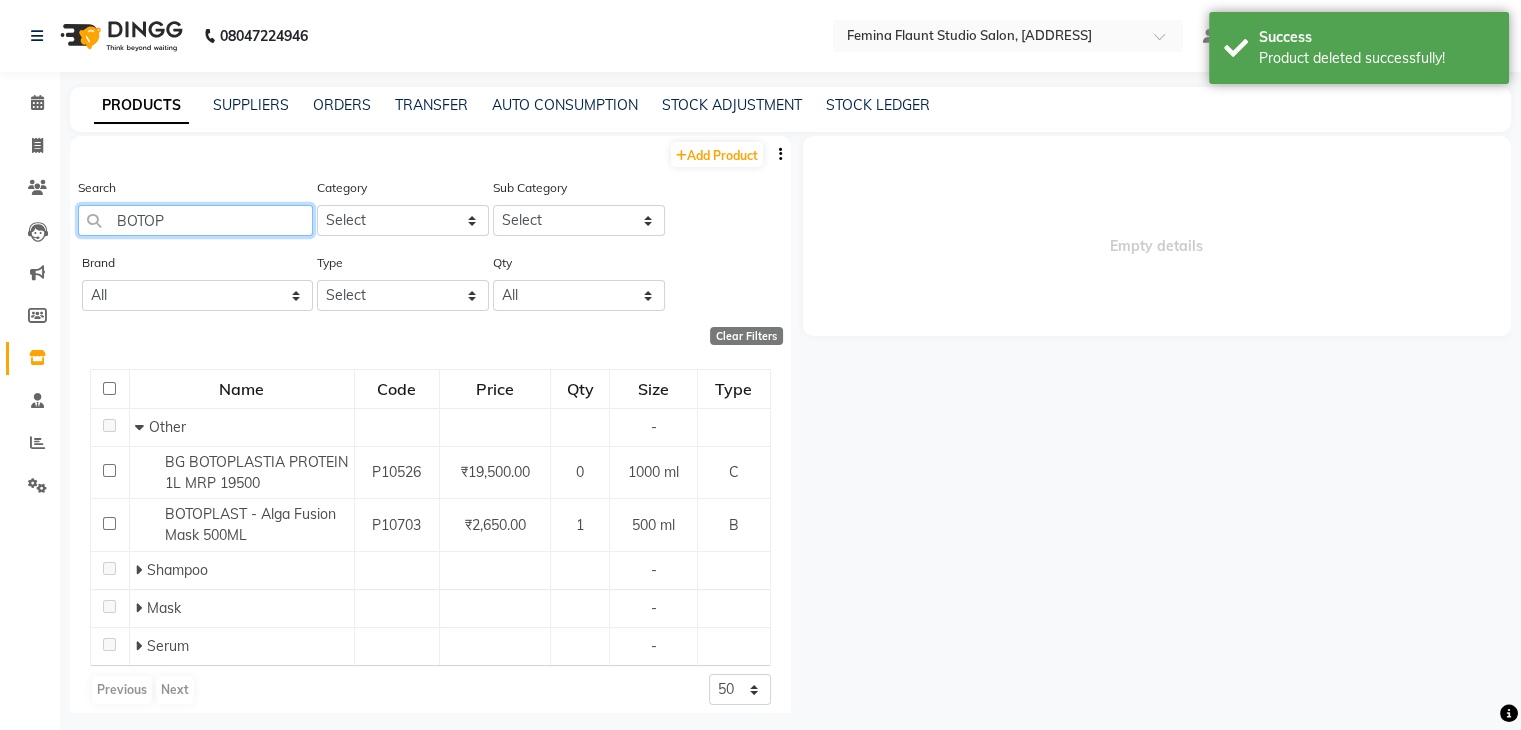 click on "BOTOP" 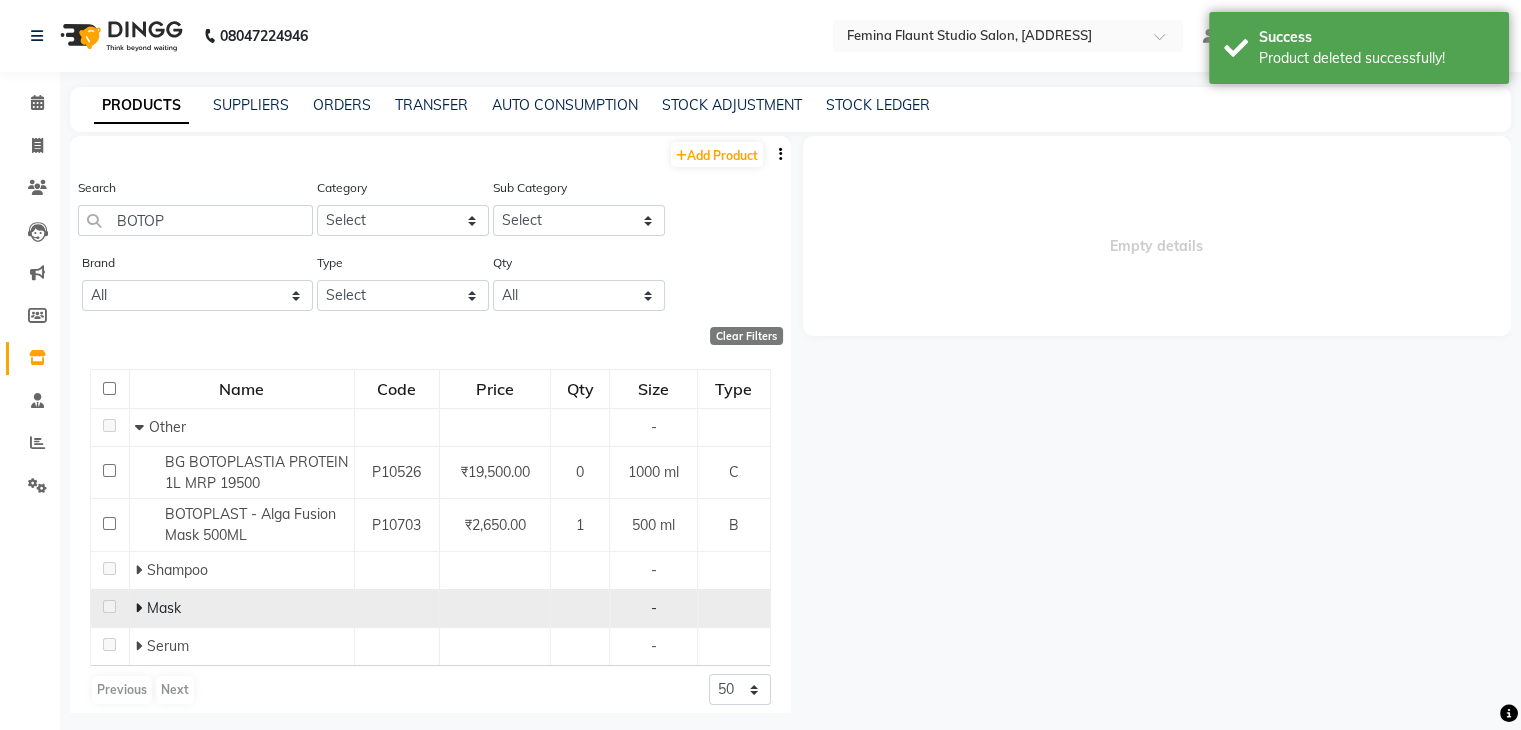 click 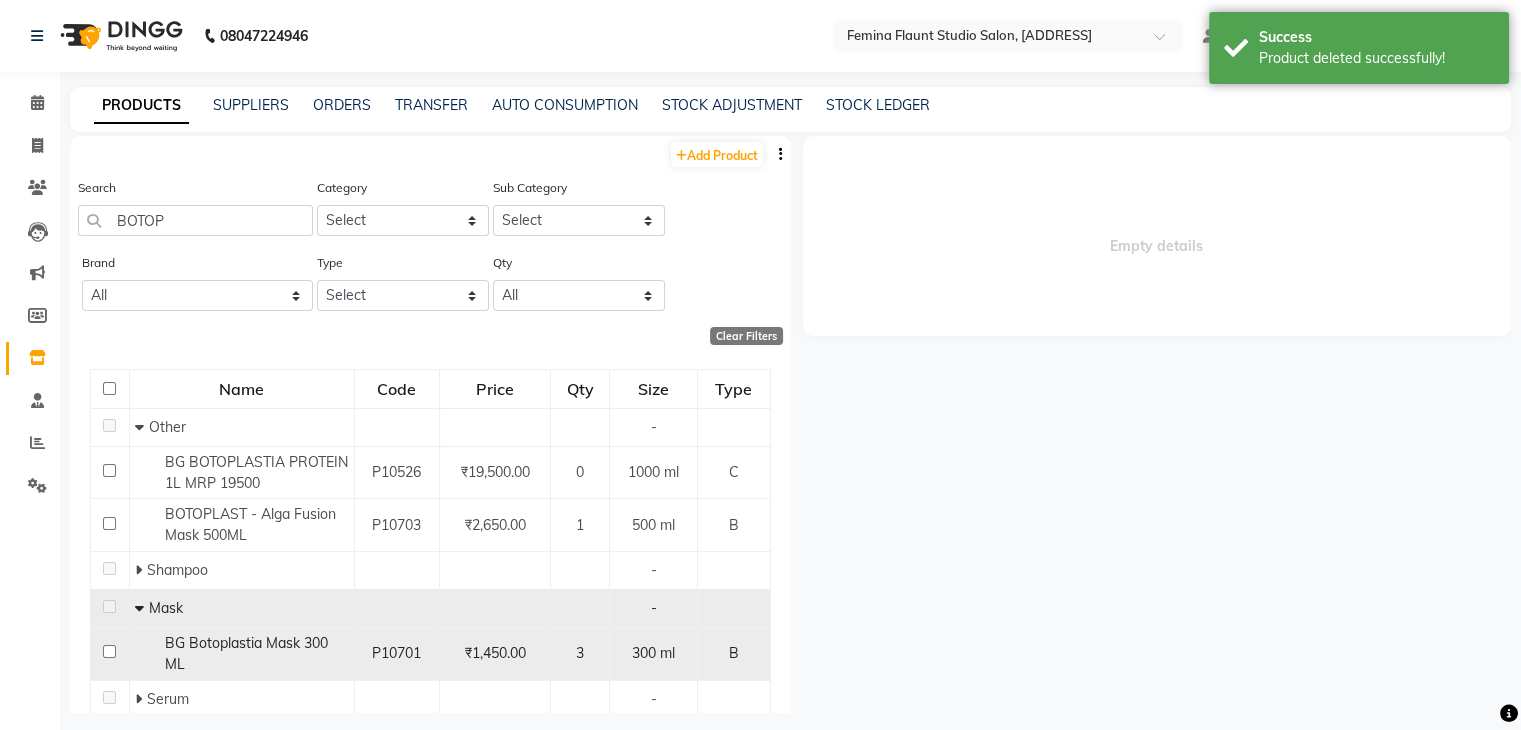 click on "BG Botoplastia Mask 300 ML" 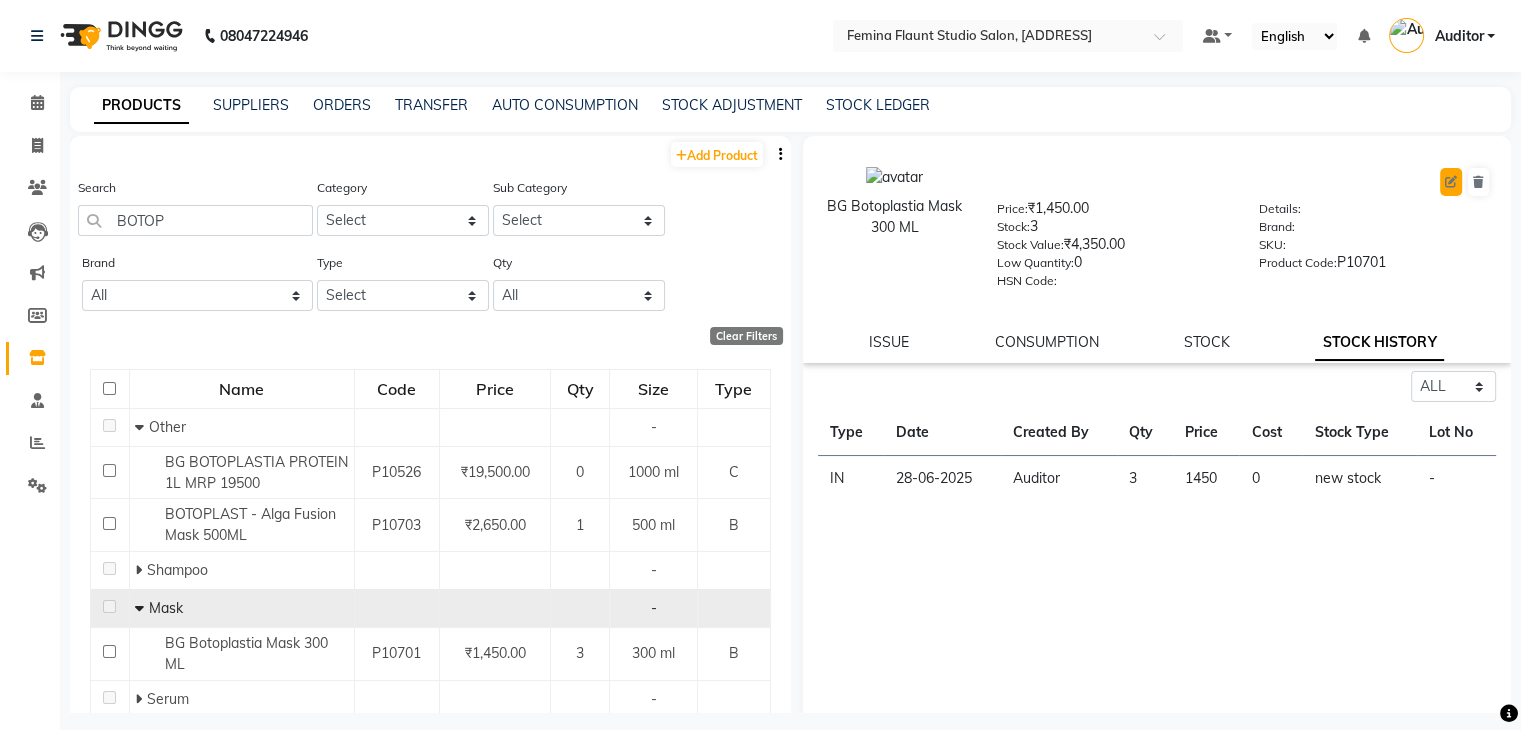 click 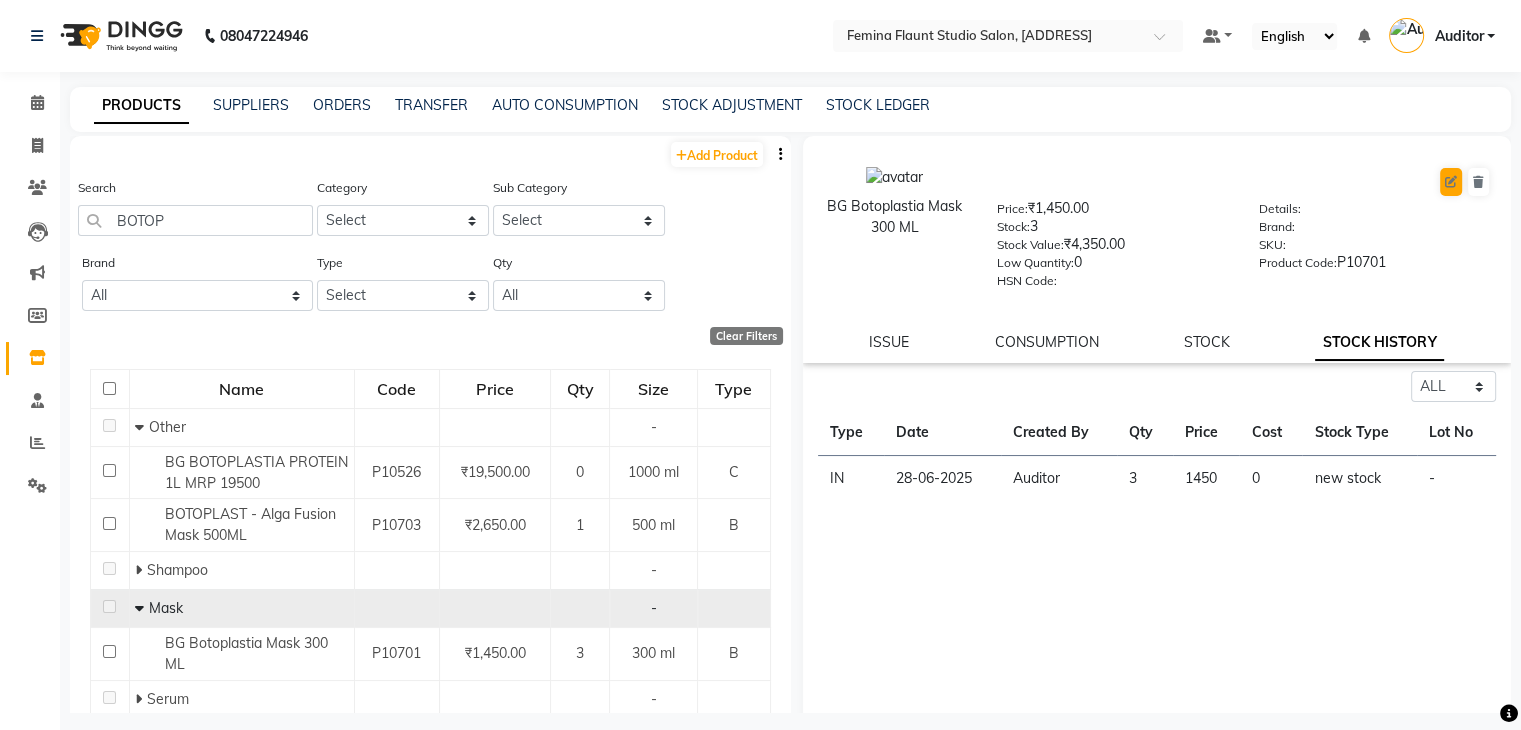 select on "true" 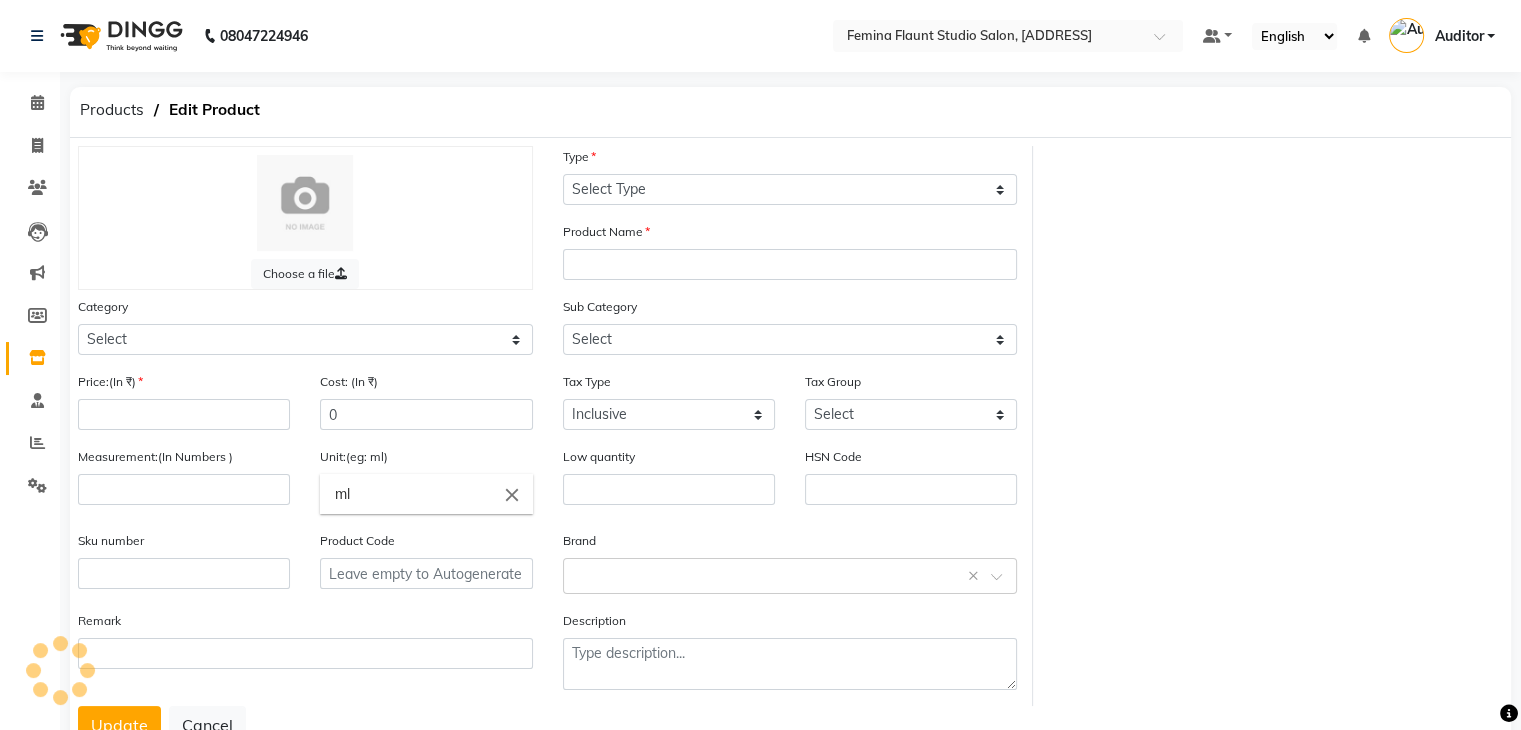 select on "B" 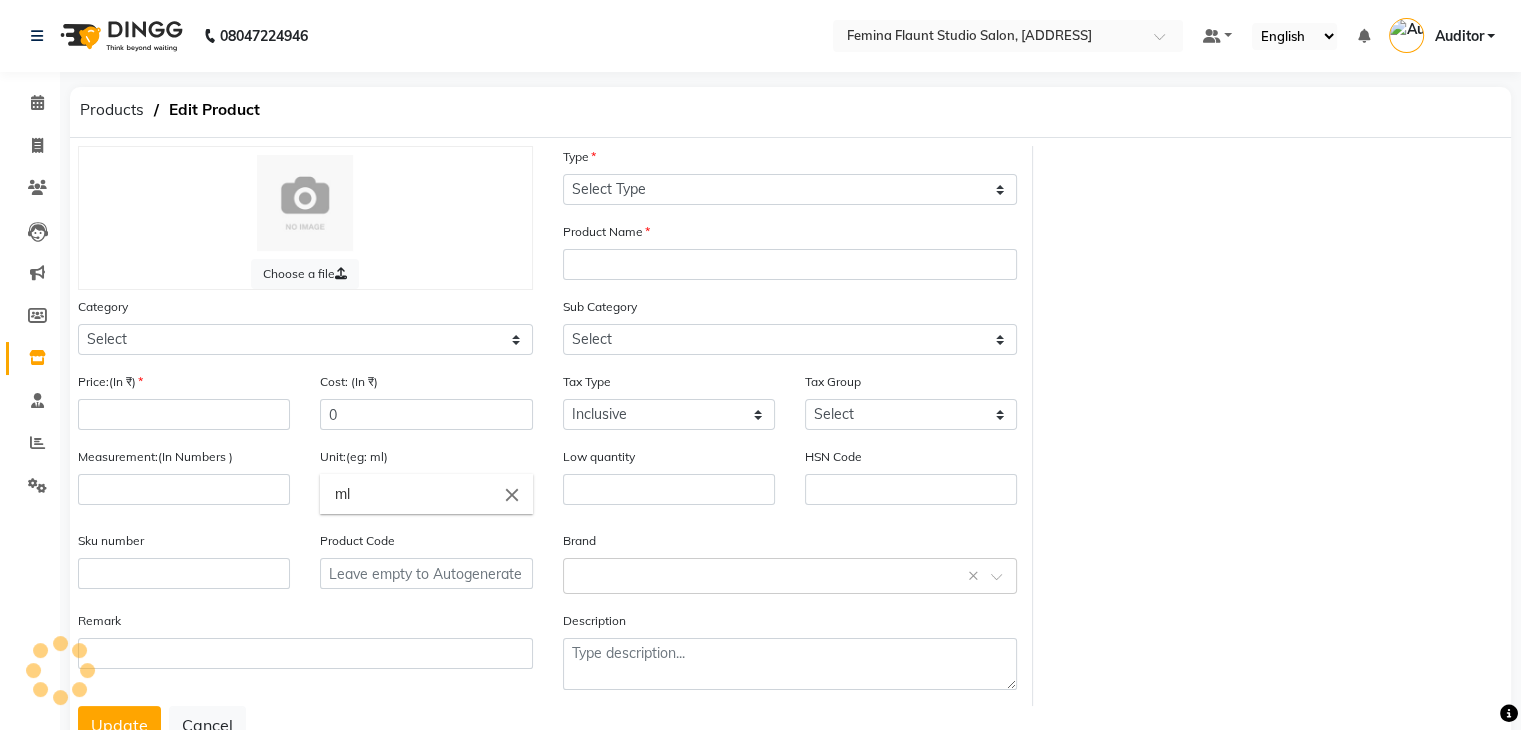 type on "BG Botoplastia Mask 300 ML" 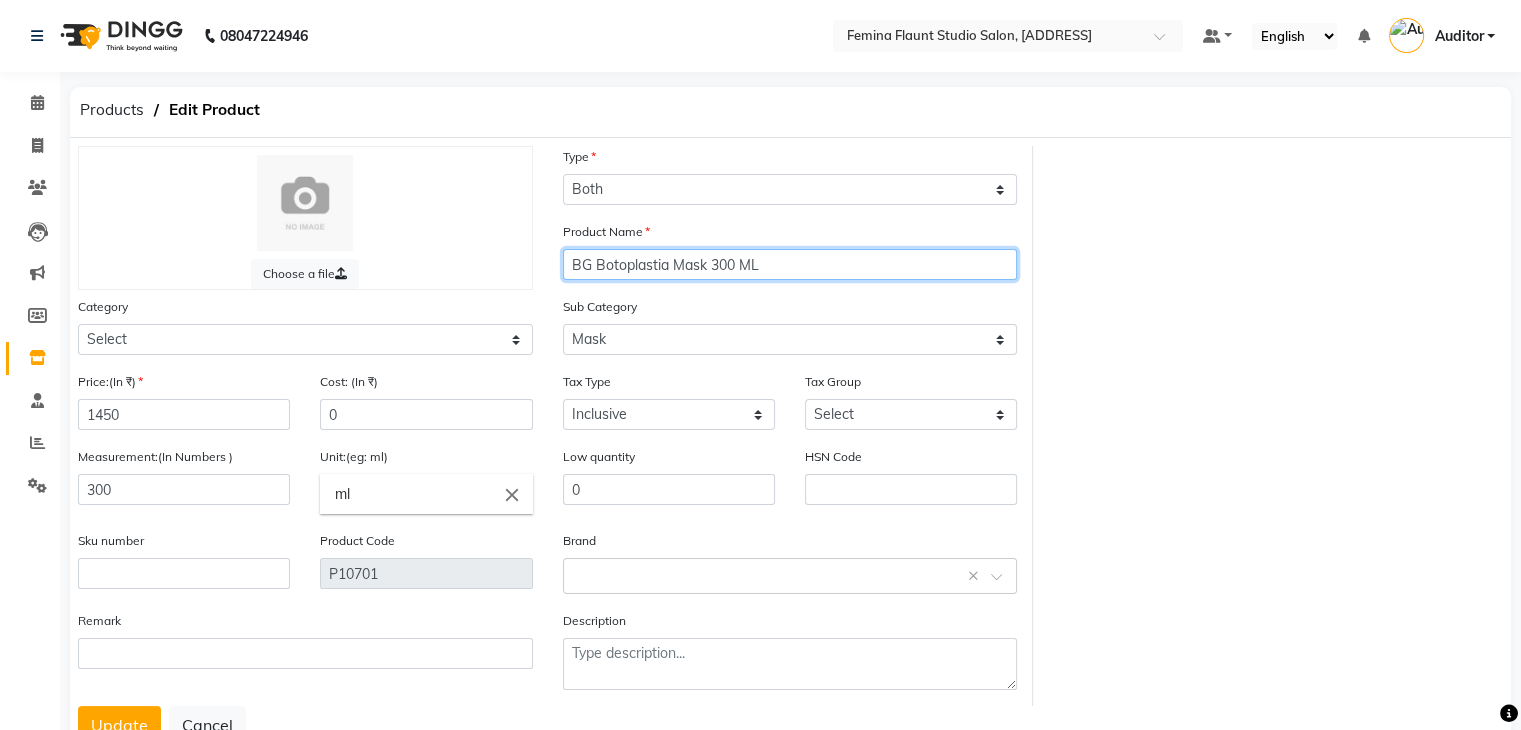 click on "BG Botoplastia Mask 300 ML" 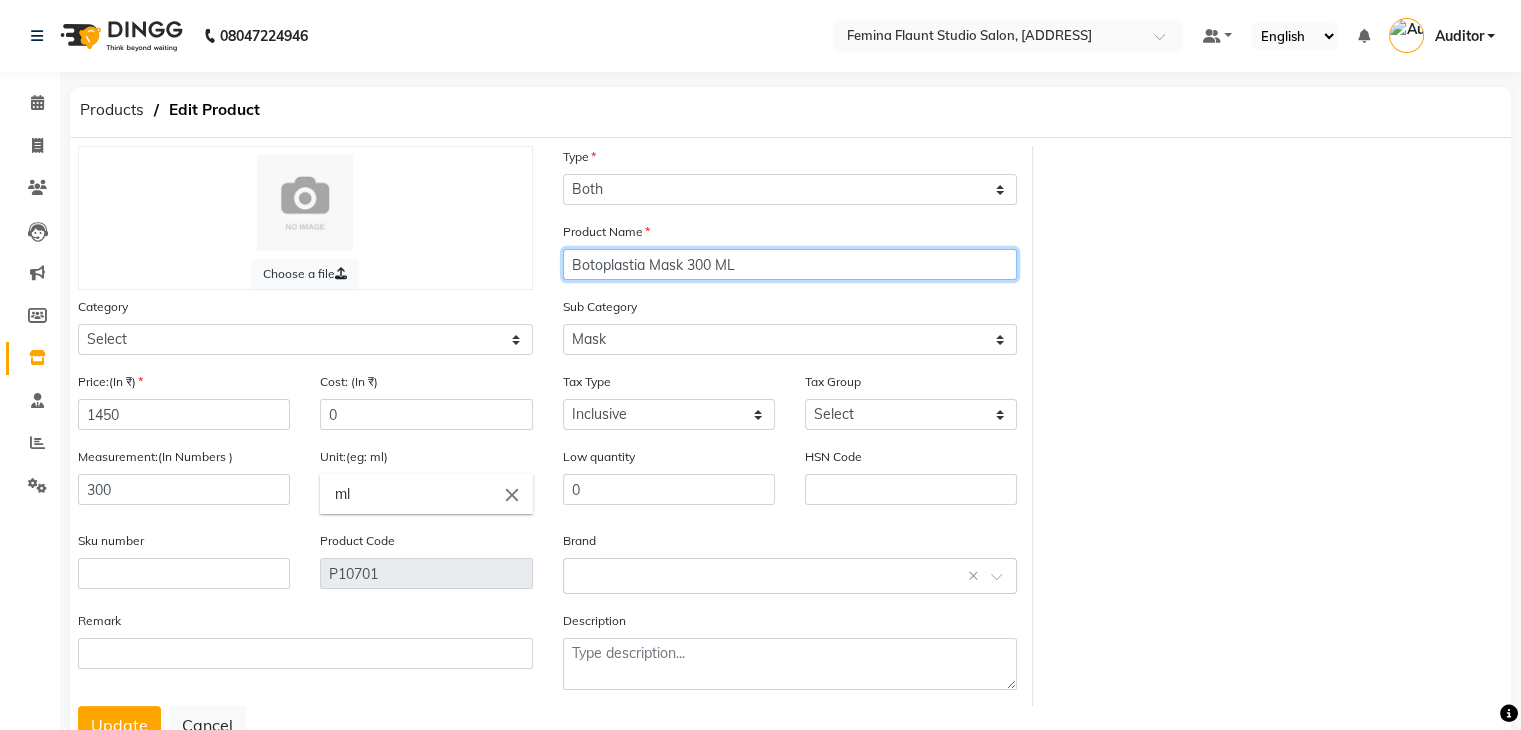 click on "Botoplastia Mask 300 ML" 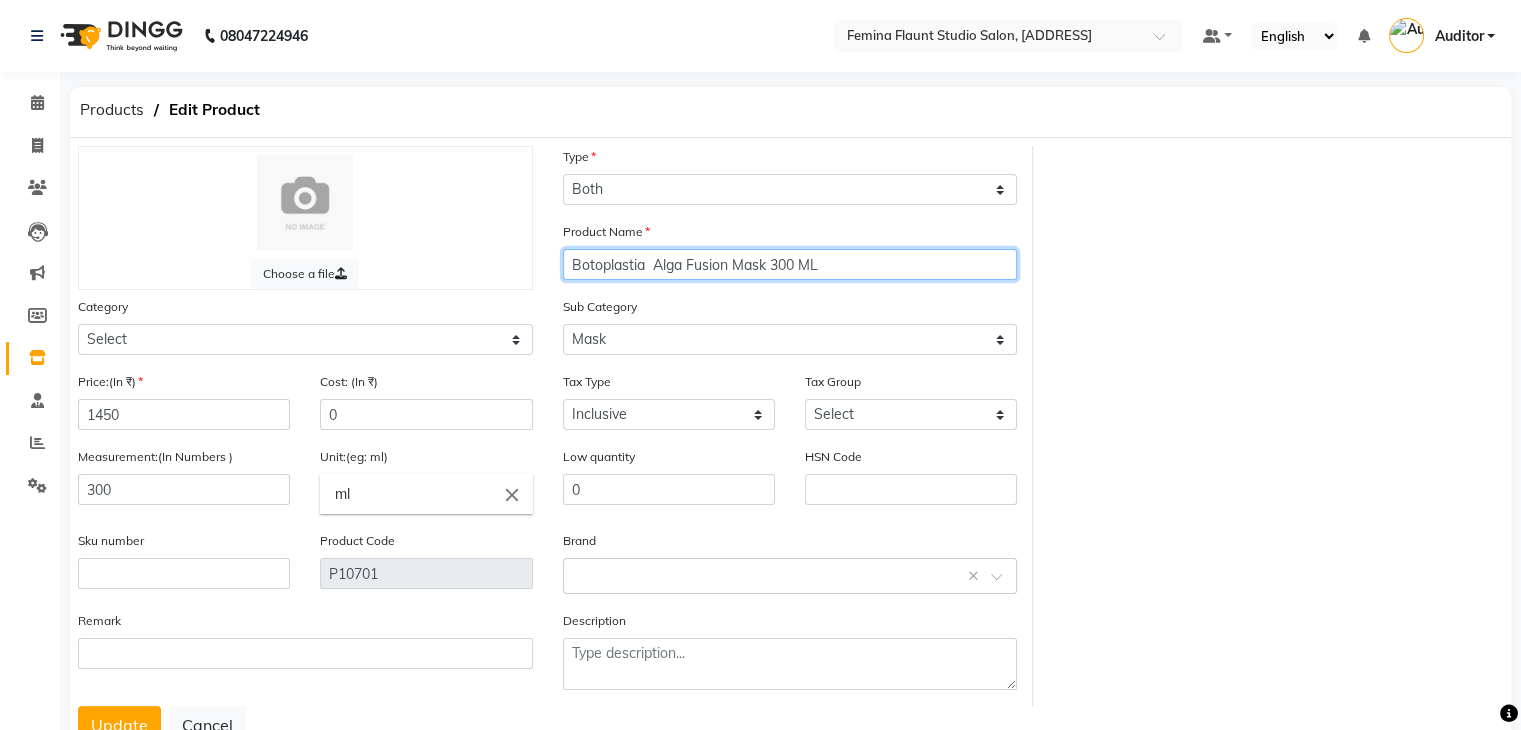 scroll, scrollTop: 80, scrollLeft: 0, axis: vertical 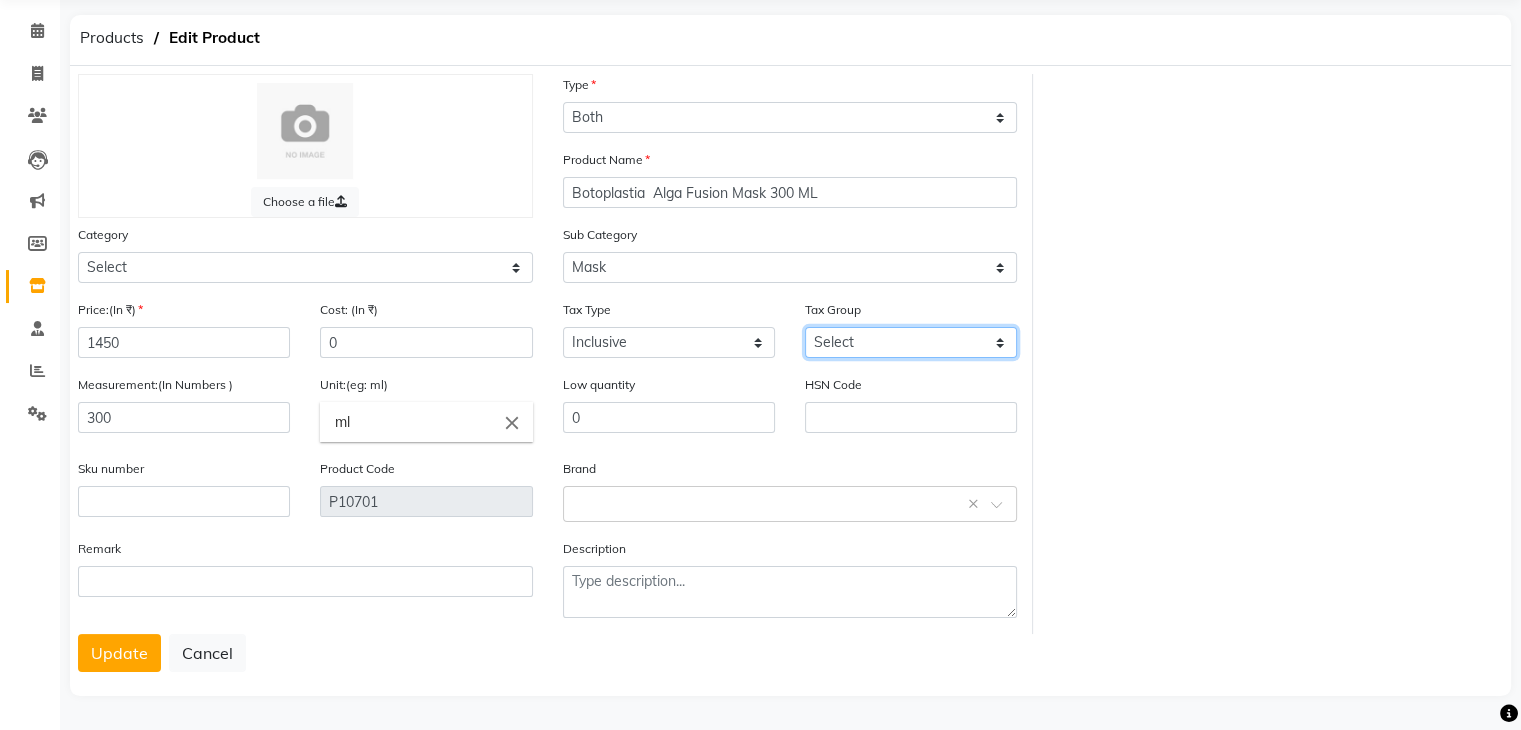 click on "Select 5% gst GST" 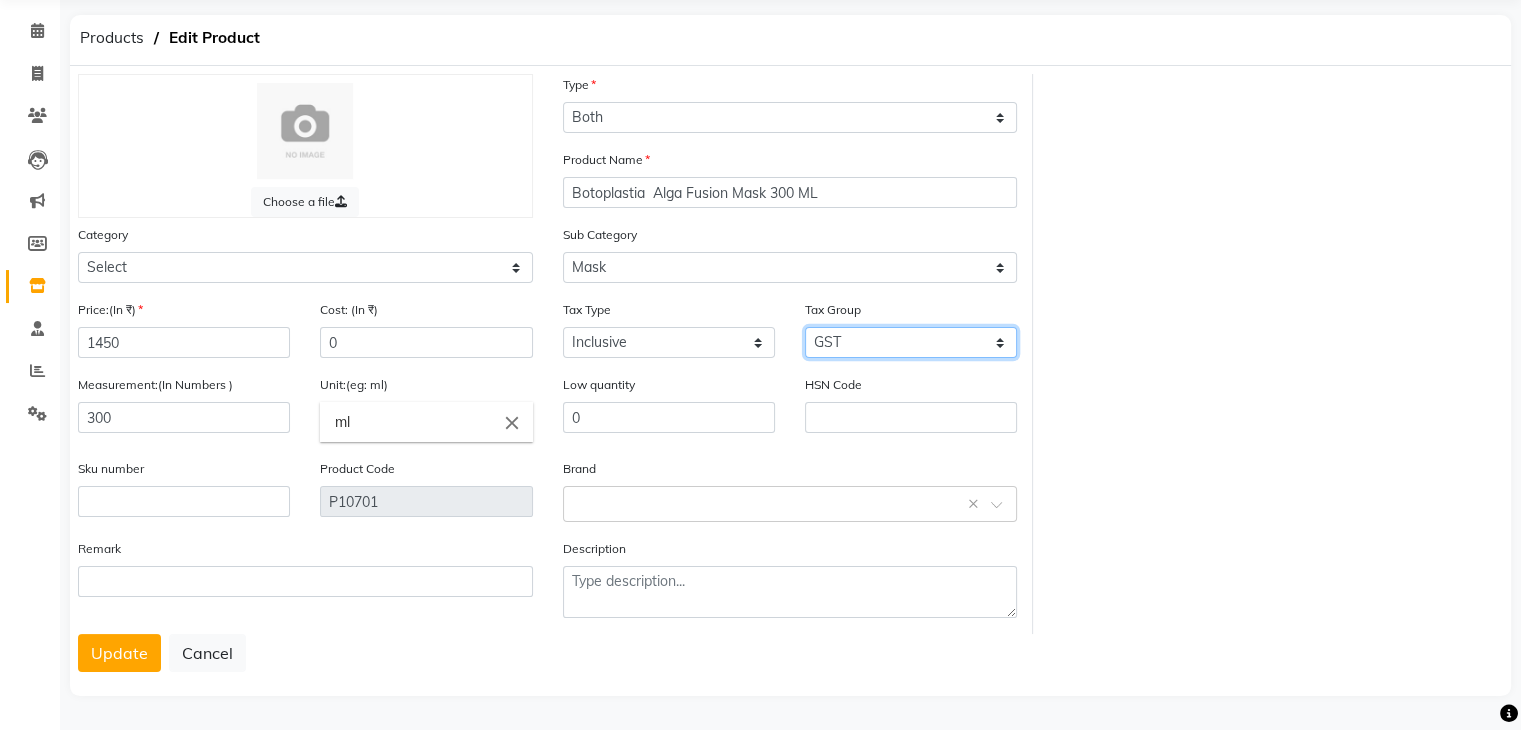 click on "Select 5% gst GST" 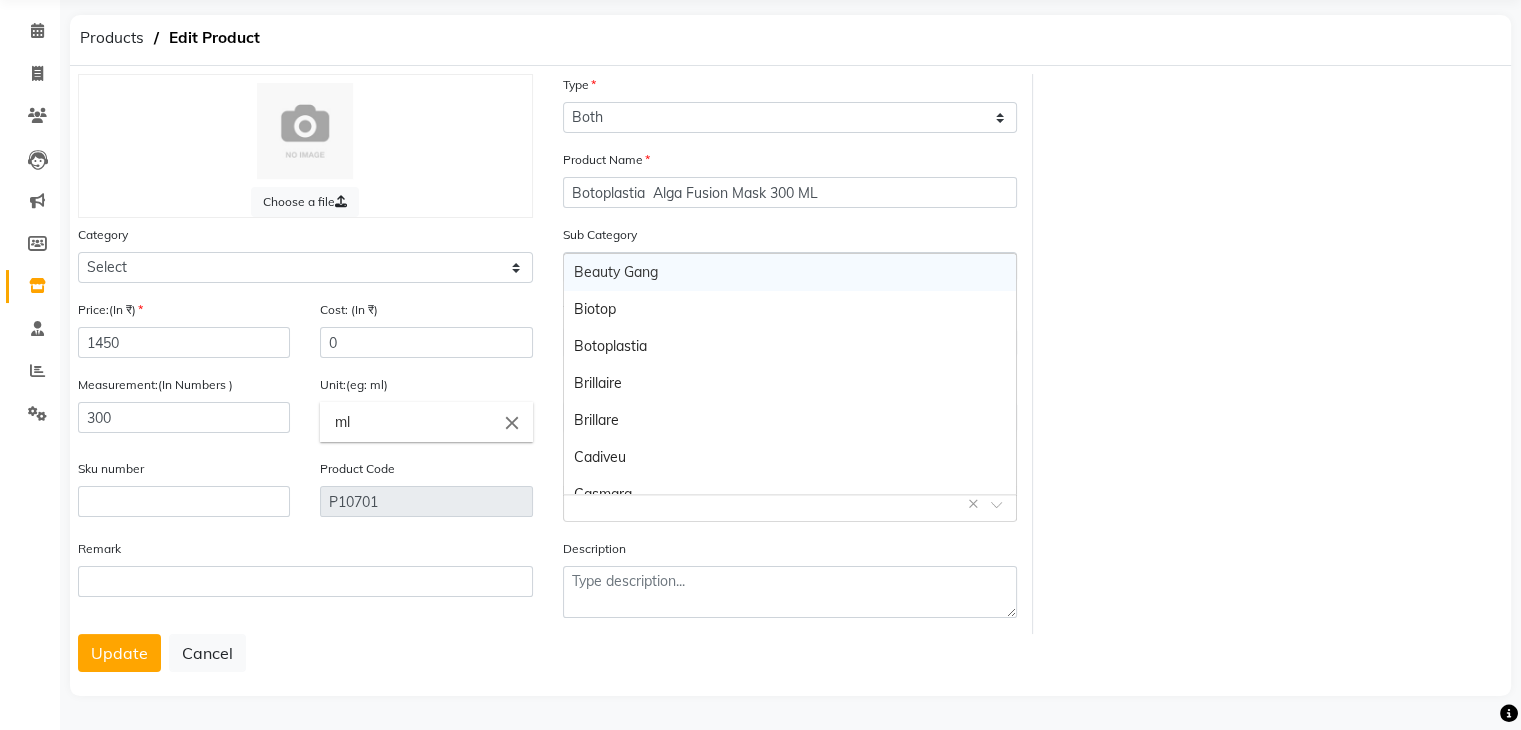 click 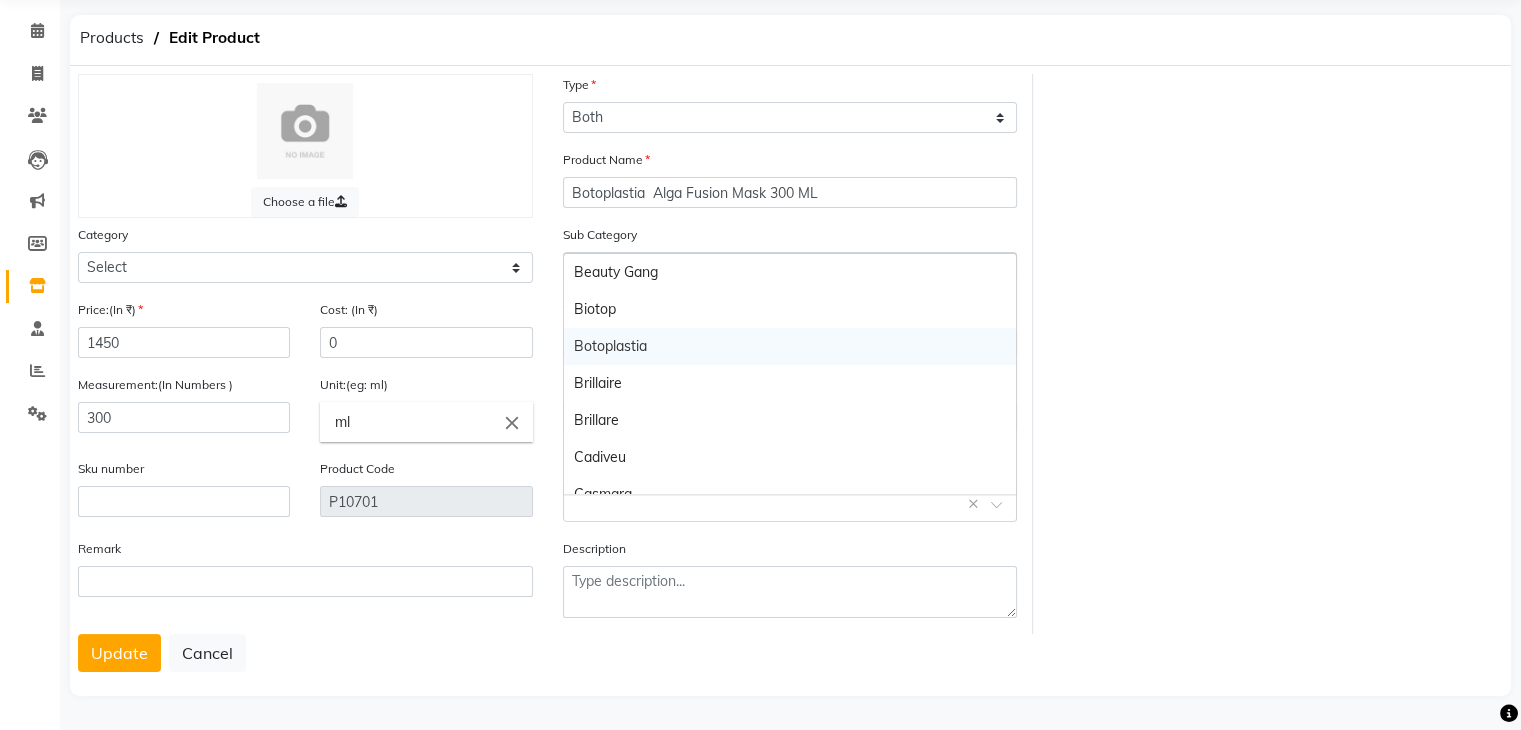 click on "Botoplastia" at bounding box center (790, 346) 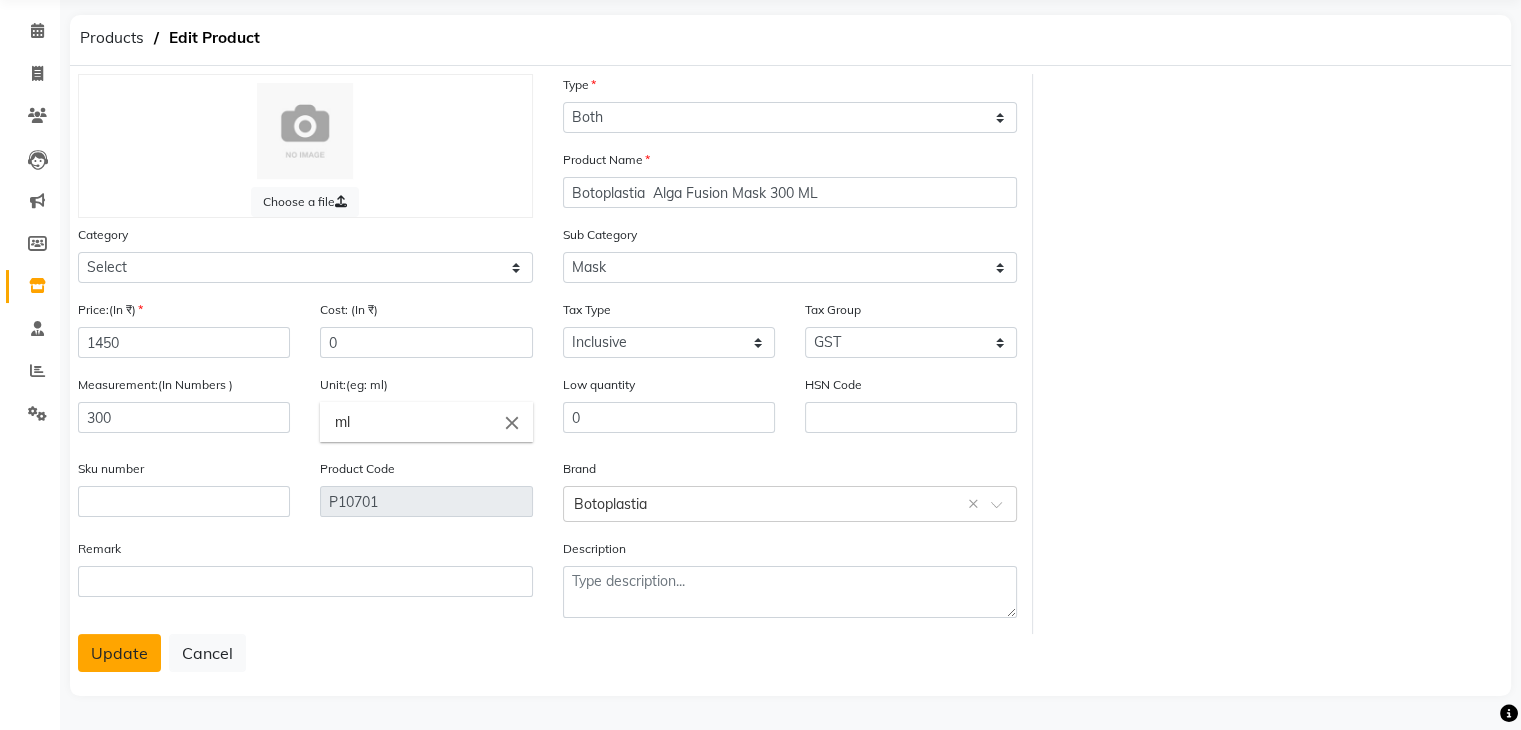click on "Update" 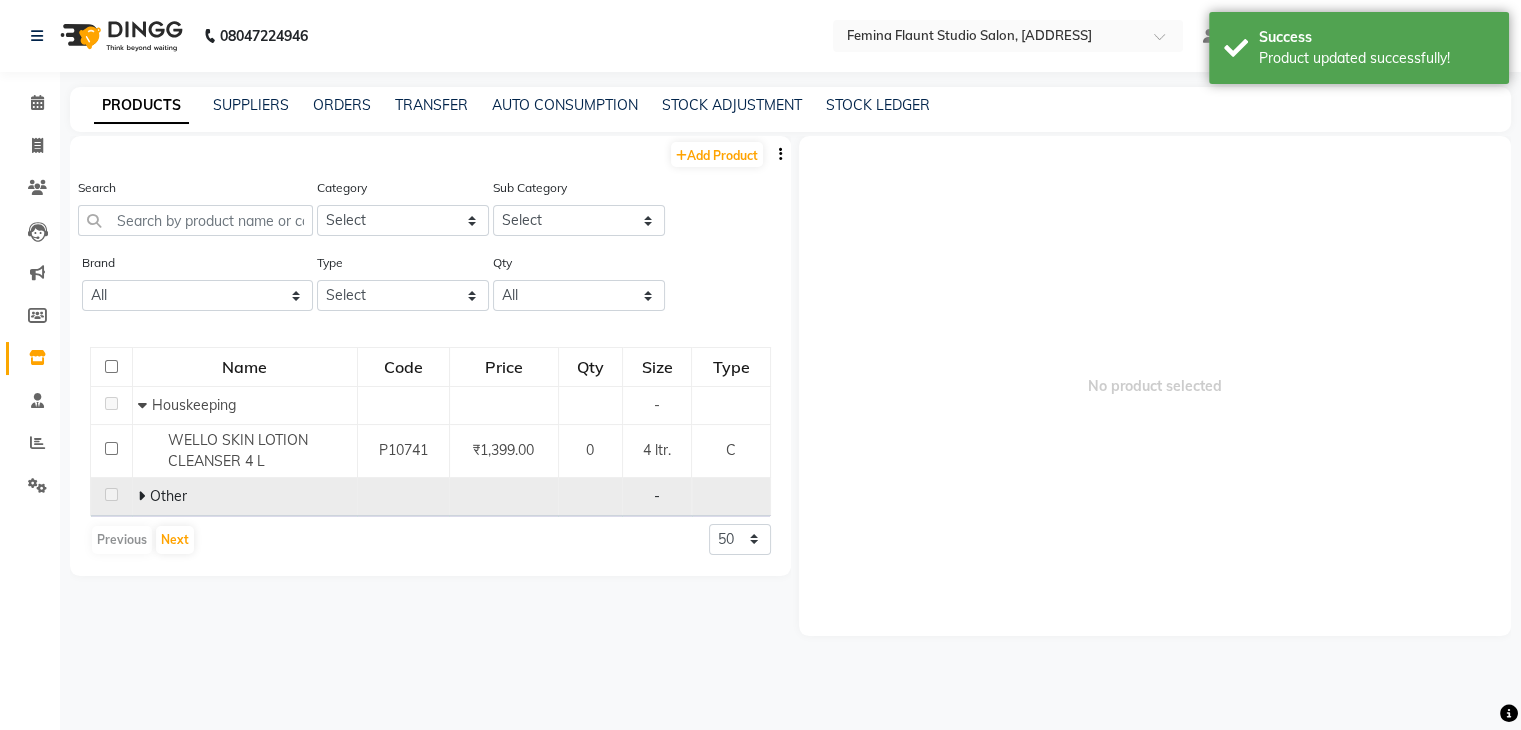 scroll, scrollTop: 13, scrollLeft: 0, axis: vertical 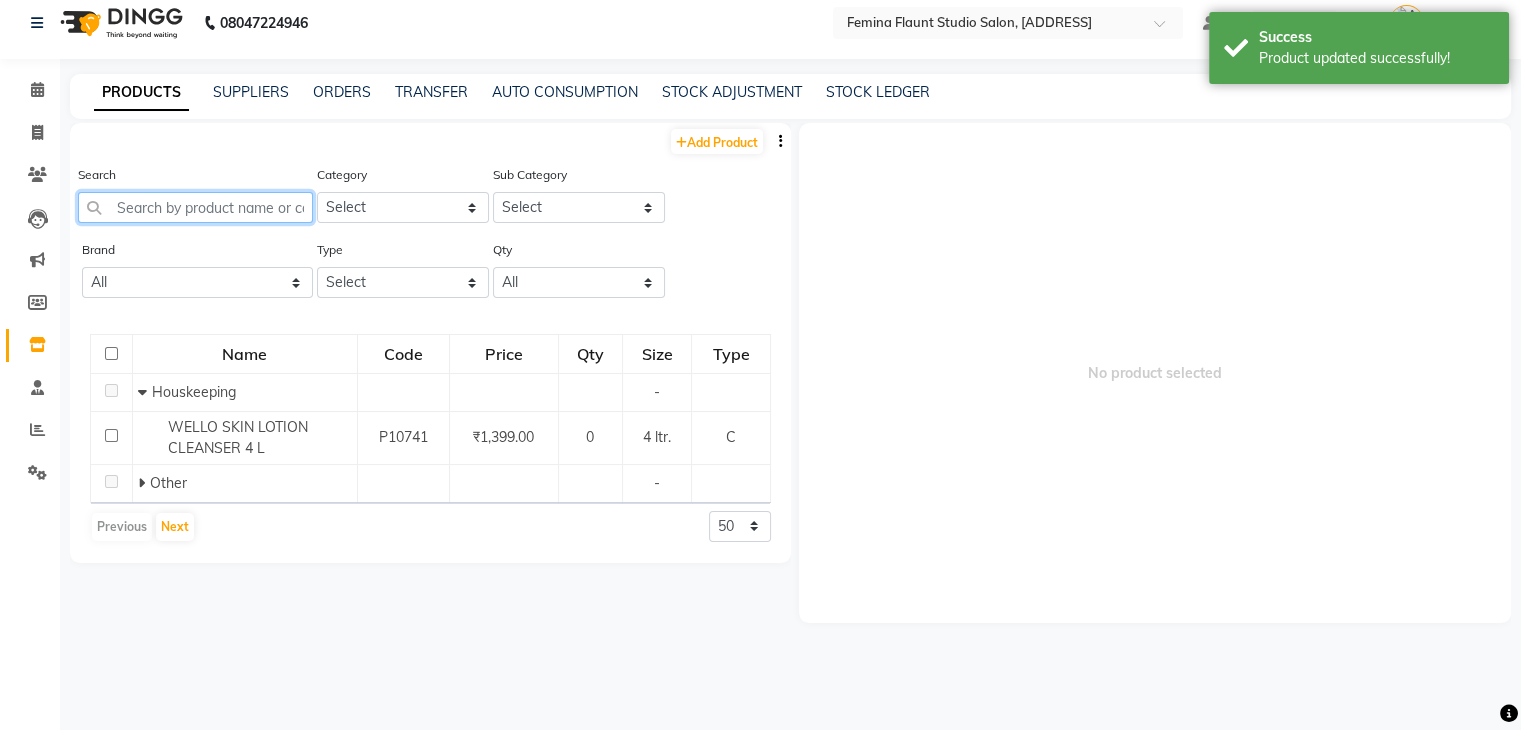 click 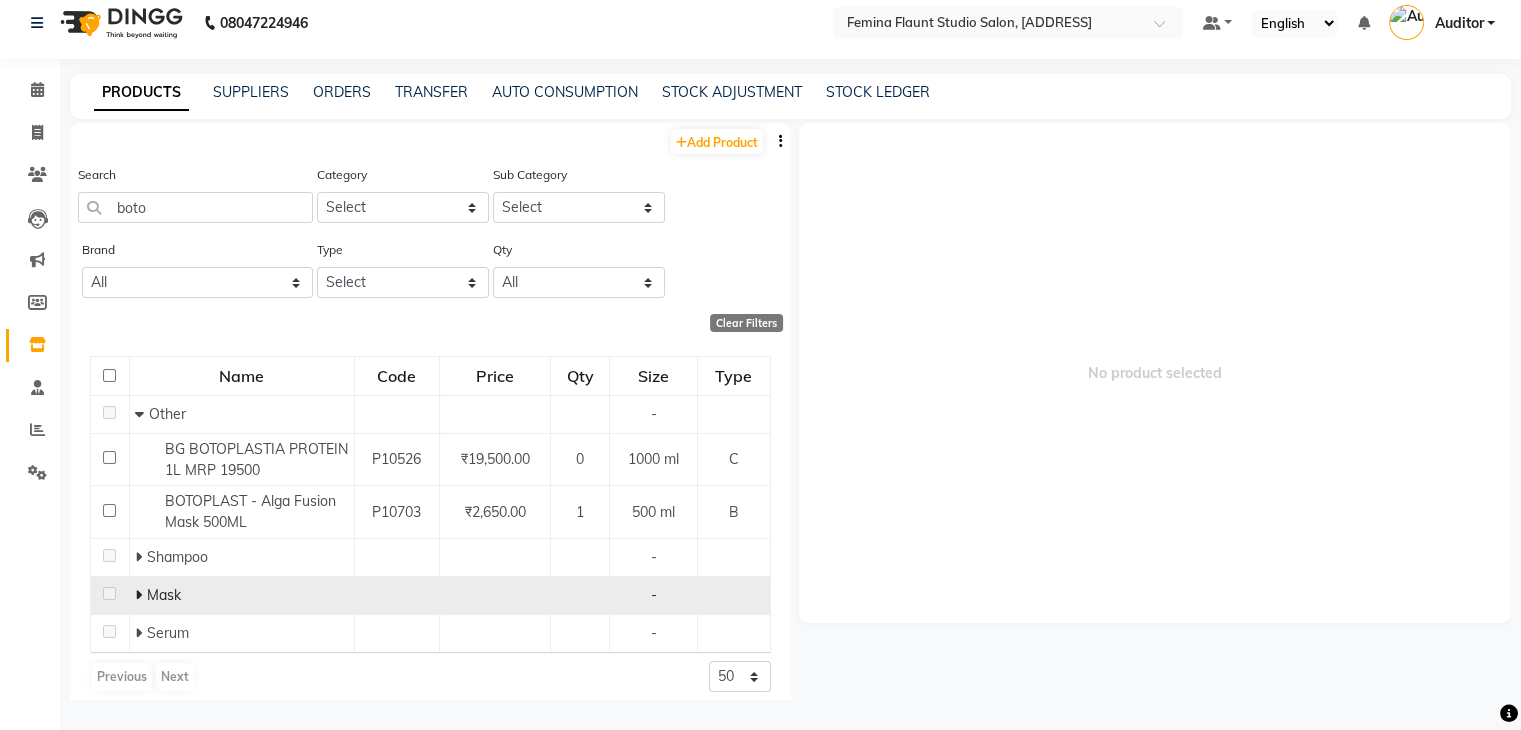 click 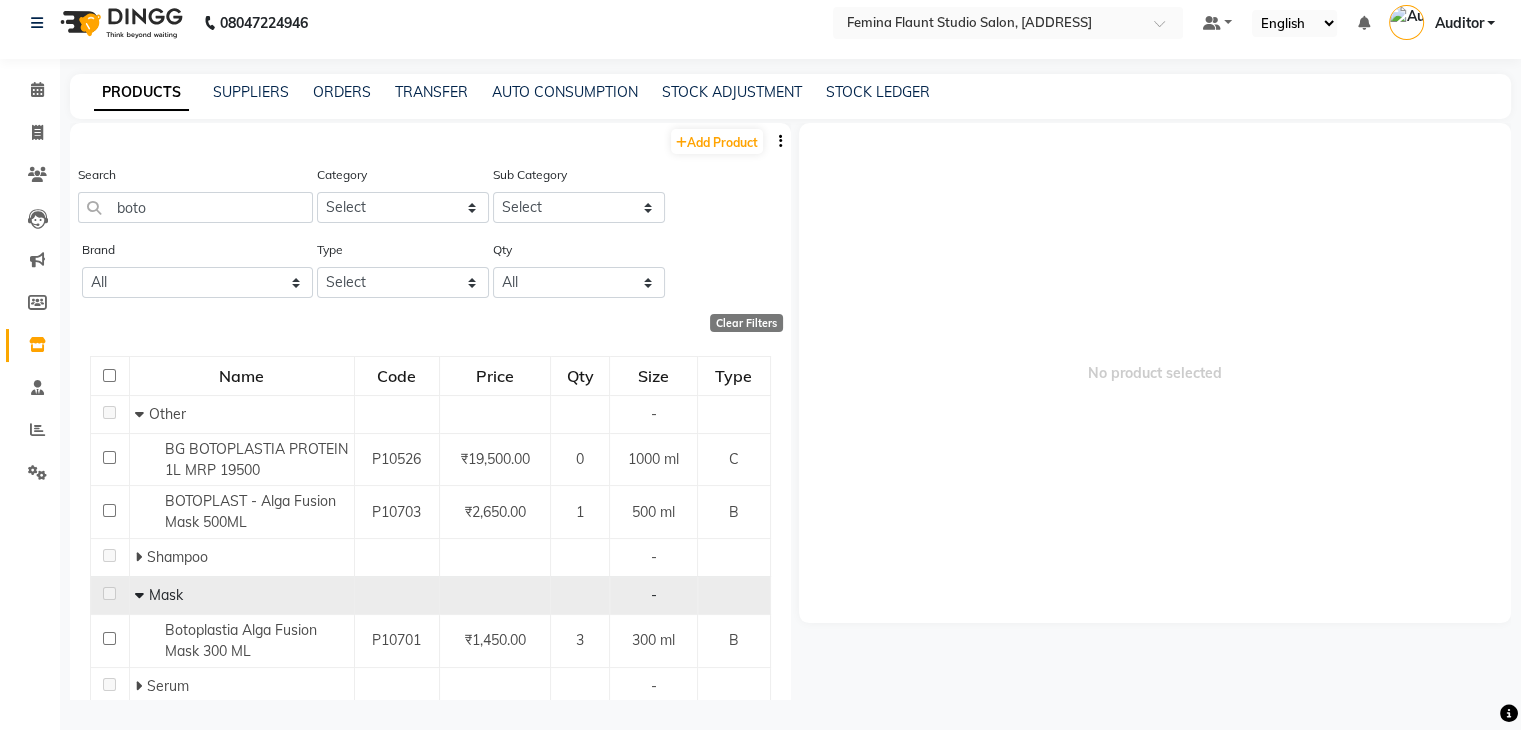 drag, startPoint x: 772, startPoint y: 593, endPoint x: 788, endPoint y: 673, distance: 81.58431 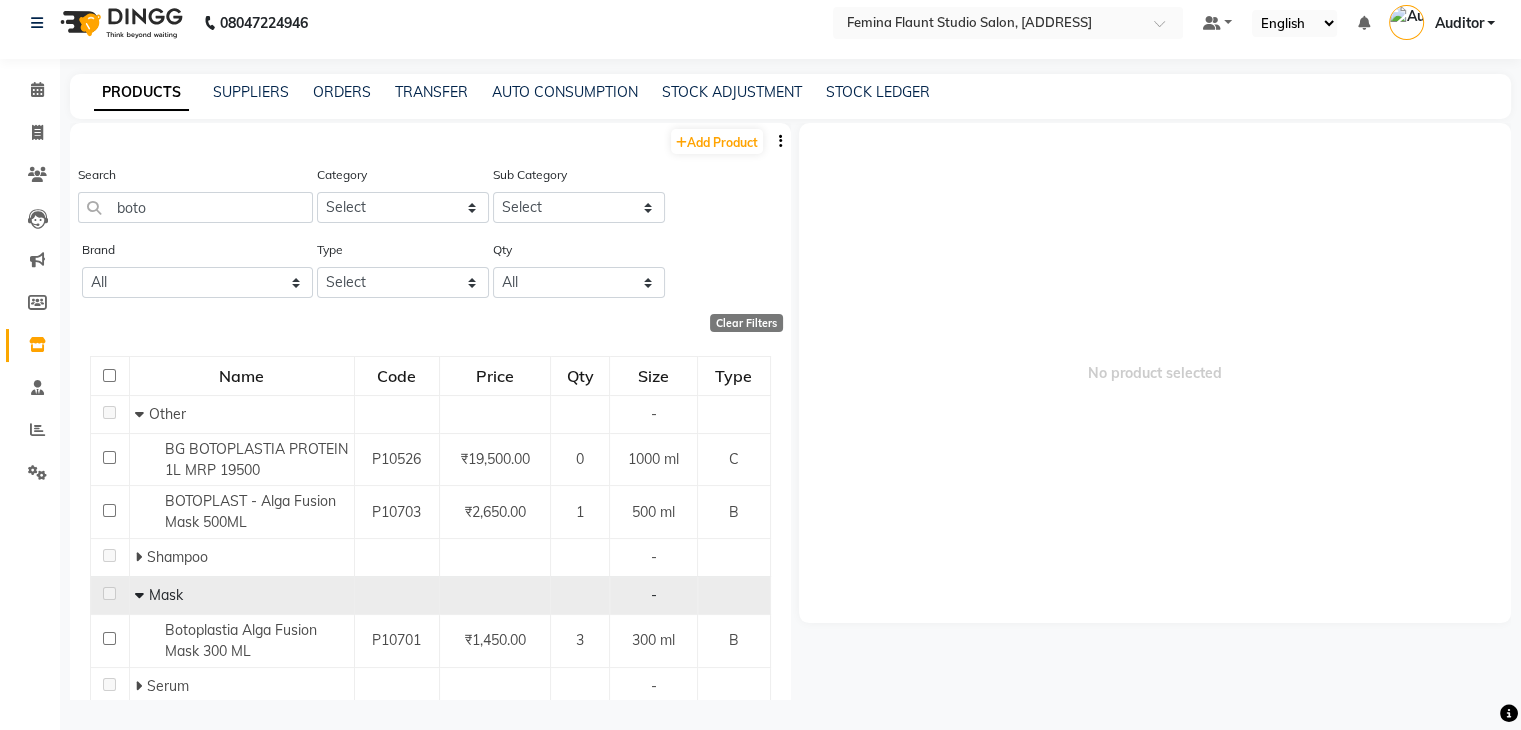 scroll, scrollTop: 40, scrollLeft: 0, axis: vertical 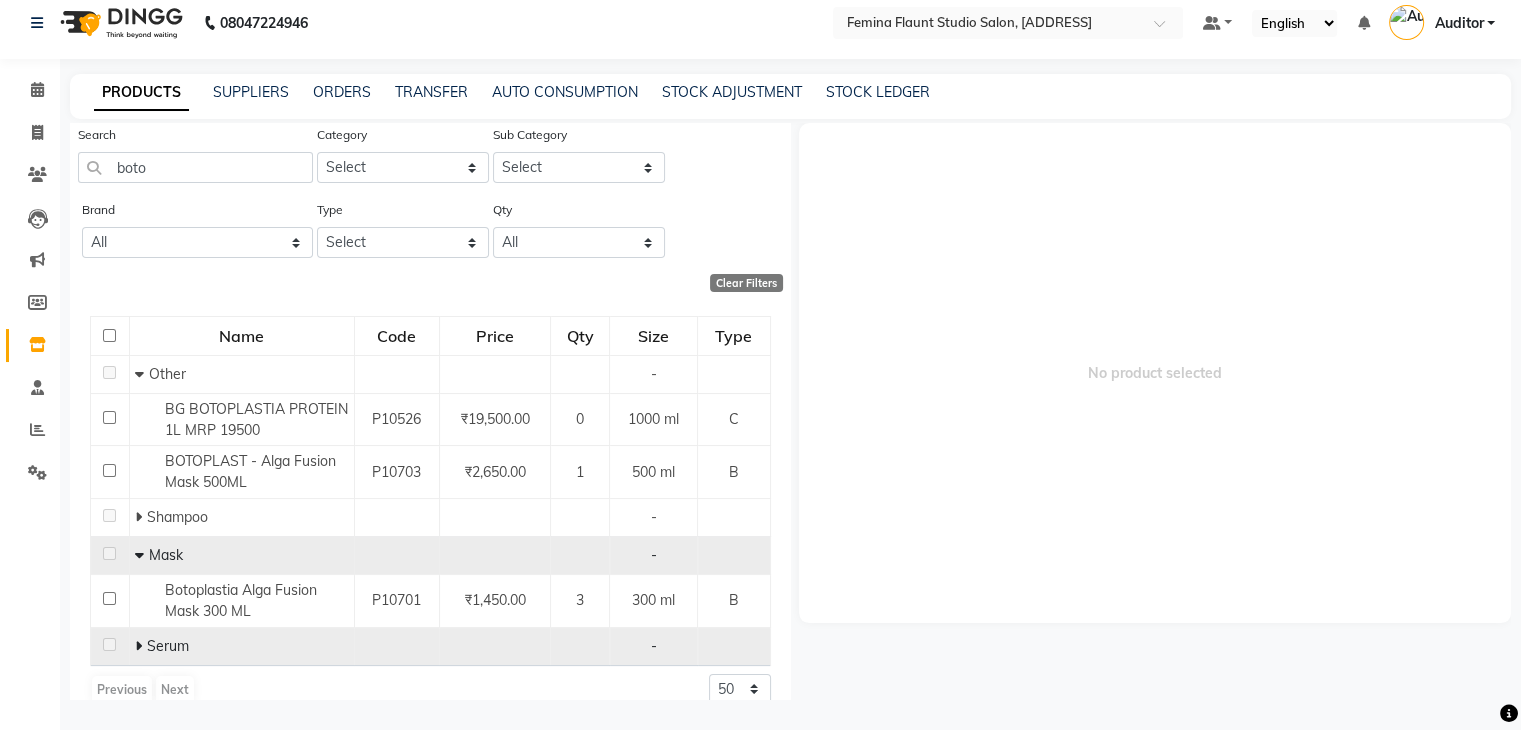 click 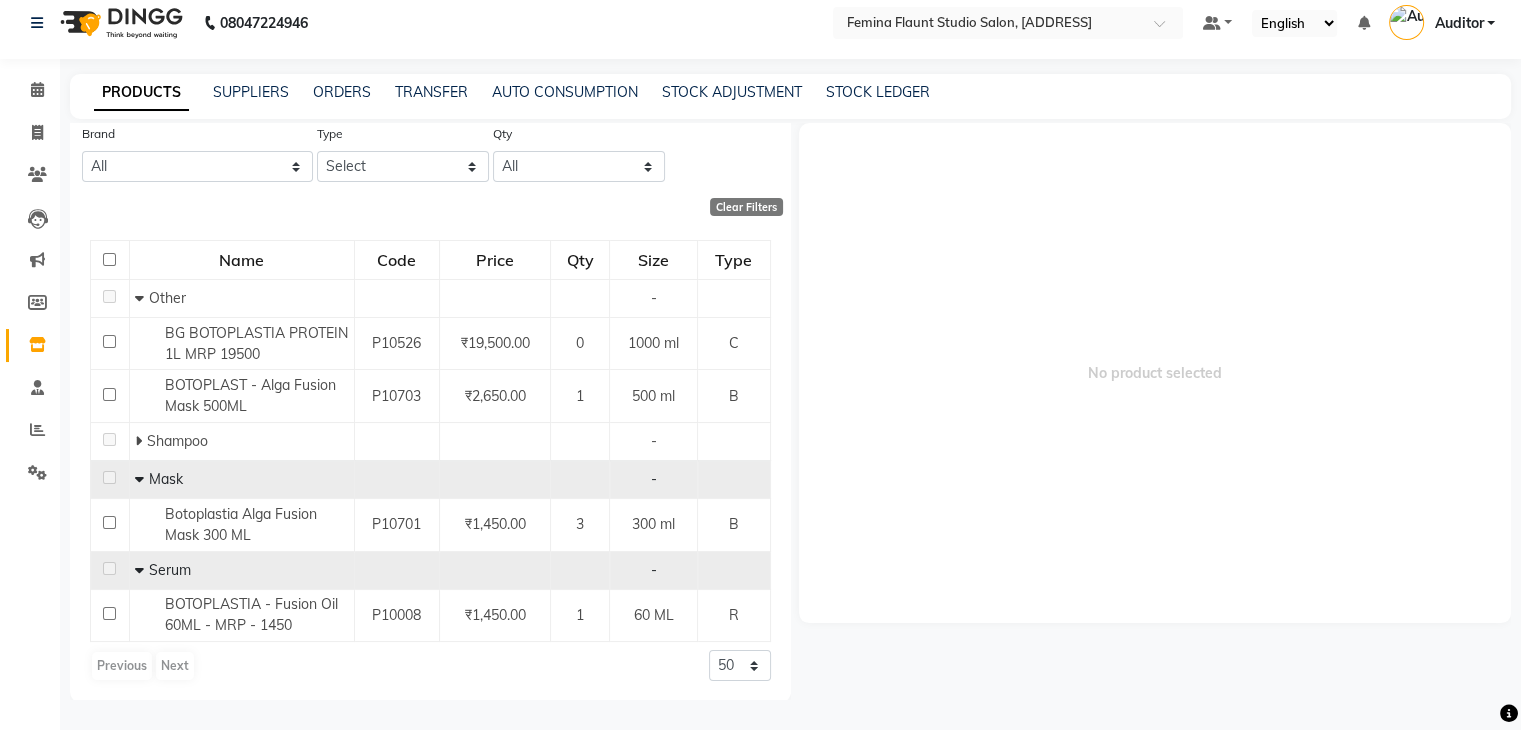scroll, scrollTop: 119, scrollLeft: 0, axis: vertical 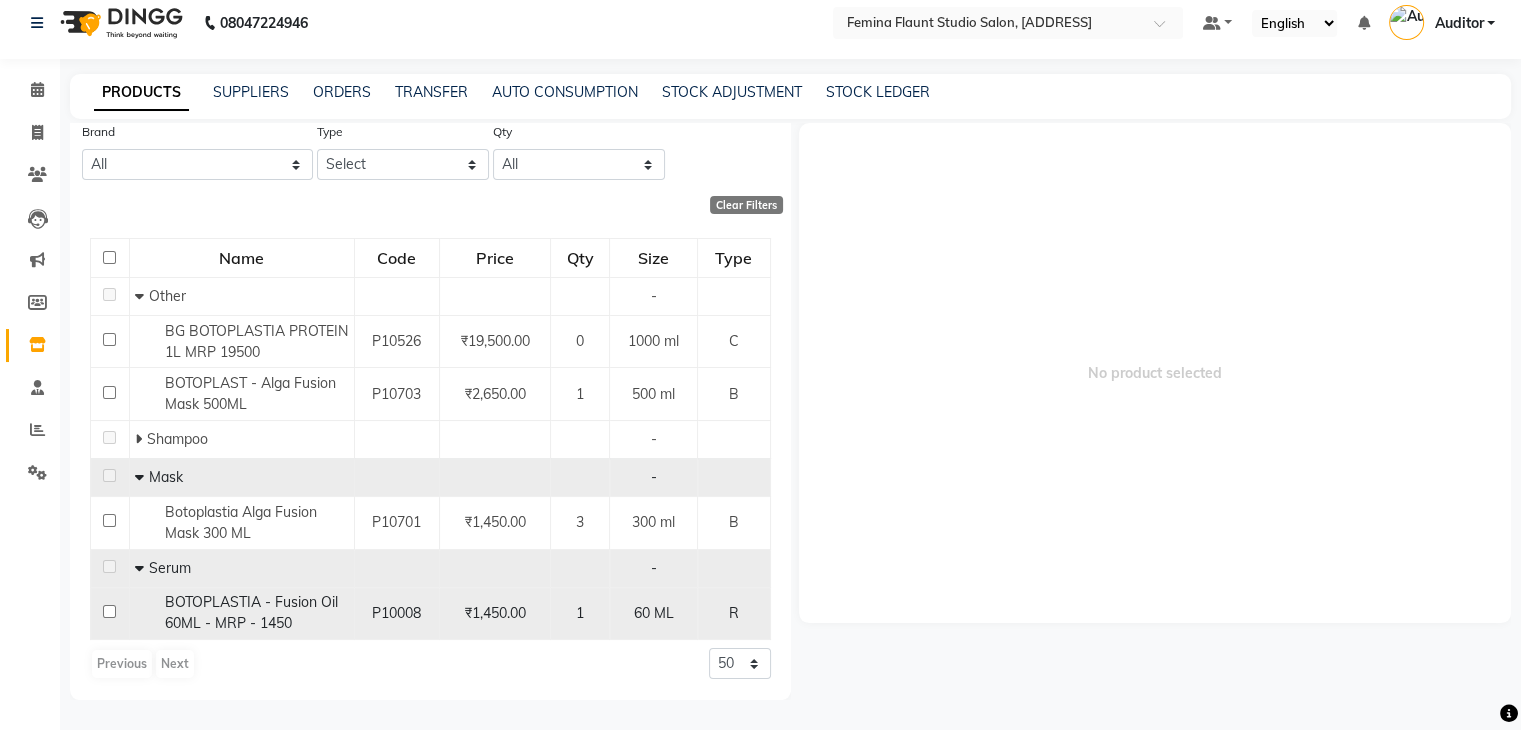 click on "BOTOPLASTIA - Fusion Oil 60ML - MRP - 1450" 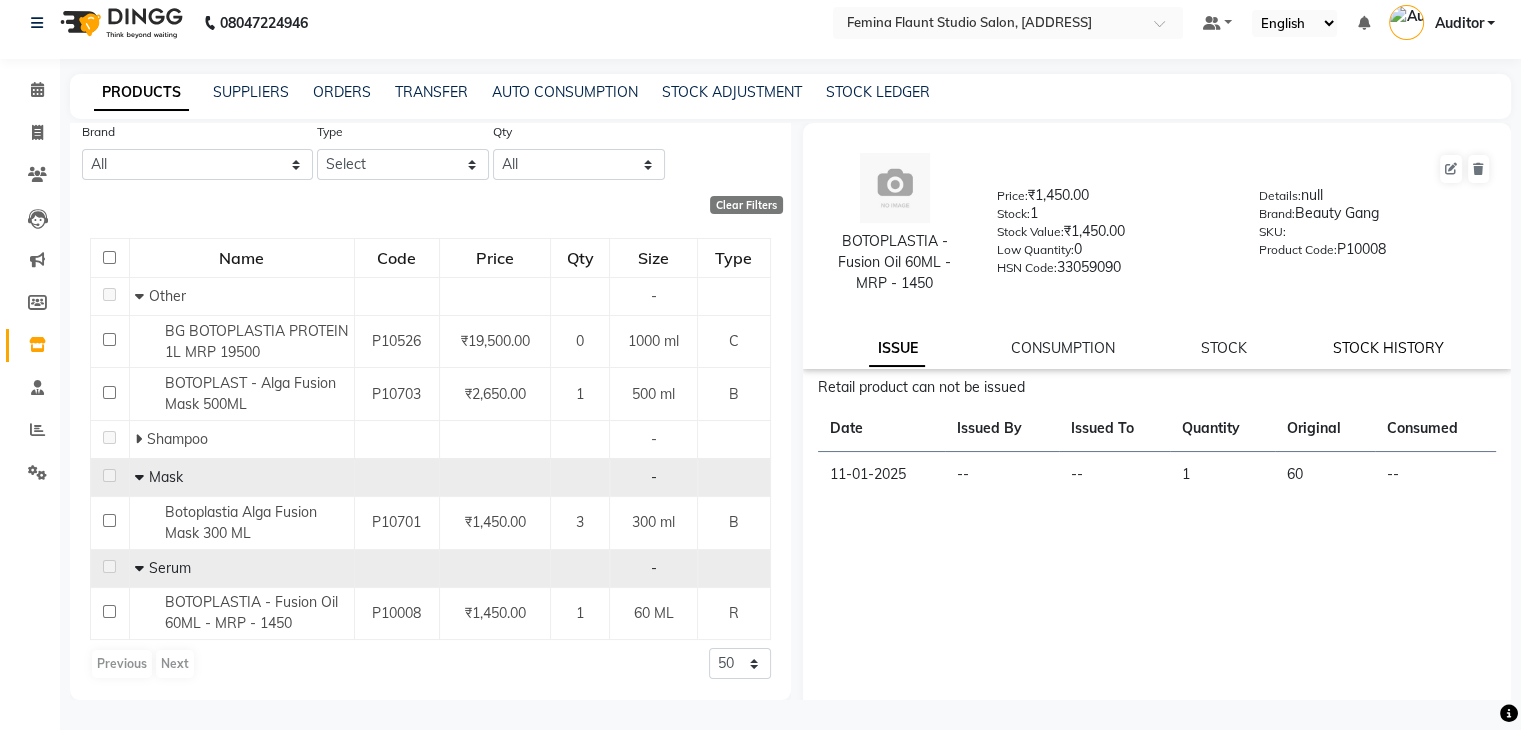 click on "STOCK HISTORY" 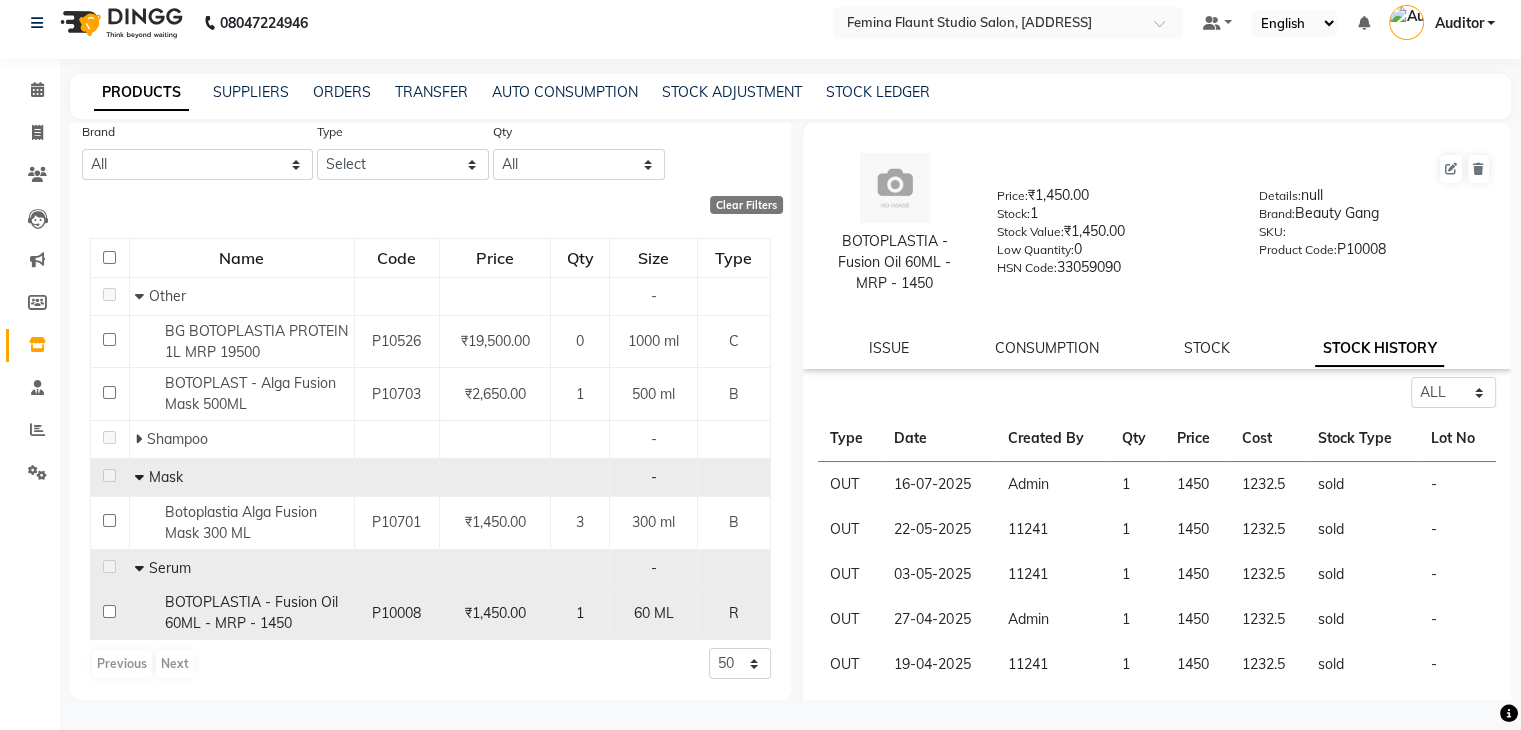 click 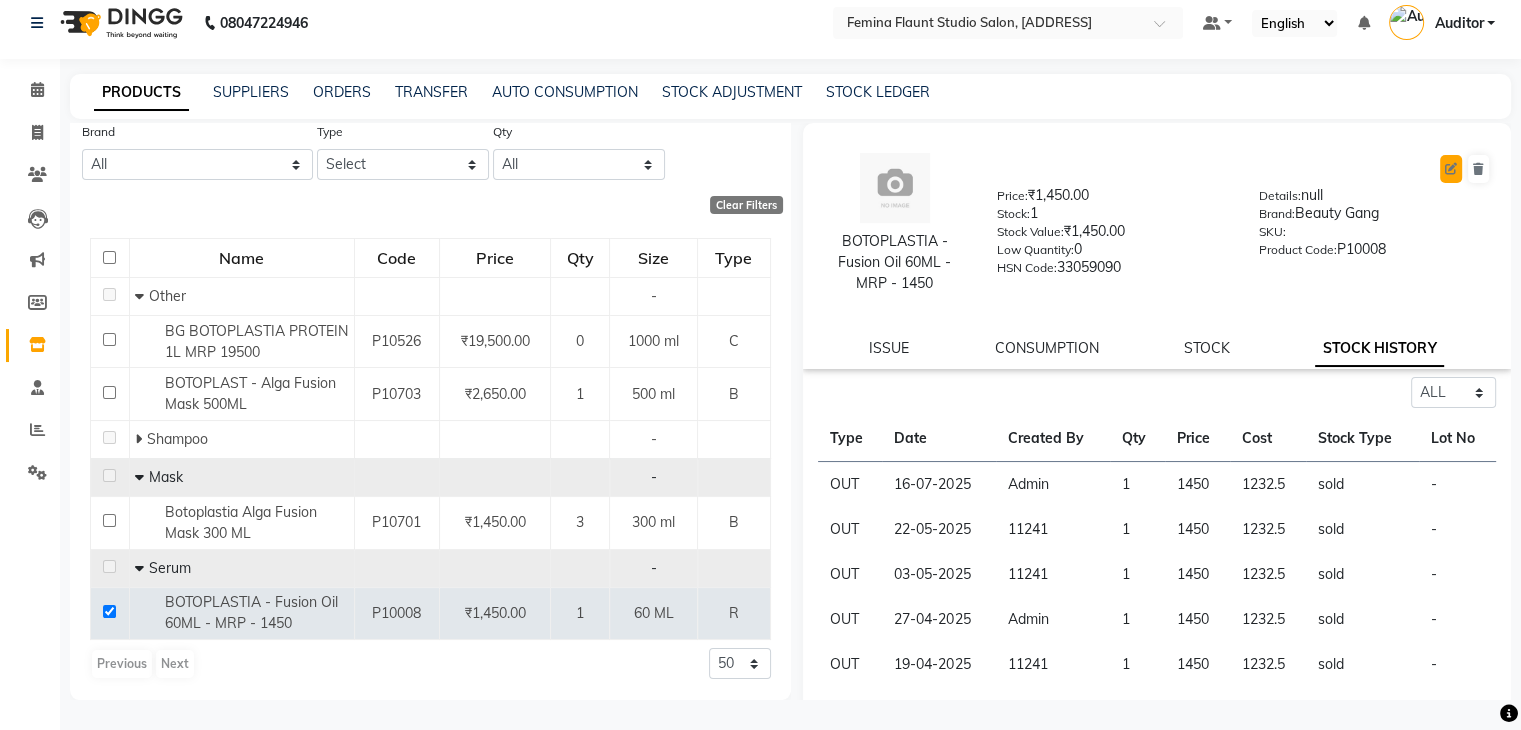 click 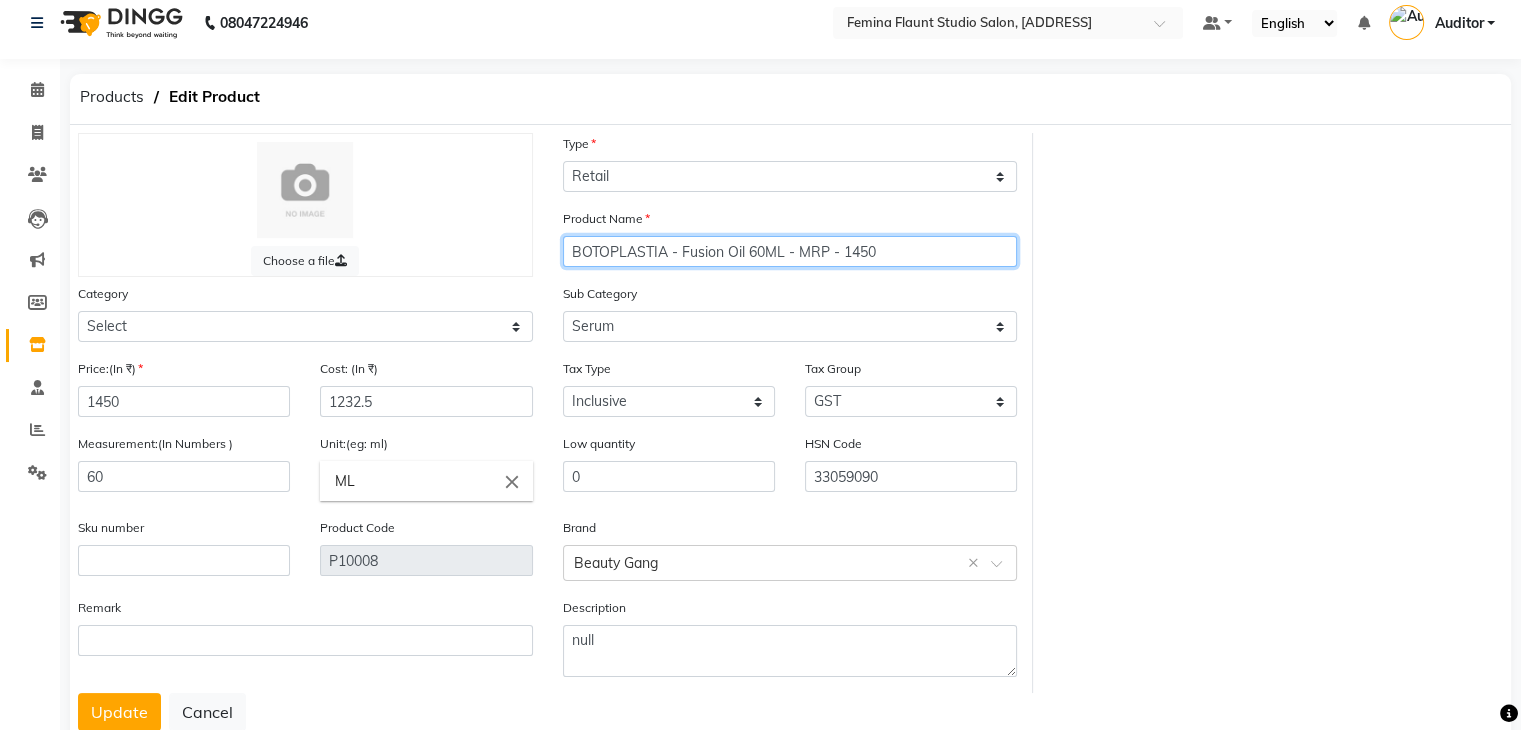 click on "BOTOPLASTIA - Fusion Oil 60ML - MRP - 1450" 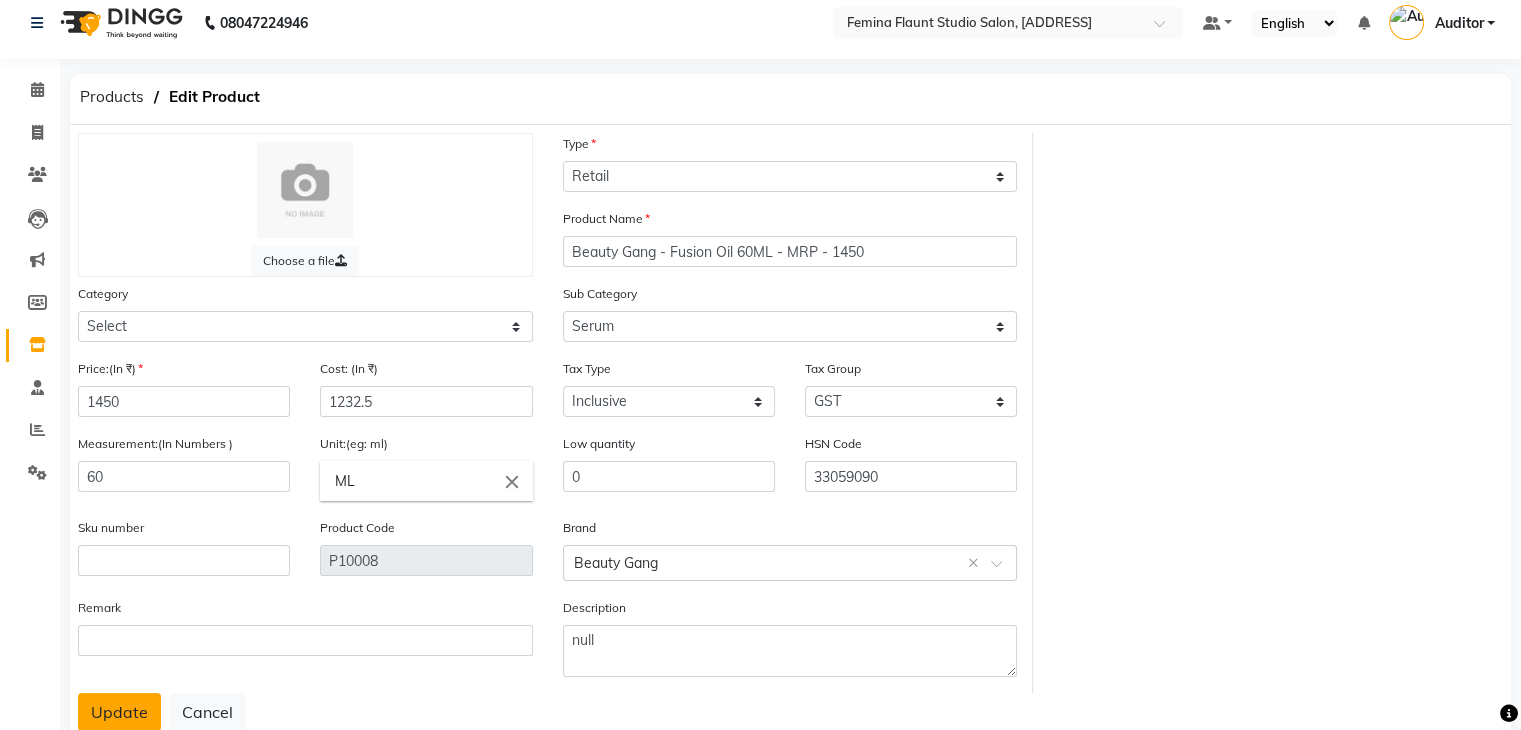click on "Update" 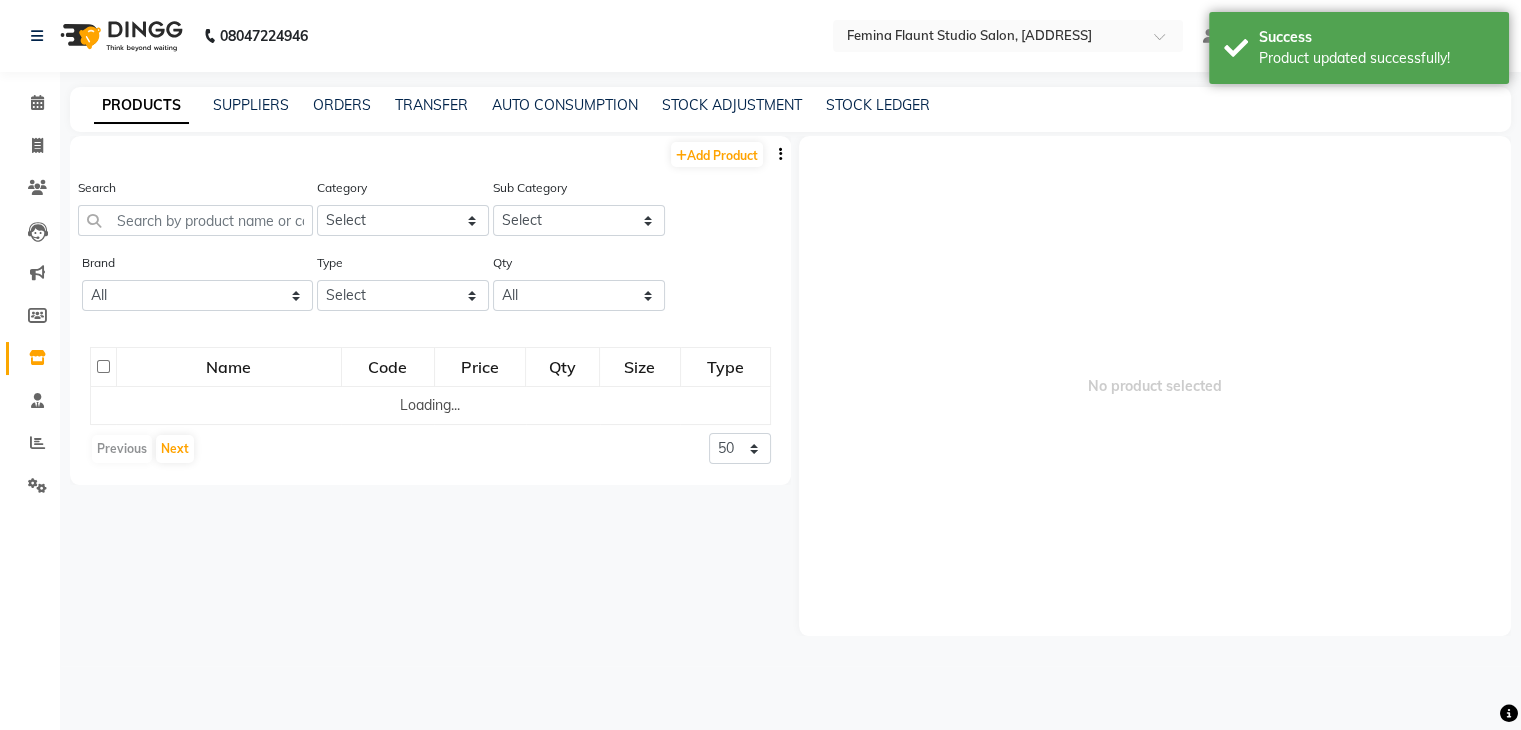 scroll, scrollTop: 0, scrollLeft: 0, axis: both 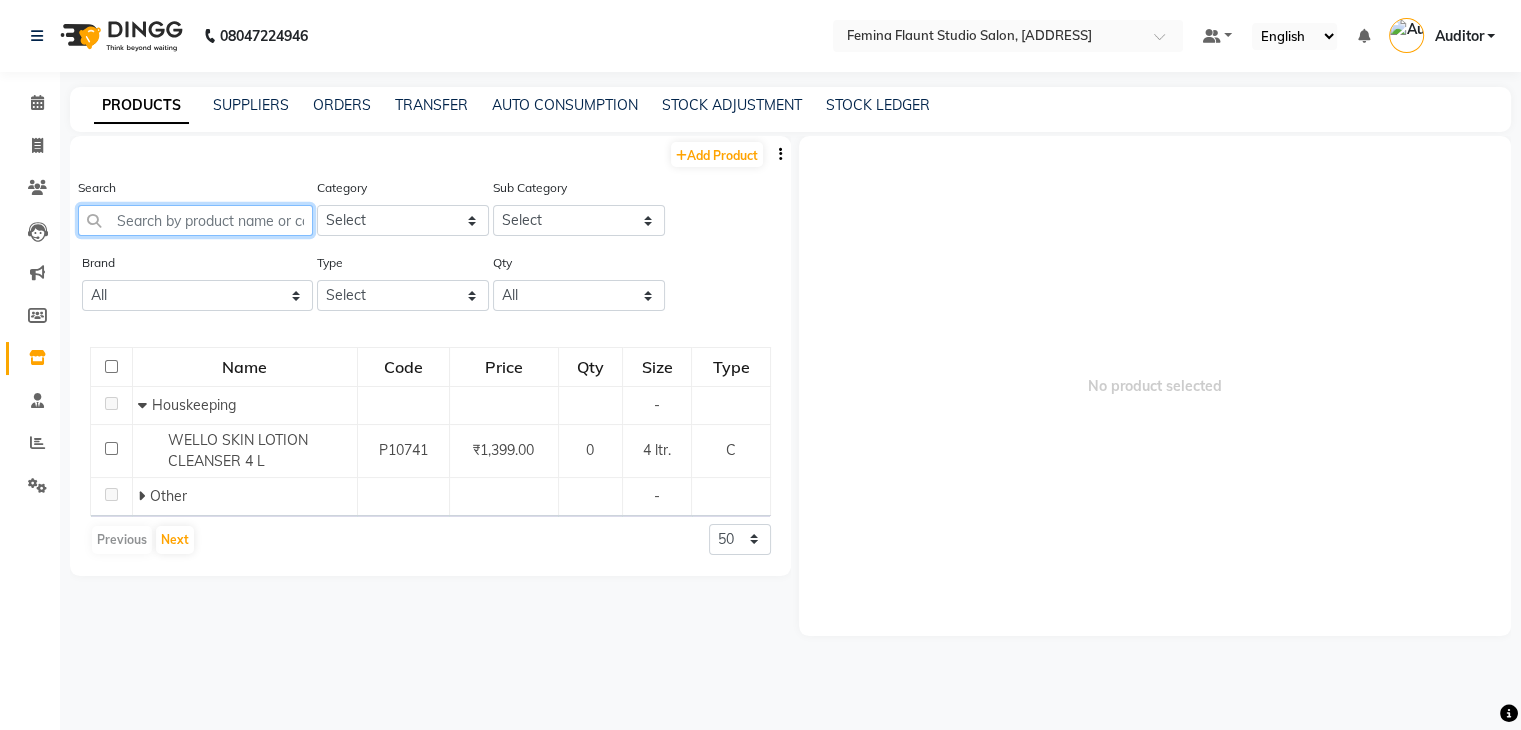 click 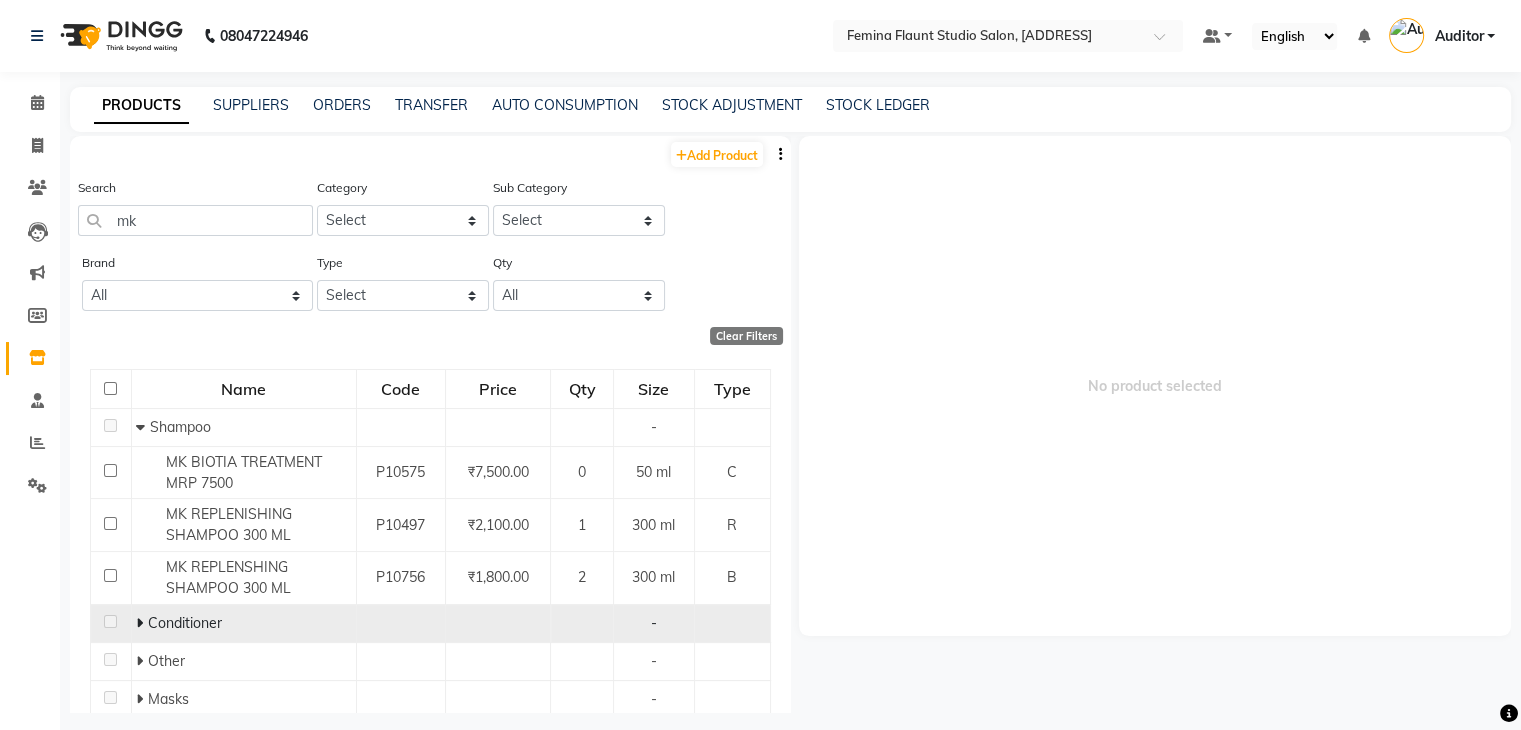click 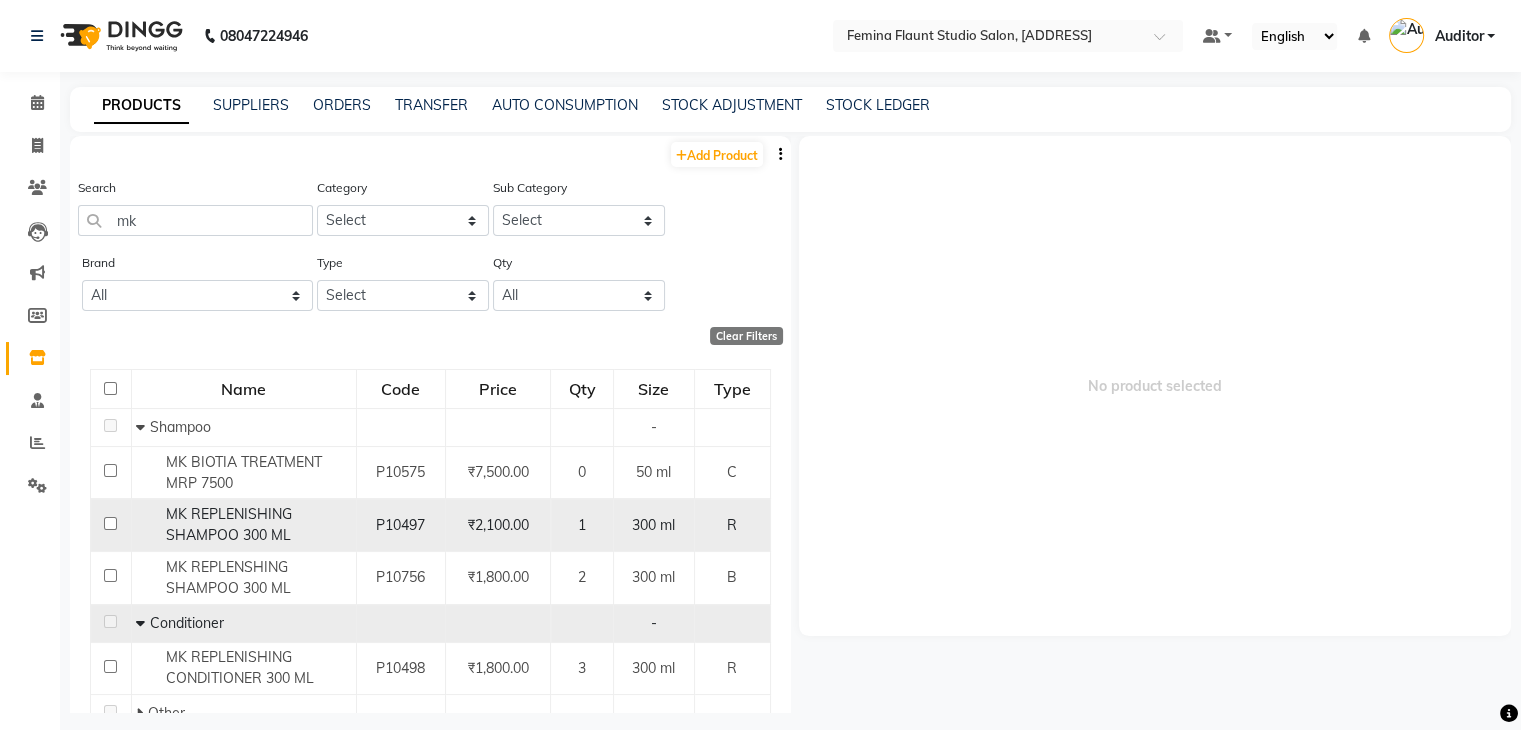 click on "MK REPLENISHING SHAMPOO 300 ML" 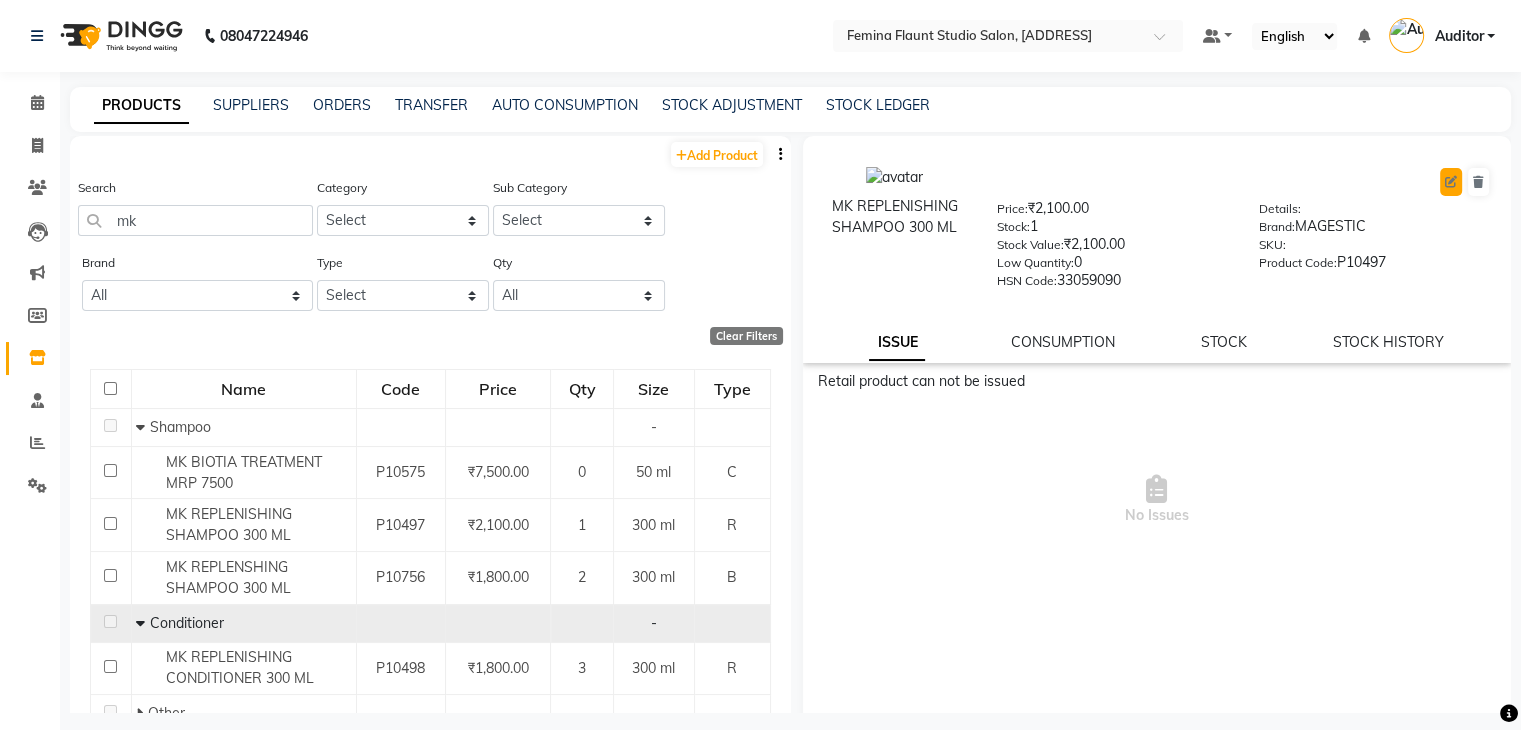 click 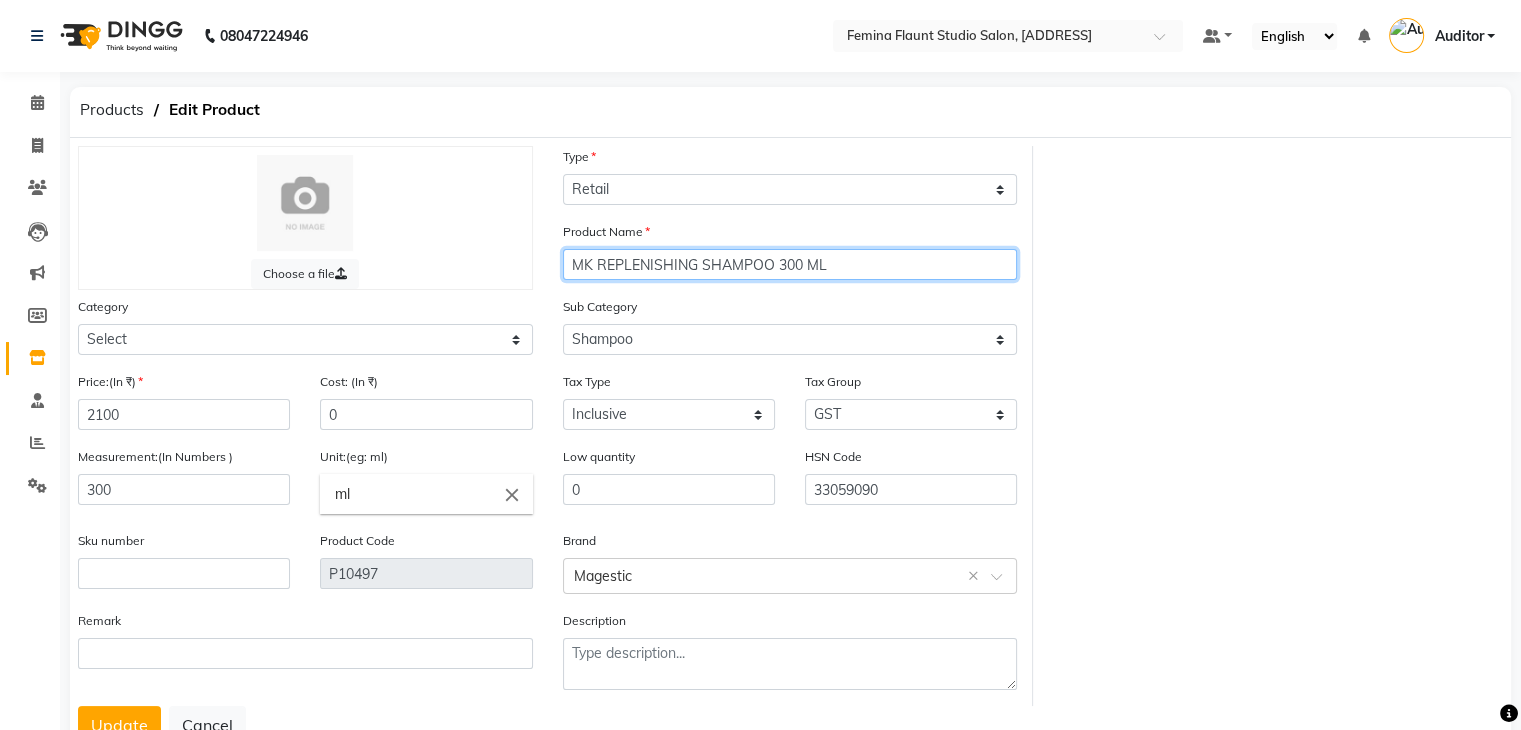 click on "MK REPLENISHING SHAMPOO 300 ML" 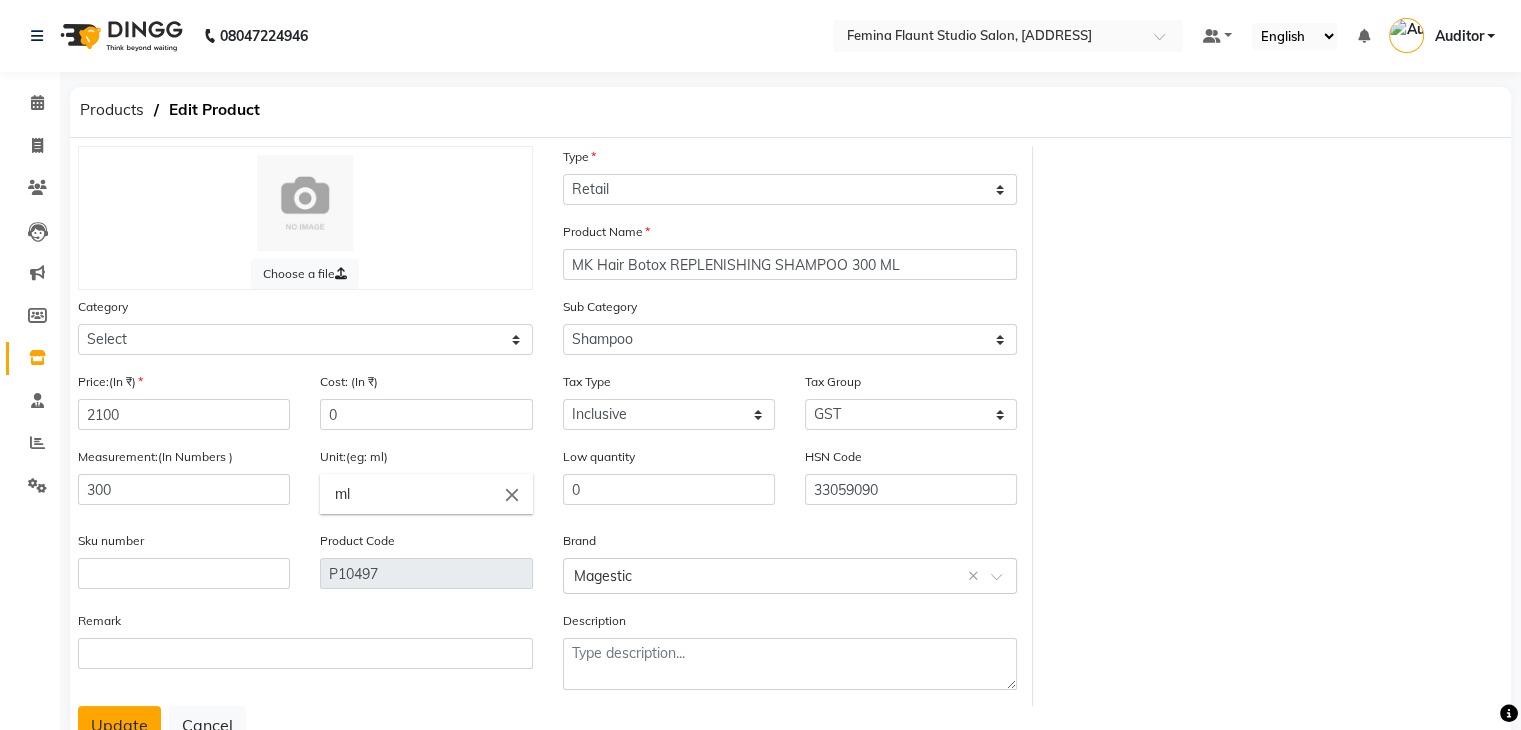 click on "Update" 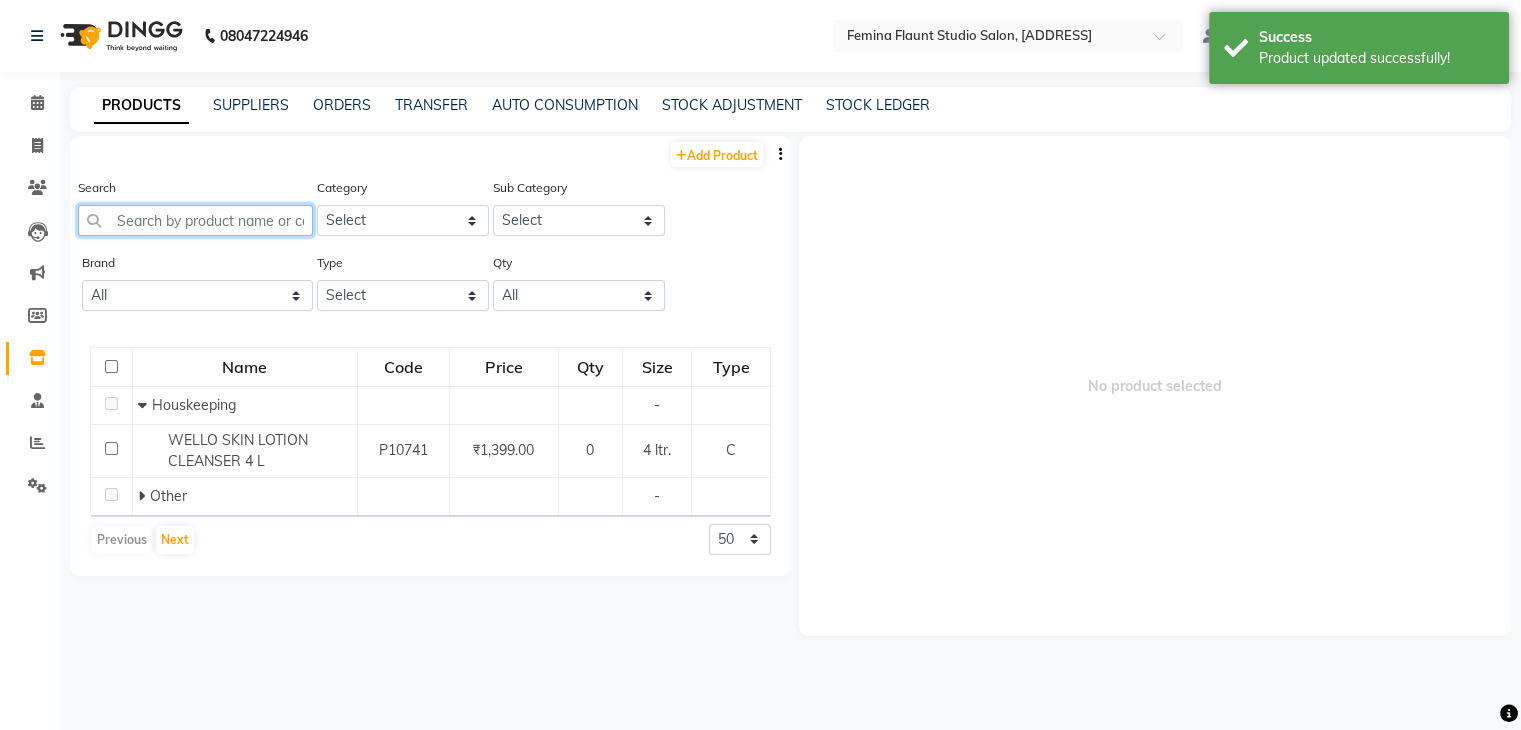 click 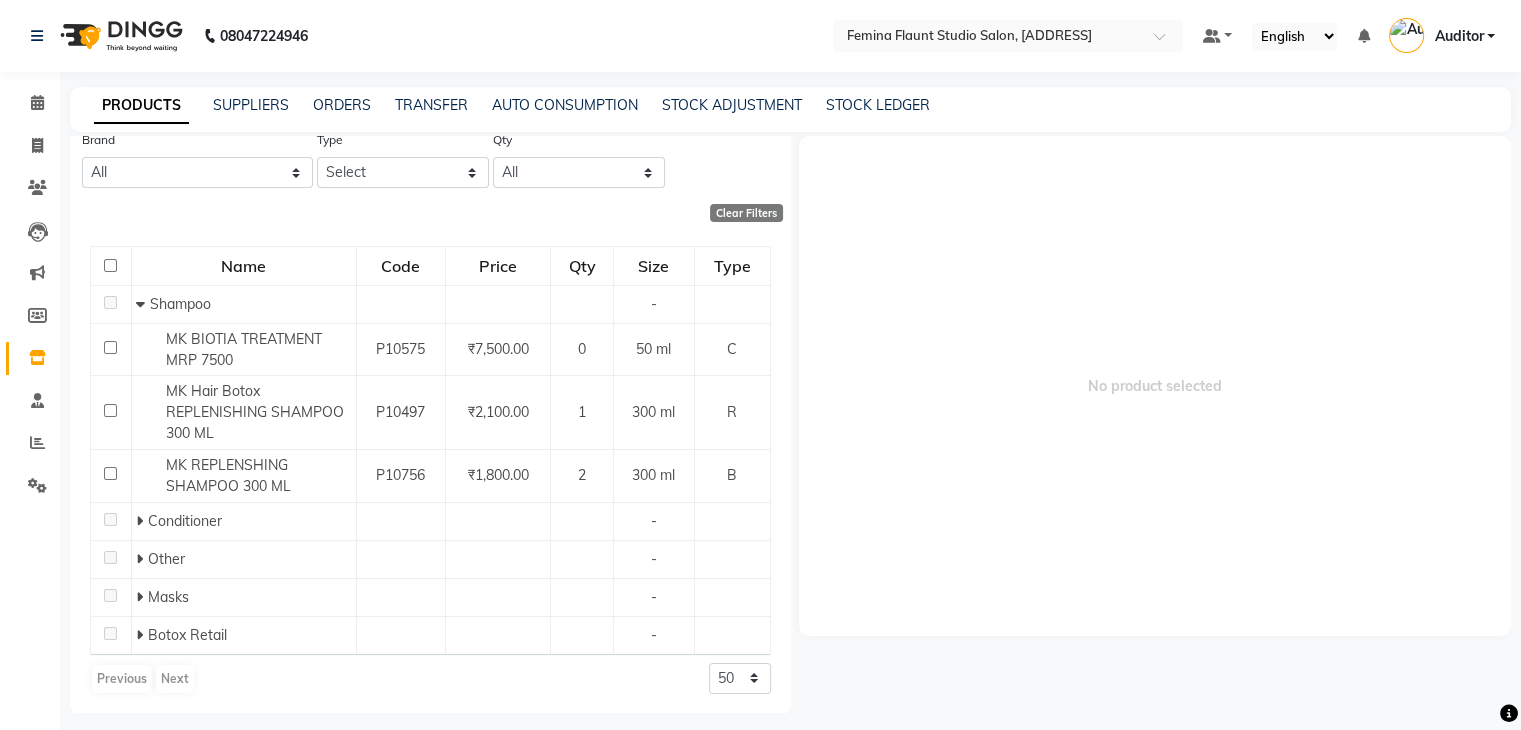 scroll, scrollTop: 125, scrollLeft: 0, axis: vertical 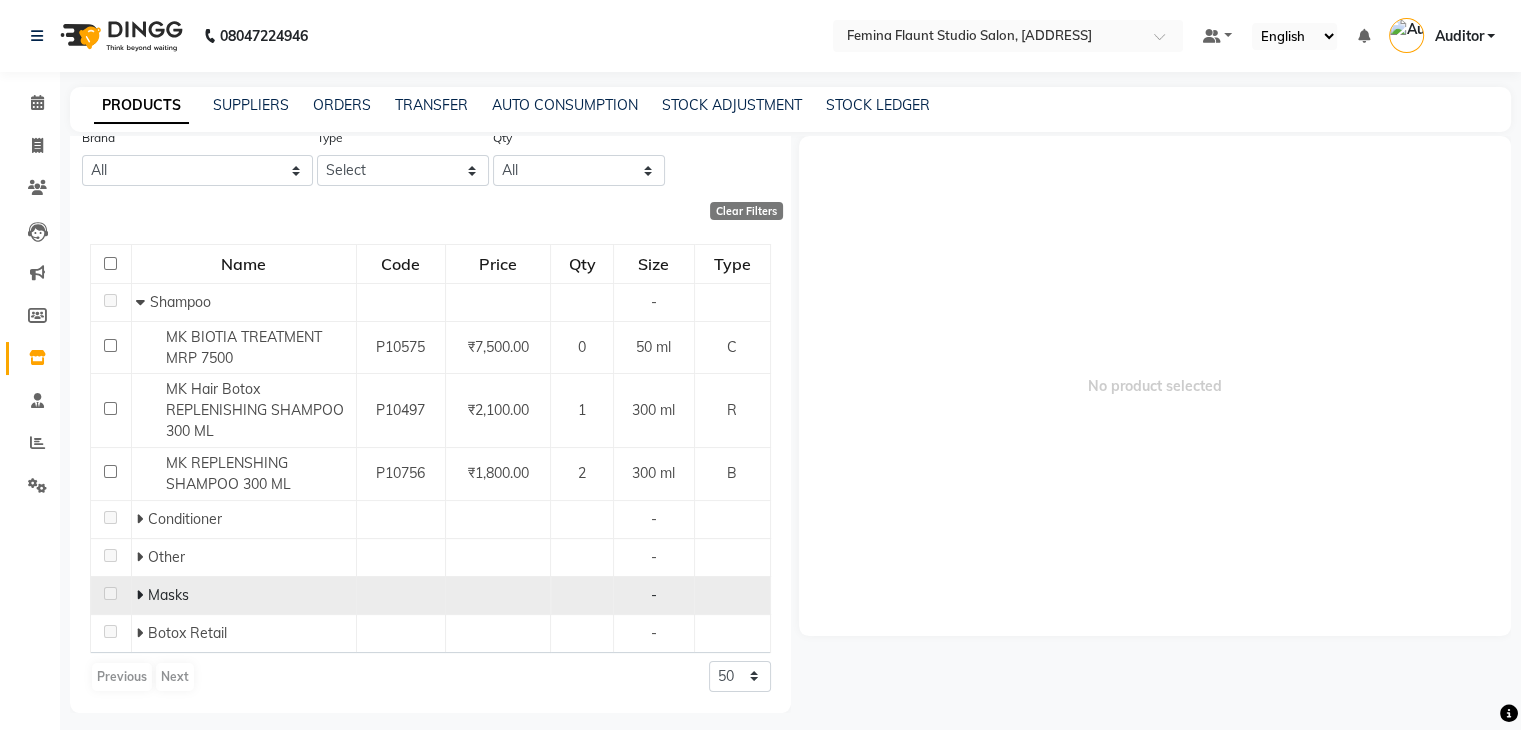 click 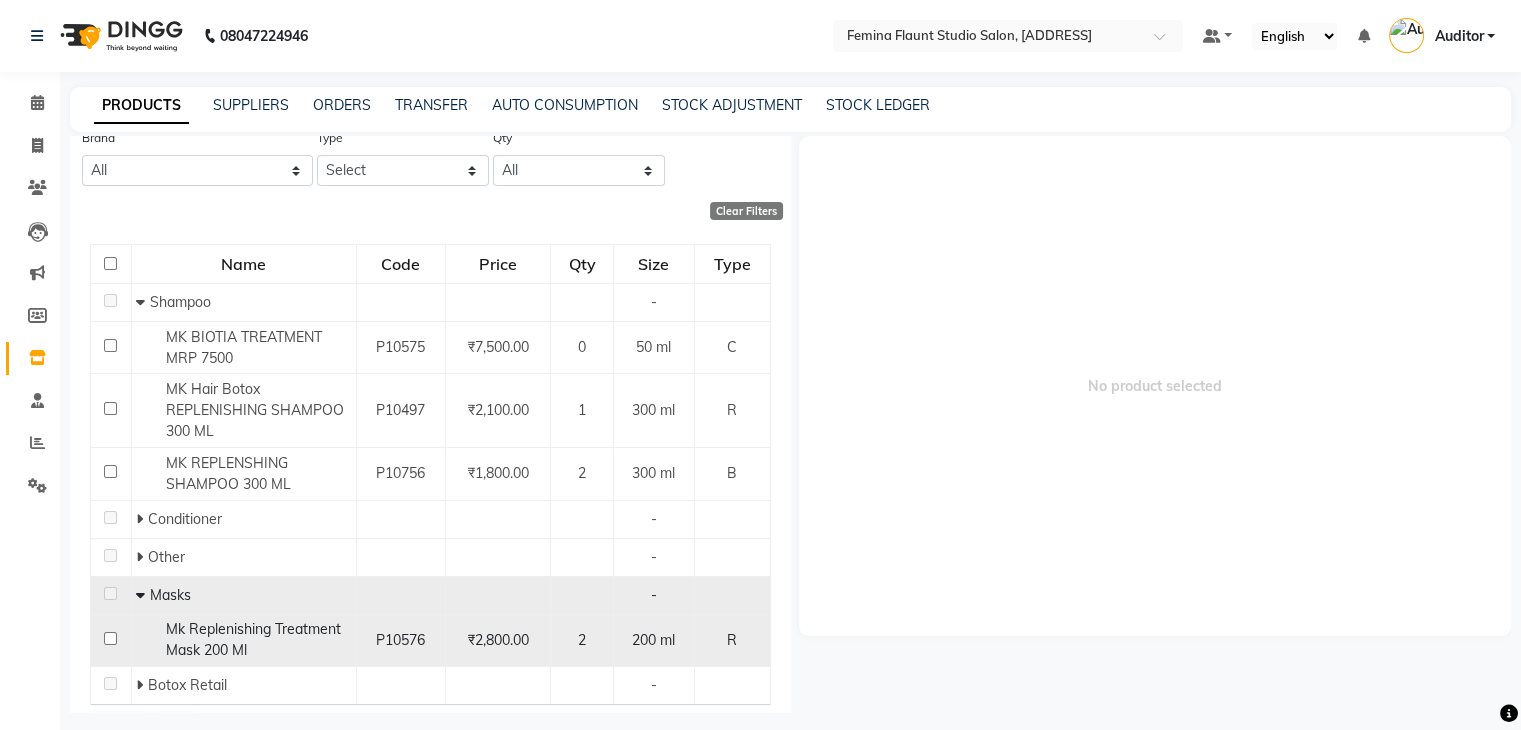 click on "Mk Replenishing Treatment Mask 200 Ml" 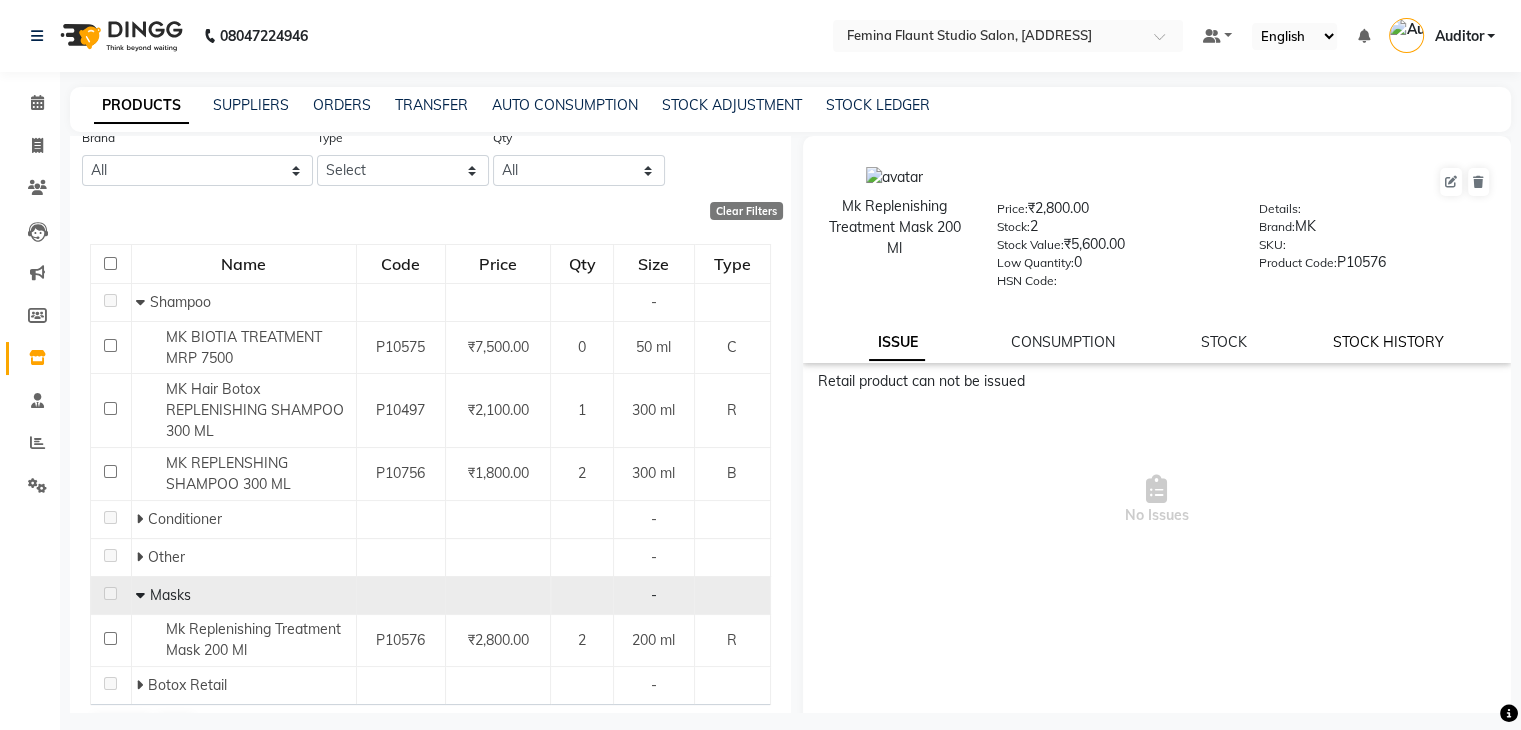 click on "STOCK HISTORY" 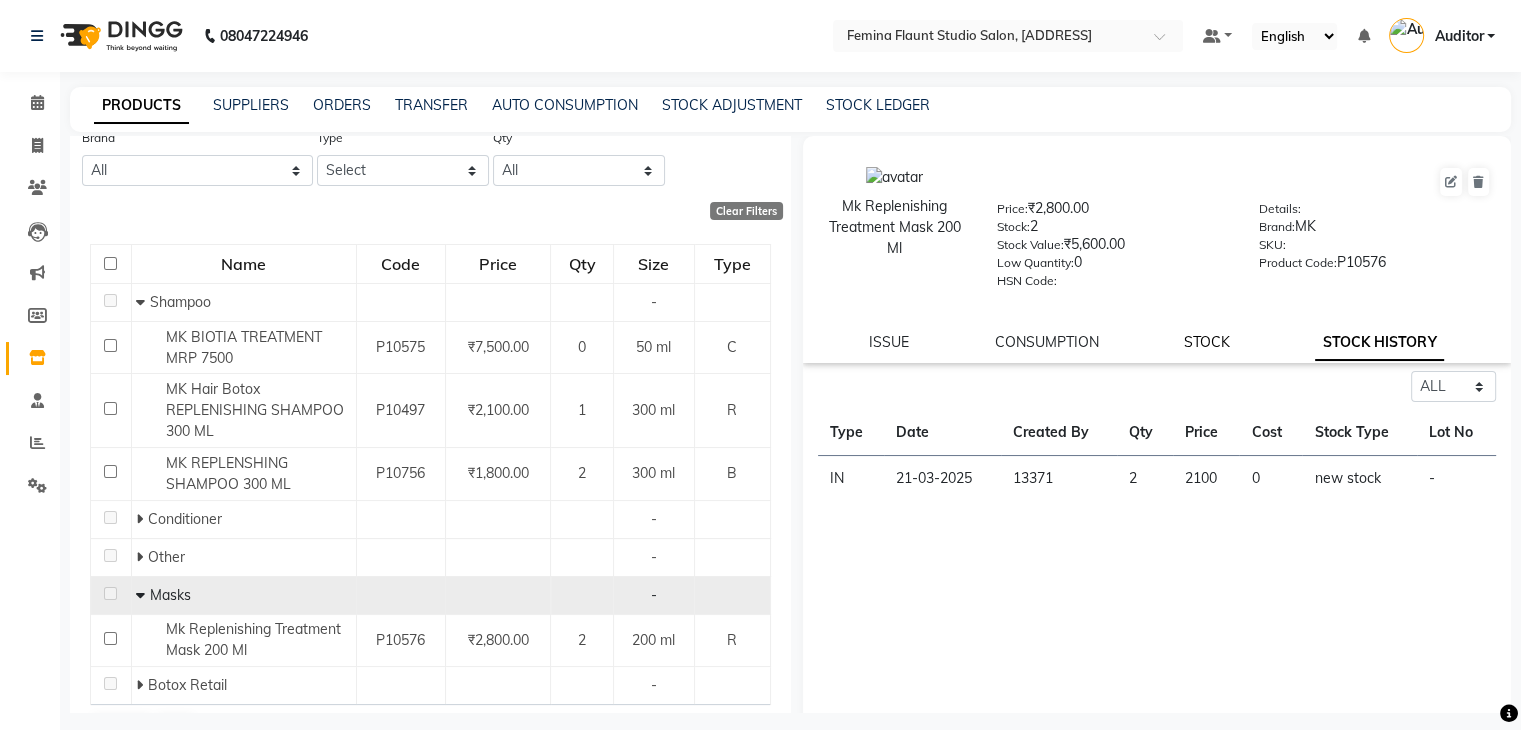 click on "STOCK" 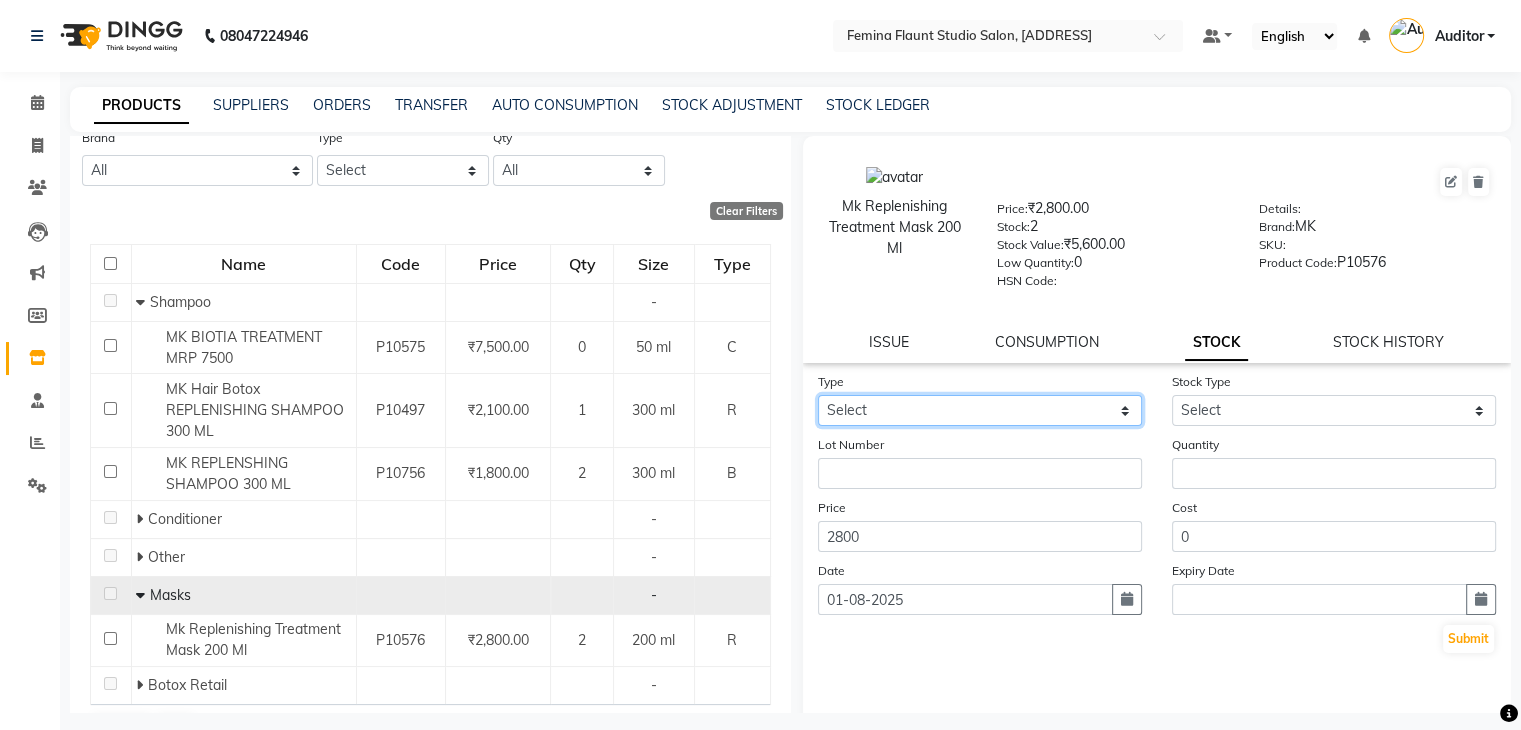 click on "Select In Out" 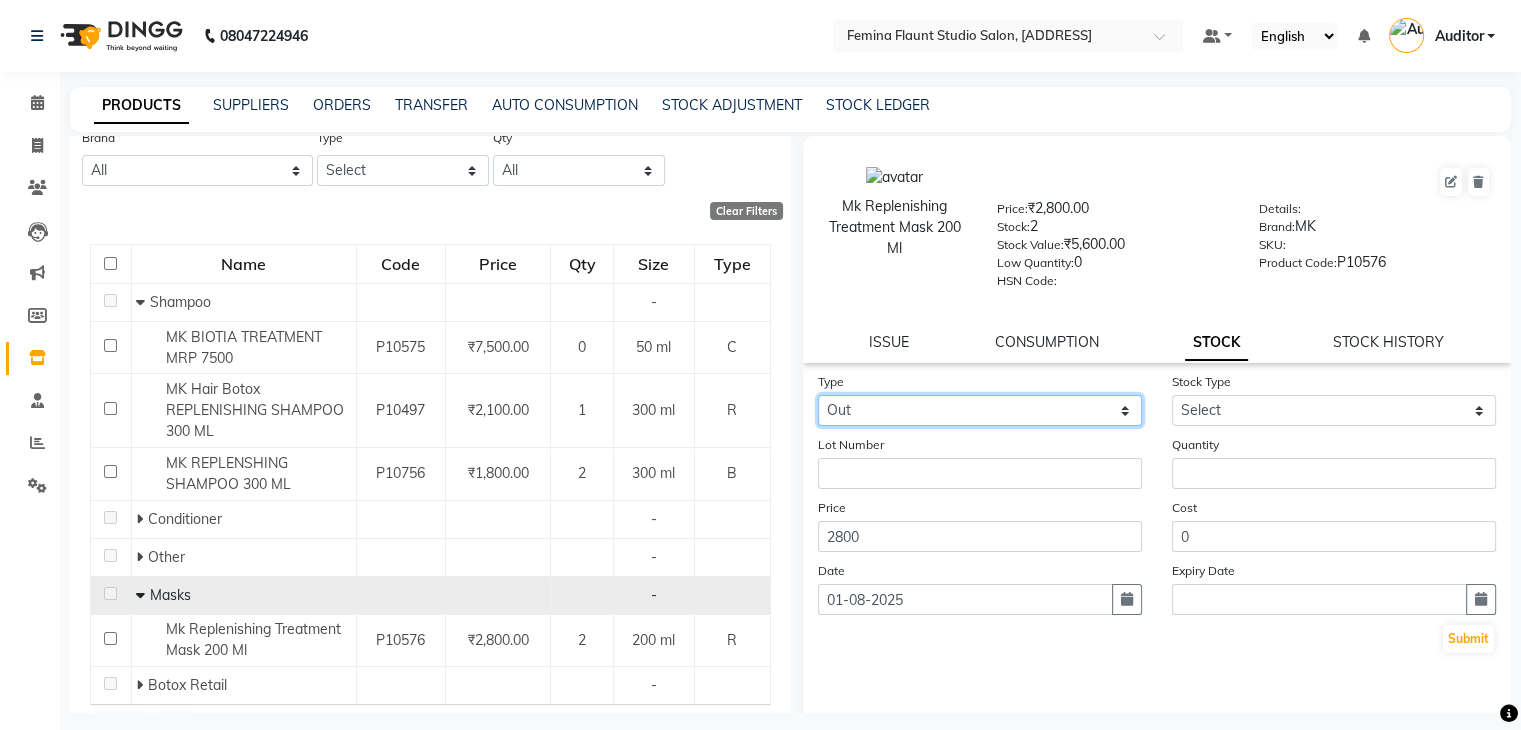 click on "Select In Out" 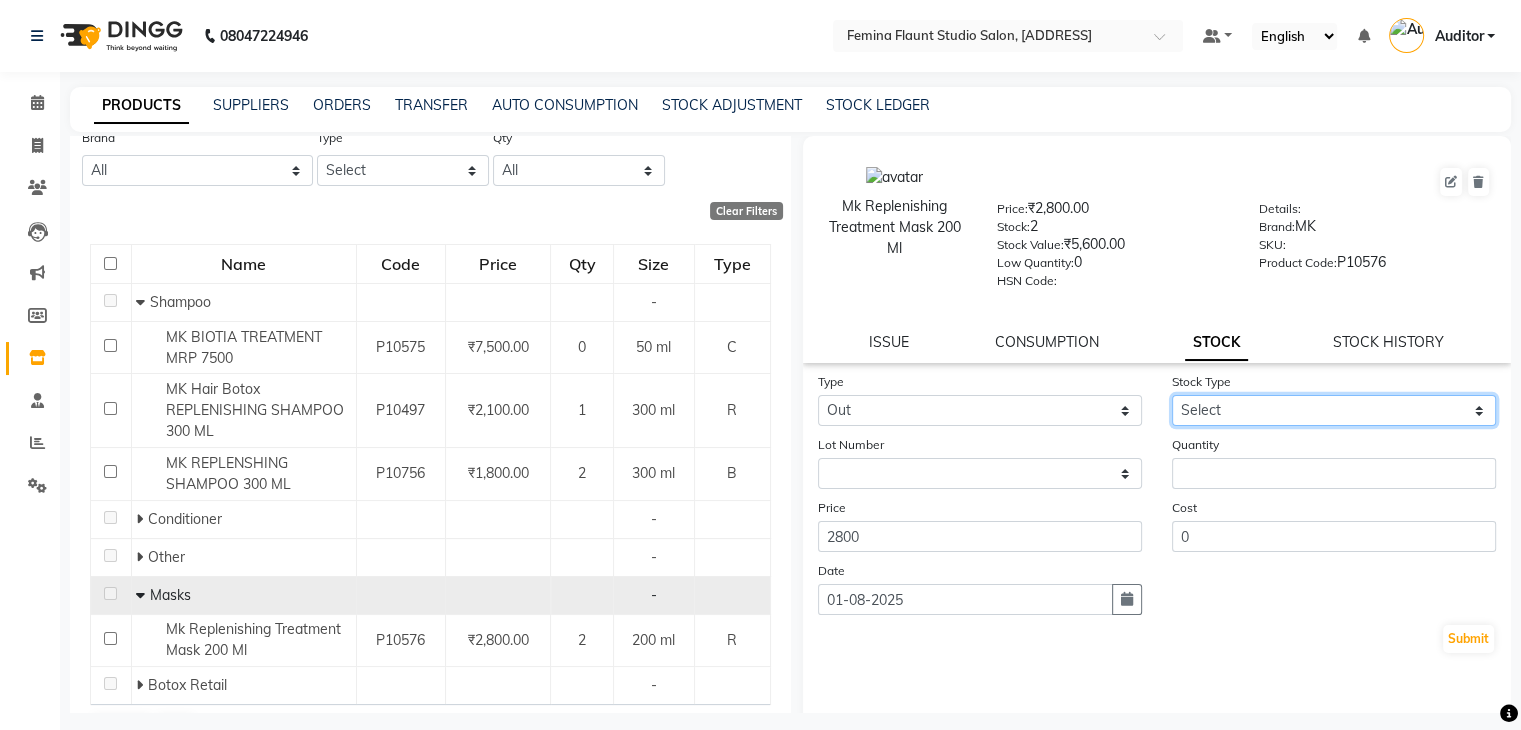 drag, startPoint x: 1256, startPoint y: 418, endPoint x: 1243, endPoint y: 473, distance: 56.515484 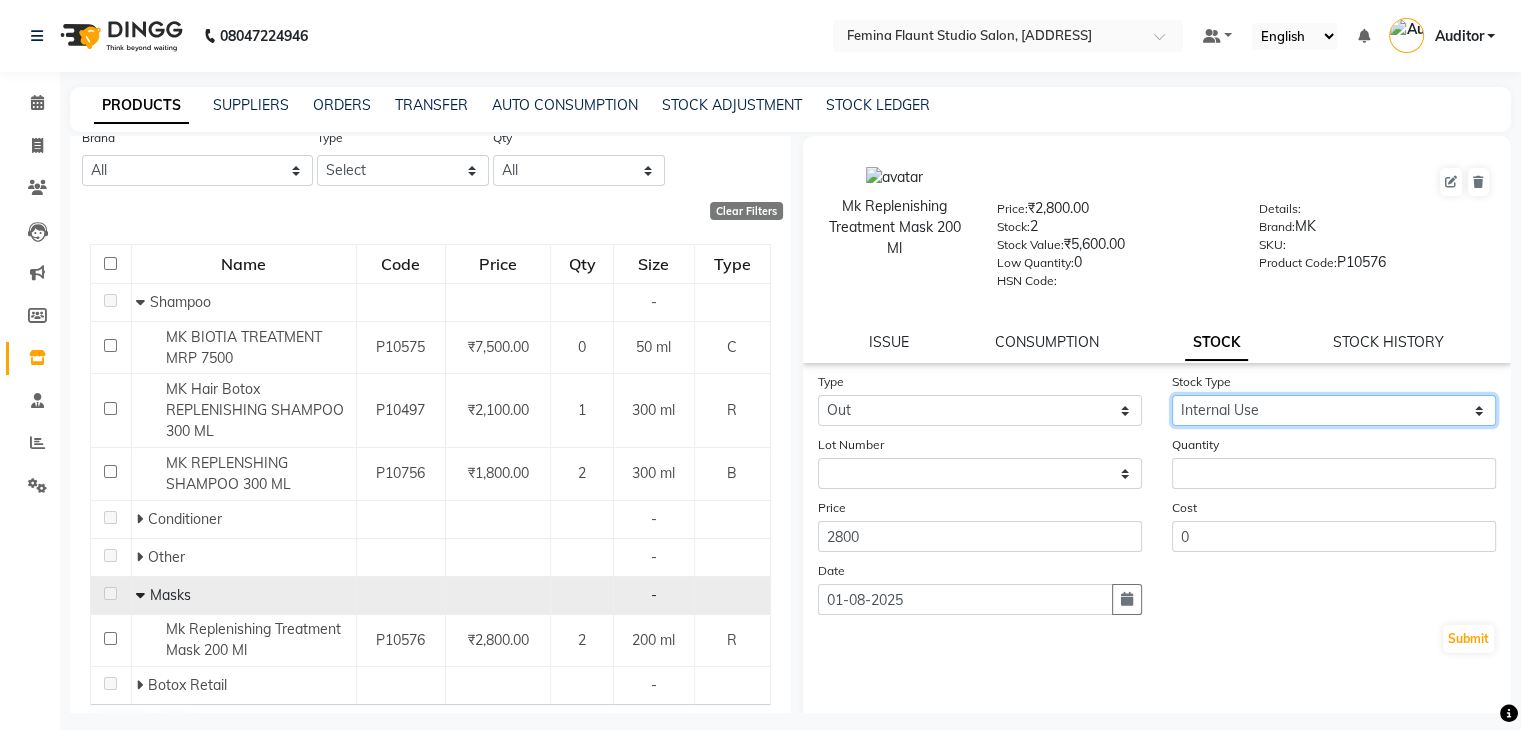 click on "Select Internal Use Damaged Expired Adjustment Return Other" 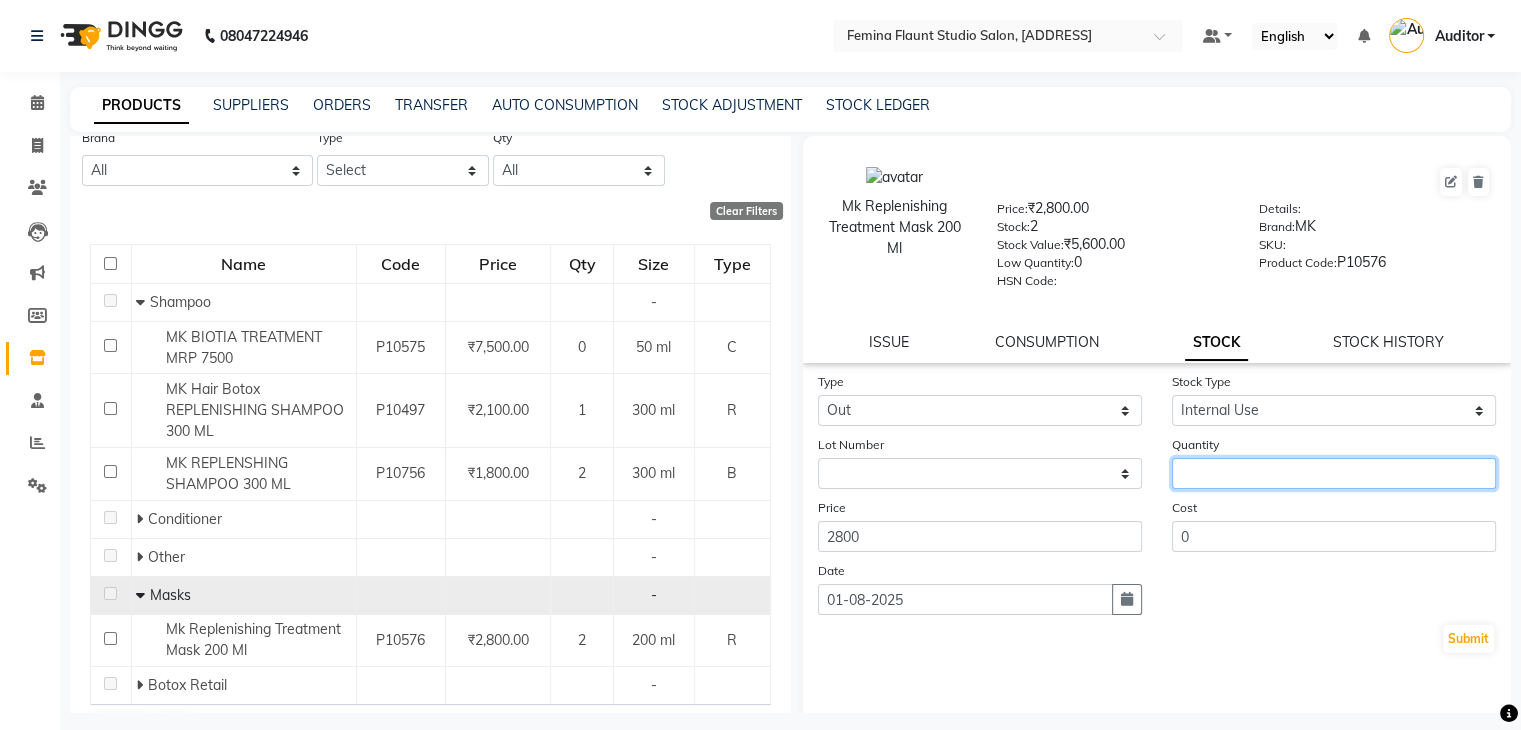 click 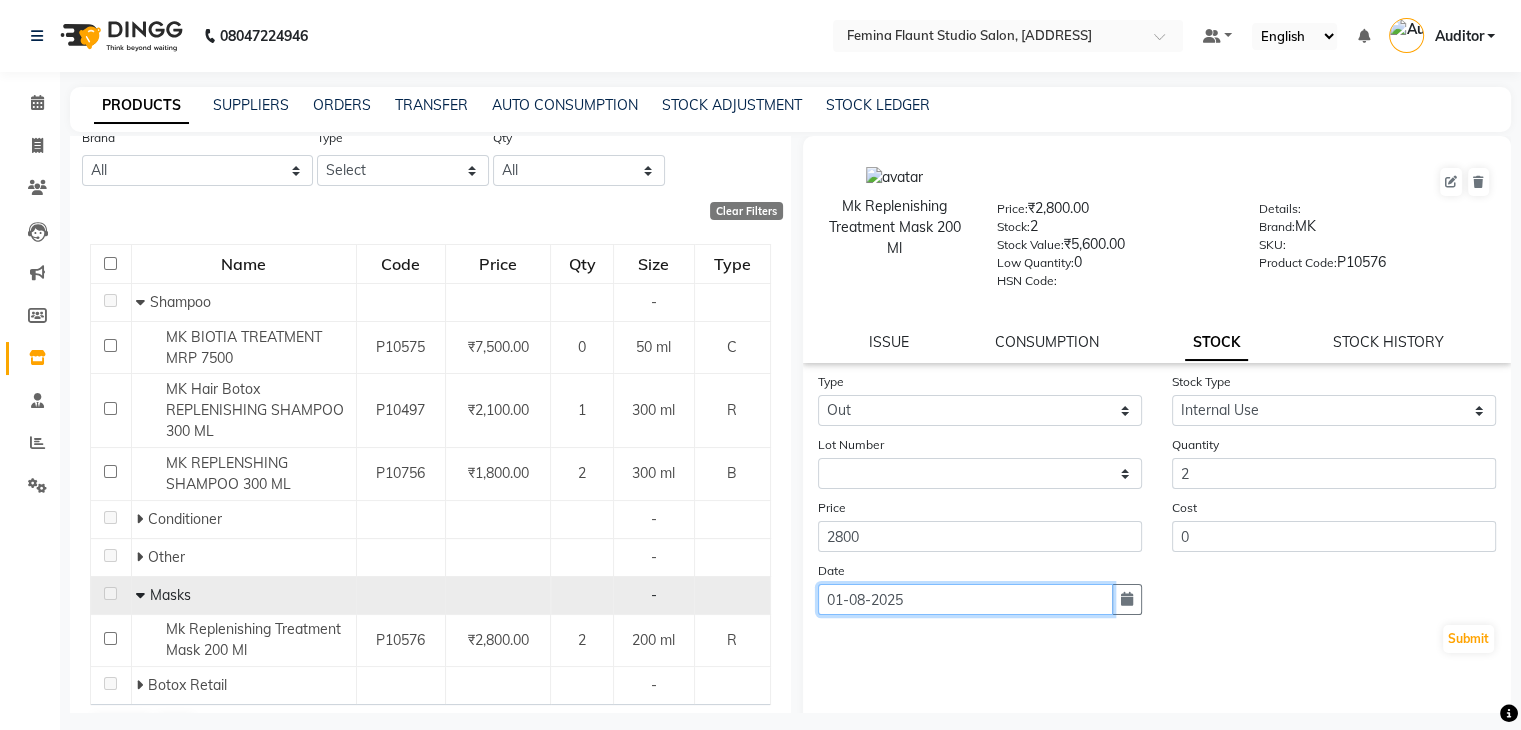click on "01-08-2025" 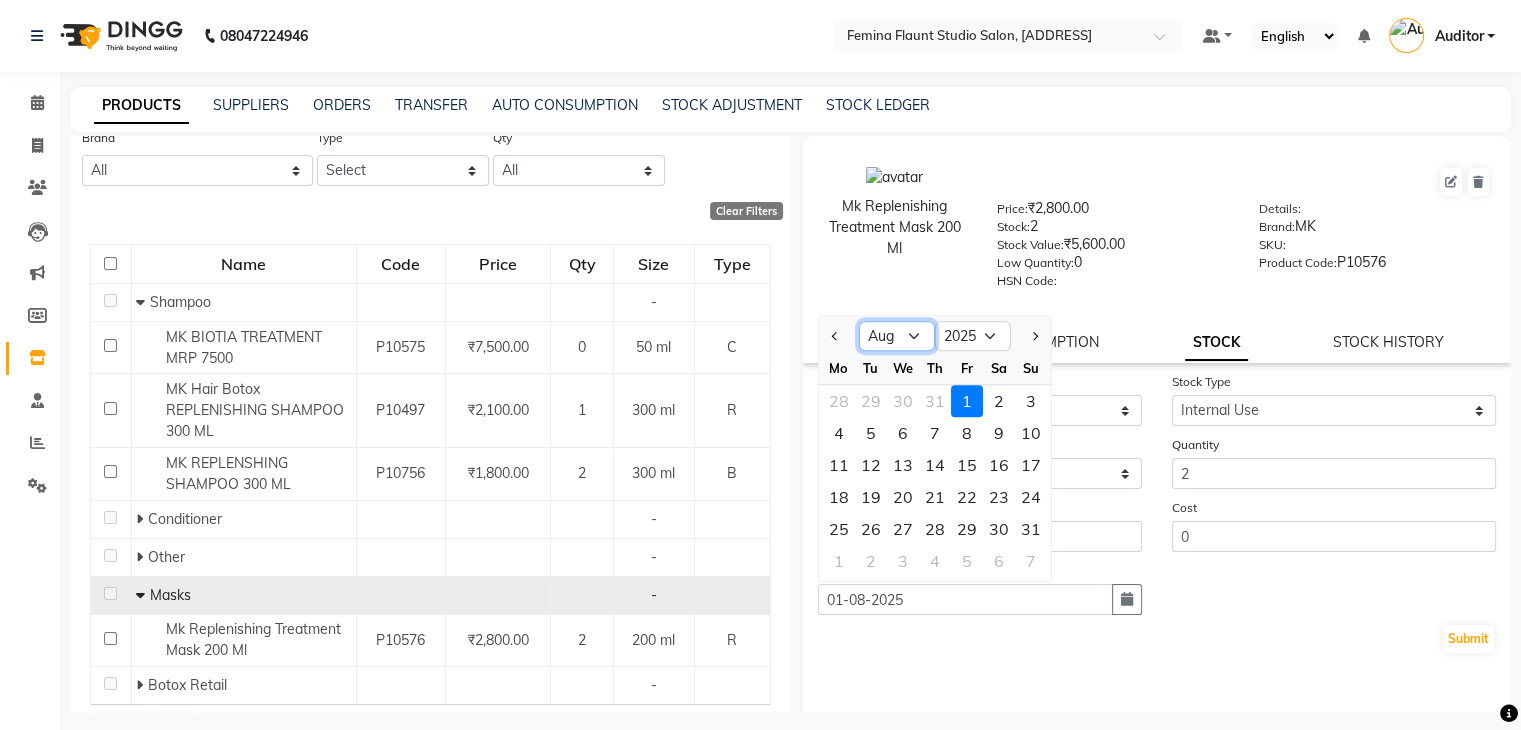 click on "Jan Feb Mar Apr May Jun Jul Aug Sep Oct Nov Dec" 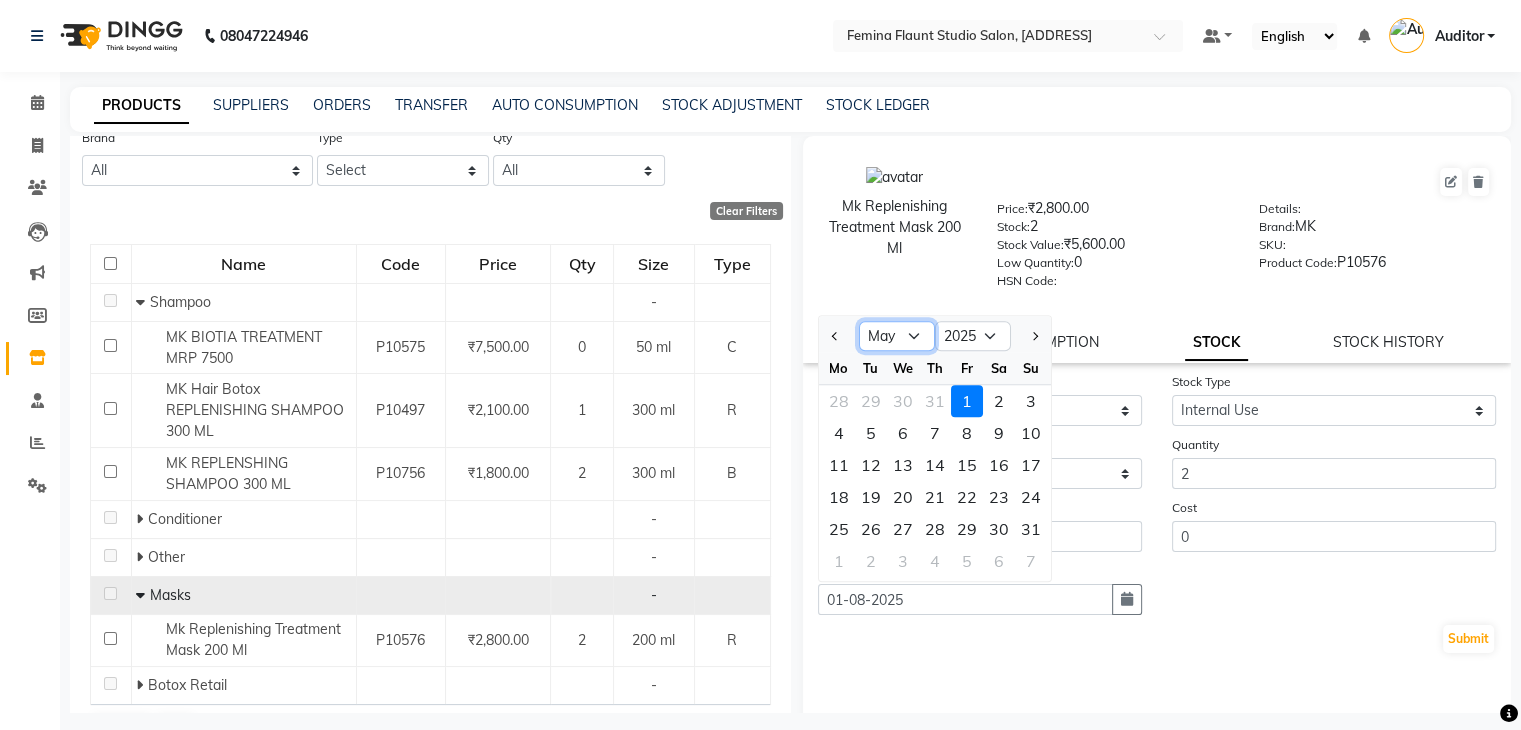 click on "Jan Feb Mar Apr May Jun Jul Aug Sep Oct Nov Dec" 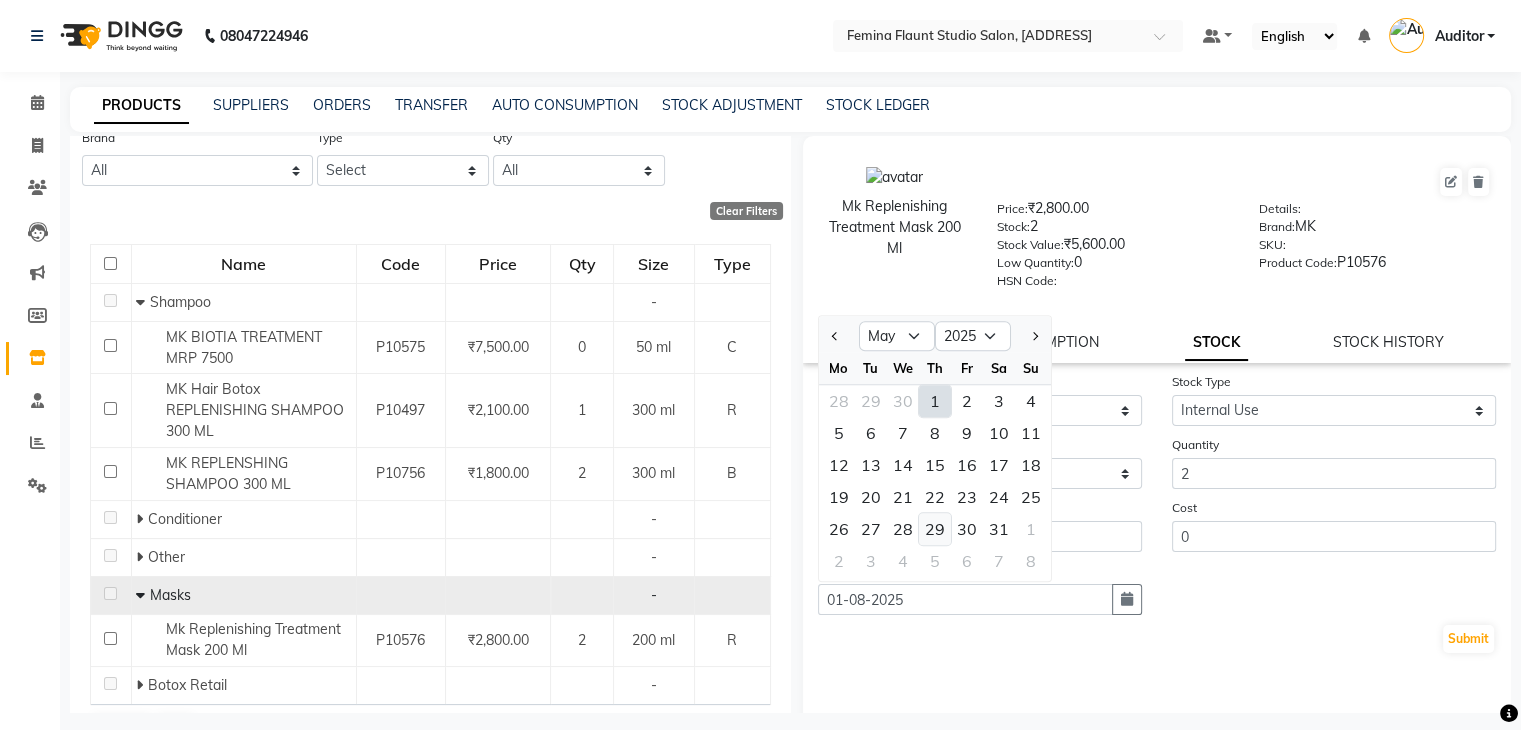 click on "29" 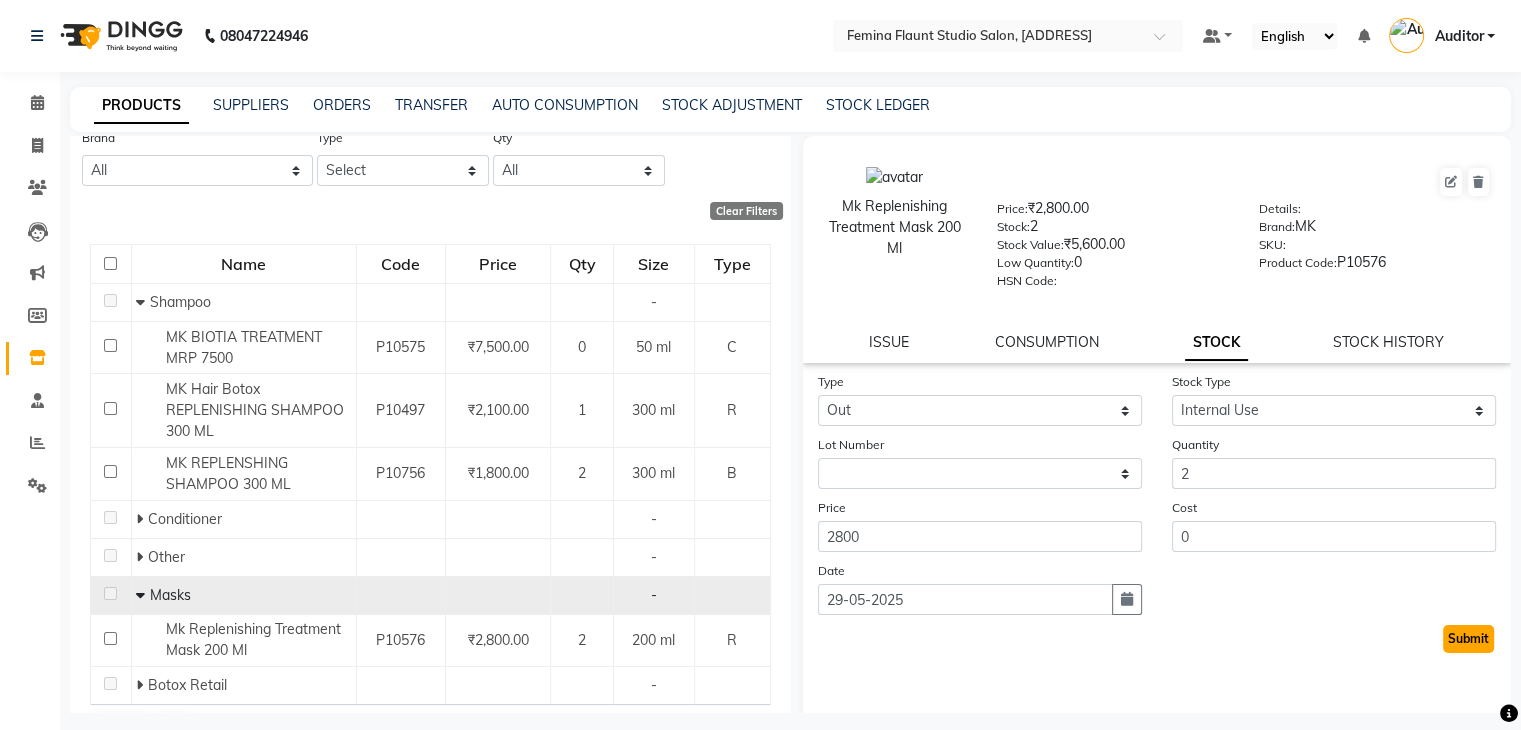 click on "Submit" 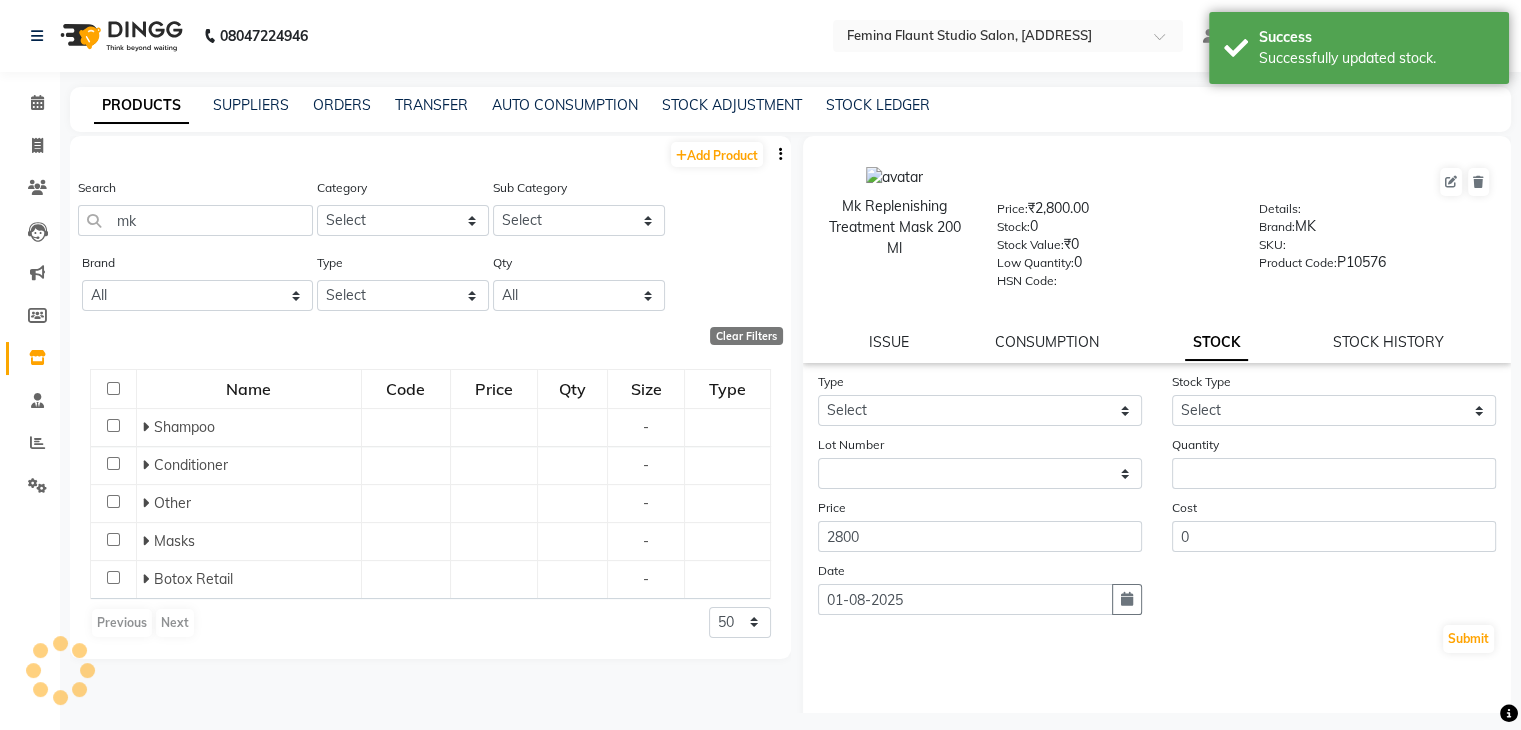 scroll, scrollTop: 0, scrollLeft: 0, axis: both 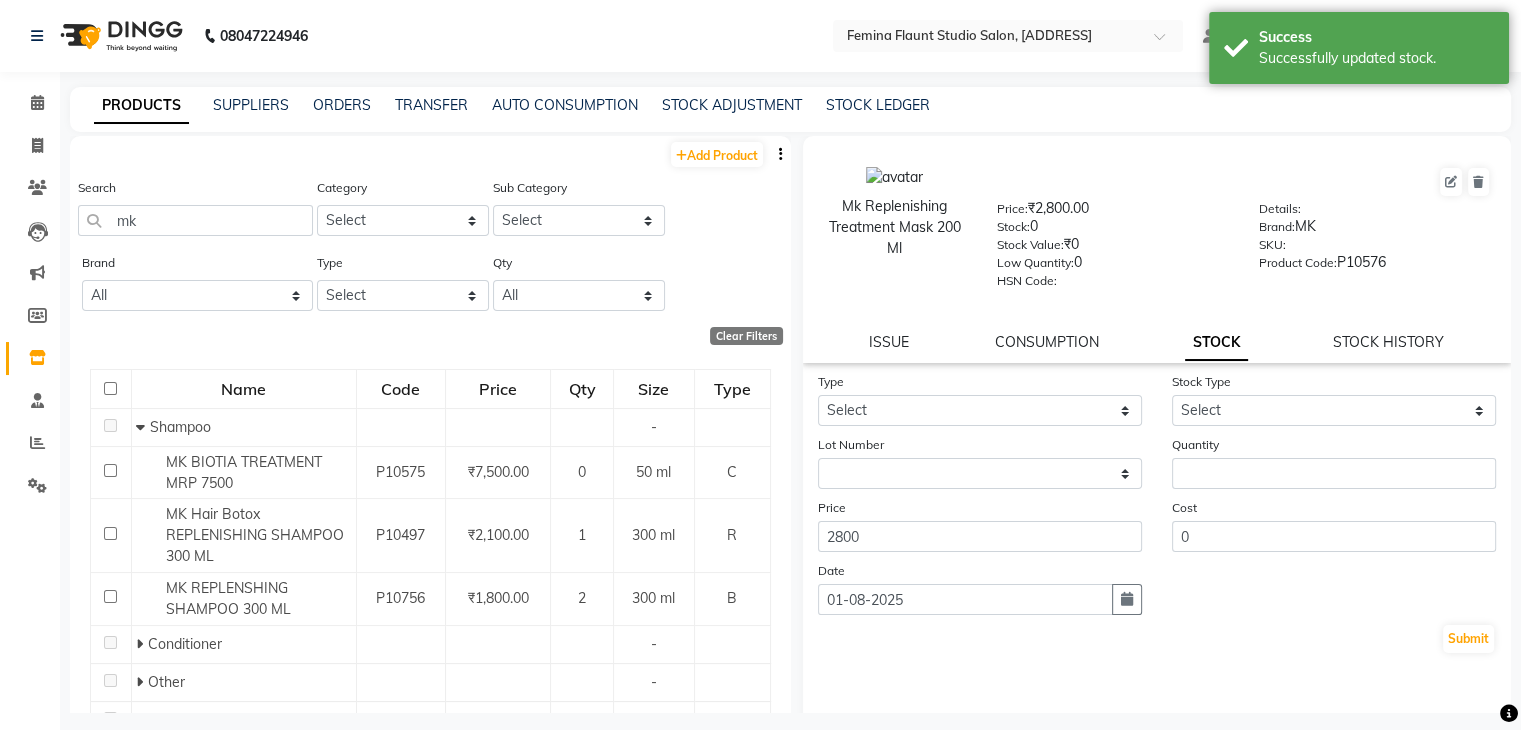 click on "Mk Replenishing Treatment Mask 200 Ml Price: ₹2,800.00 Stock: 0 Stock Value: ₹0 Low Quantity: 0 HSN Code: Details: Brand: MK SKU: Product Code: P10576 ISSUE CONSUMPTION STOCK STOCK HISTORY" 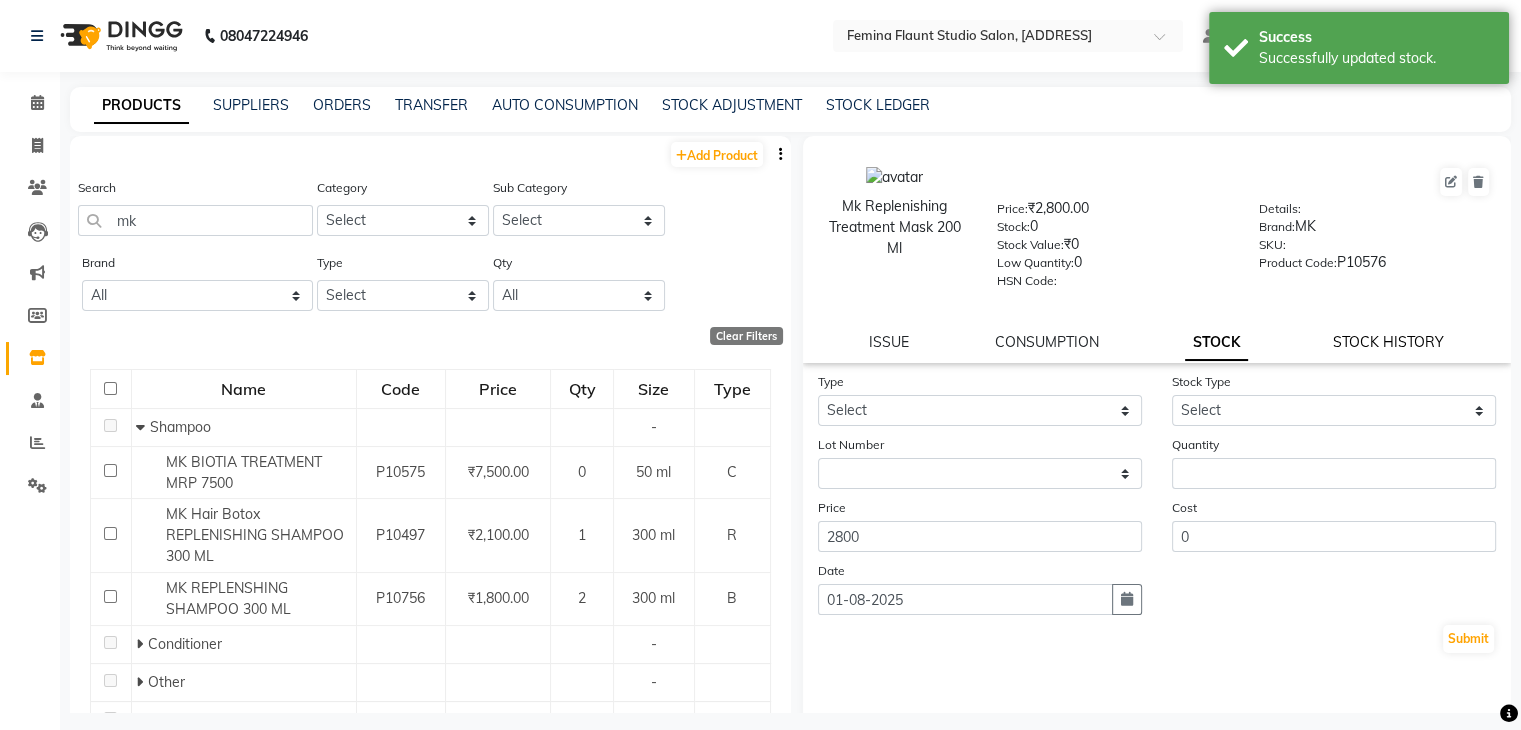 click on "STOCK HISTORY" 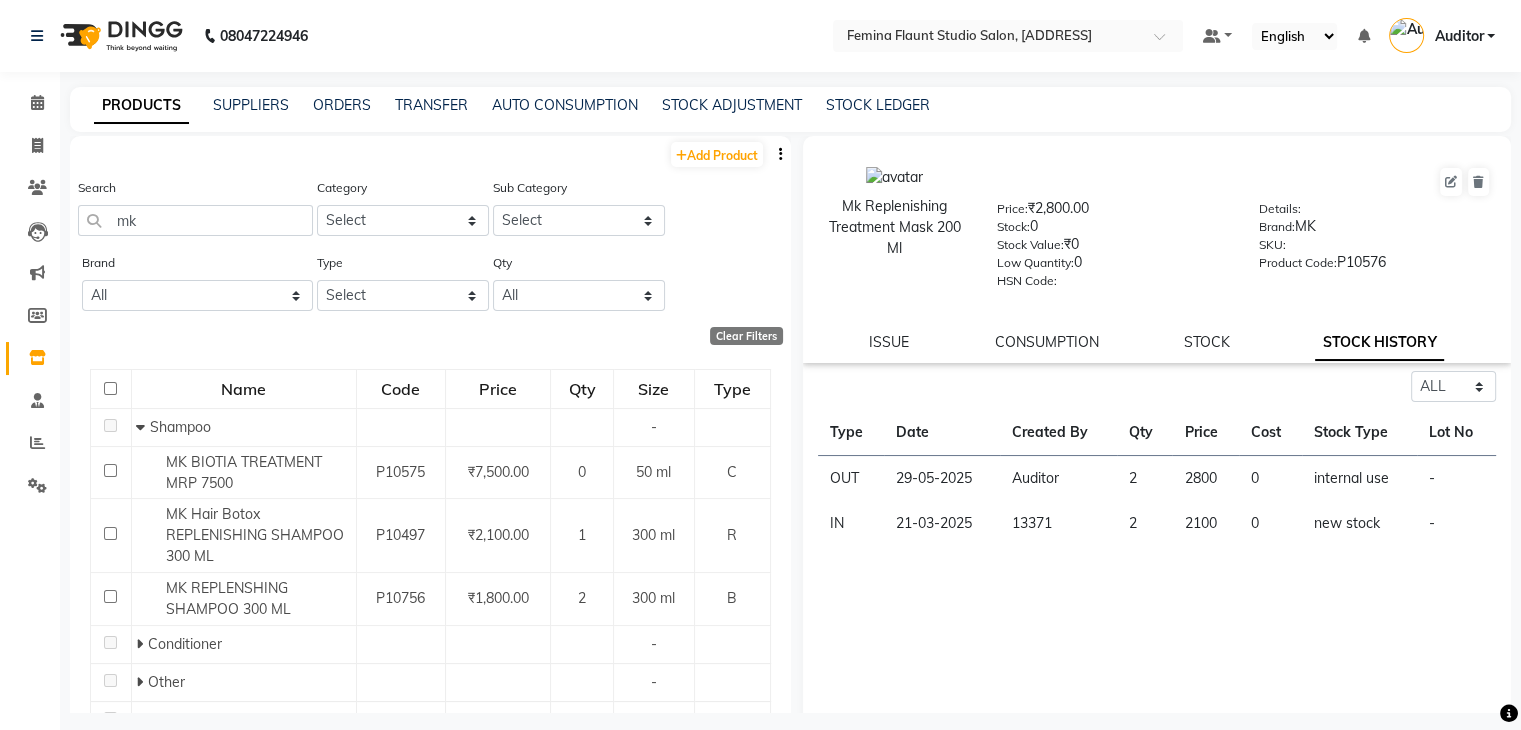 scroll, scrollTop: 125, scrollLeft: 0, axis: vertical 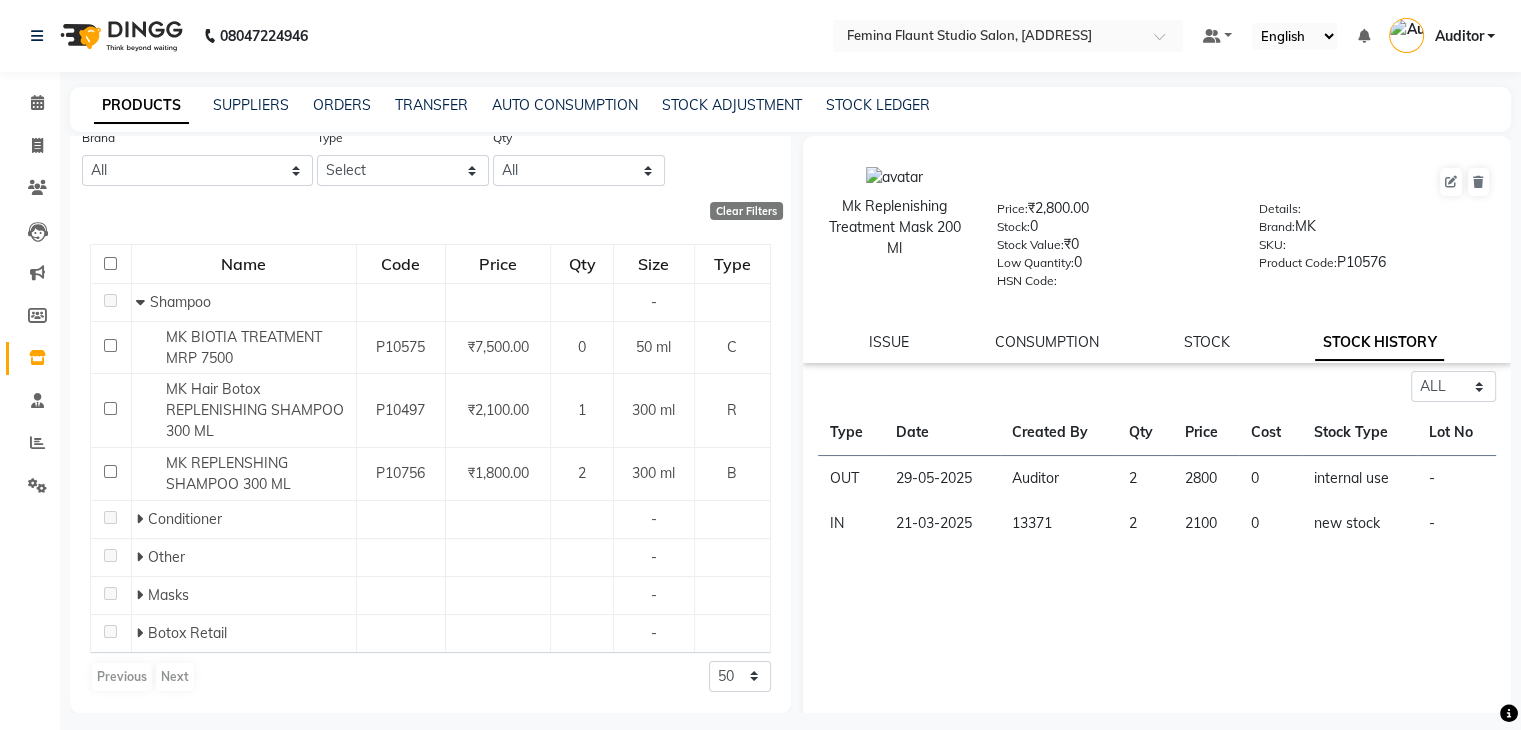 click on "Add Product Search mk Category Select Hair Skin Makeup Personal Care Appliances Beard Waxing Disposable Threading Hands and Feet Beauty Planet Botox Cadiveu Casmara Cheryls Loreal Olaplex HAIR gk salon use skyndore darmalogica Other Sub Category Select Brand All Beauty Gang Biotop Botoplastia Brillaire Brillare Cadiveu Casmara Defabulous Dermalogica Dermologica Dialight General Gk Hairoticmen Kazima Loreal Lotus Magestic Majestic Mcaffeine Mixfruit Mk Mk Majestic Mk Profession Moroccanoil Moroccon Oil Naturica Null O3+ Oxylife Pedi Pie Ph Rica Root Deep Schwarzkopf Schwarzkoph Skp Skp Schwarzkopf Sleek Wellocare Type Select Both Retail Consumable Qty All Low Out Of Stock Clear Filters Name Code Price Qty Size Type Shampoo - MK BIOTIA TREATMENT MRP 7500 P10575 ₹7,500.00 0 50 ml C MK Hair Botox REPLENISHING SHAMPOO 300 ML P10497 ₹2,100.00 1 300 ml R MK REPLENSHING SHAMPOO 300 ML P10756 ₹1,800.00 2 300 ml B Conditioner - Oil - Serum - Masks - Botox Retail - Previous Next 50 100 500" 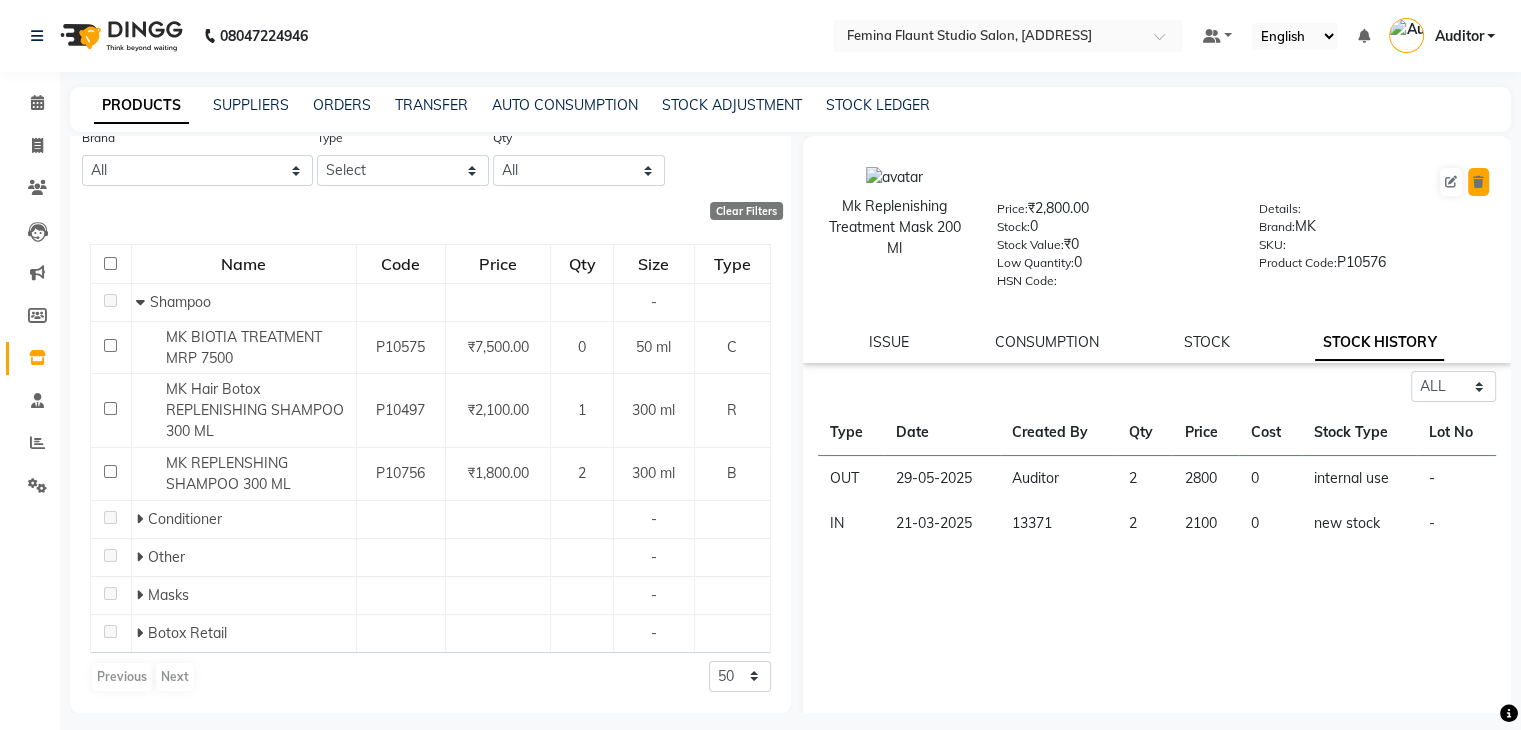 click 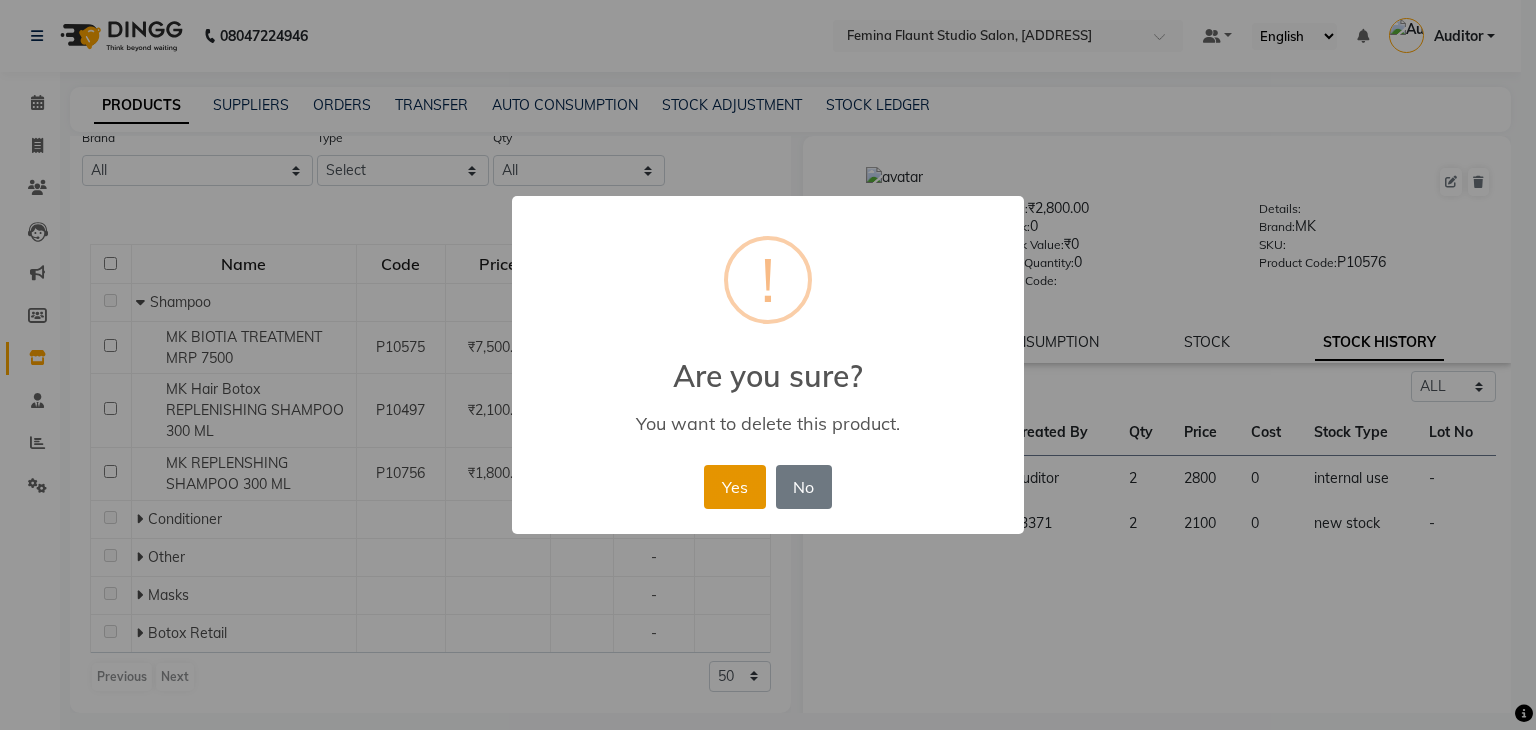 click on "Yes" at bounding box center [734, 487] 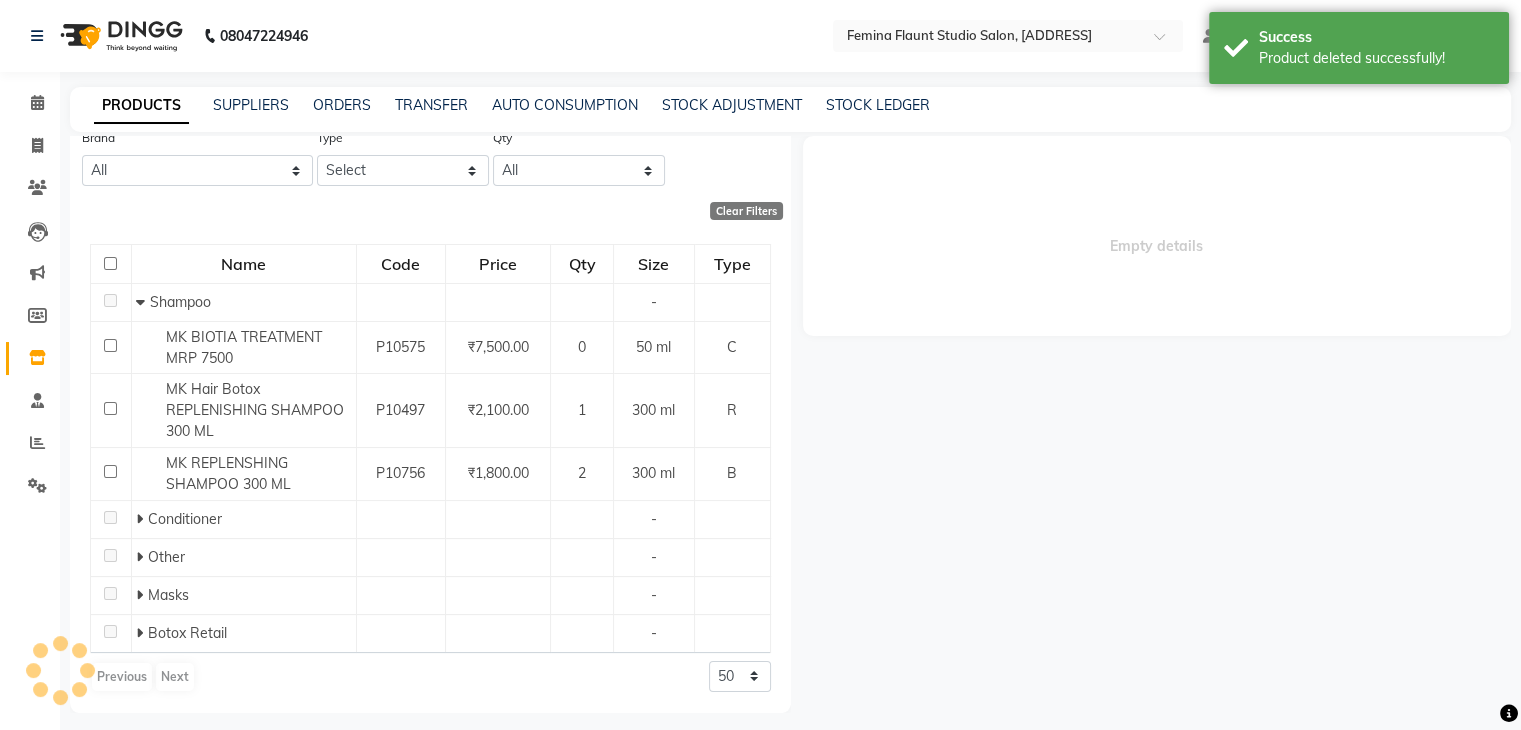 scroll, scrollTop: 0, scrollLeft: 0, axis: both 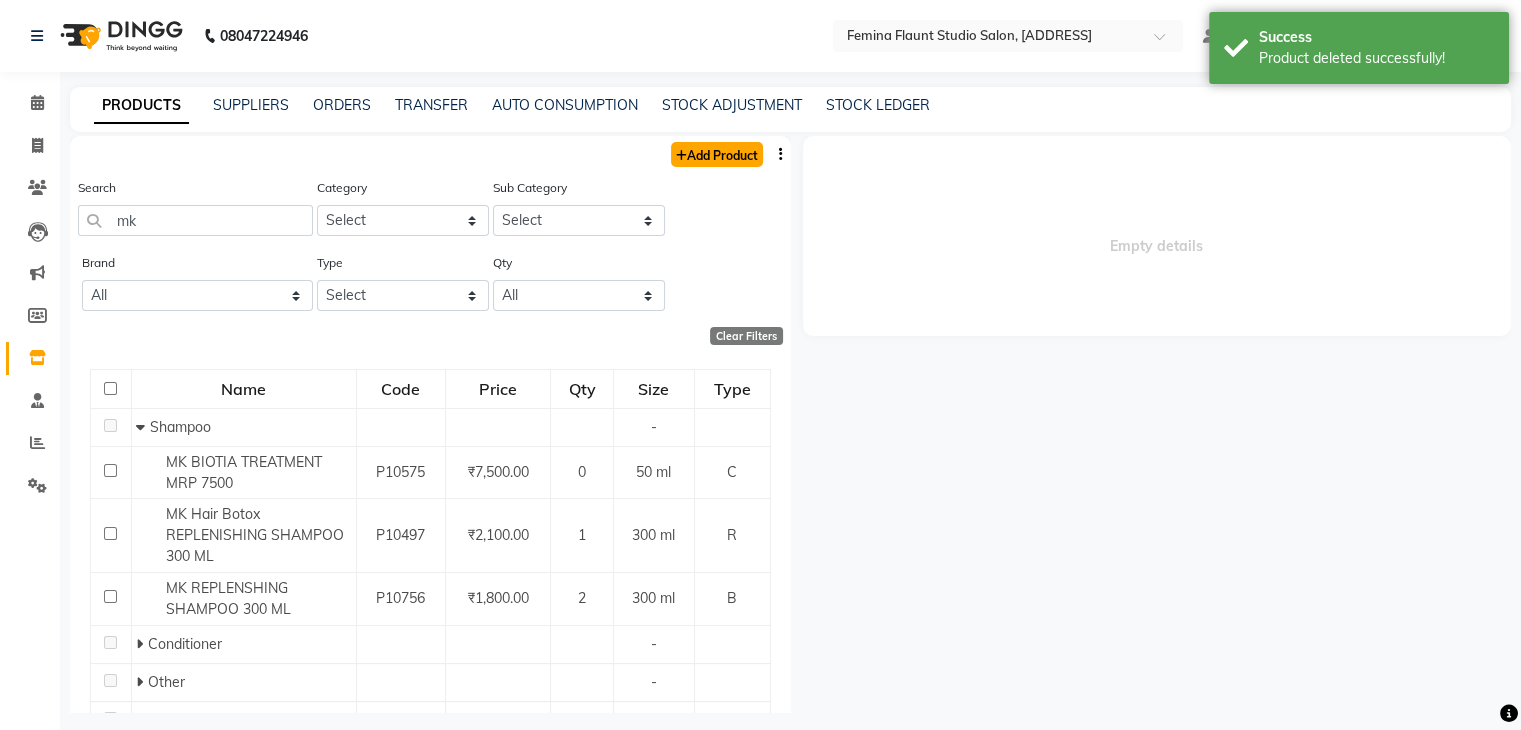 click on "Add Product" 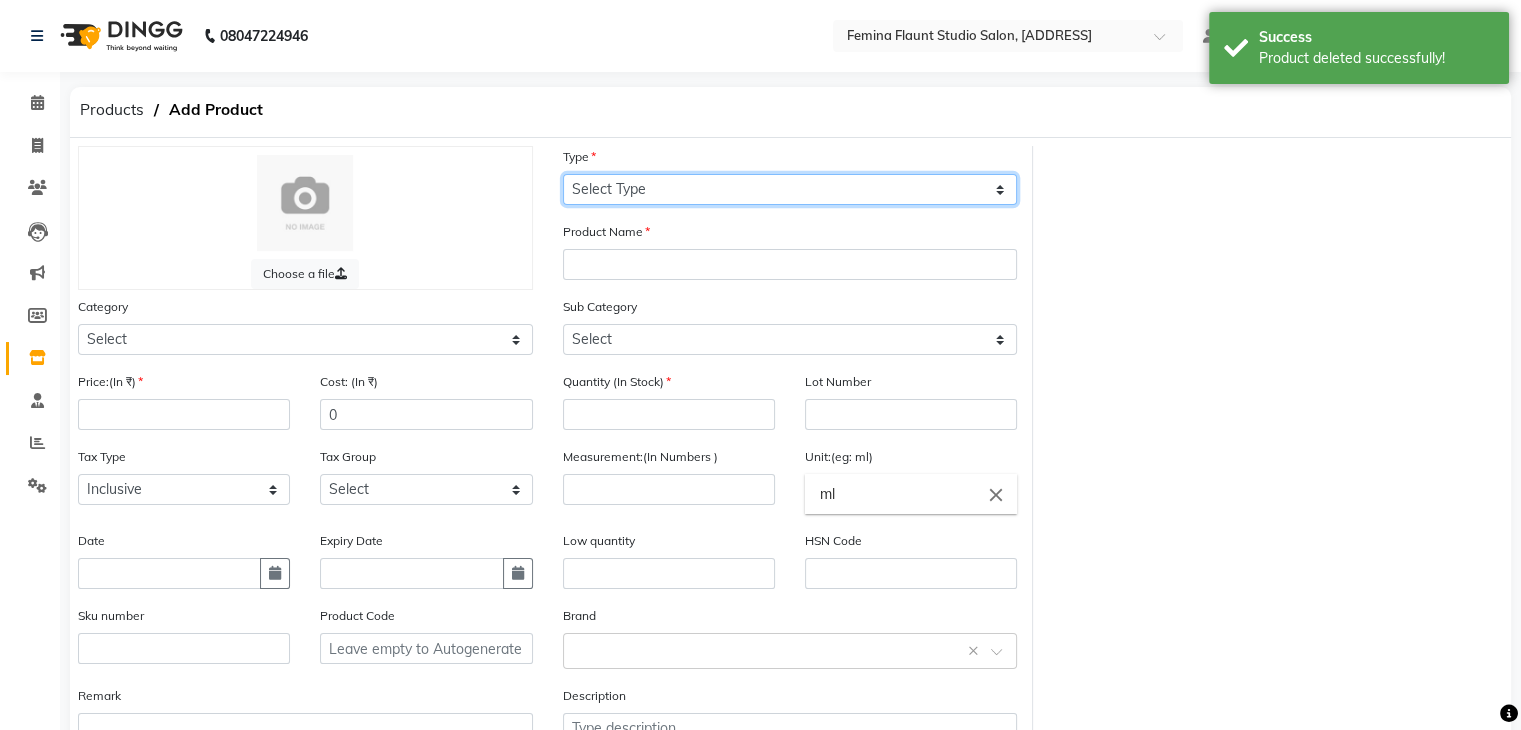 click on "Select Type Both Retail Consumable" 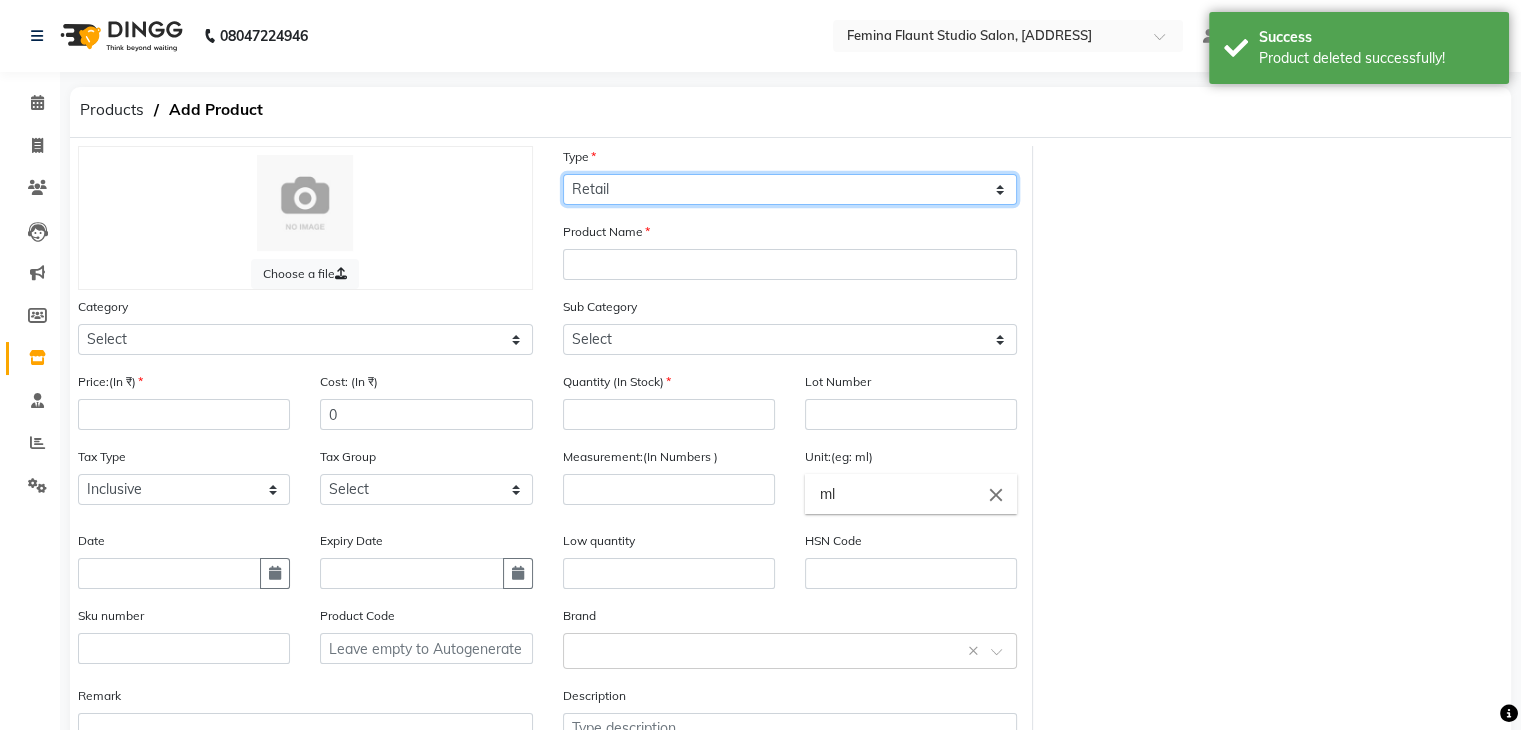 click on "Select Type Both Retail Consumable" 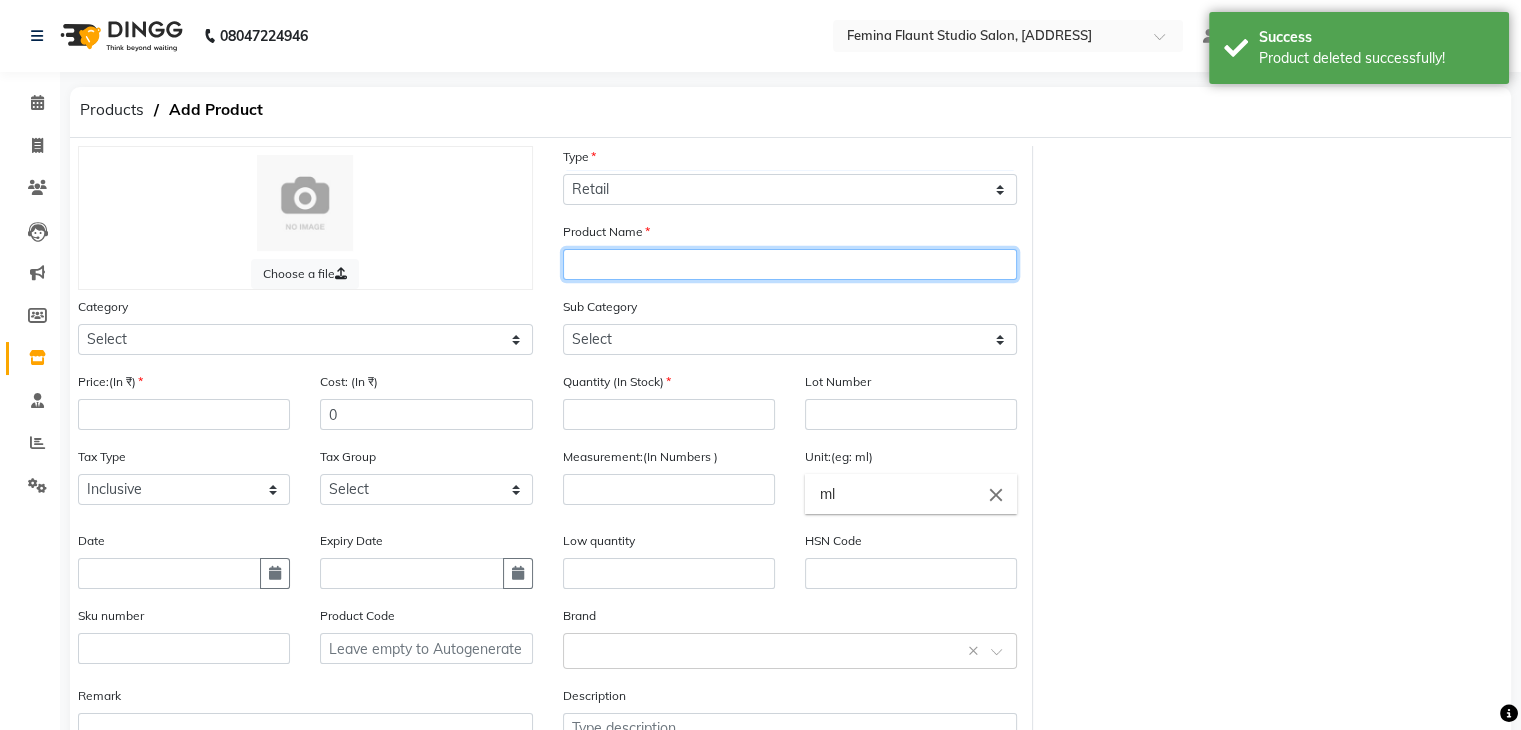 click 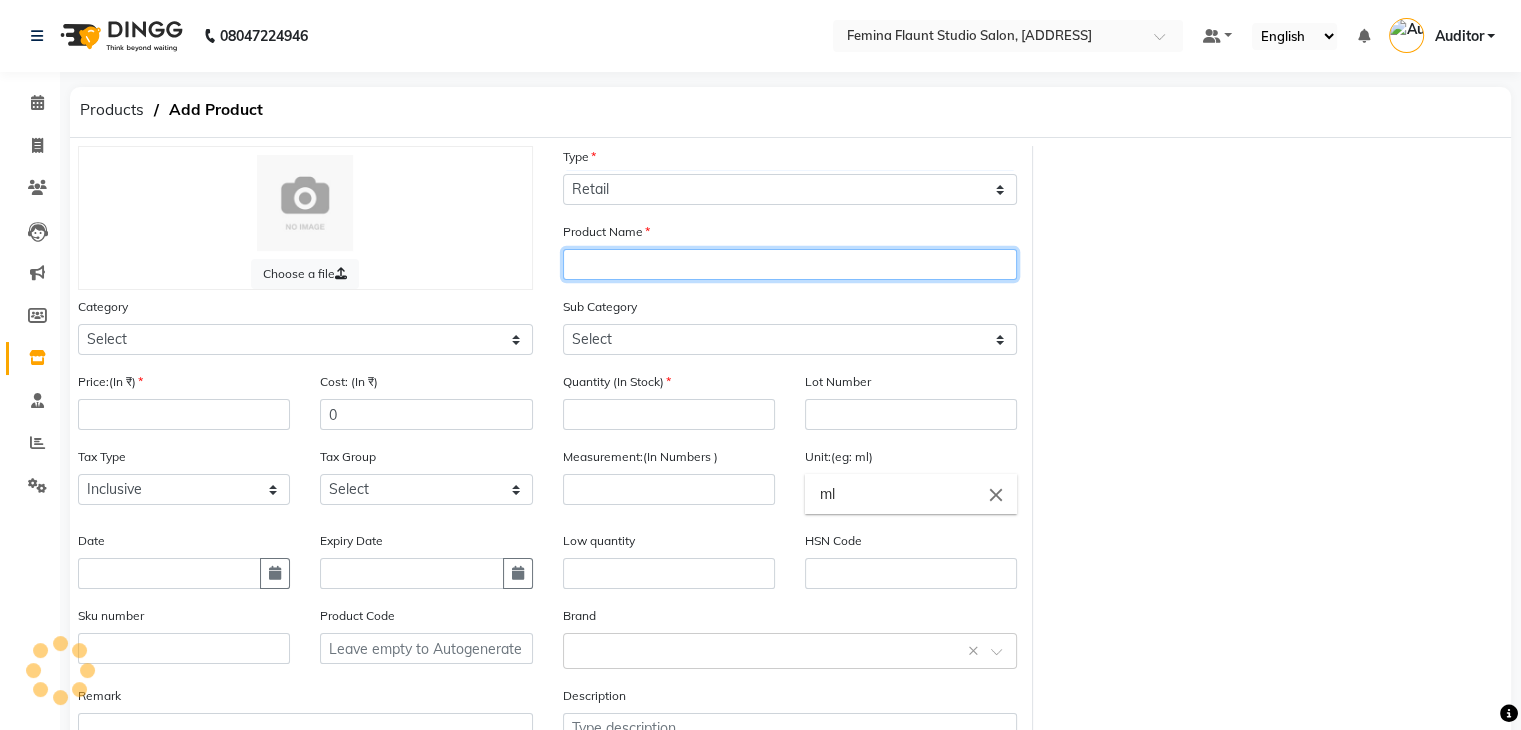 paste on "Mk Replenishing Treatment Mask 200 Ml" 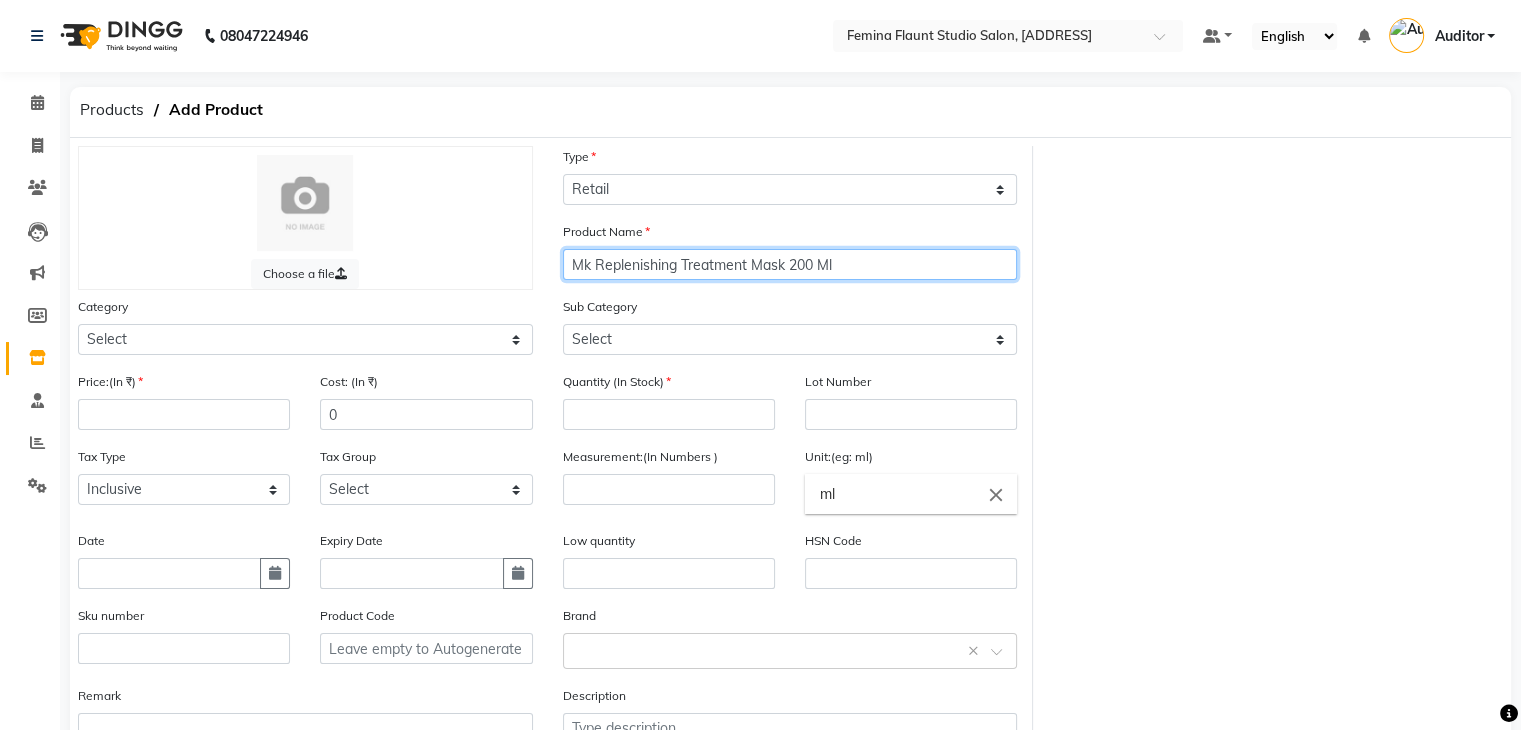 click on "Mk Replenishing Treatment Mask 200 Ml" 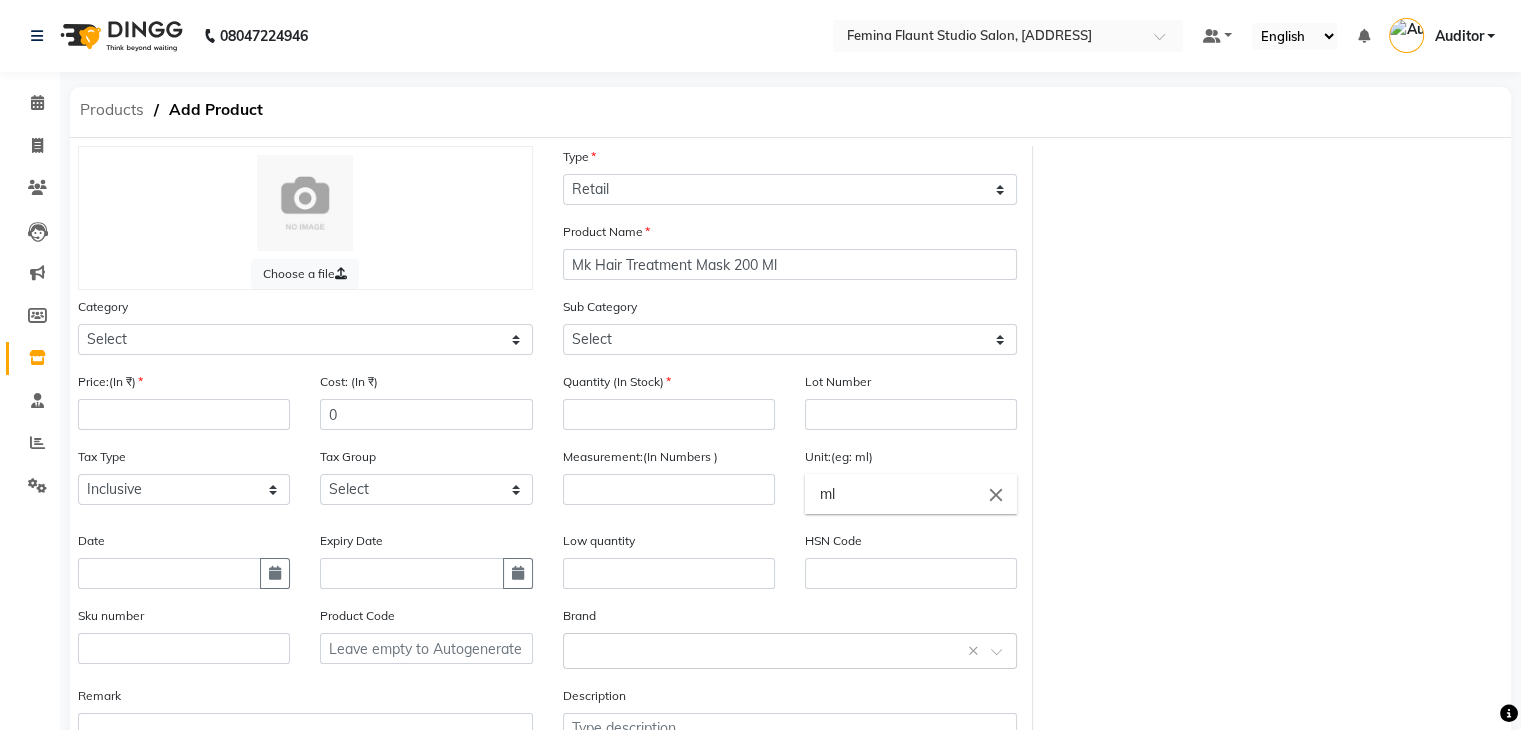 click on "Products" 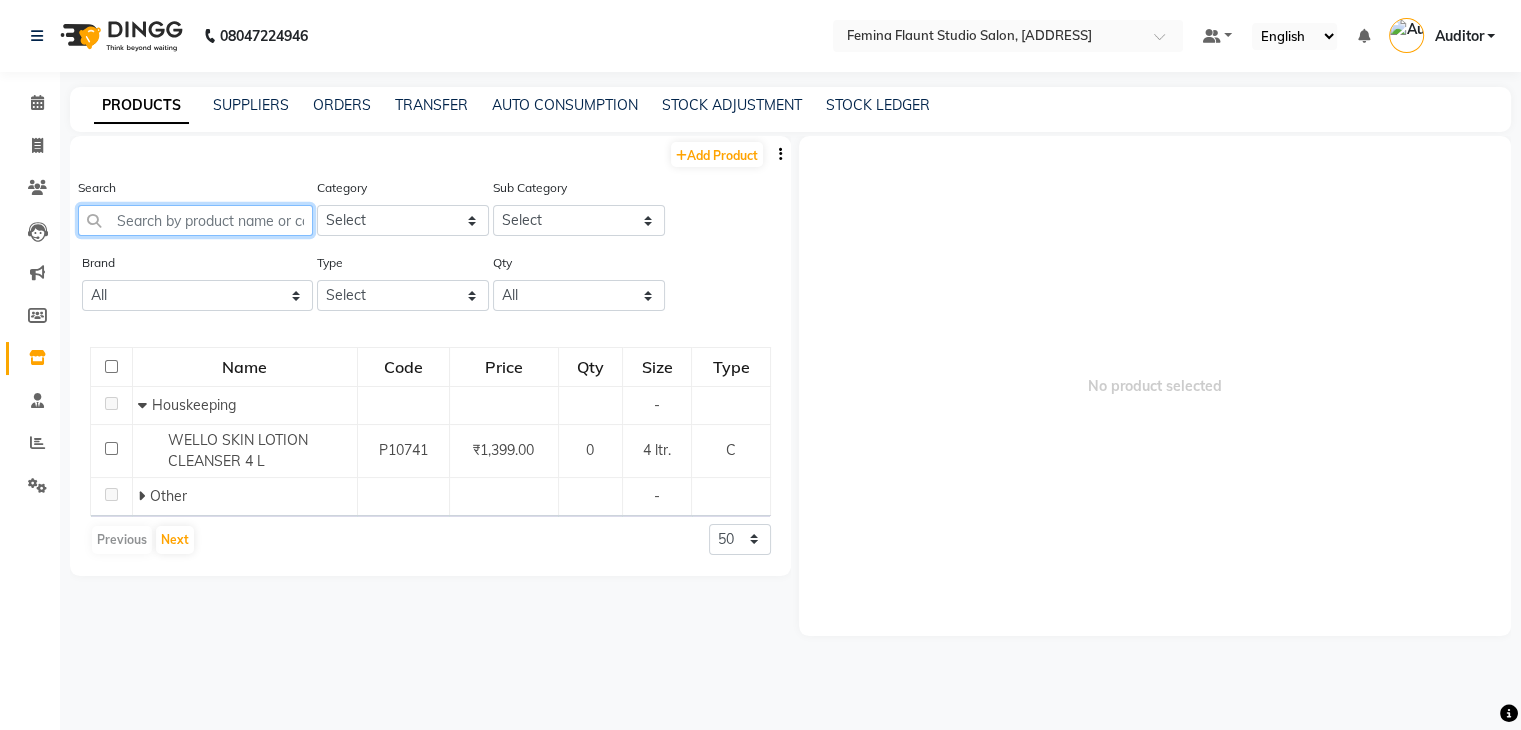 click 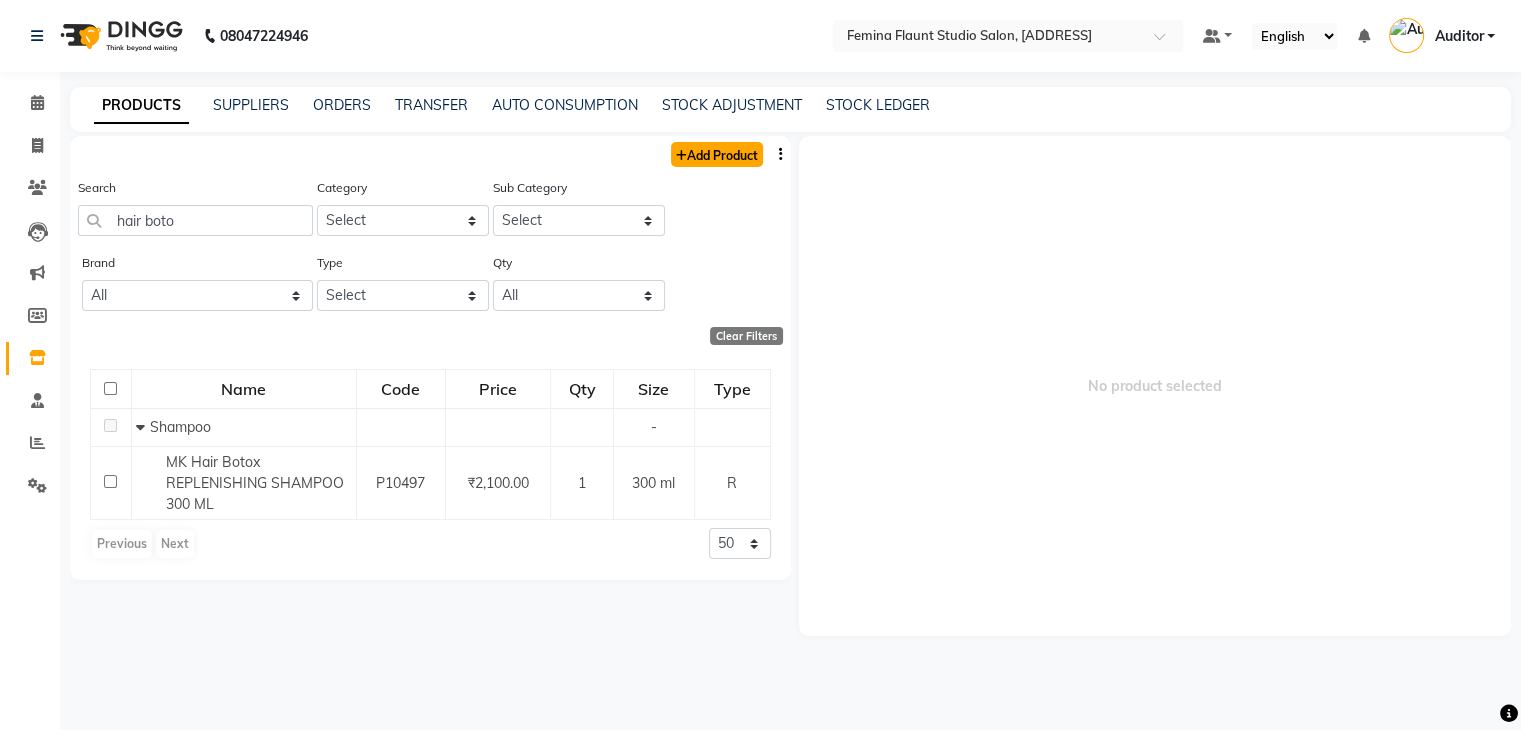 click on "Add Product" 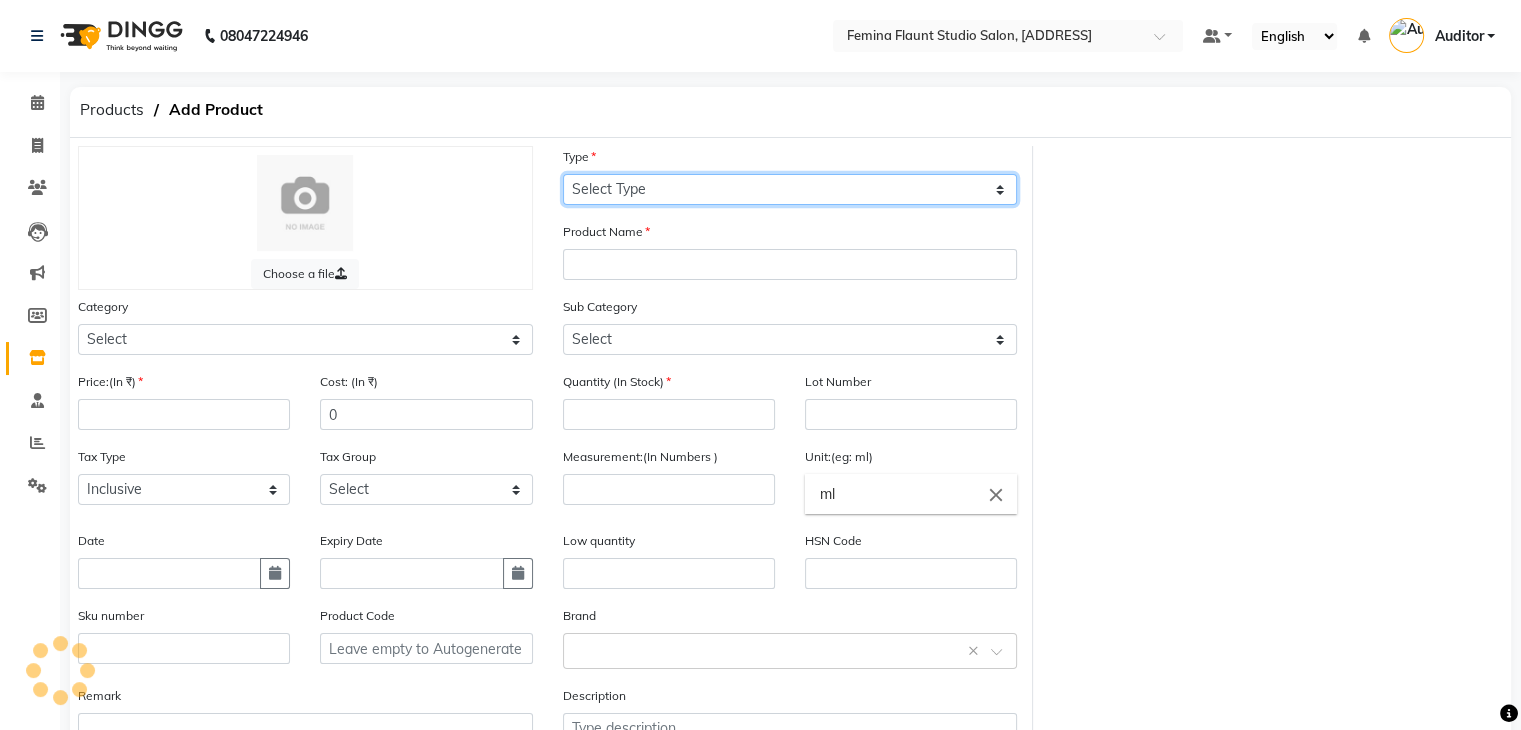click on "Select Type Both Retail Consumable" 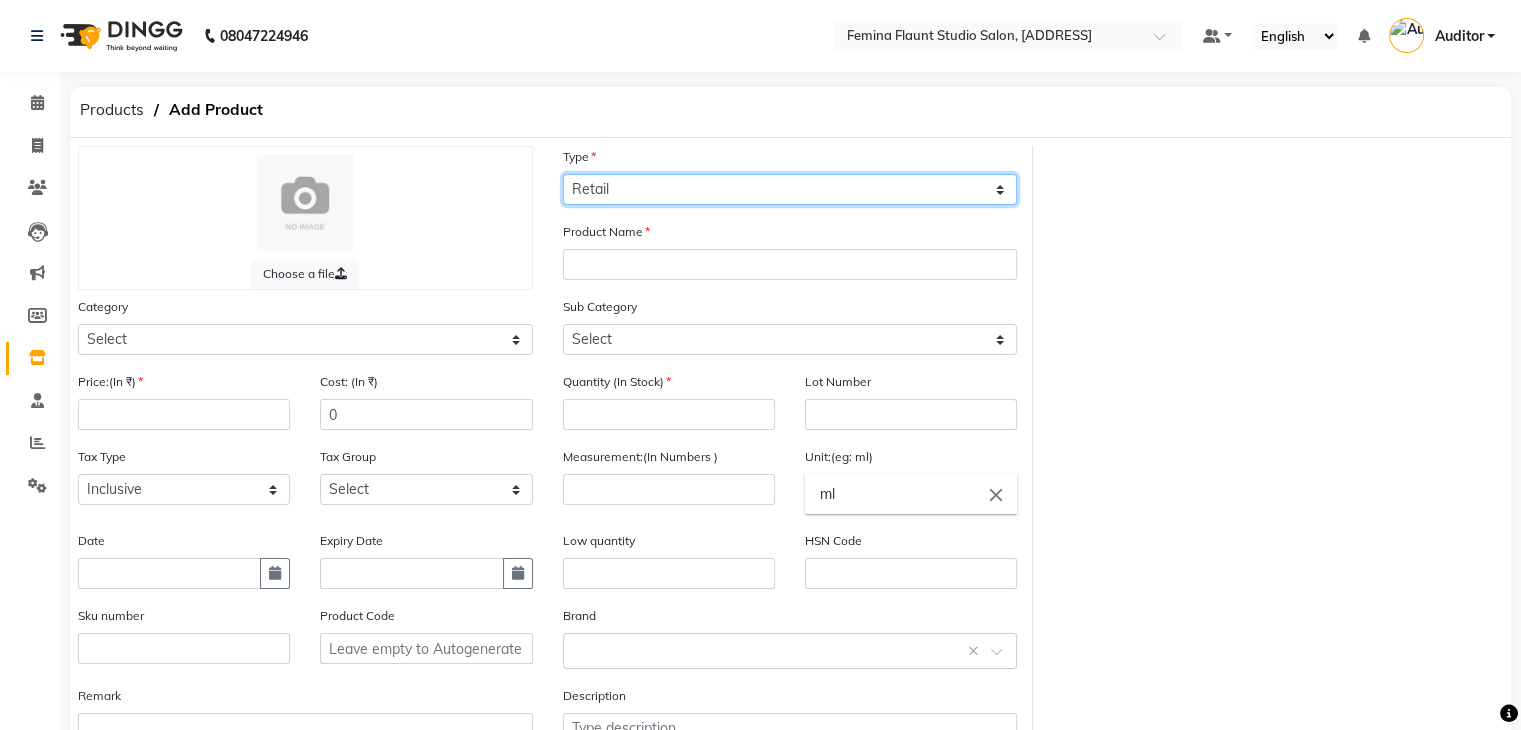 click on "Select Type Both Retail Consumable" 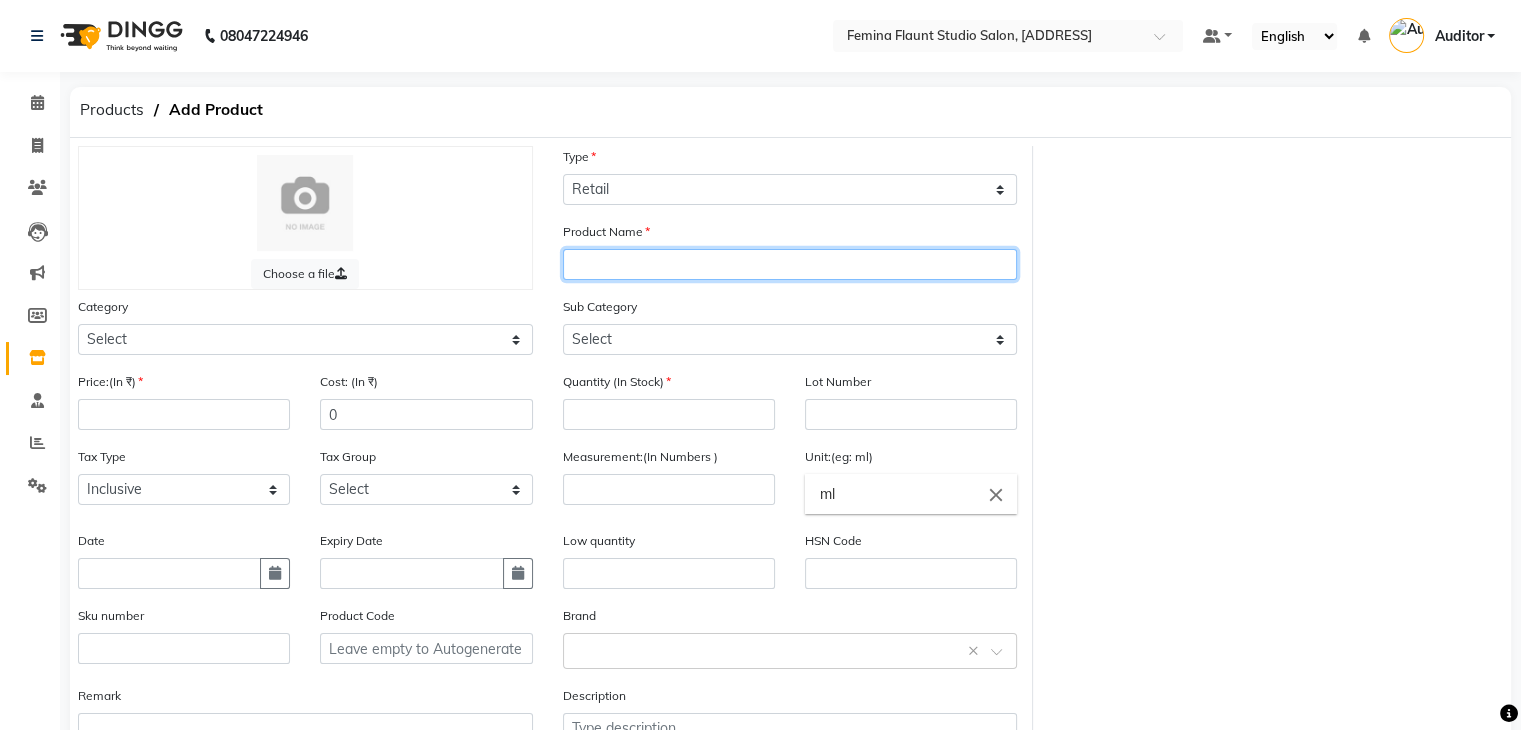 click 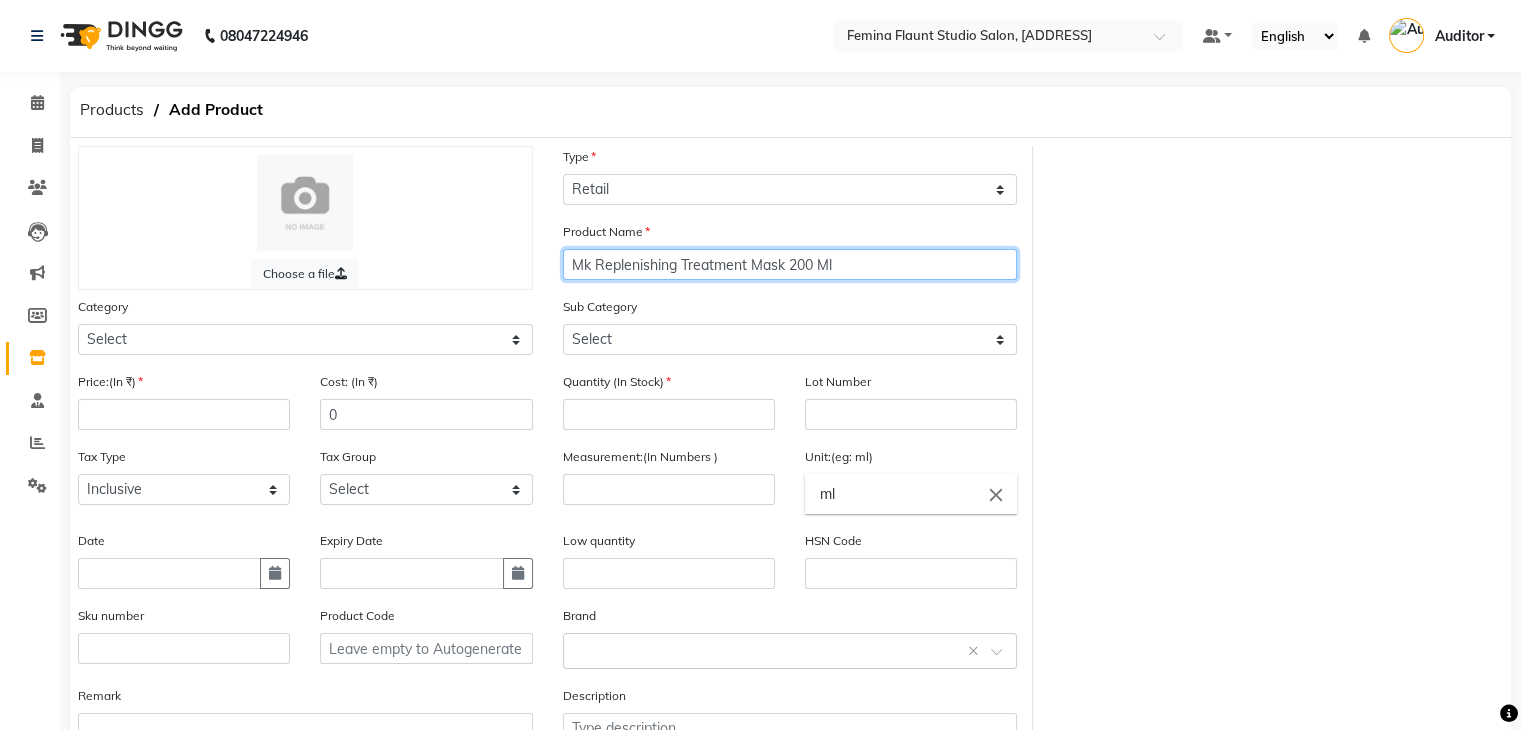 drag, startPoint x: 678, startPoint y: 269, endPoint x: 593, endPoint y: 269, distance: 85 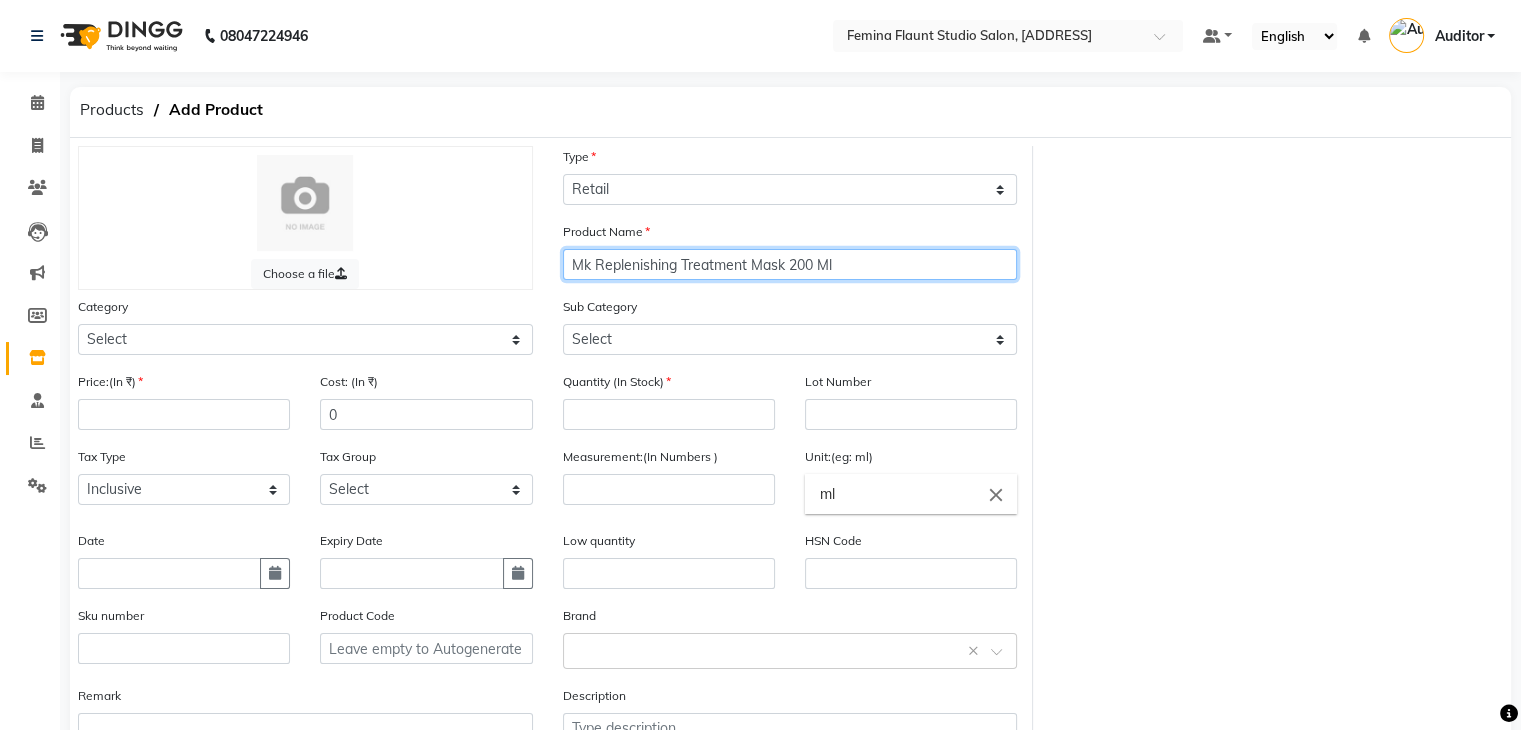 click on "Mk Replenishing Treatment Mask 200 Ml" 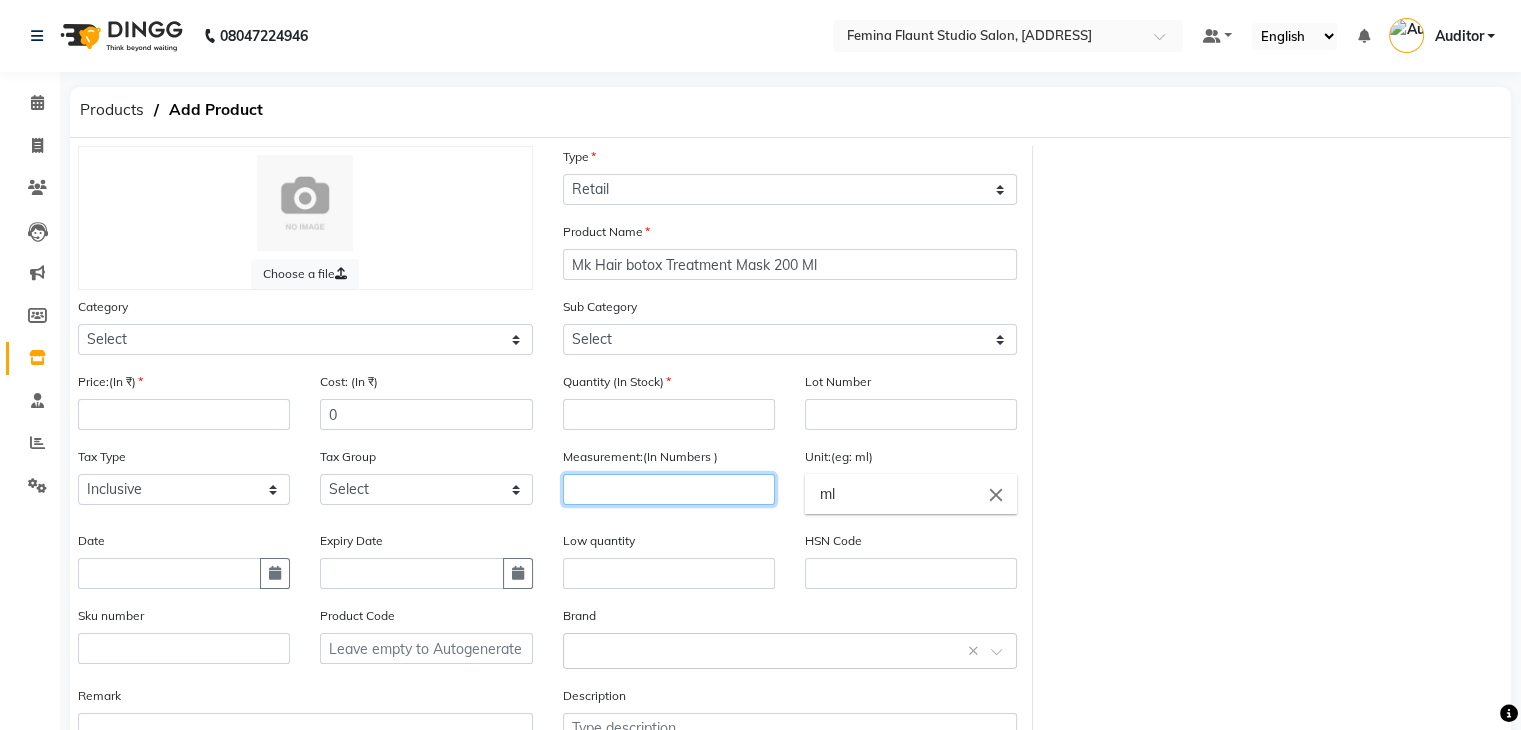 click 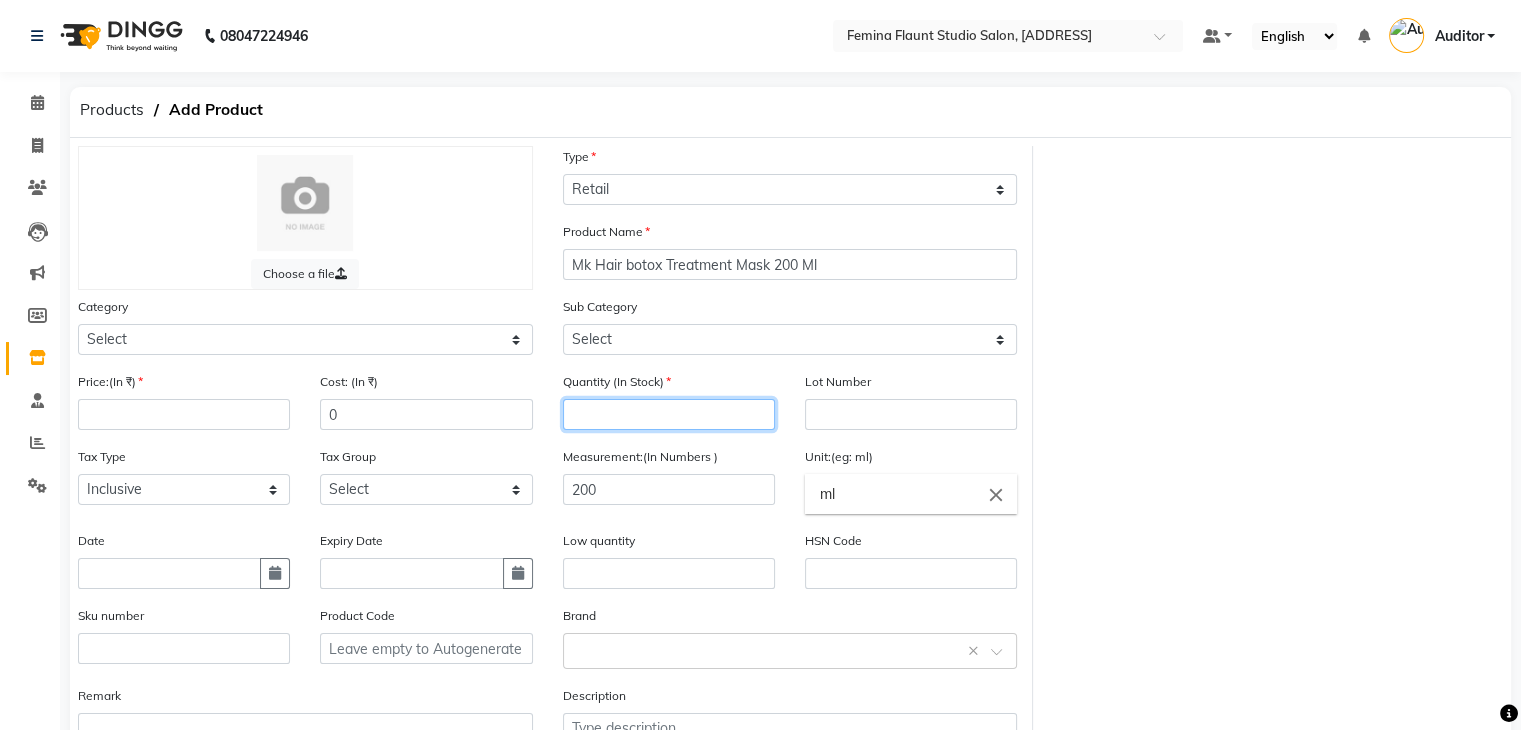 click 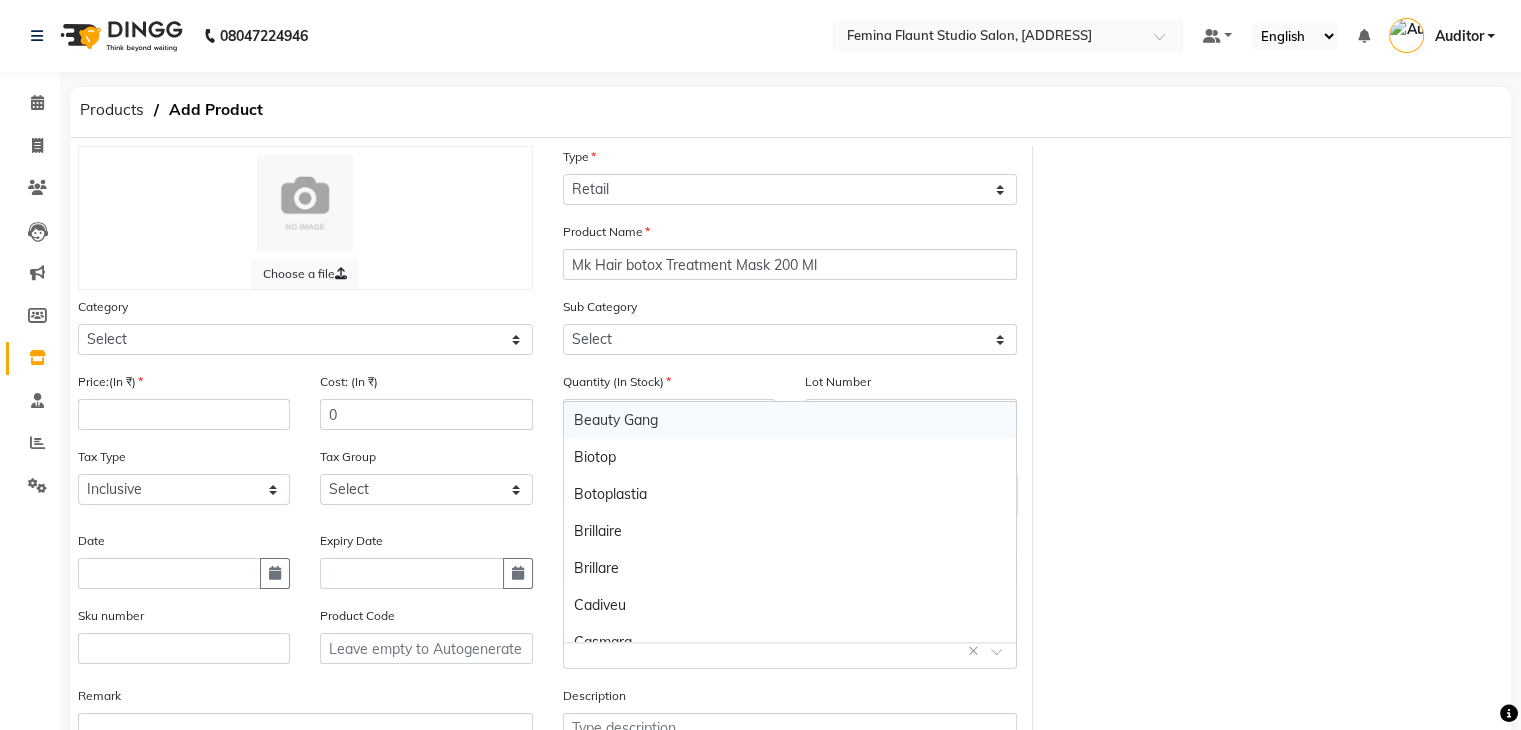 click 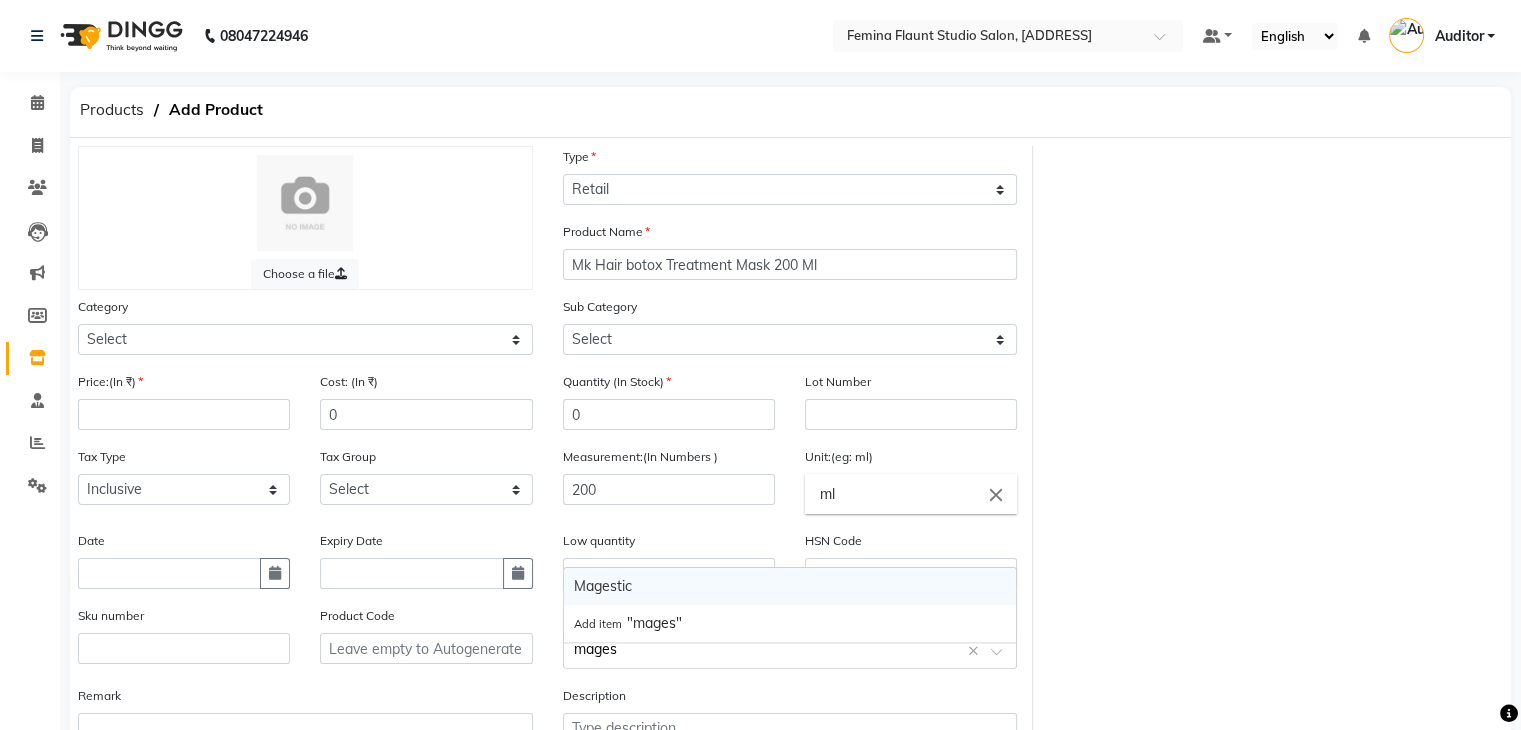 click on "Magestic" at bounding box center [790, 586] 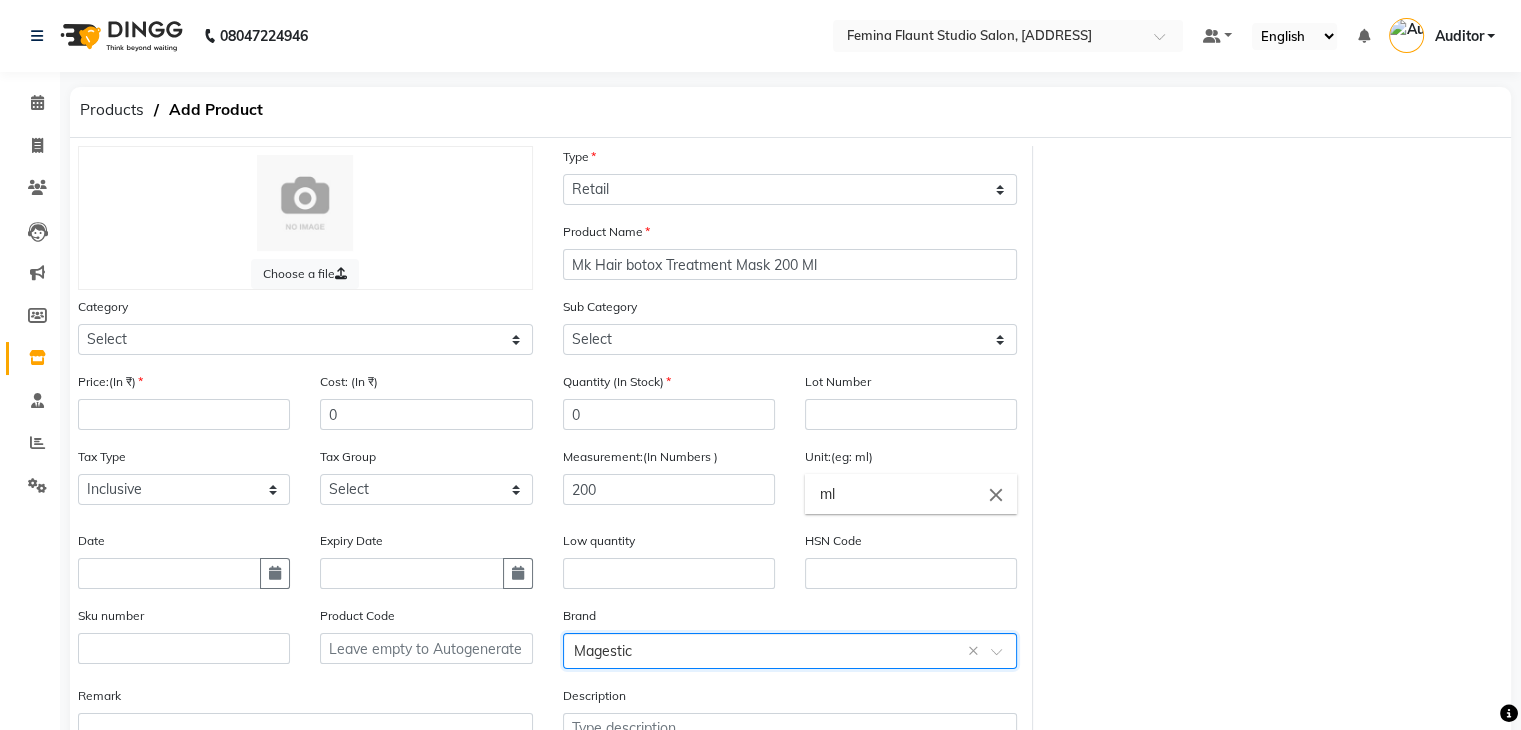 scroll, scrollTop: 156, scrollLeft: 0, axis: vertical 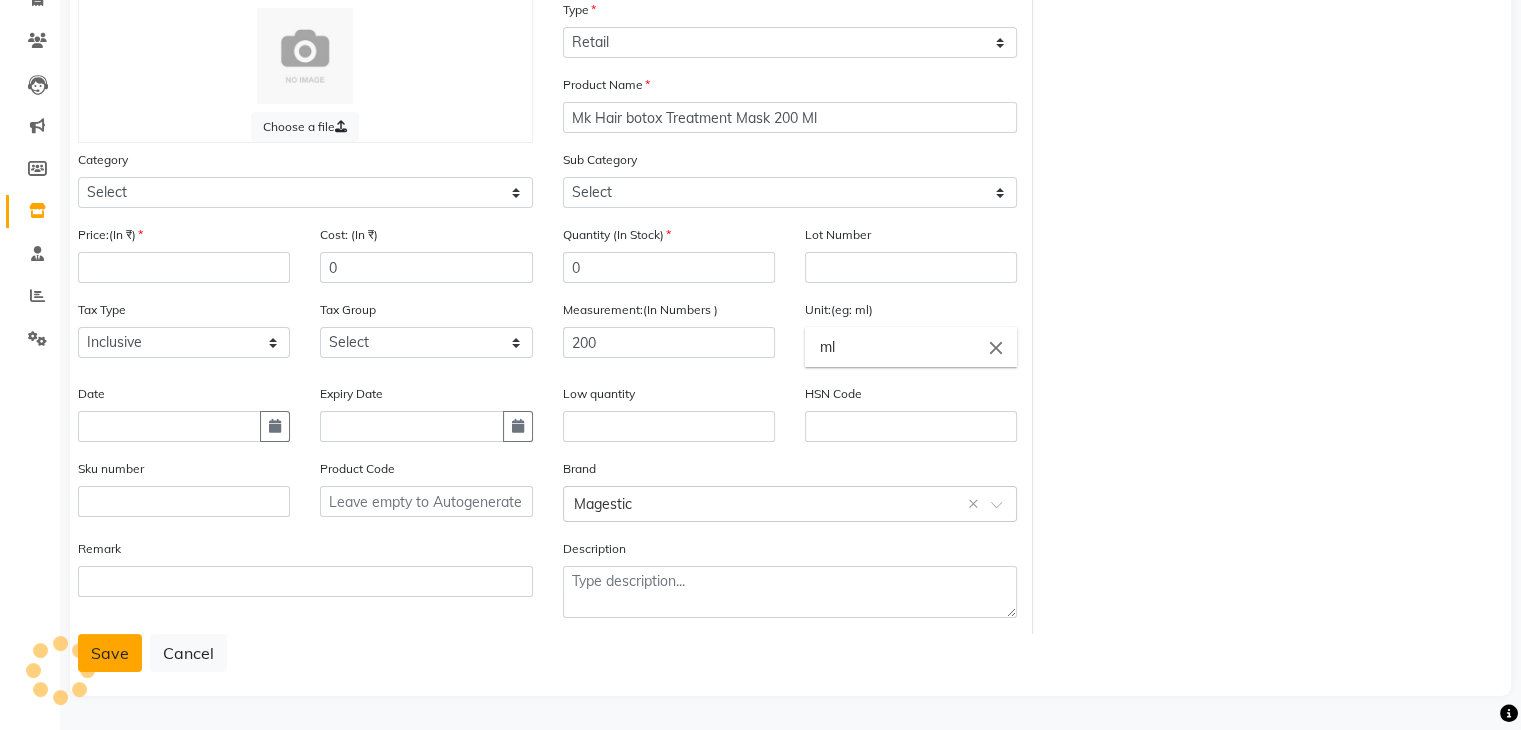 click on "Save" 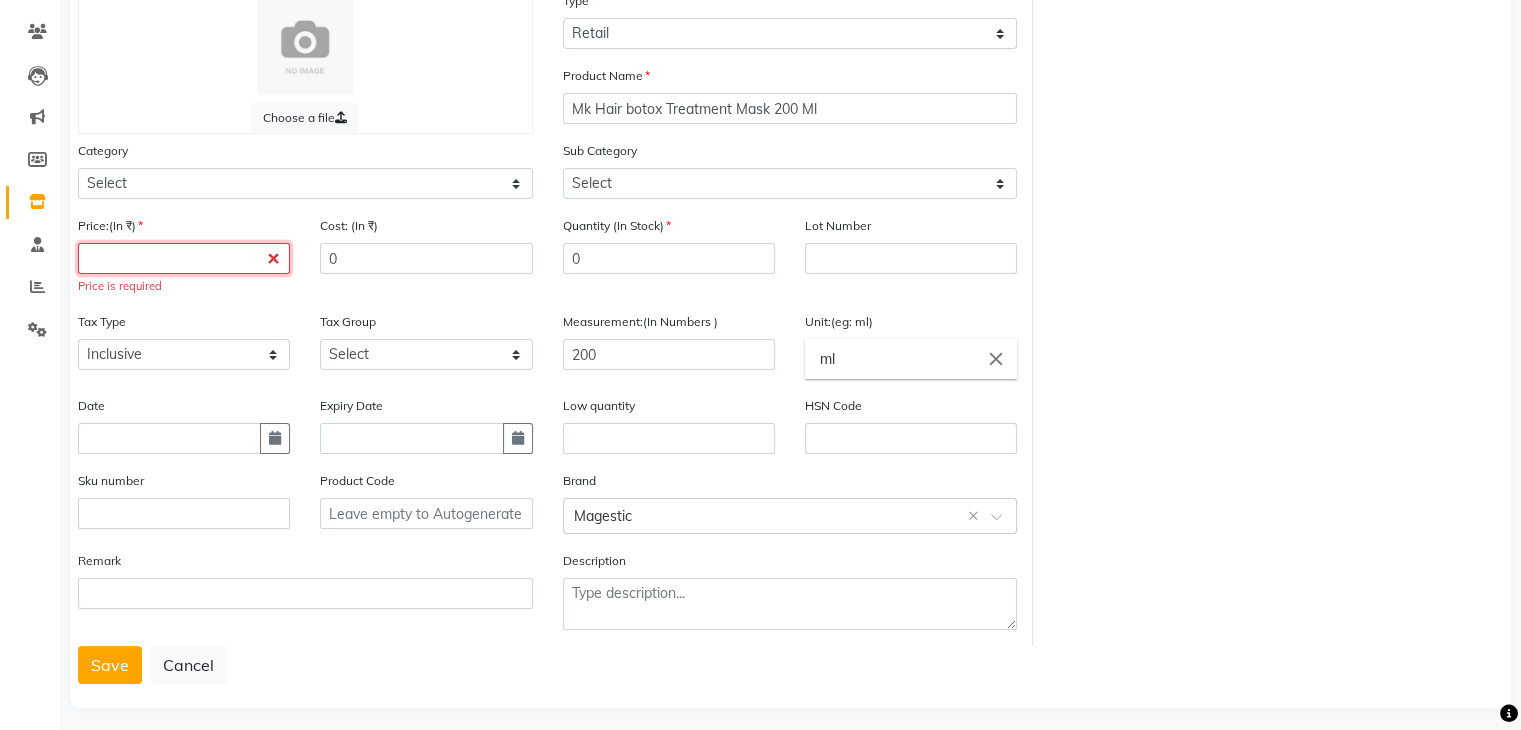 click 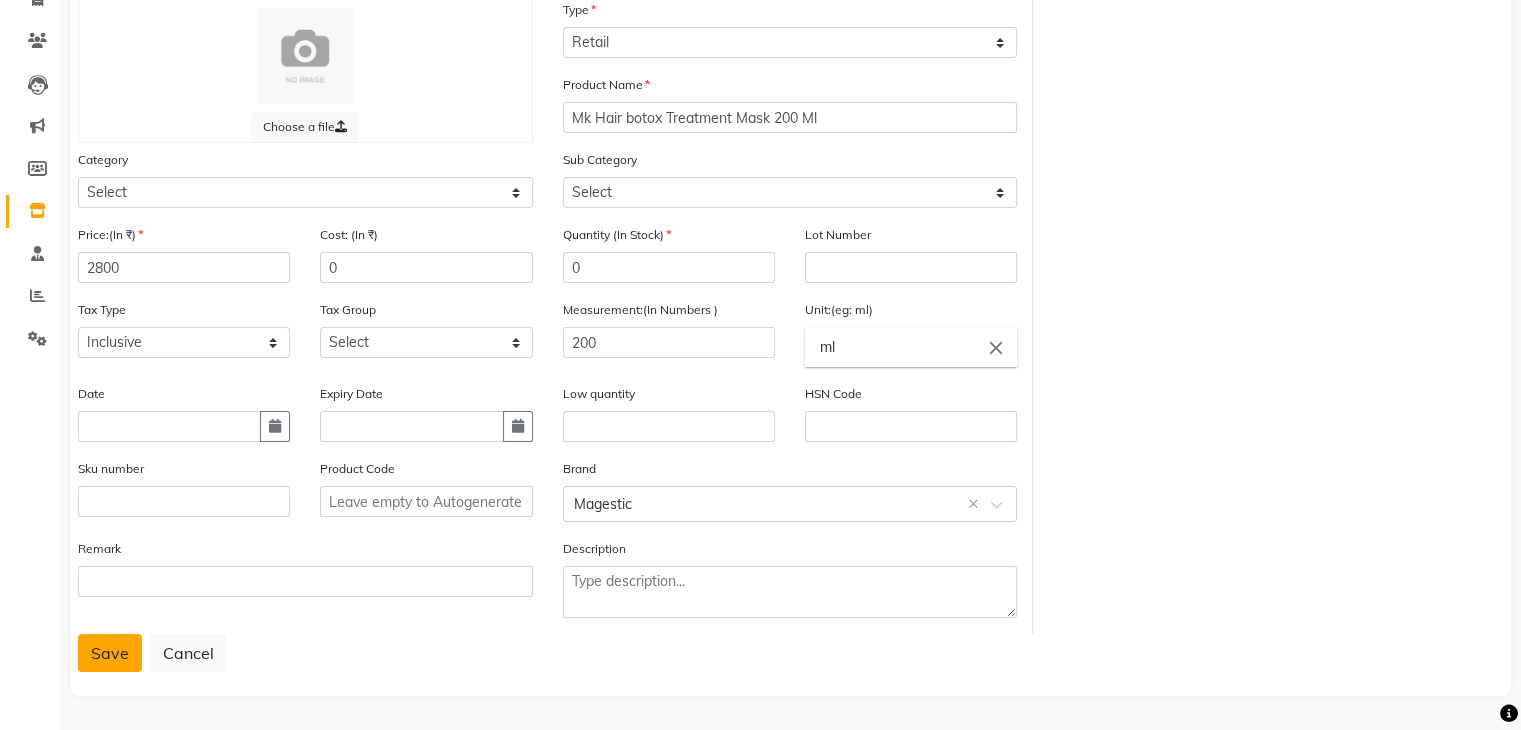 click on "Save" 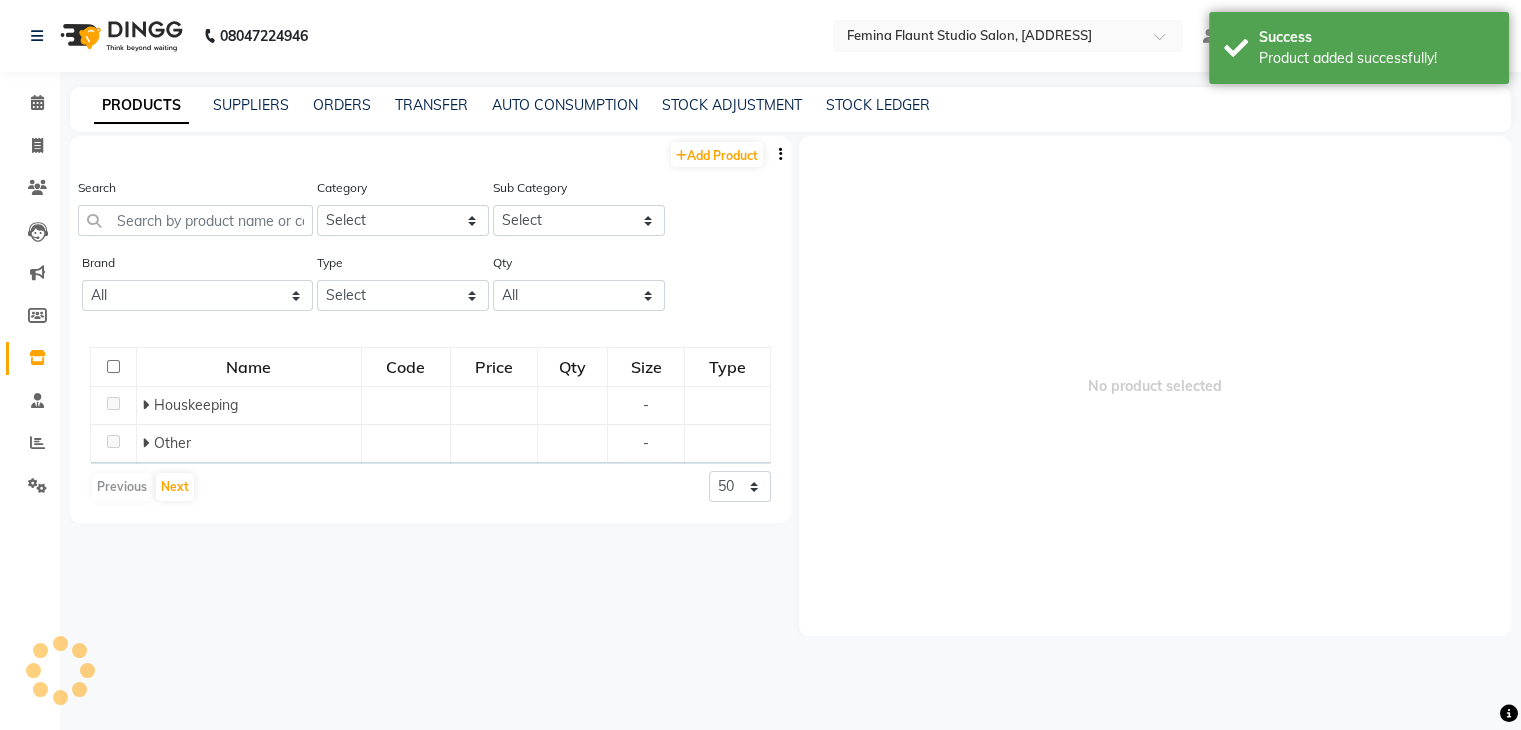 scroll, scrollTop: 0, scrollLeft: 0, axis: both 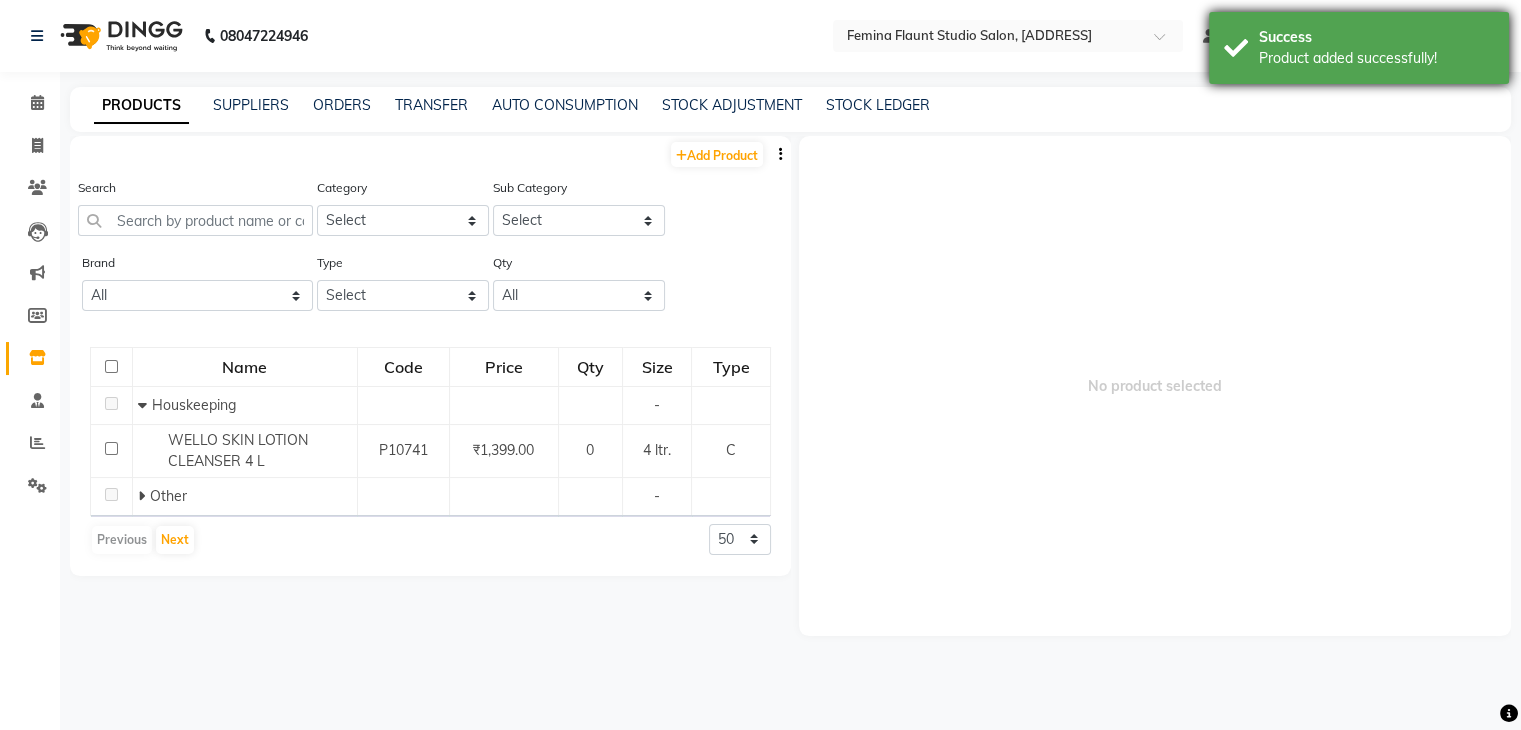 click on "Success" at bounding box center (1376, 37) 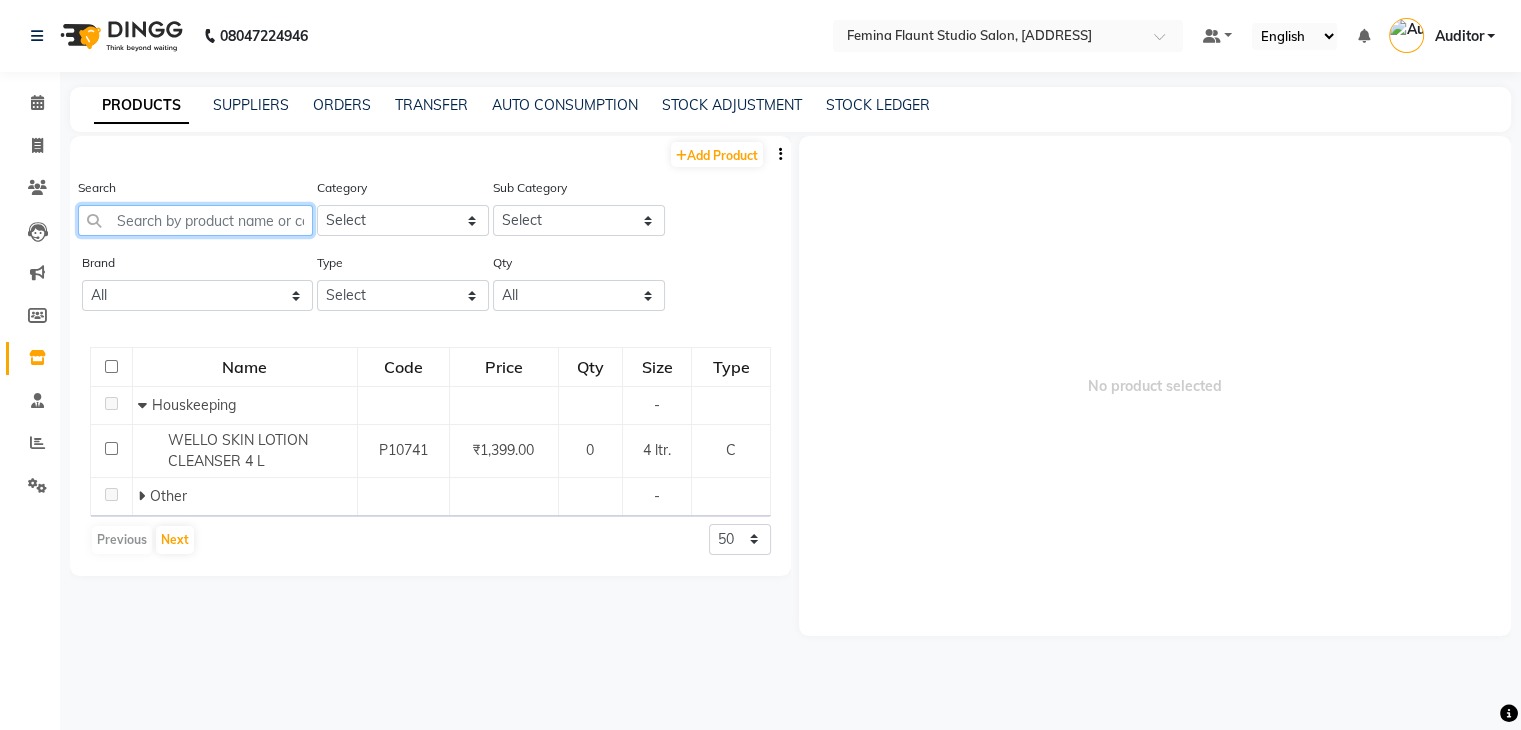 click 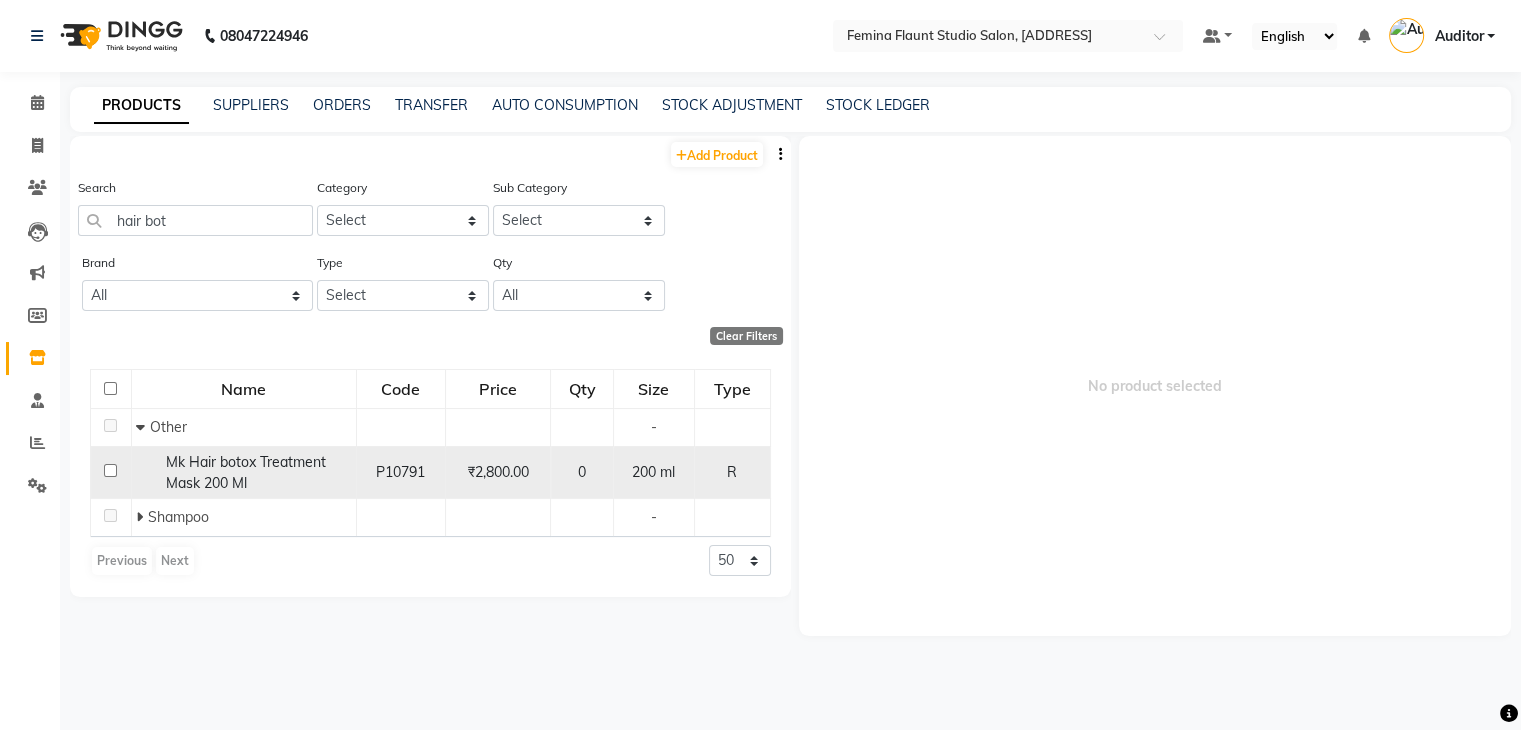 click on "Mk Hair botox Treatment Mask 200 Ml" 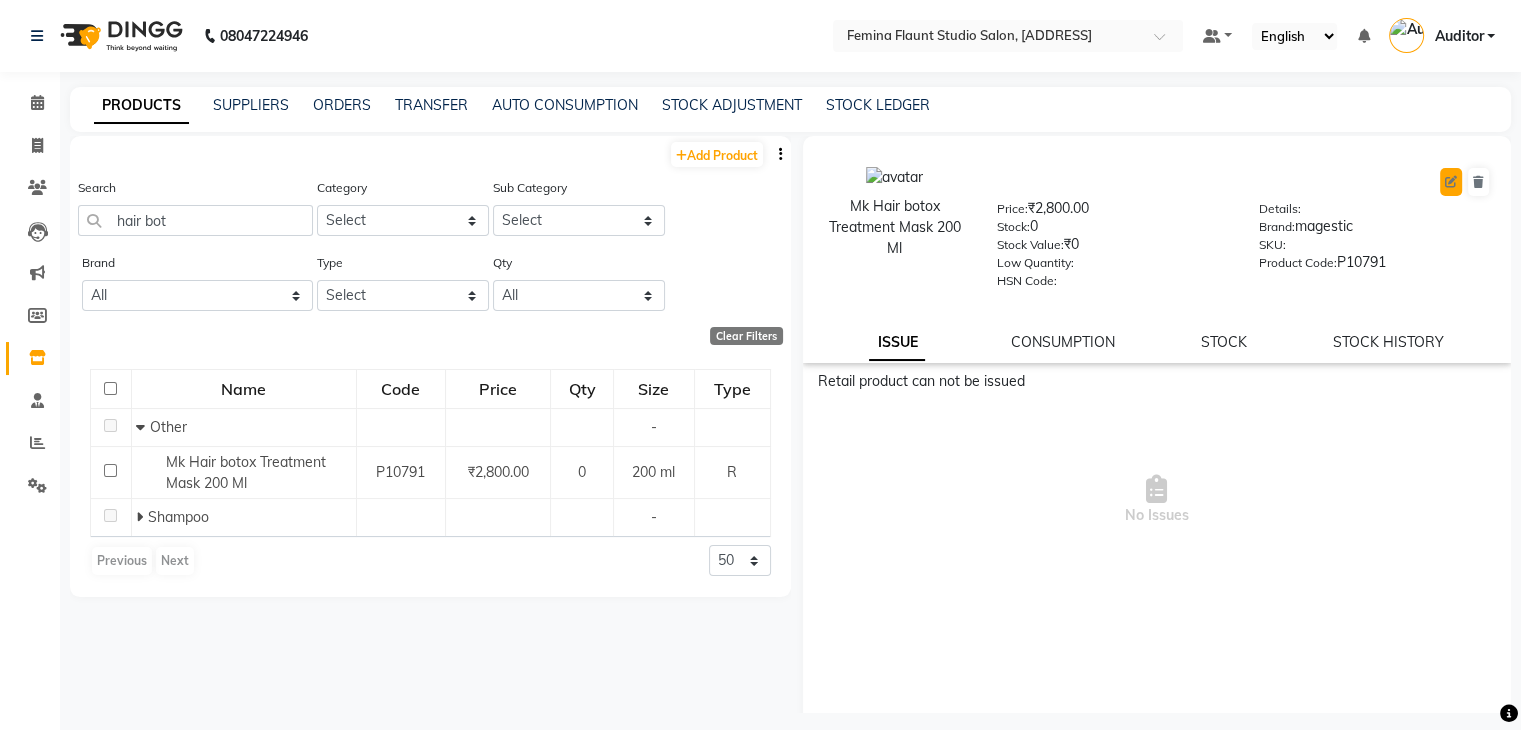 click 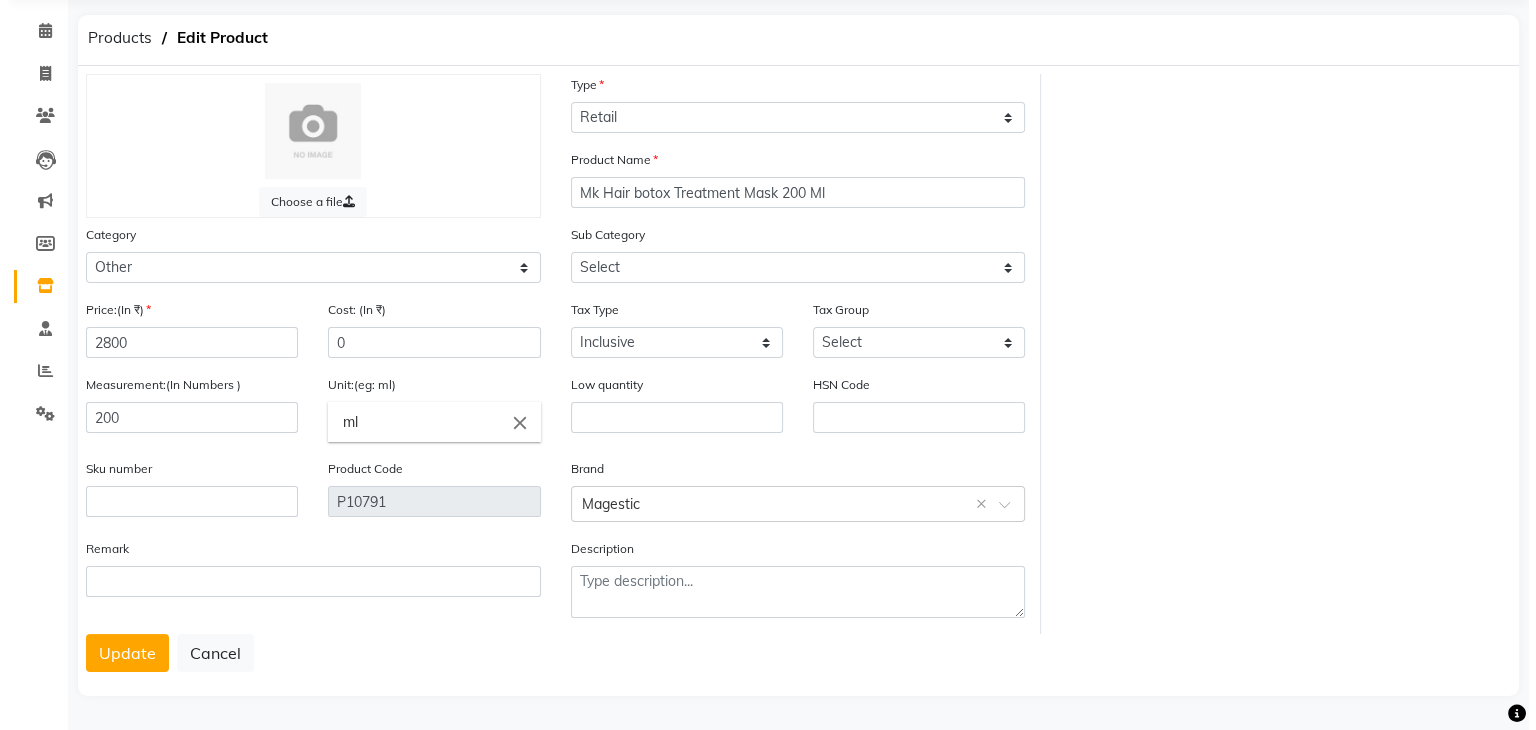 scroll, scrollTop: 80, scrollLeft: 0, axis: vertical 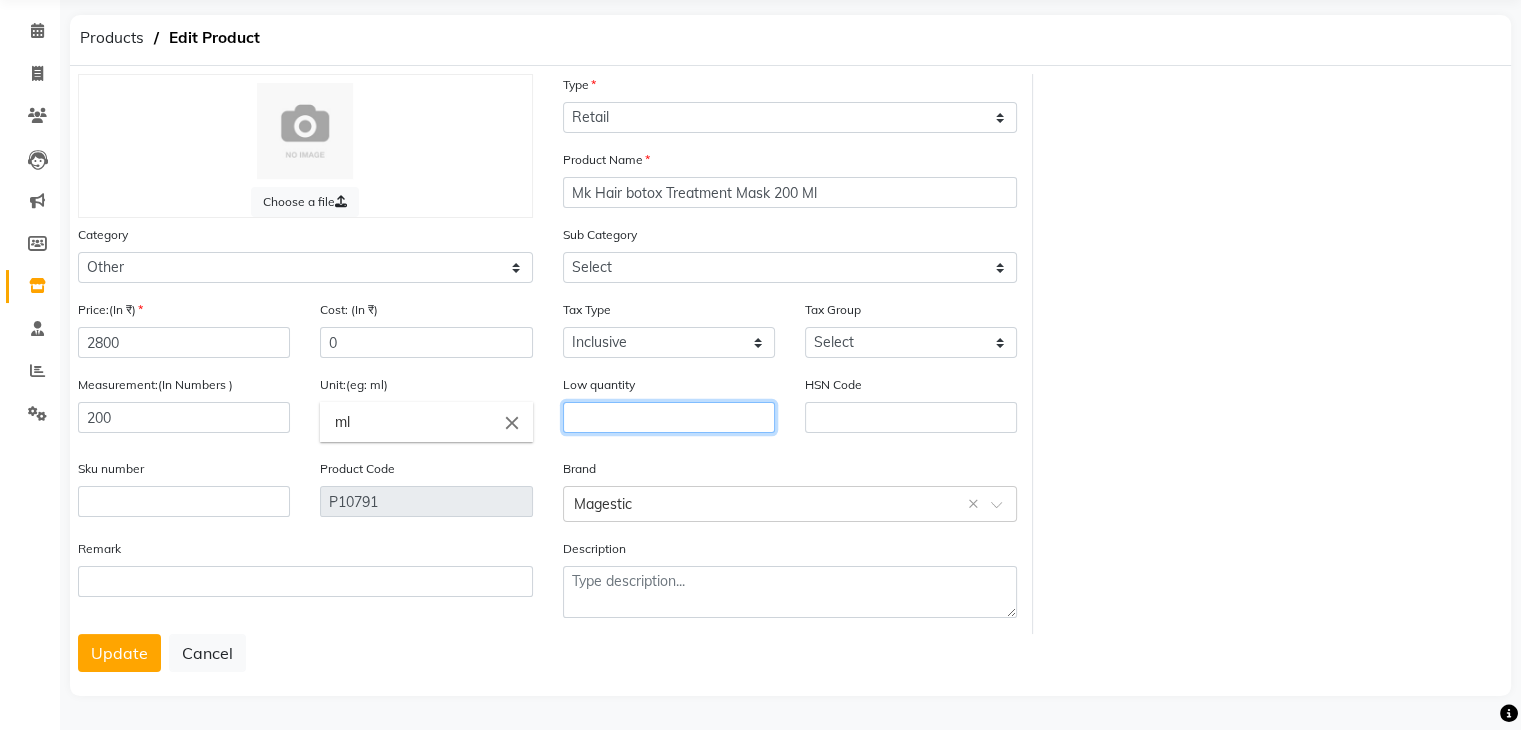 click 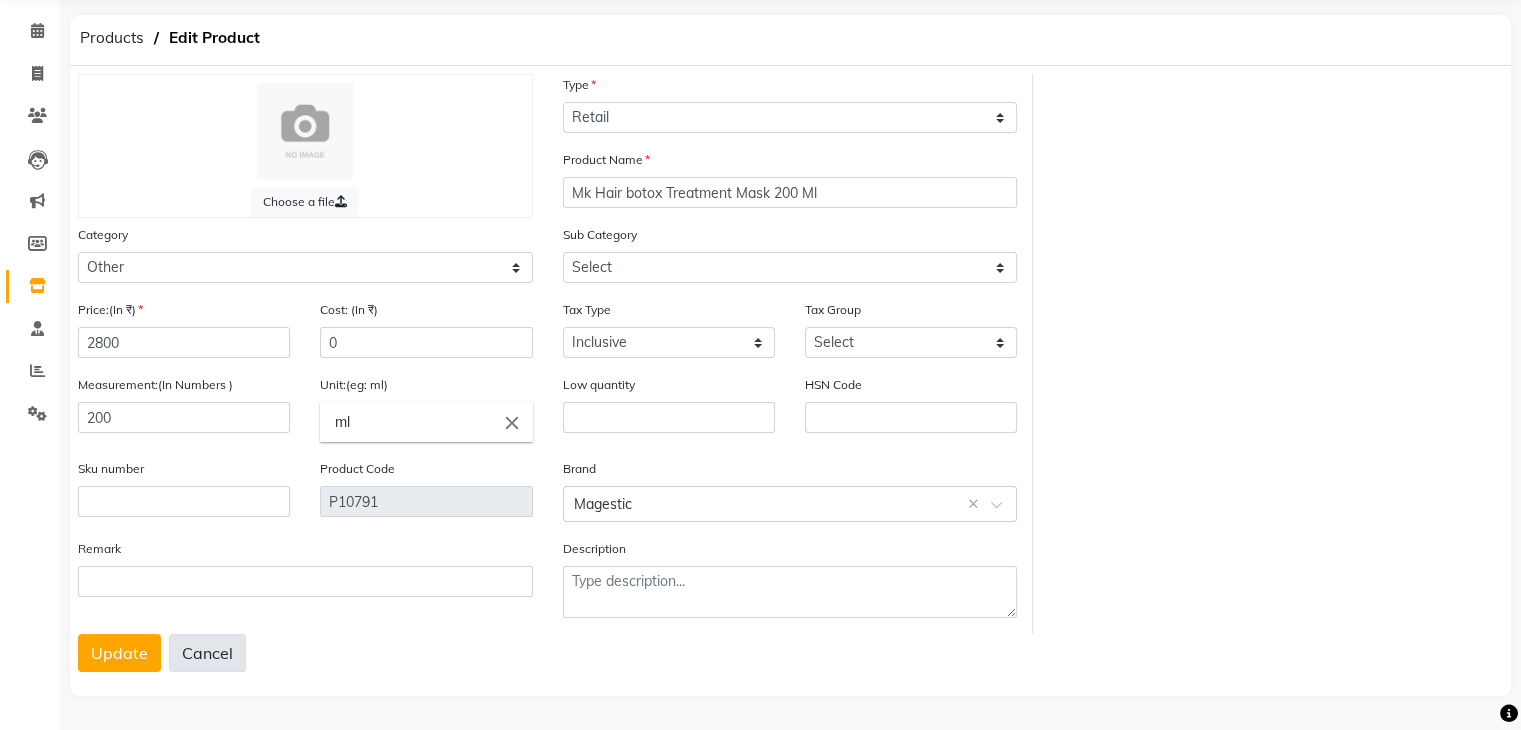 click on "Cancel" 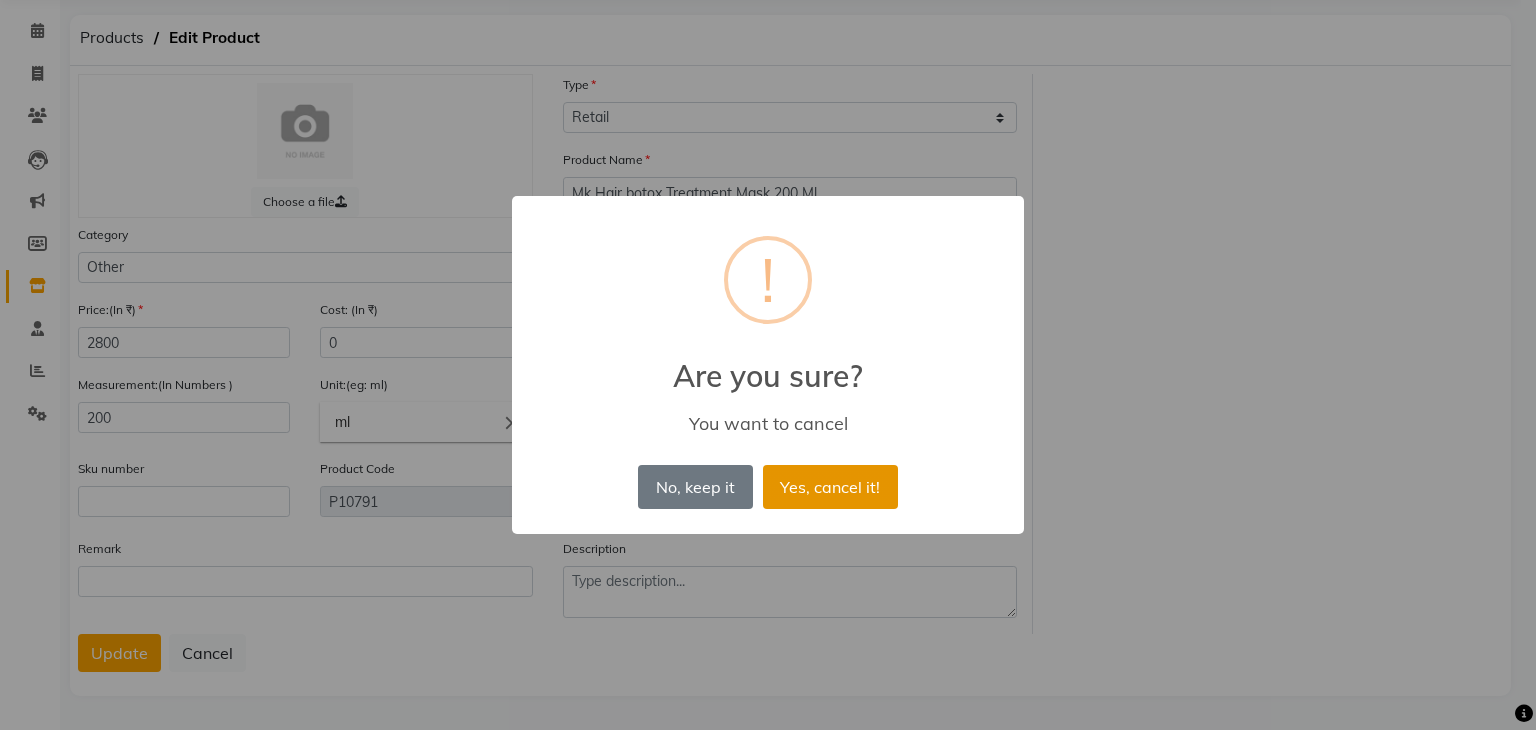 click on "Yes, cancel it!" at bounding box center (830, 487) 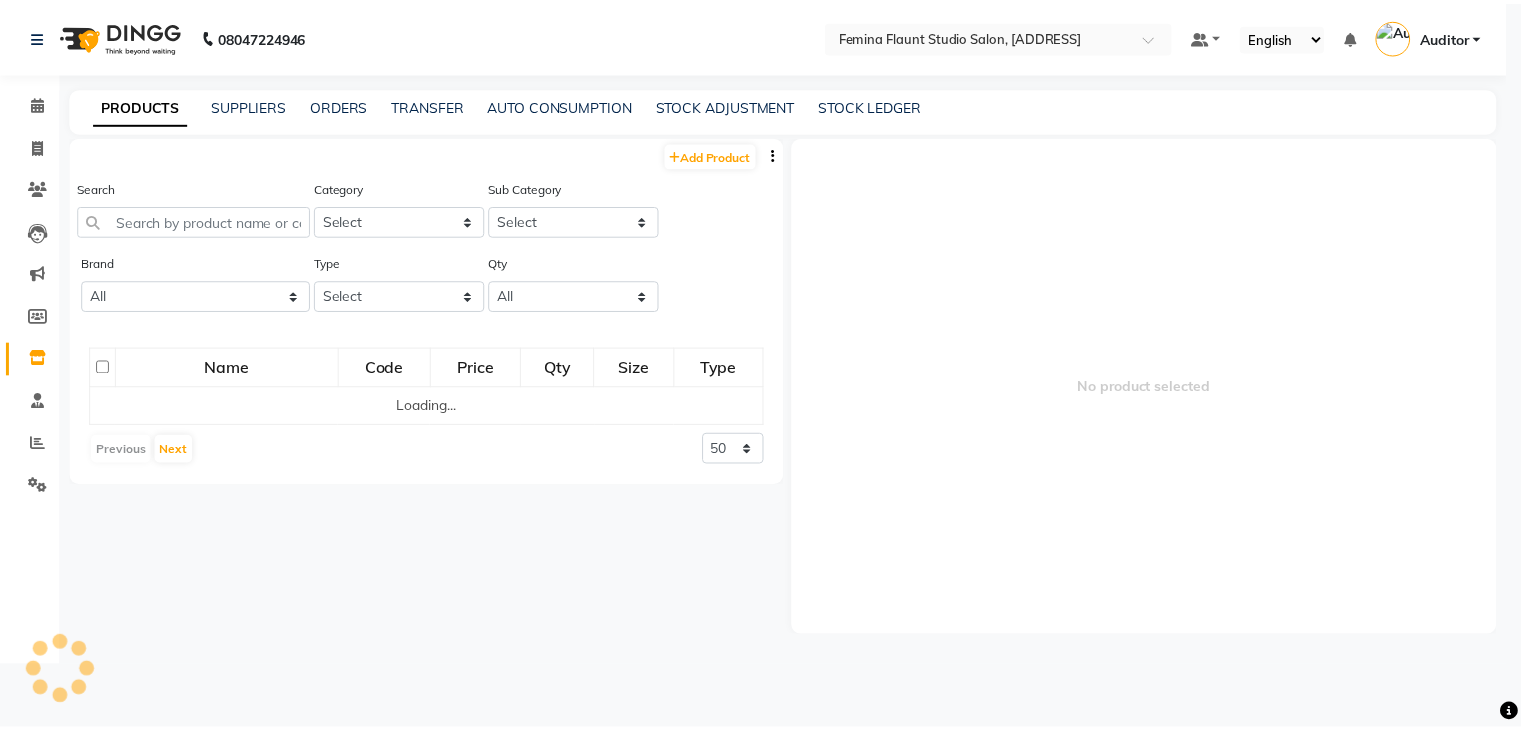 scroll, scrollTop: 0, scrollLeft: 0, axis: both 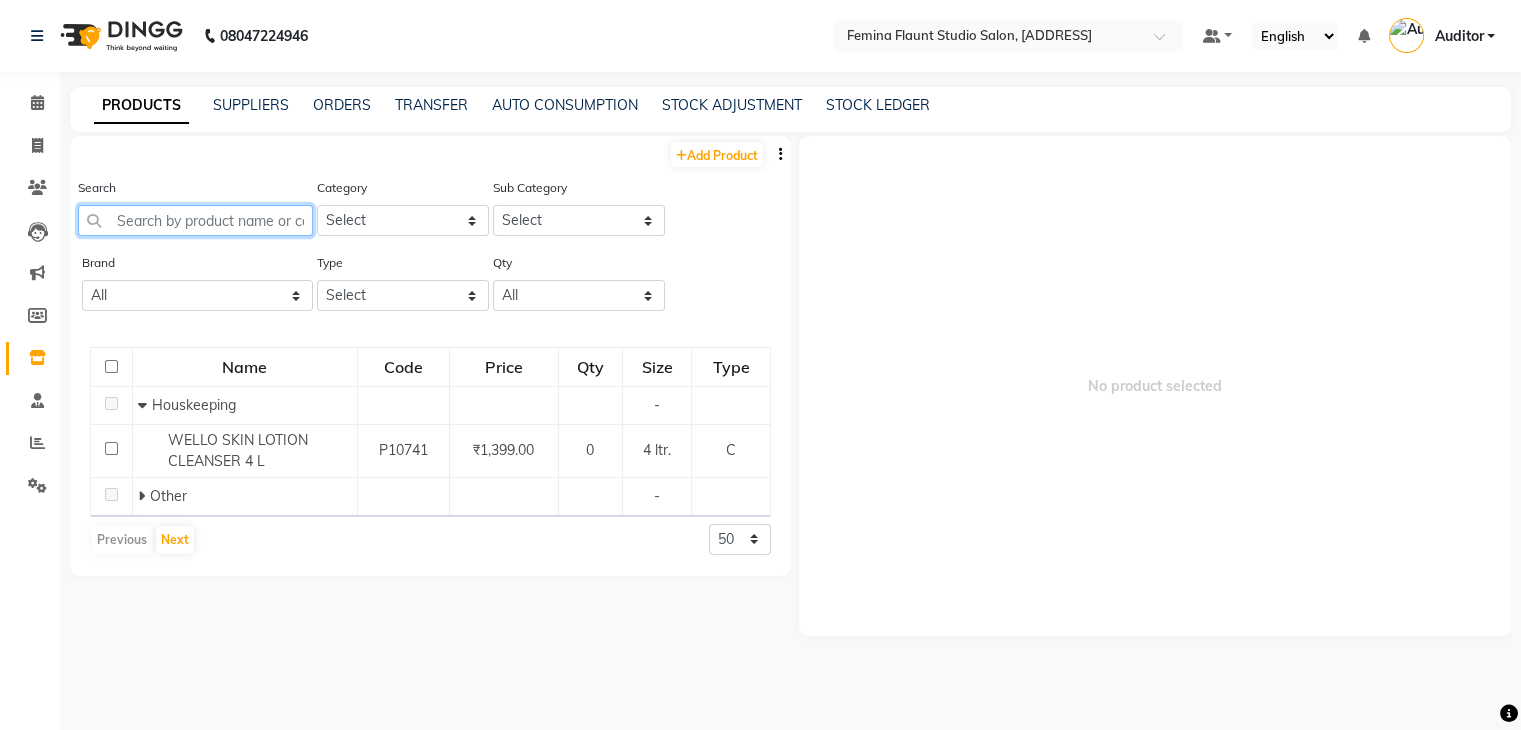 click 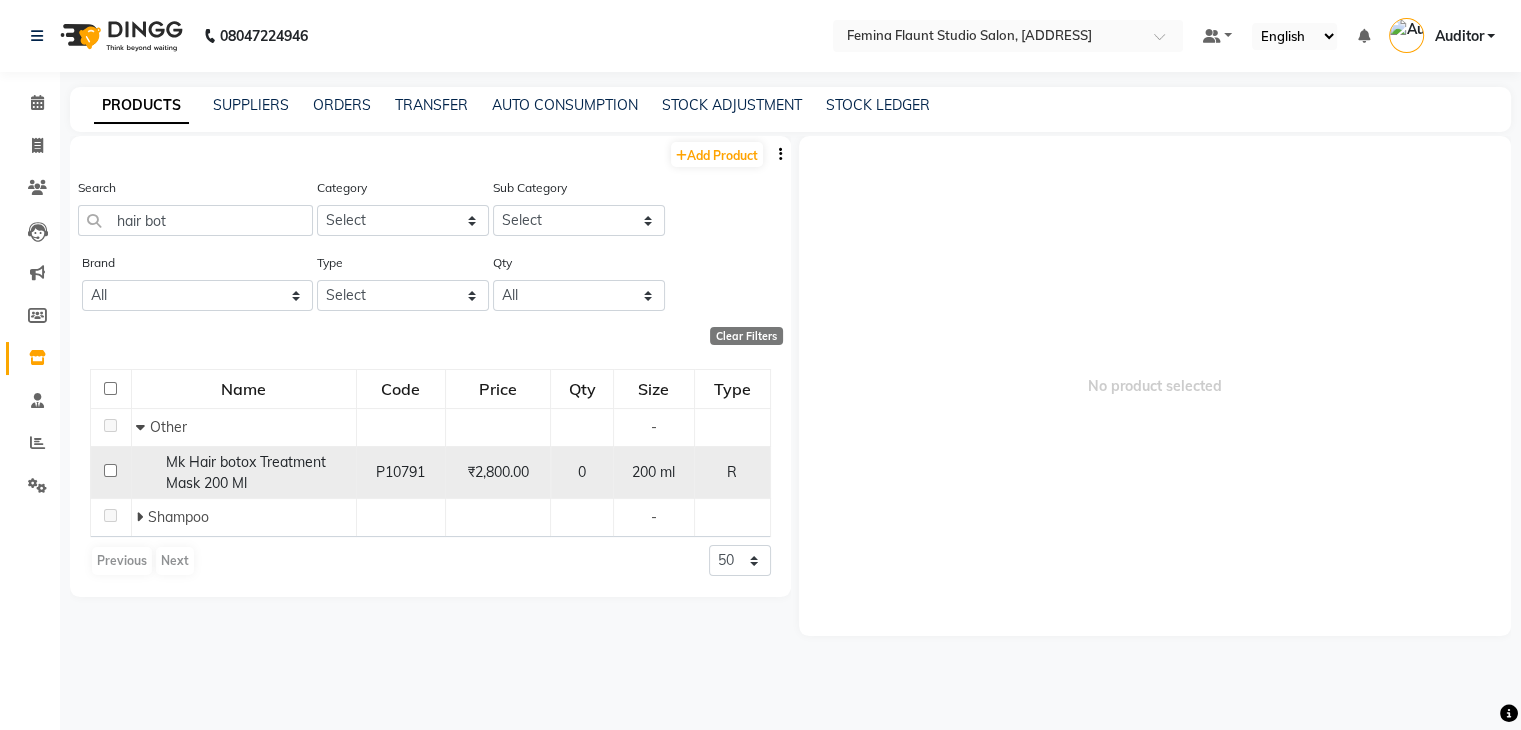 click on "Mk Hair botox Treatment Mask 200 Ml" 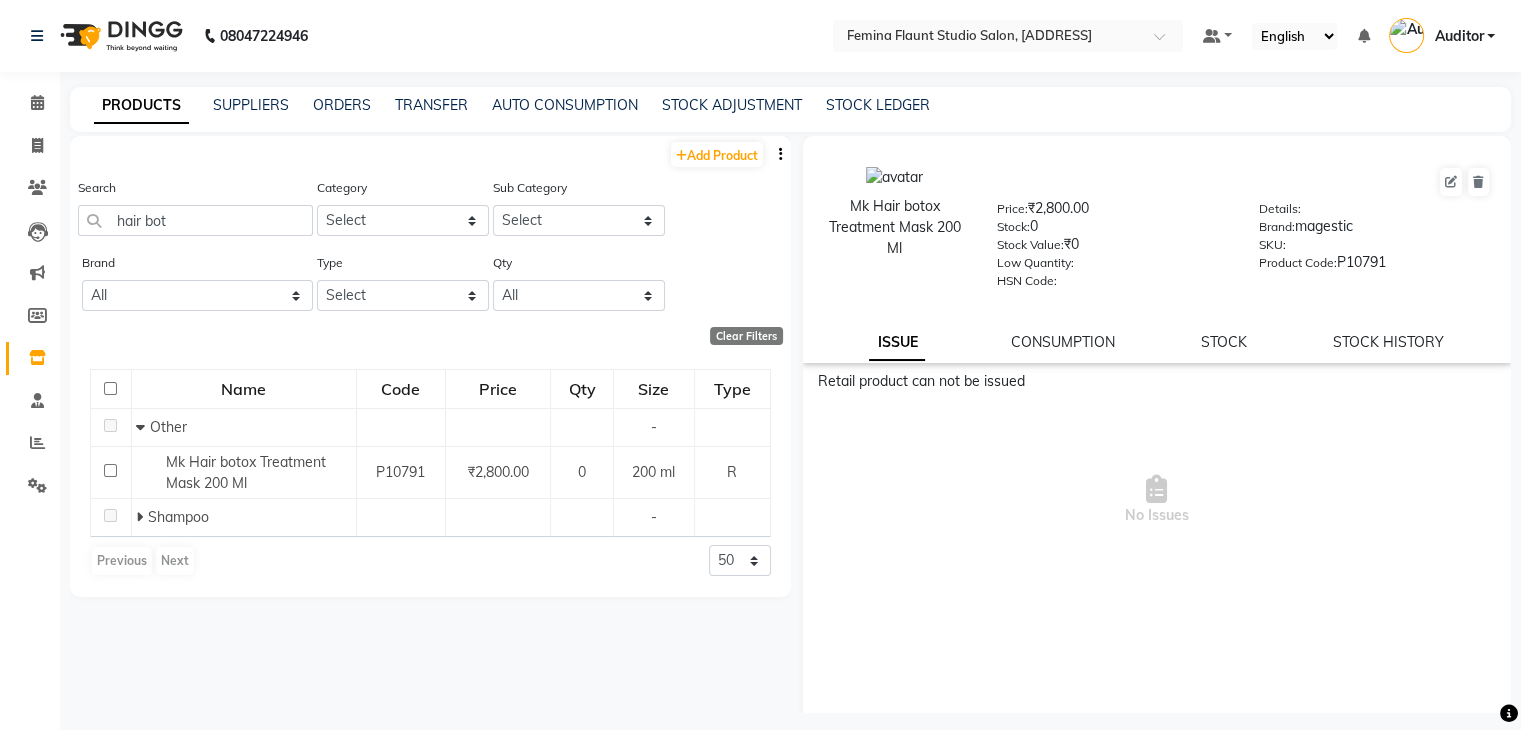 click on "STOCK" 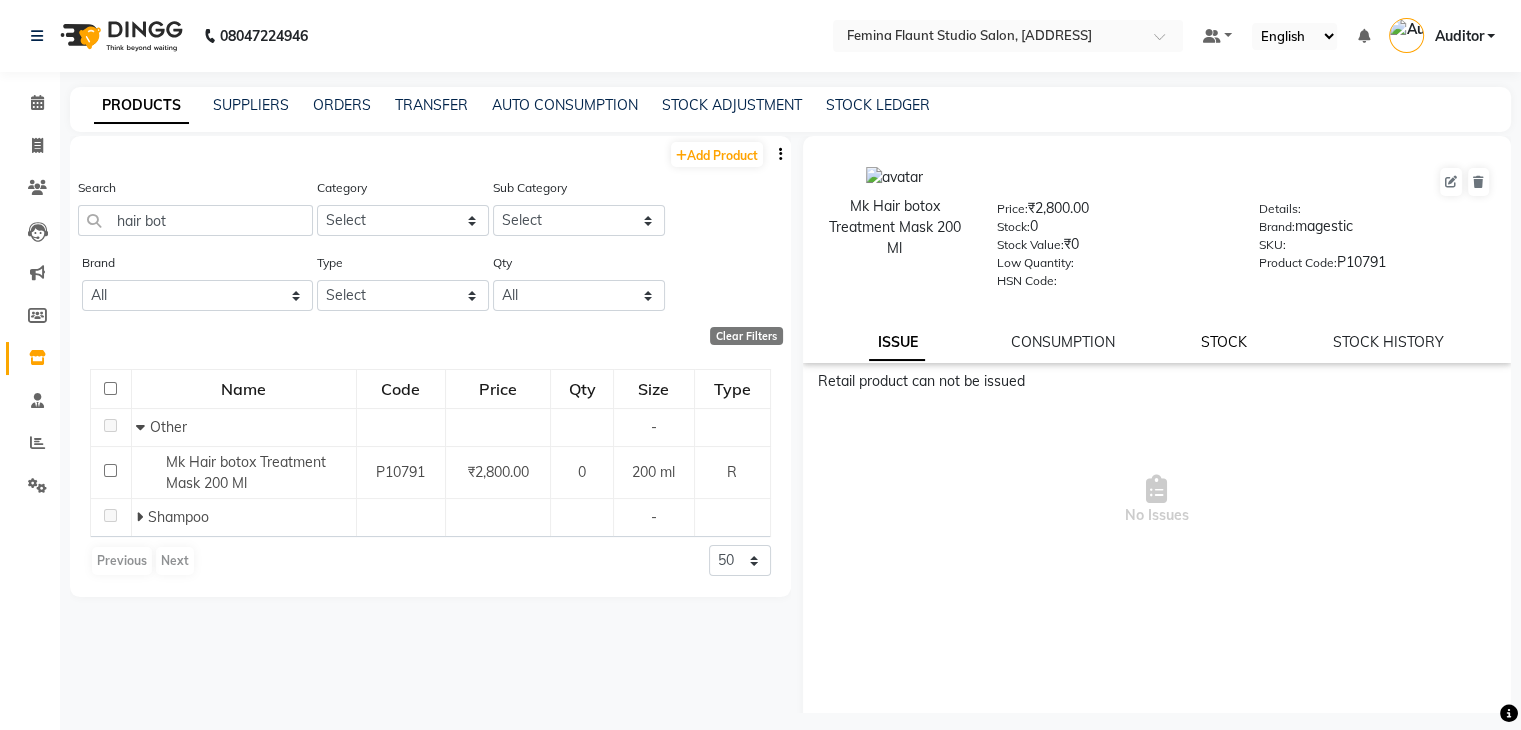 click on "STOCK" 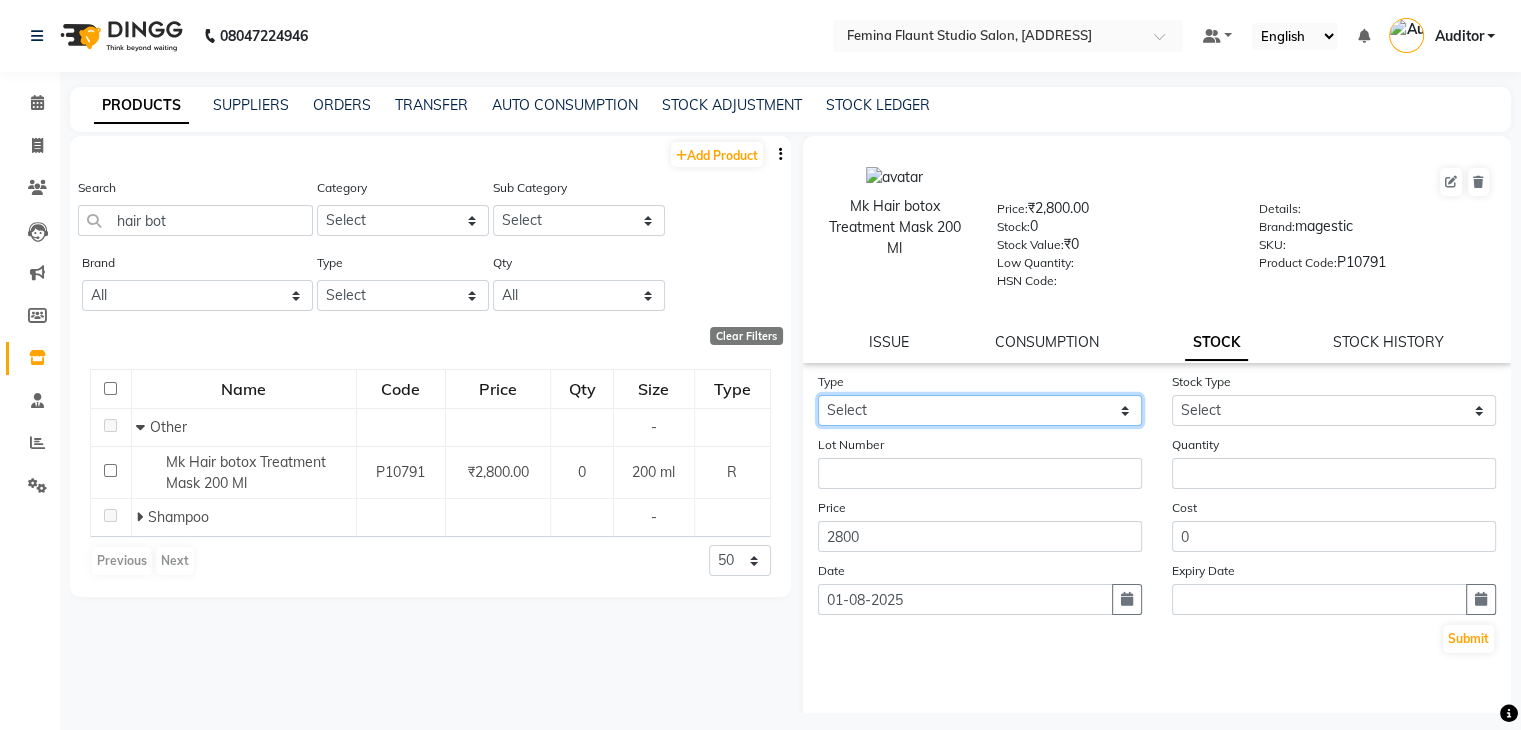 click on "Select In Out" 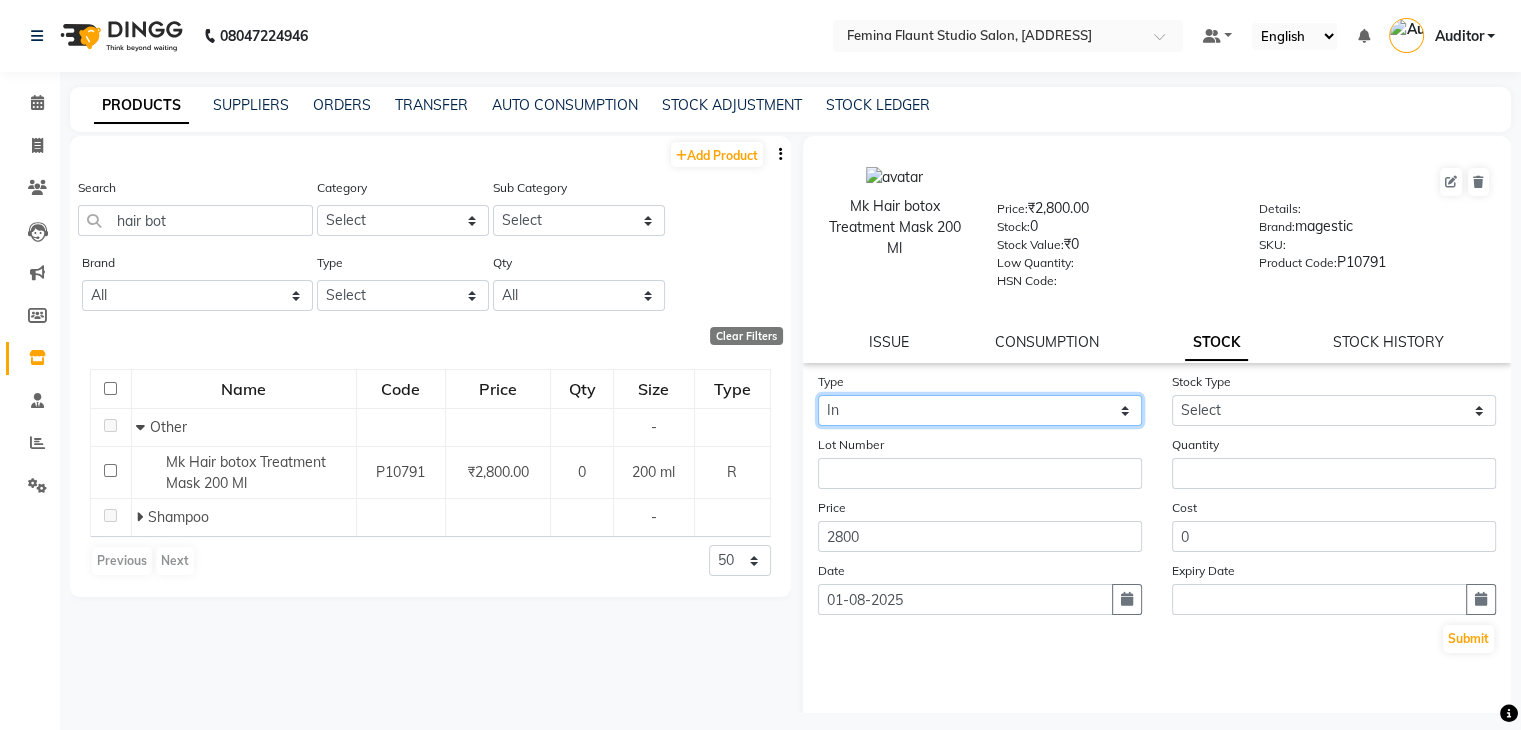 click on "Select In Out" 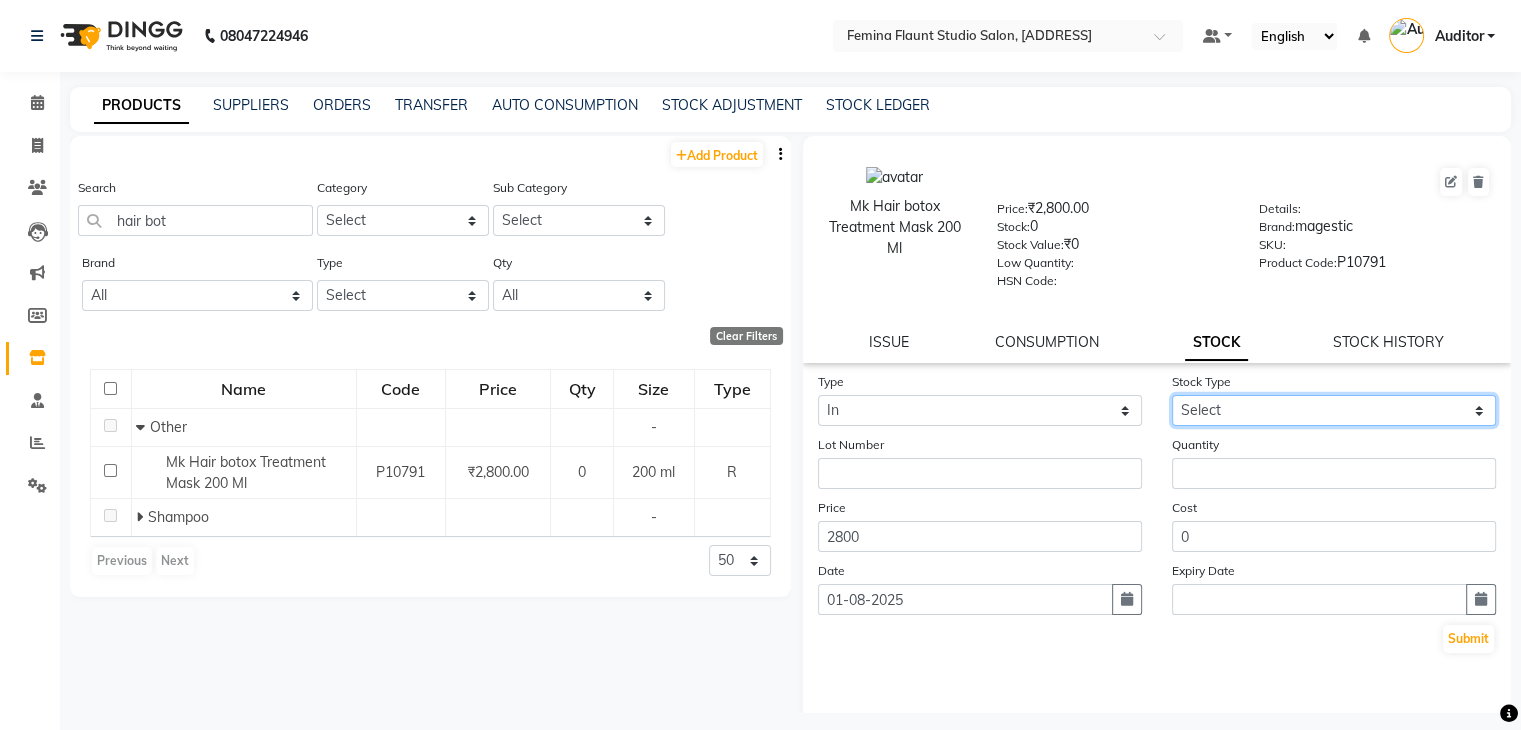 click on "Select New Stock Adjustment Return Other" 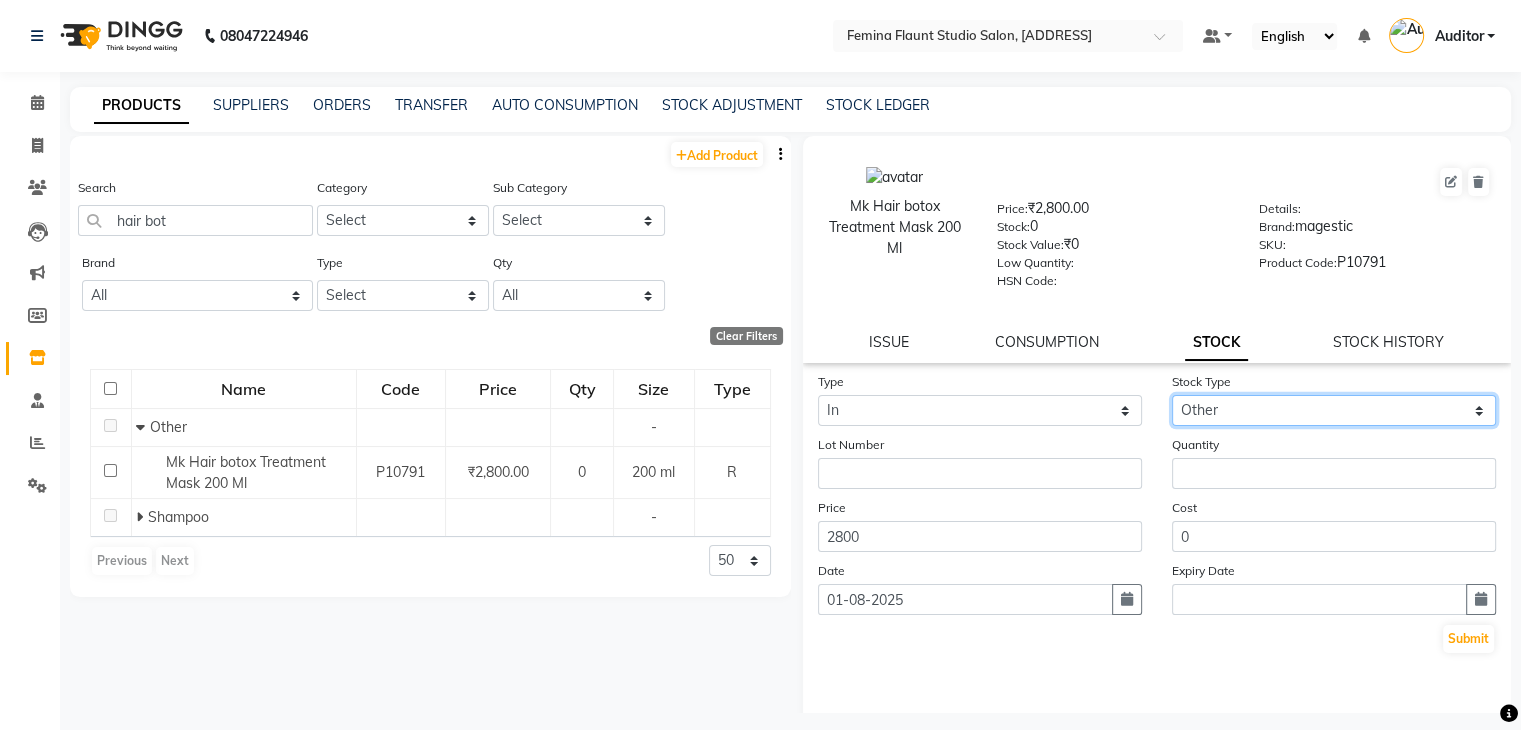 click on "Select New Stock Adjustment Return Other" 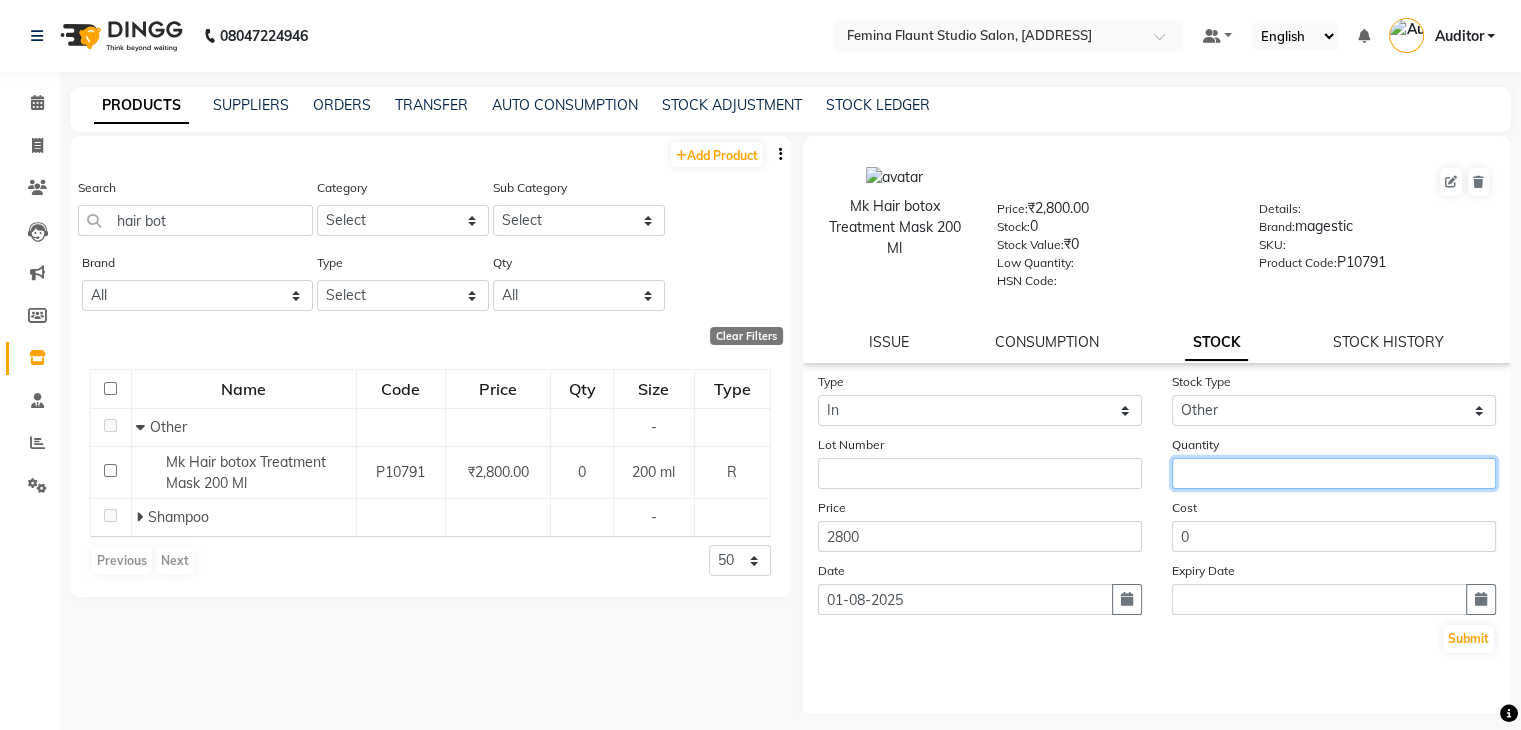 click 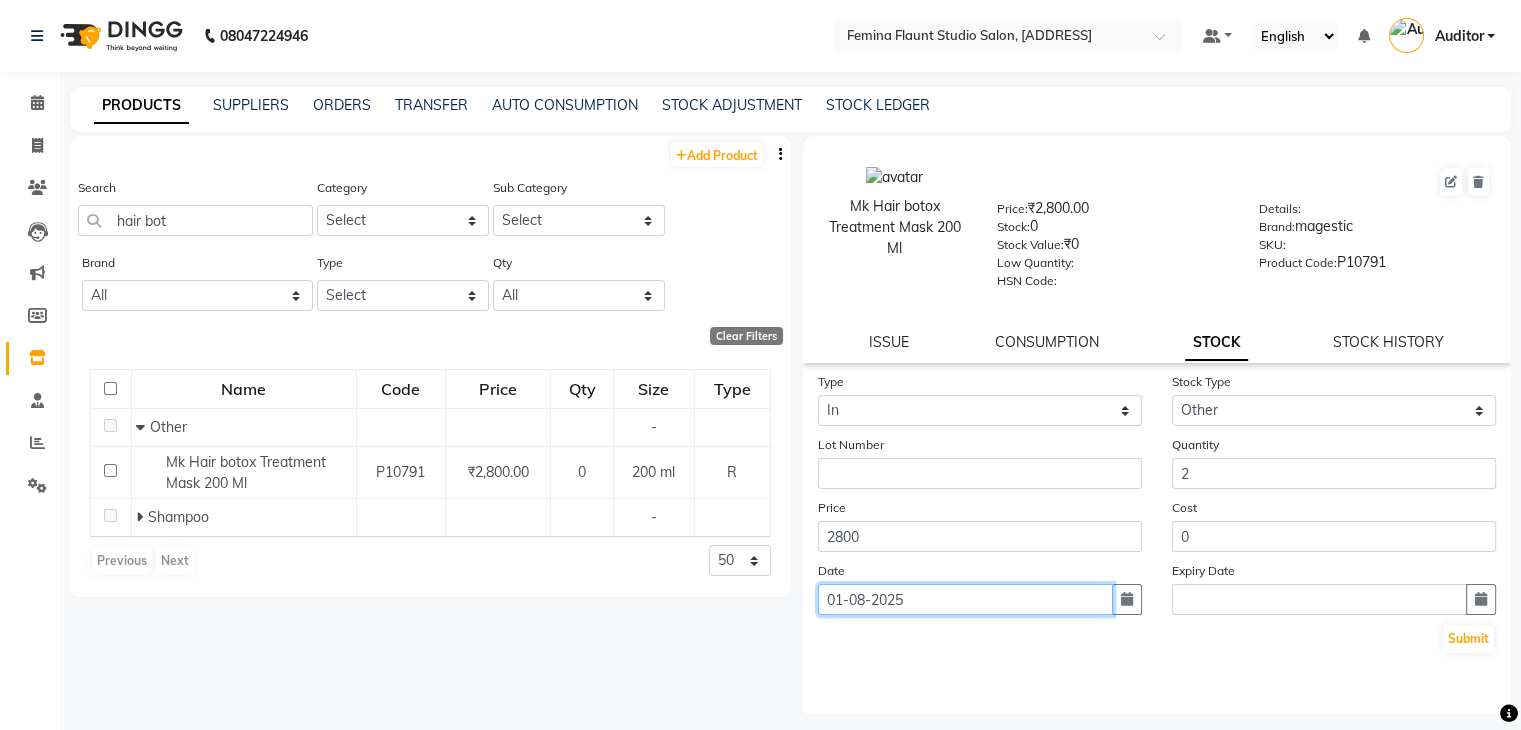 click on "01-08-2025" 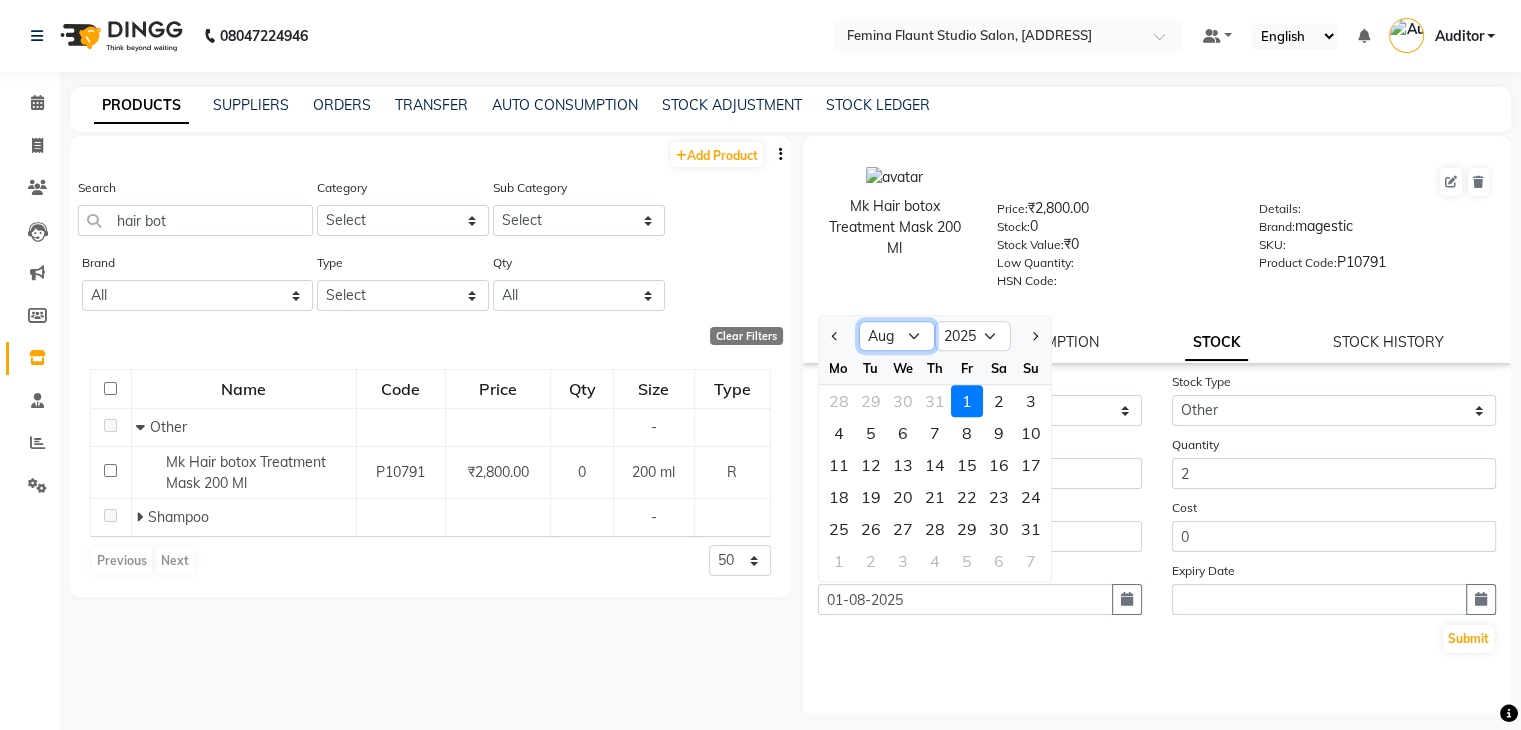 click on "Jan Feb Mar Apr May Jun Jul Aug Sep Oct Nov Dec" 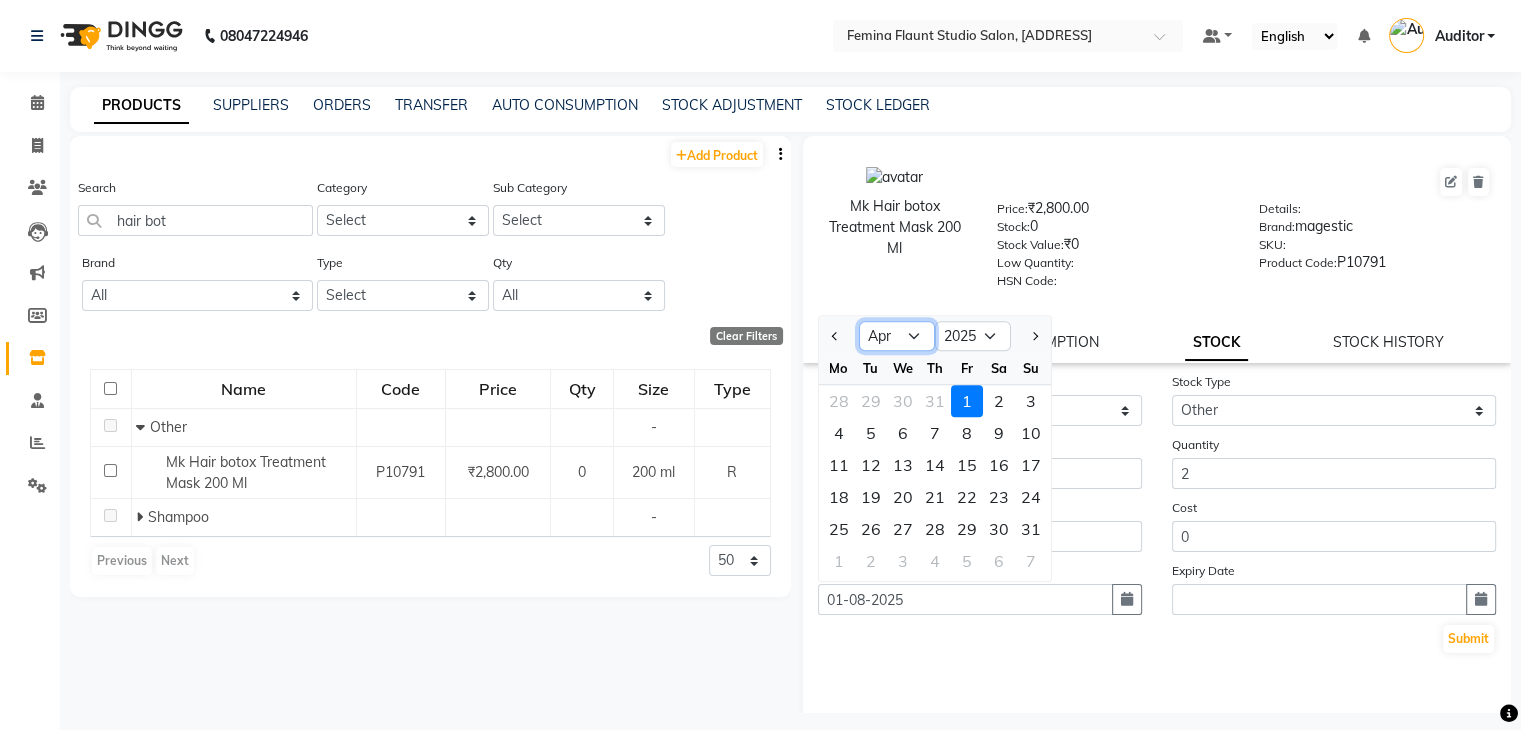 click on "Jan Feb Mar Apr May Jun Jul Aug Sep Oct Nov Dec" 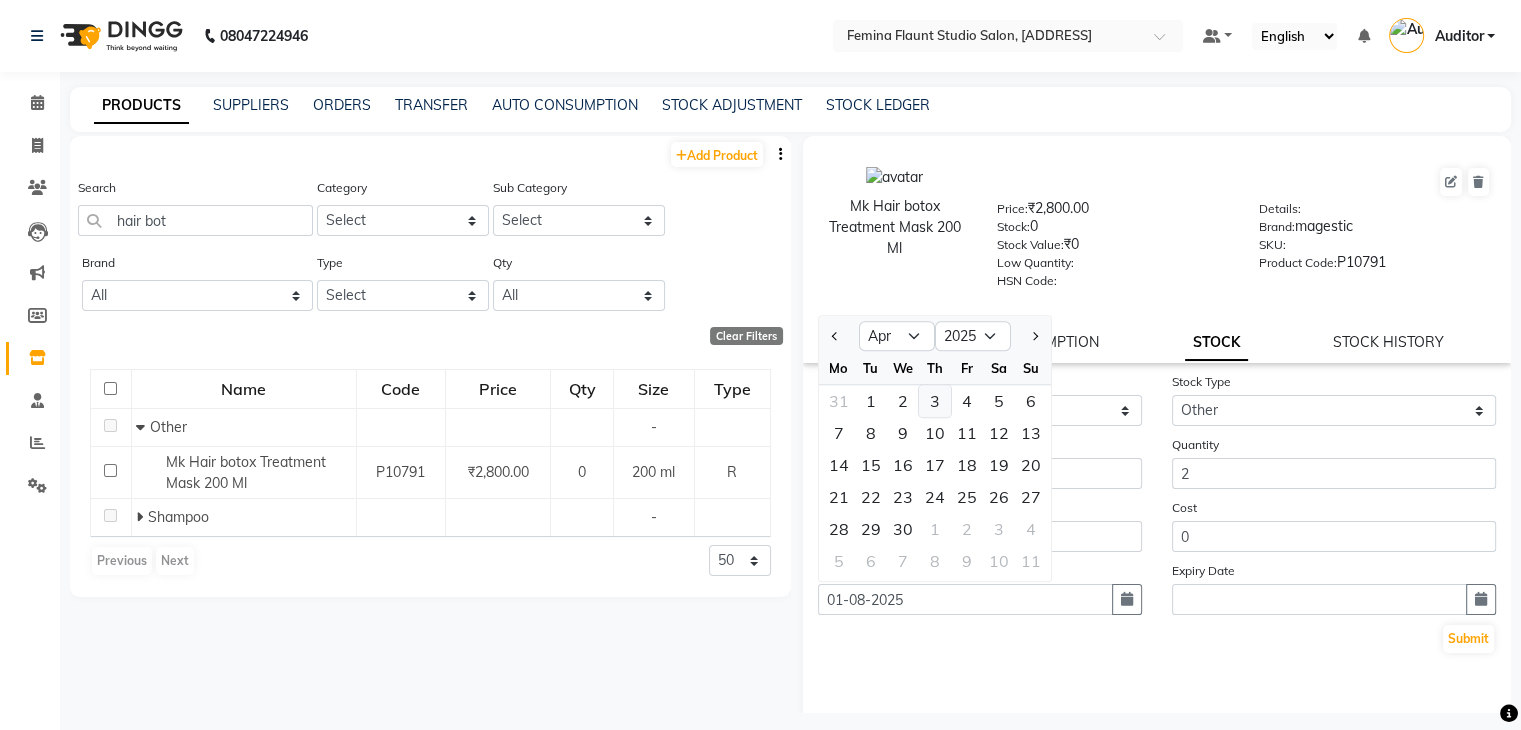 click on "3" 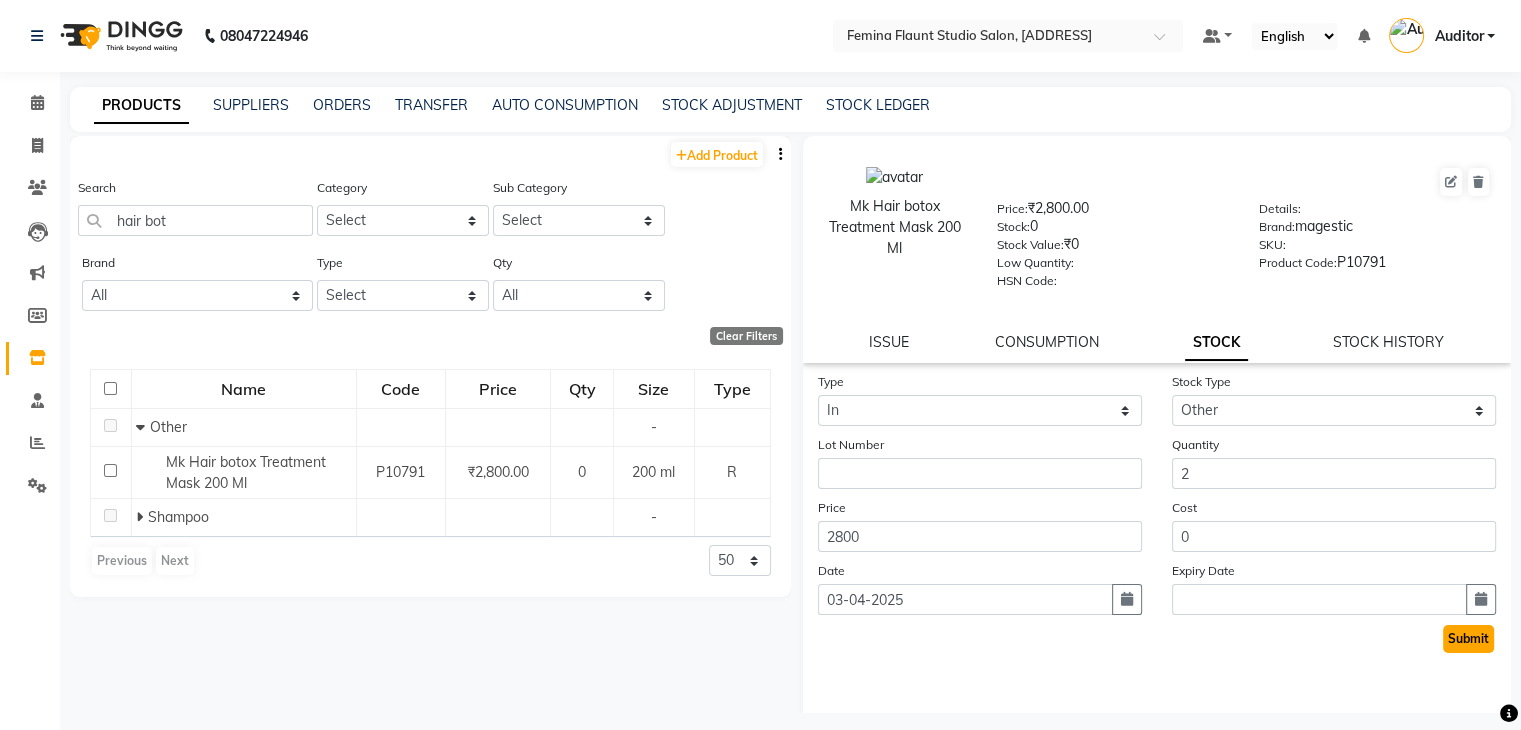 click on "Submit" 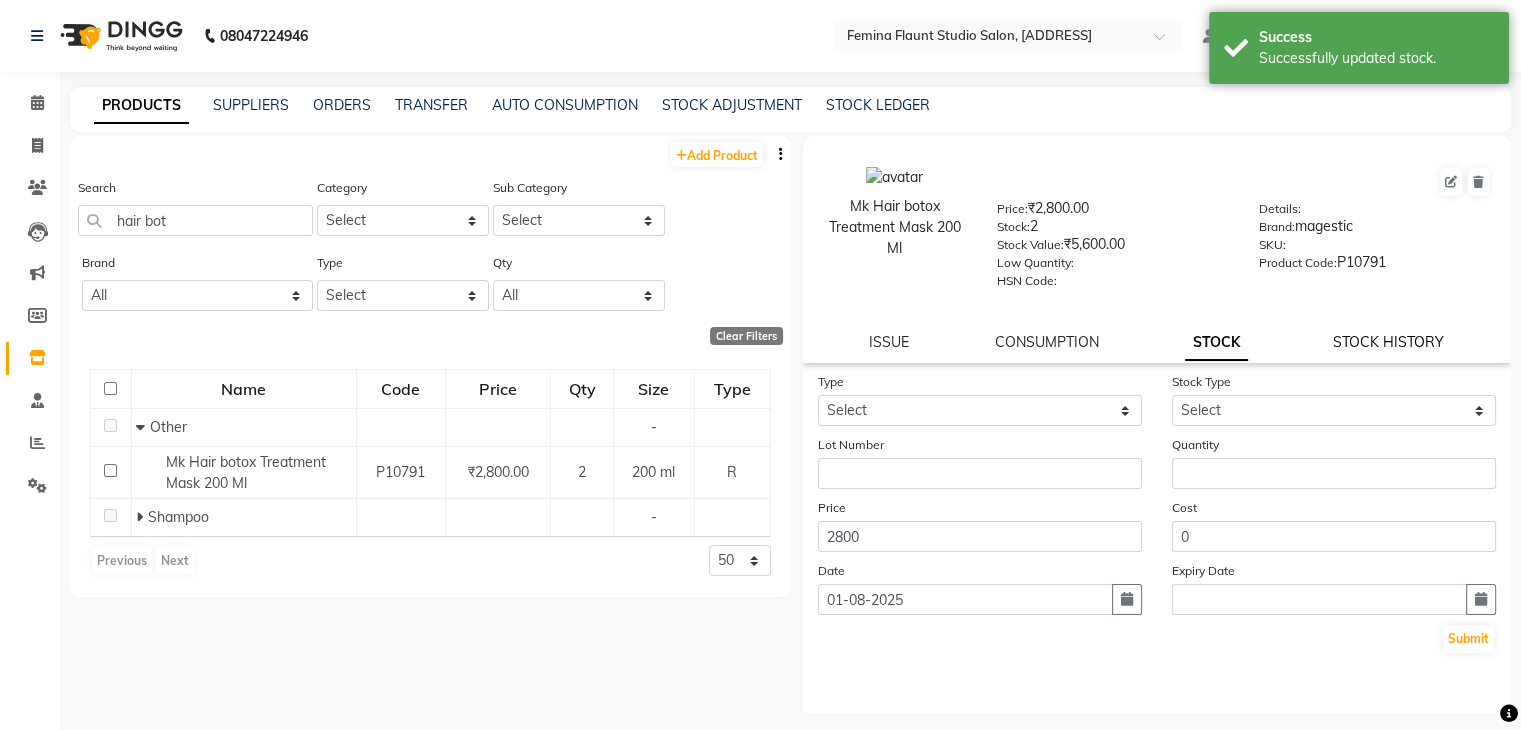 click on "STOCK HISTORY" 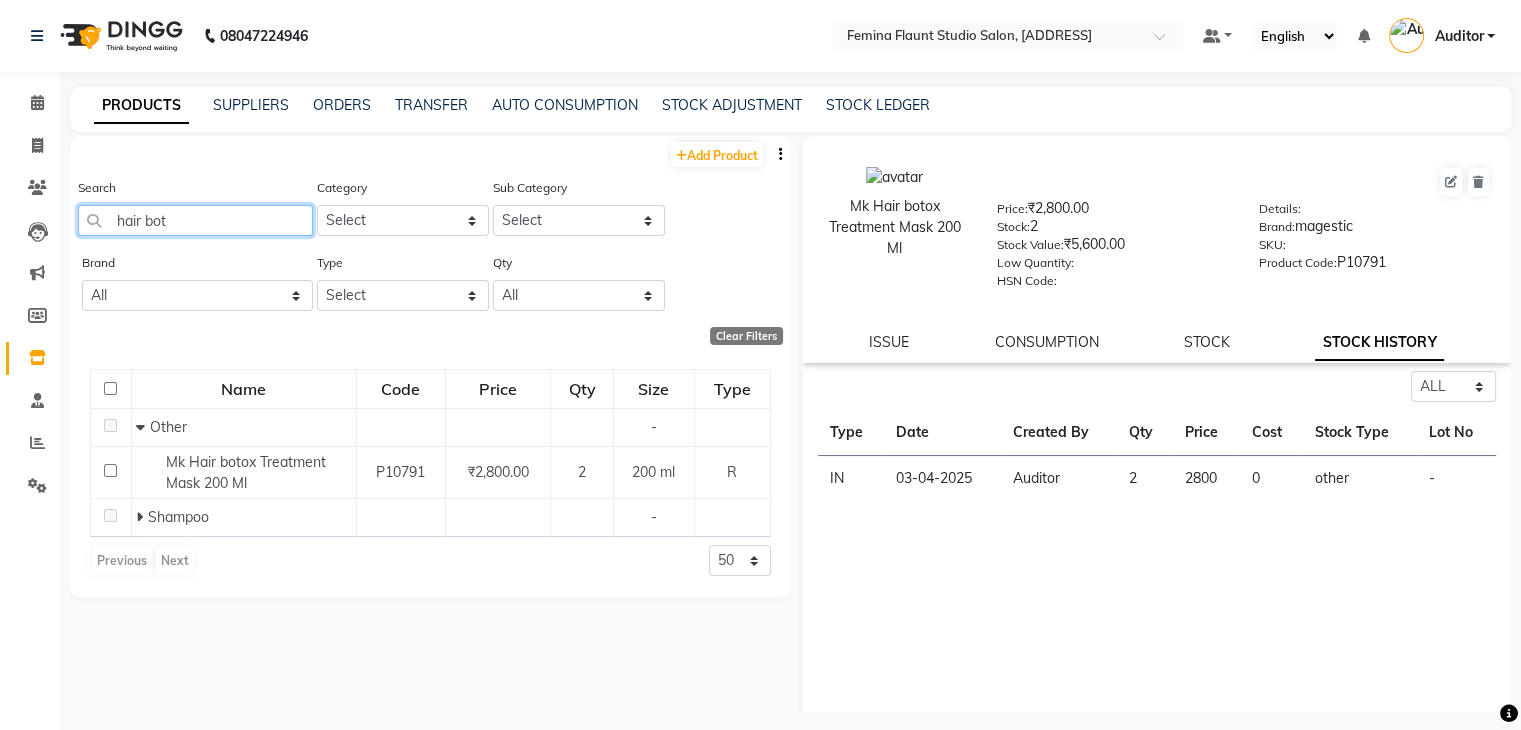 click on "hair bot" 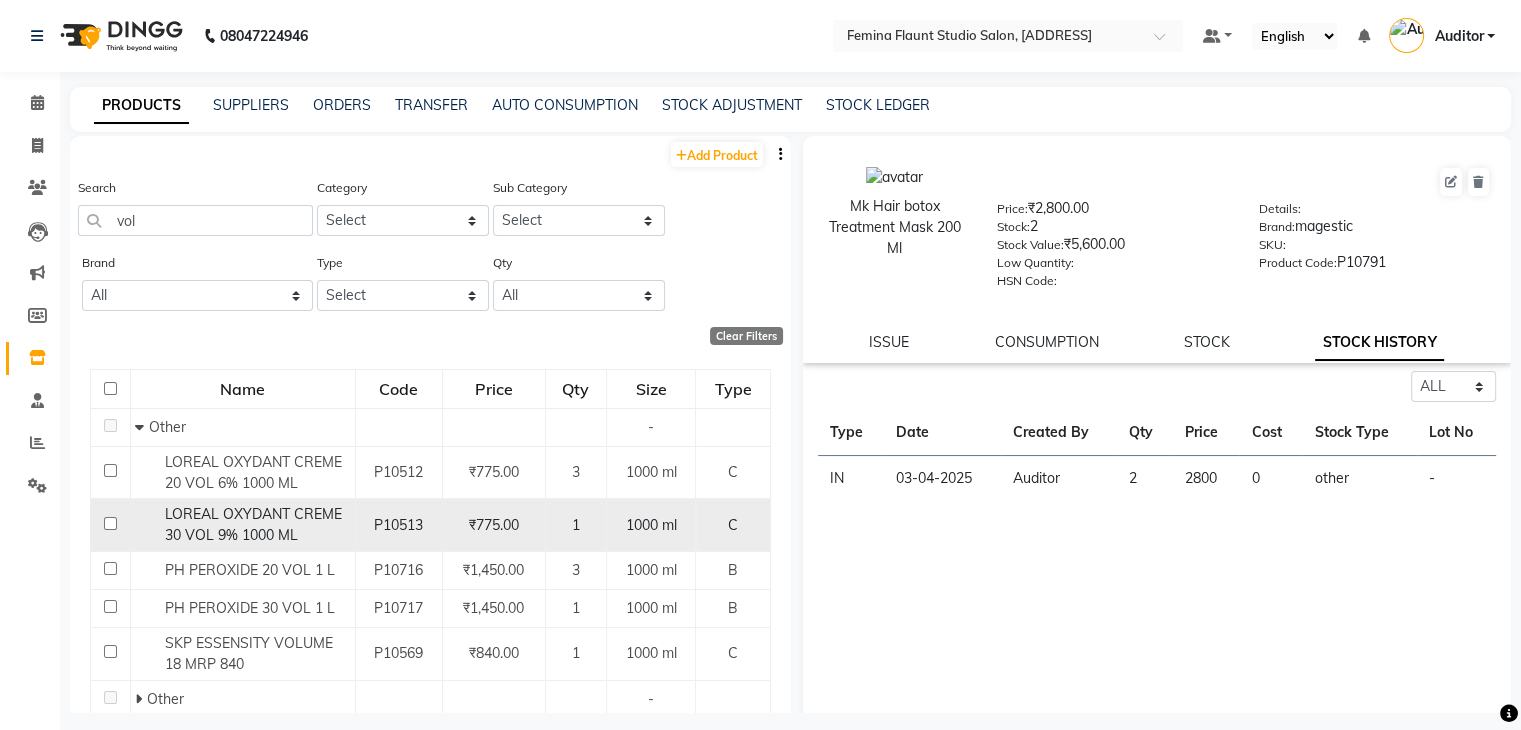 click on "LOREAL OXYDANT CREME 30 VOL 9% 1000 ML" 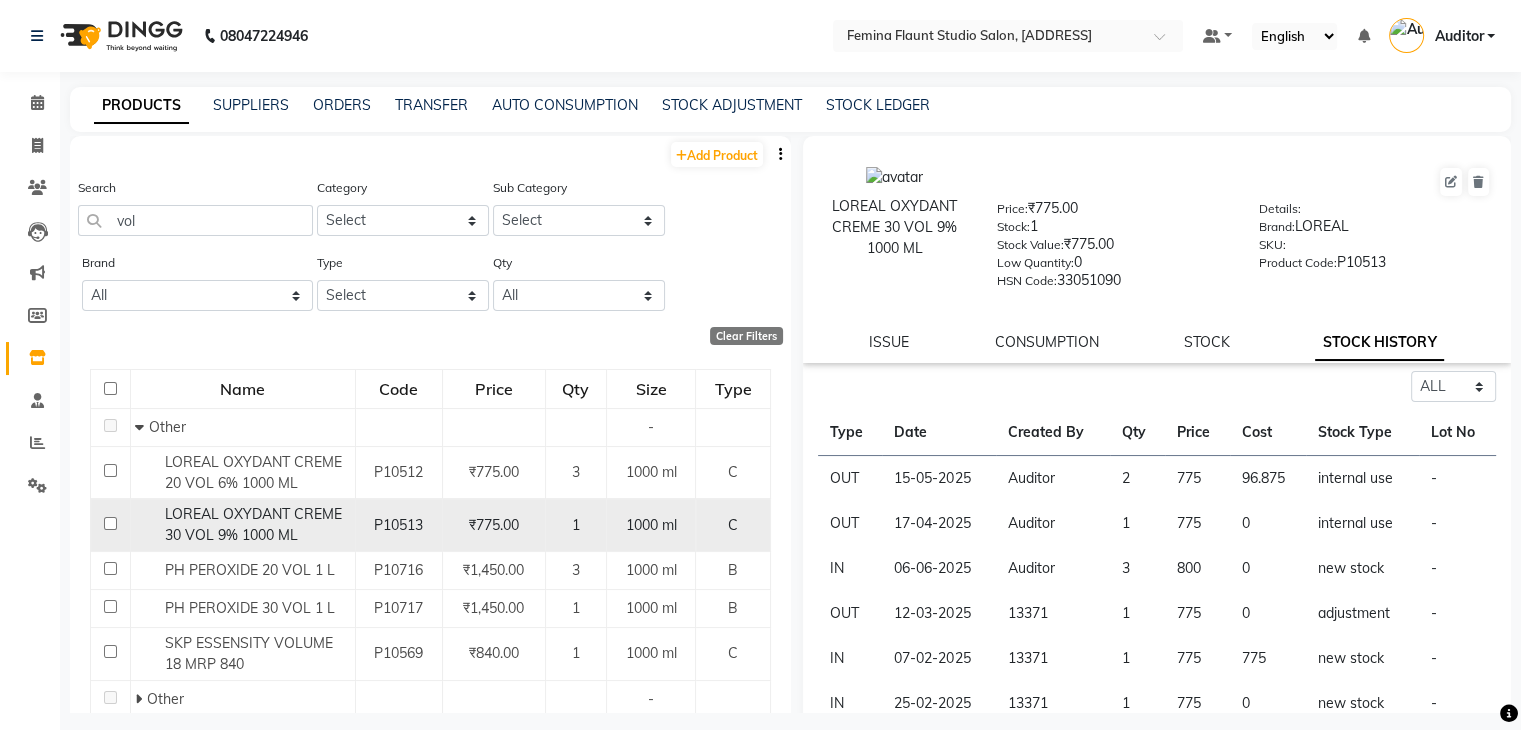 click on "LOREAL OXYDANT CREME 30 VOL 9% 1000 ML" 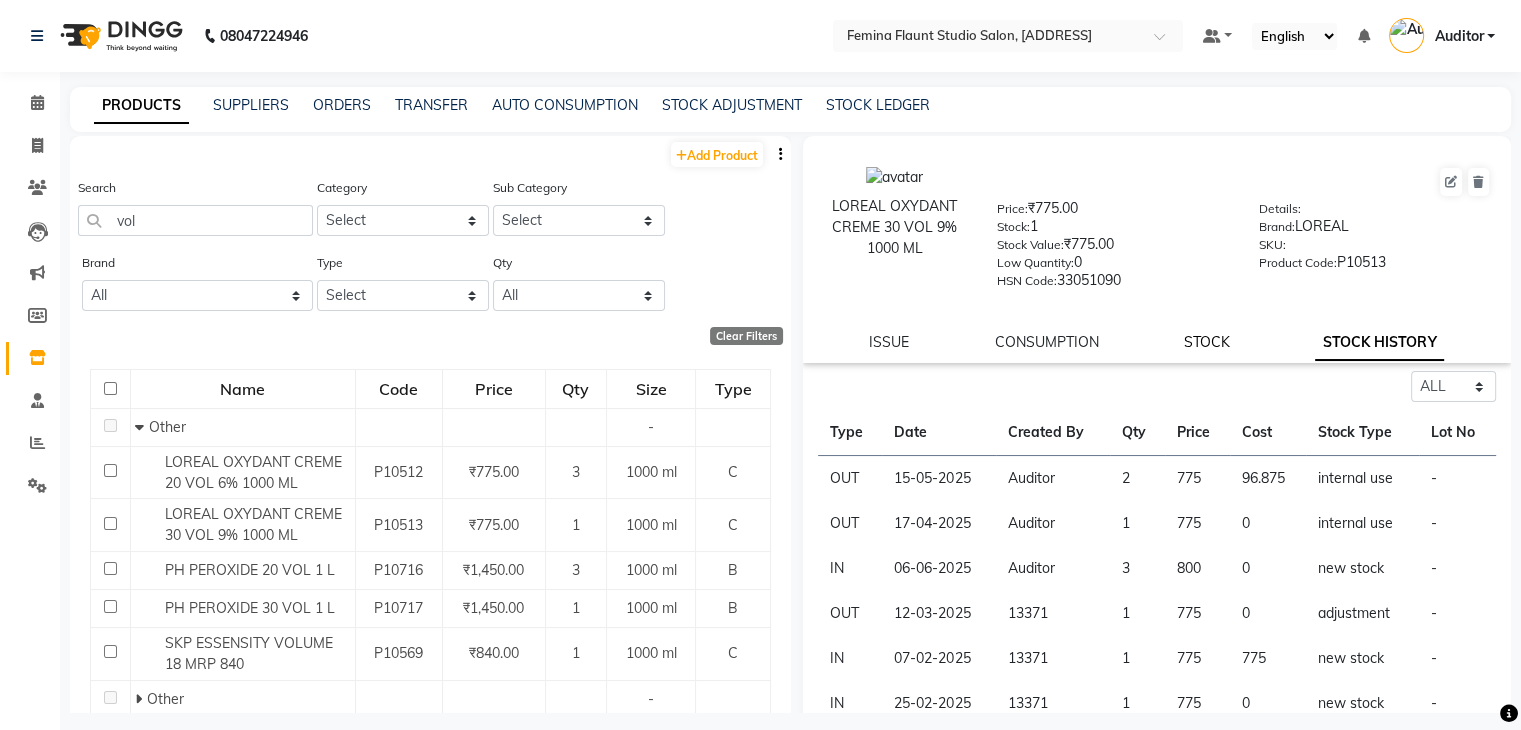 click on "STOCK" 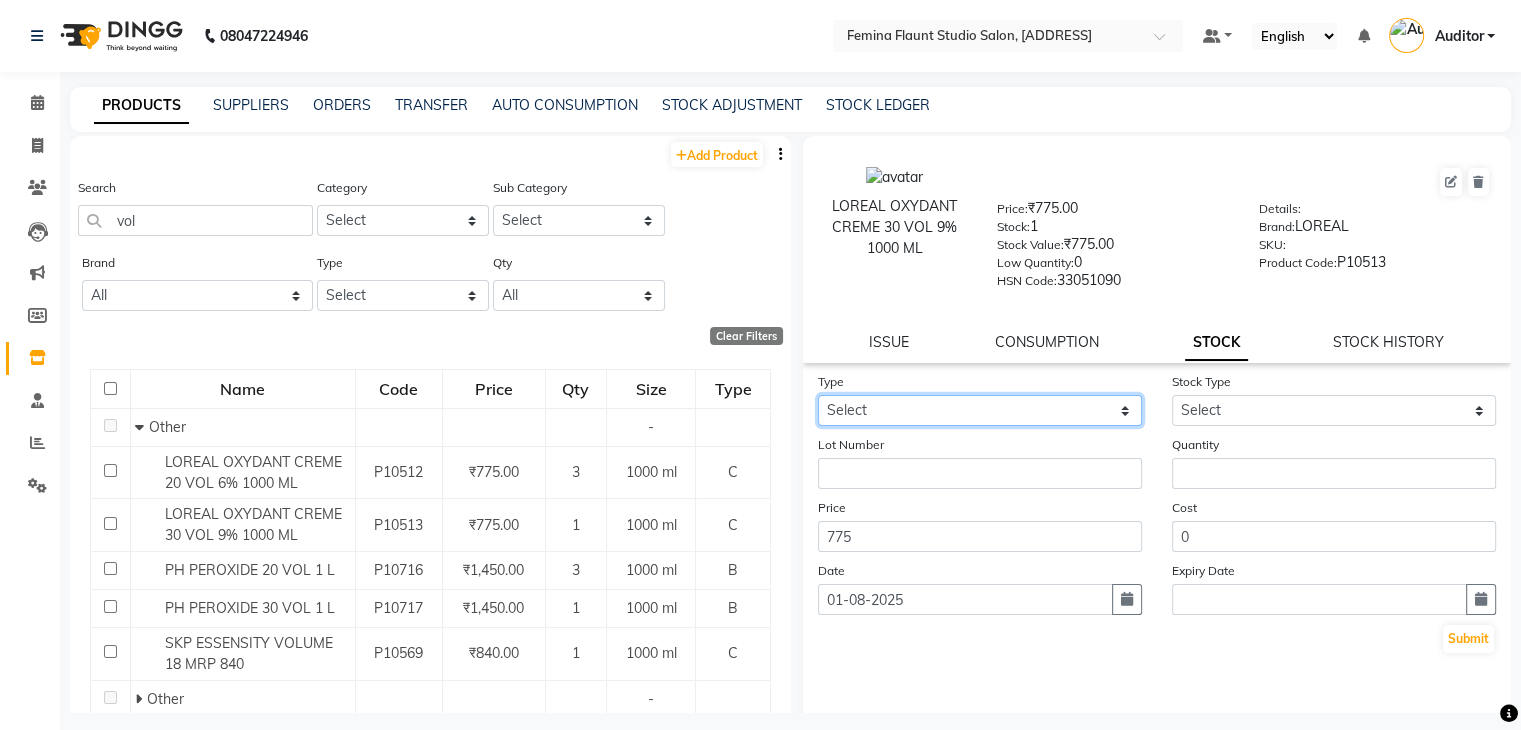 click on "Select In Out" 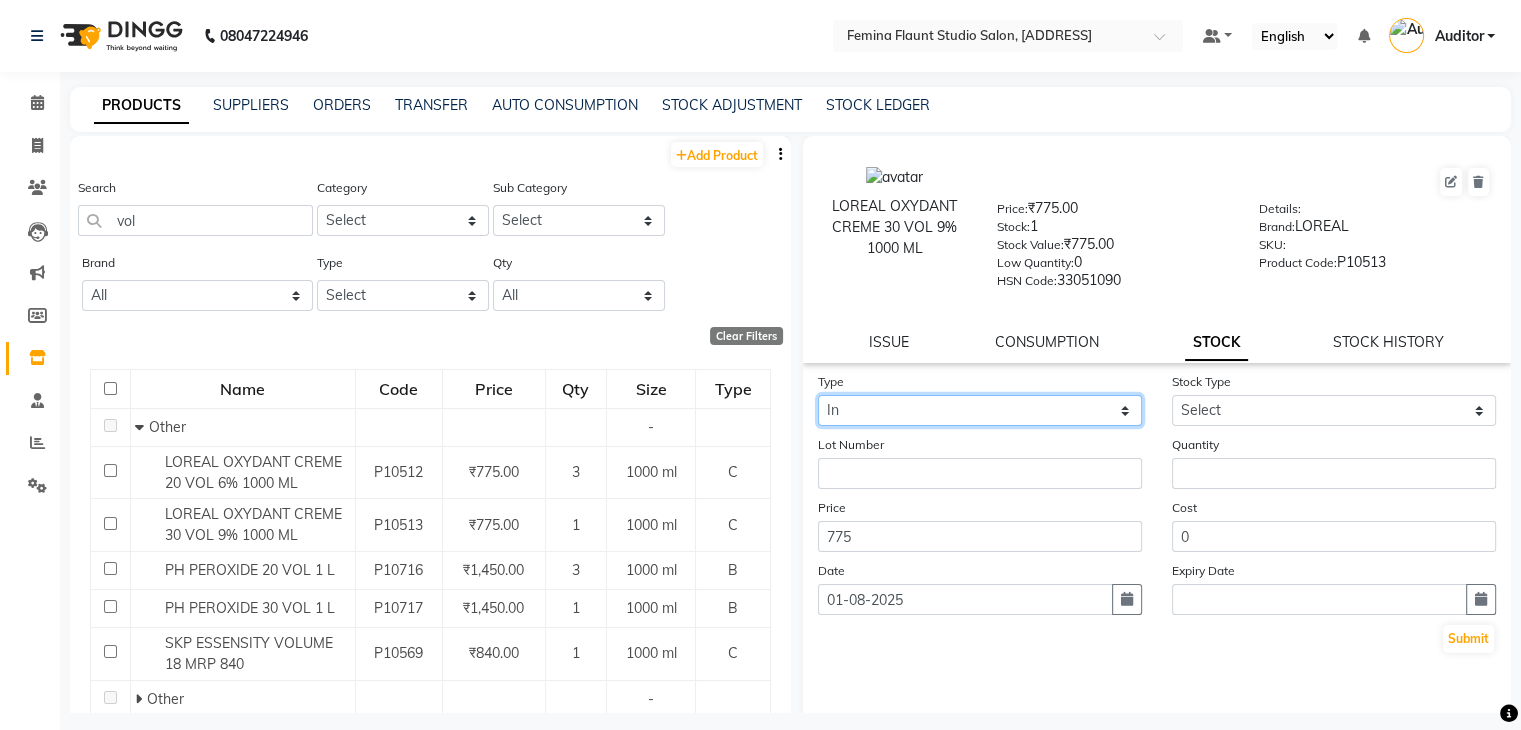 click on "Select In Out" 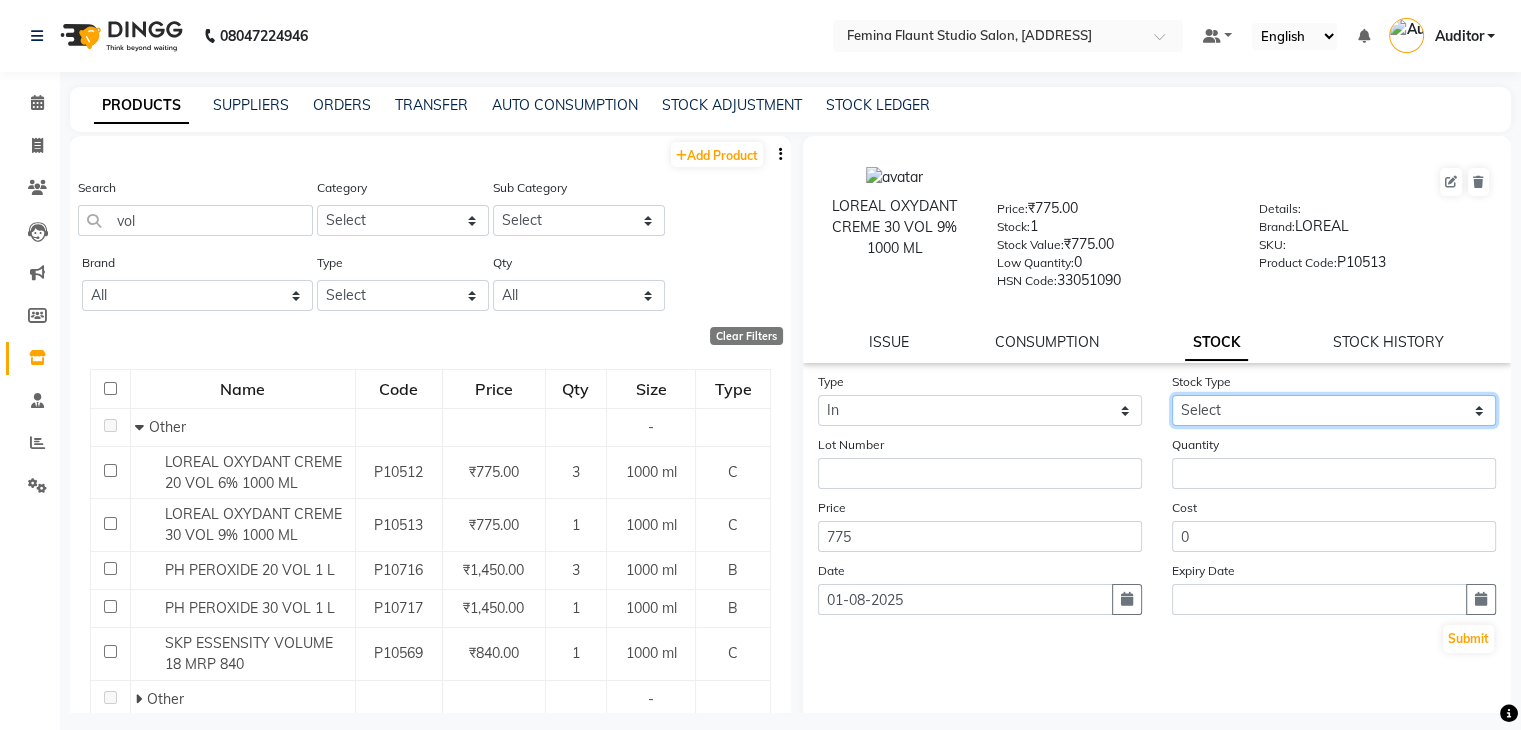 click on "Select New Stock Adjustment Return Other" 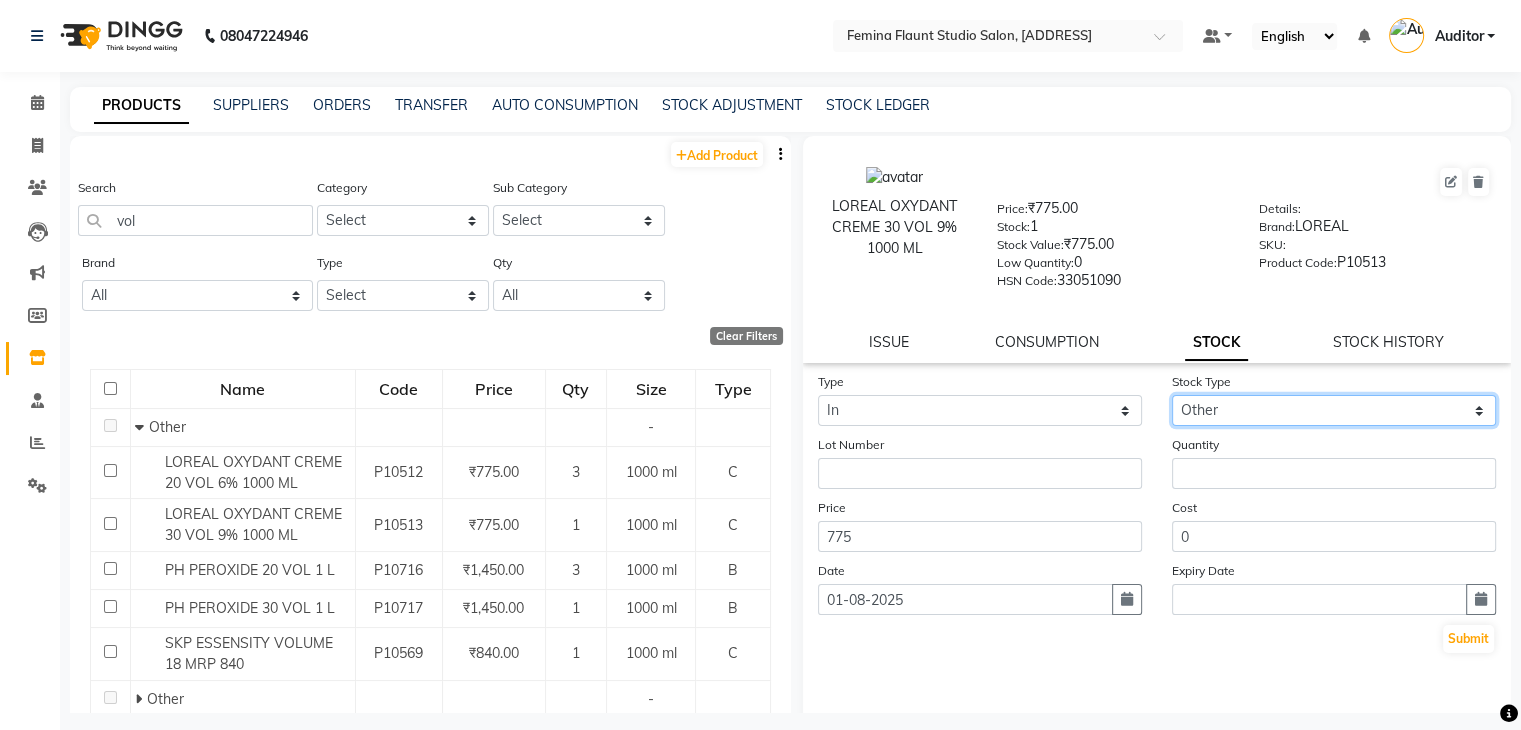 click on "Select New Stock Adjustment Return Other" 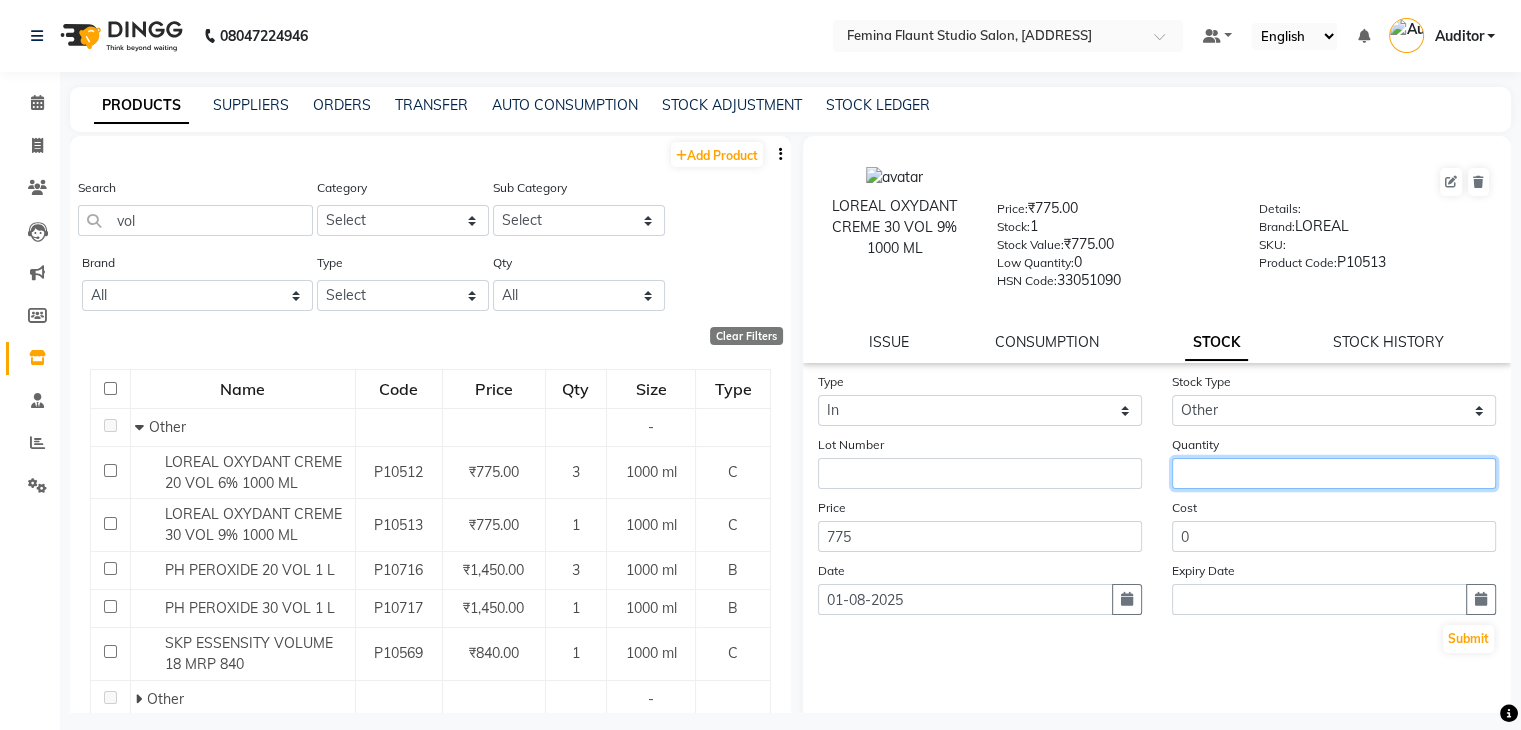 click 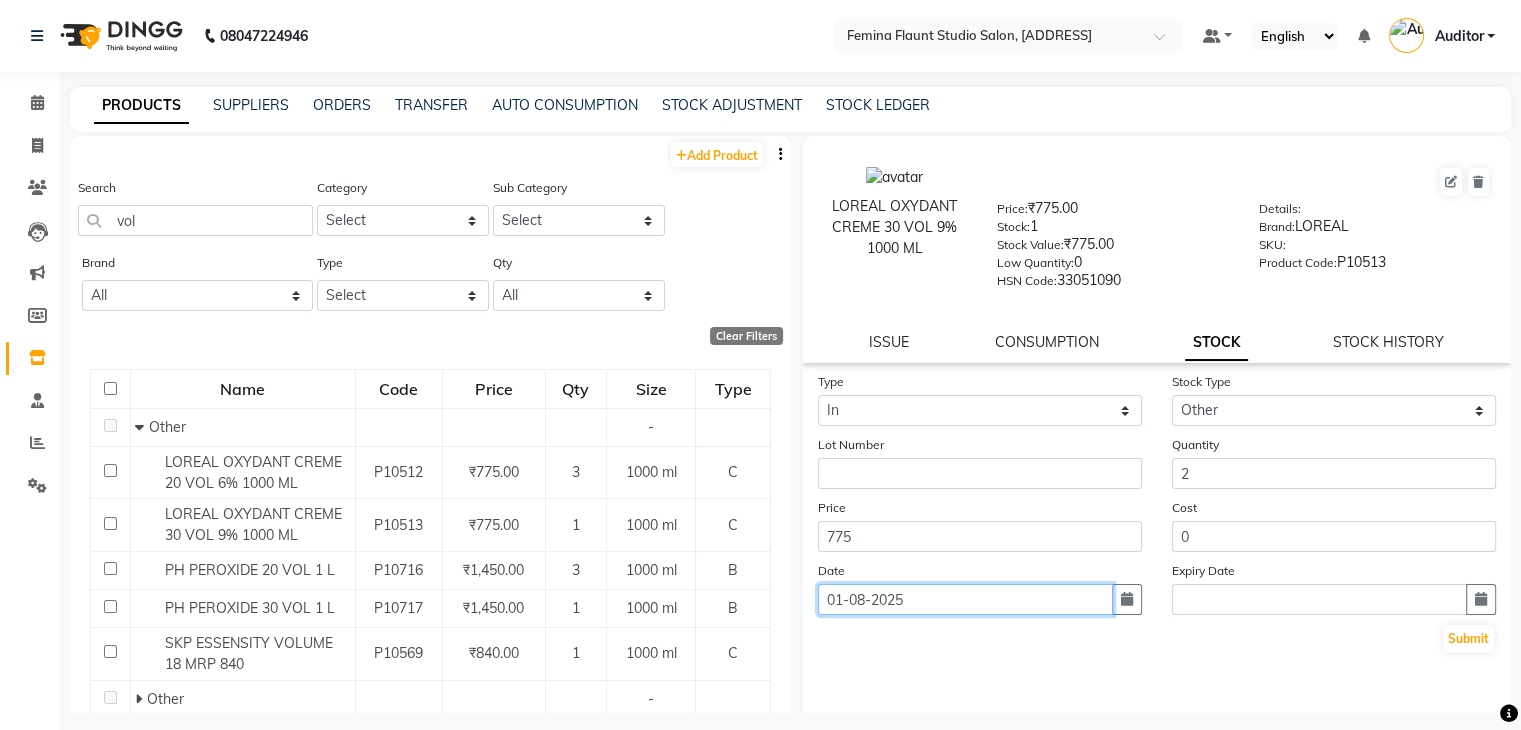 click on "01-08-2025" 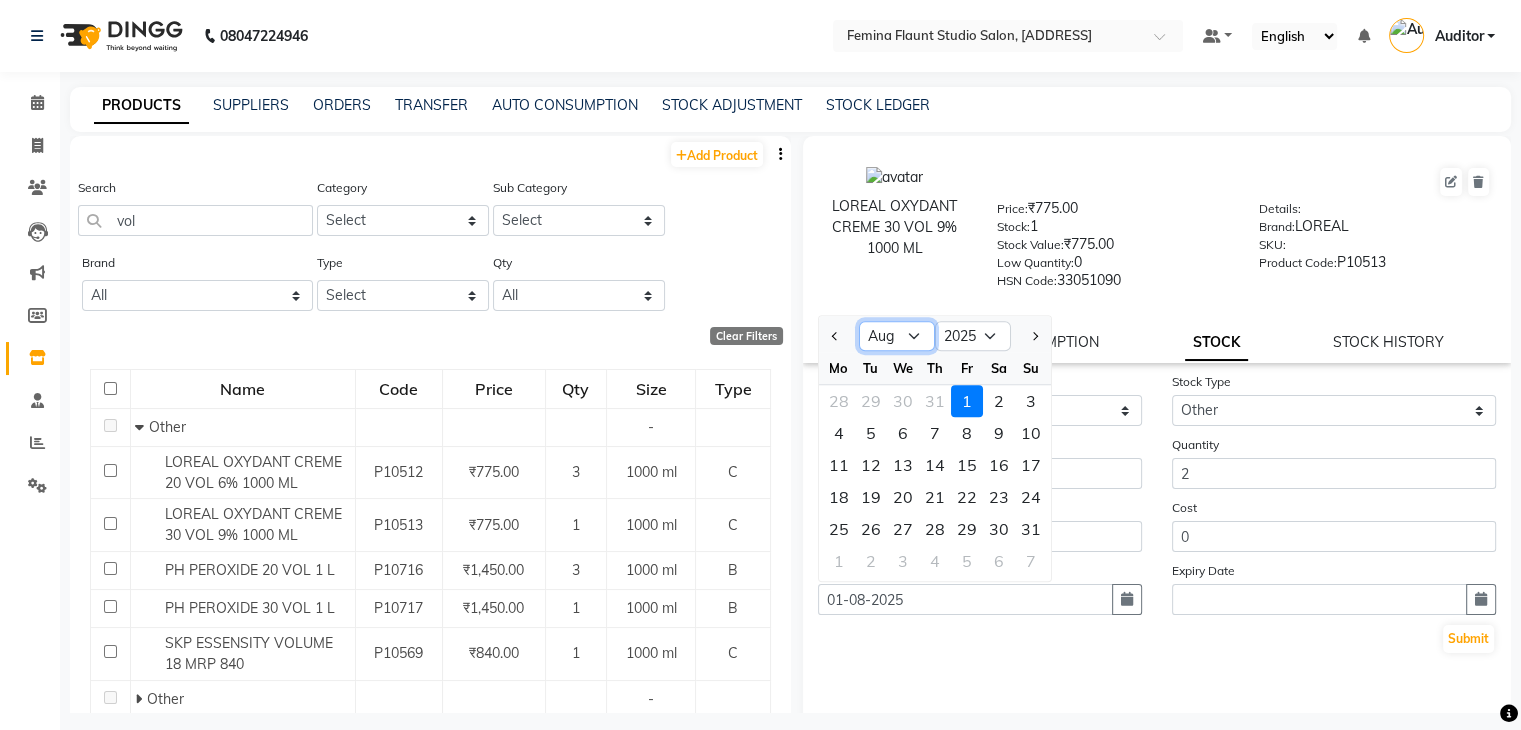 click on "Jan Feb Mar Apr May Jun Jul Aug Sep Oct Nov Dec" 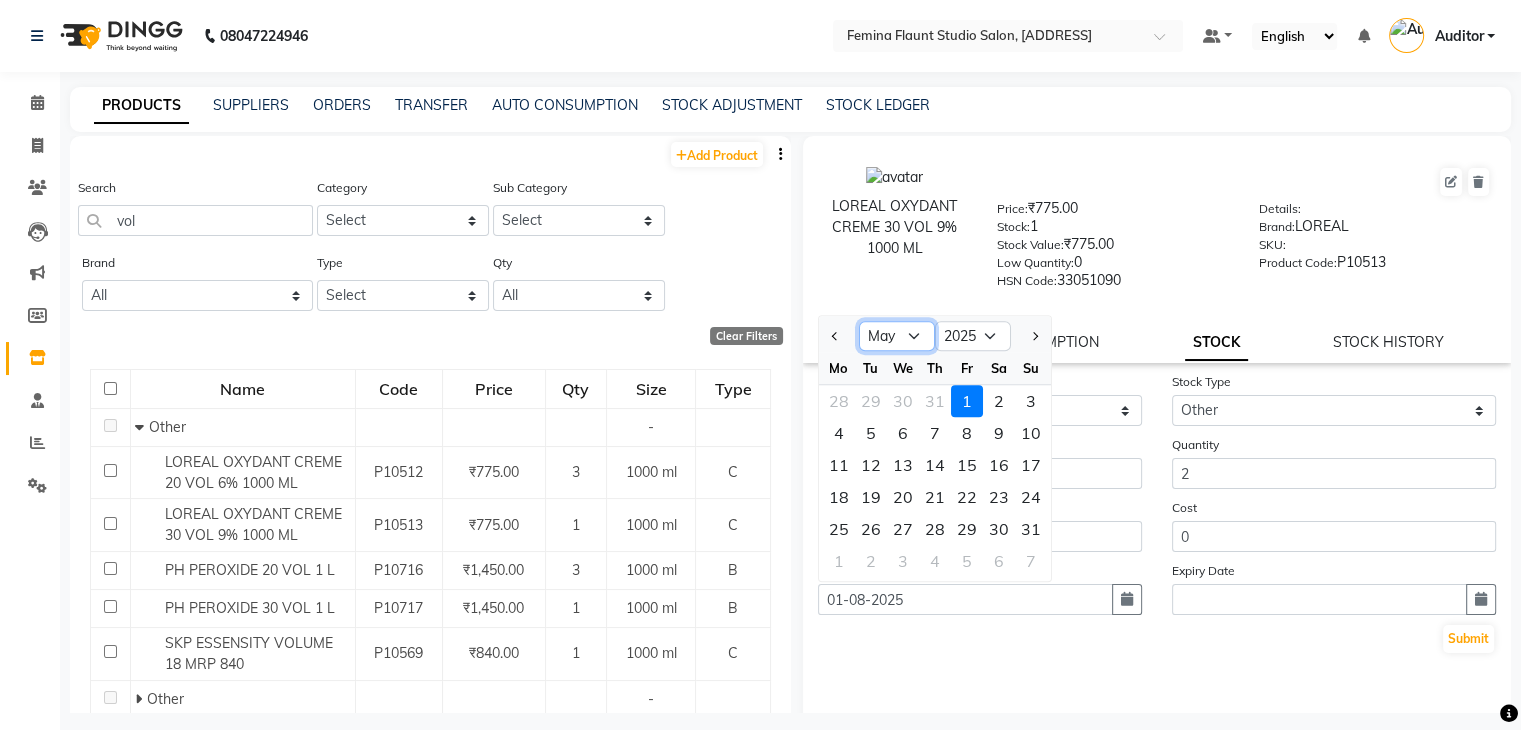 click on "Jan Feb Mar Apr May Jun Jul Aug Sep Oct Nov Dec" 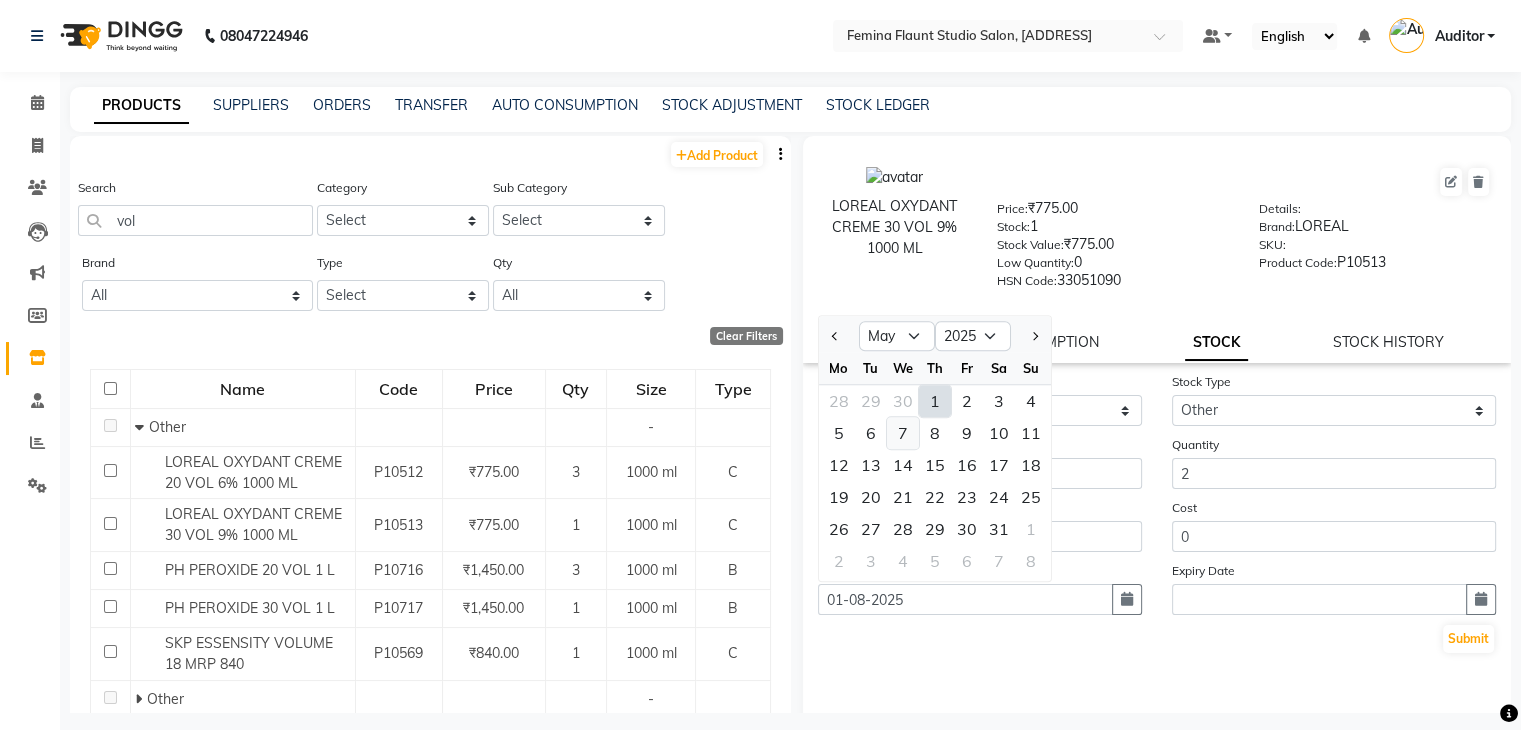 click on "7" 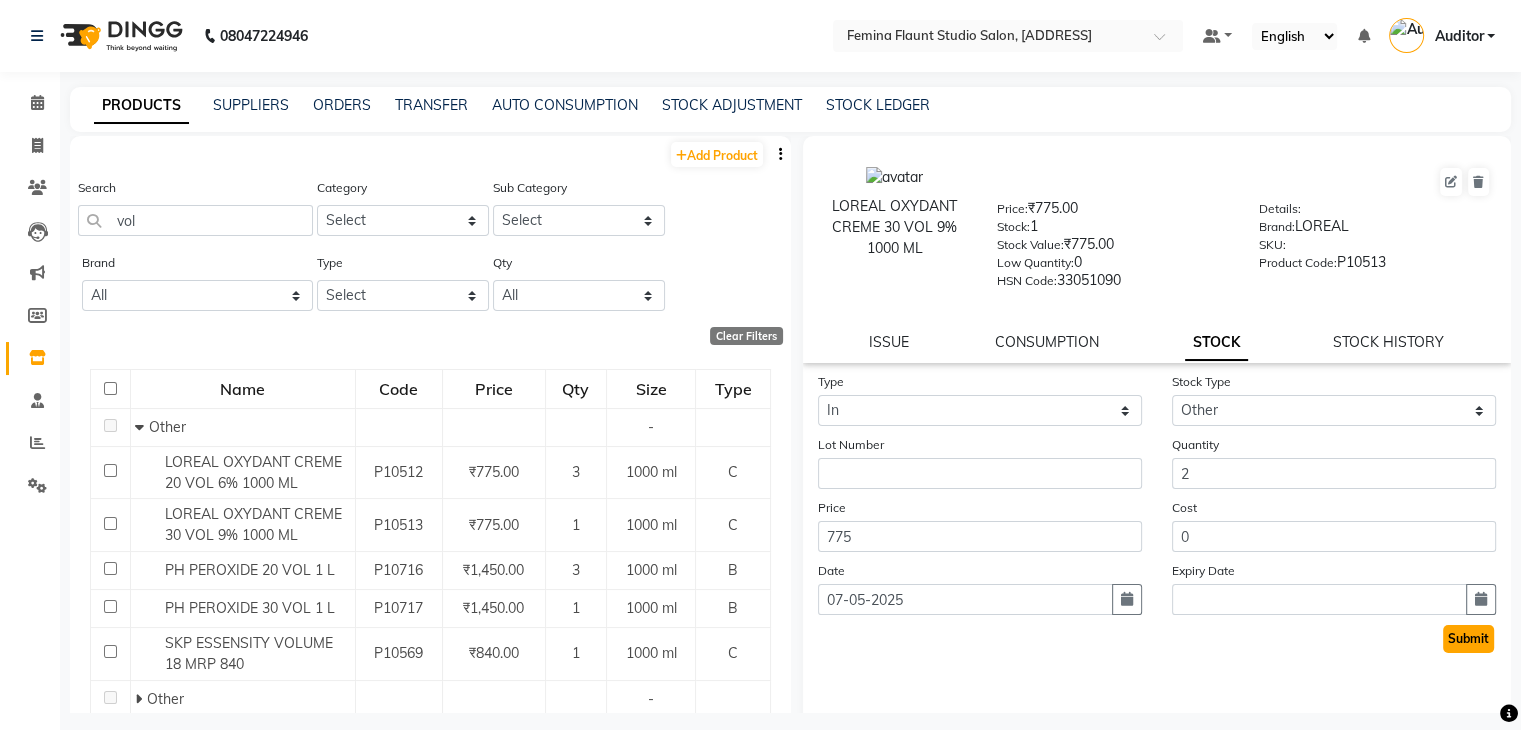 click on "Submit" 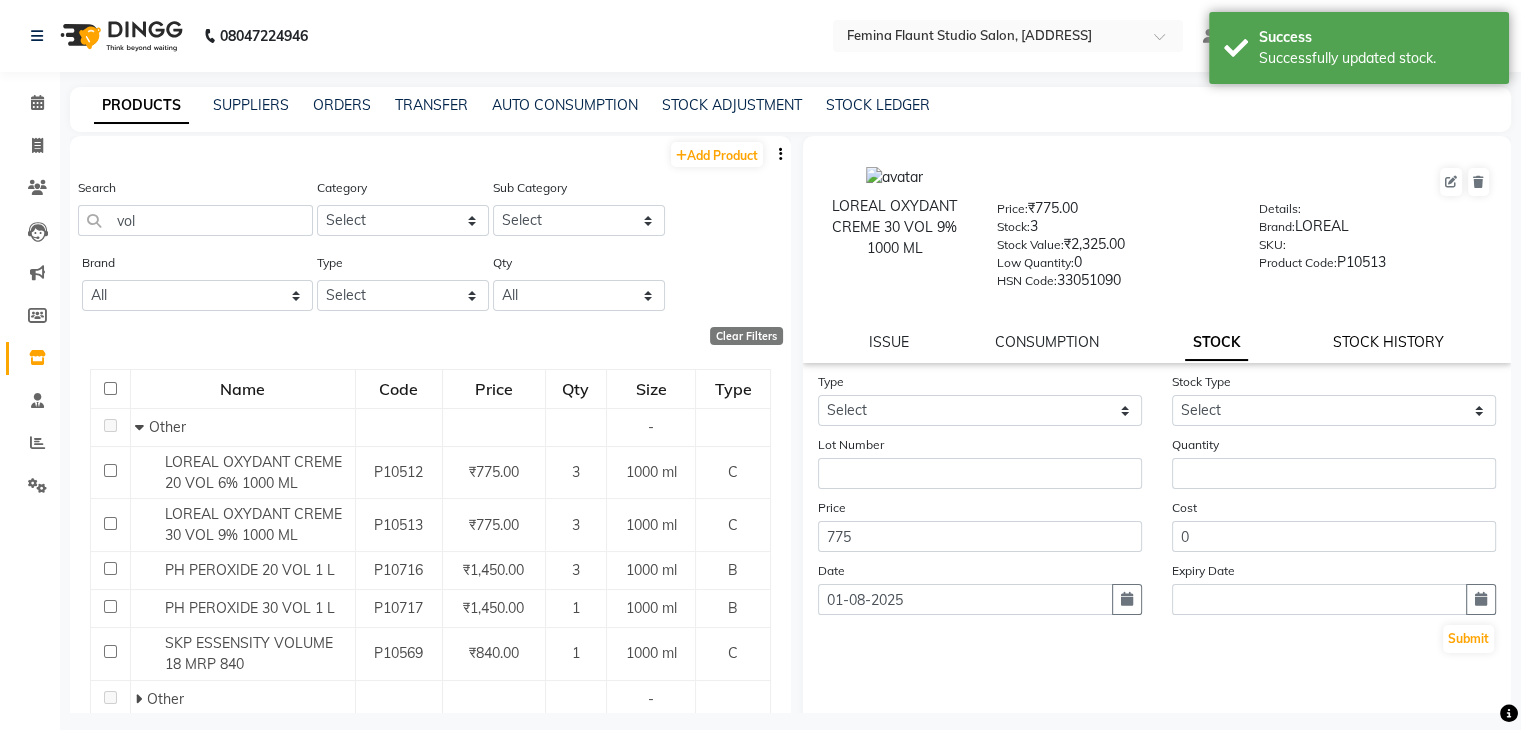 click on "STOCK HISTORY" 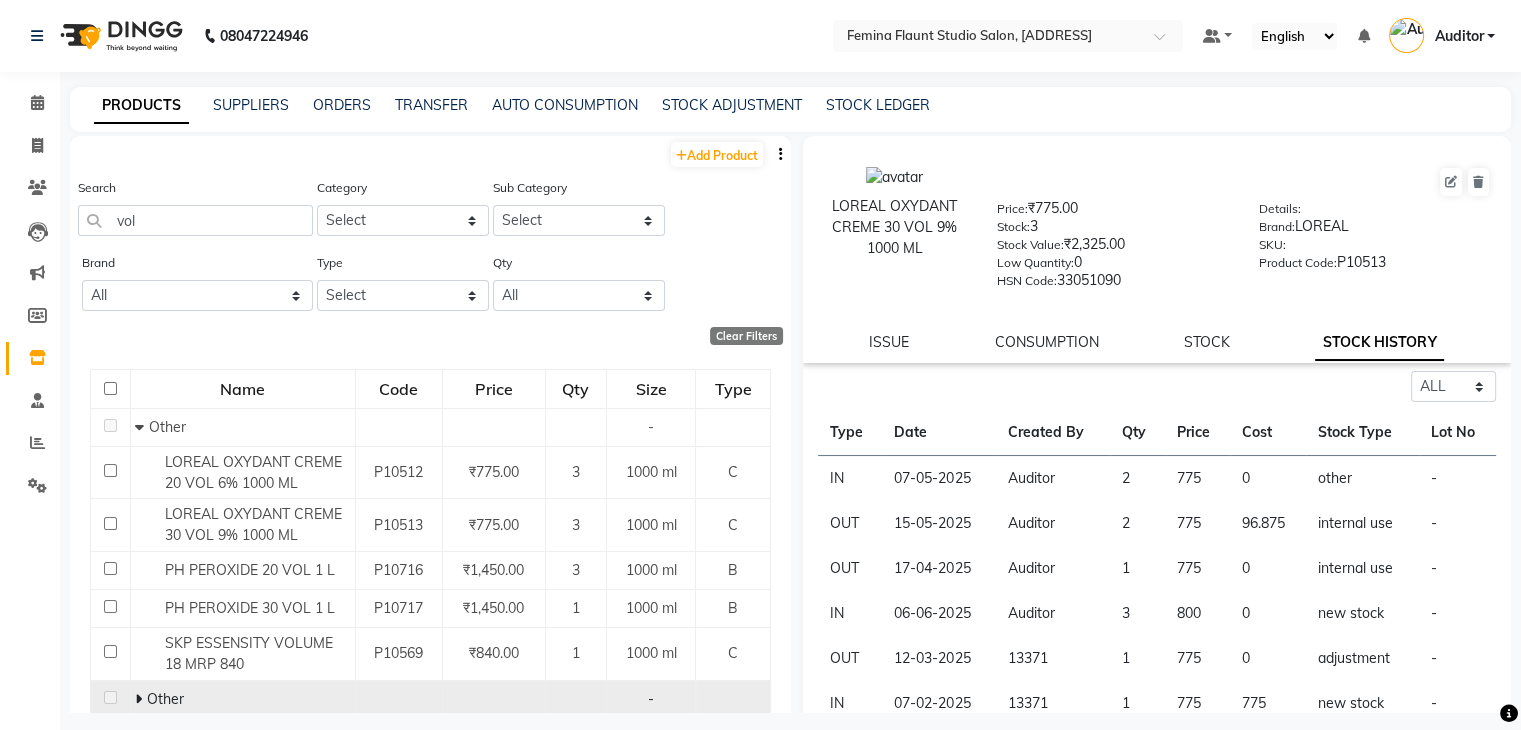 click on "Other" 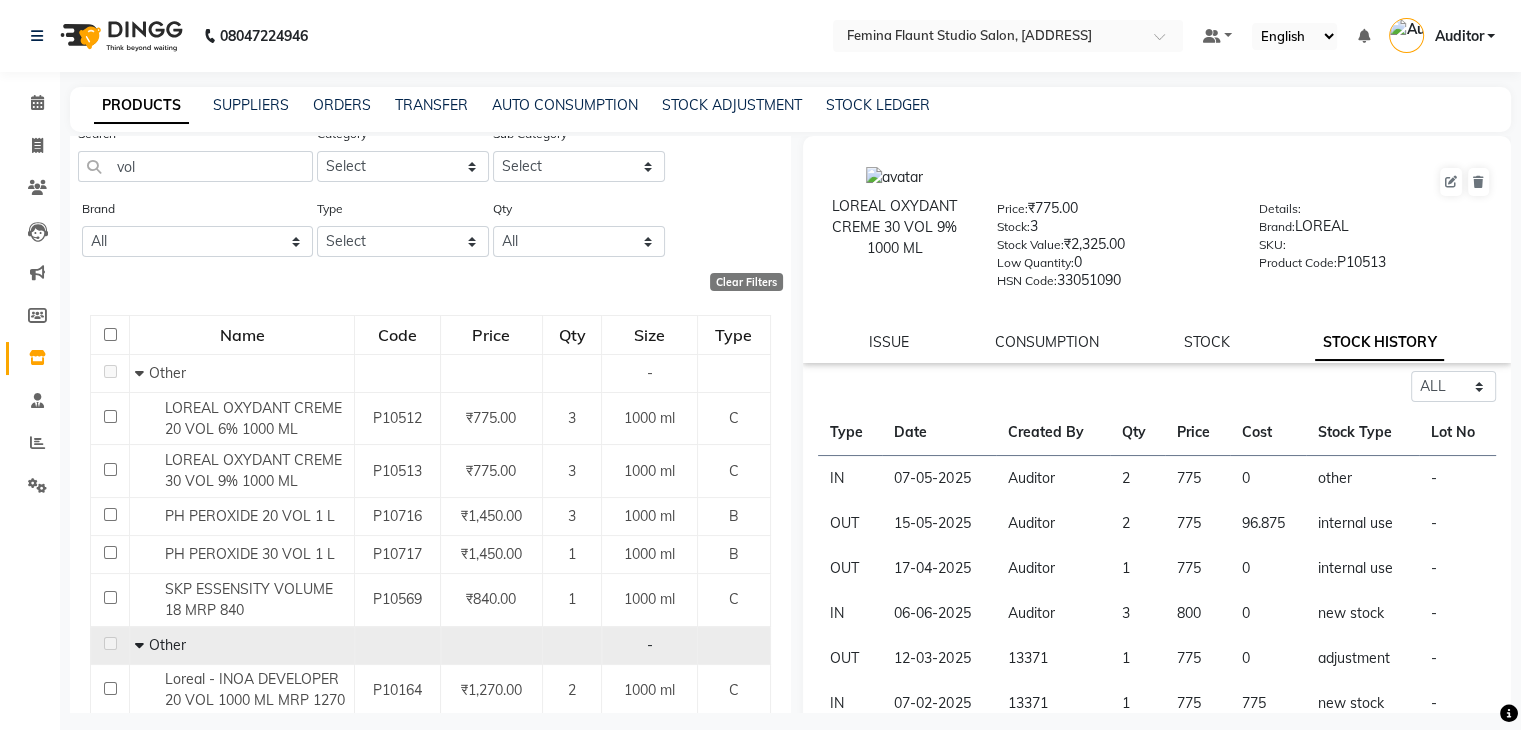 scroll, scrollTop: 0, scrollLeft: 0, axis: both 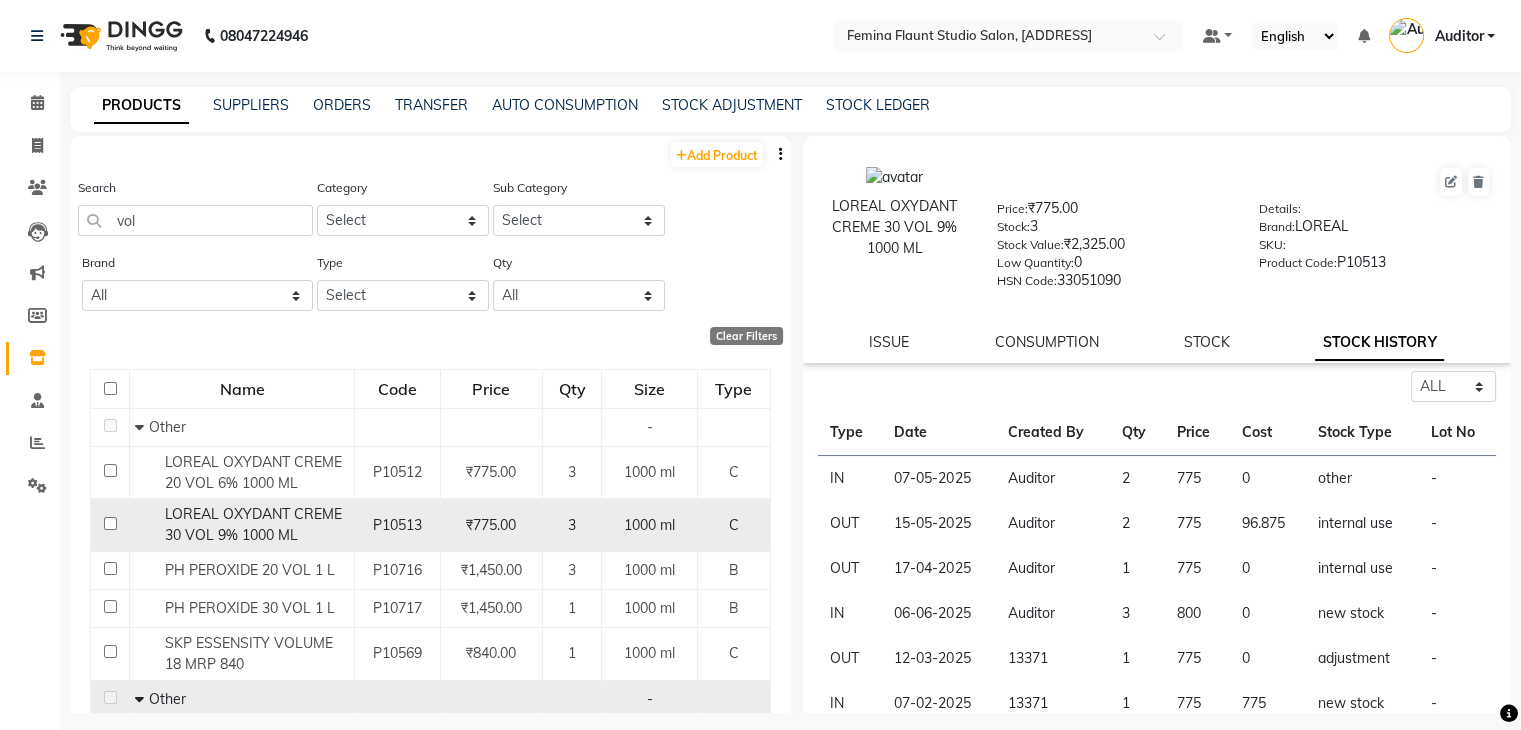 click on "LOREAL OXYDANT CREME 30 VOL 9% 1000 ML" 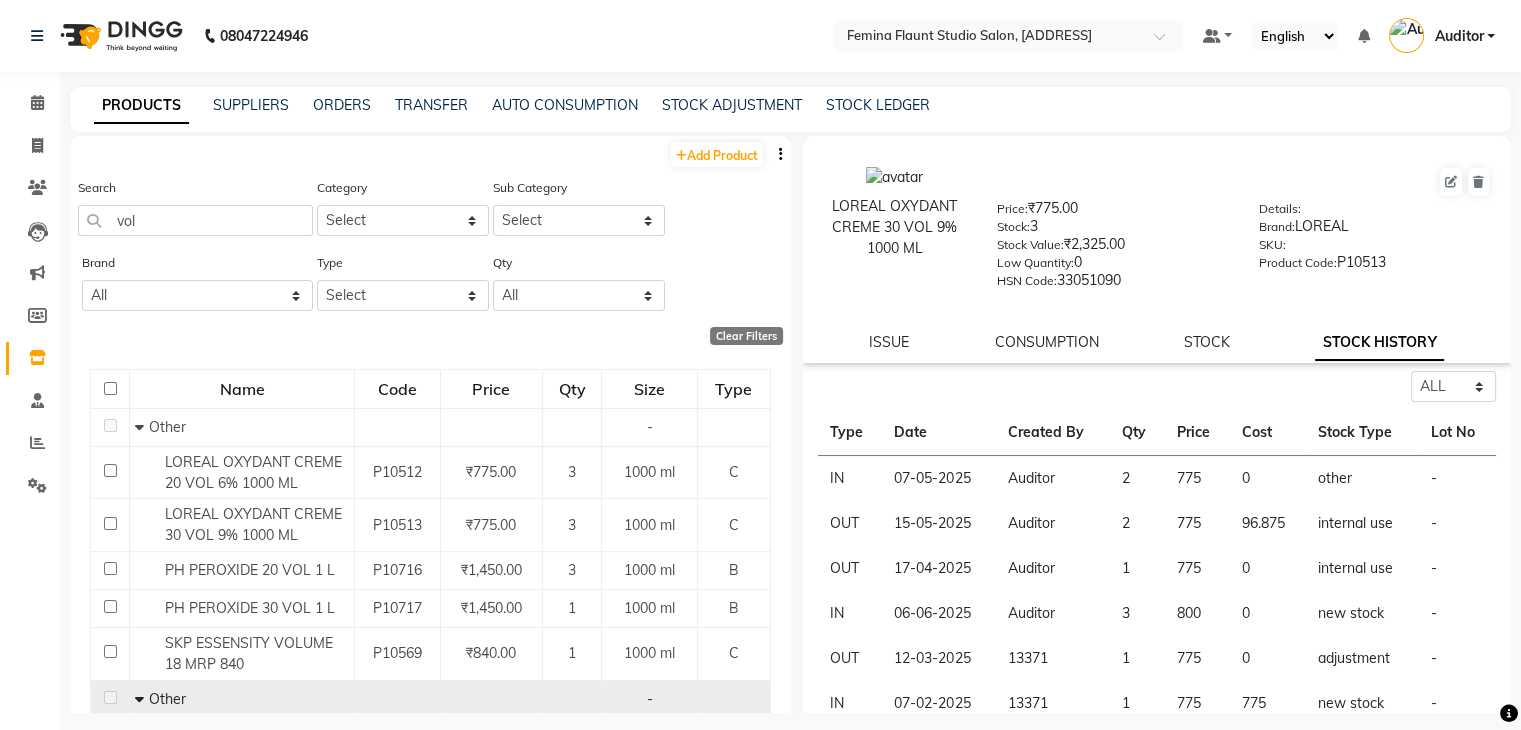 click on "STOCK HISTORY" 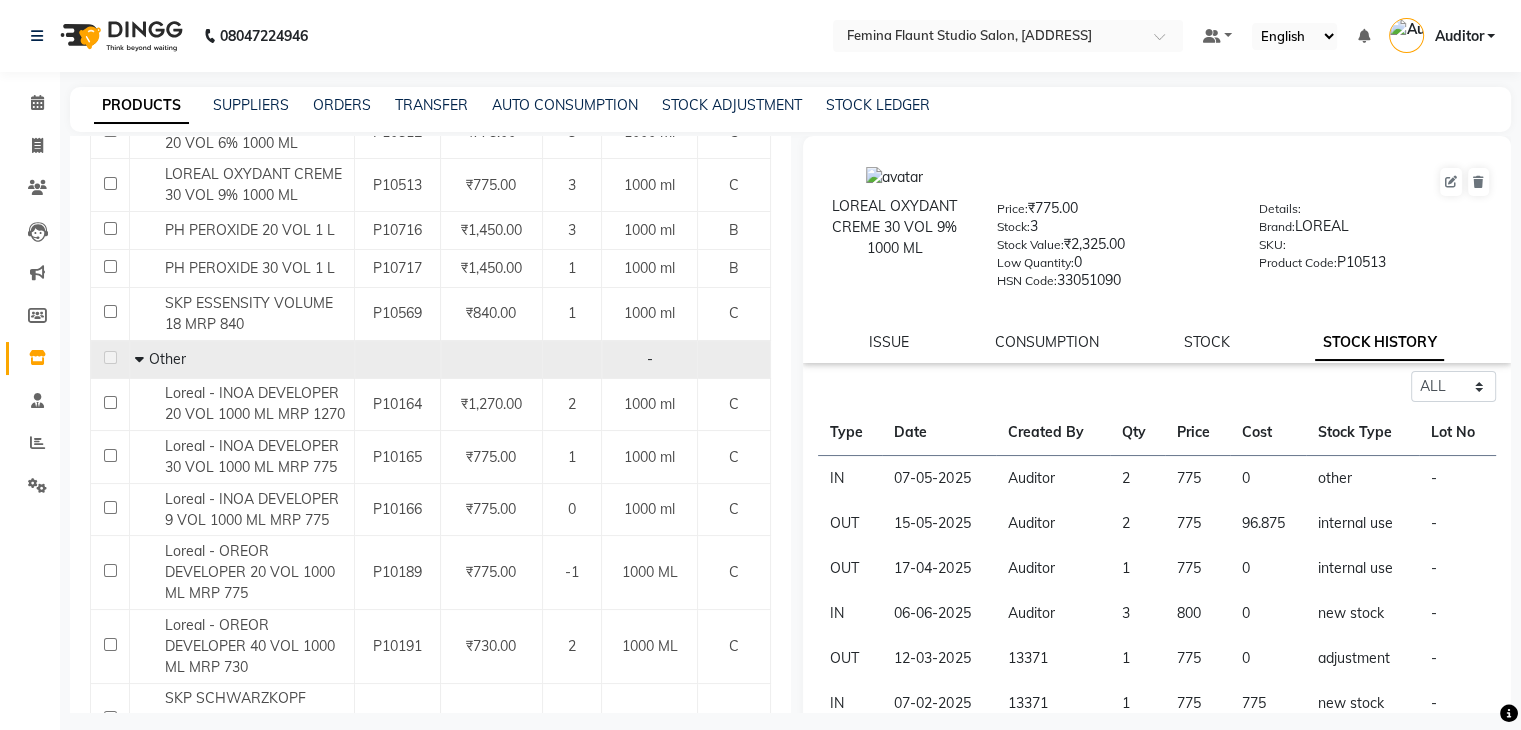 scroll, scrollTop: 357, scrollLeft: 0, axis: vertical 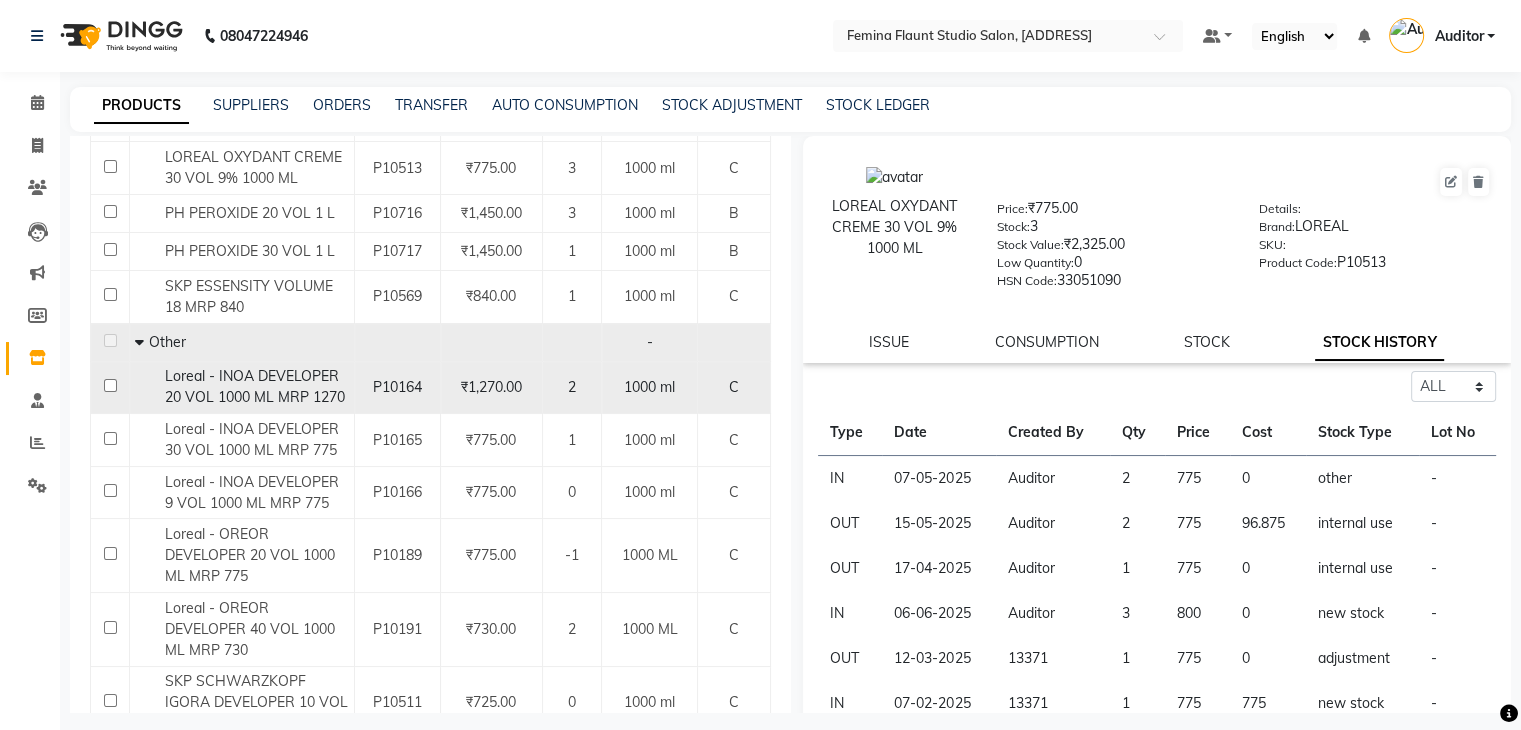 click on "Loreal - INOA DEVELOPER 20 VOL 1000 ML MRP 1270" 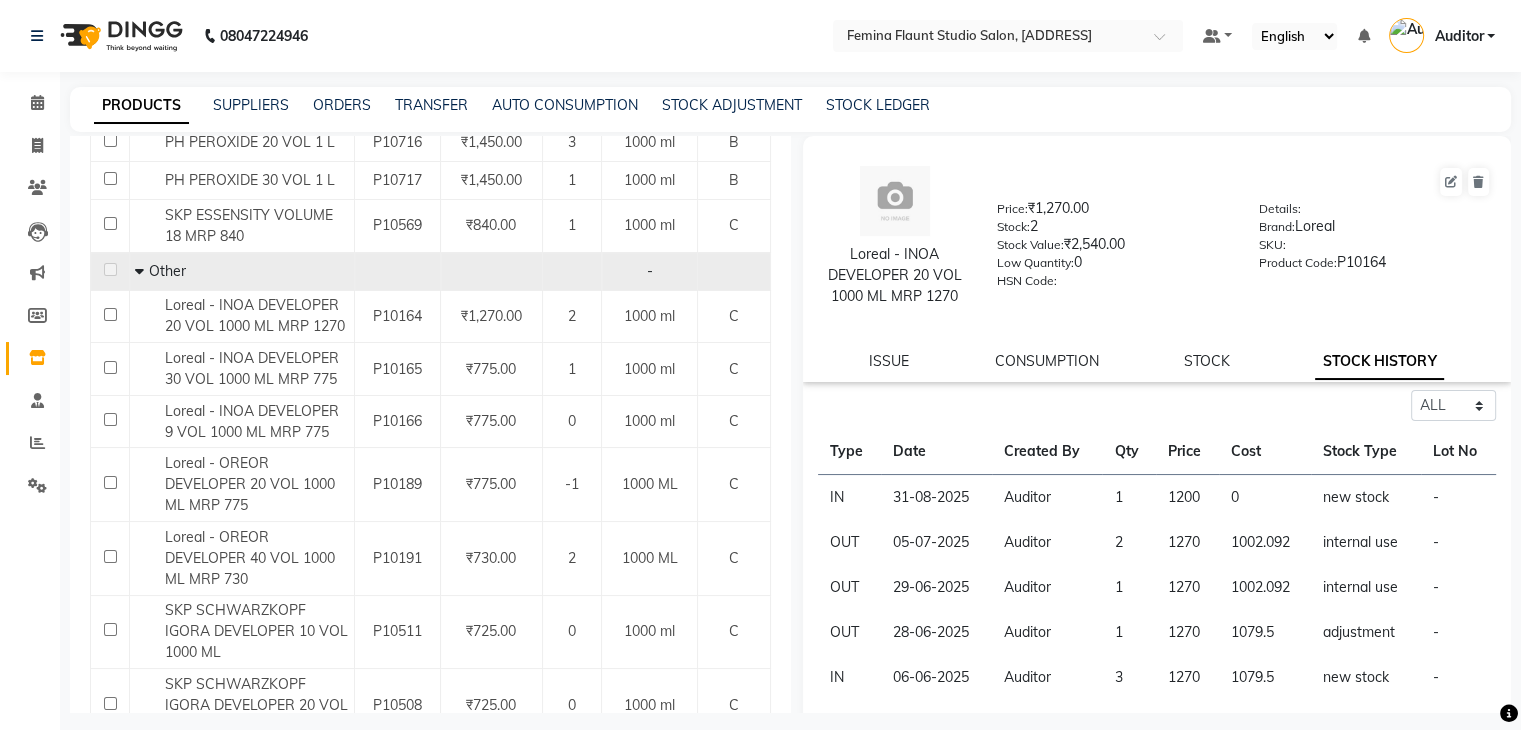 scroll, scrollTop: 431, scrollLeft: 0, axis: vertical 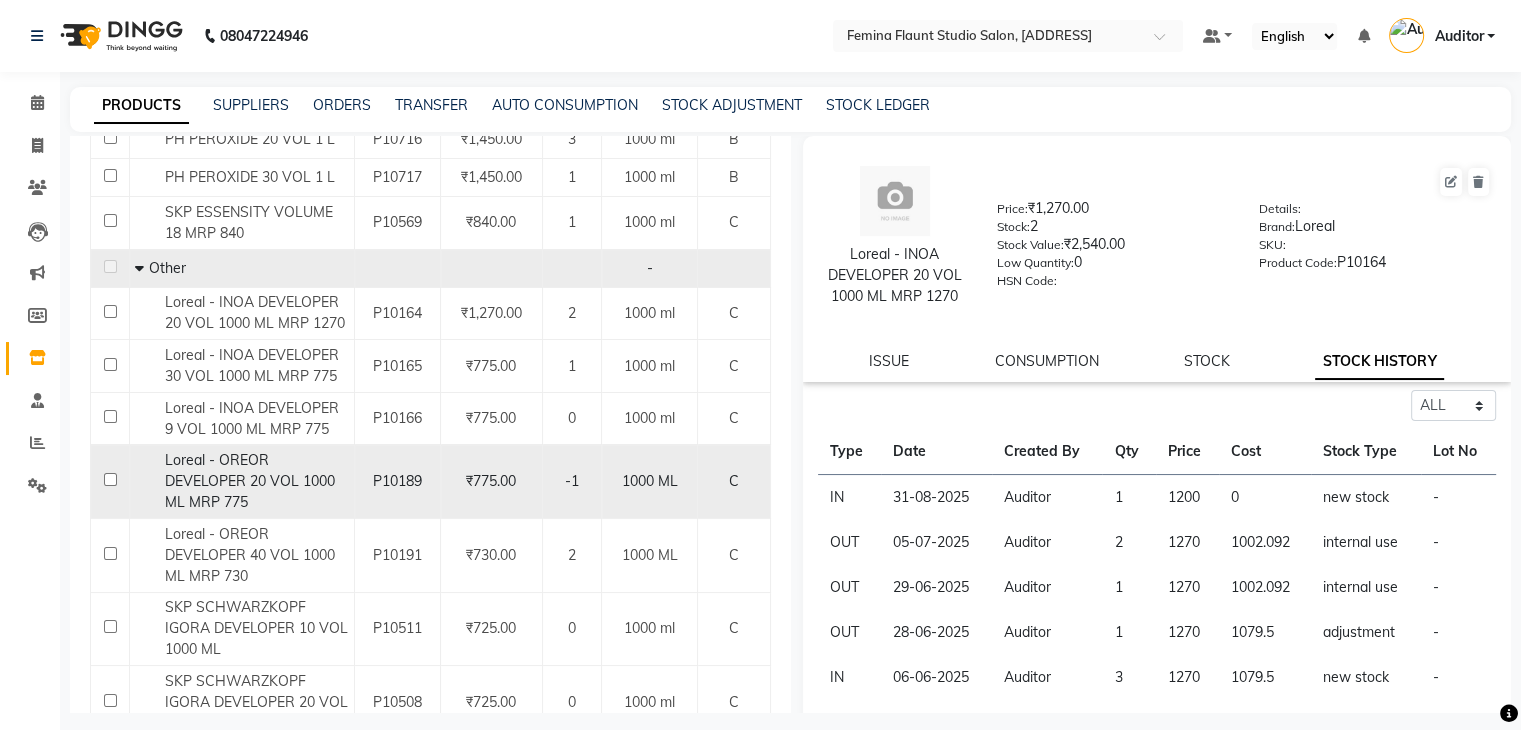 click on "₹775.00" 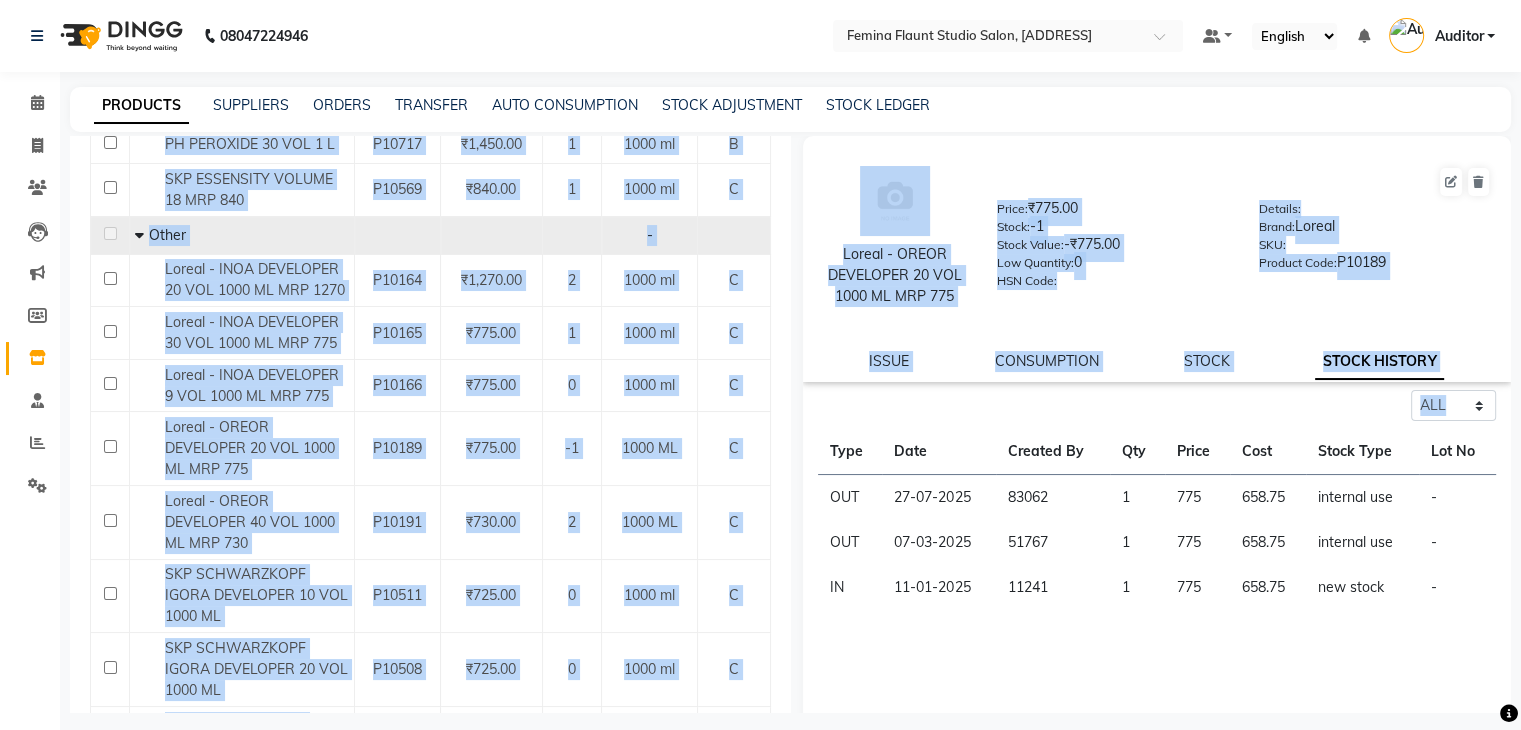 scroll, scrollTop: 465, scrollLeft: 0, axis: vertical 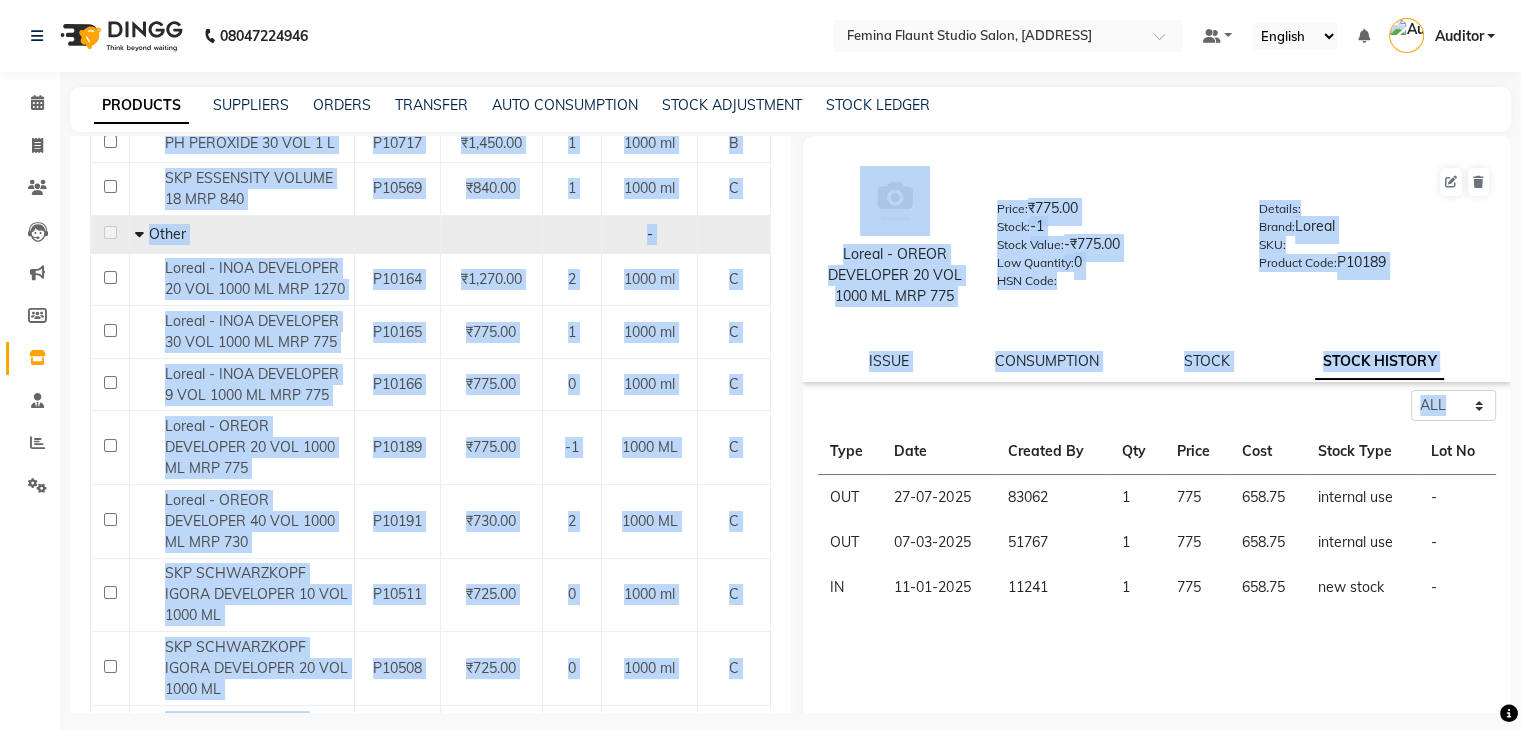 drag, startPoint x: 789, startPoint y: 486, endPoint x: 797, endPoint y: 501, distance: 17 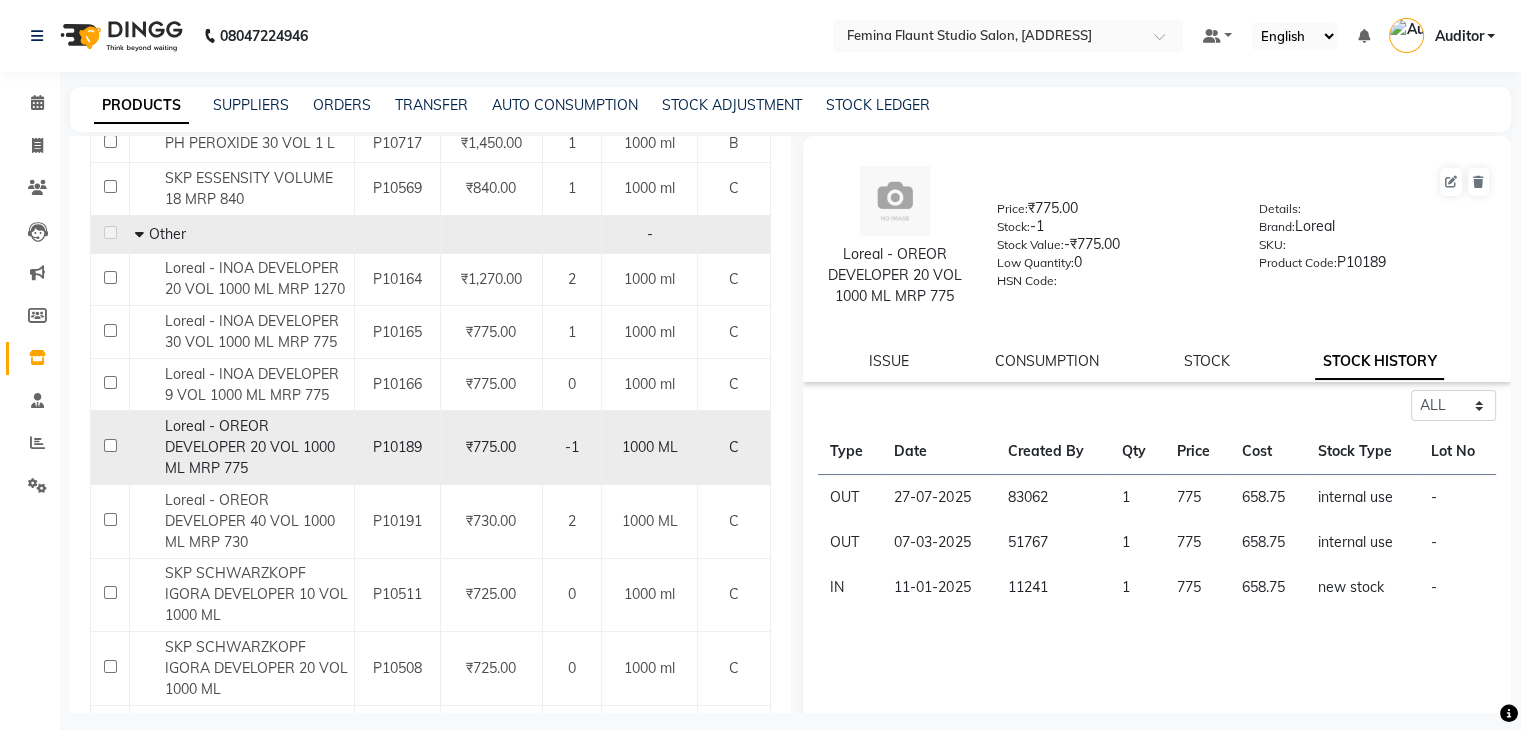 click on "Loreal - OREOR DEVELOPER 20 VOL 1000 ML MRP 775" 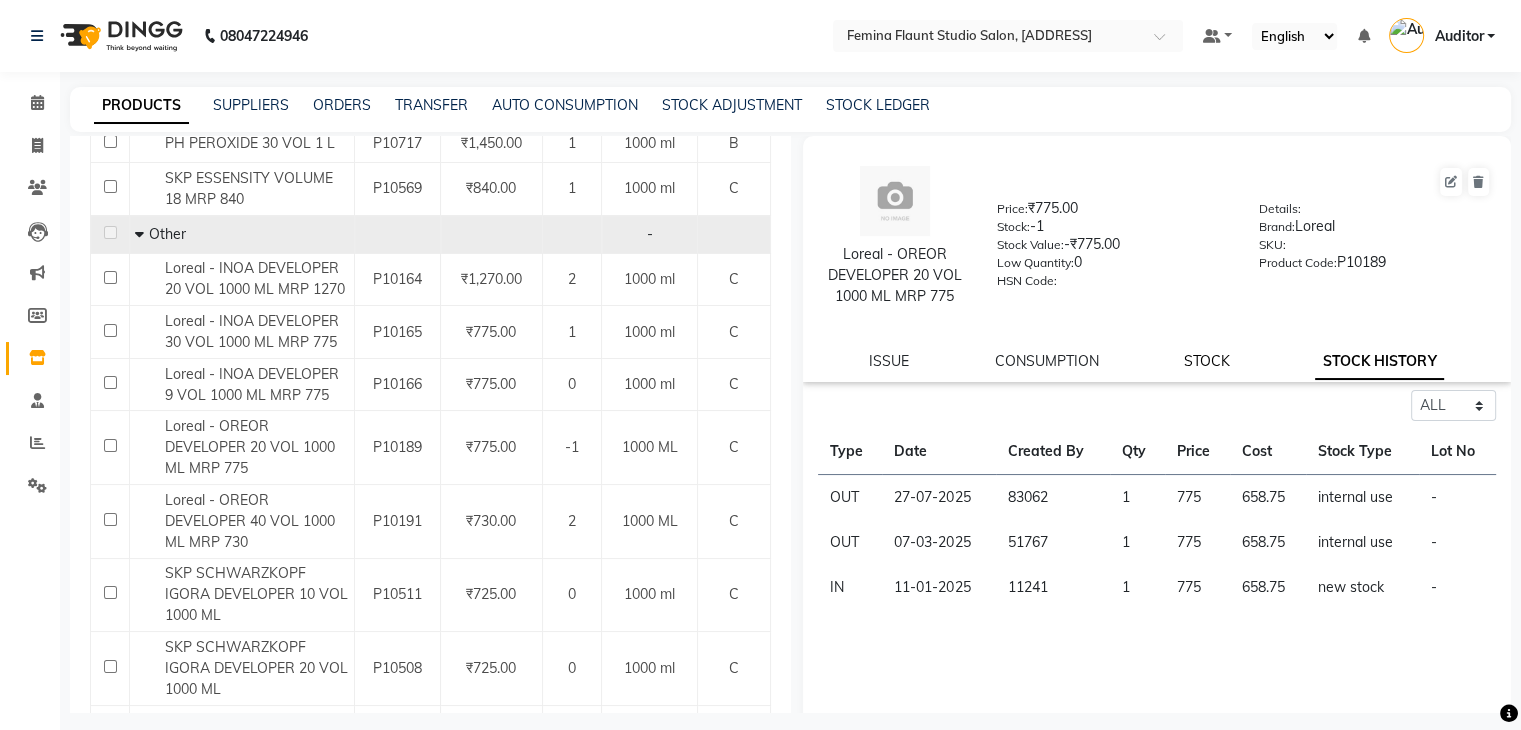 click on "STOCK" 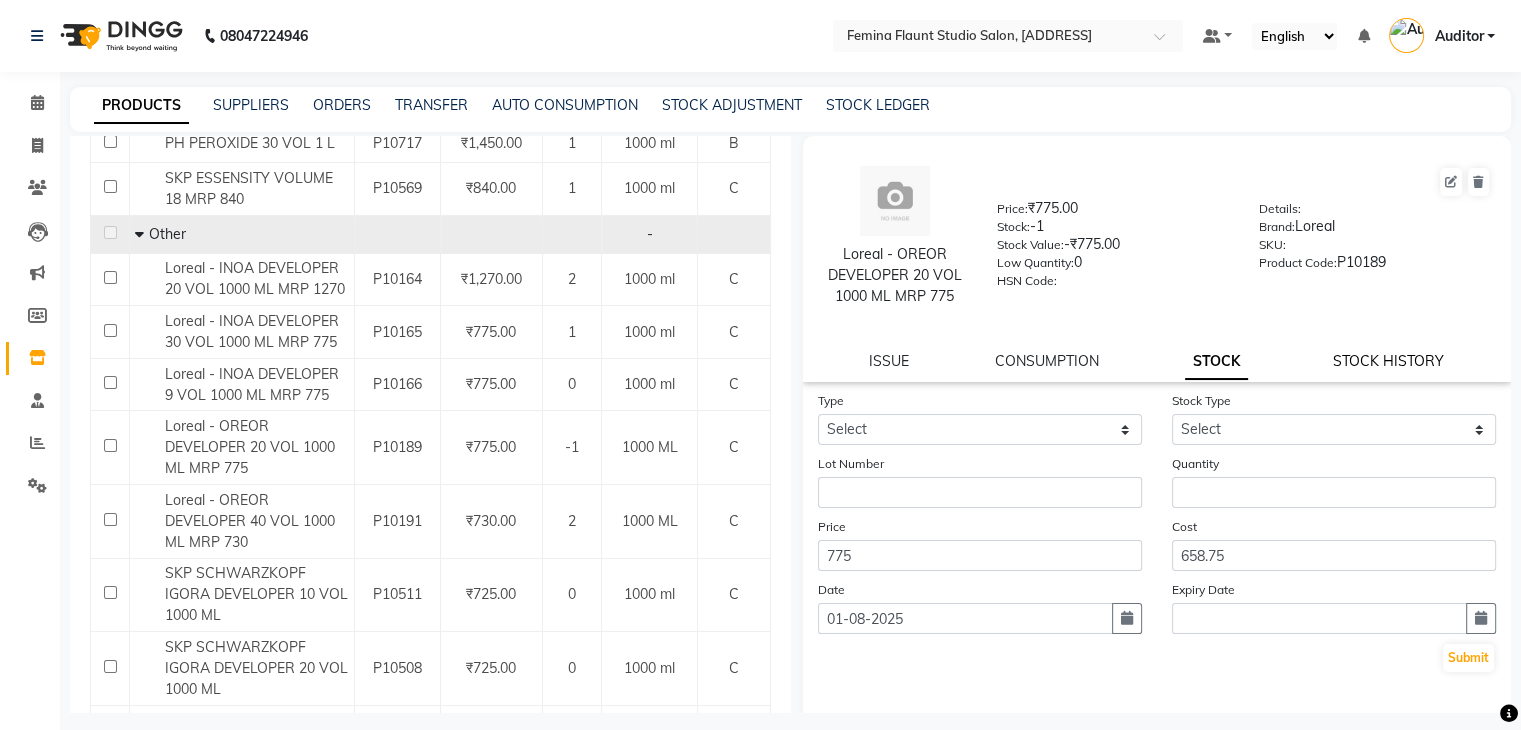 click on "STOCK HISTORY" 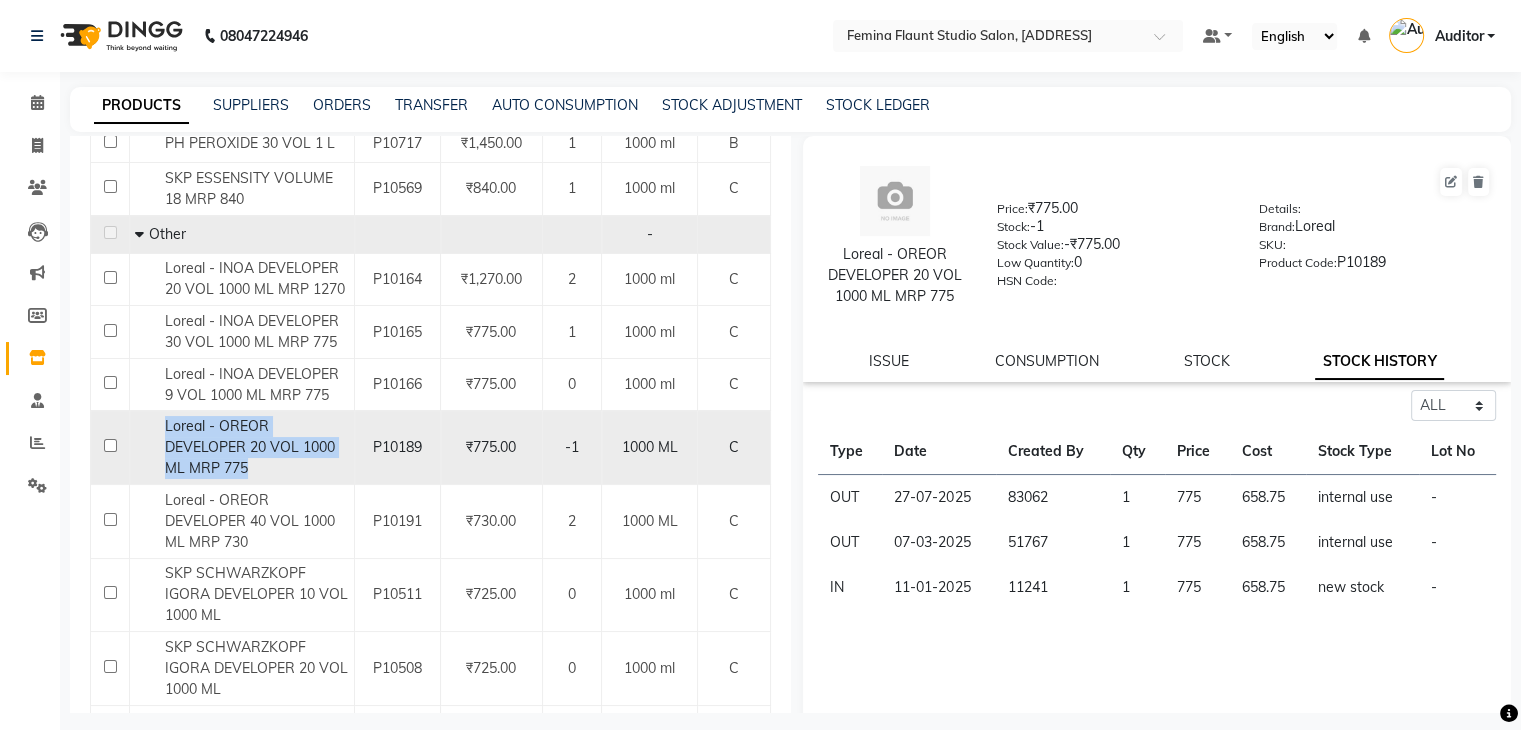 drag, startPoint x: 268, startPoint y: 469, endPoint x: 154, endPoint y: 432, distance: 119.85408 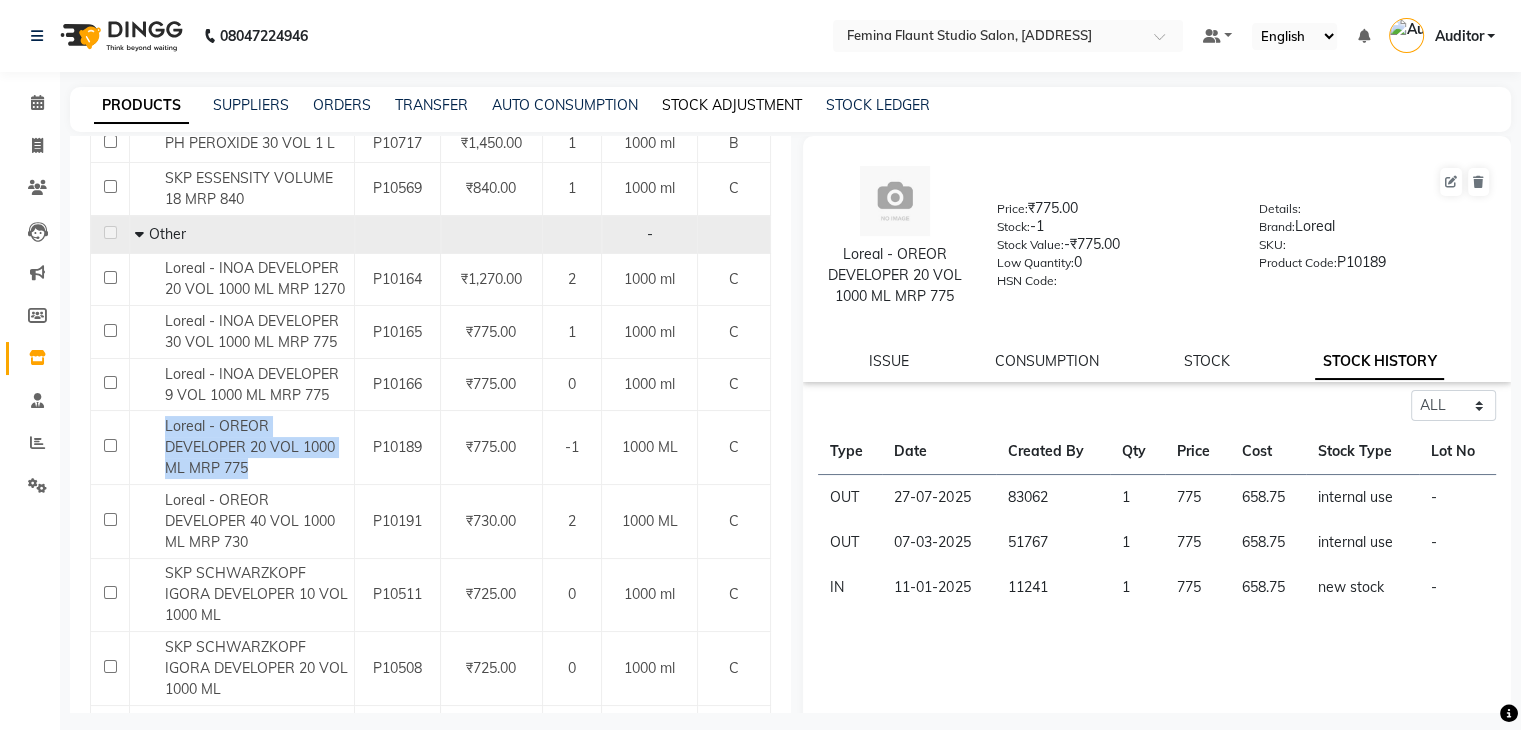 click on "STOCK ADJUSTMENT" 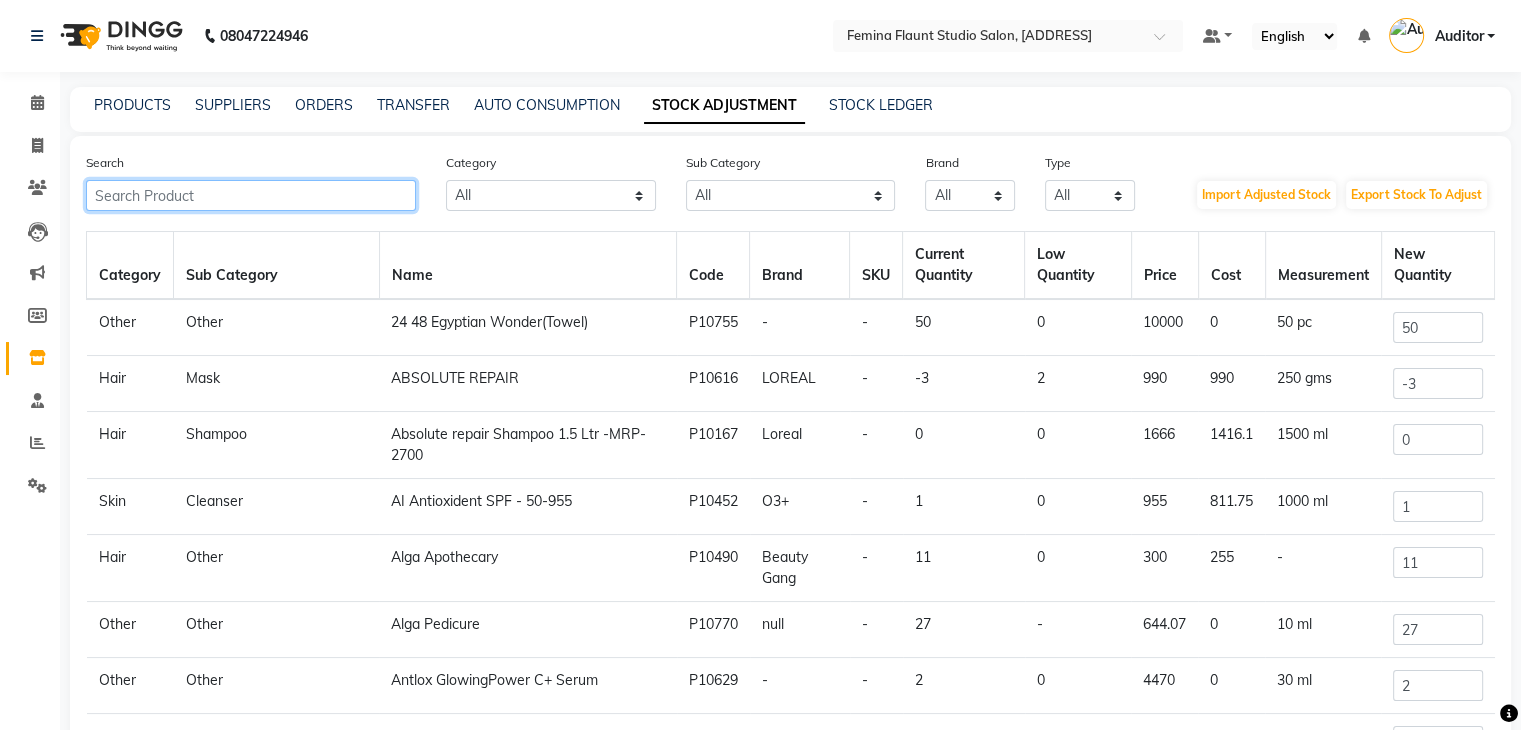 click 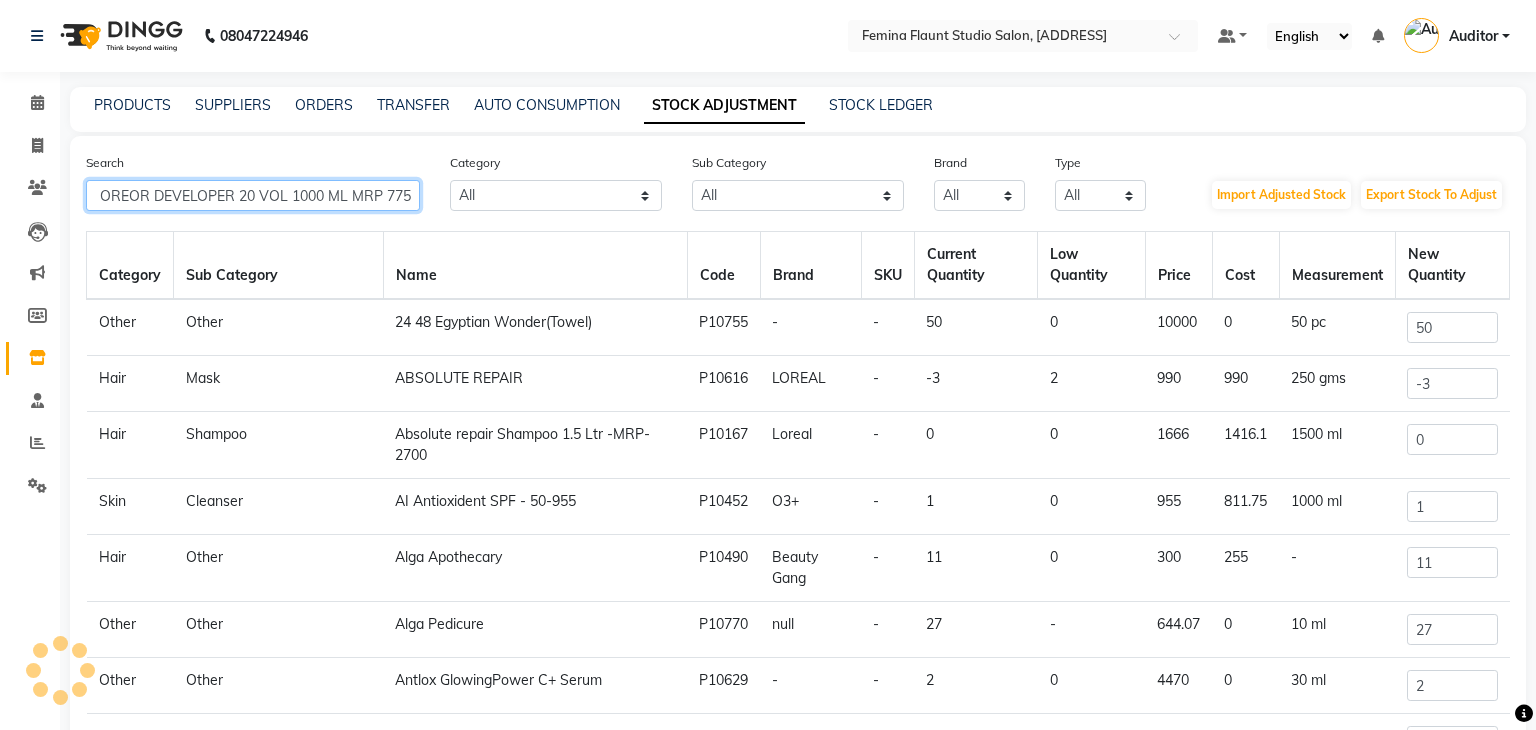scroll, scrollTop: 0, scrollLeft: 47, axis: horizontal 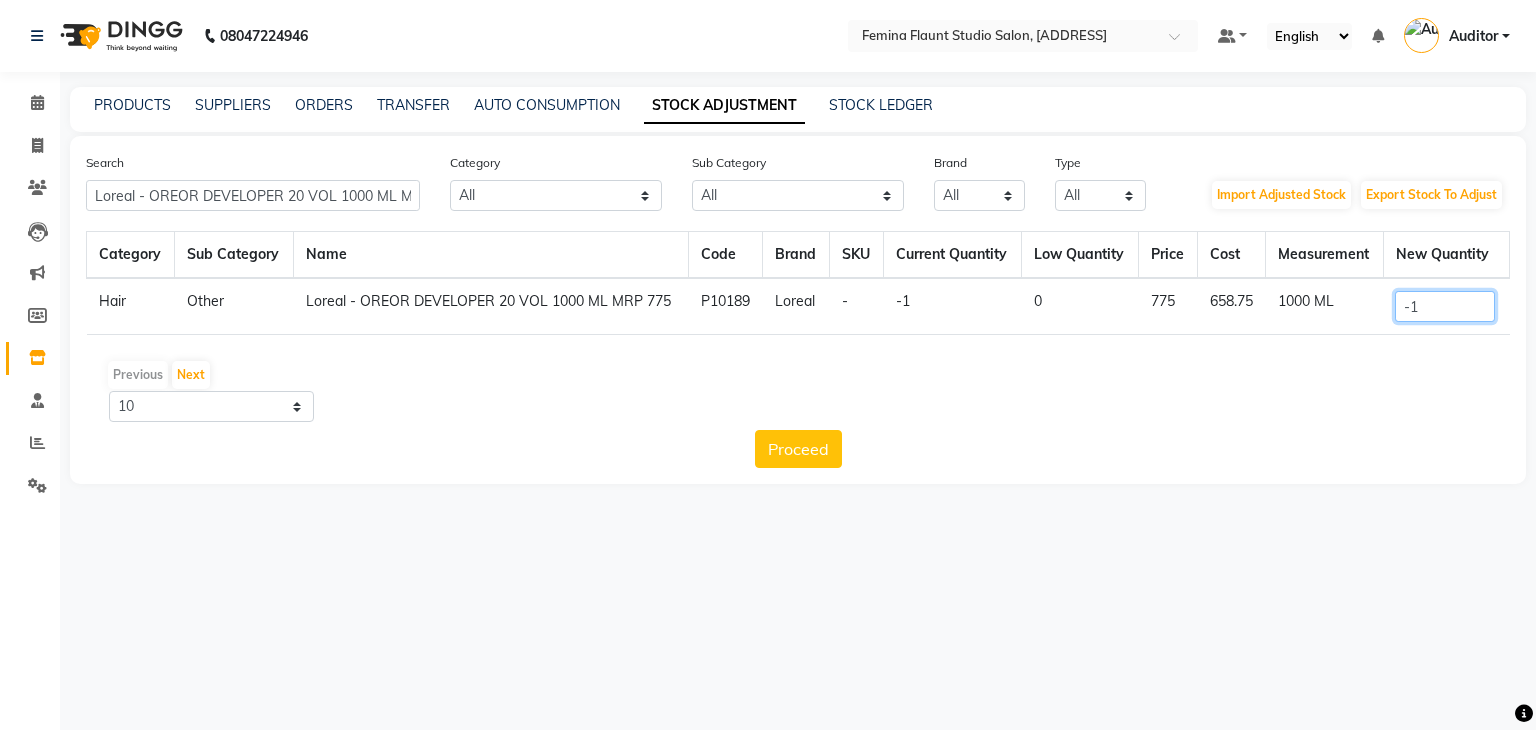 drag, startPoint x: 1435, startPoint y: 305, endPoint x: 1318, endPoint y: 304, distance: 117.00427 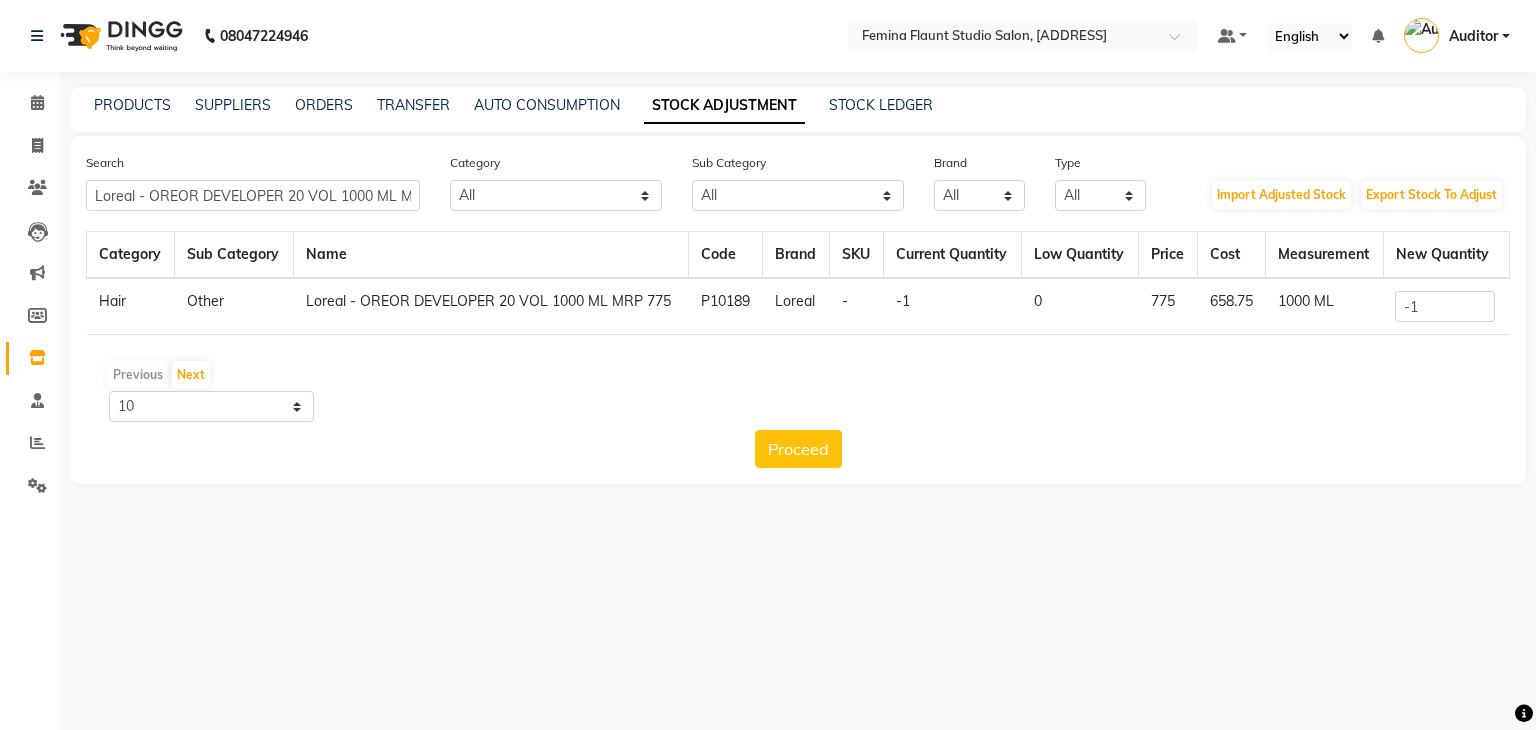 click on "1000 ML" 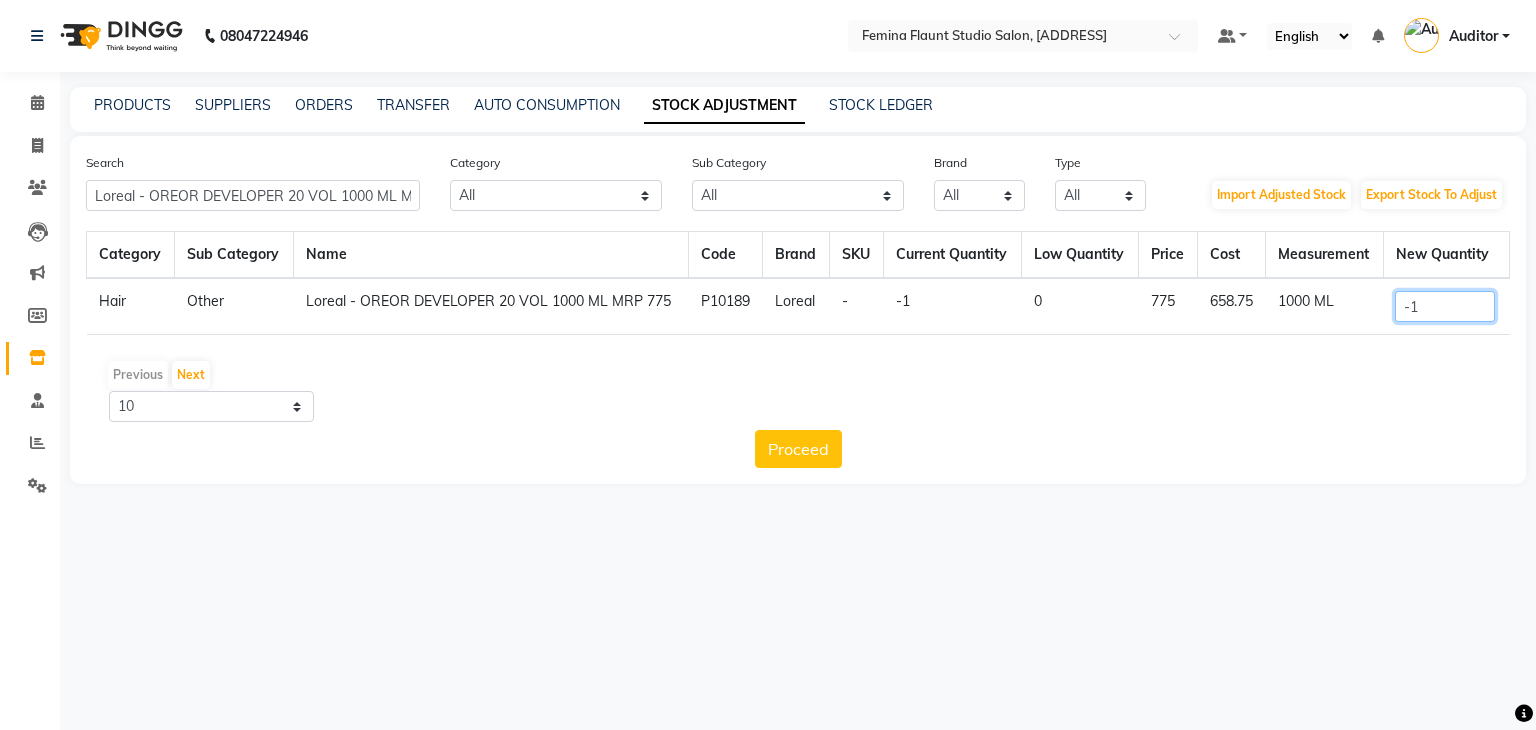 click on "-1" 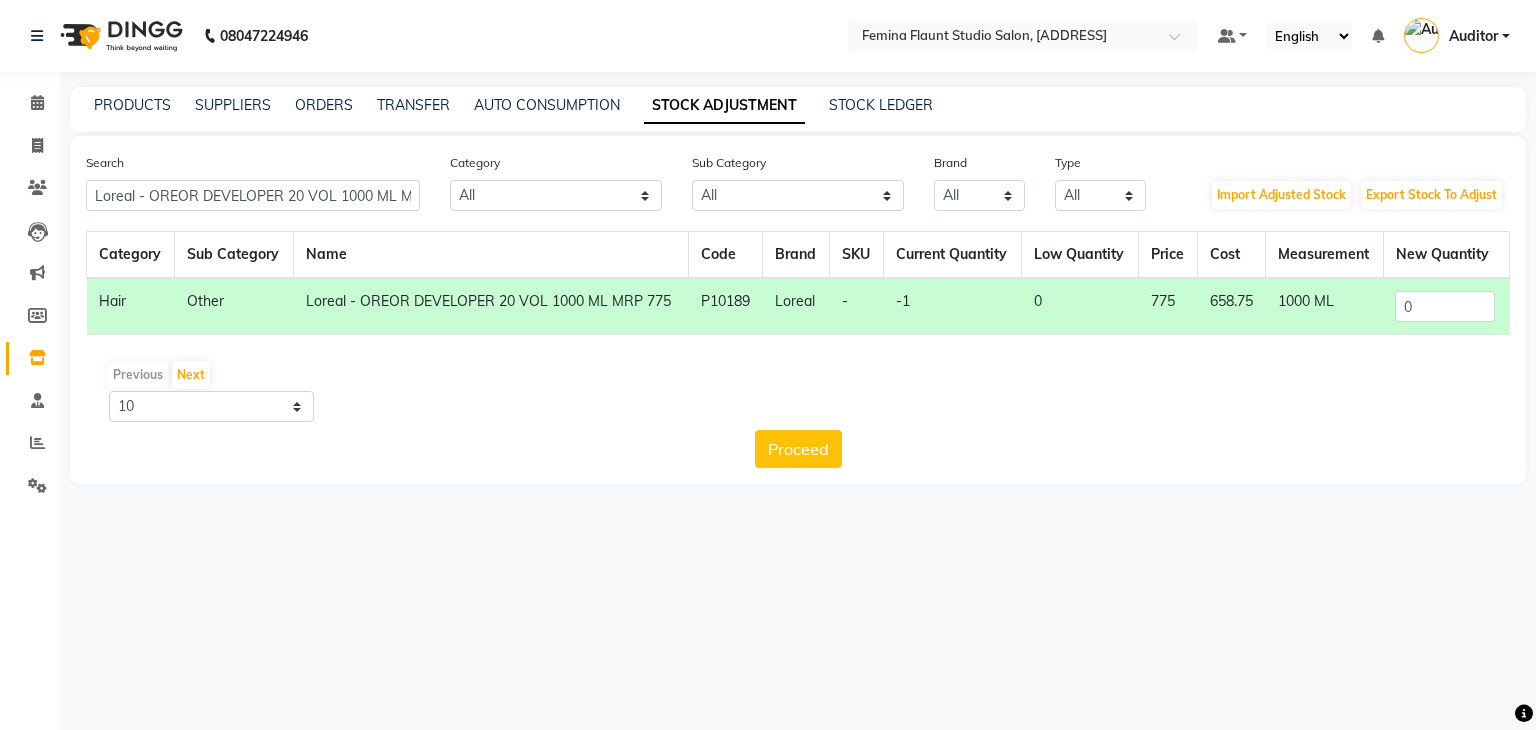 drag, startPoint x: 812, startPoint y: 441, endPoint x: 910, endPoint y: 637, distance: 219.13466 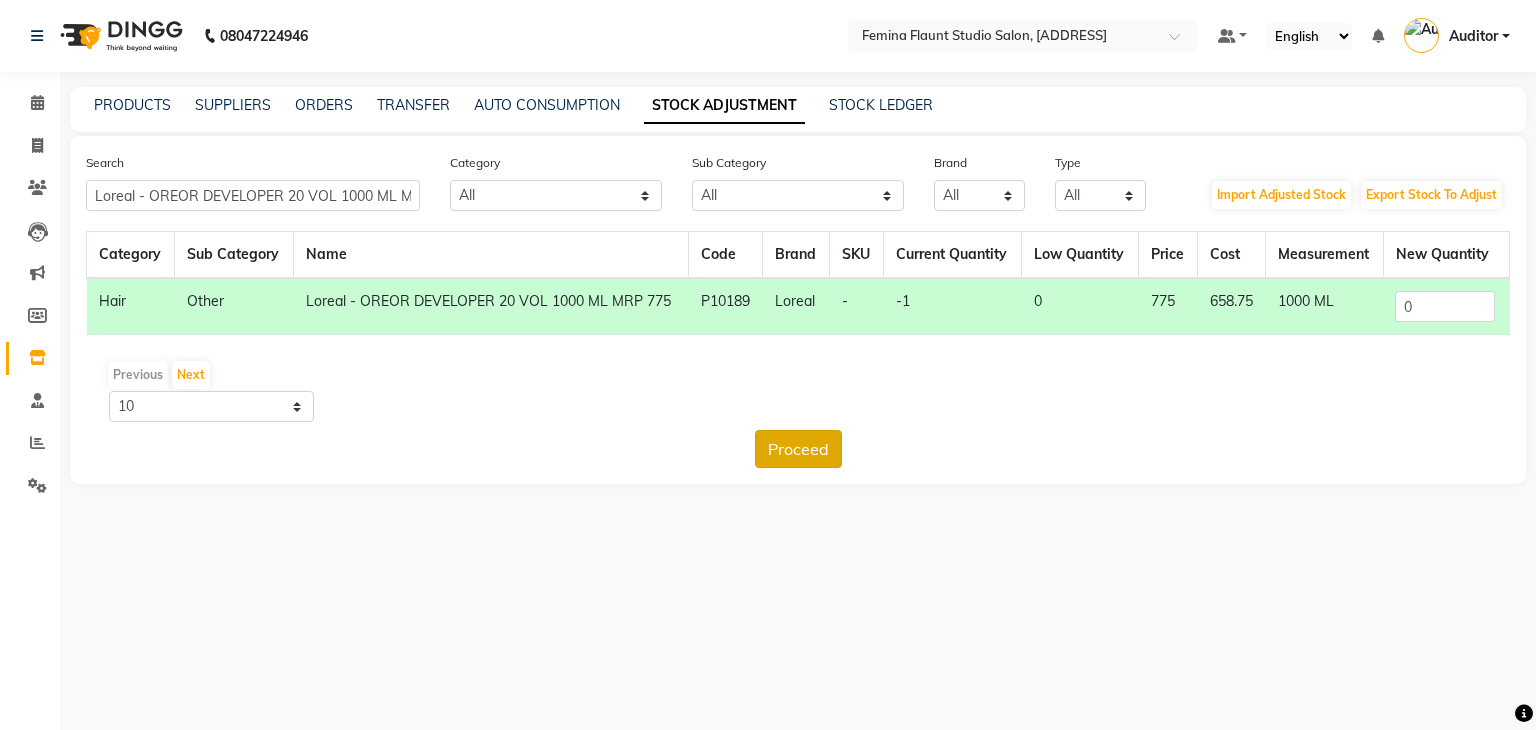 click on "Proceed" 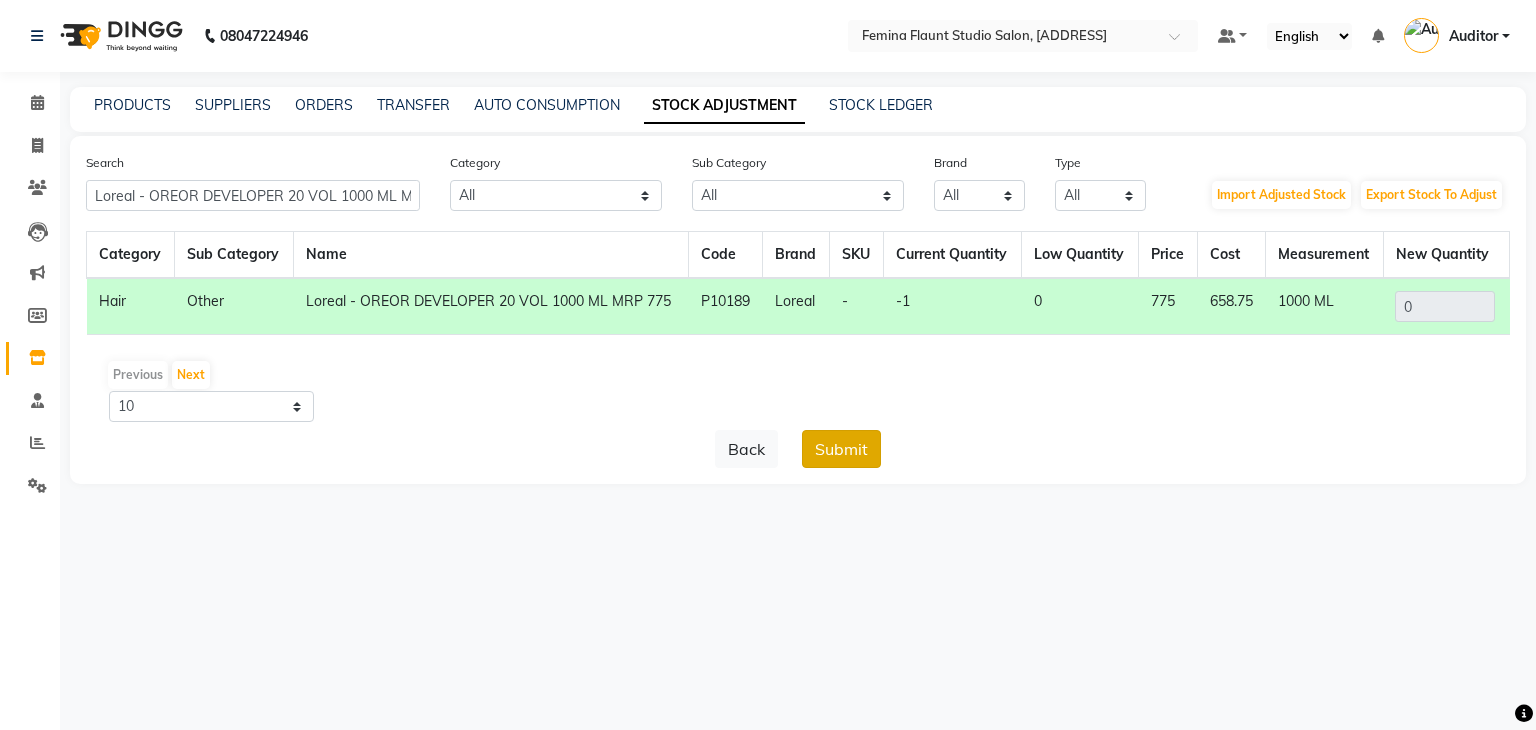 click on "Submit" 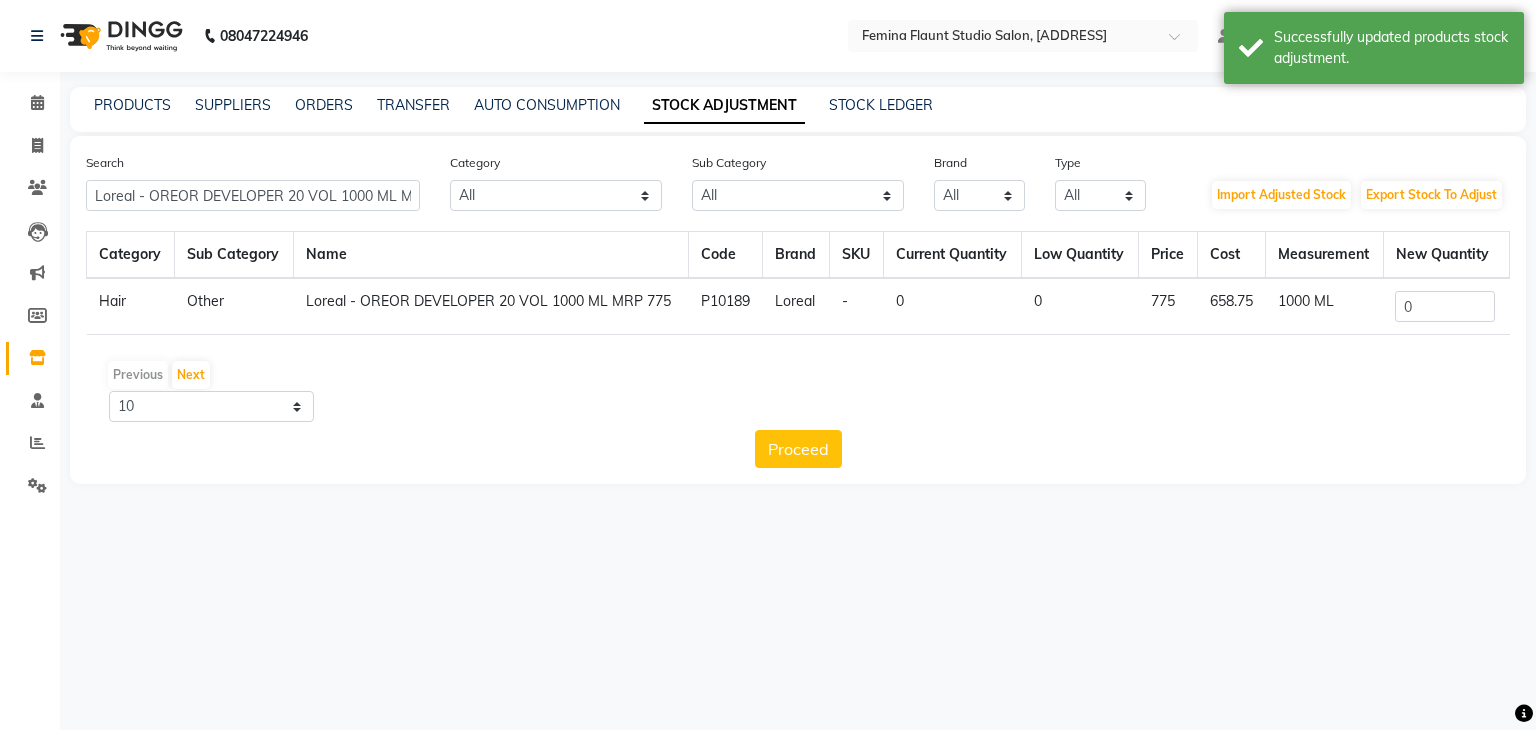 click on "PRODUCTS SUPPLIERS ORDERS TRANSFER AUTO CONSUMPTION STOCK ADJUSTMENT STOCK LEDGER" 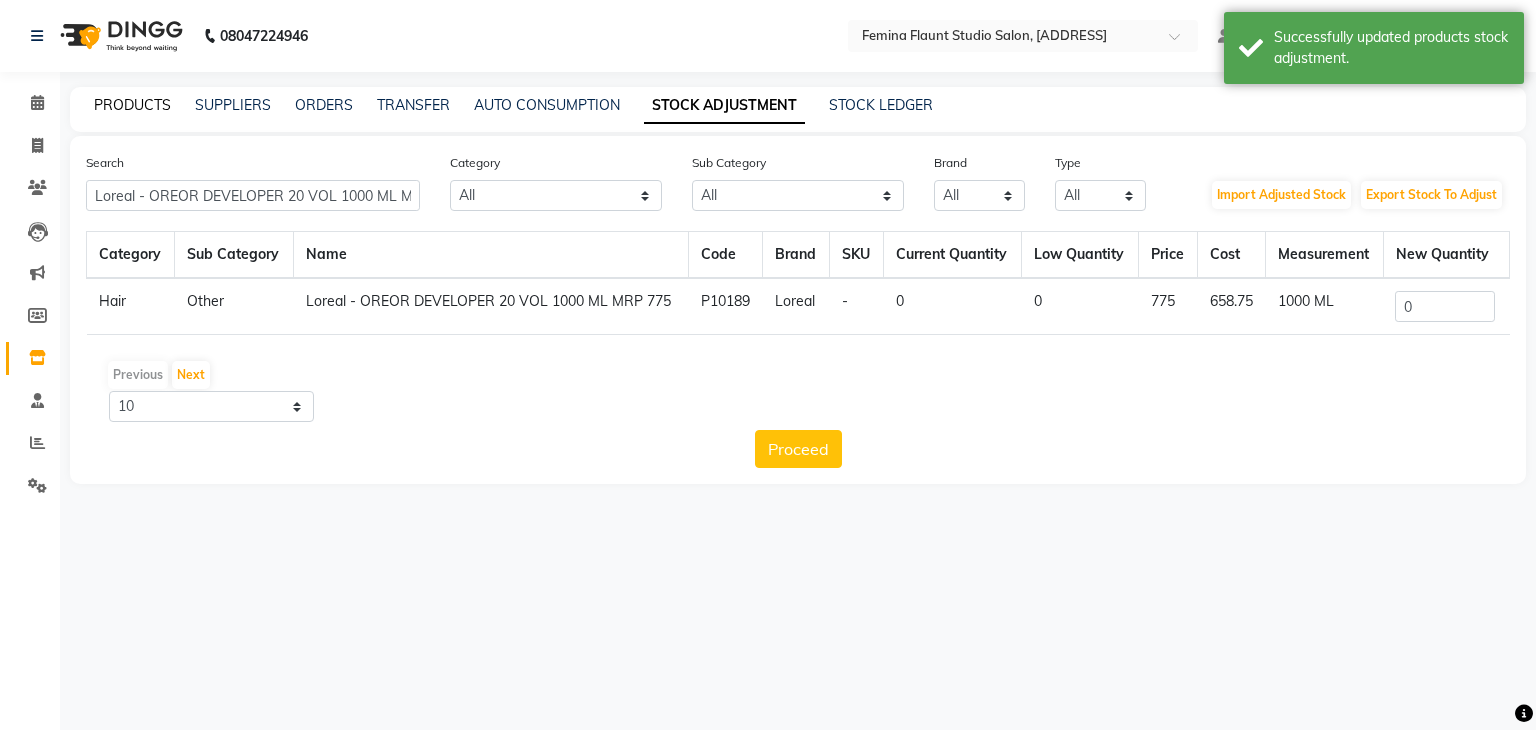 click on "PRODUCTS" 